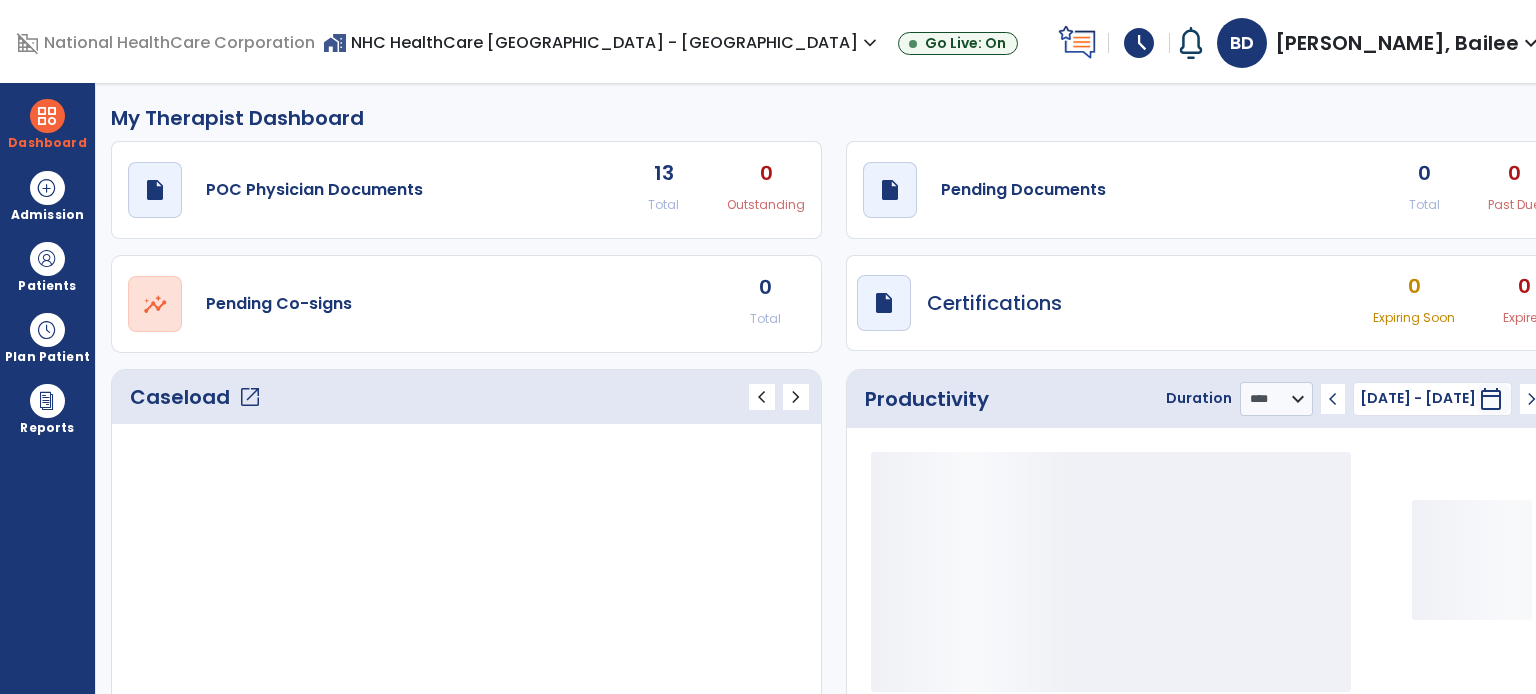select on "****" 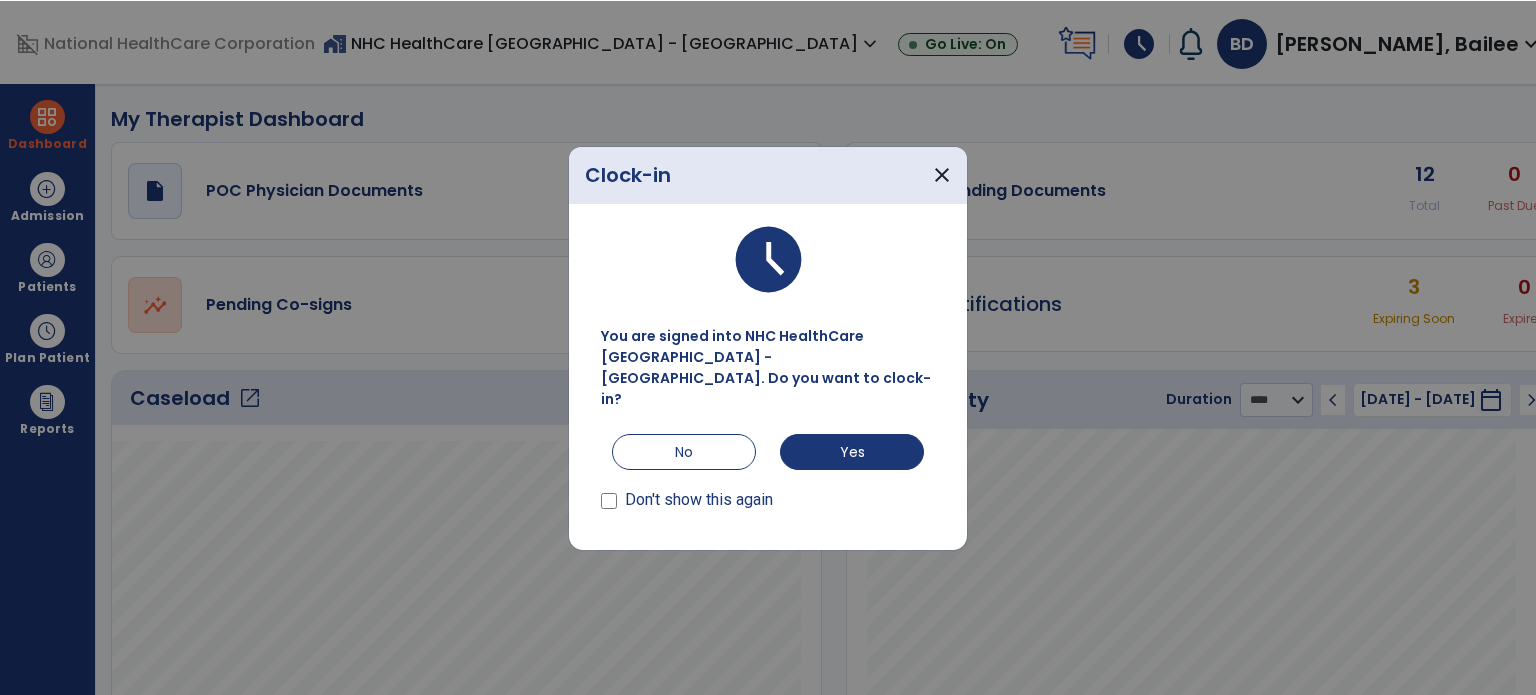 scroll, scrollTop: 0, scrollLeft: 0, axis: both 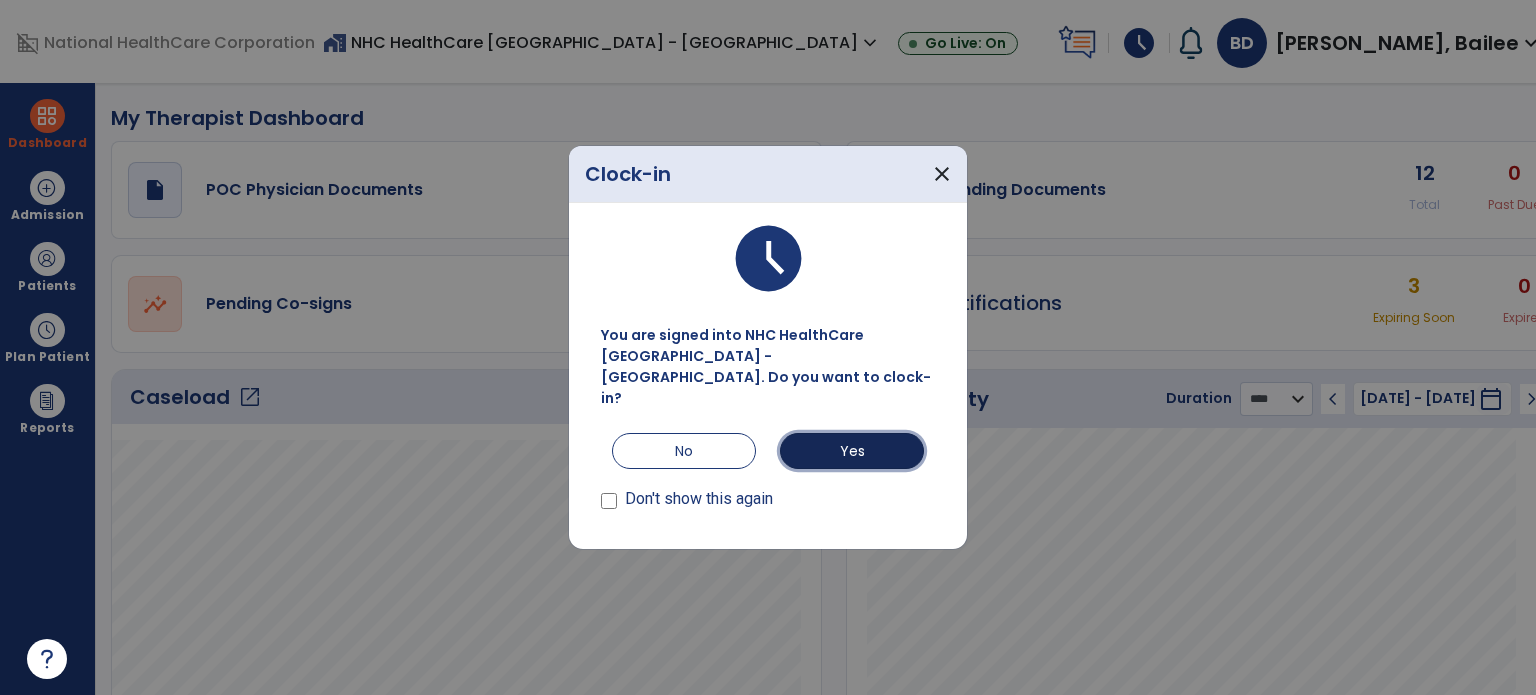 click on "Yes" at bounding box center [852, 451] 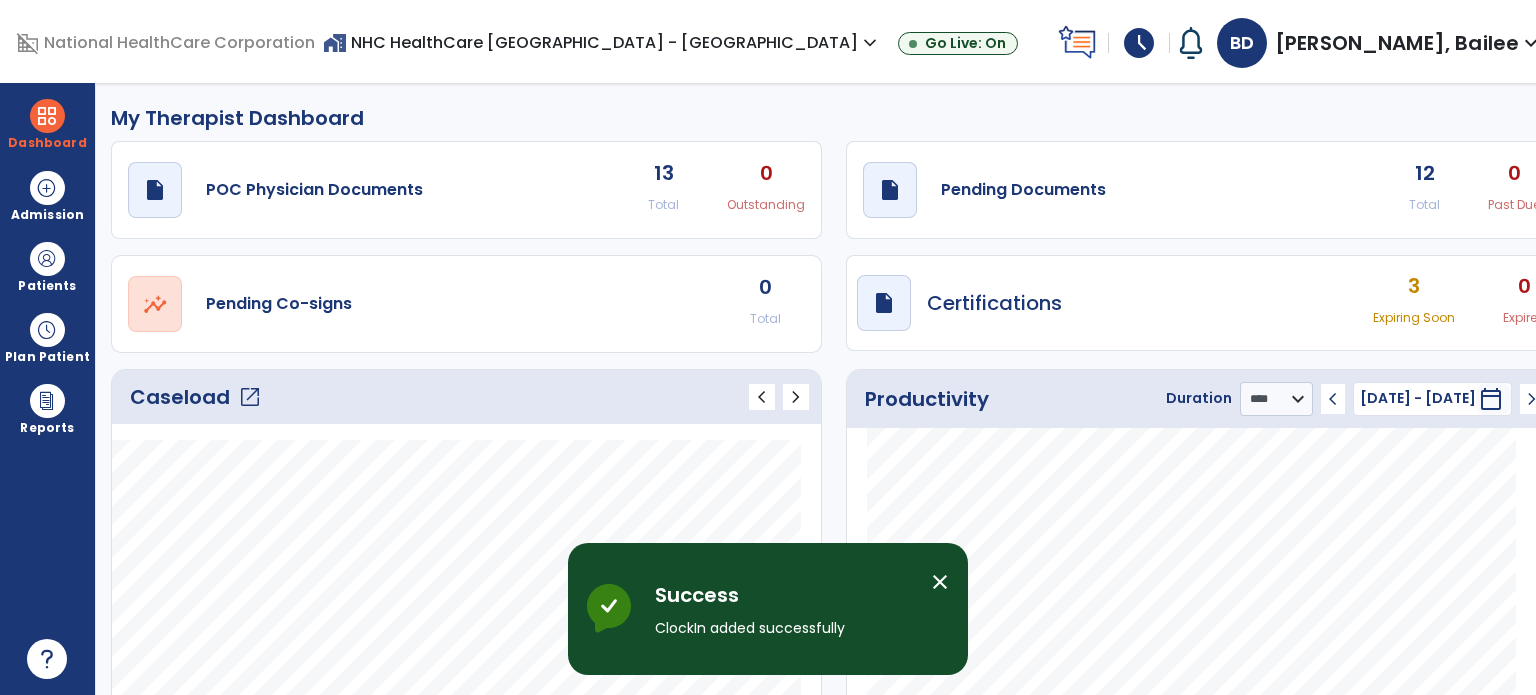 click on "Patients" at bounding box center [47, 286] 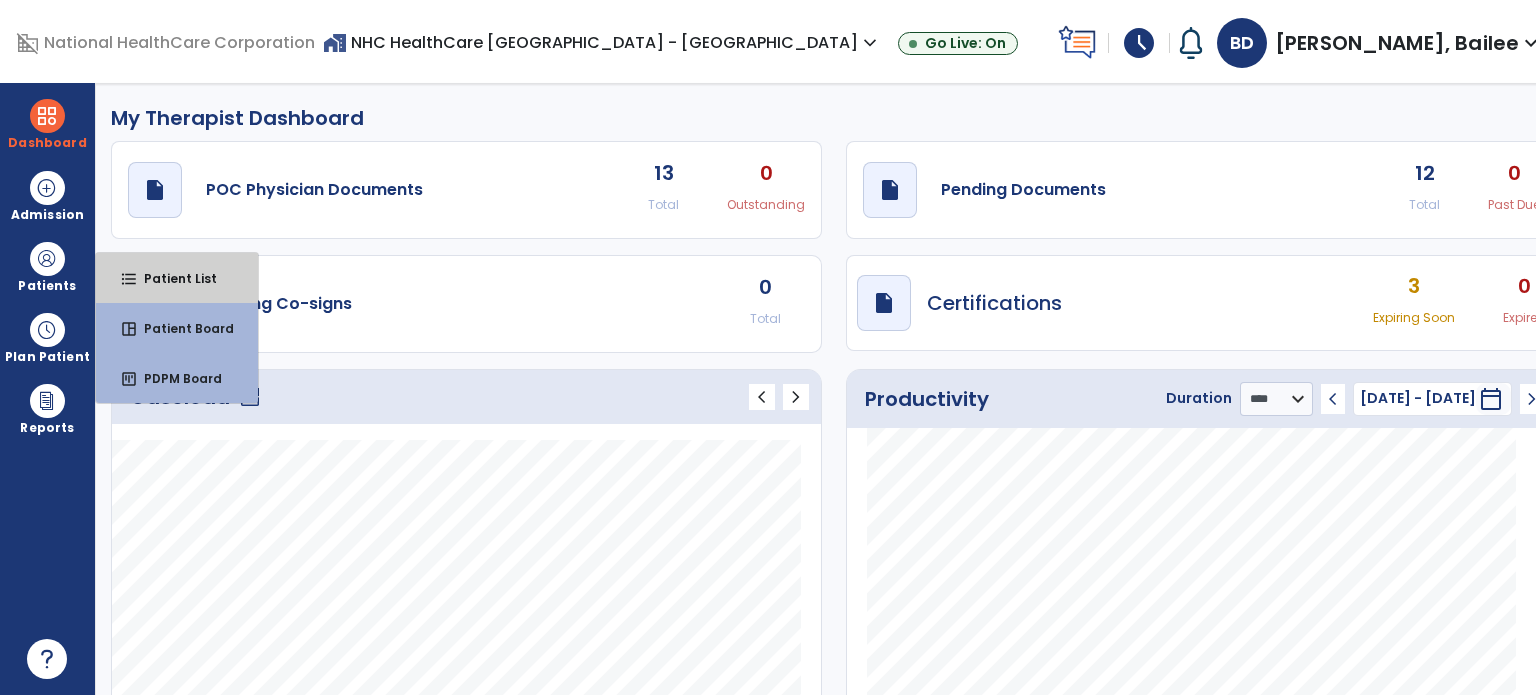 click on "Patient List" at bounding box center (172, 278) 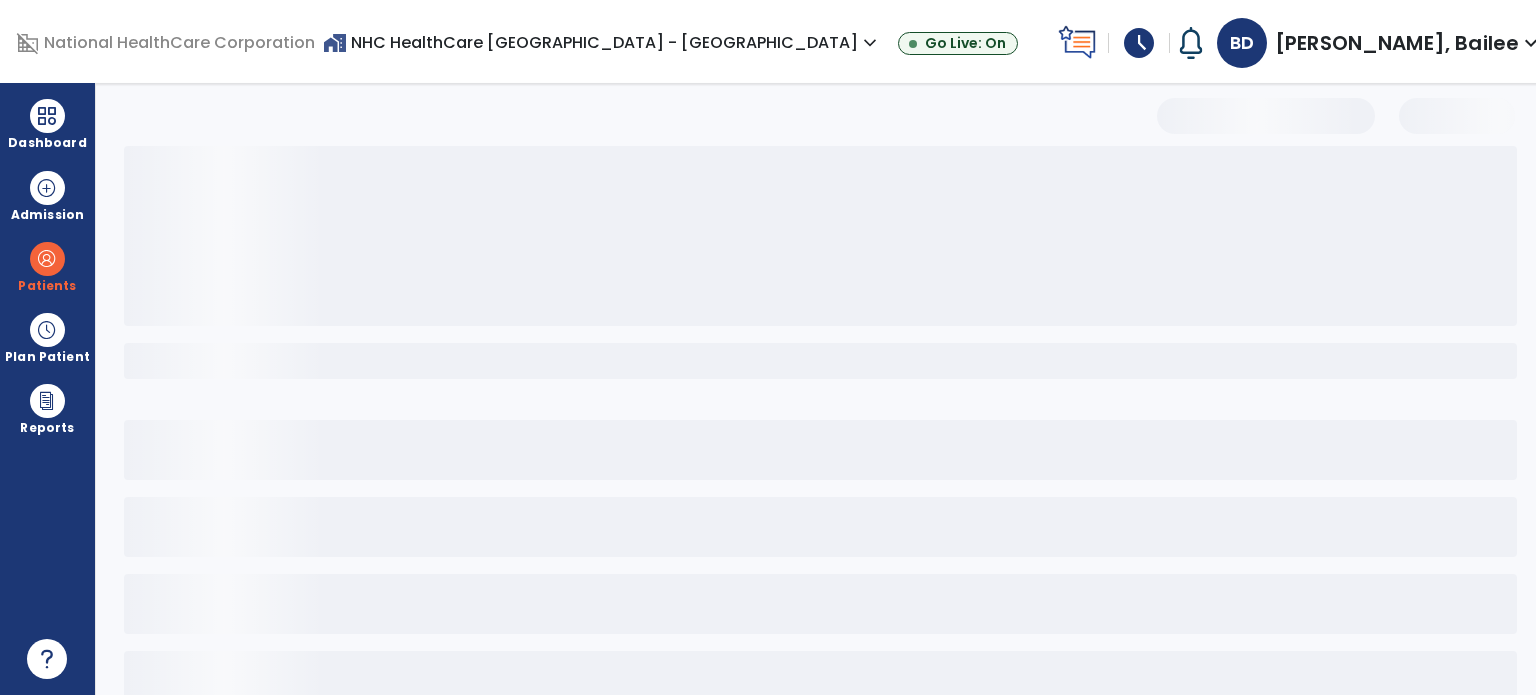 select on "***" 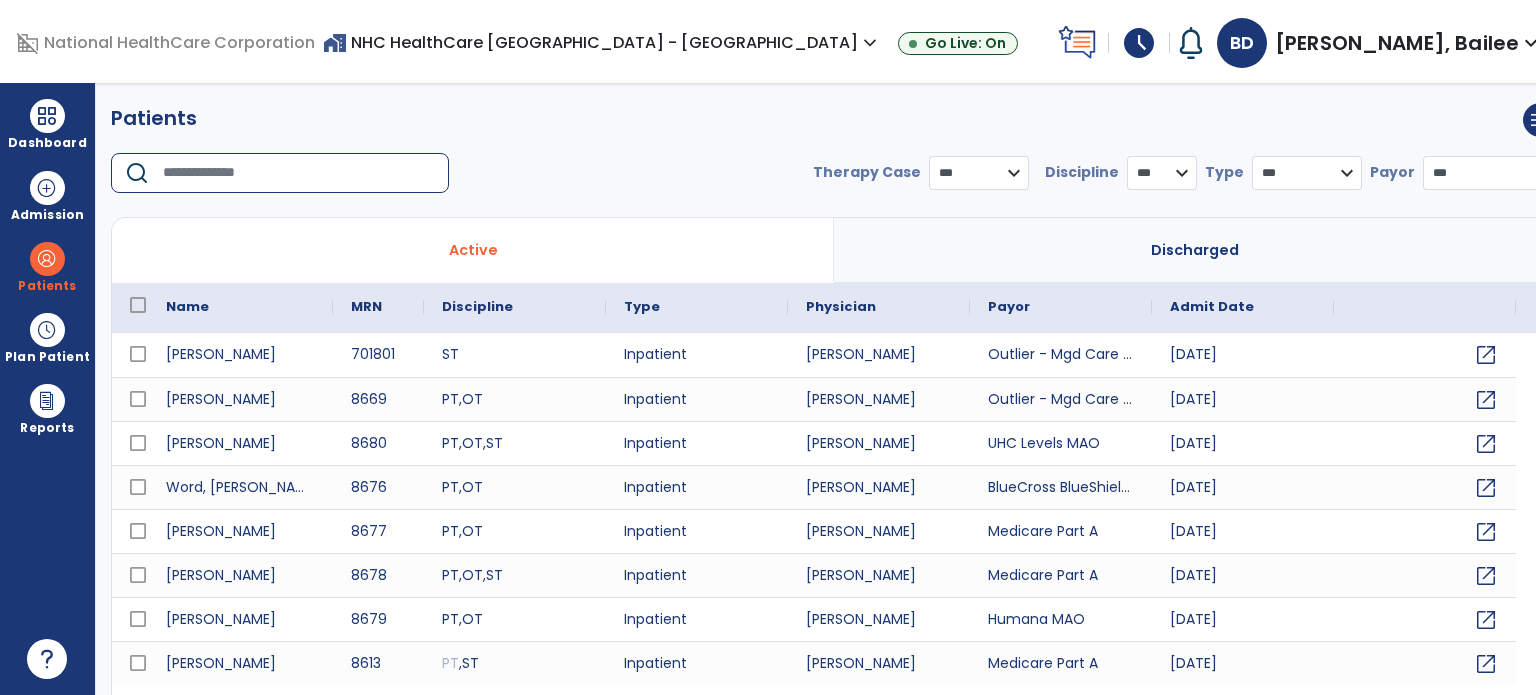 click at bounding box center [299, 173] 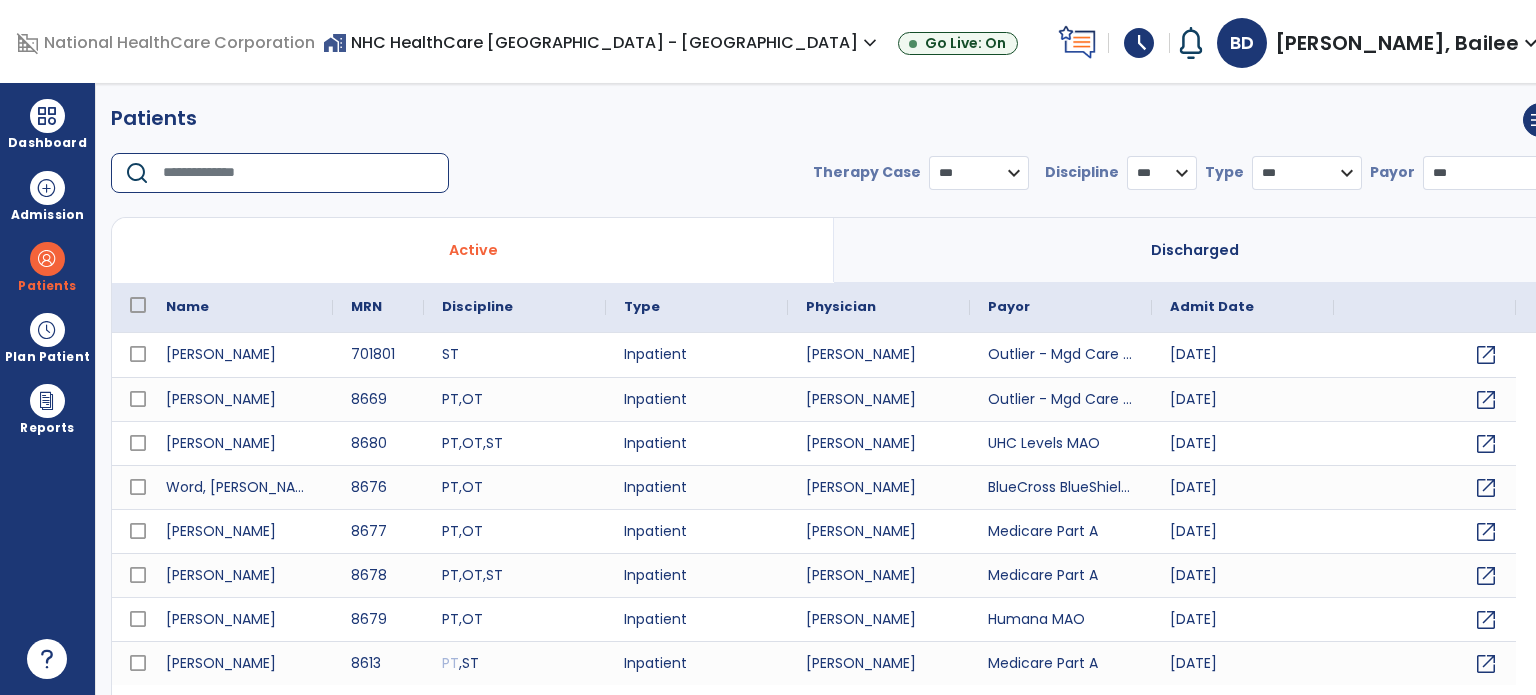 click on "Admission" at bounding box center [47, 195] 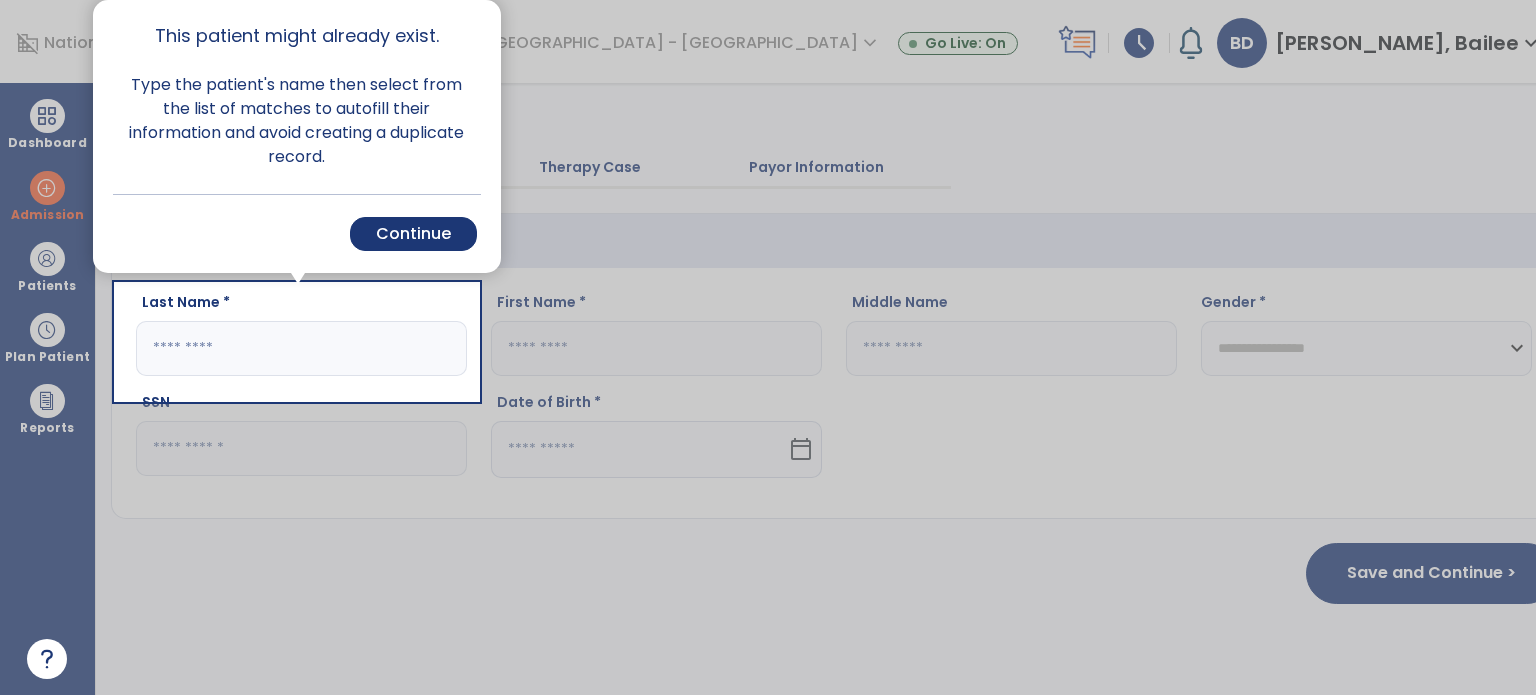 click on "Continue" at bounding box center (413, 234) 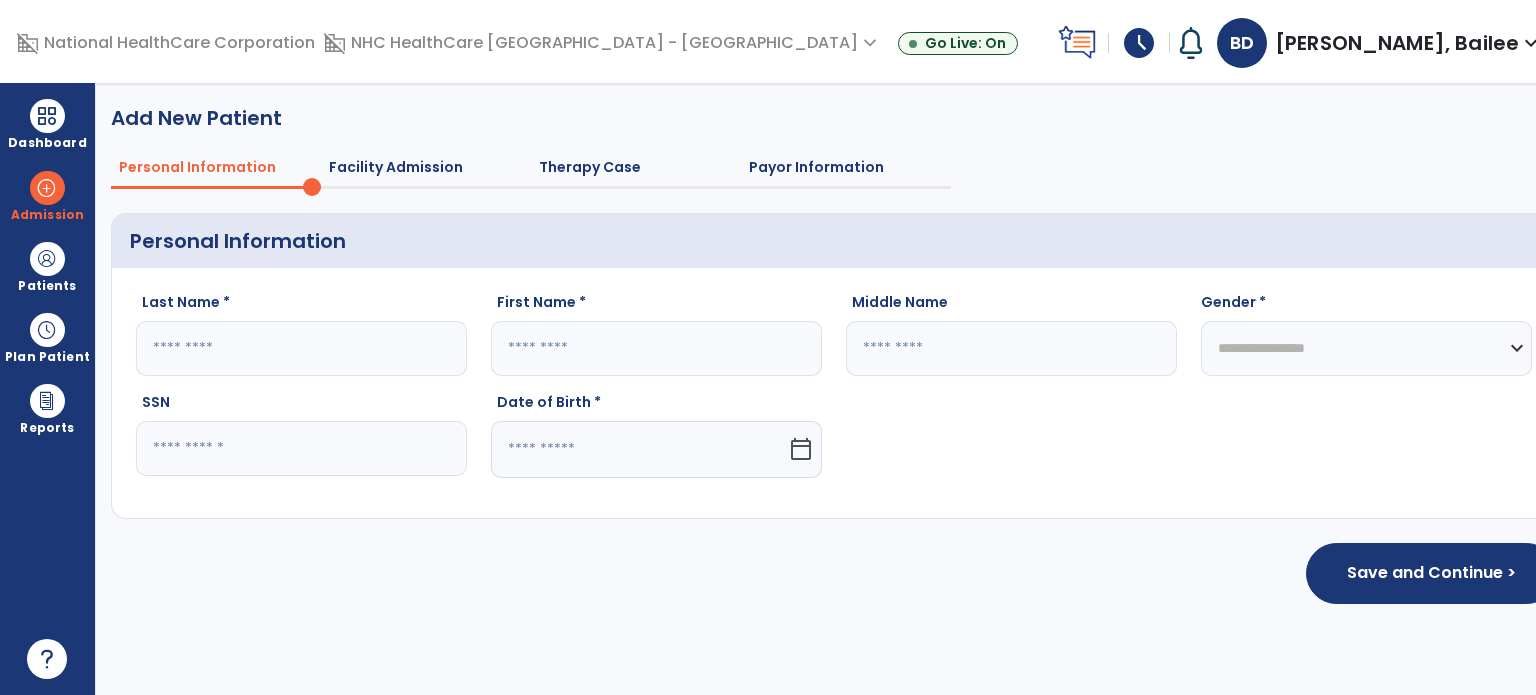 click 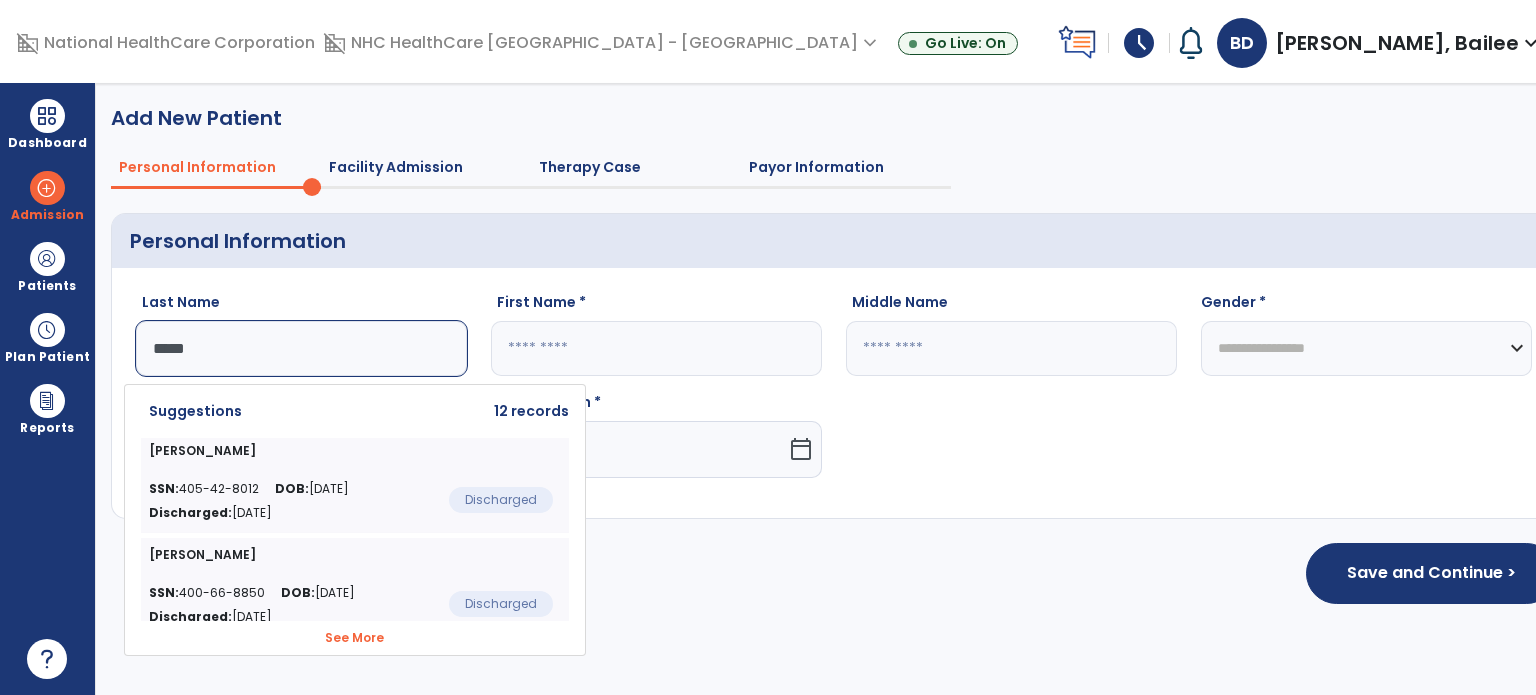 click on "[PERSON_NAME]  SSN:  400-66-8850 DOB:  [DEMOGRAPHIC_DATA] Discharged:  [DATE]  Discharged" 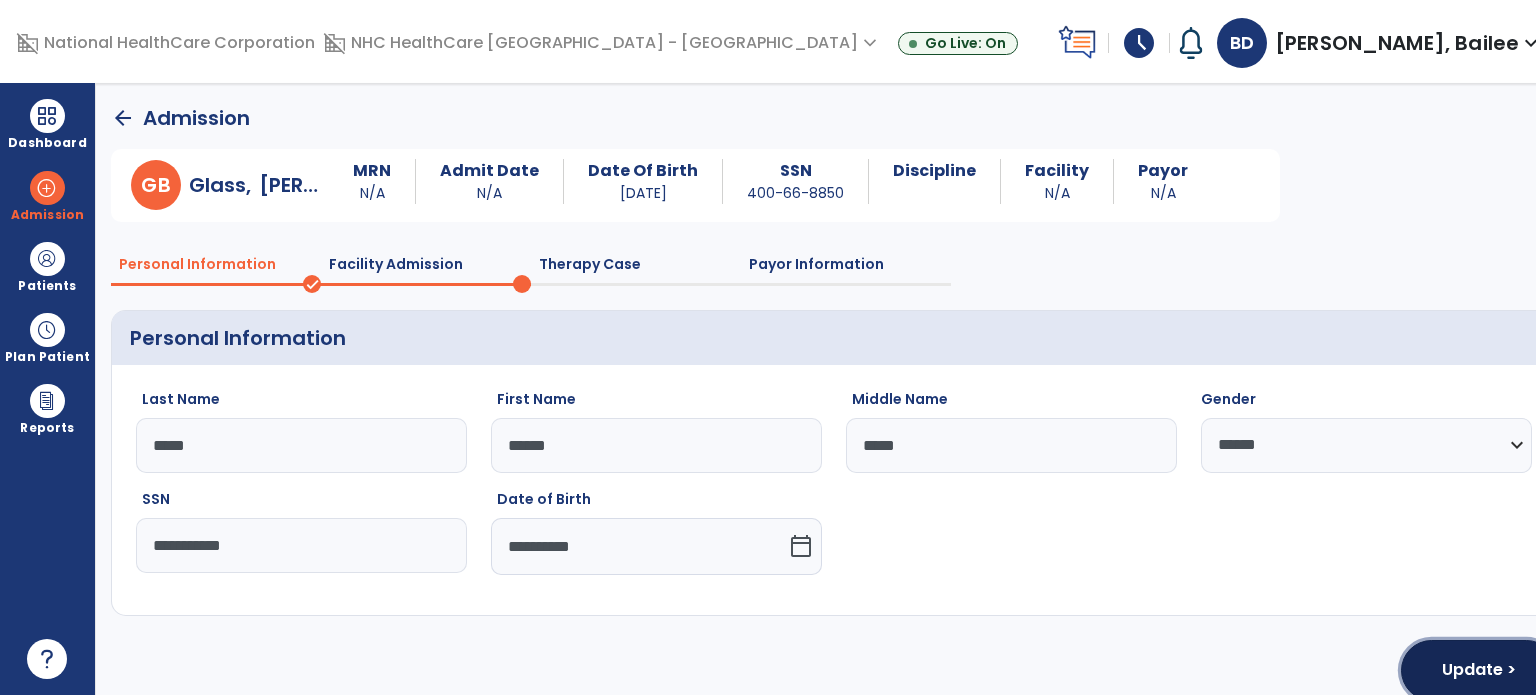 click on "Update >" 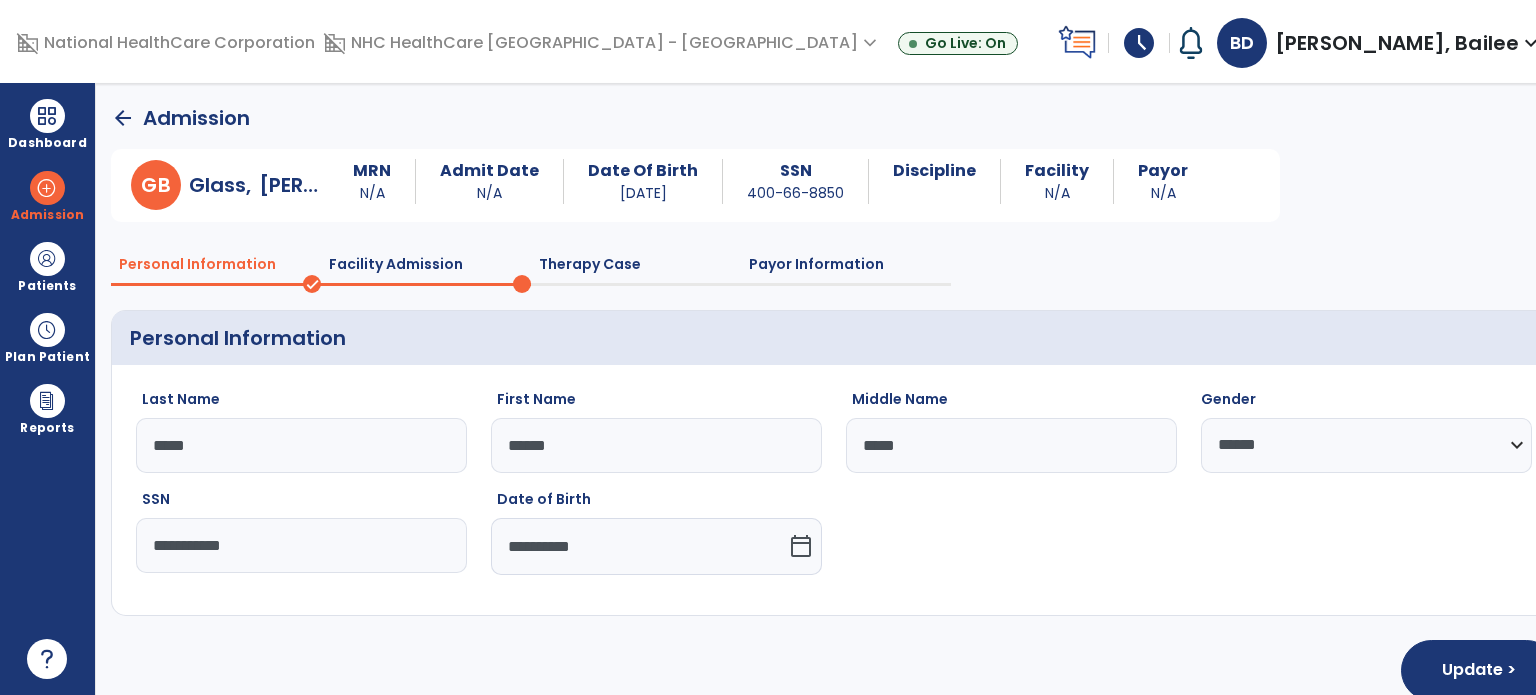 select on "**********" 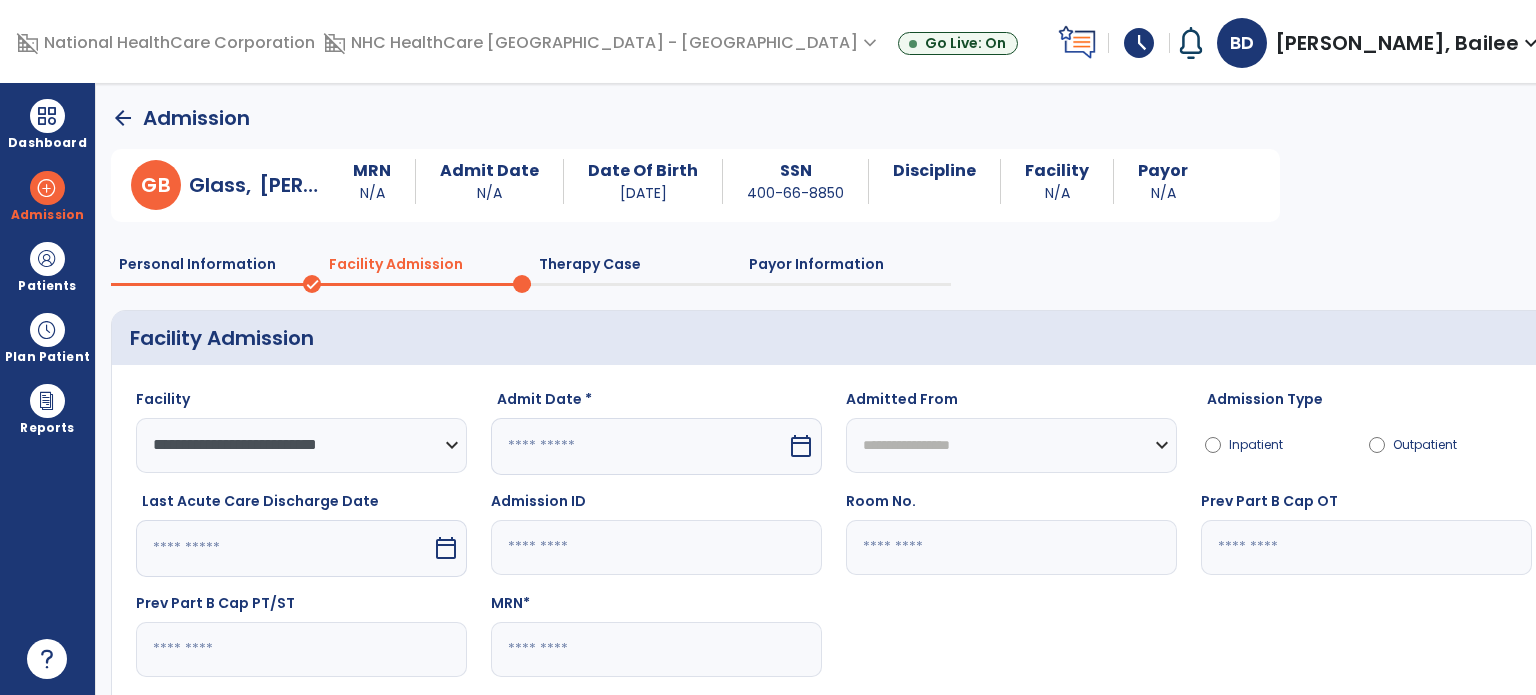 click at bounding box center (639, 446) 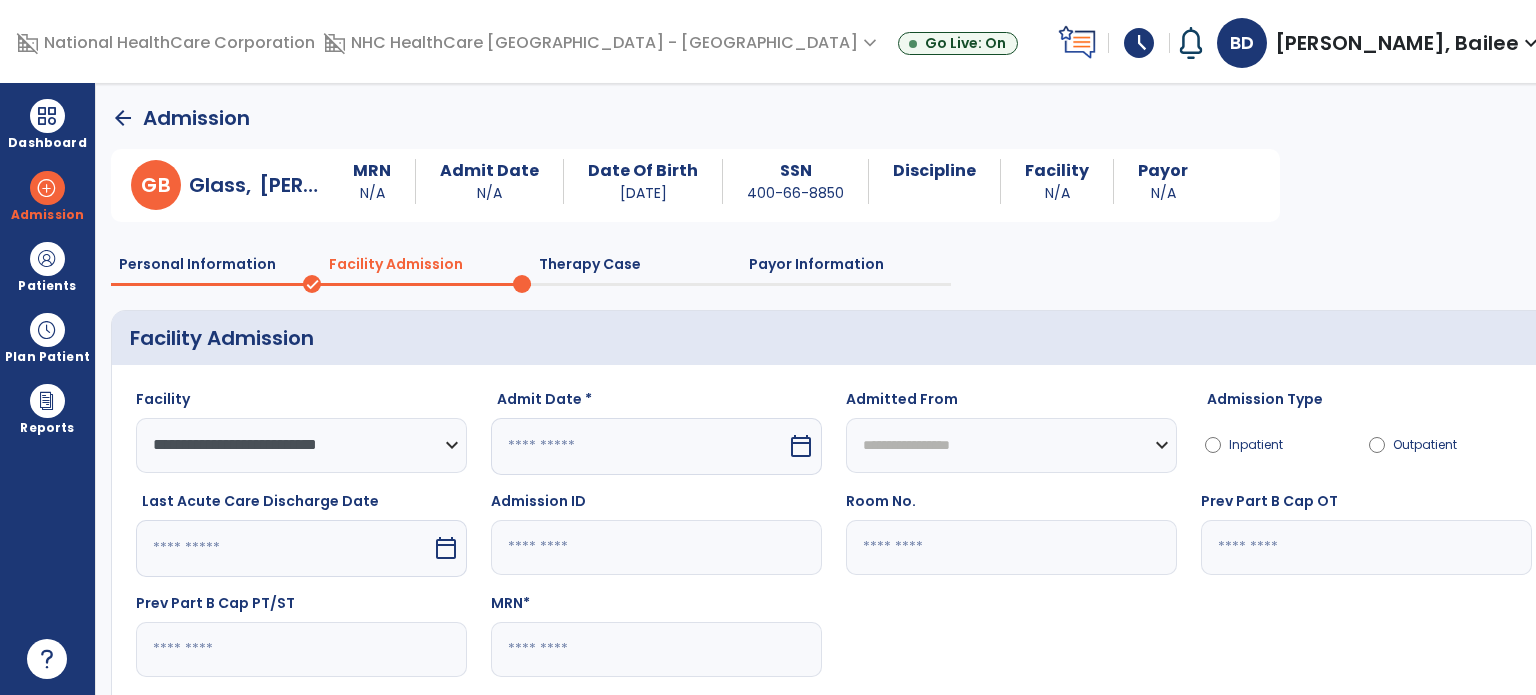 select on "*" 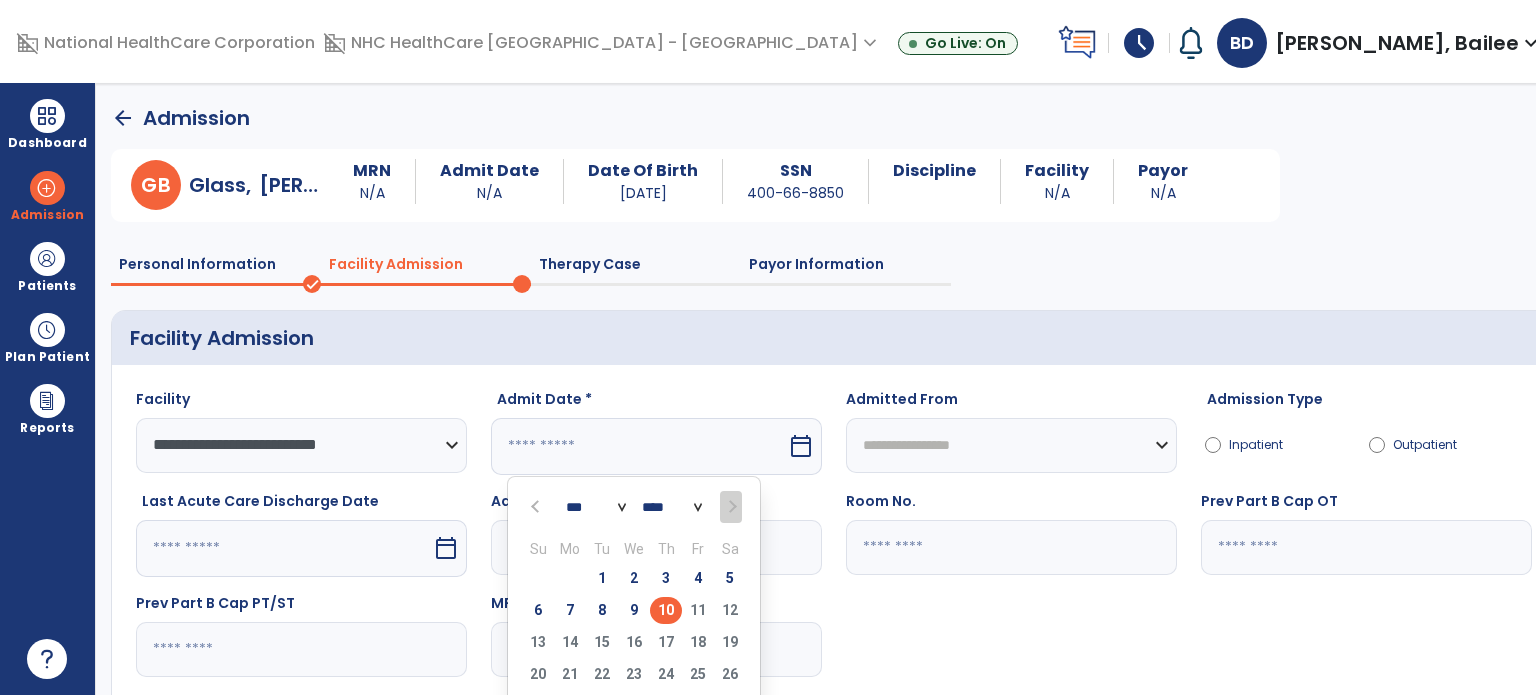 click on "10" at bounding box center [666, 610] 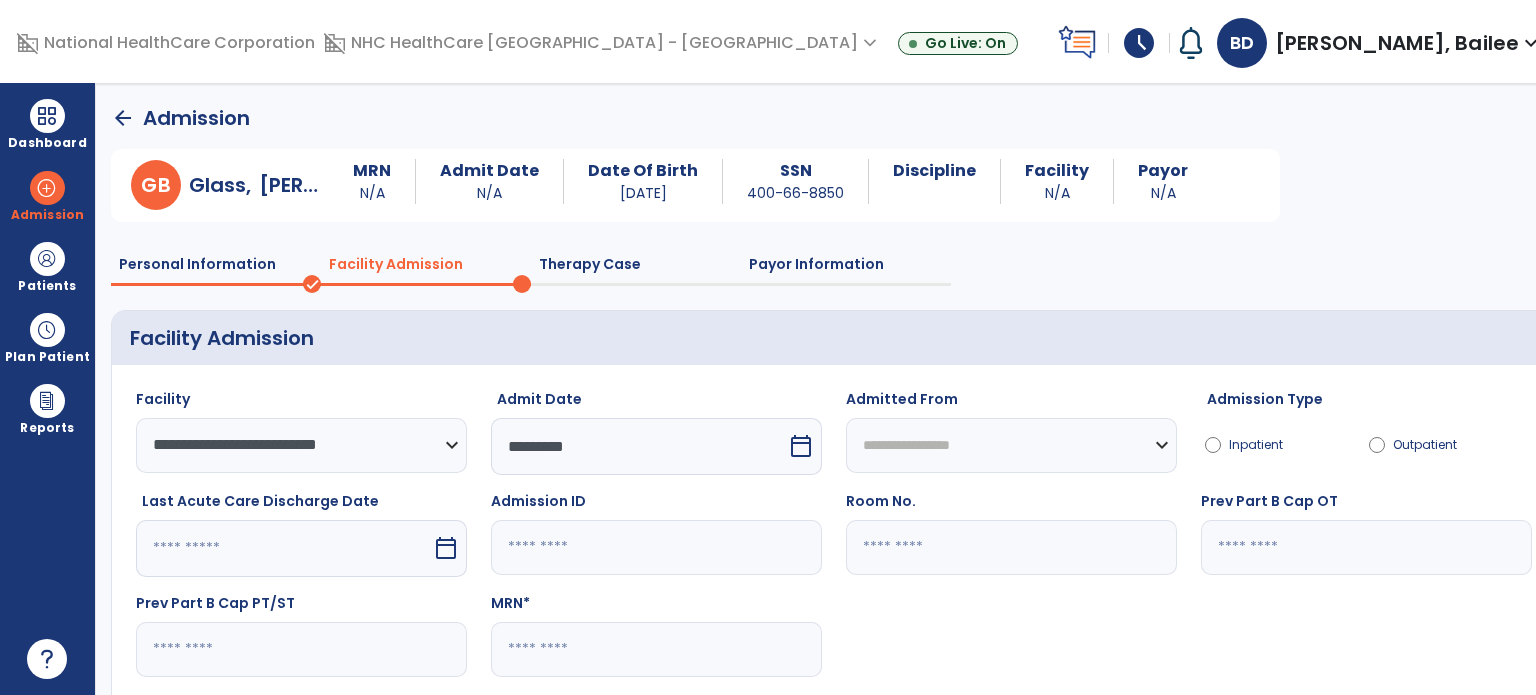 scroll, scrollTop: 130, scrollLeft: 0, axis: vertical 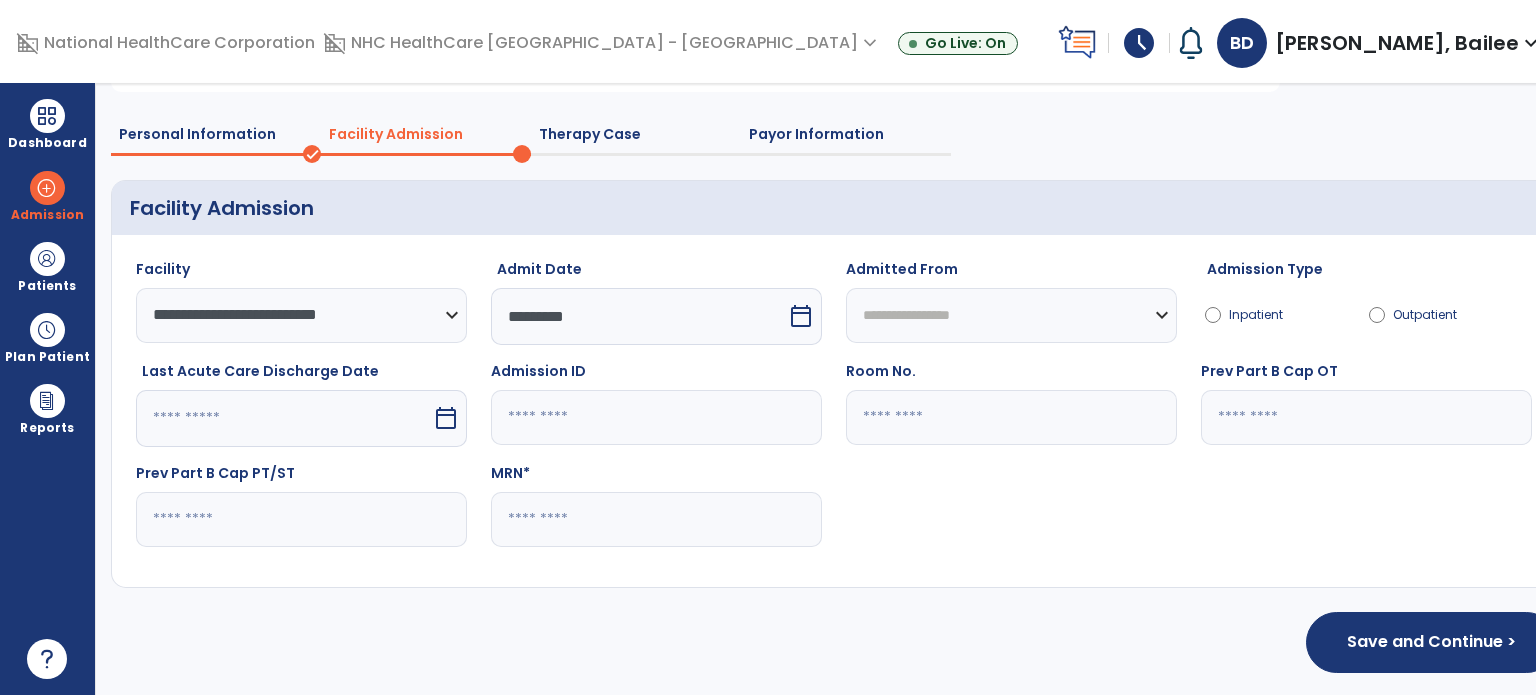 click 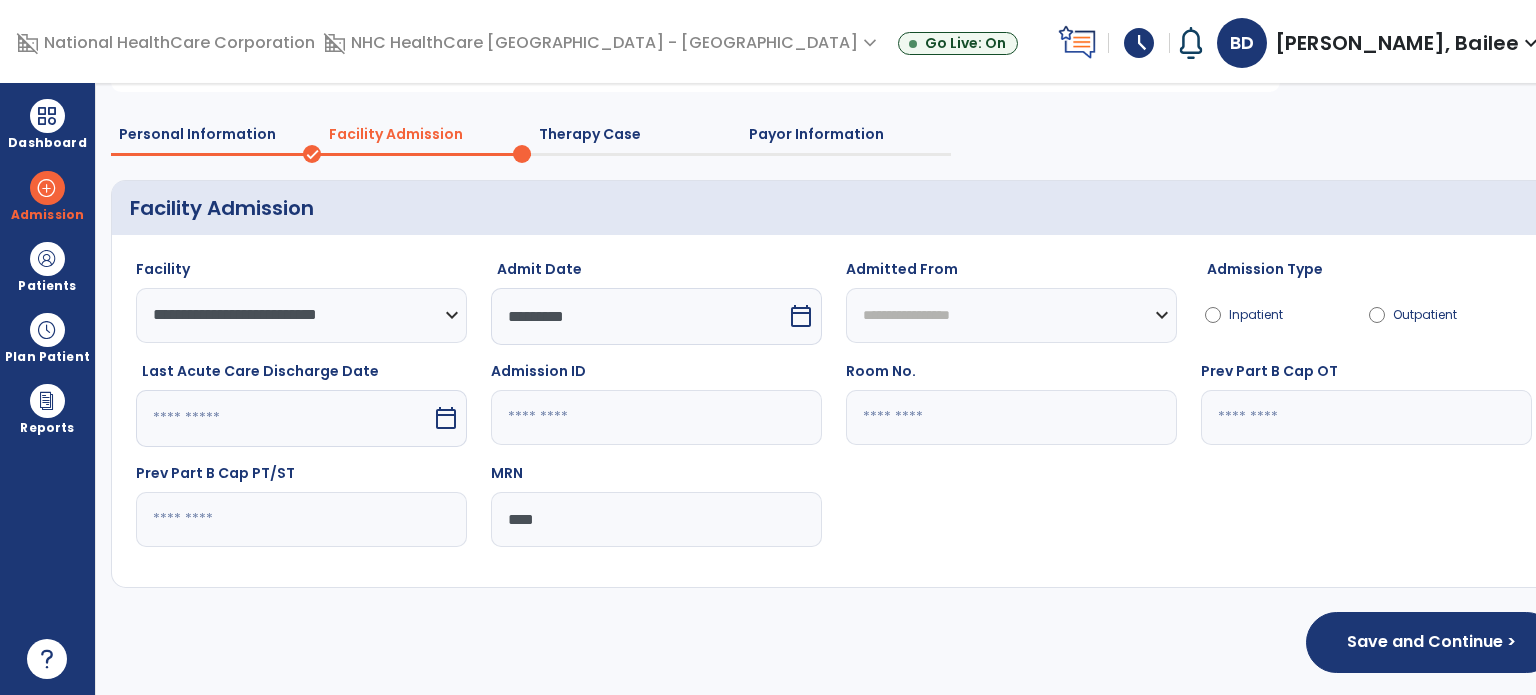 type on "****" 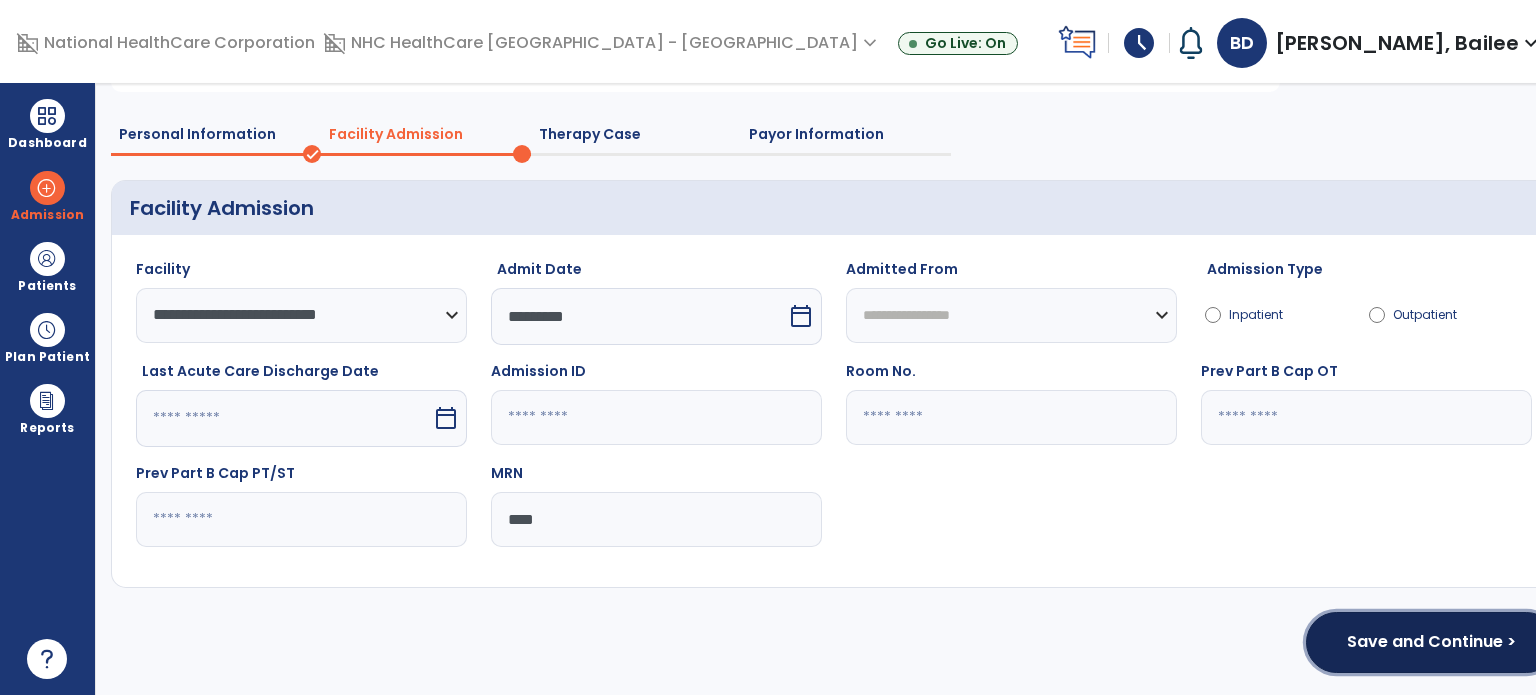 click on "Save and Continue >" 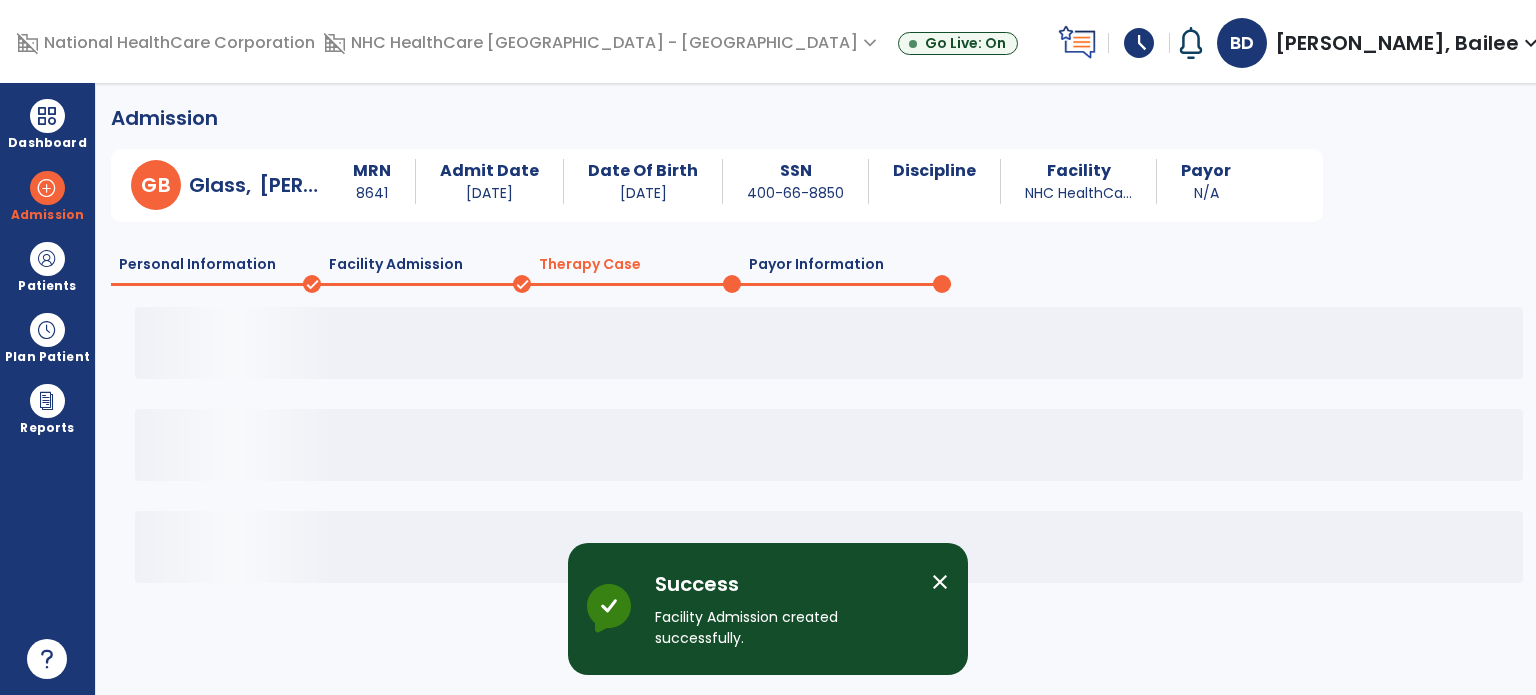 scroll, scrollTop: 0, scrollLeft: 0, axis: both 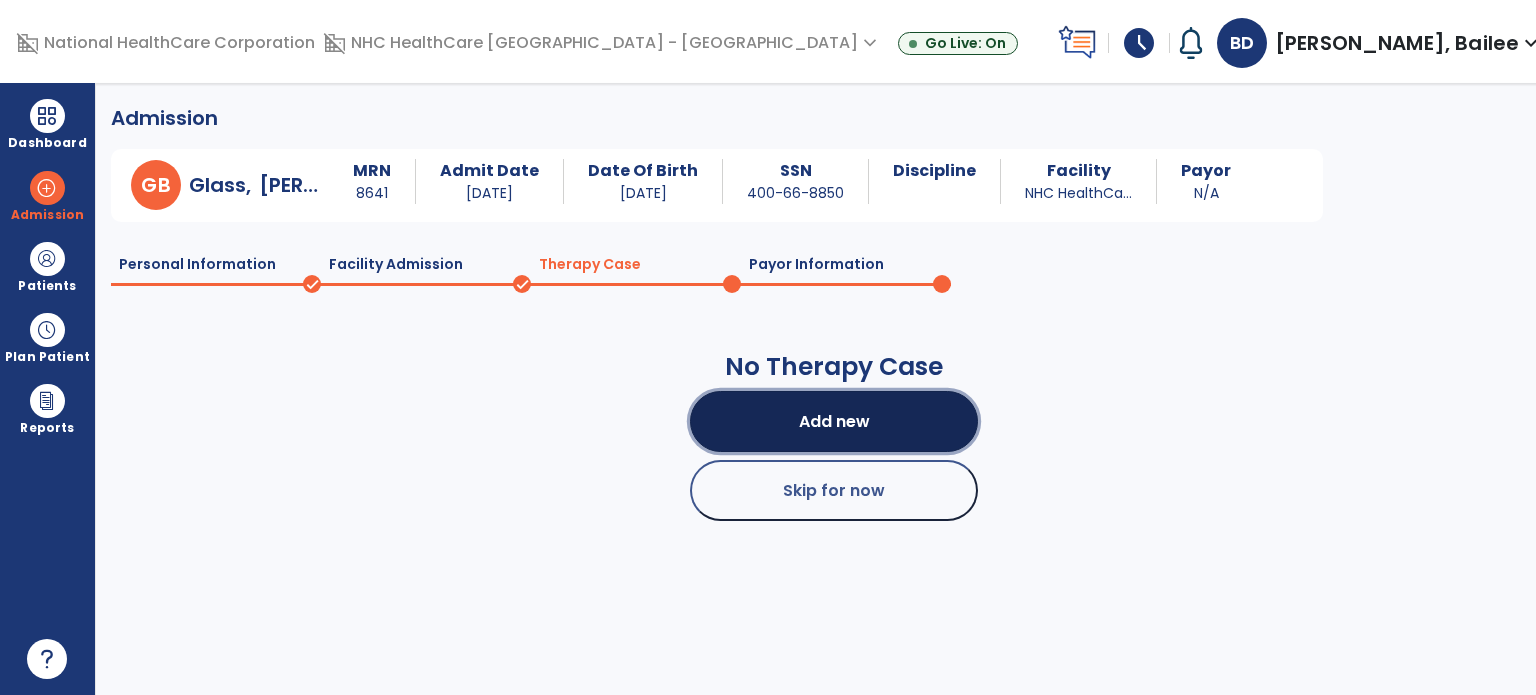 click on "Add new" at bounding box center (834, 421) 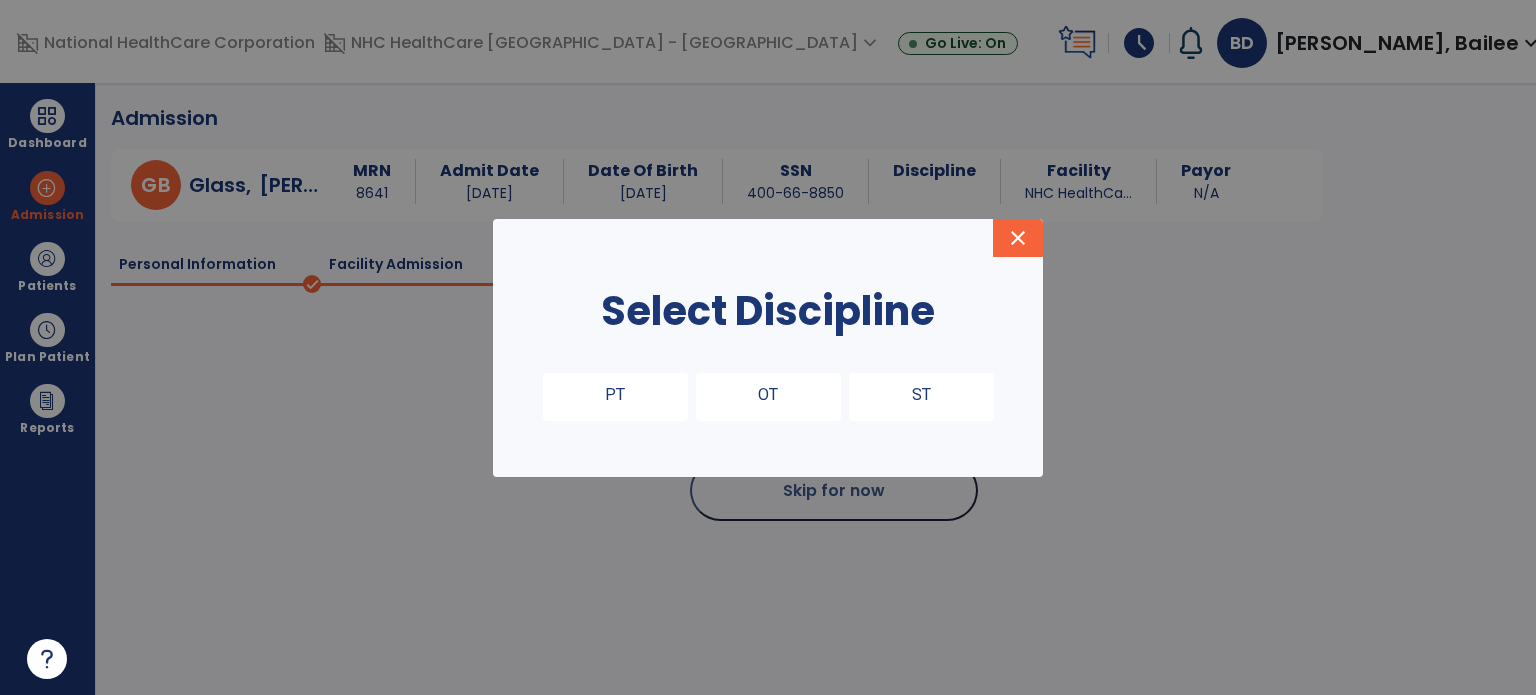 click on "OT" at bounding box center (768, 397) 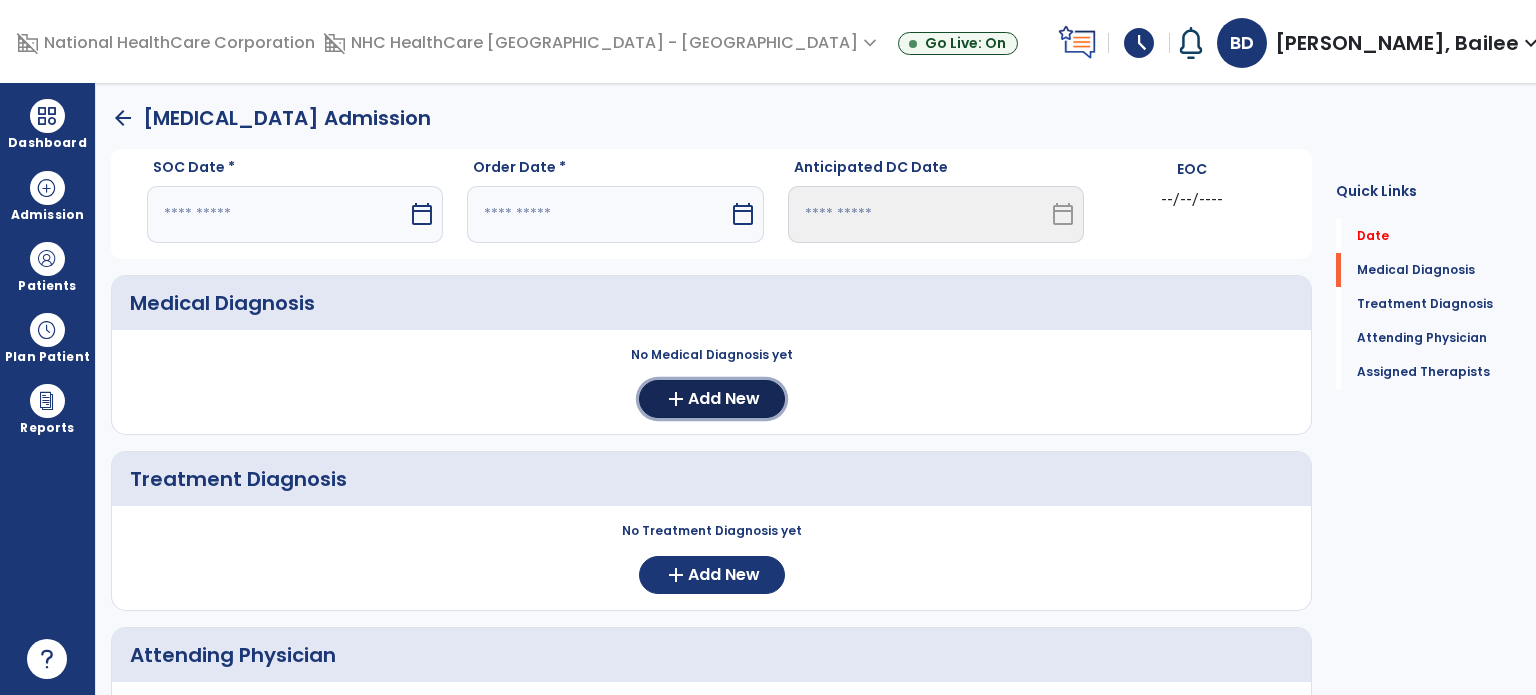 click on "add  Add New" 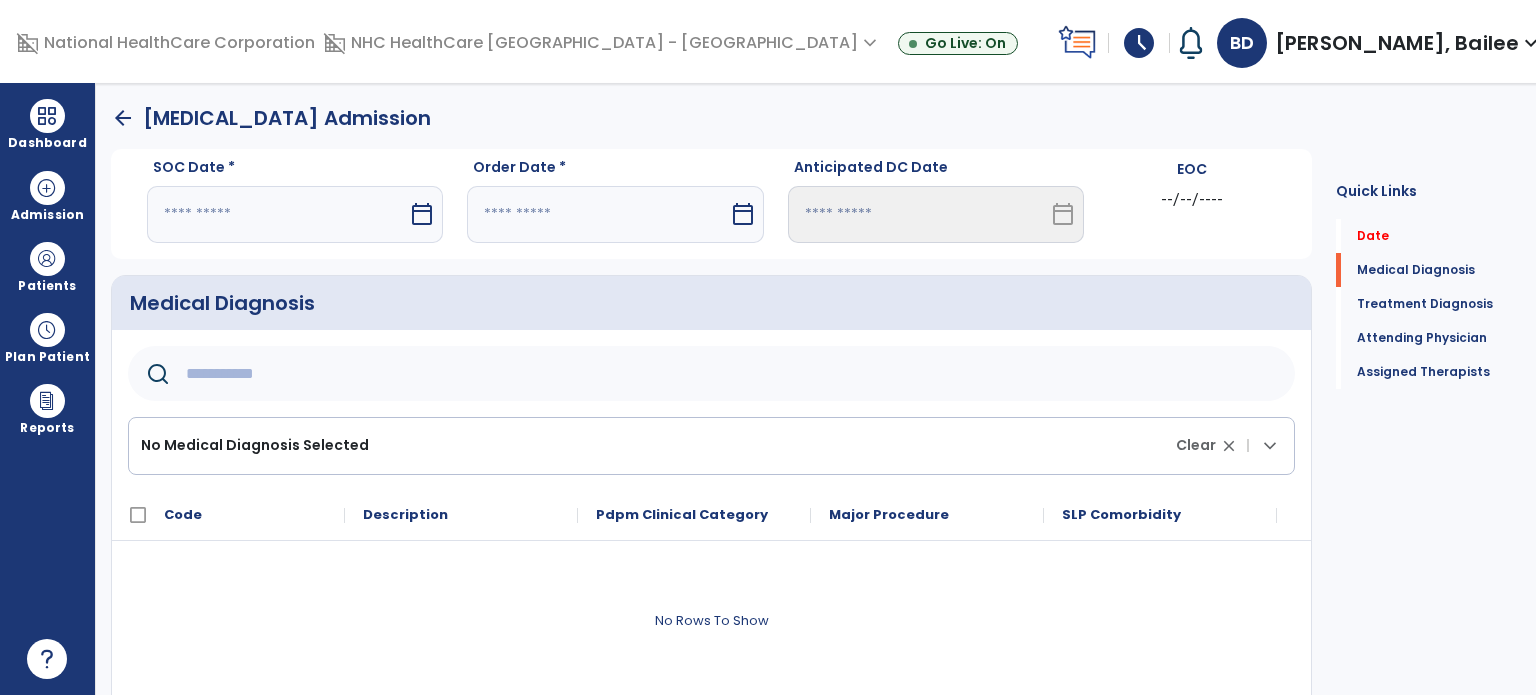 click 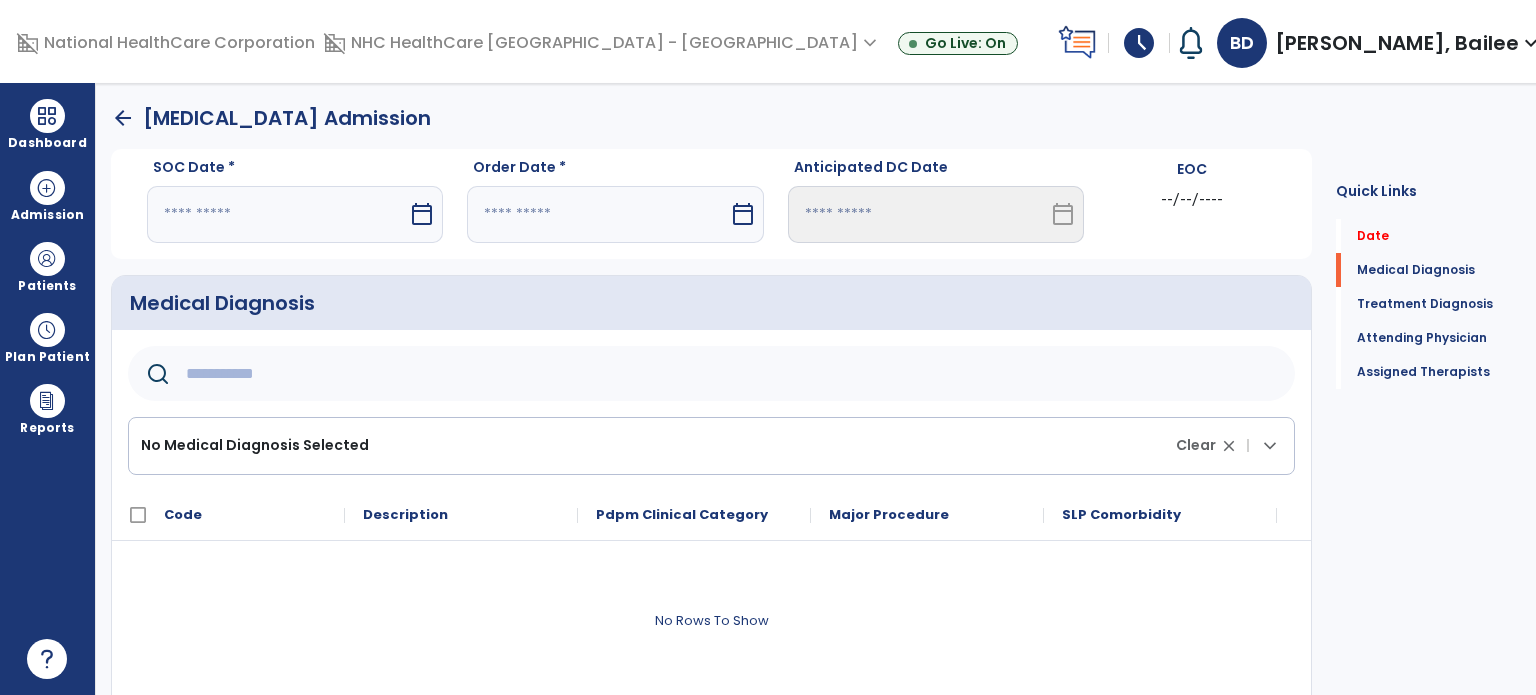 paste on "*****" 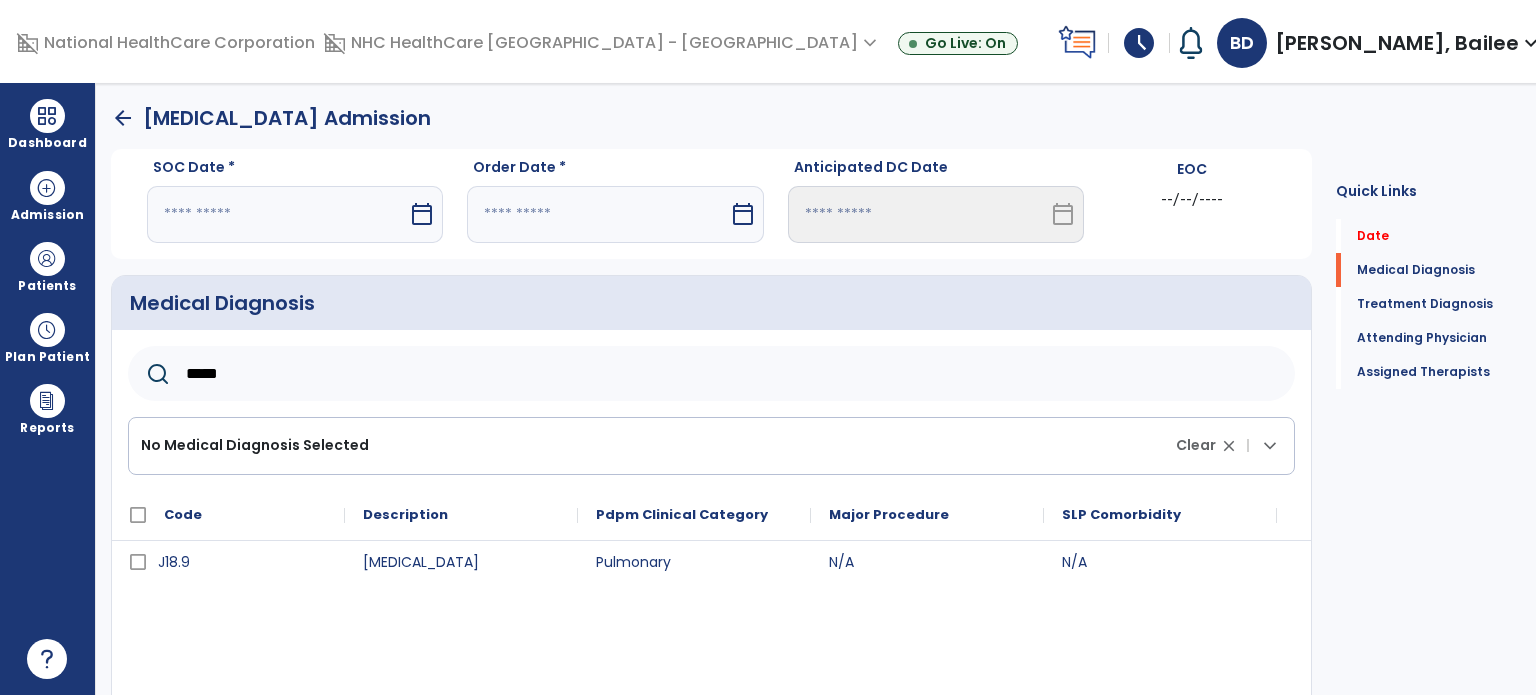 type on "*****" 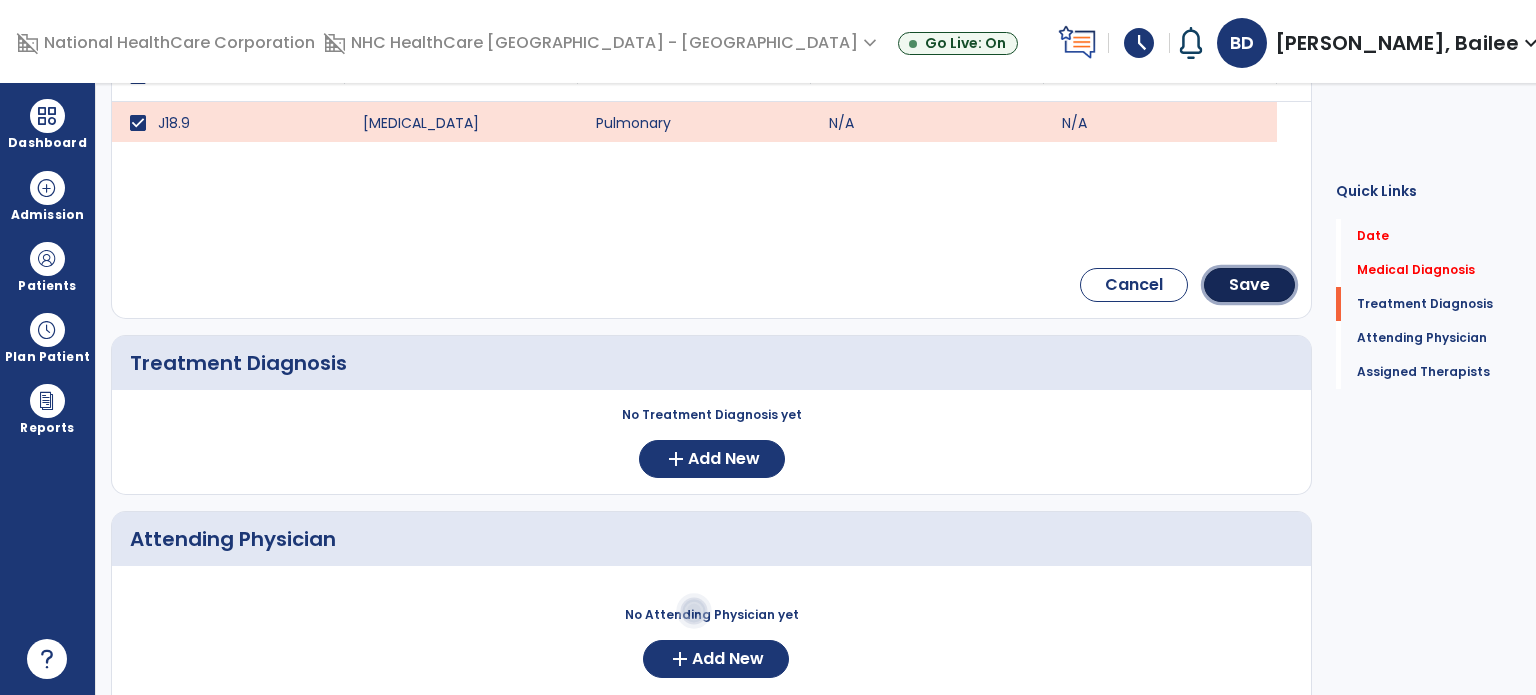 click on "Save" 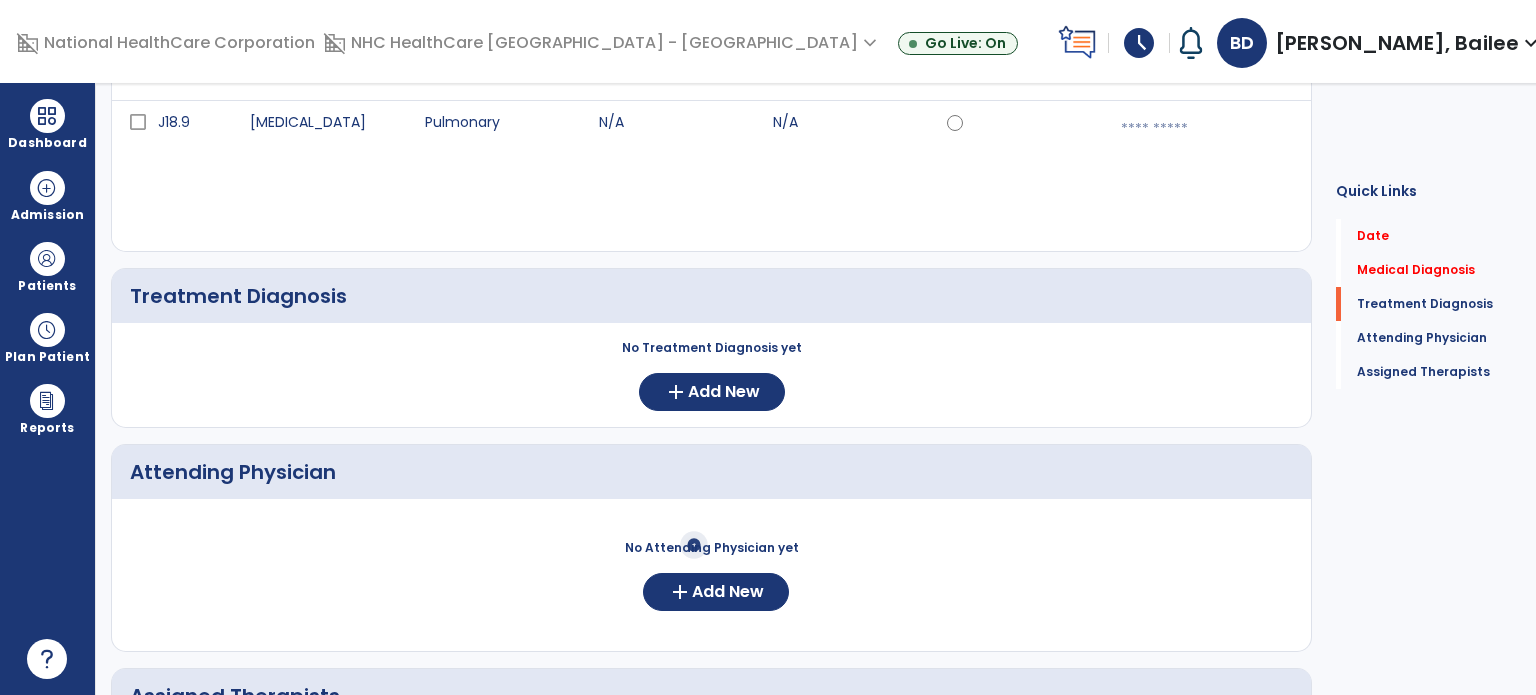 scroll, scrollTop: 0, scrollLeft: 0, axis: both 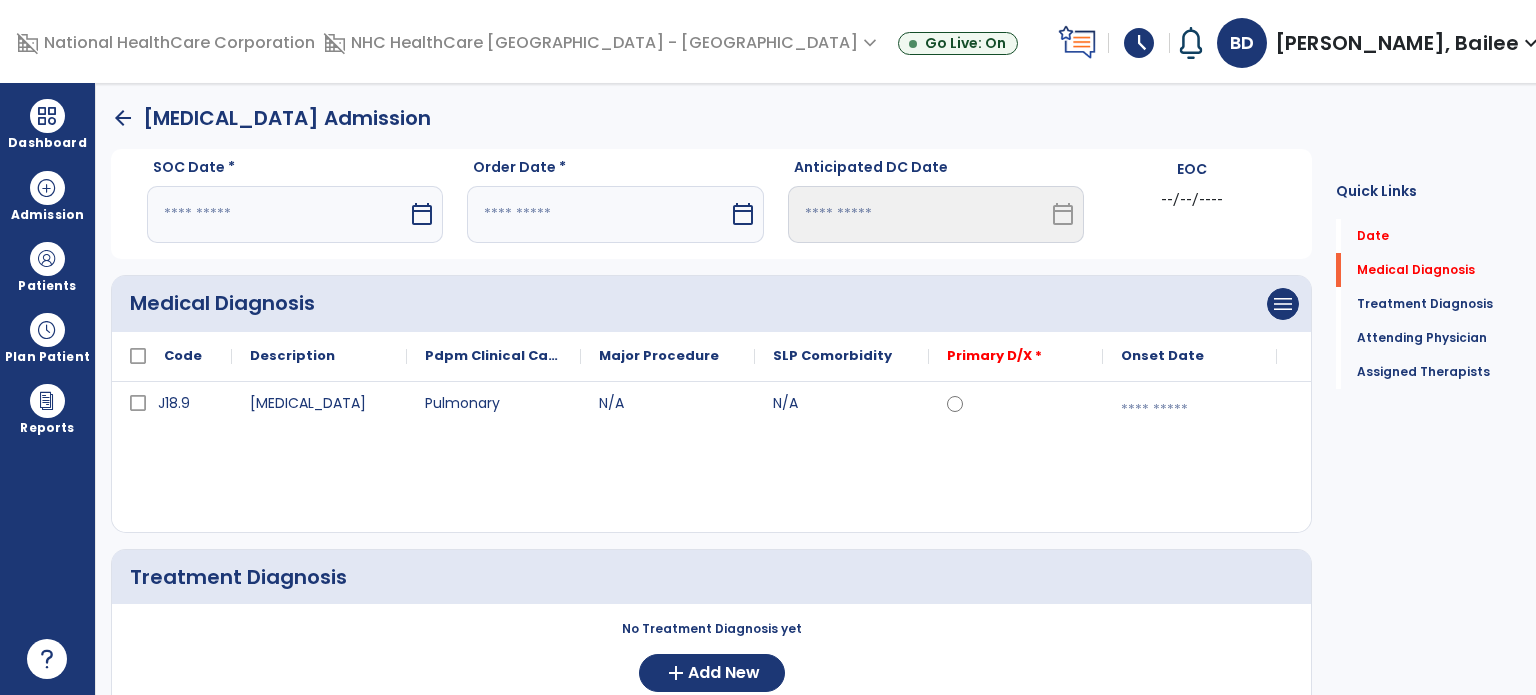 click on "SOC Date *" at bounding box center (295, 171) 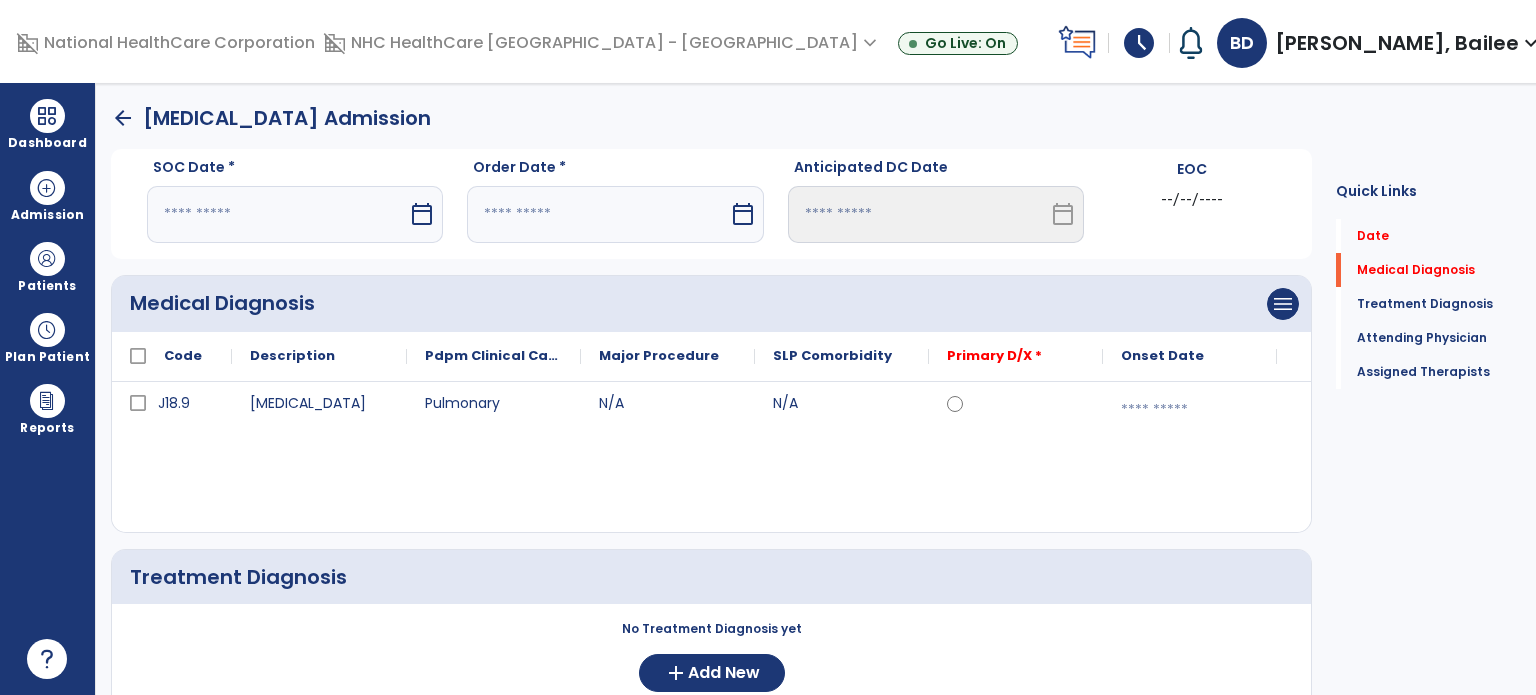click at bounding box center (277, 214) 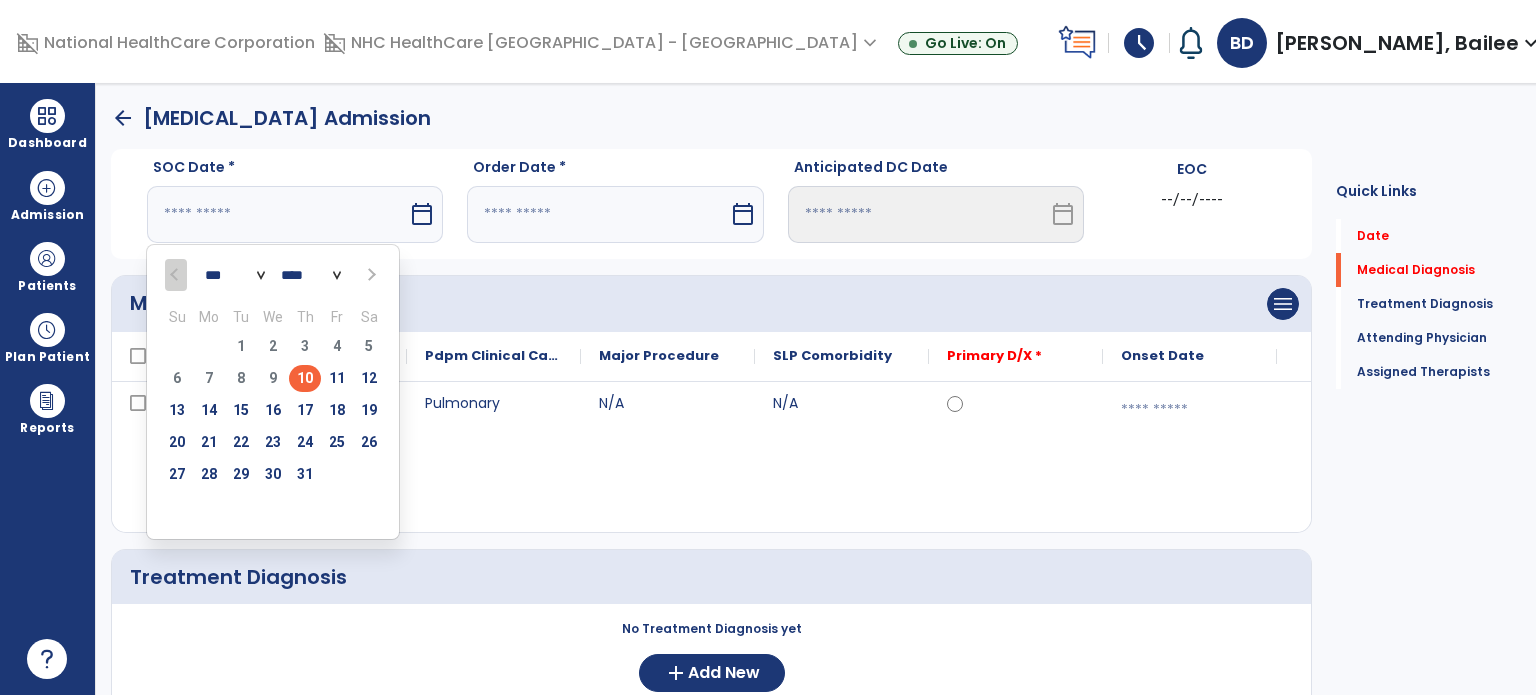 click on "10" at bounding box center [305, 378] 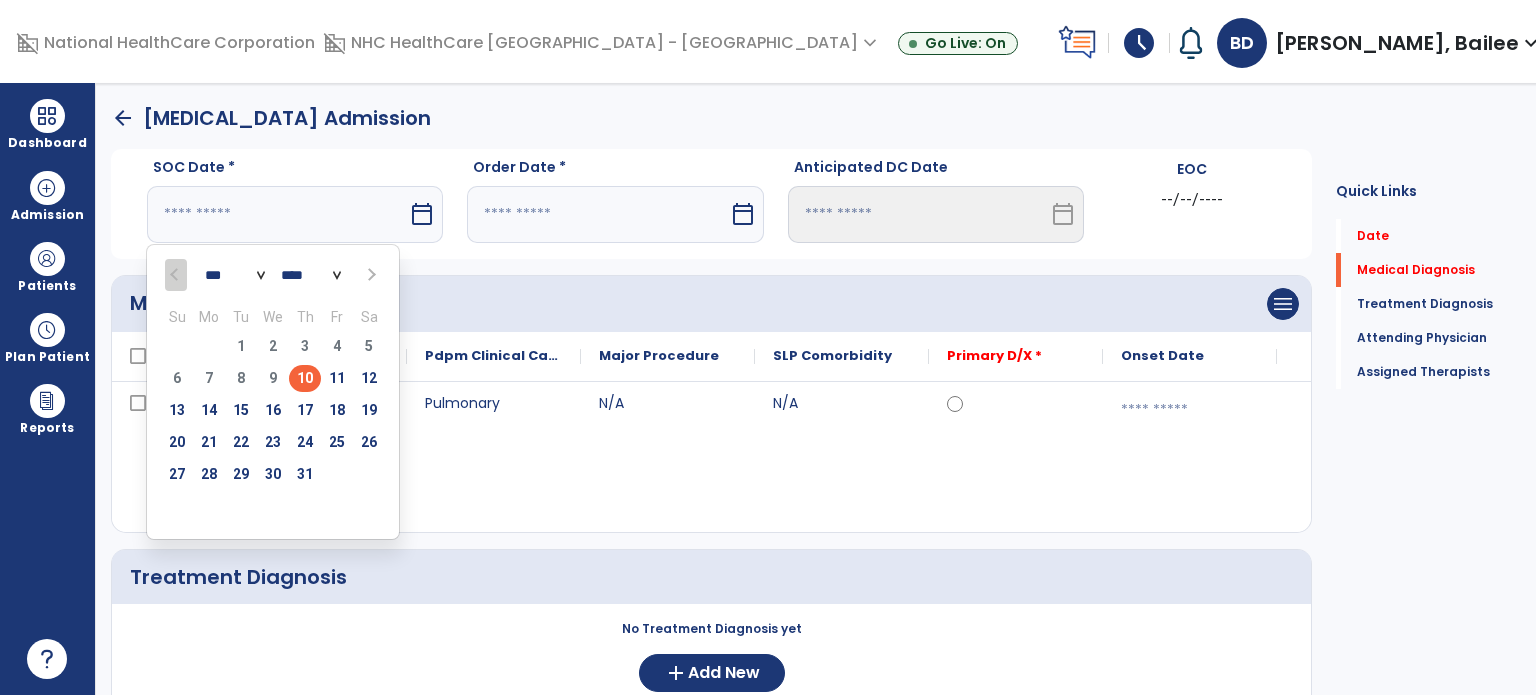 type on "*********" 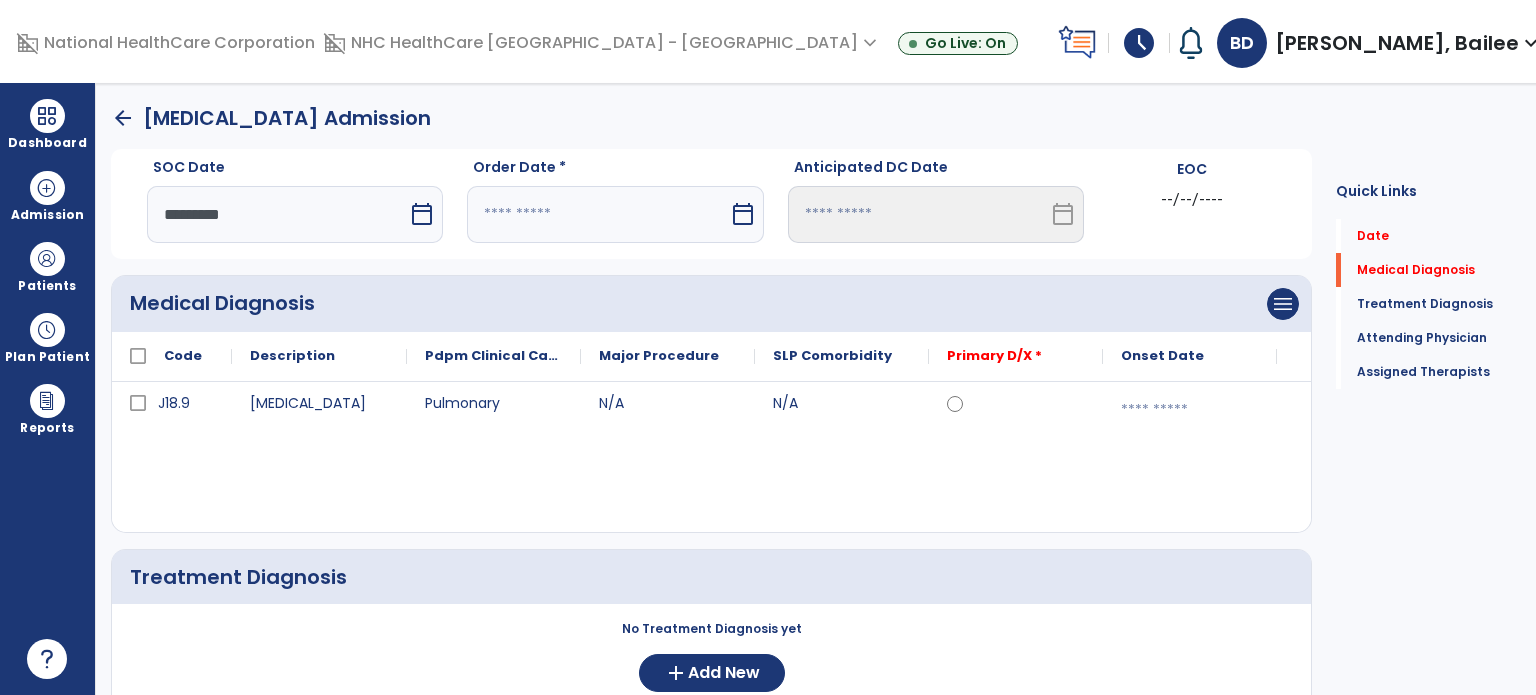 click at bounding box center (597, 214) 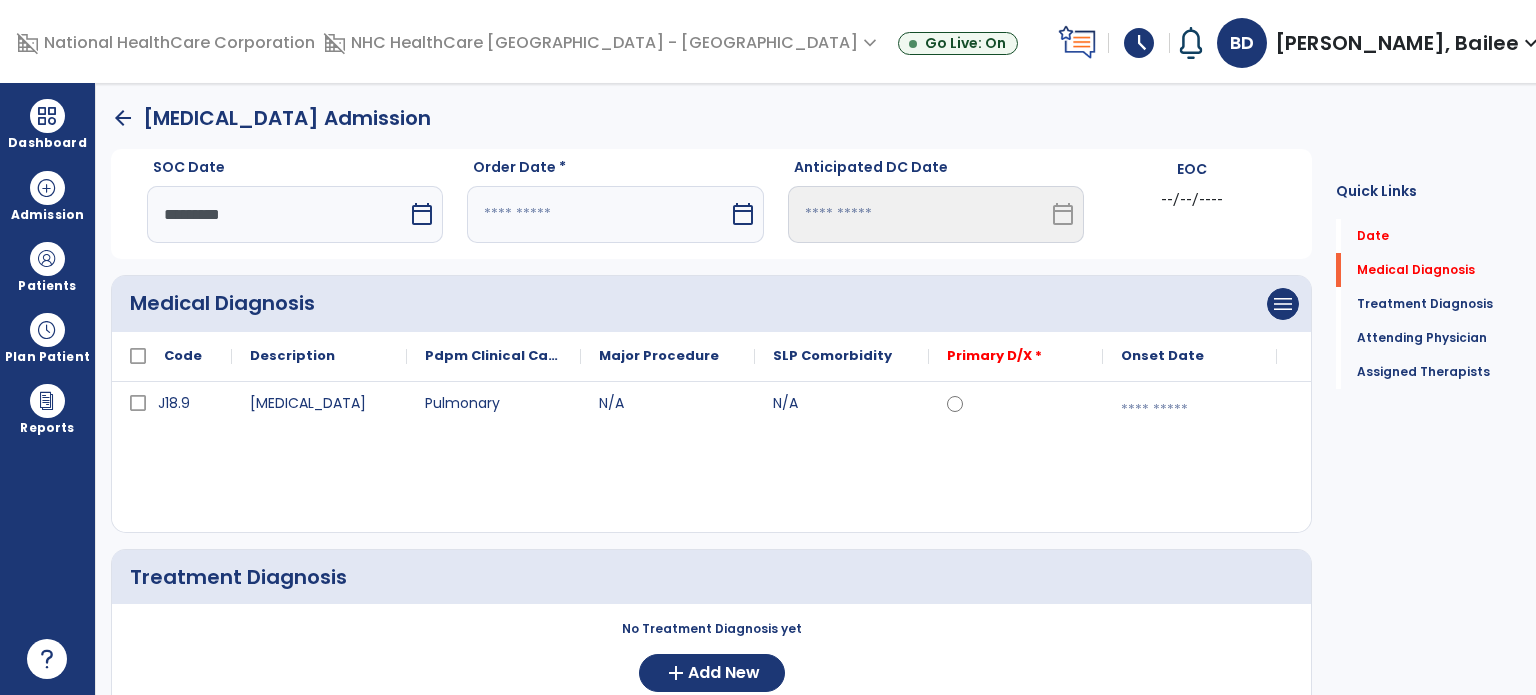 select on "*" 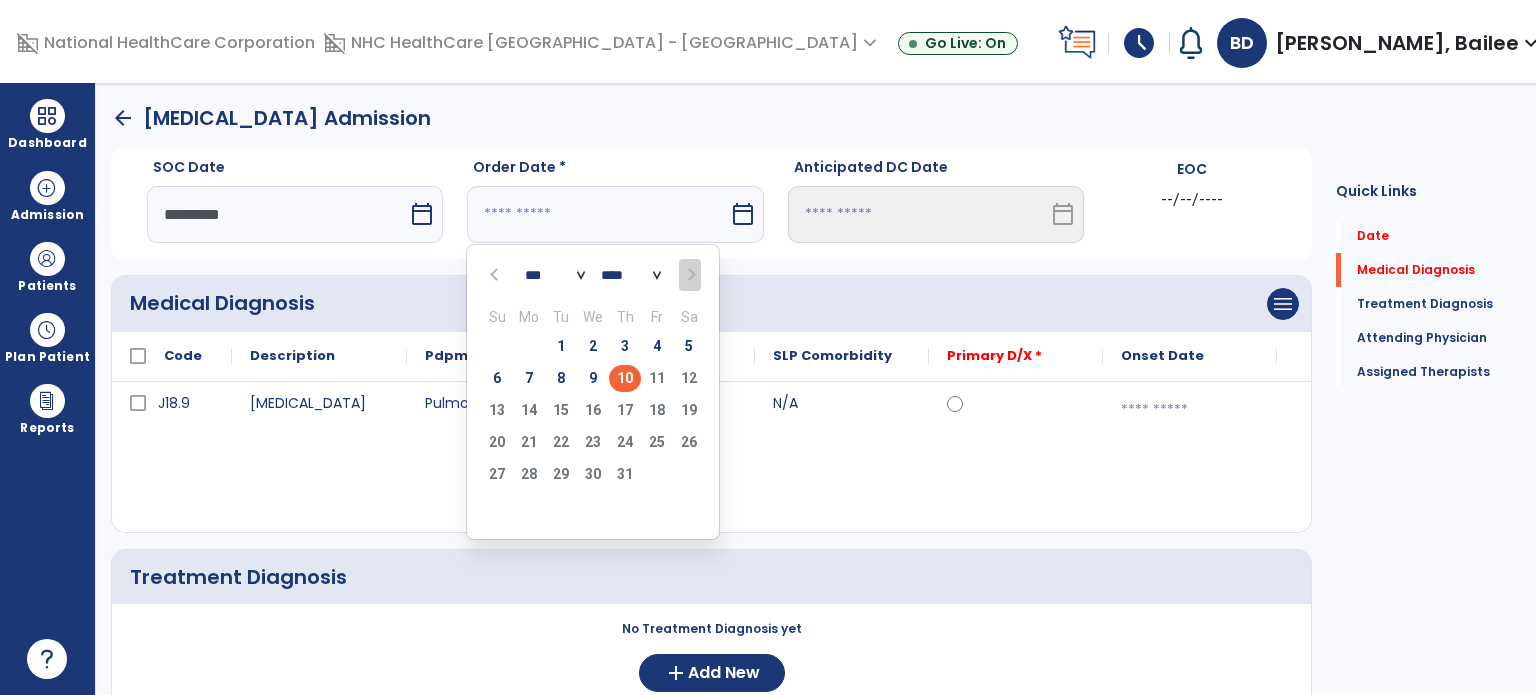 click on "9" at bounding box center (593, 378) 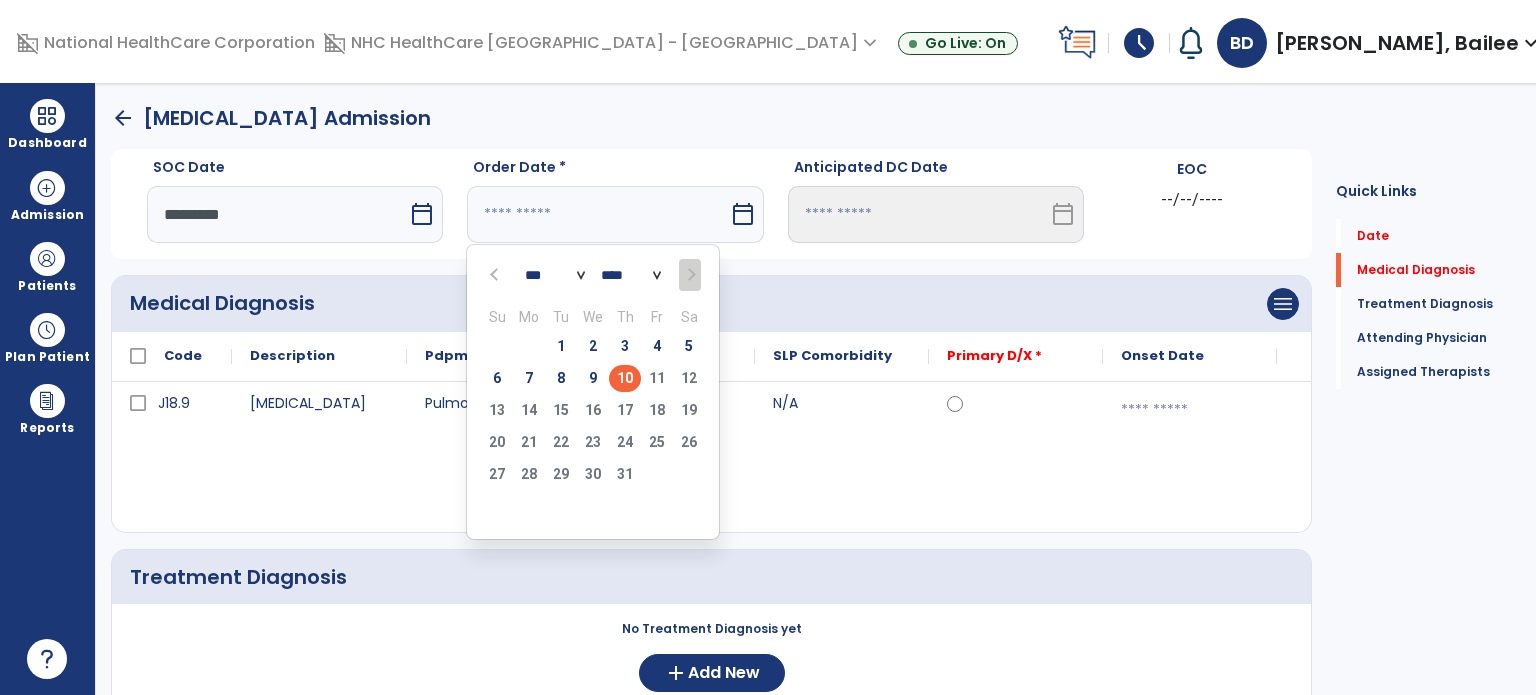 type on "********" 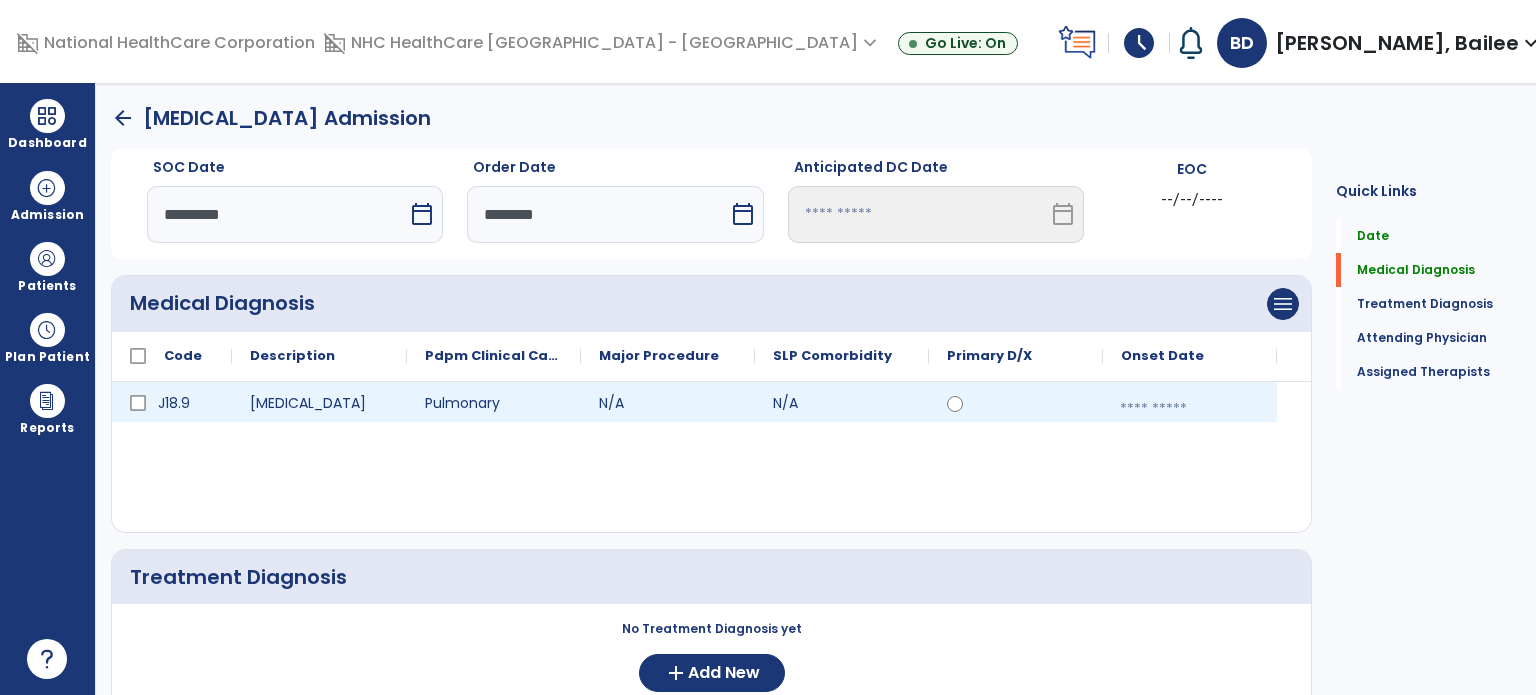 click at bounding box center (1190, 409) 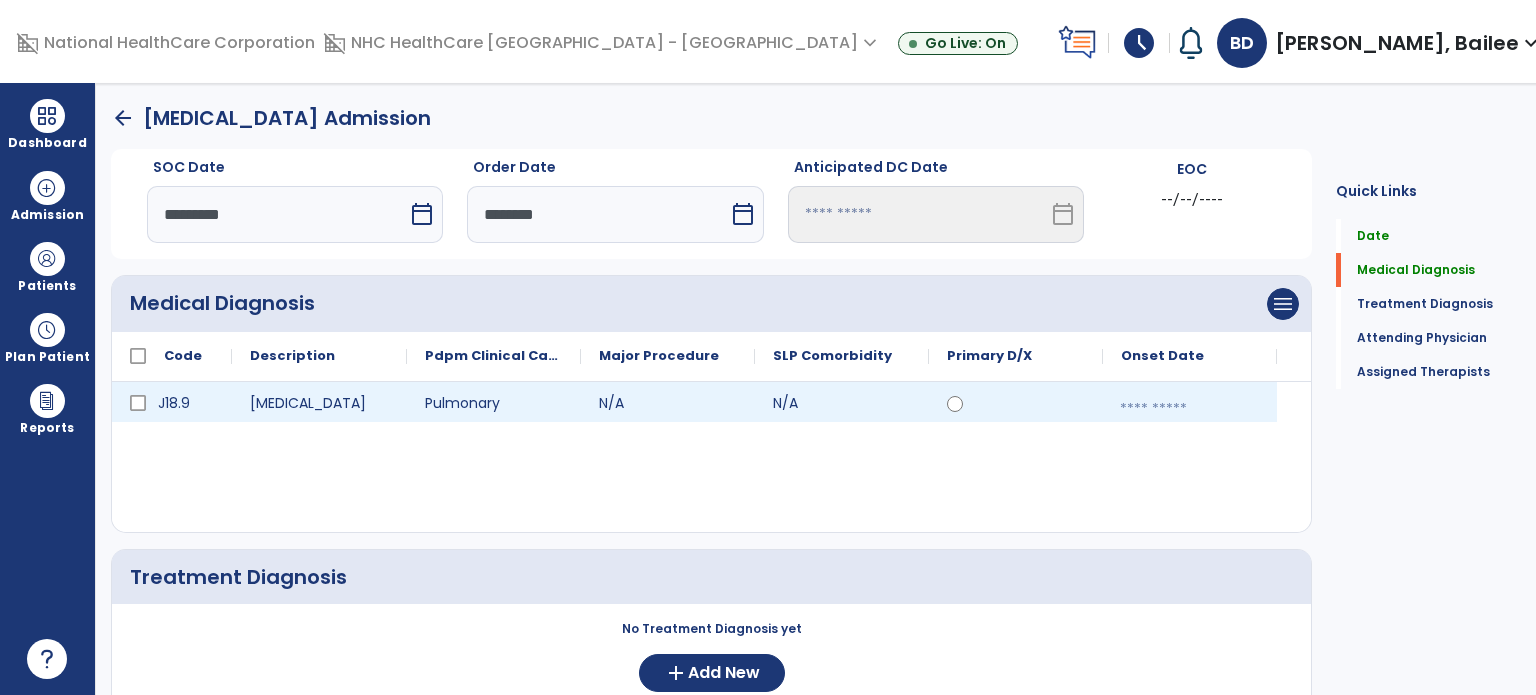 select on "*" 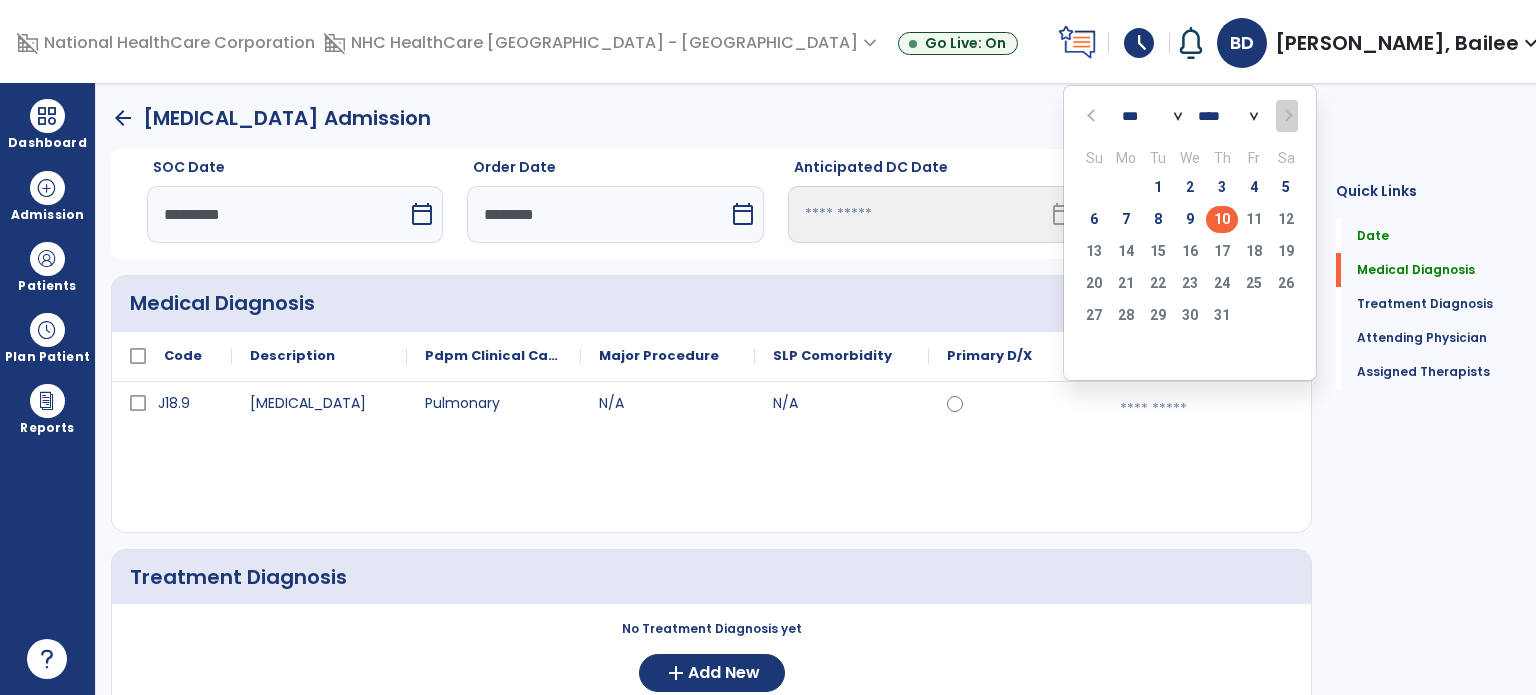 click on "10" 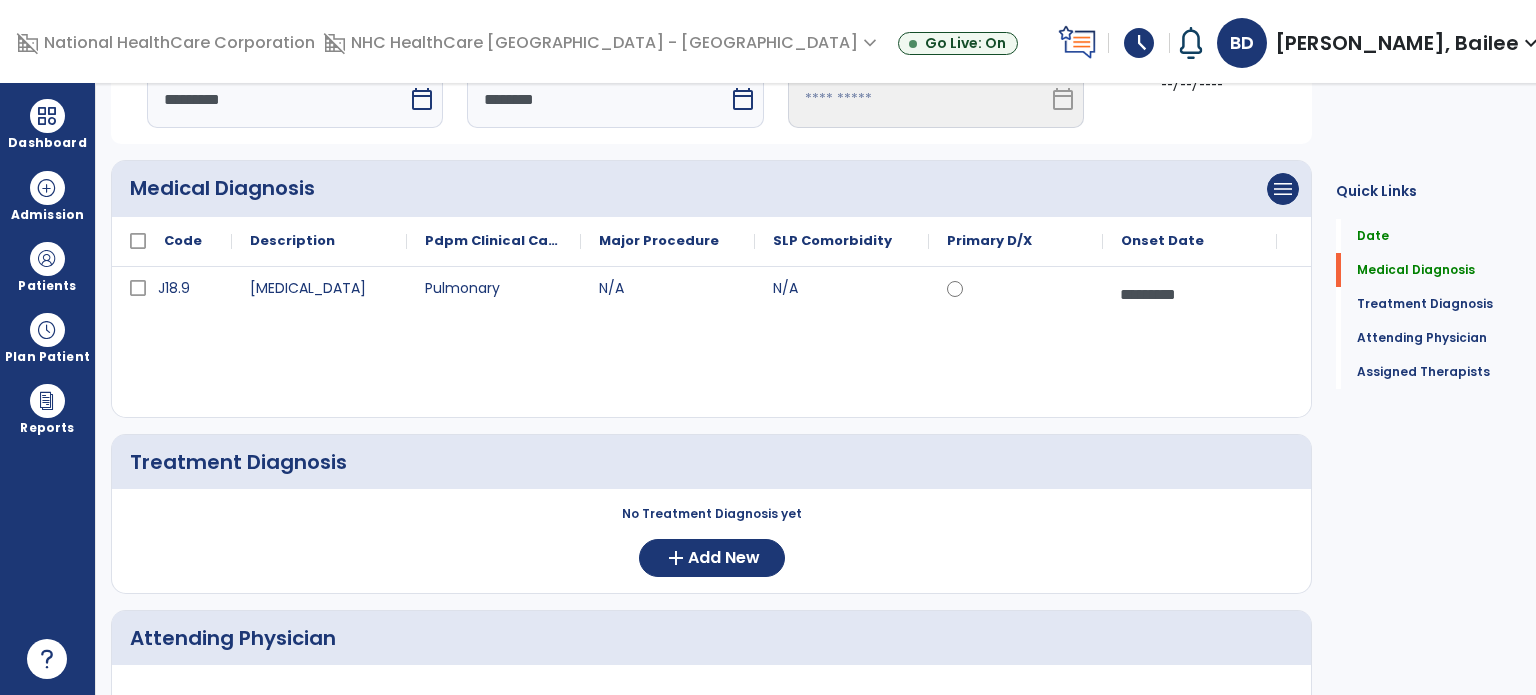 scroll, scrollTop: 110, scrollLeft: 0, axis: vertical 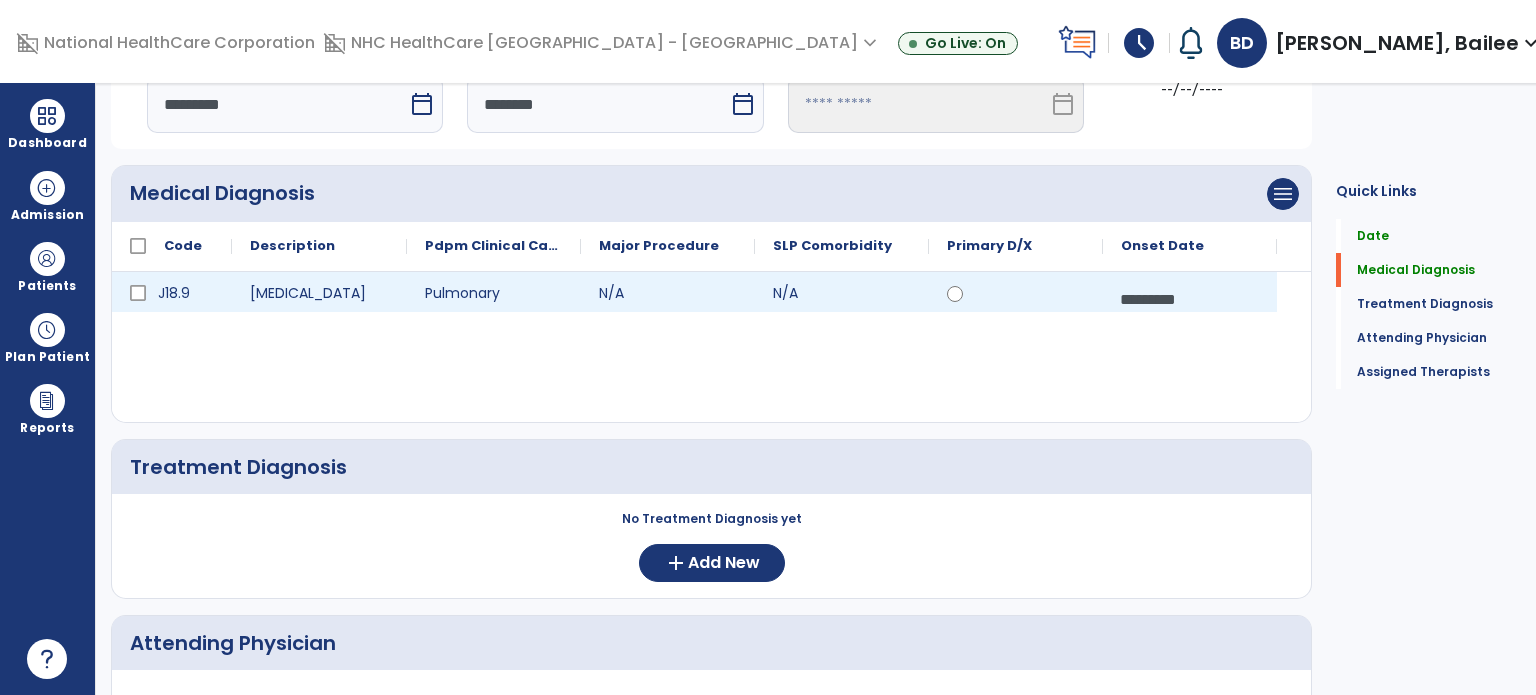 click on "*********" at bounding box center (1190, 299) 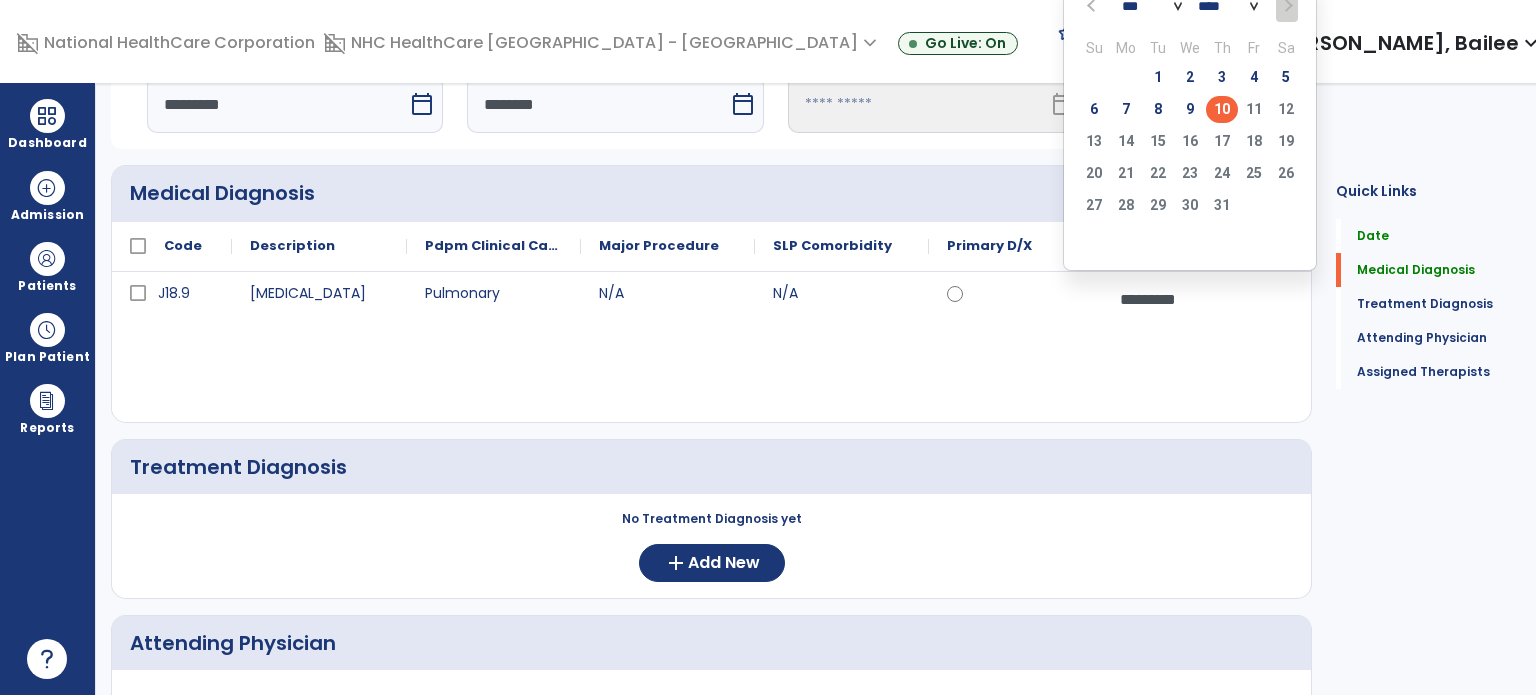 click on "4" 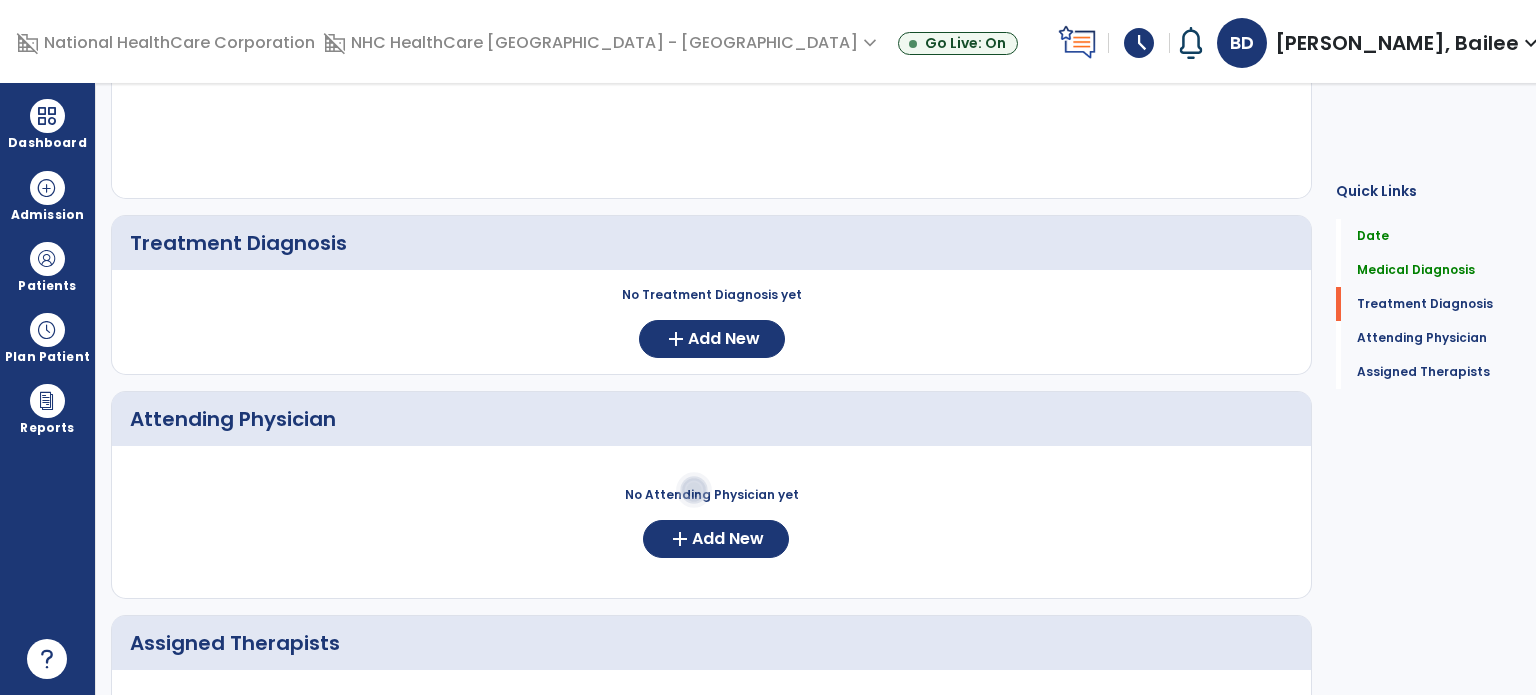 scroll, scrollTop: 338, scrollLeft: 0, axis: vertical 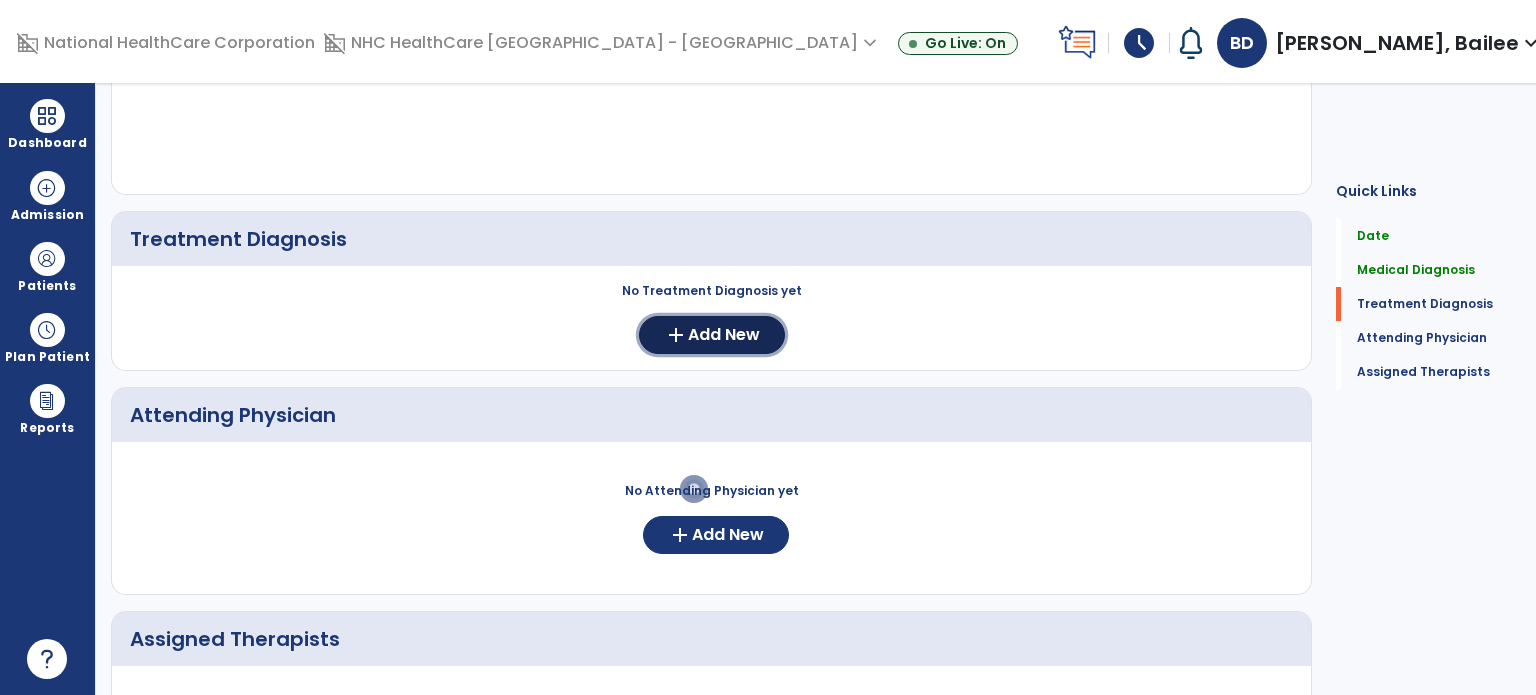 drag, startPoint x: 710, startPoint y: 346, endPoint x: 692, endPoint y: 337, distance: 20.12461 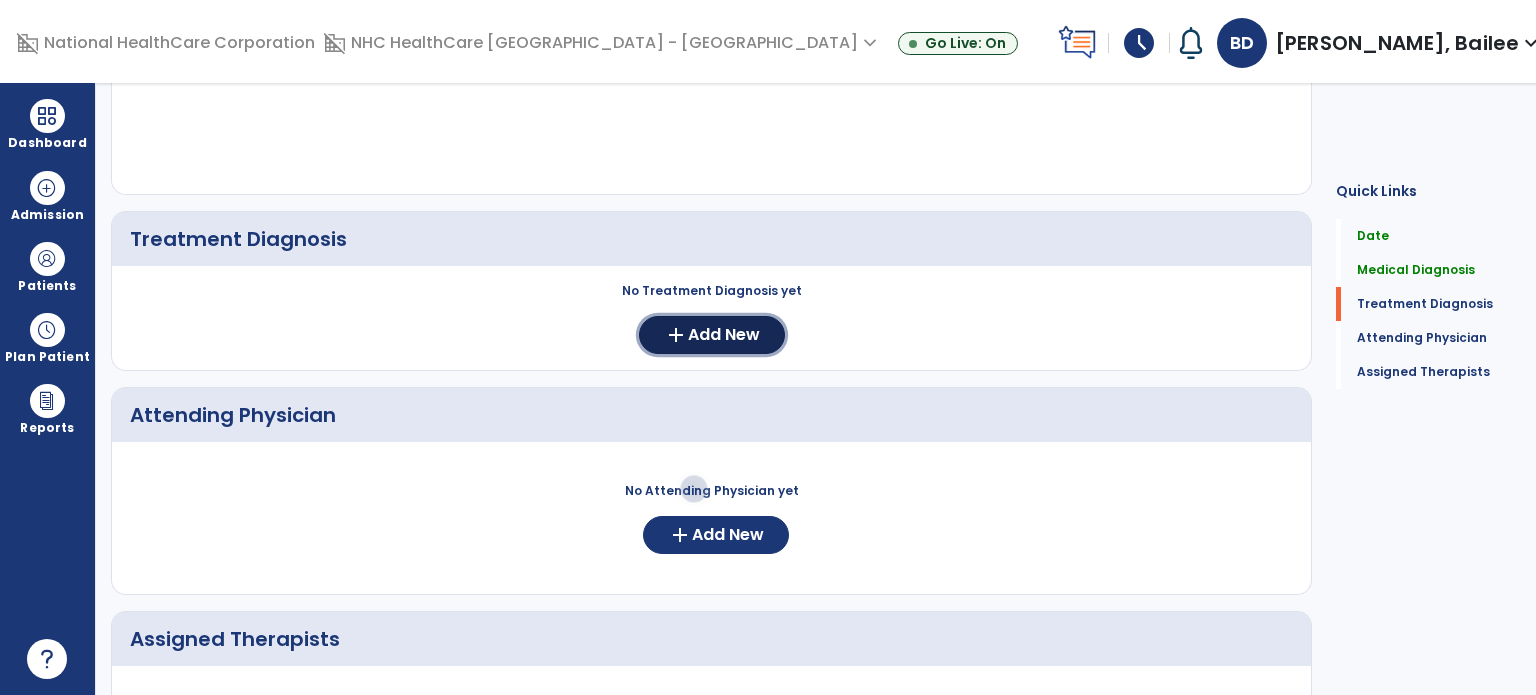 click on "Add New" 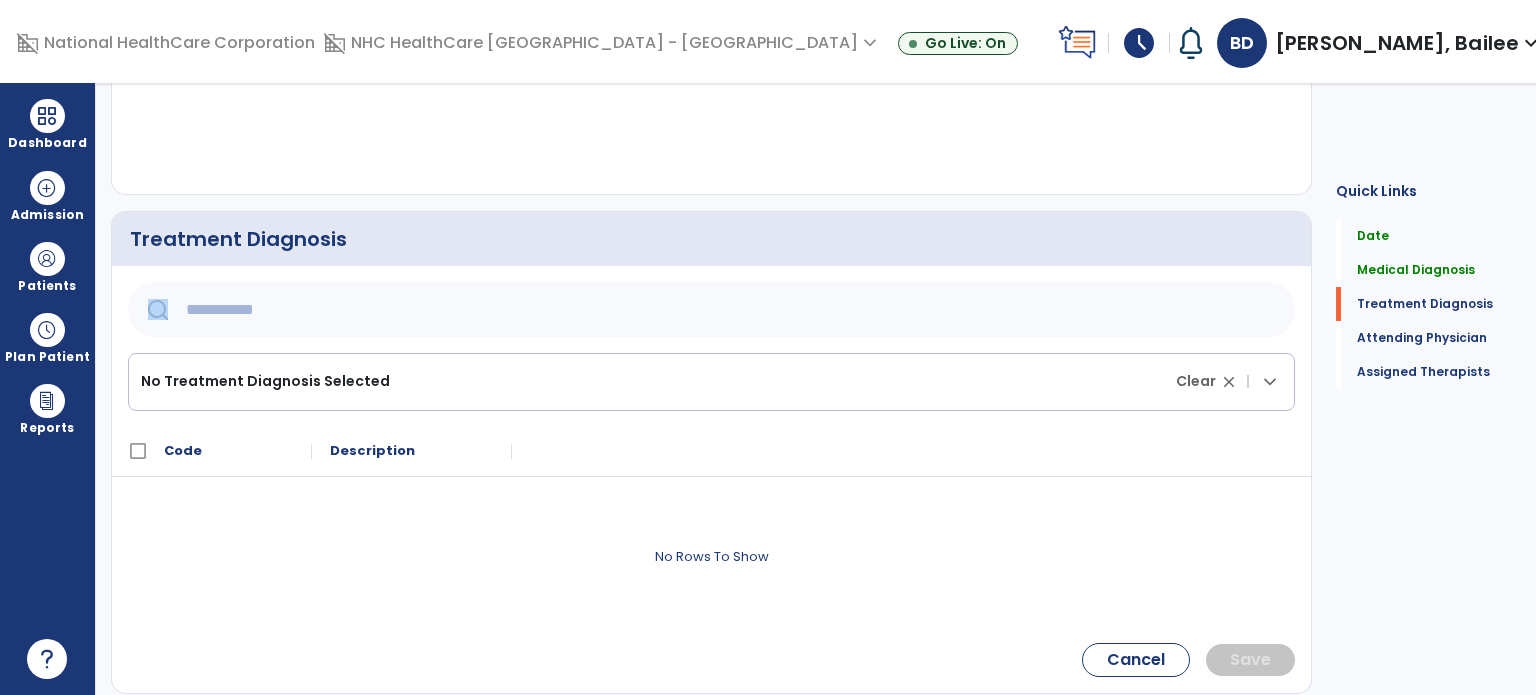 click on "No Treatment Diagnosis Selected Clear close |  keyboard_arrow_down" 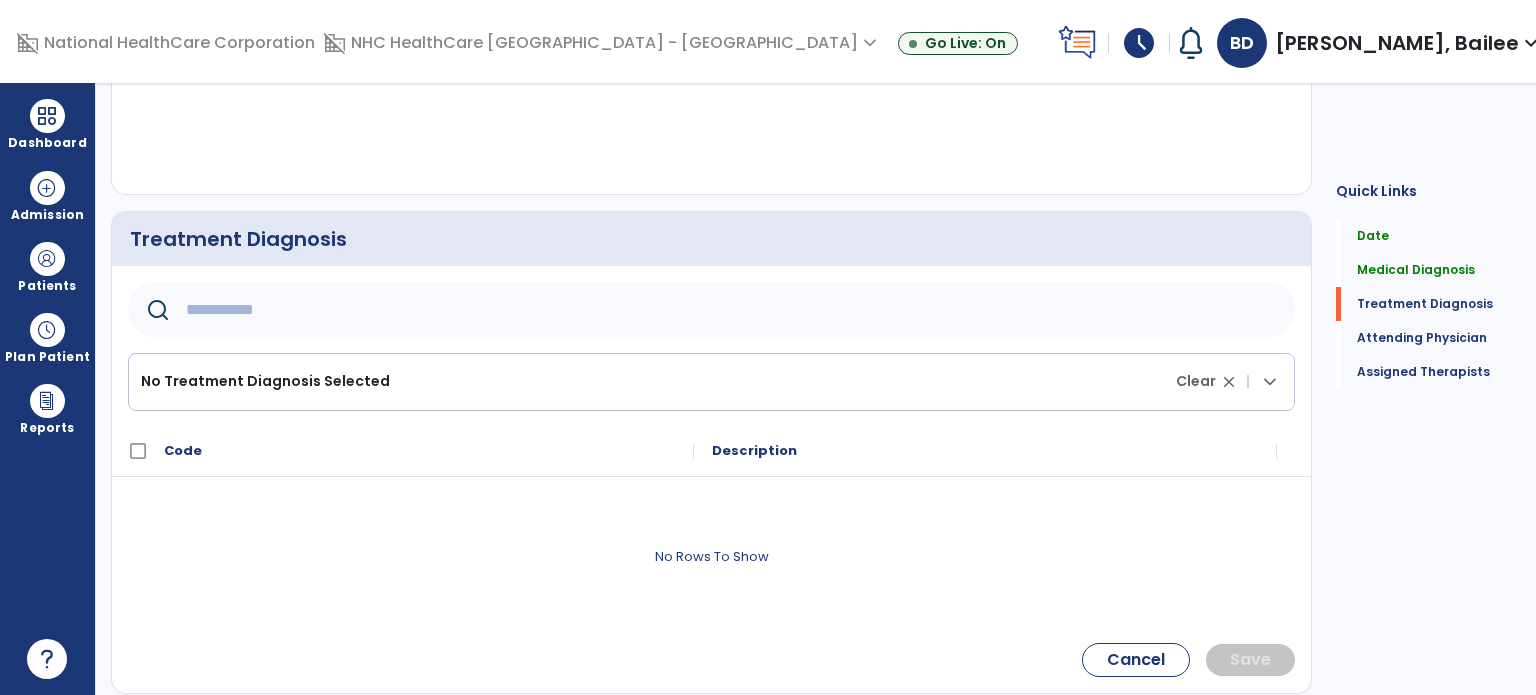 click 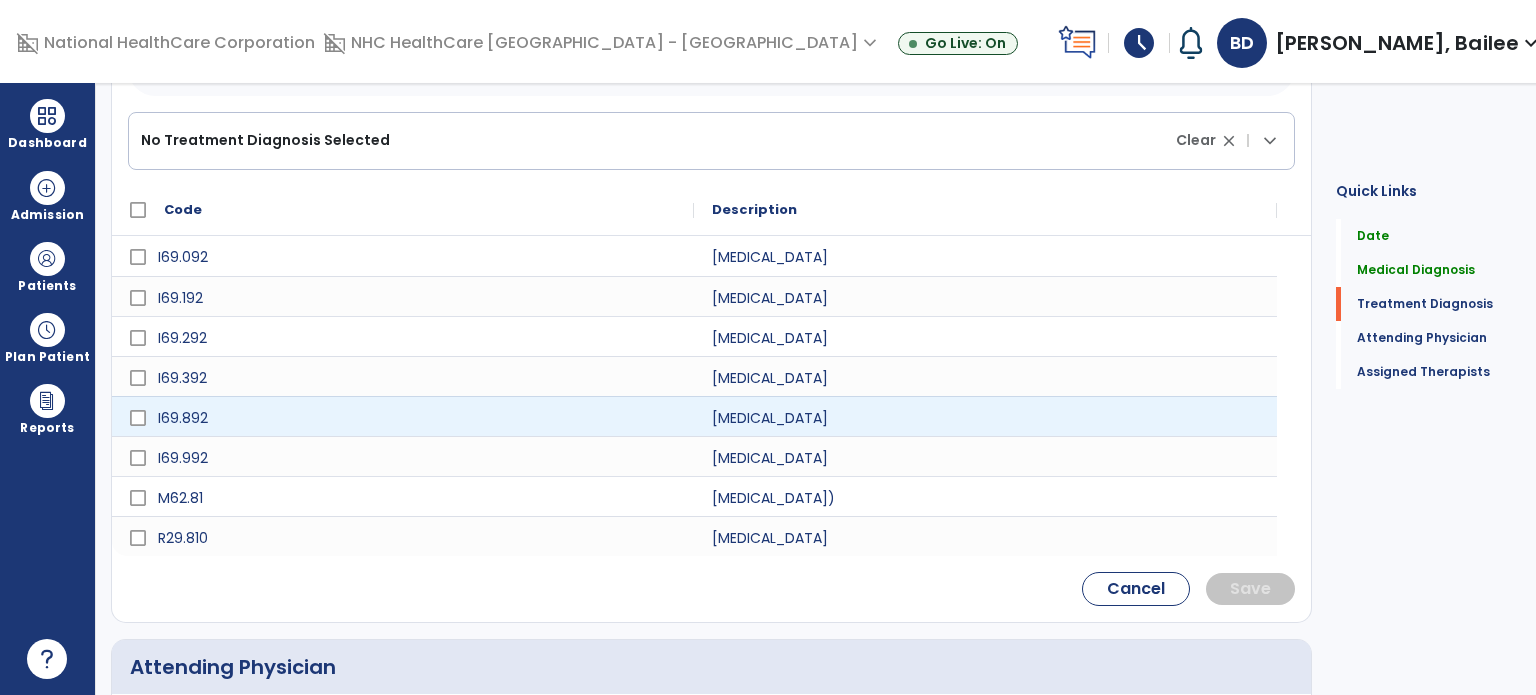 scroll, scrollTop: 580, scrollLeft: 0, axis: vertical 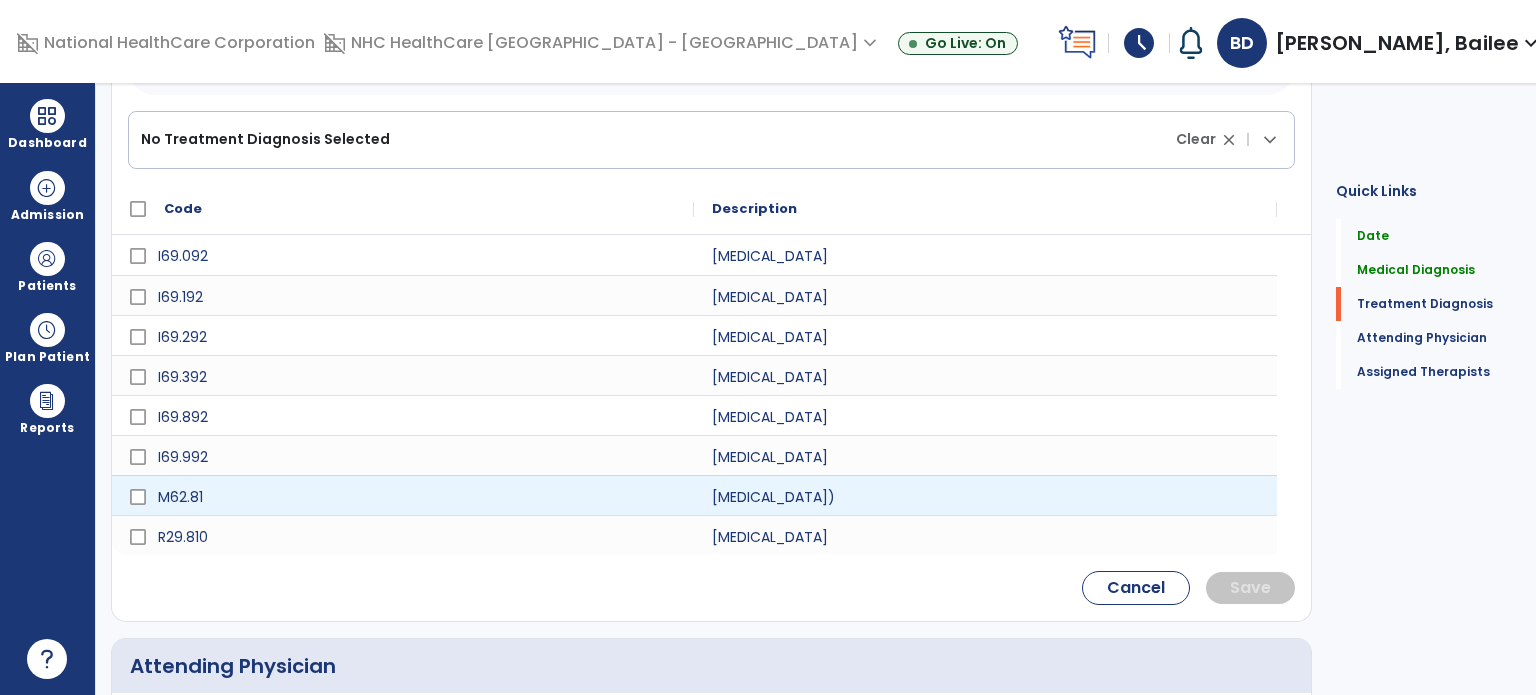 type on "********" 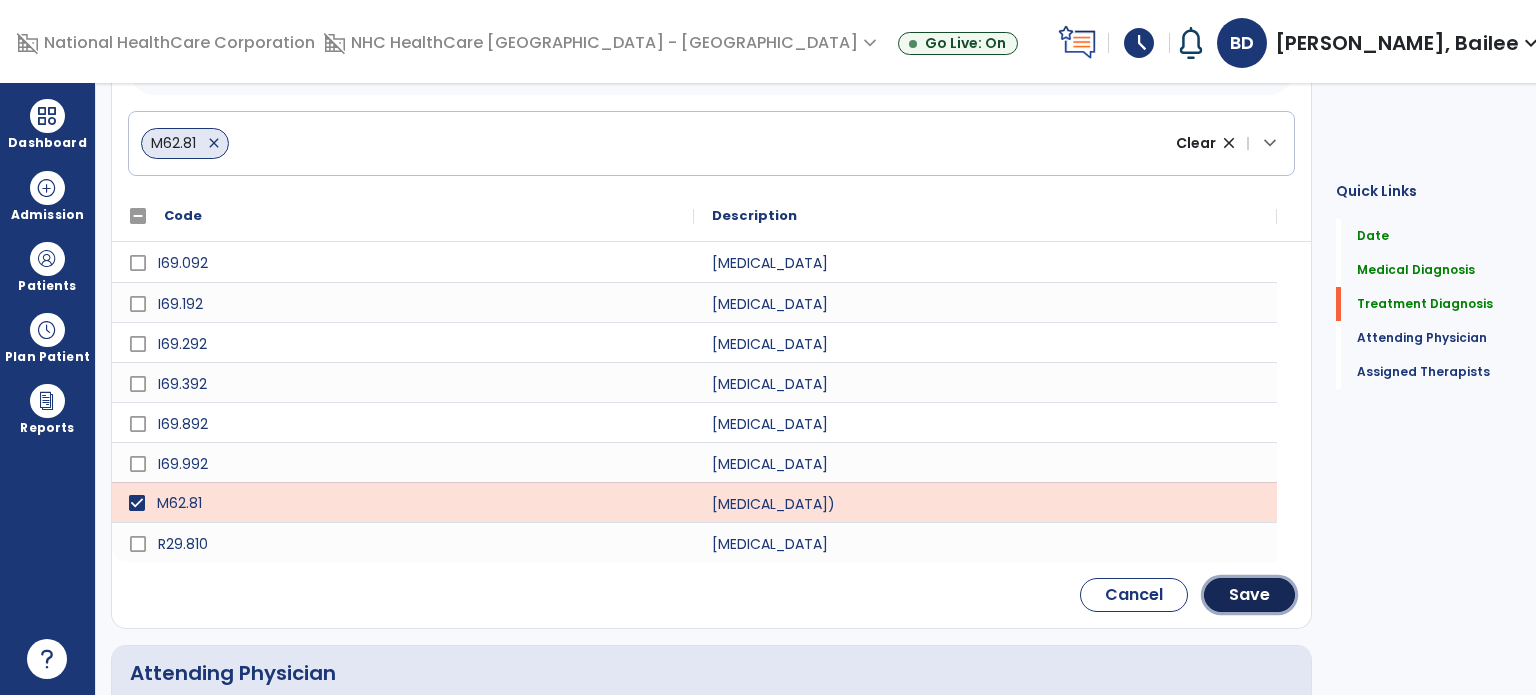 click on "Save" 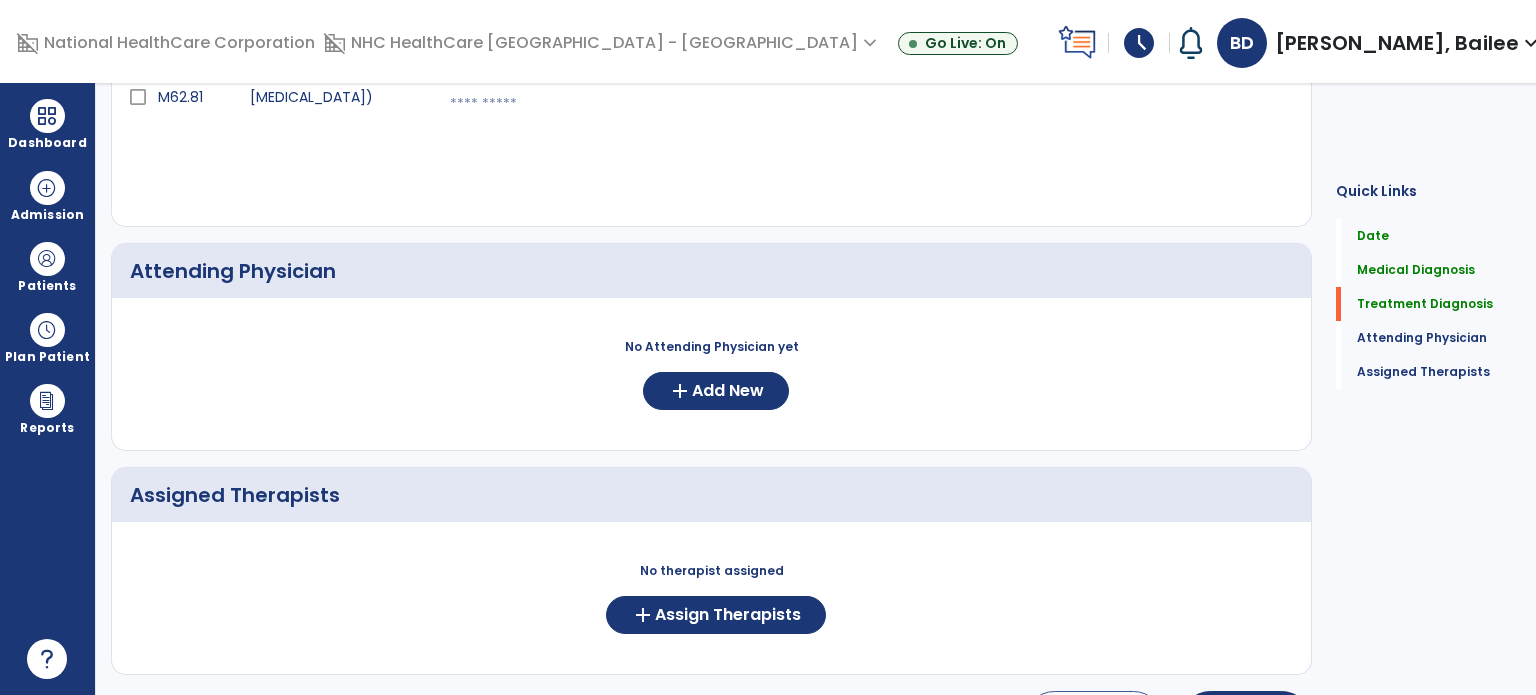 scroll, scrollTop: 416, scrollLeft: 0, axis: vertical 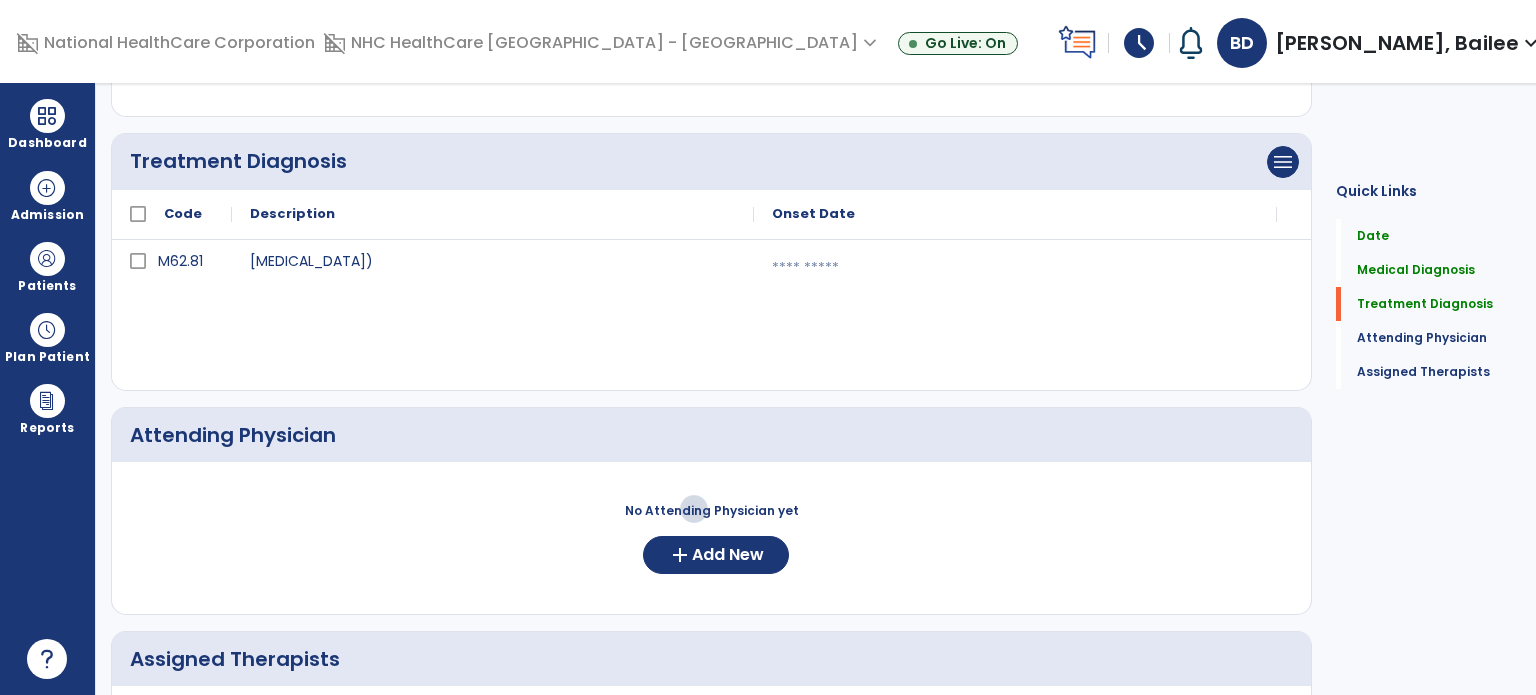 click on "M62.81 [MEDICAL_DATA])  calendar_today" 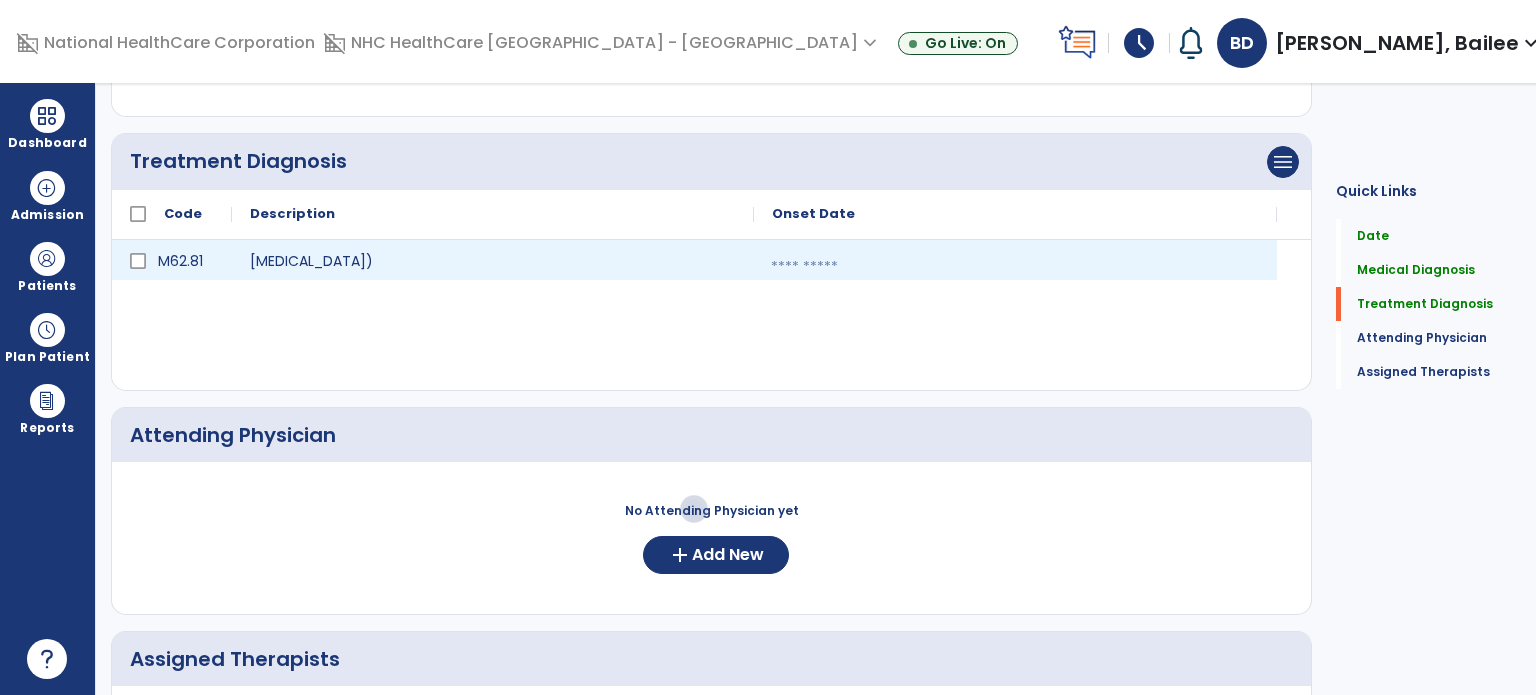 click at bounding box center (1015, 267) 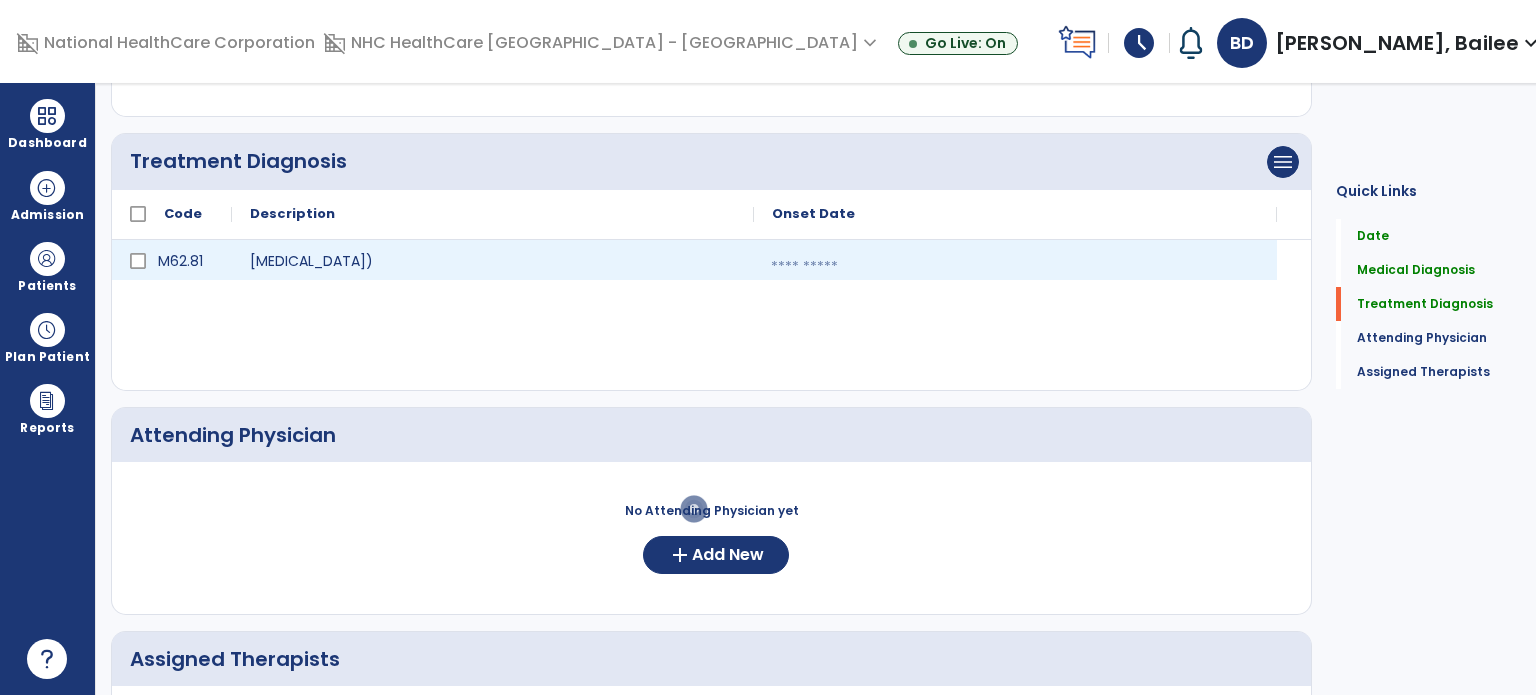 select on "*" 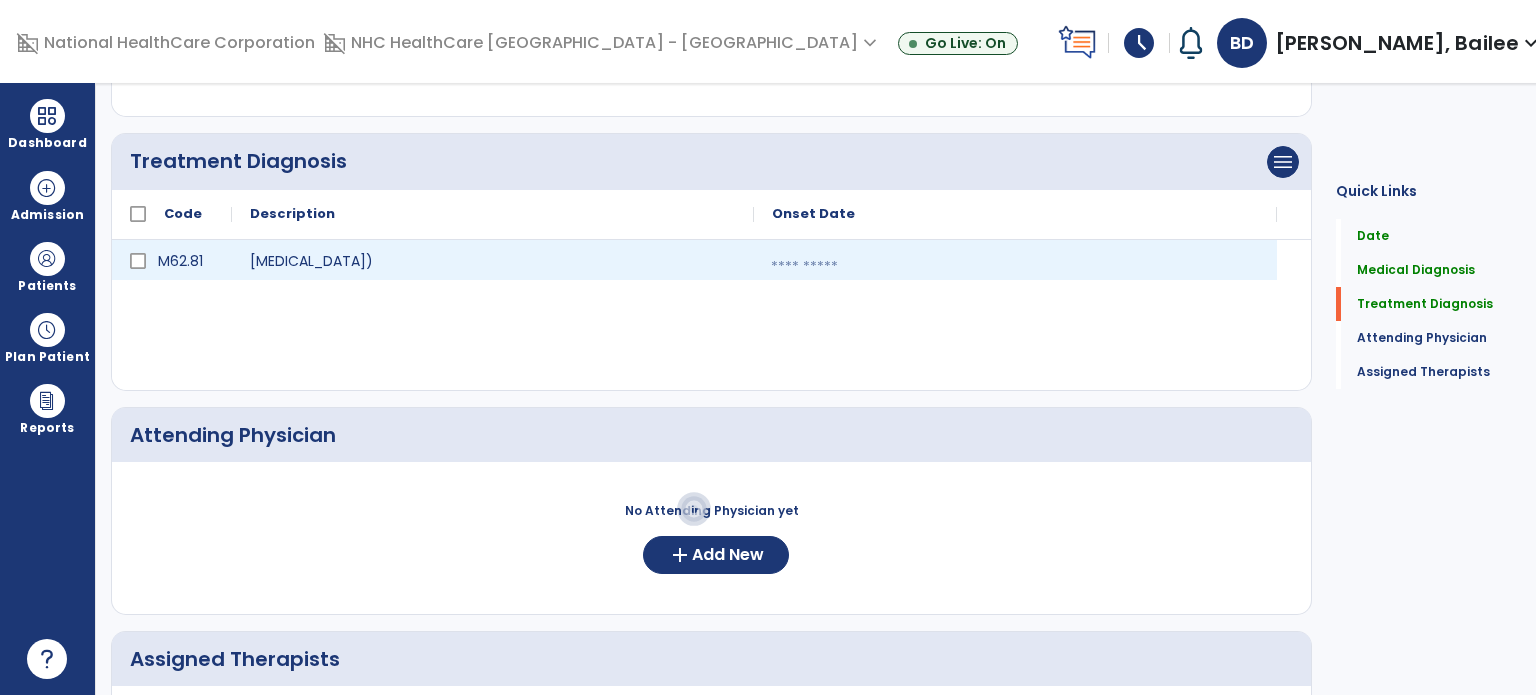 select on "****" 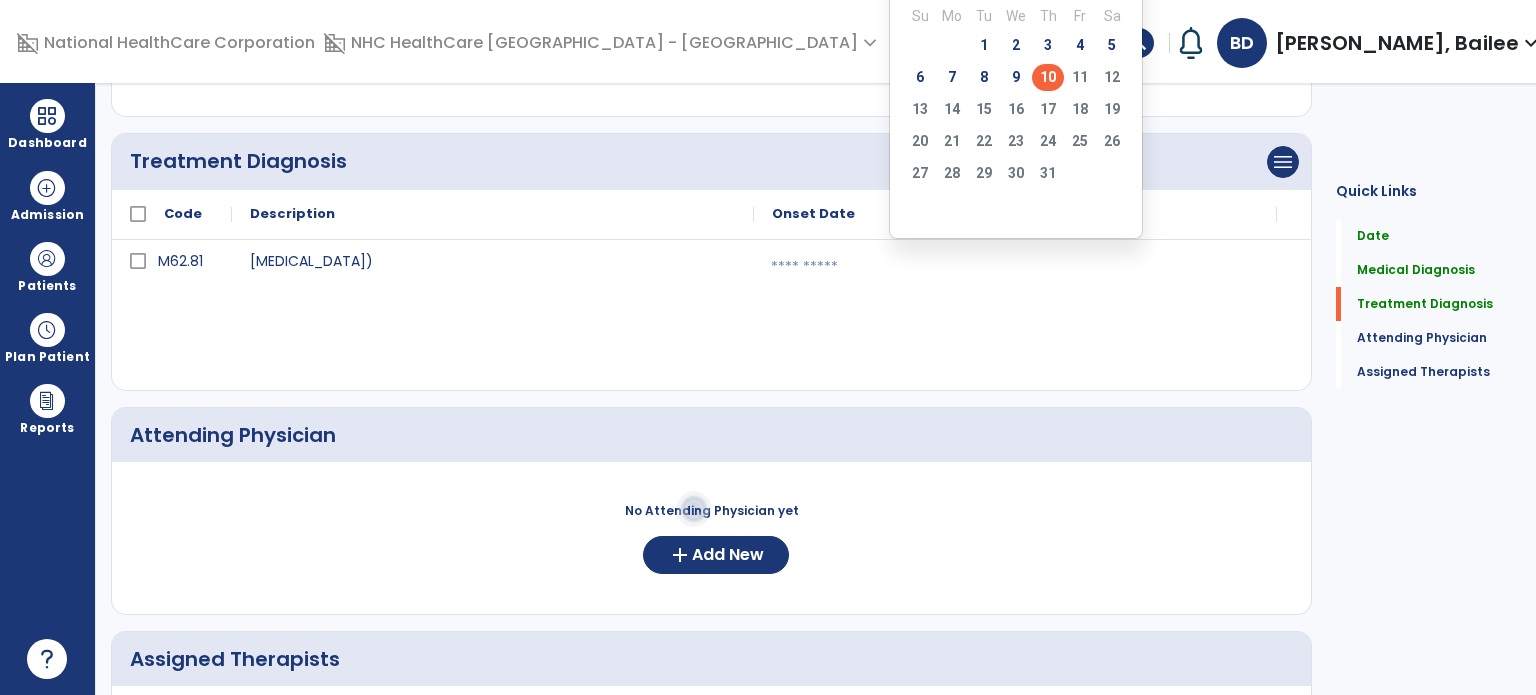 click on "4" 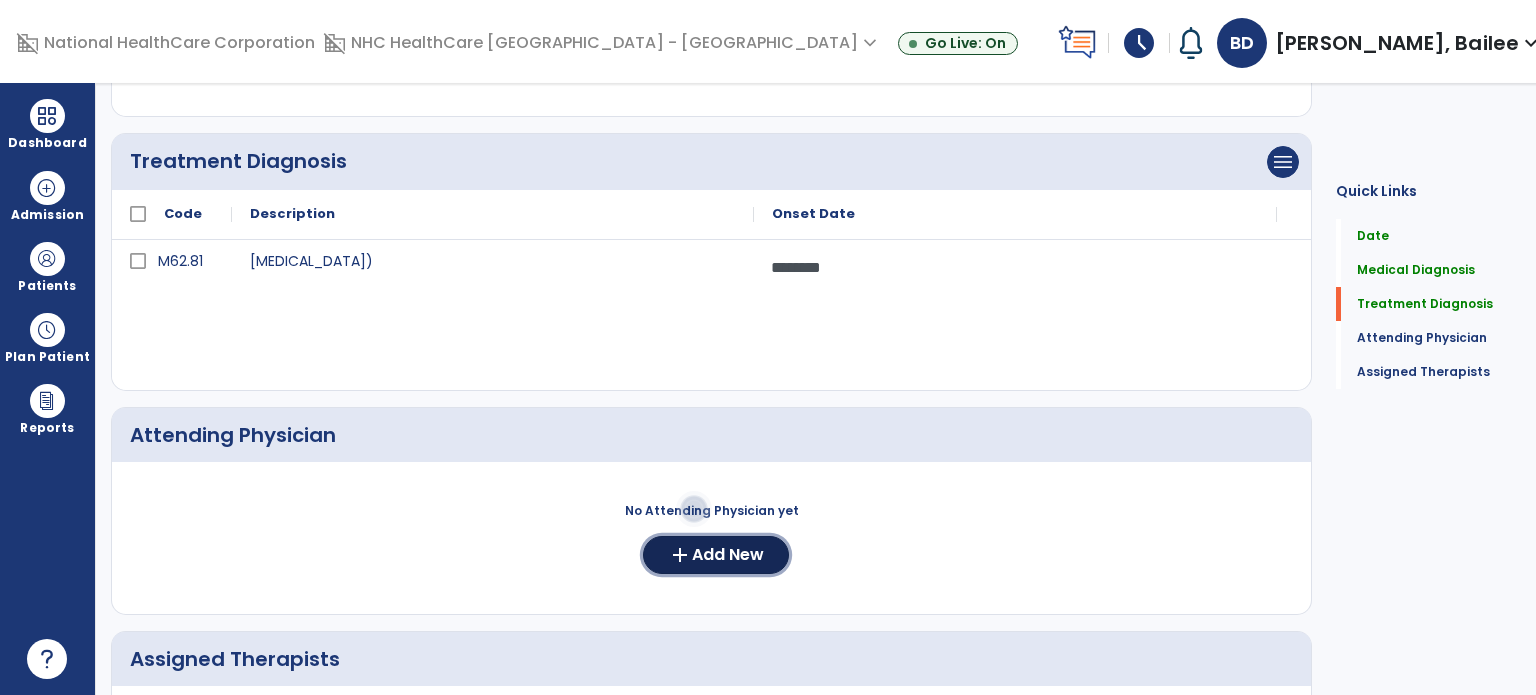click on "Add New" 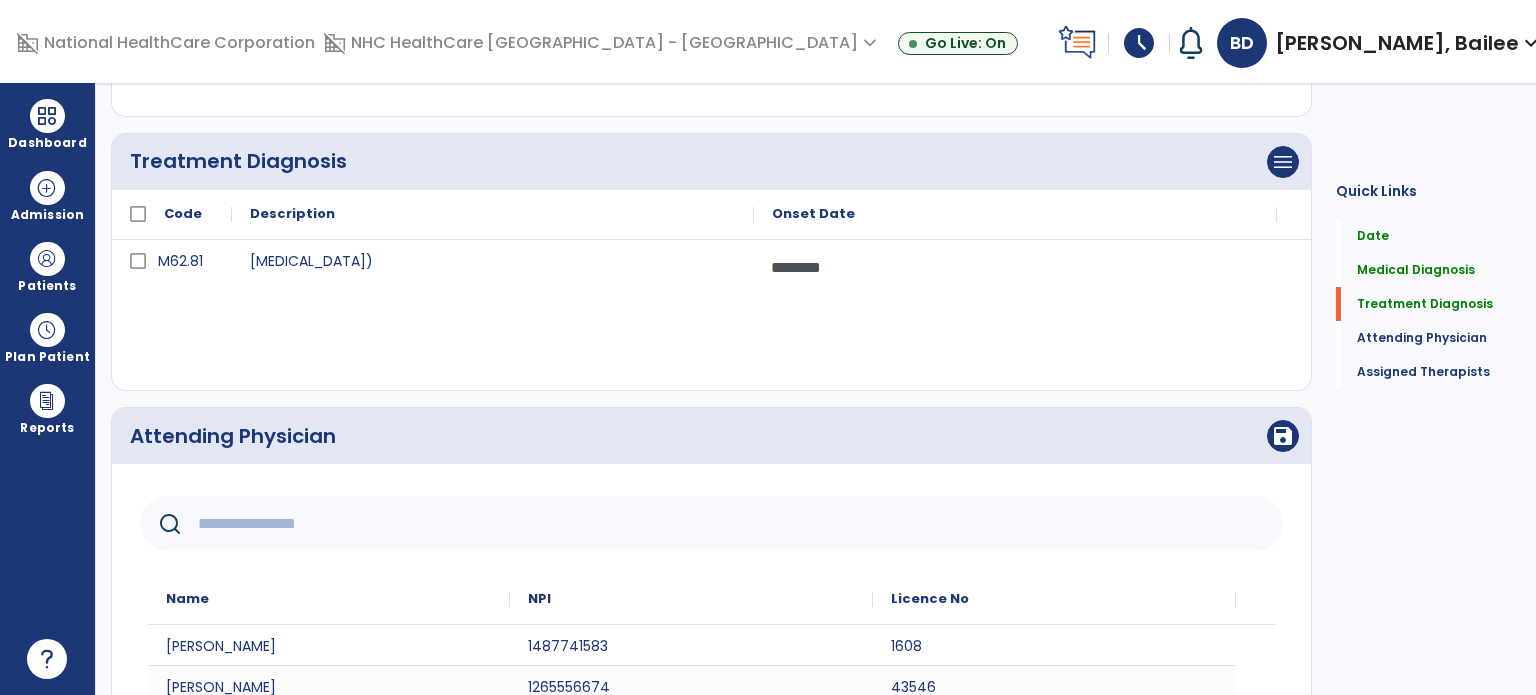 click 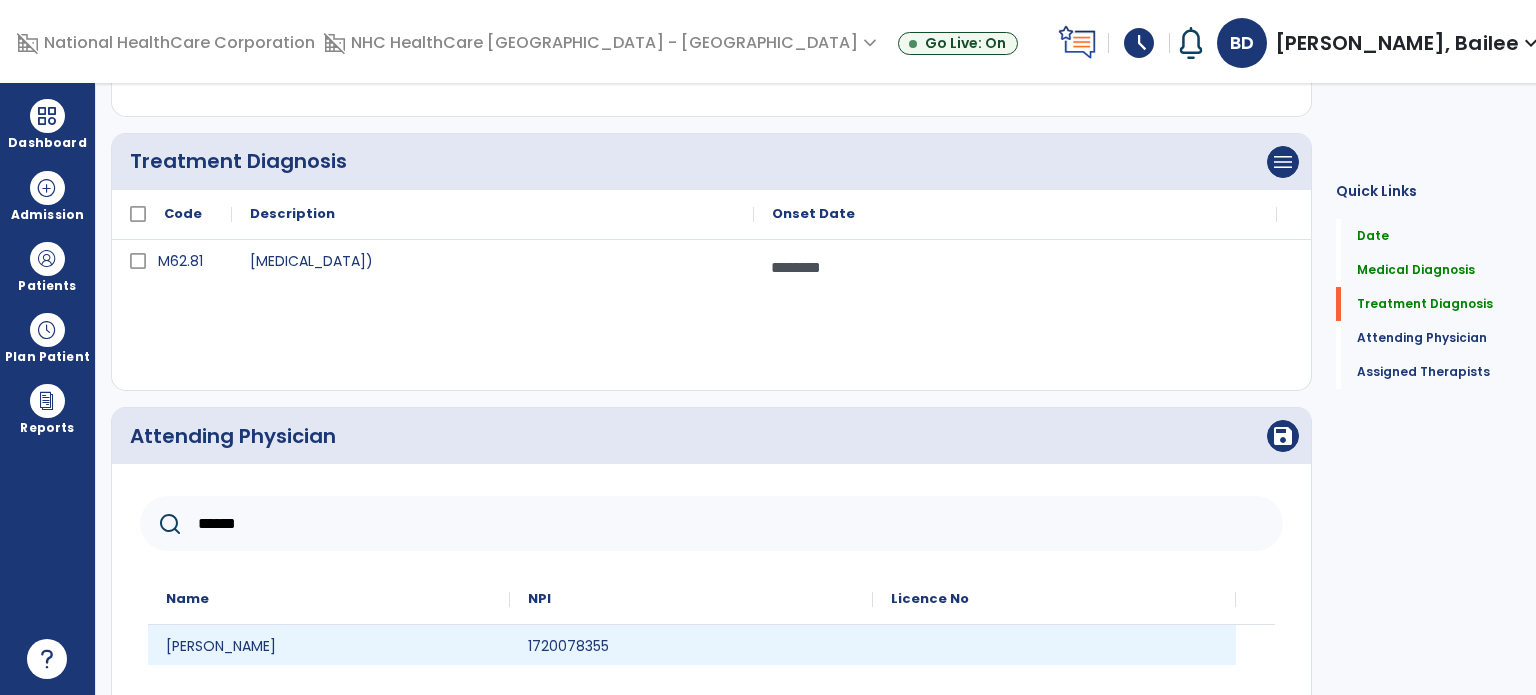 type on "******" 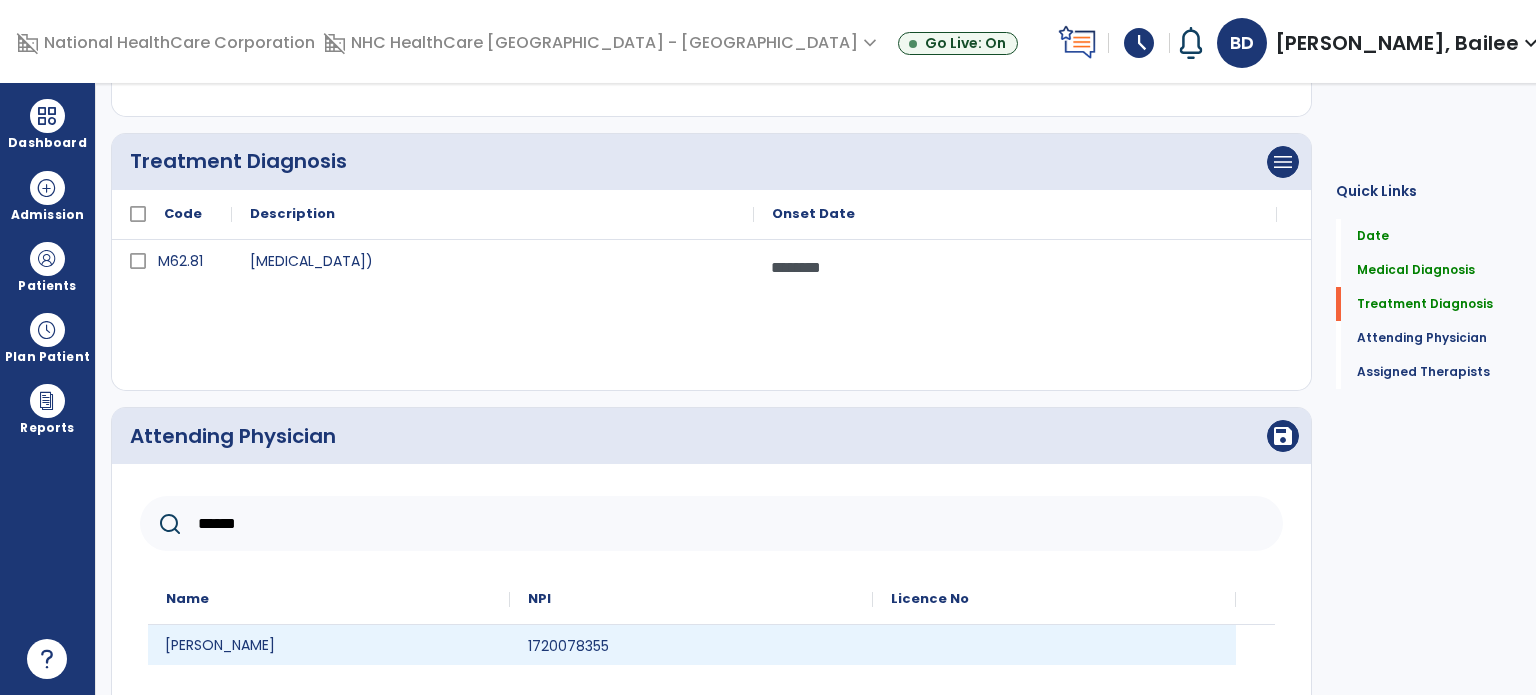 click on "[PERSON_NAME]" 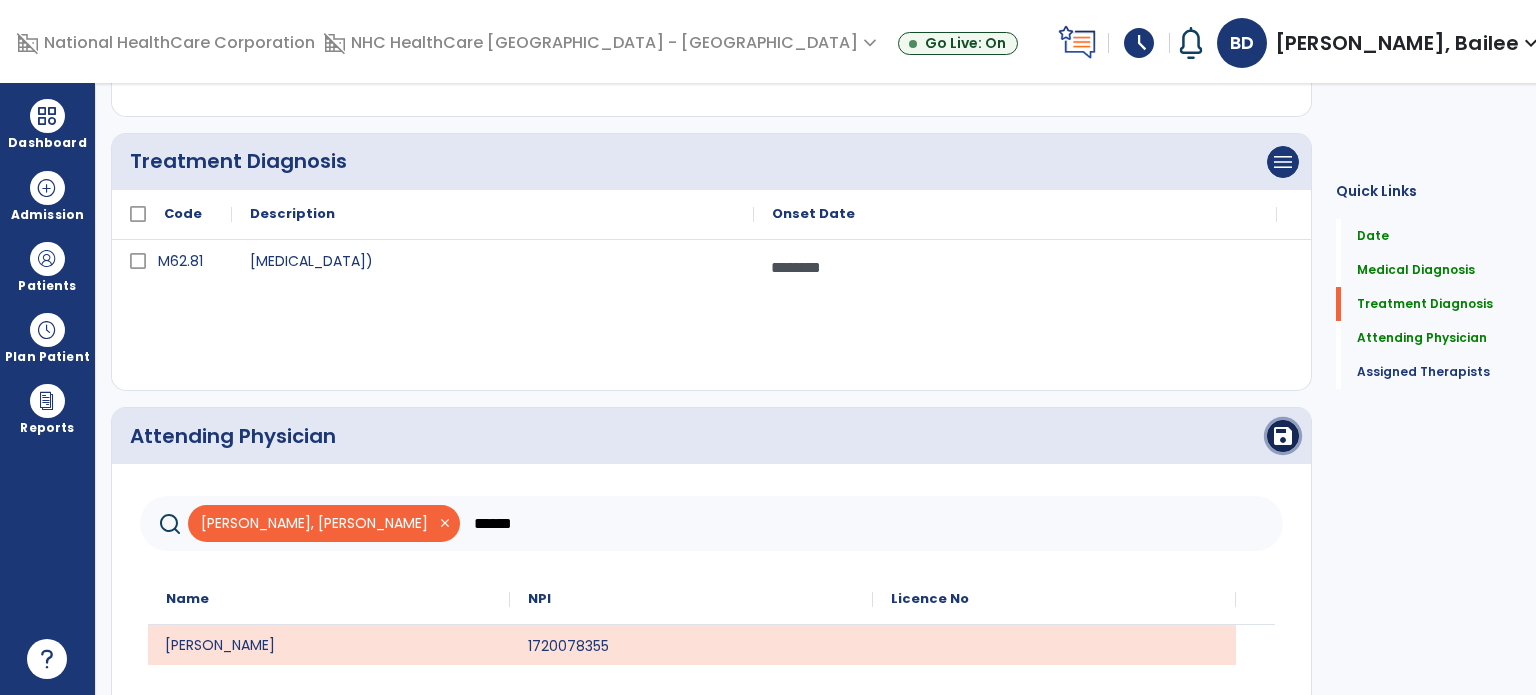 click on "save" 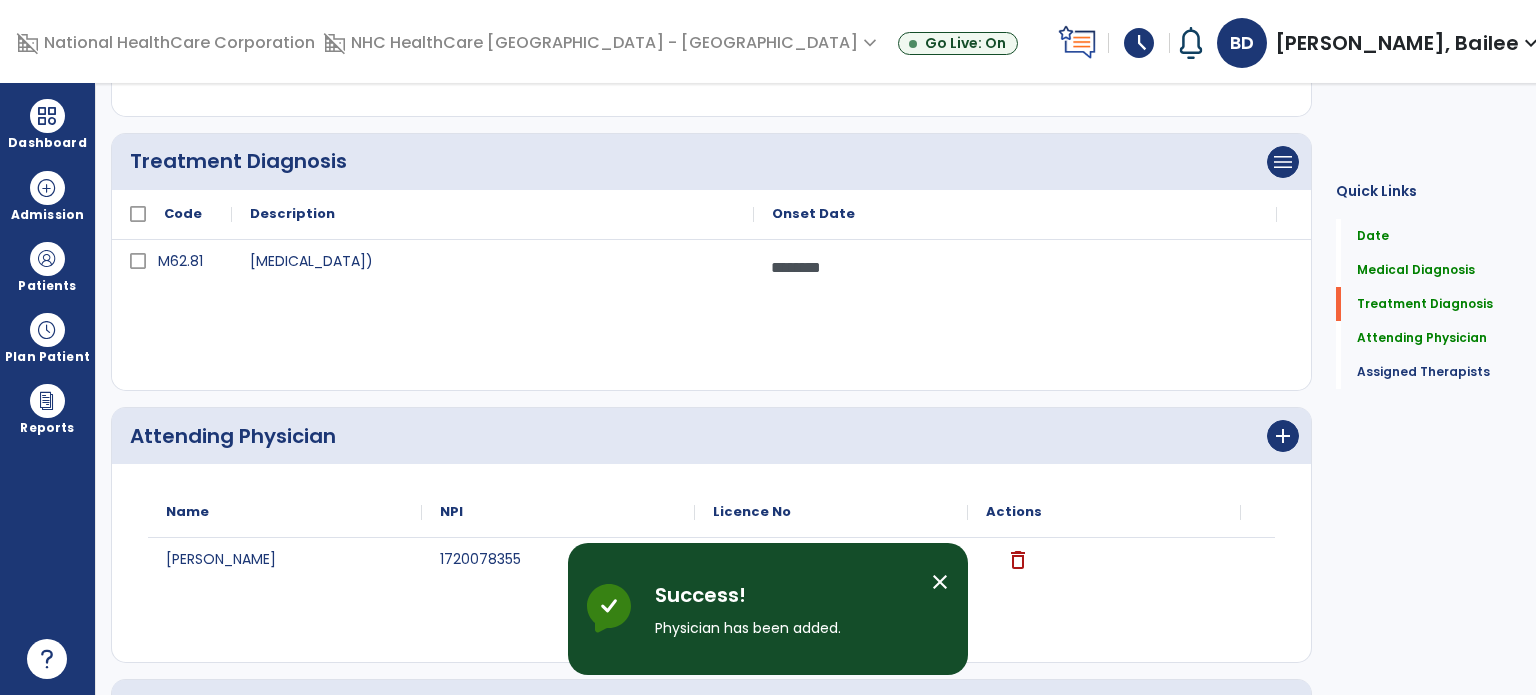 scroll, scrollTop: 697, scrollLeft: 0, axis: vertical 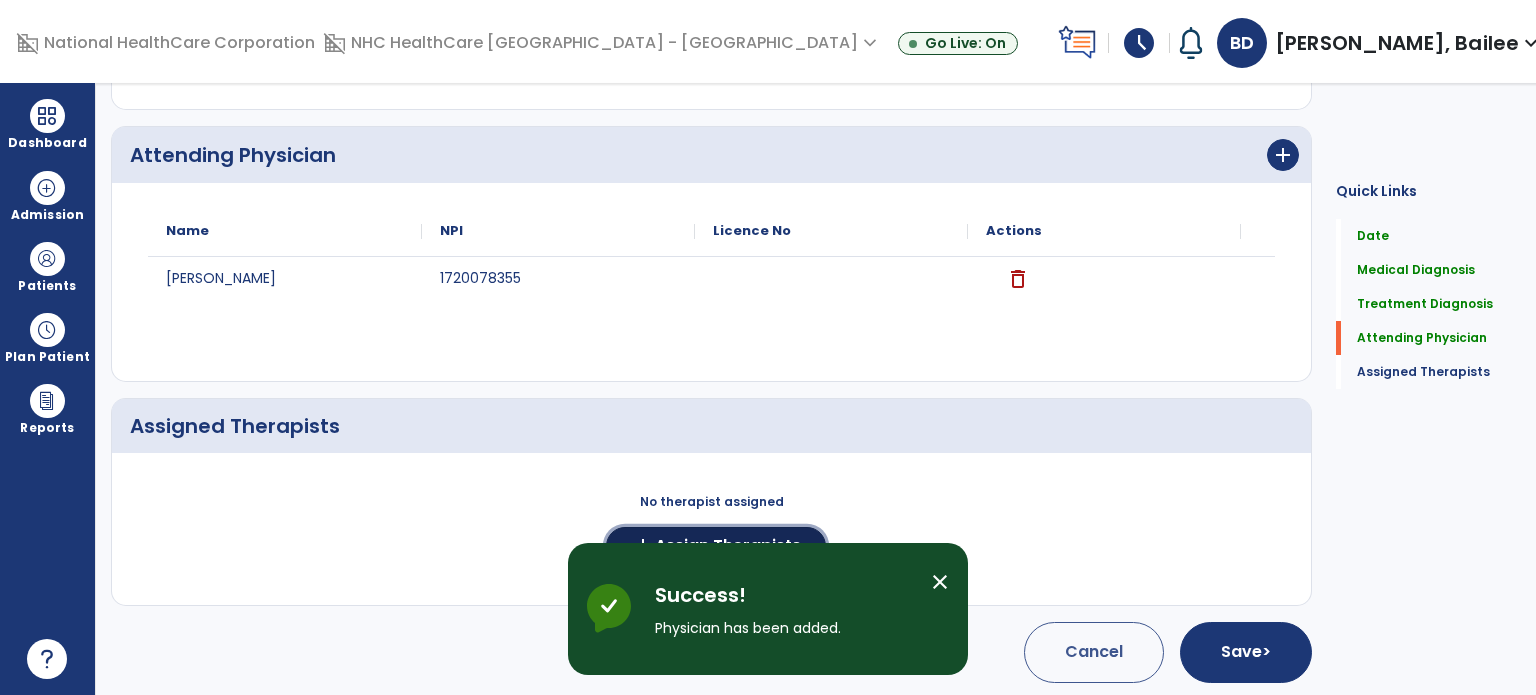 click on "Assign Therapists" 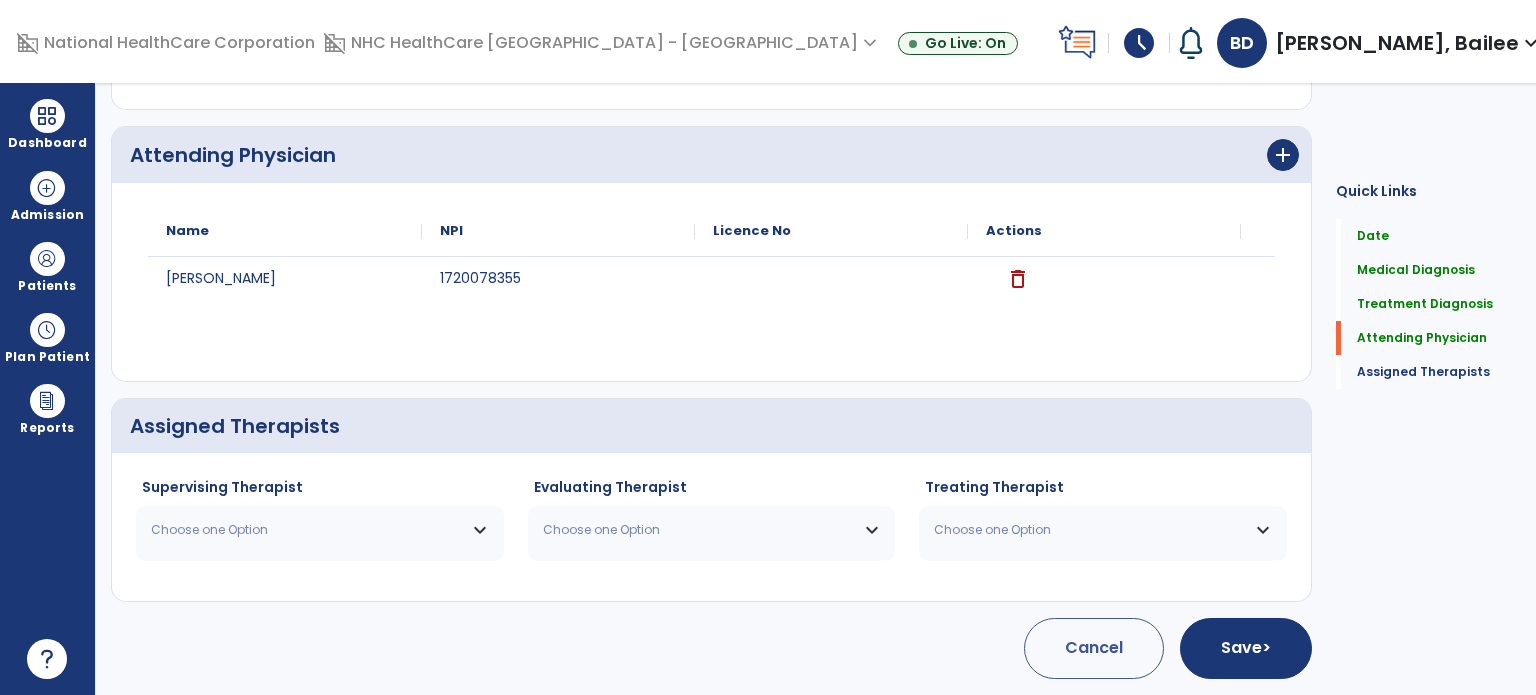 scroll, scrollTop: 694, scrollLeft: 0, axis: vertical 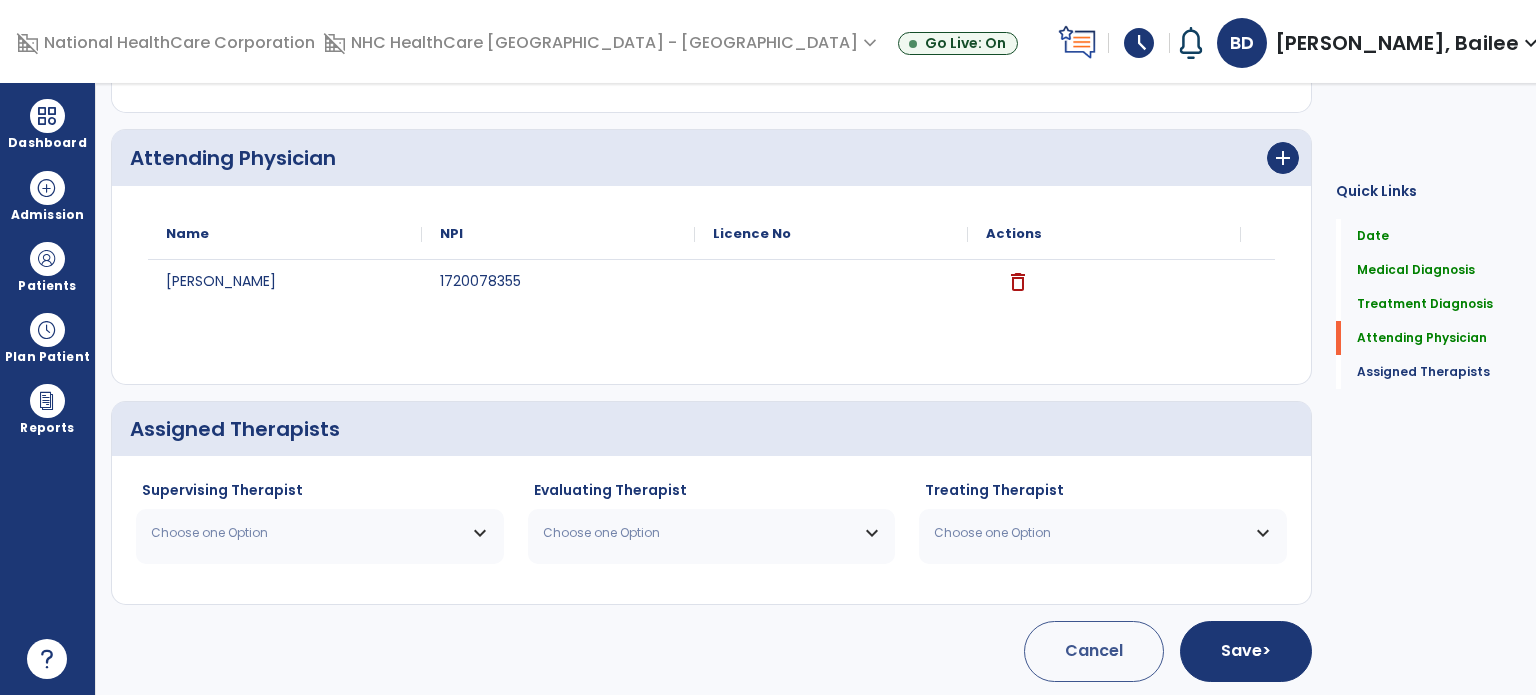 click on "Choose one Option" at bounding box center (307, 533) 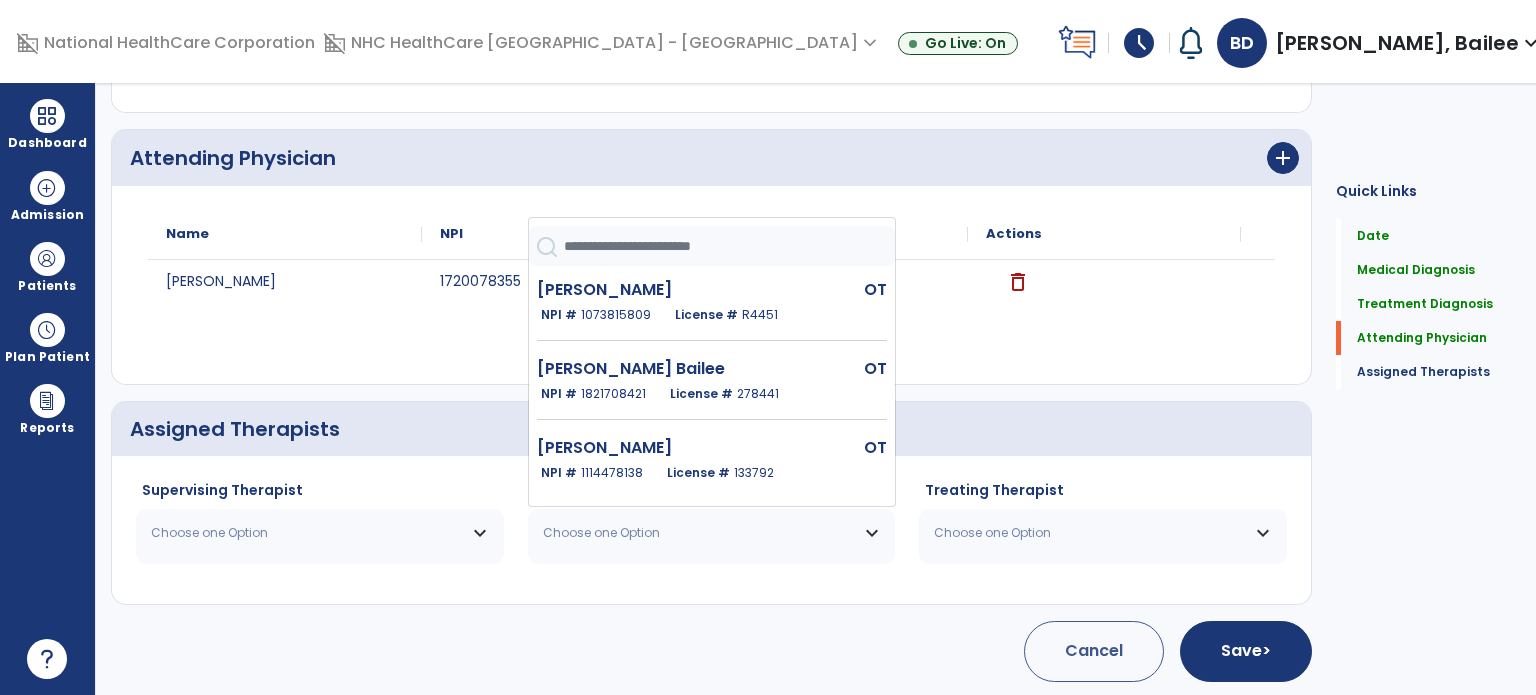 click on "[PERSON_NAME] Bailee  OT   NPI #  [US_HEALTHCARE_NPI]  License #  278441" 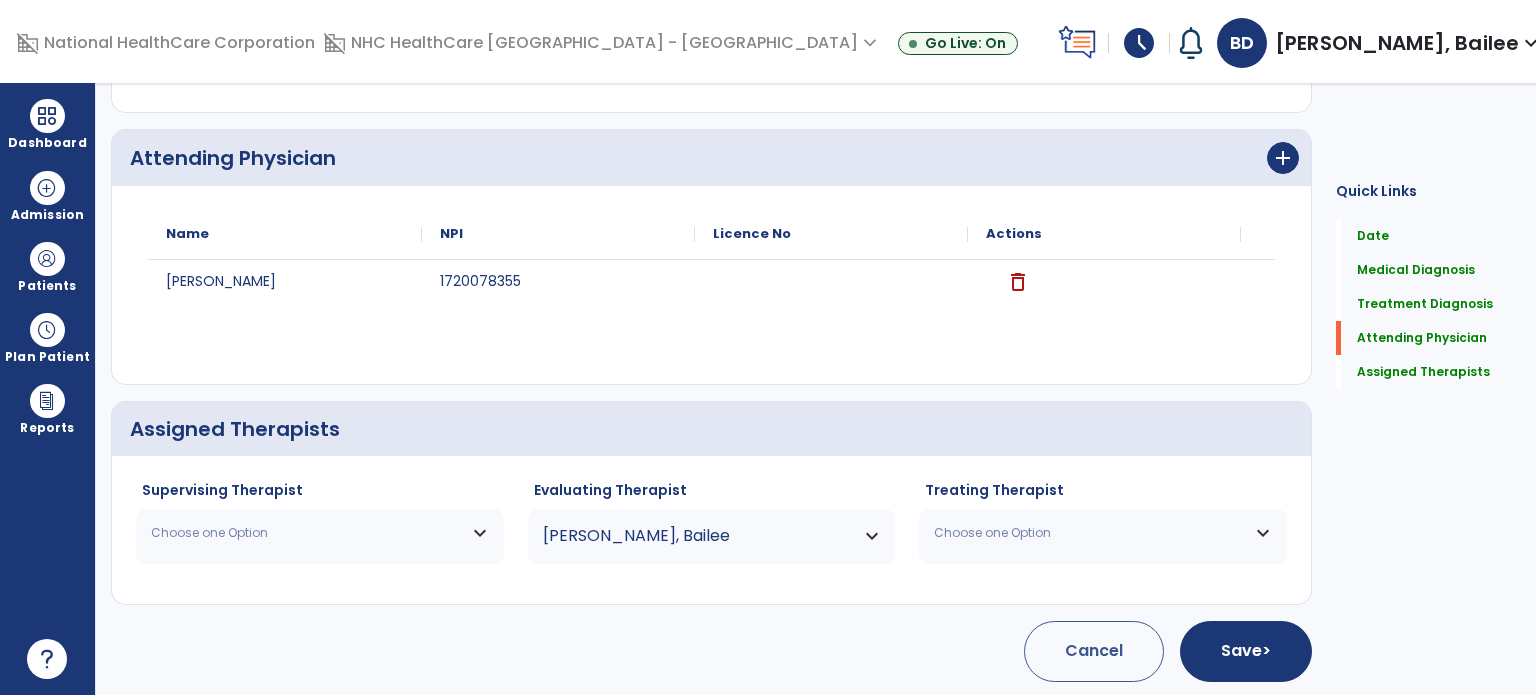 click on "Choose one Option" at bounding box center [320, 533] 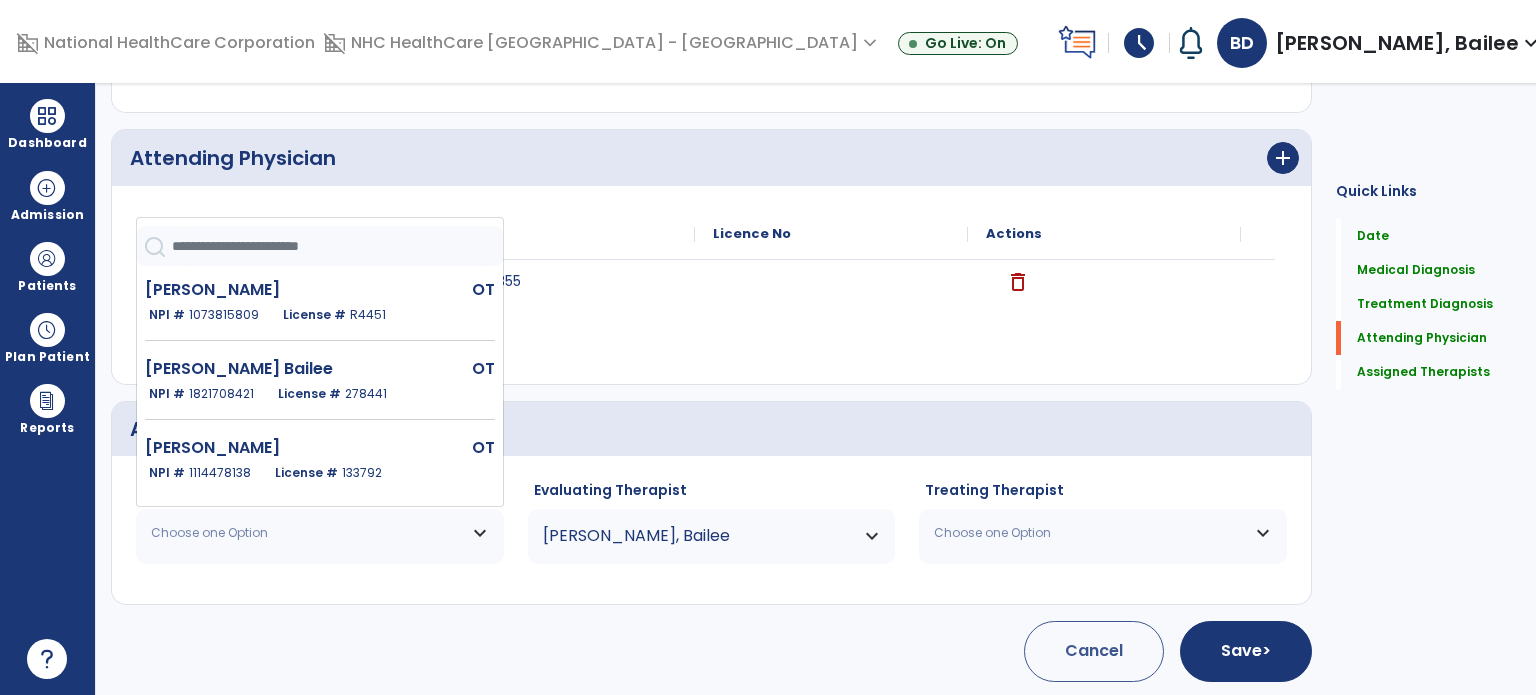 click on "278441" 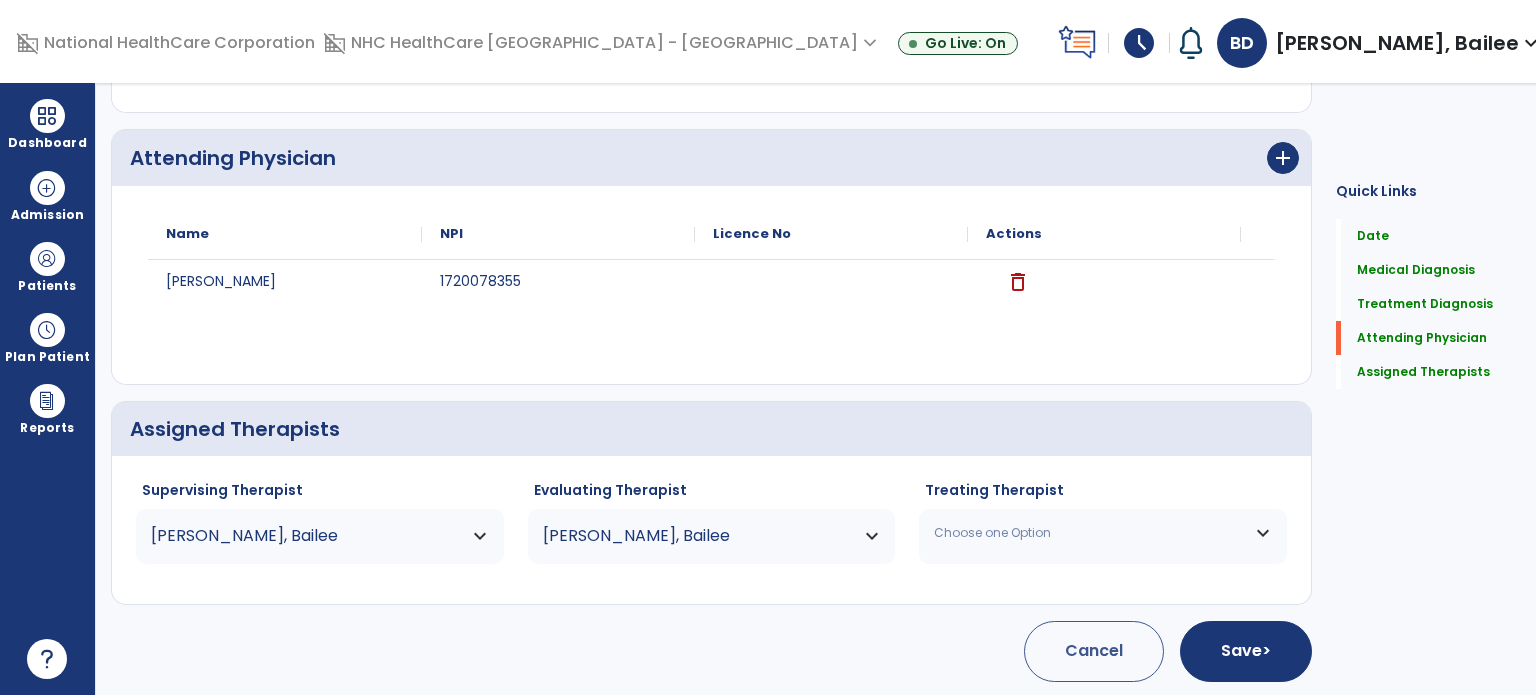 click on "Choose one Option" at bounding box center (1103, 533) 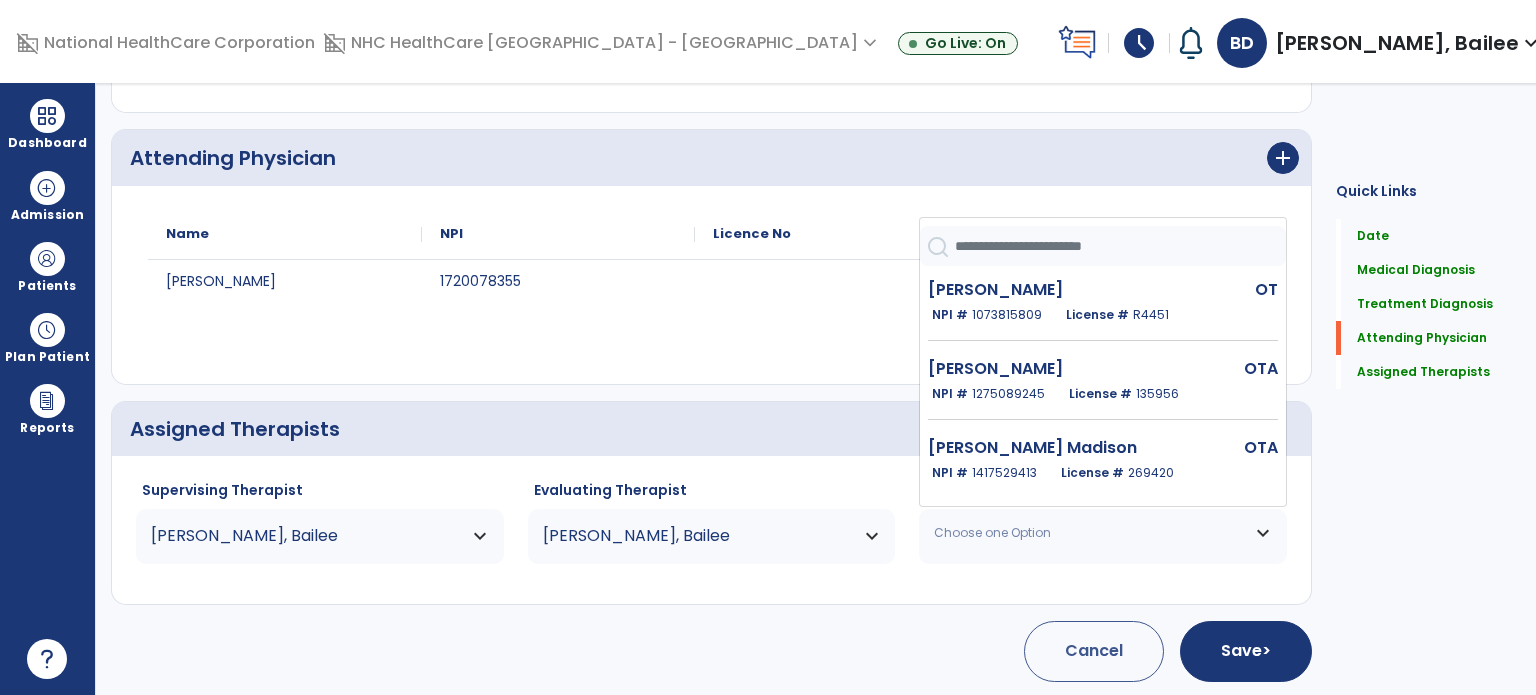 click on "[PERSON_NAME]" 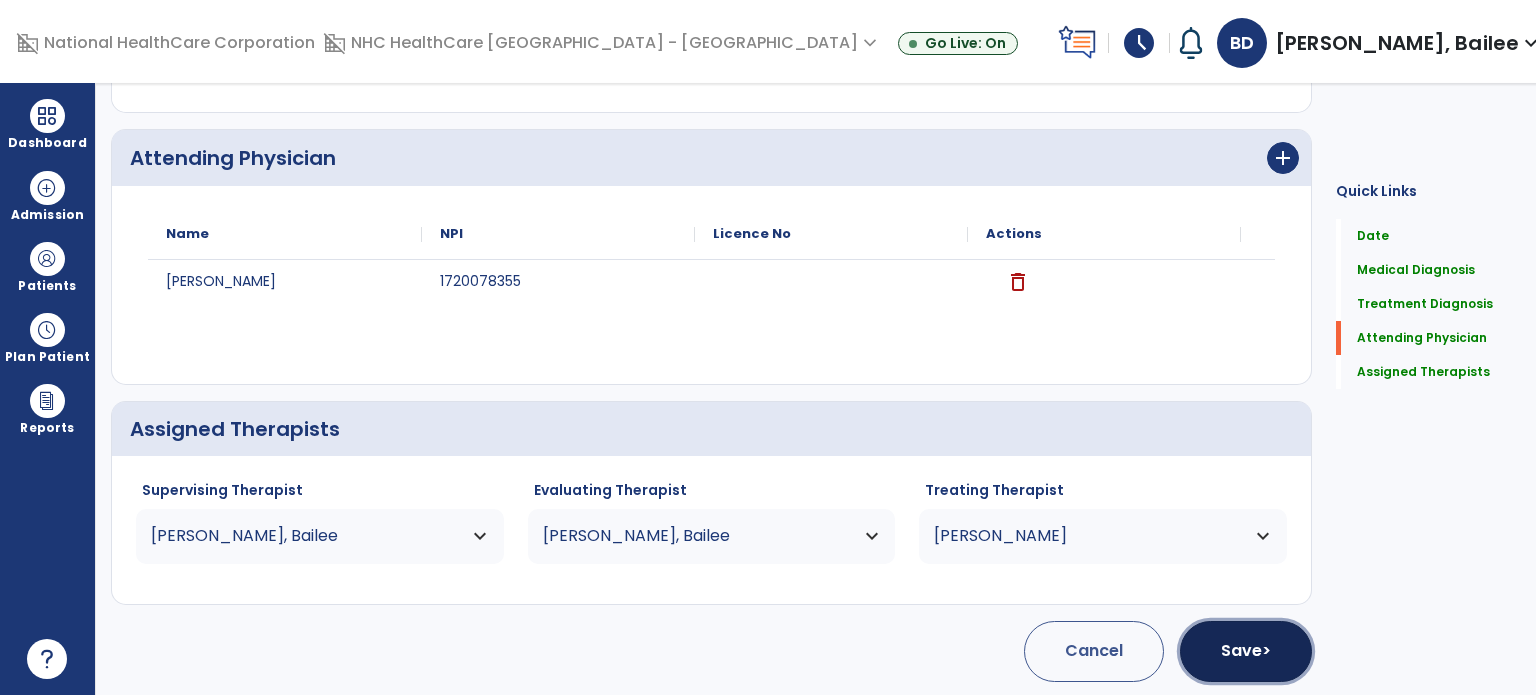 click on "Save  >" 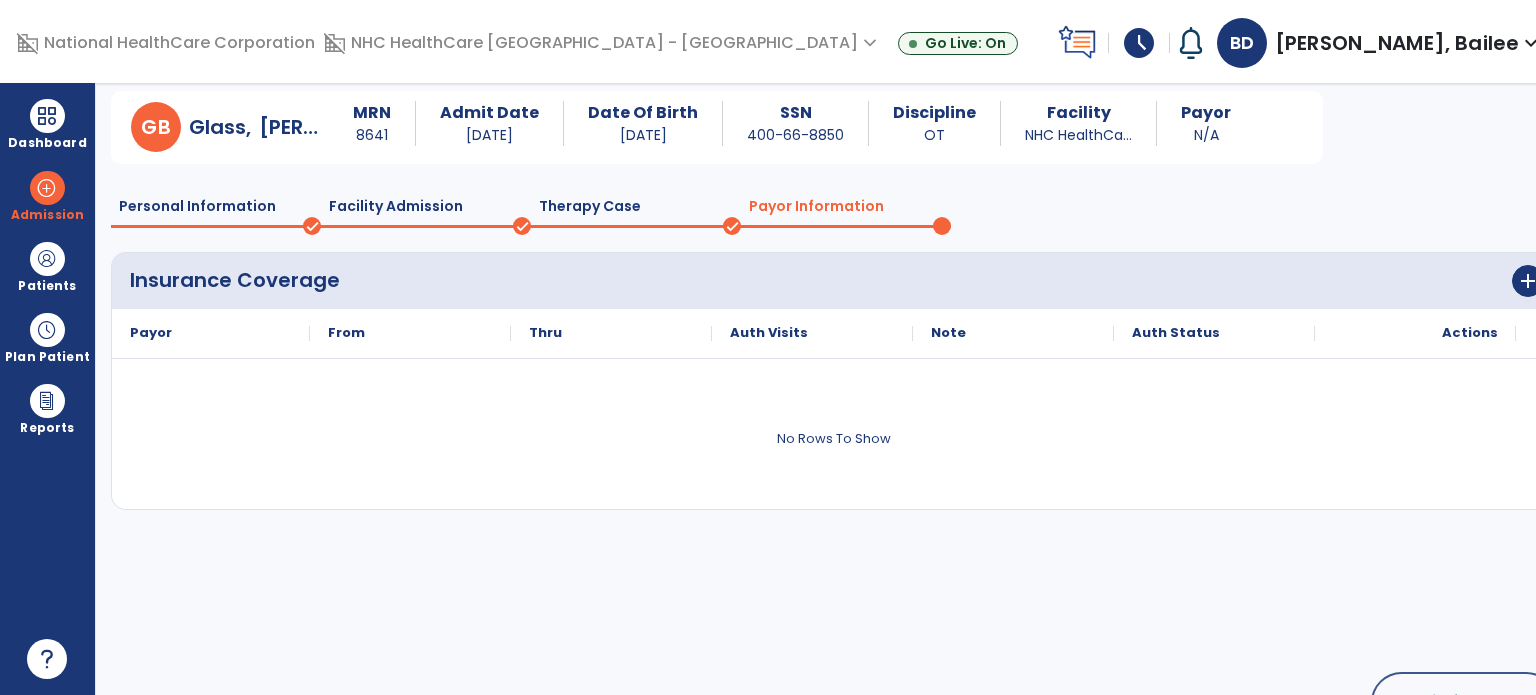 scroll, scrollTop: 119, scrollLeft: 0, axis: vertical 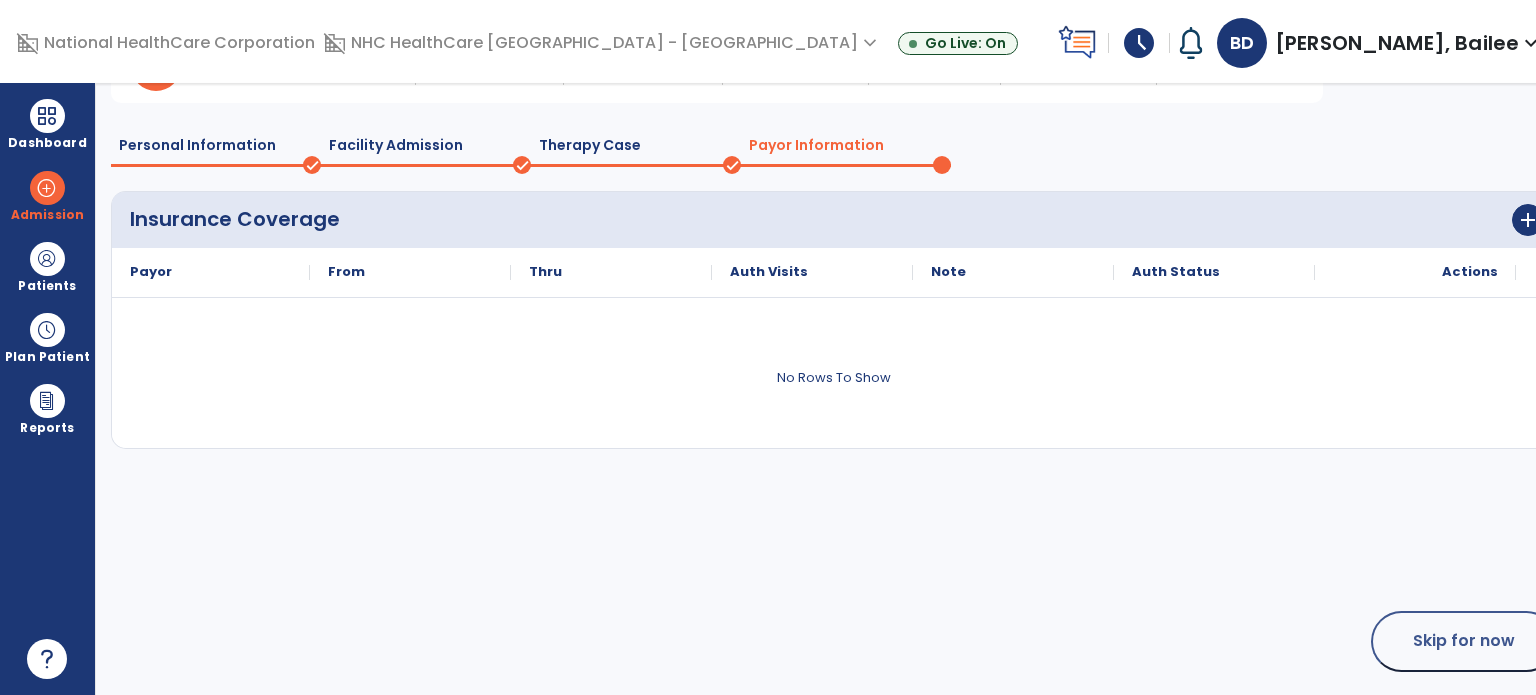 click on "Skip for now" 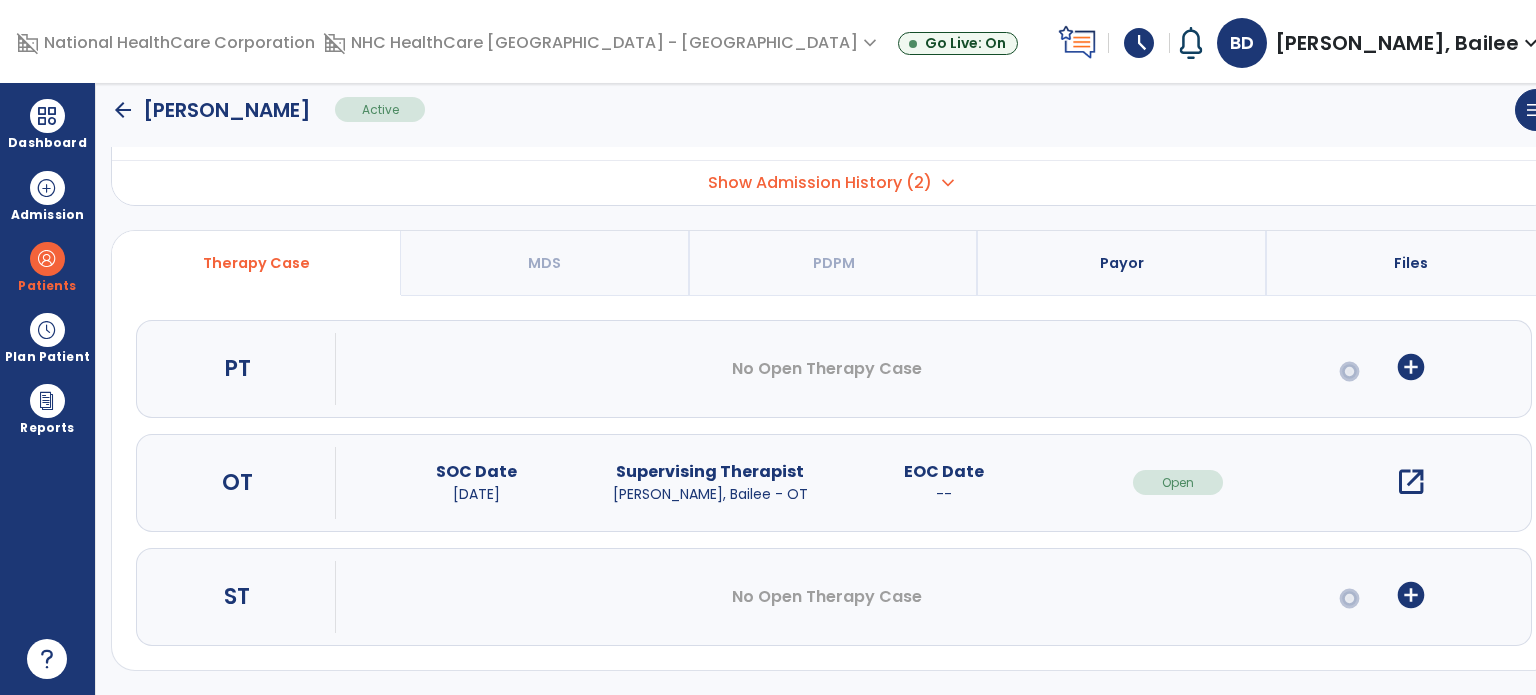 scroll, scrollTop: 107, scrollLeft: 0, axis: vertical 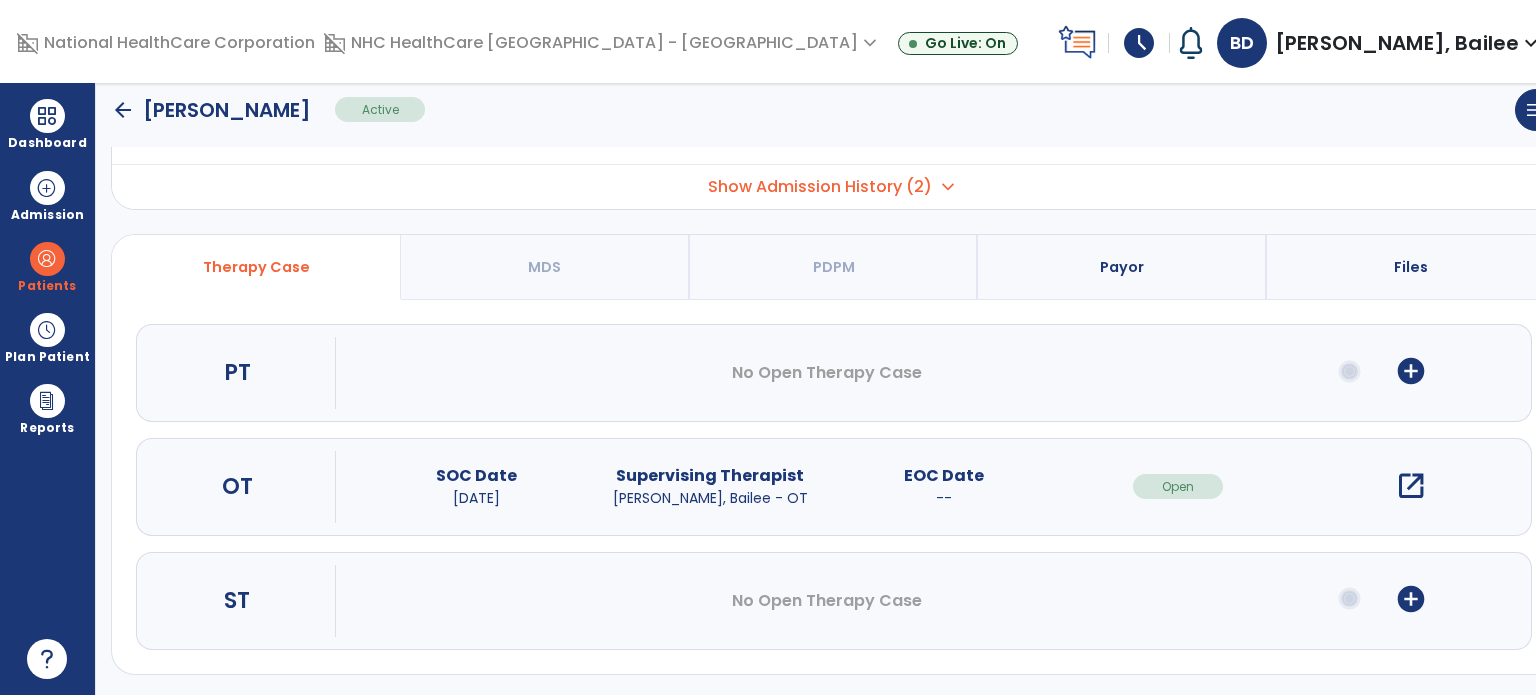 click on "open_in_new" at bounding box center [1411, 486] 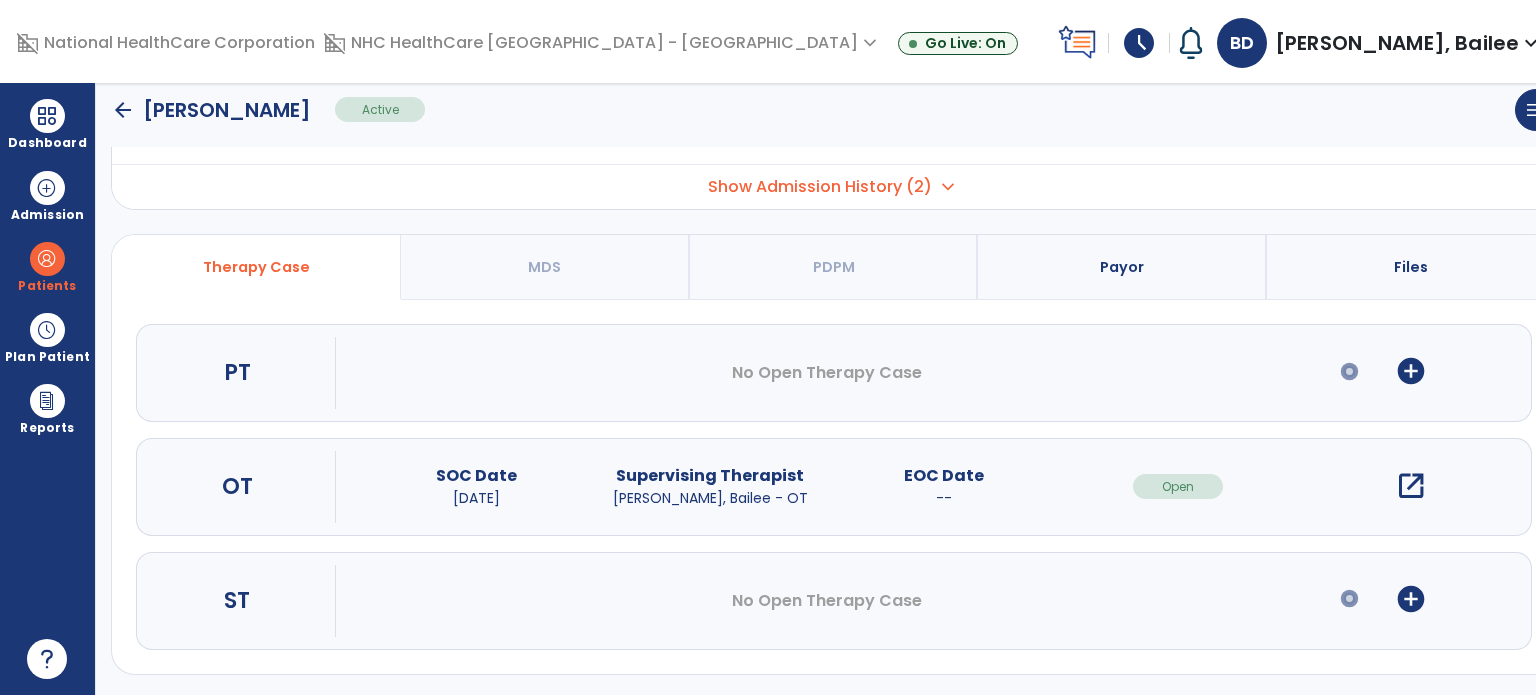 scroll, scrollTop: 0, scrollLeft: 0, axis: both 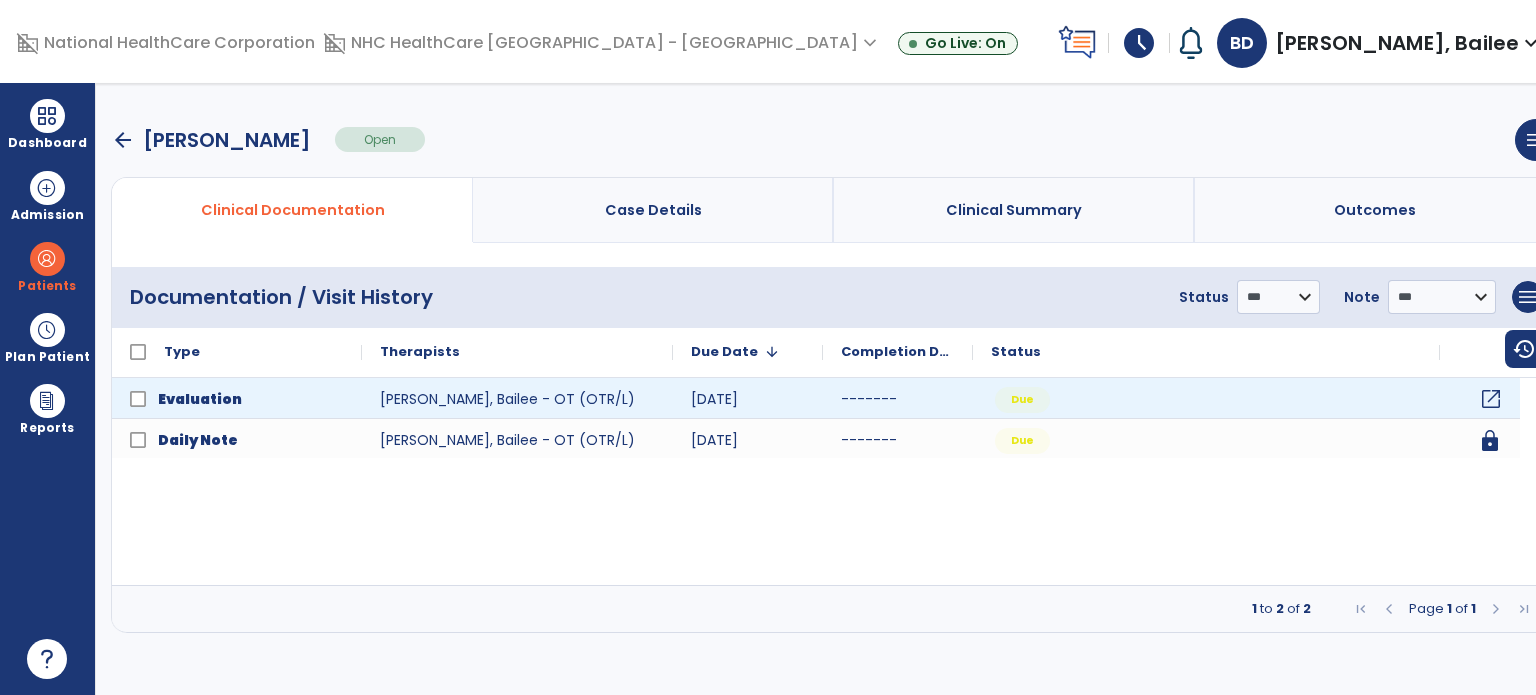 click on "open_in_new" 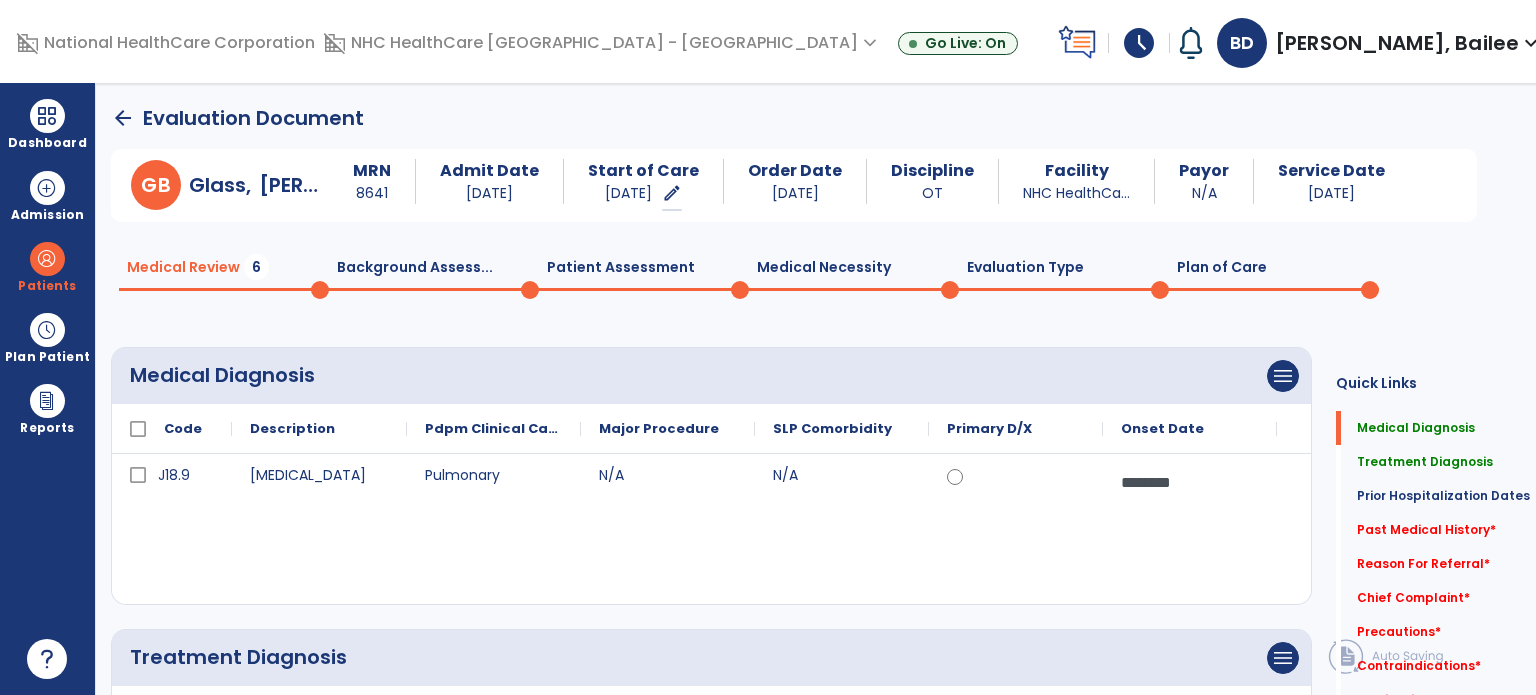click on "Past Medical History   *" 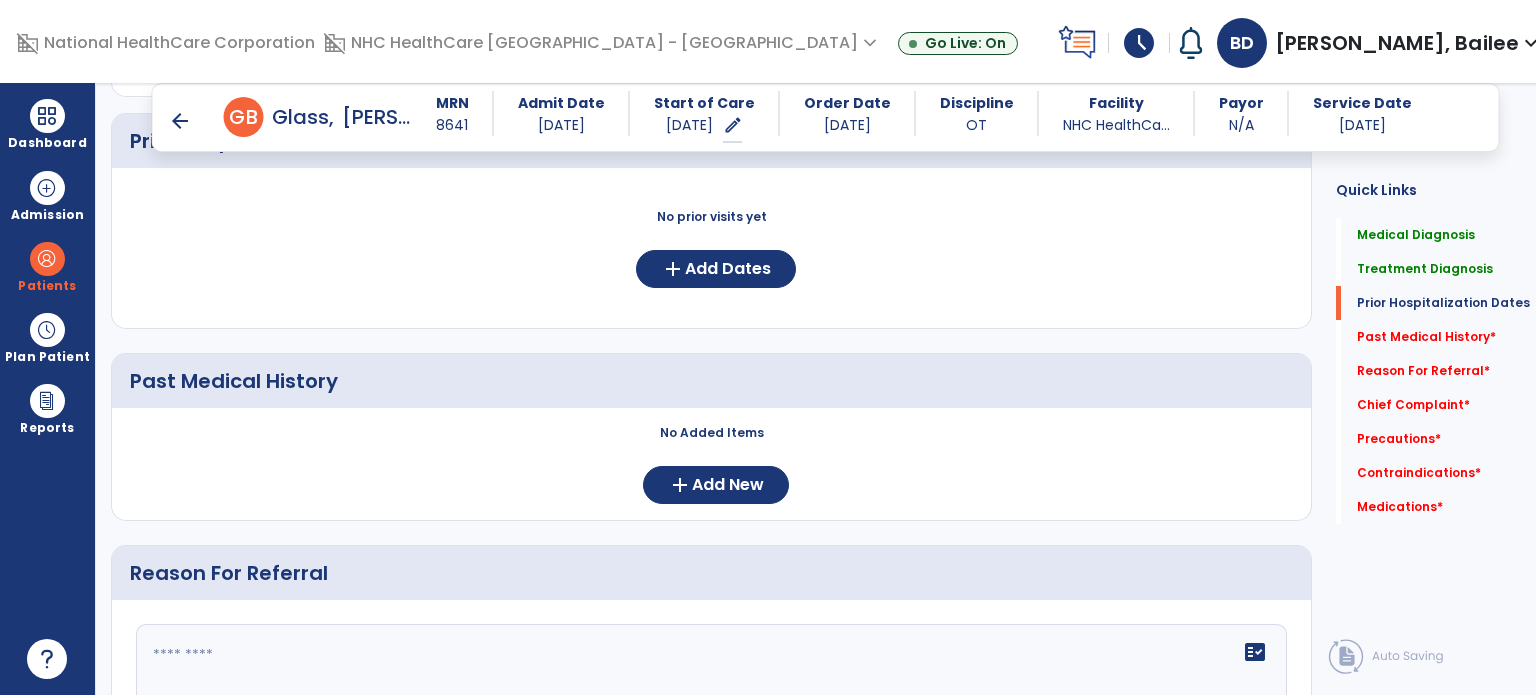 scroll, scrollTop: 836, scrollLeft: 0, axis: vertical 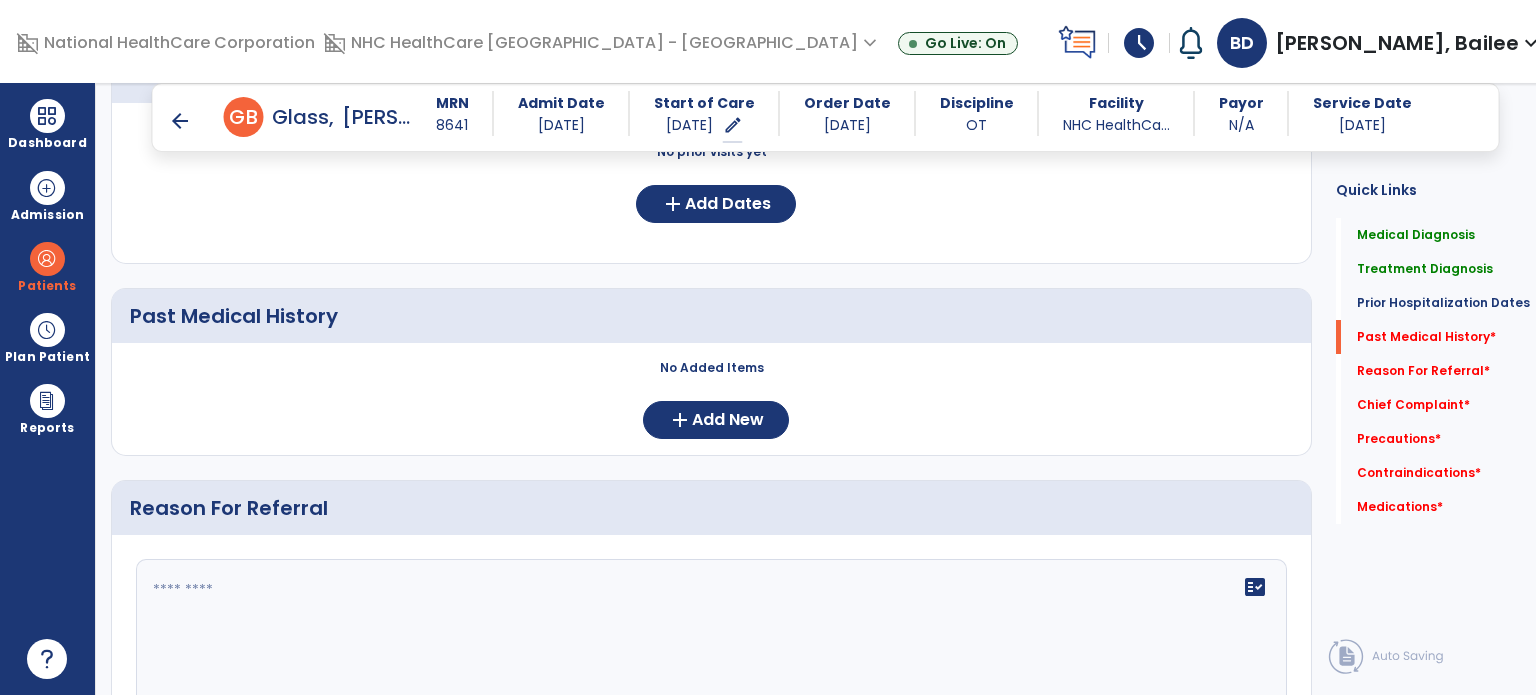 click on "No Added Items  add  Add New" 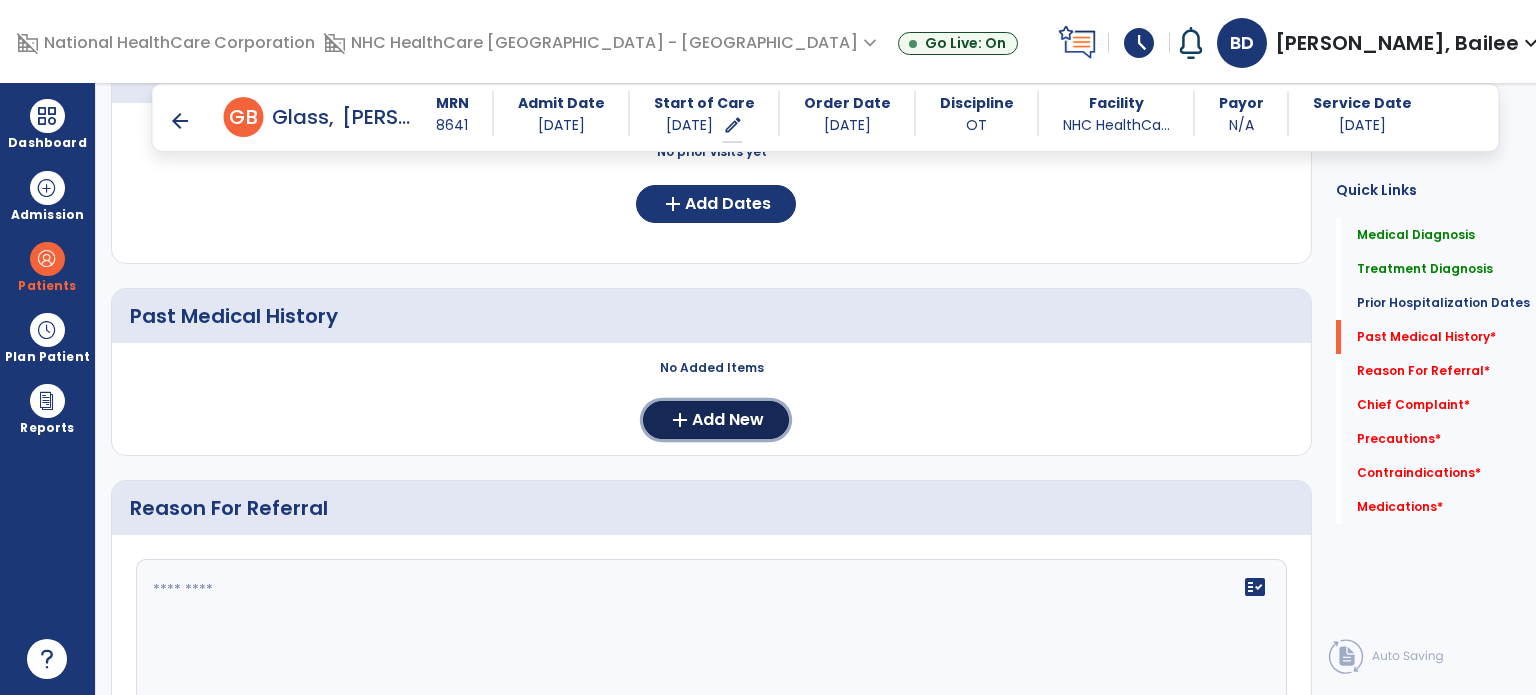 click on "Add New" 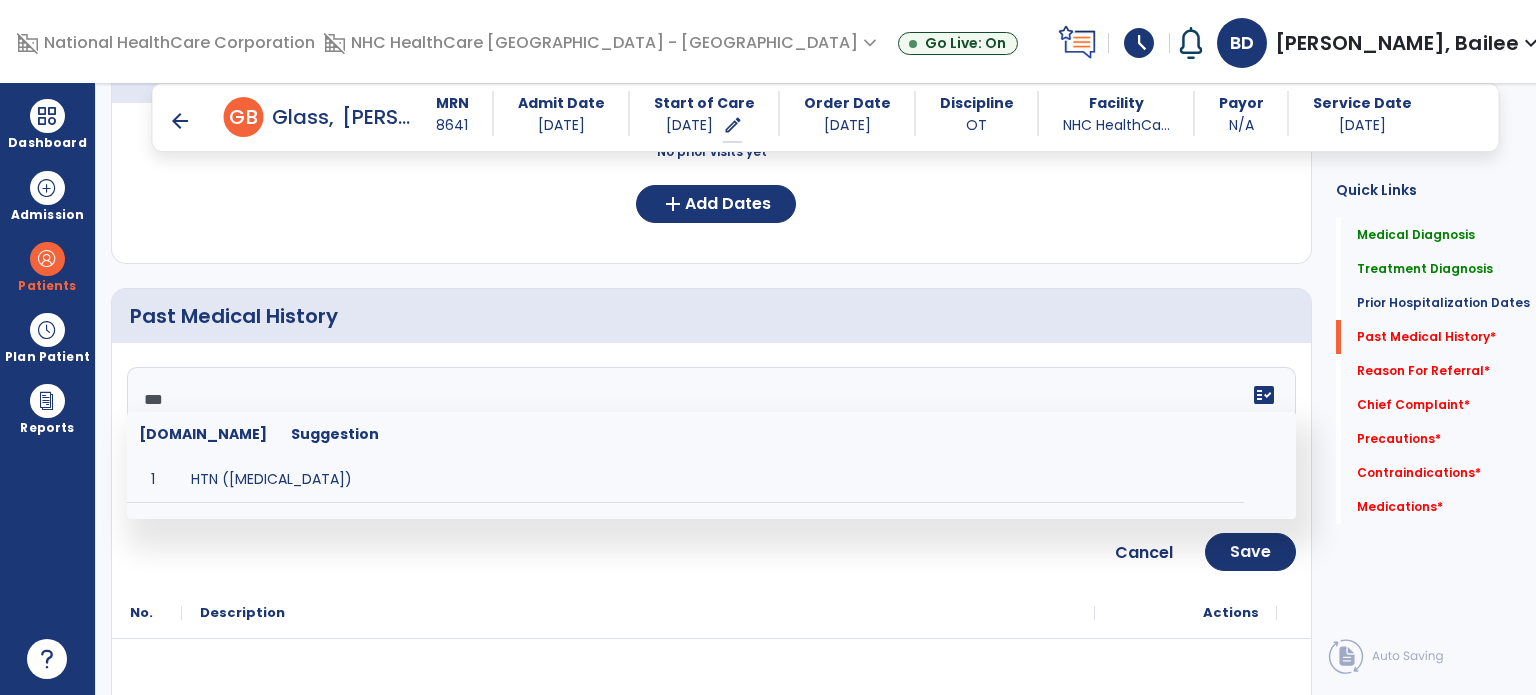 type on "**********" 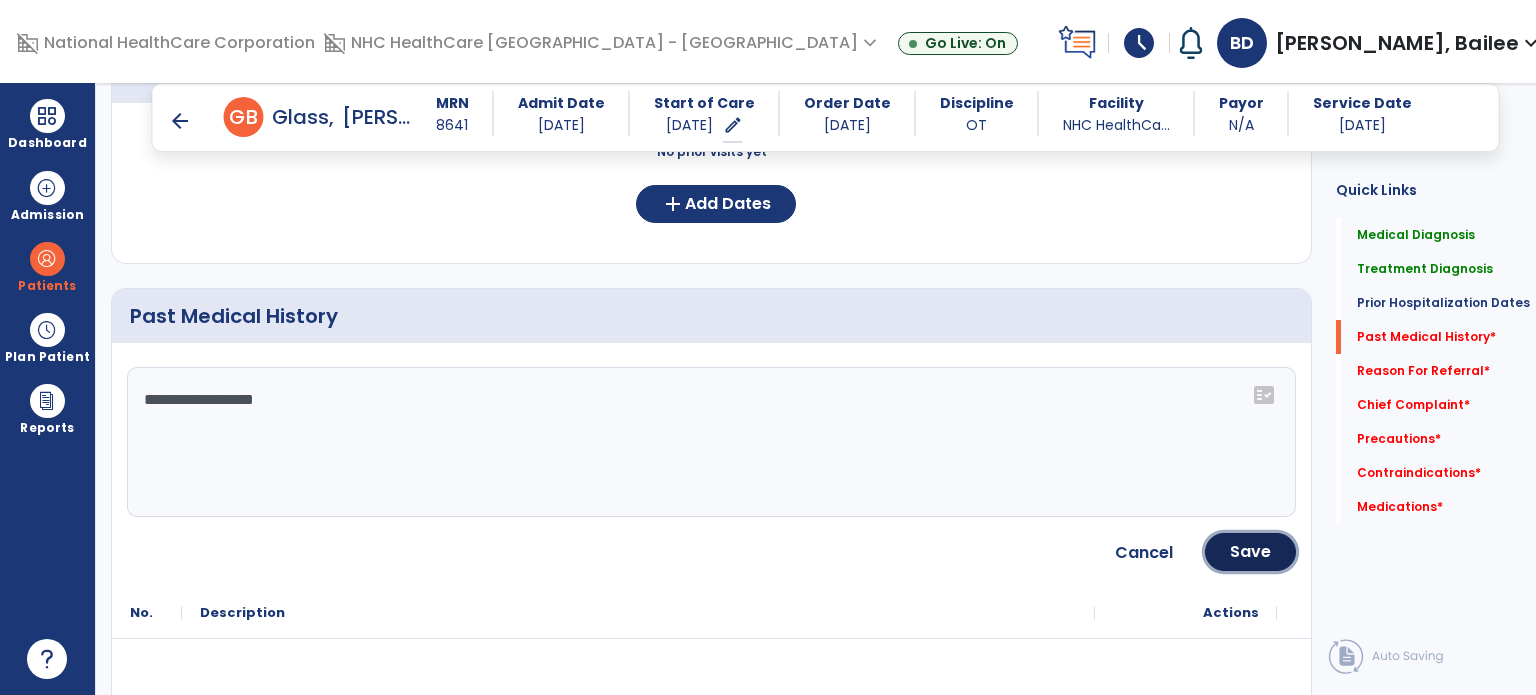 click on "Save" 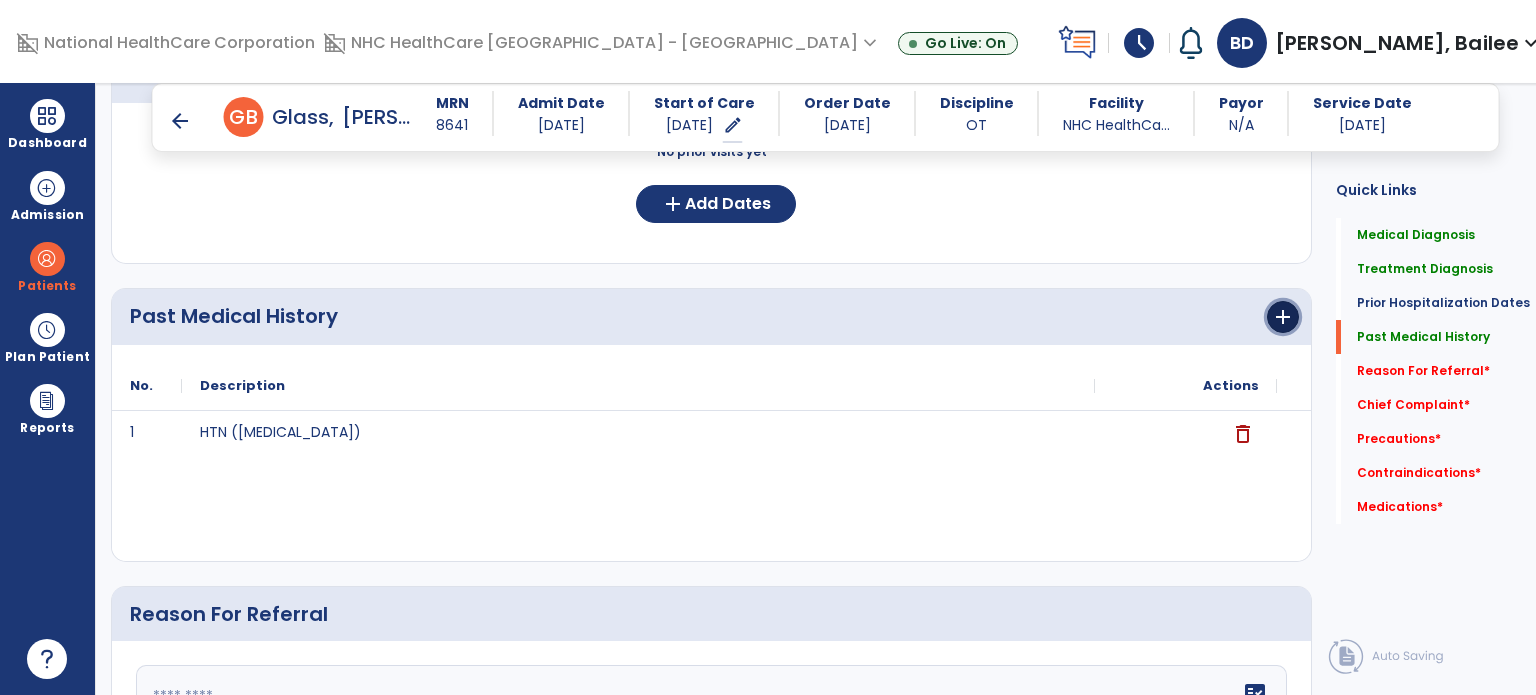 click on "add" 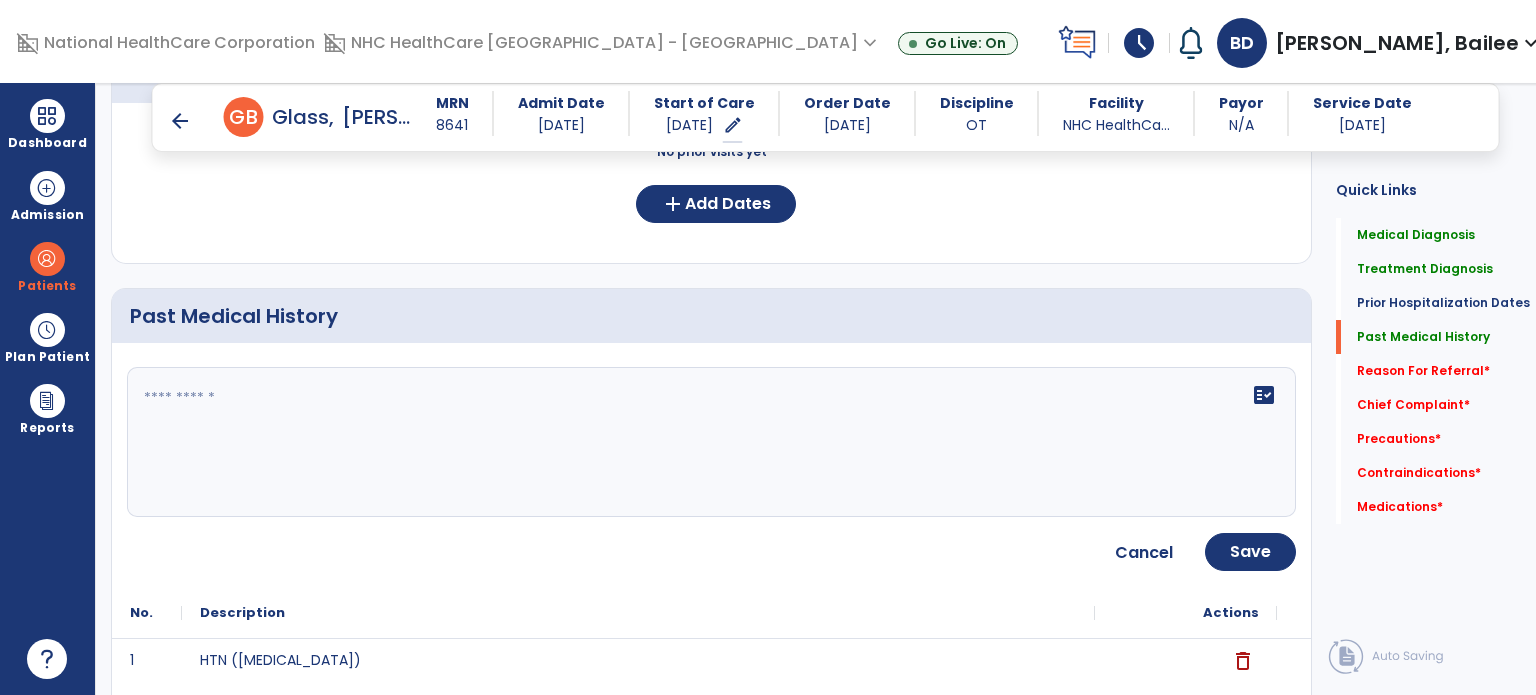 click 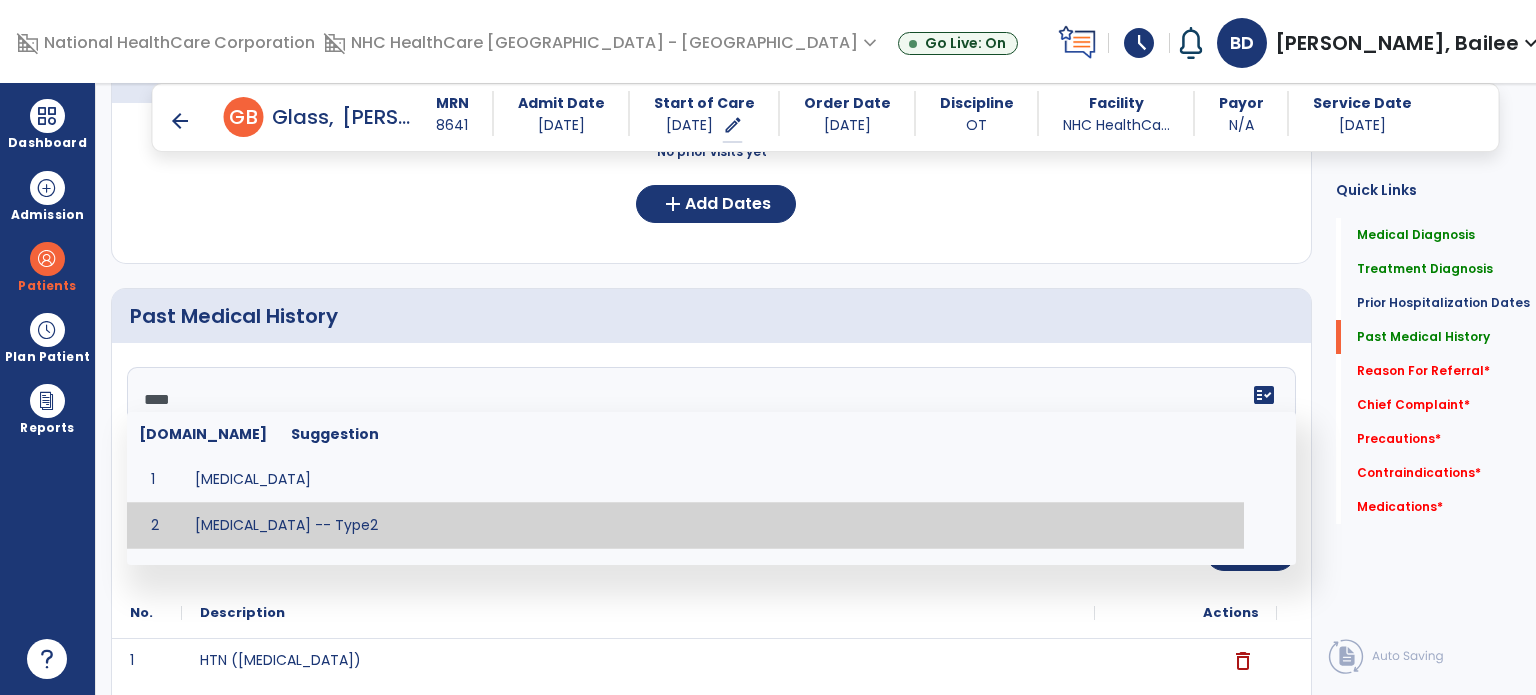 type on "**********" 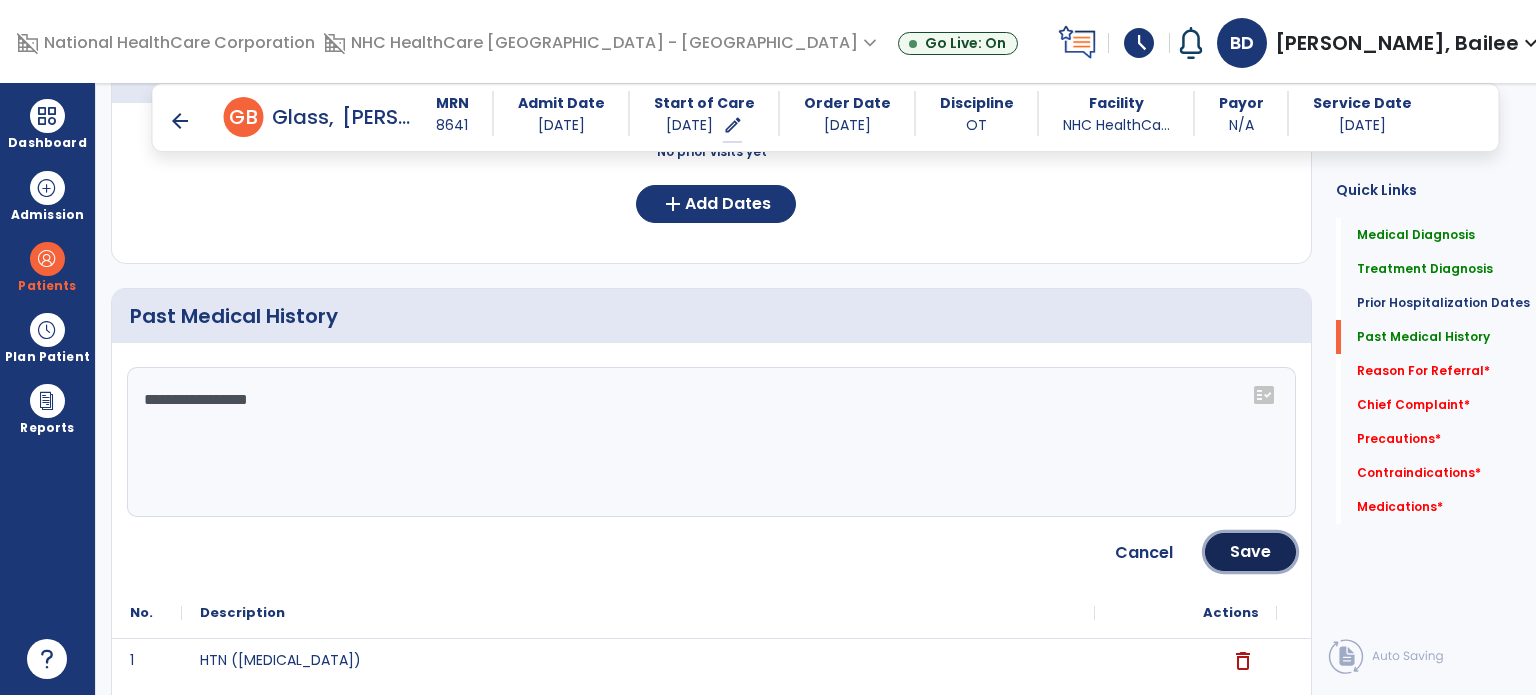 click on "Save" 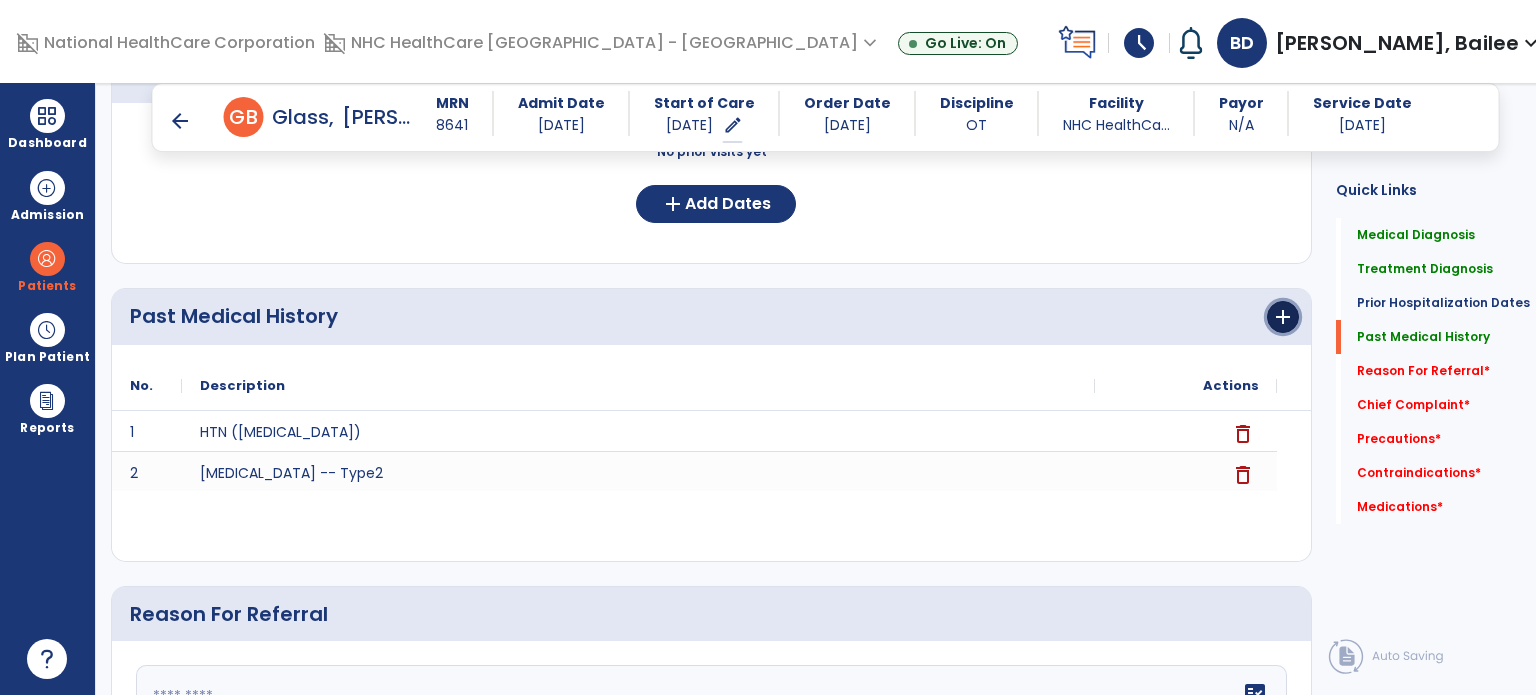click on "add" 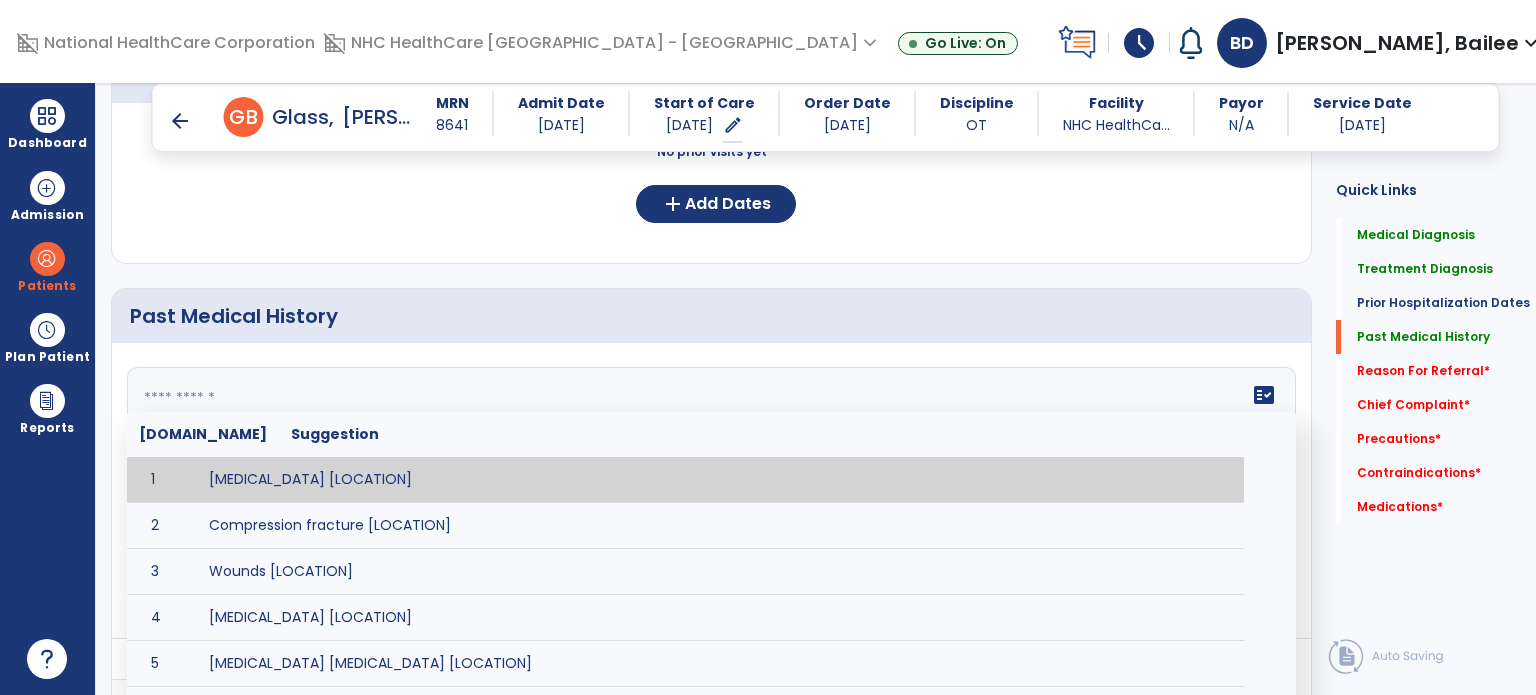 click 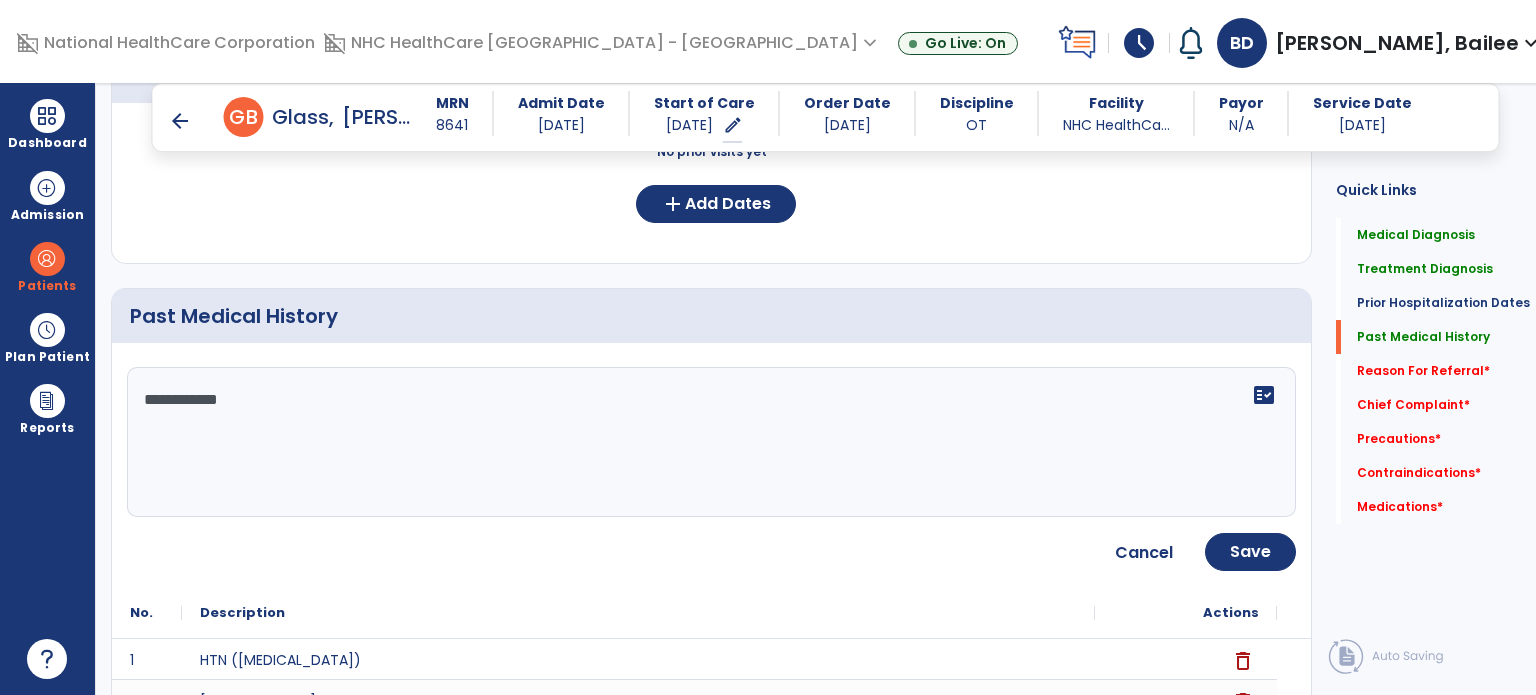 type on "**********" 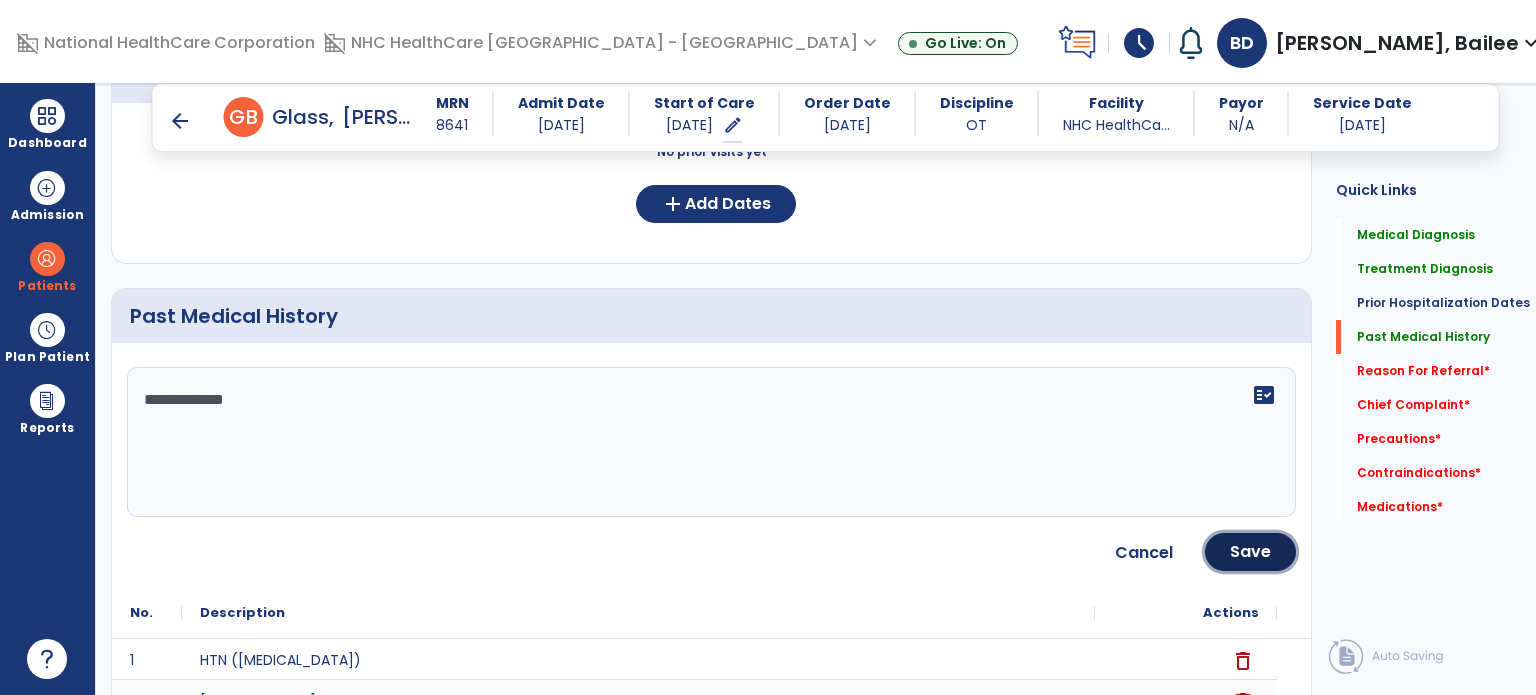 click on "Save" 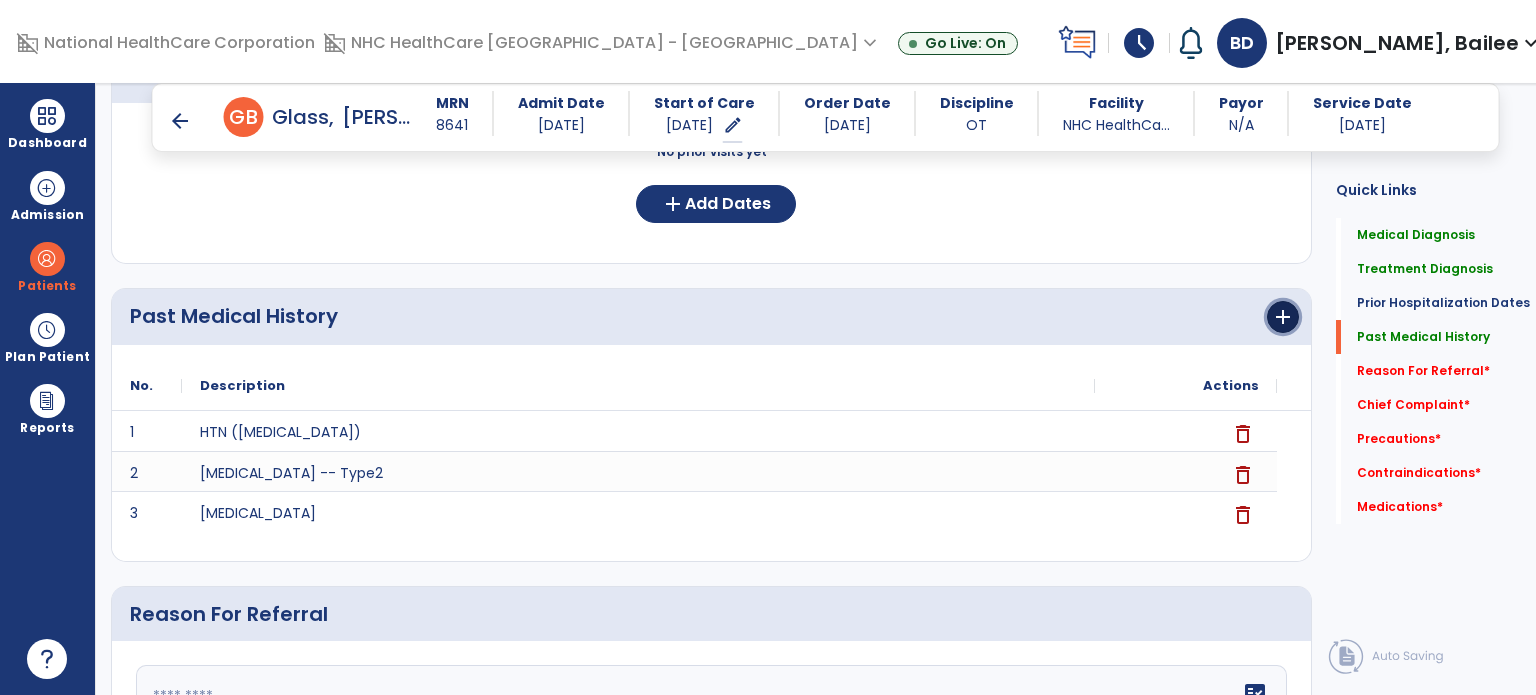 click on "add" 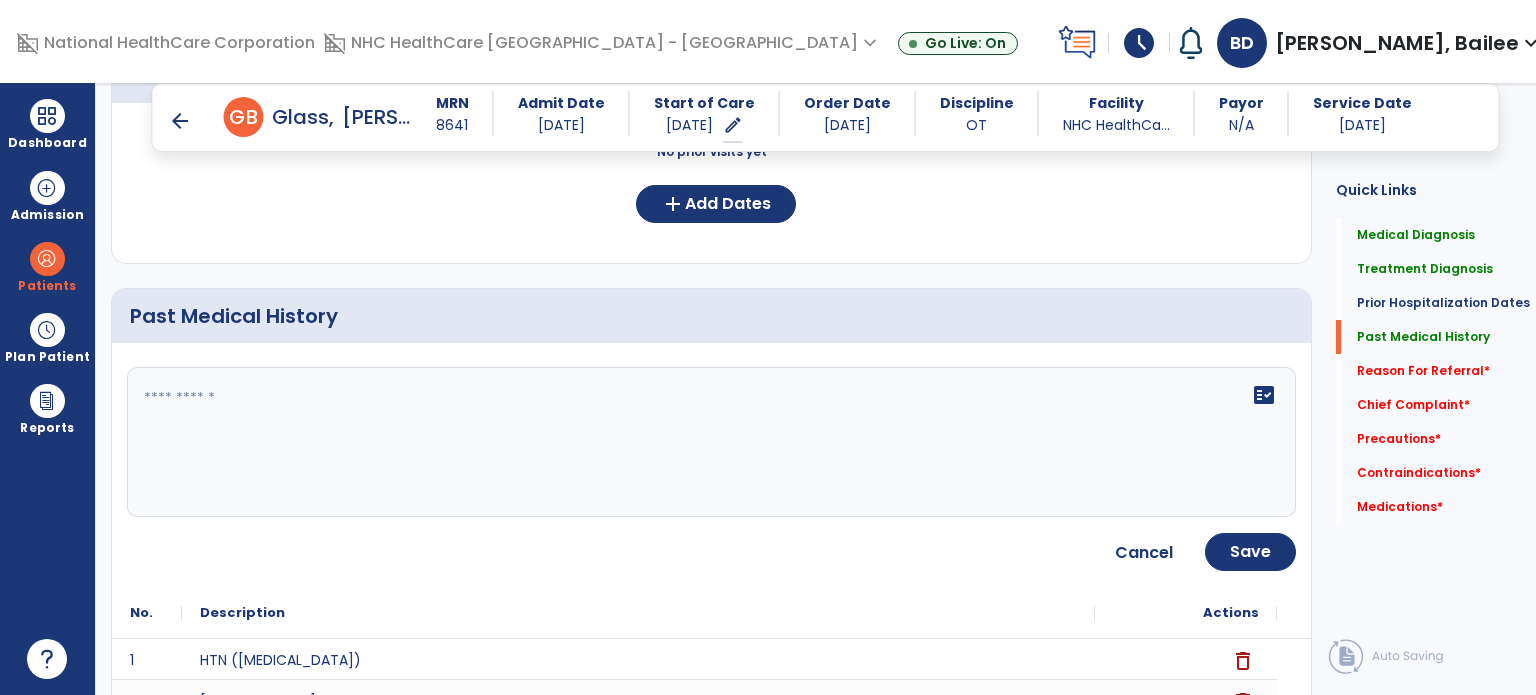 click 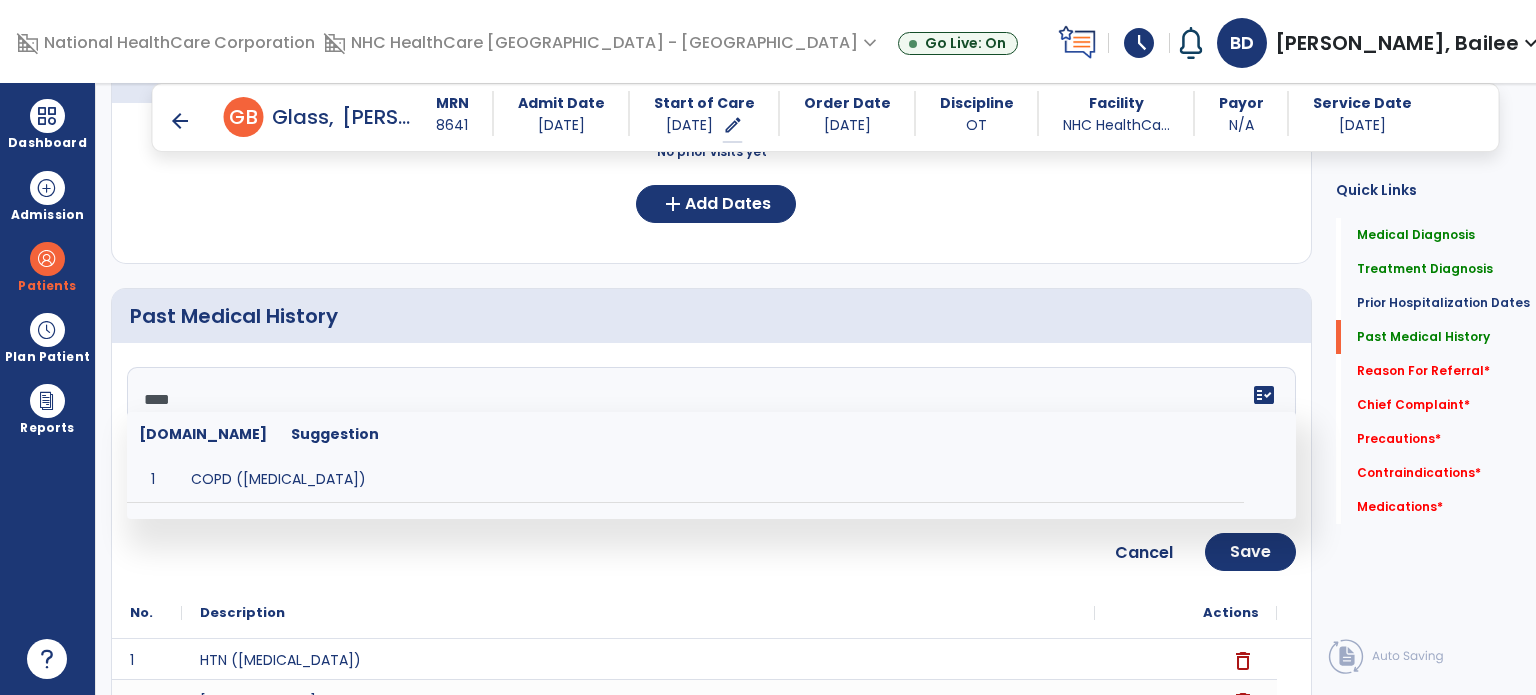 type on "****" 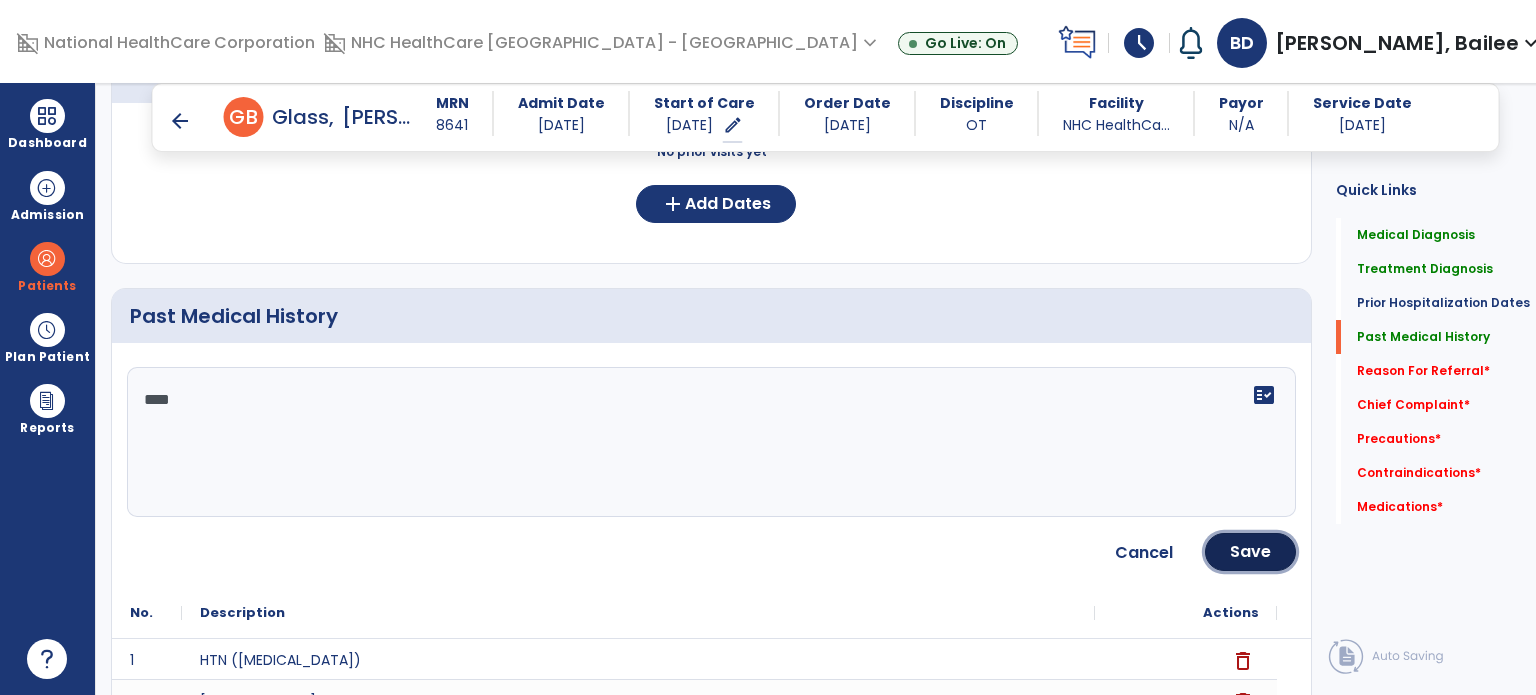 click on "Save" 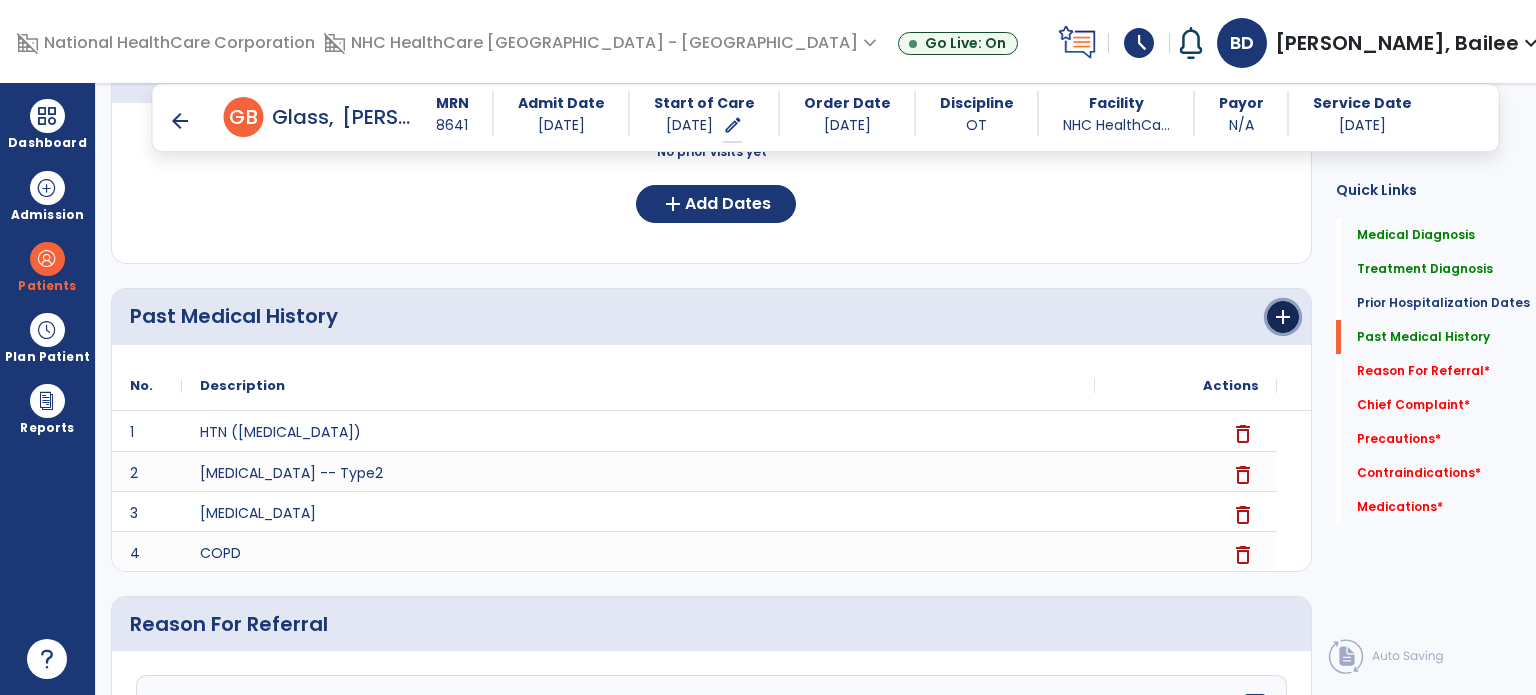click on "add" 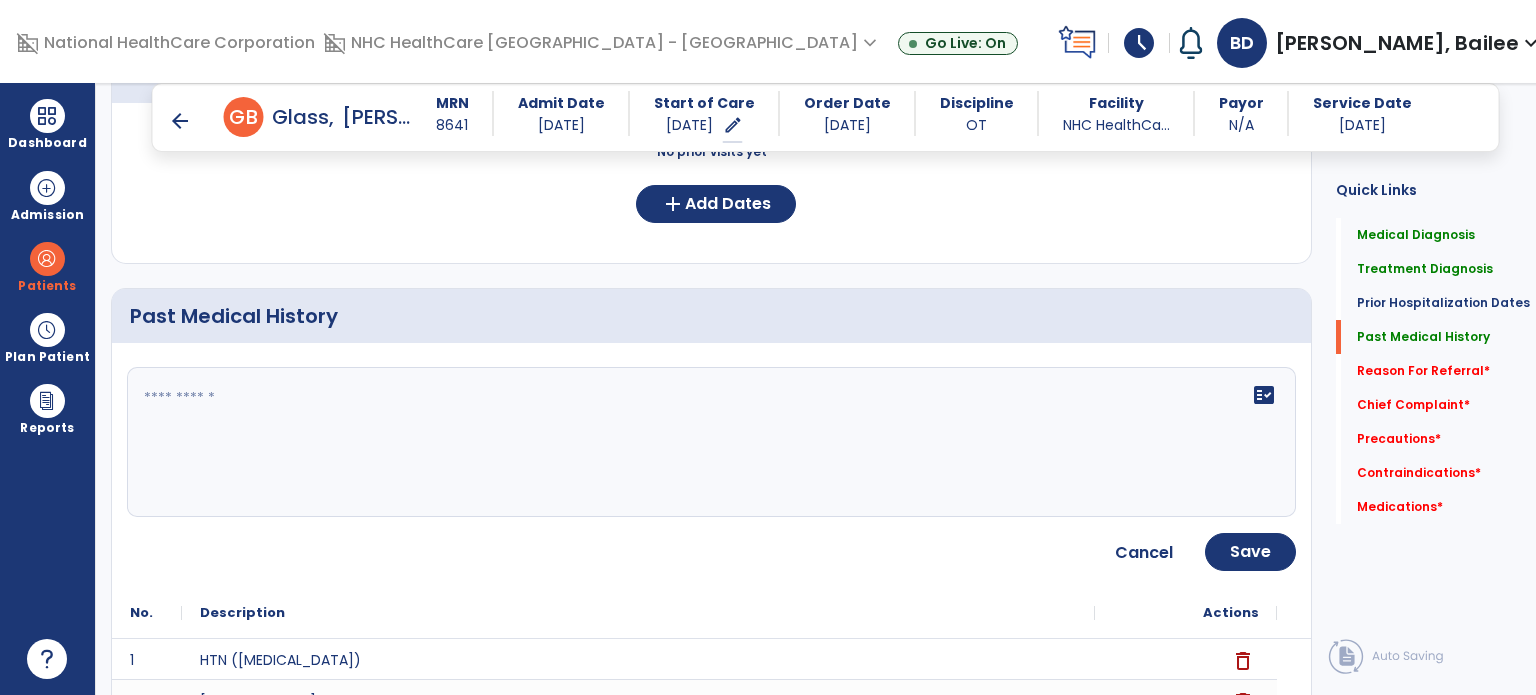 click 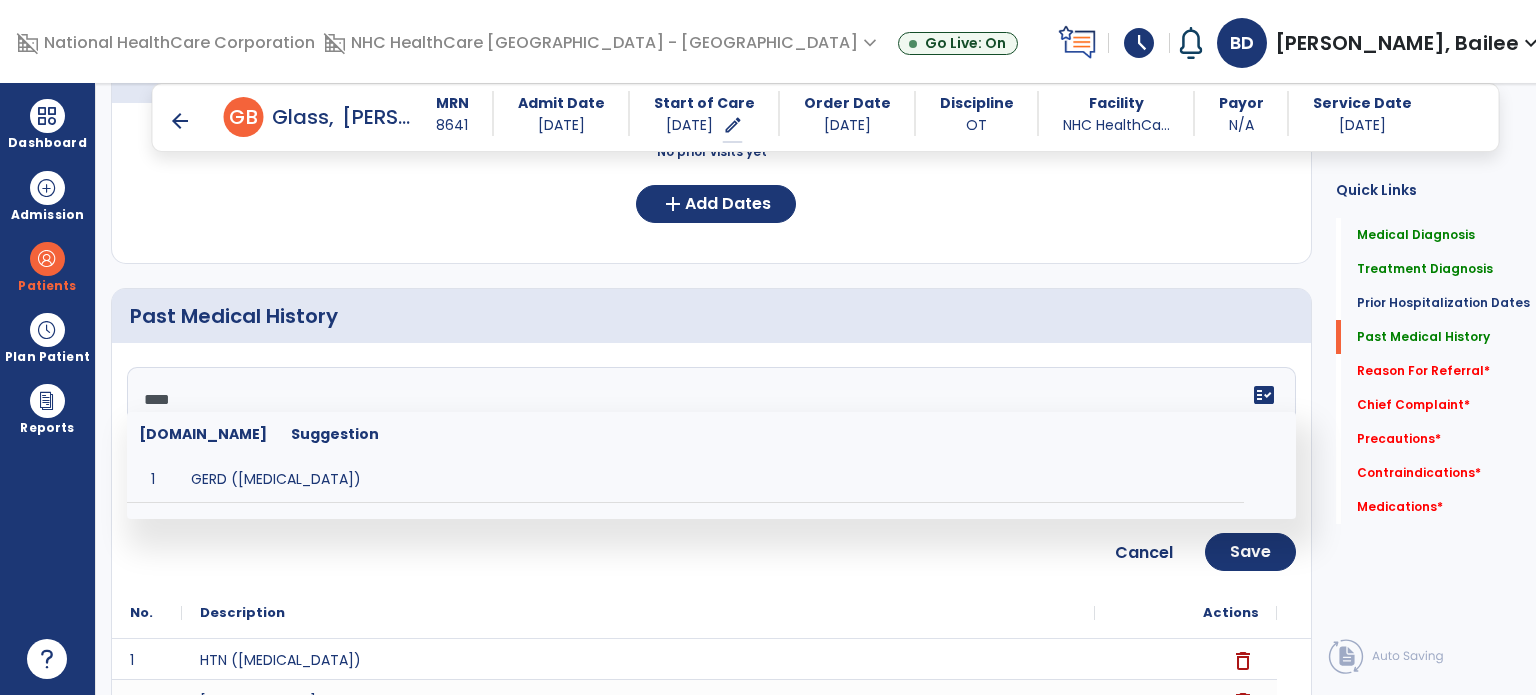 type on "**********" 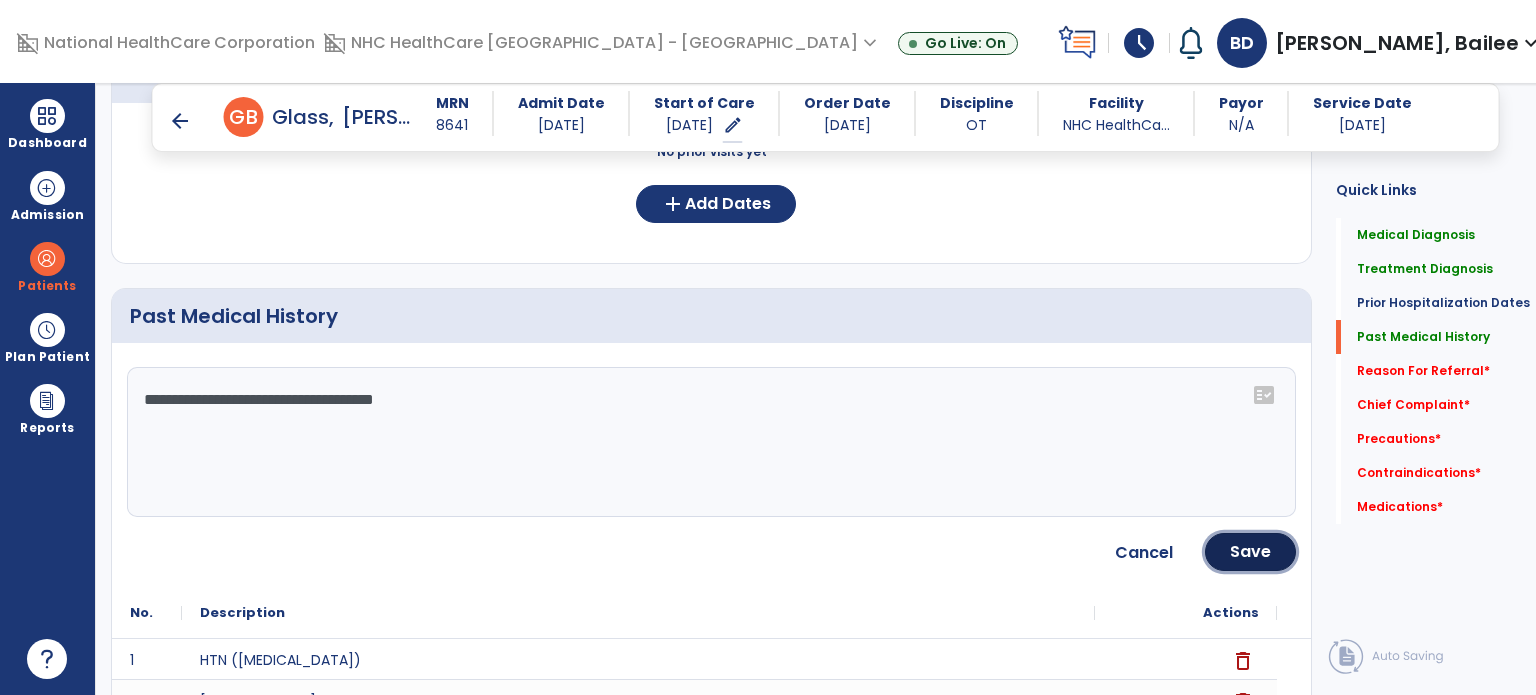 click on "Save" 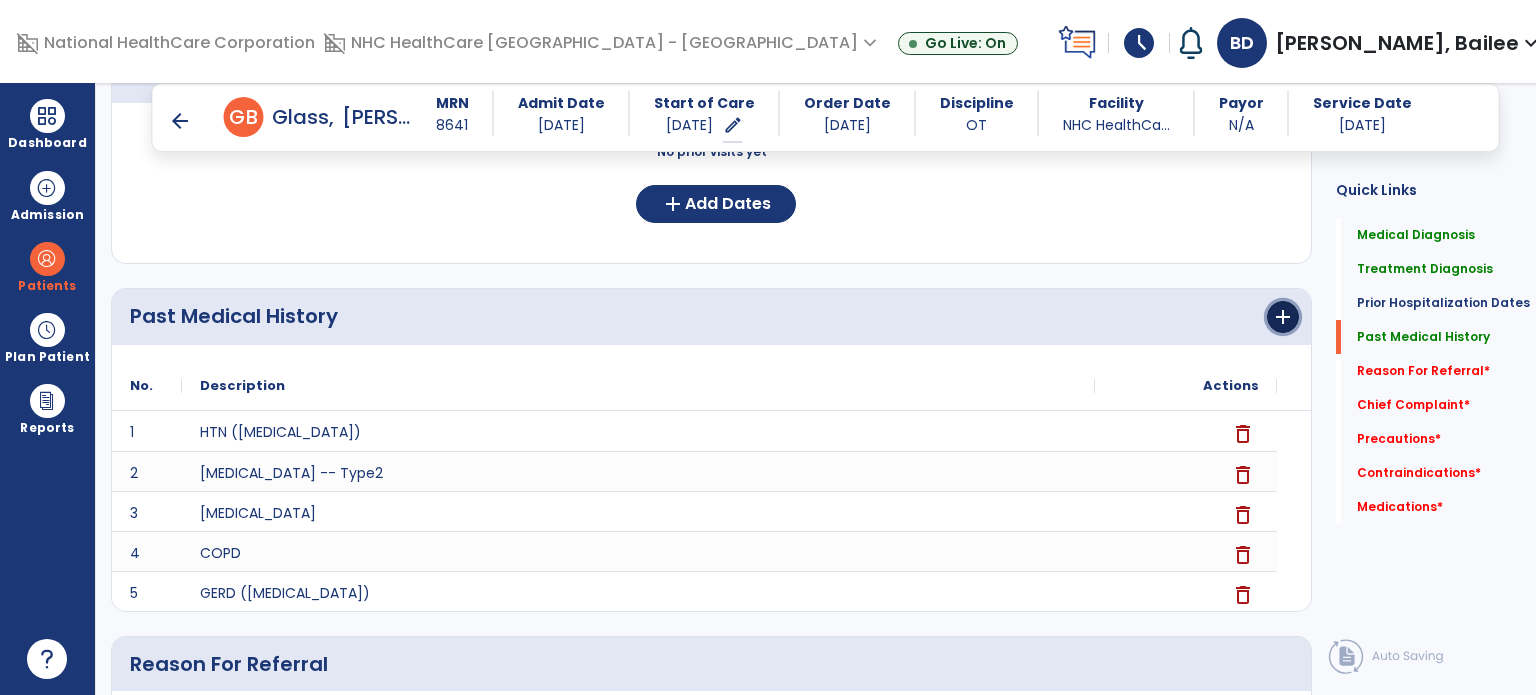 click on "add" 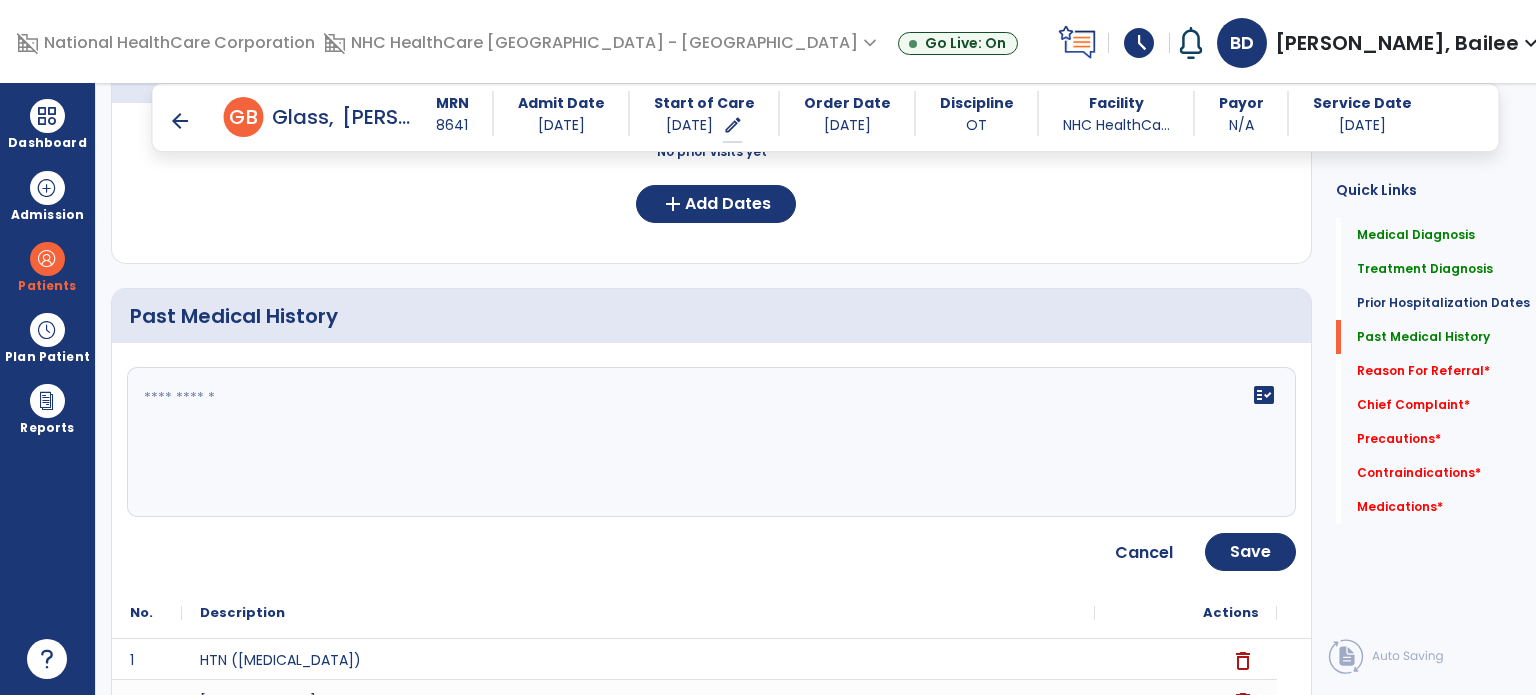 click 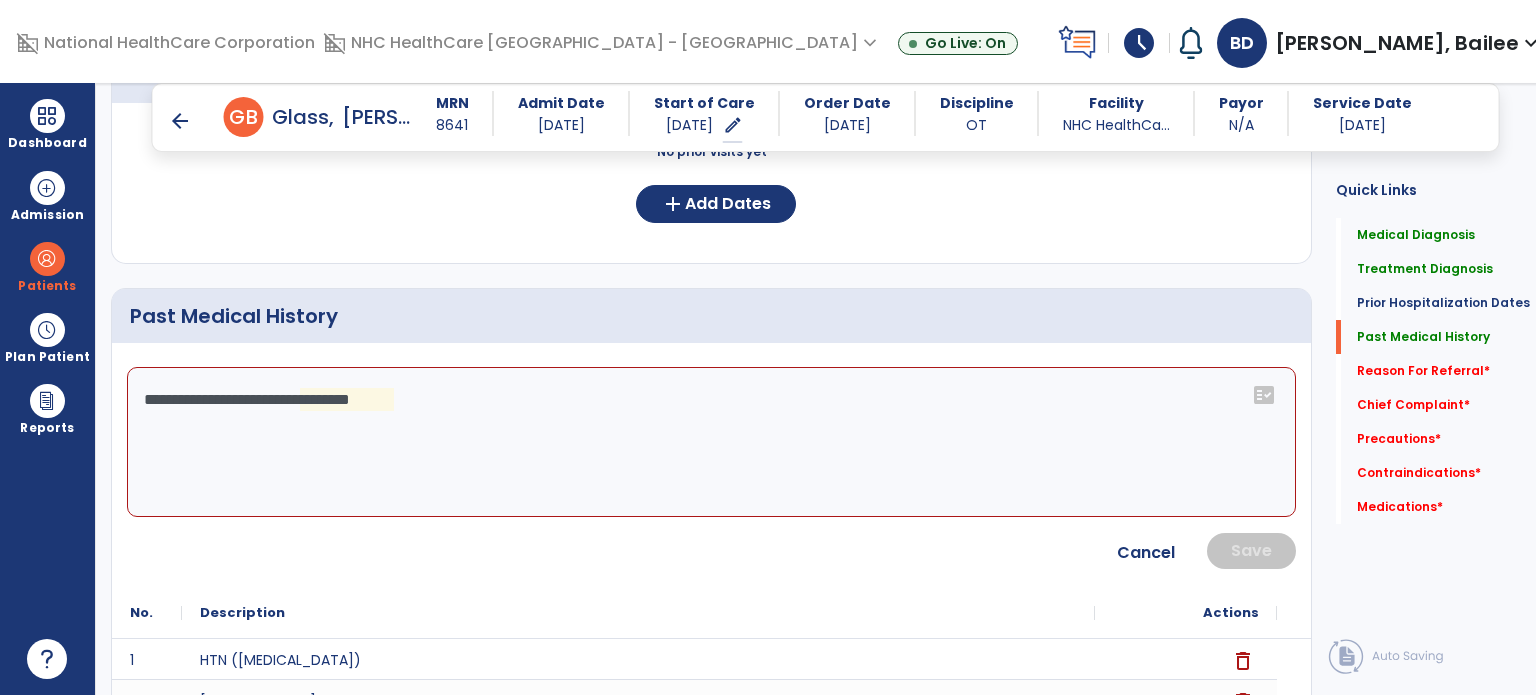 click on "**********" 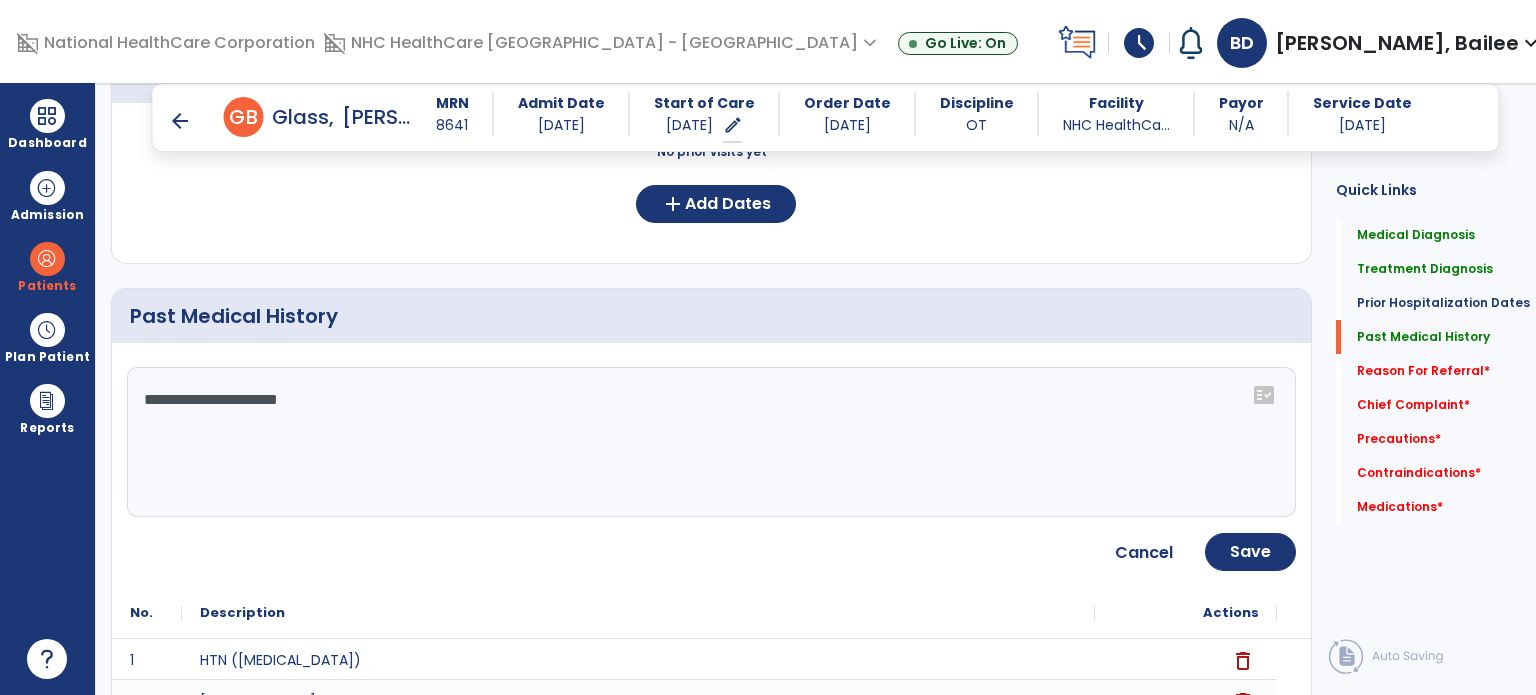 type on "**********" 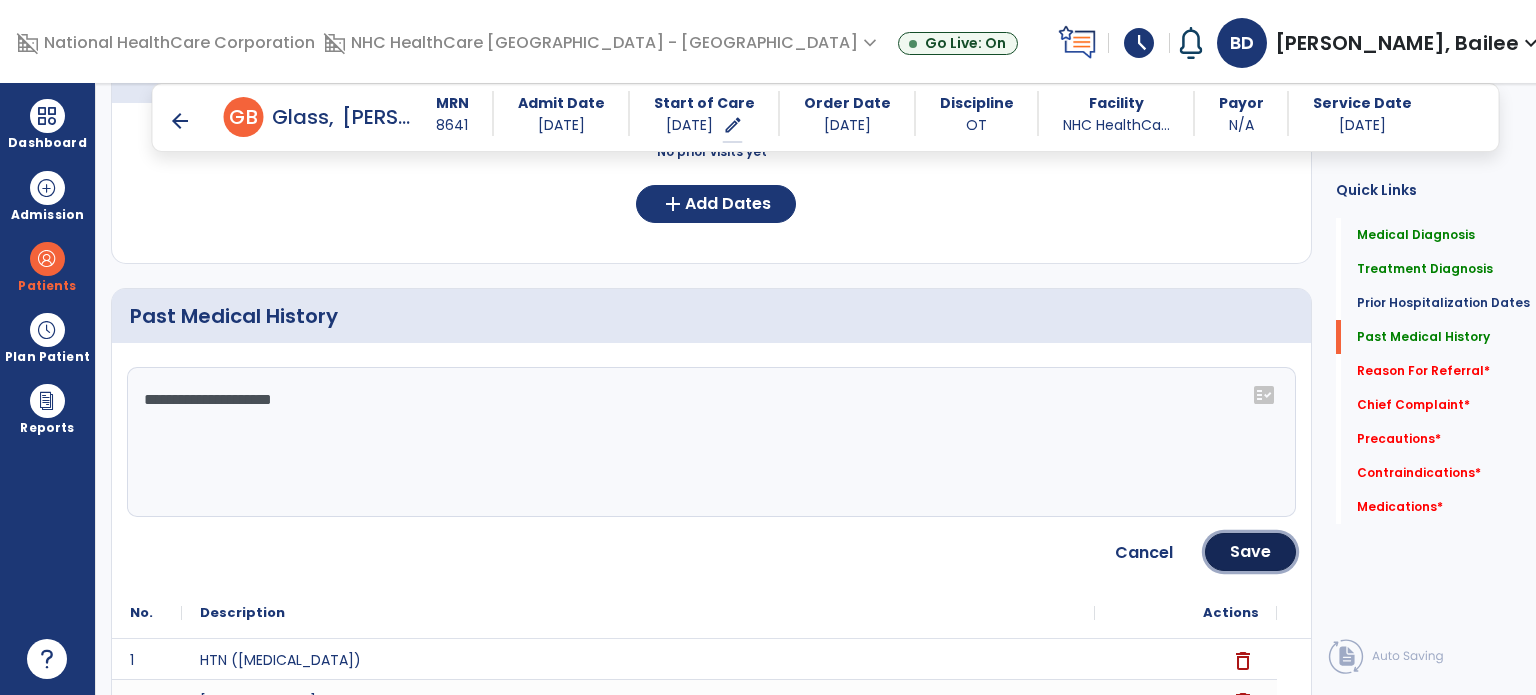 click on "Save" 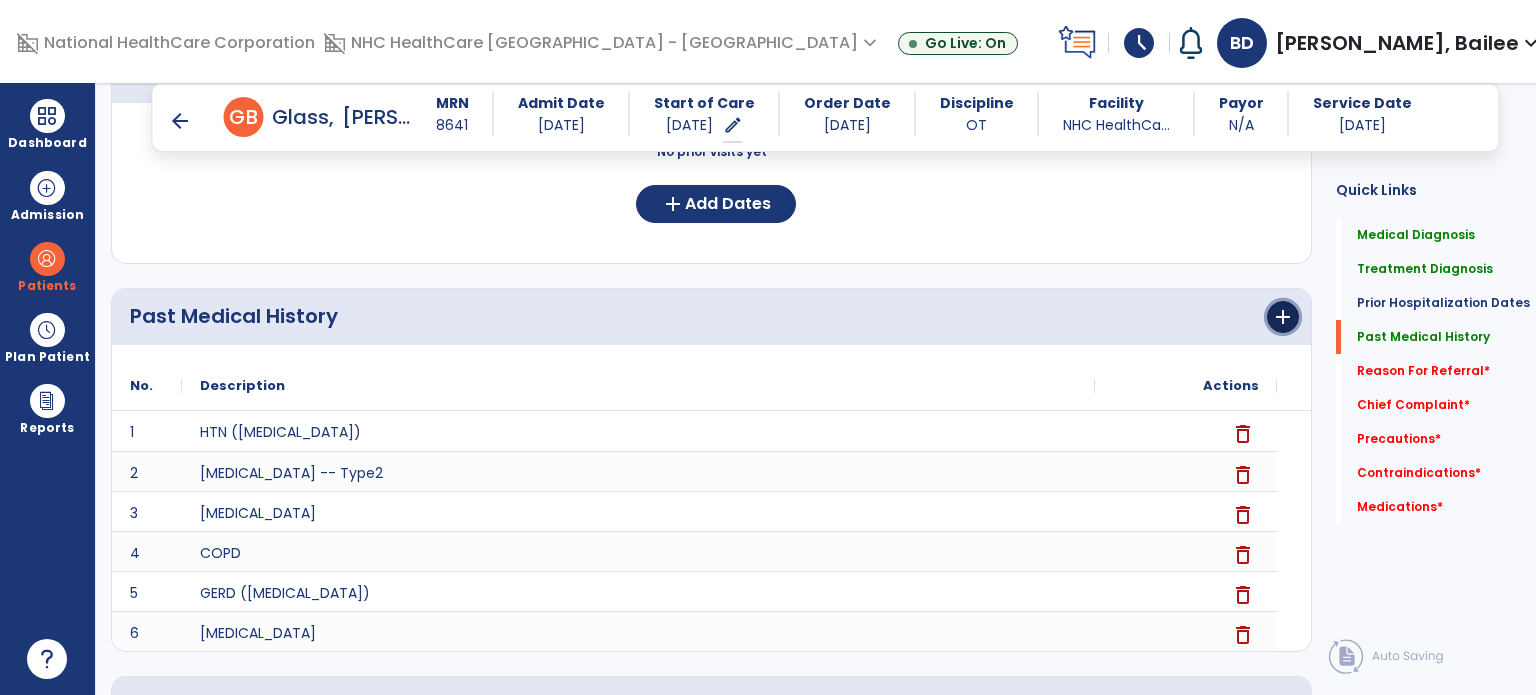 click on "add" 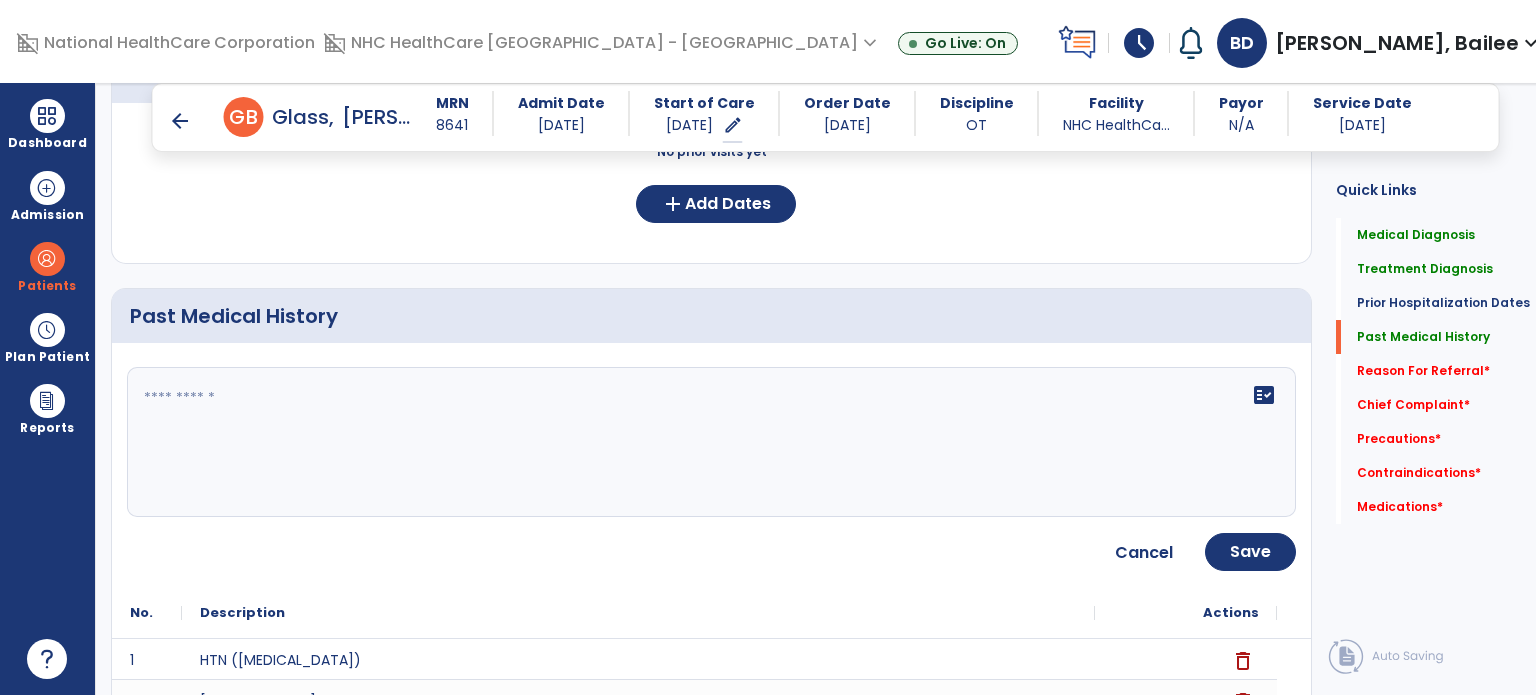 click on "fact_check" 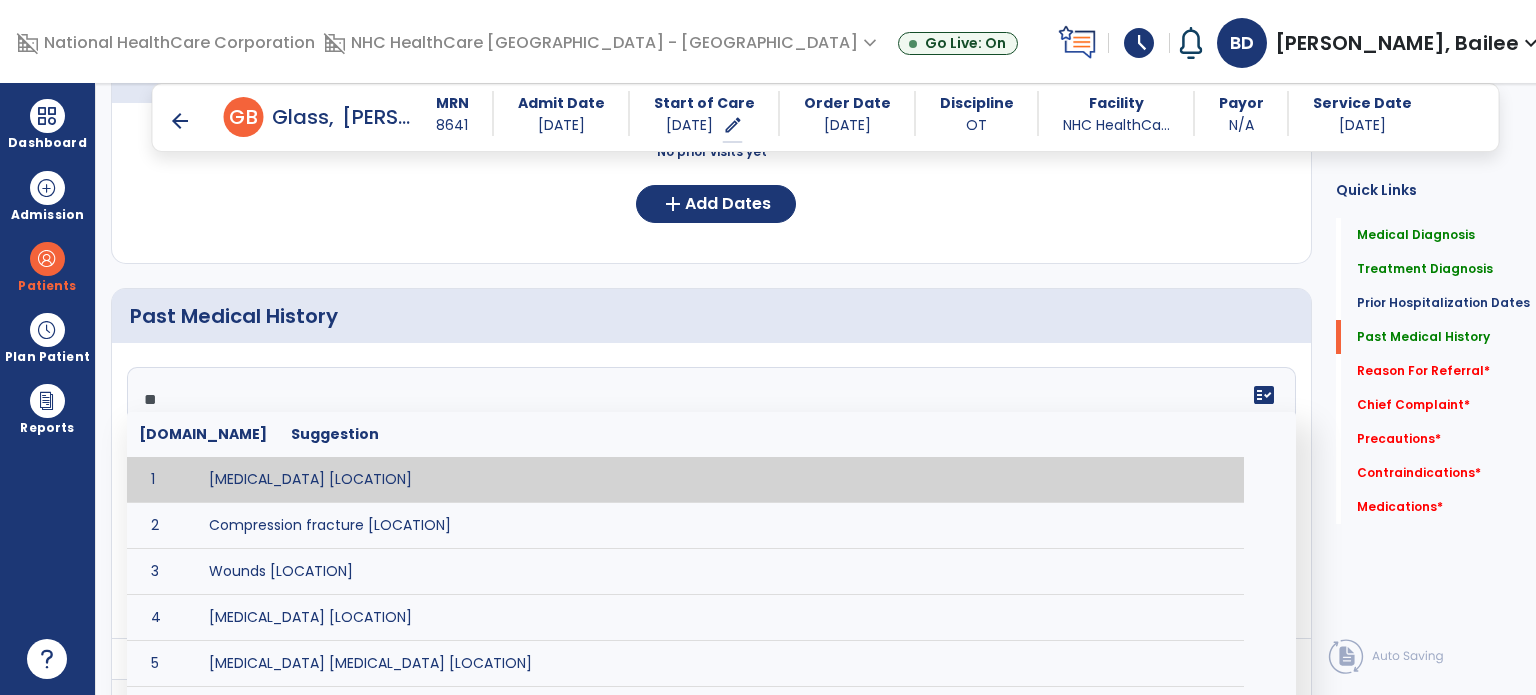 type on "***" 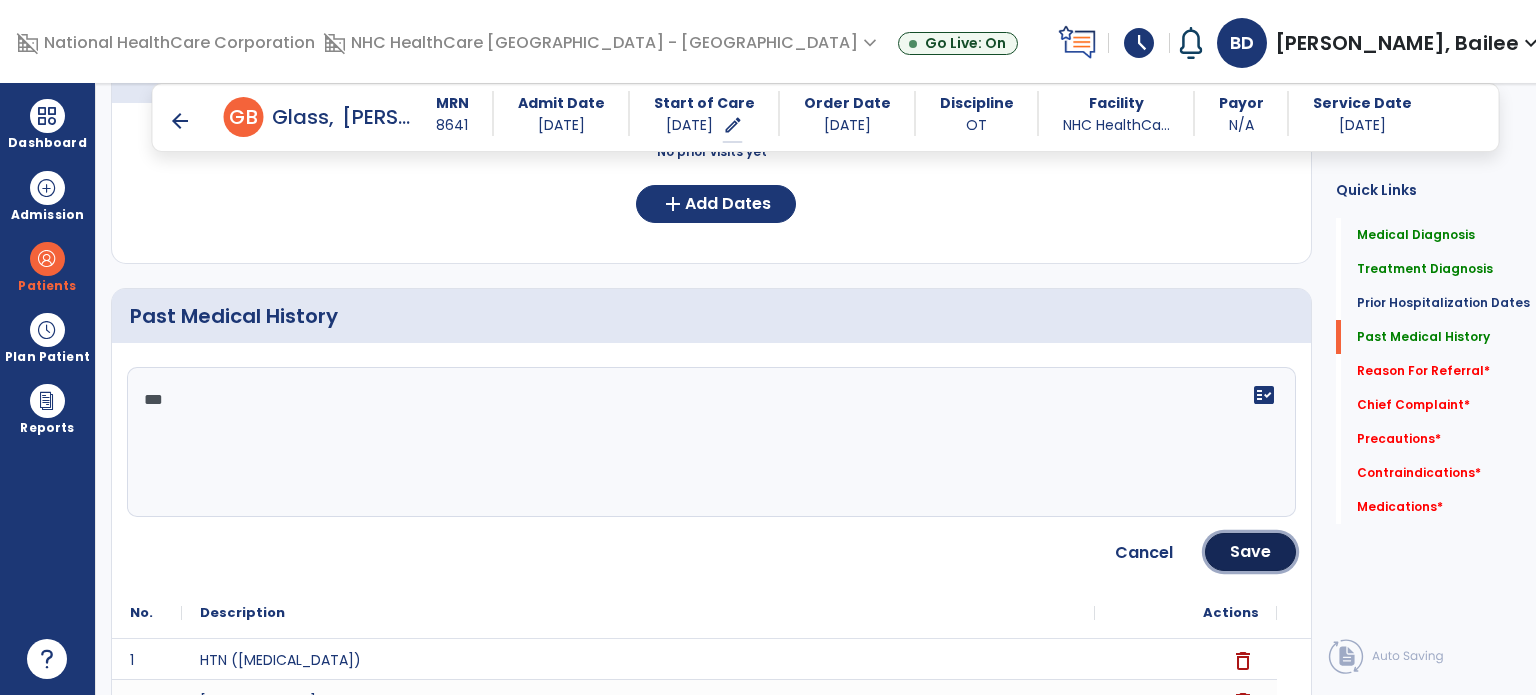 click on "Save" 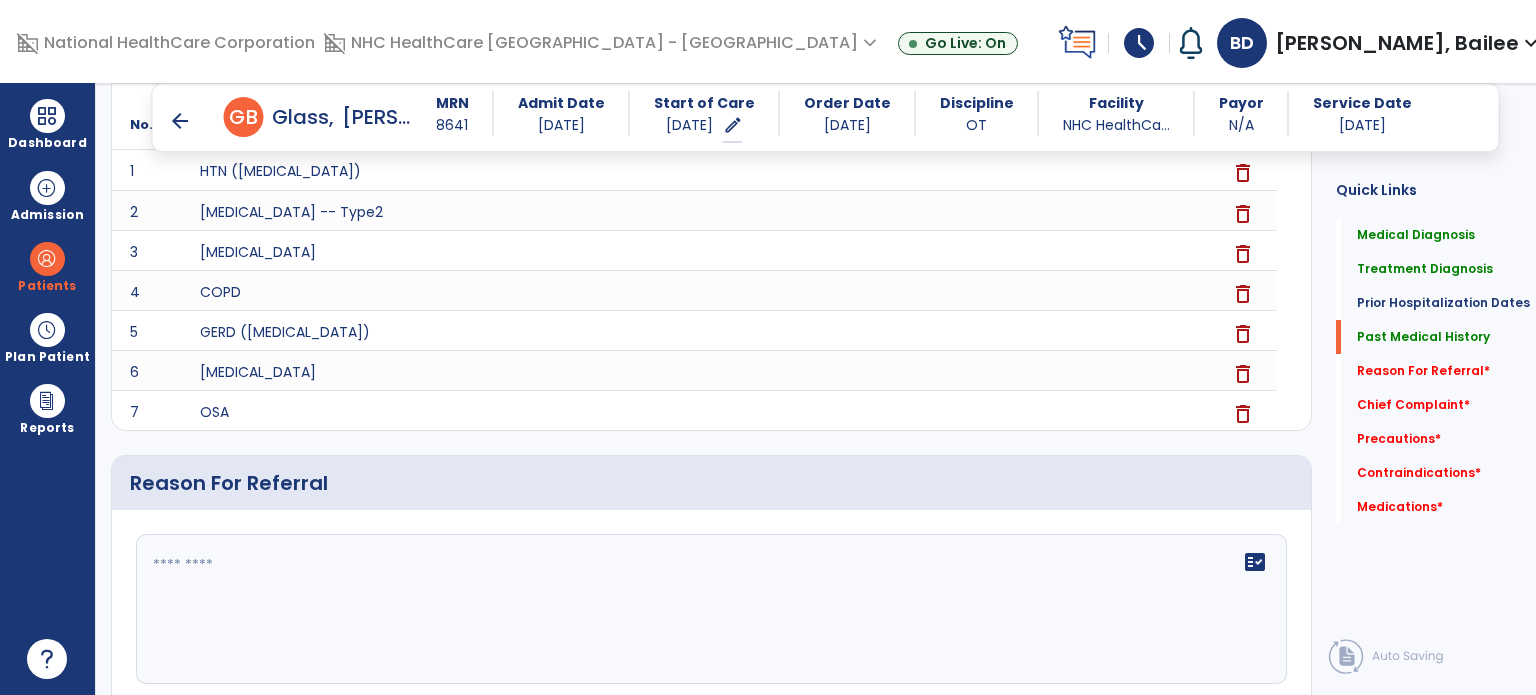 scroll, scrollTop: 1108, scrollLeft: 0, axis: vertical 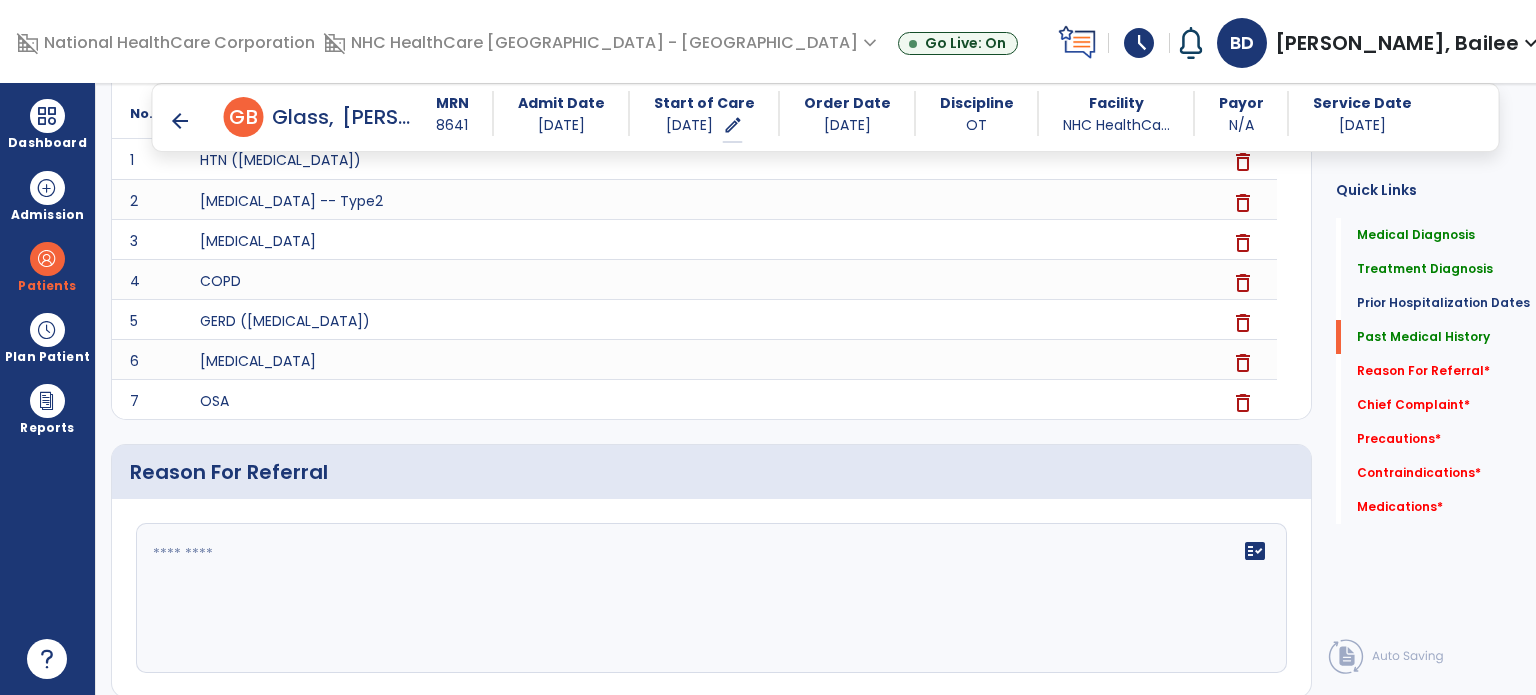 click on "fact_check" 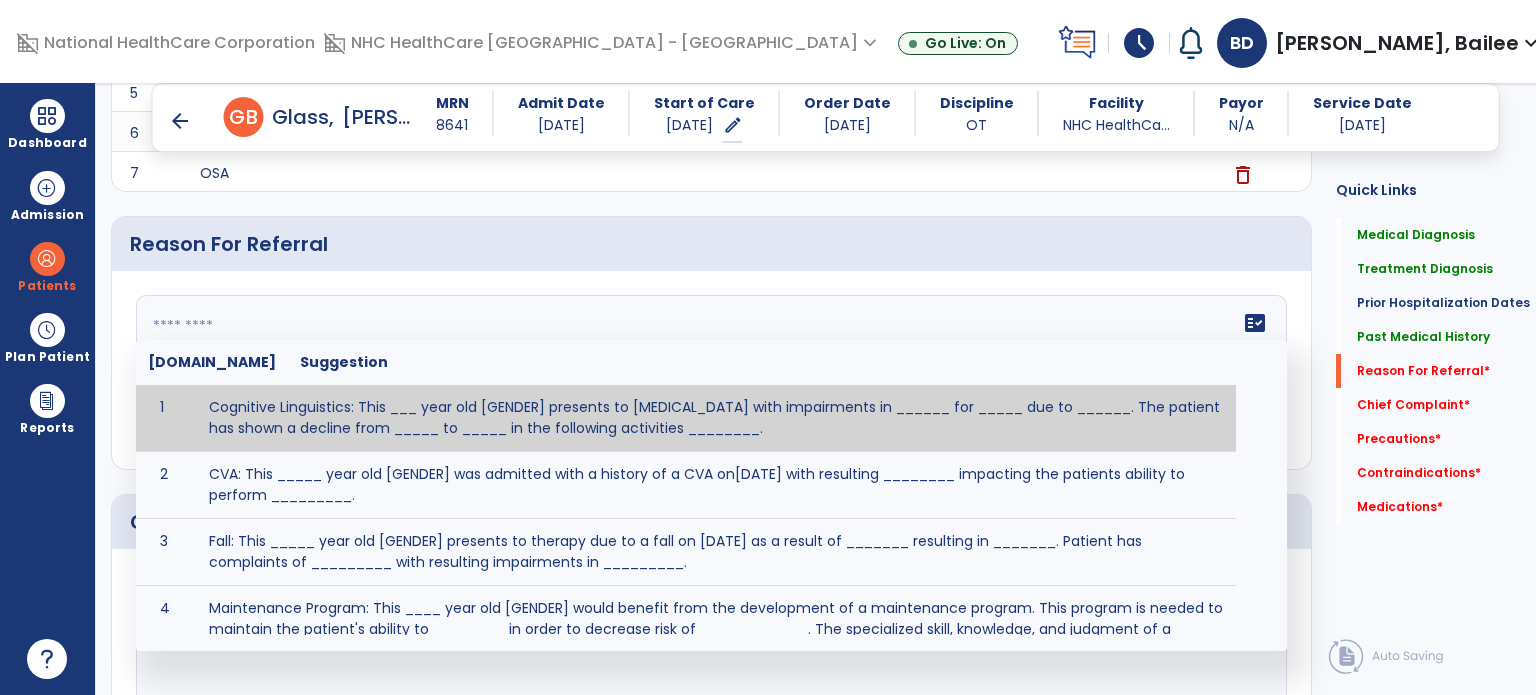 scroll, scrollTop: 1340, scrollLeft: 0, axis: vertical 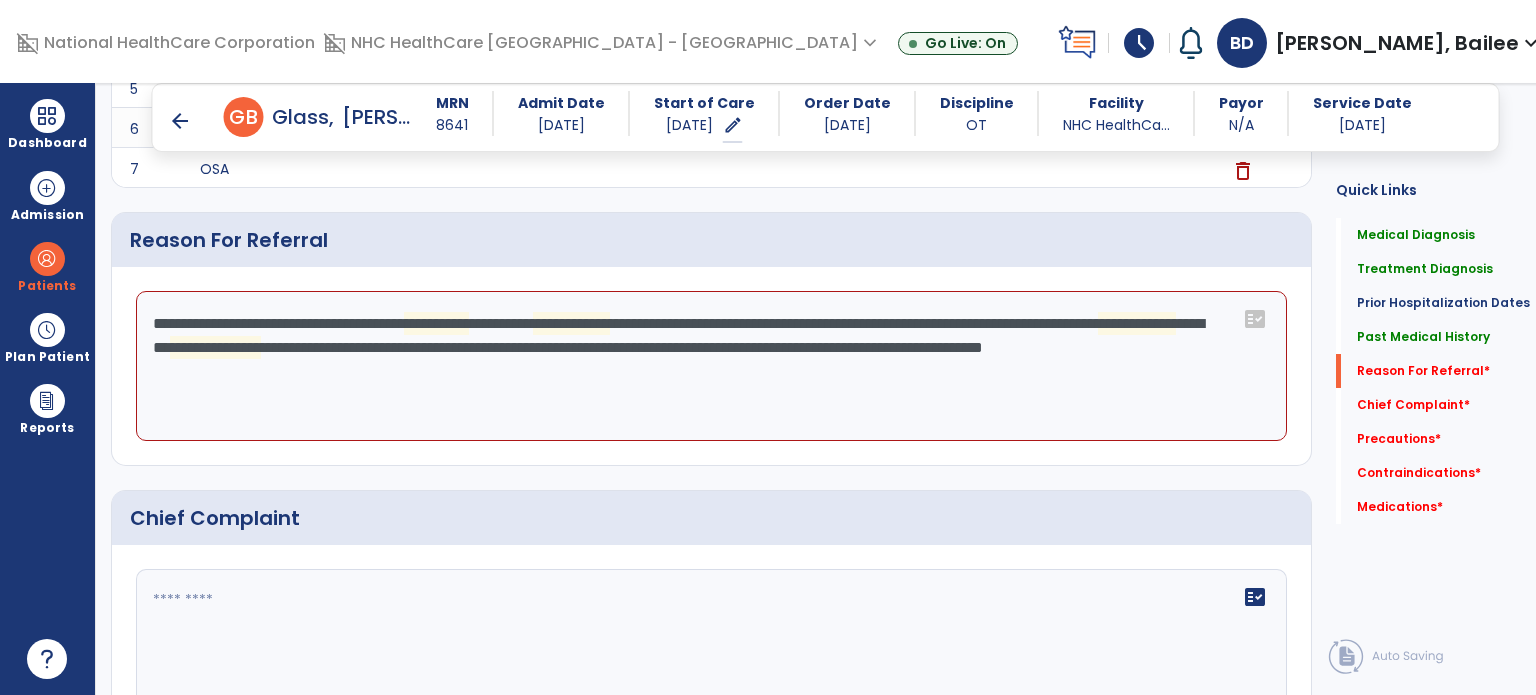 click on "**********" 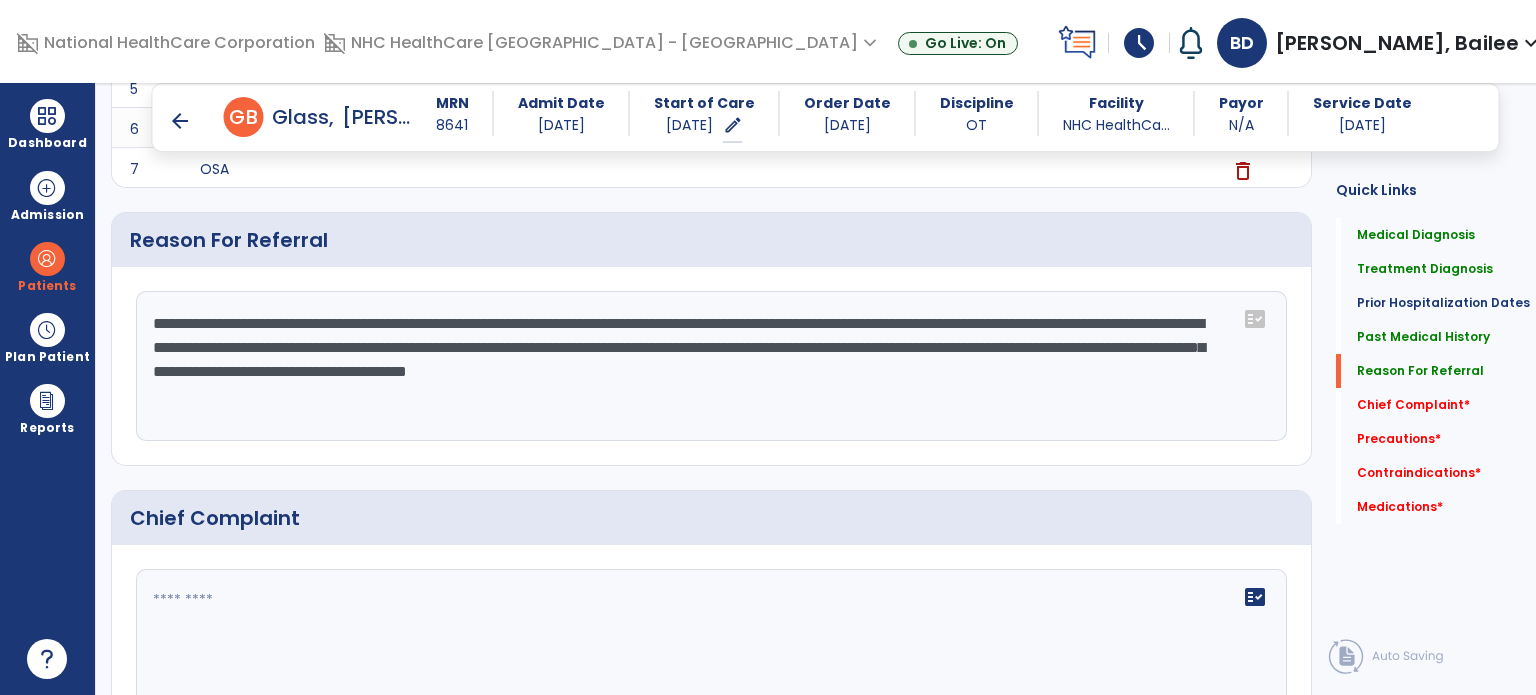 click on "**********" 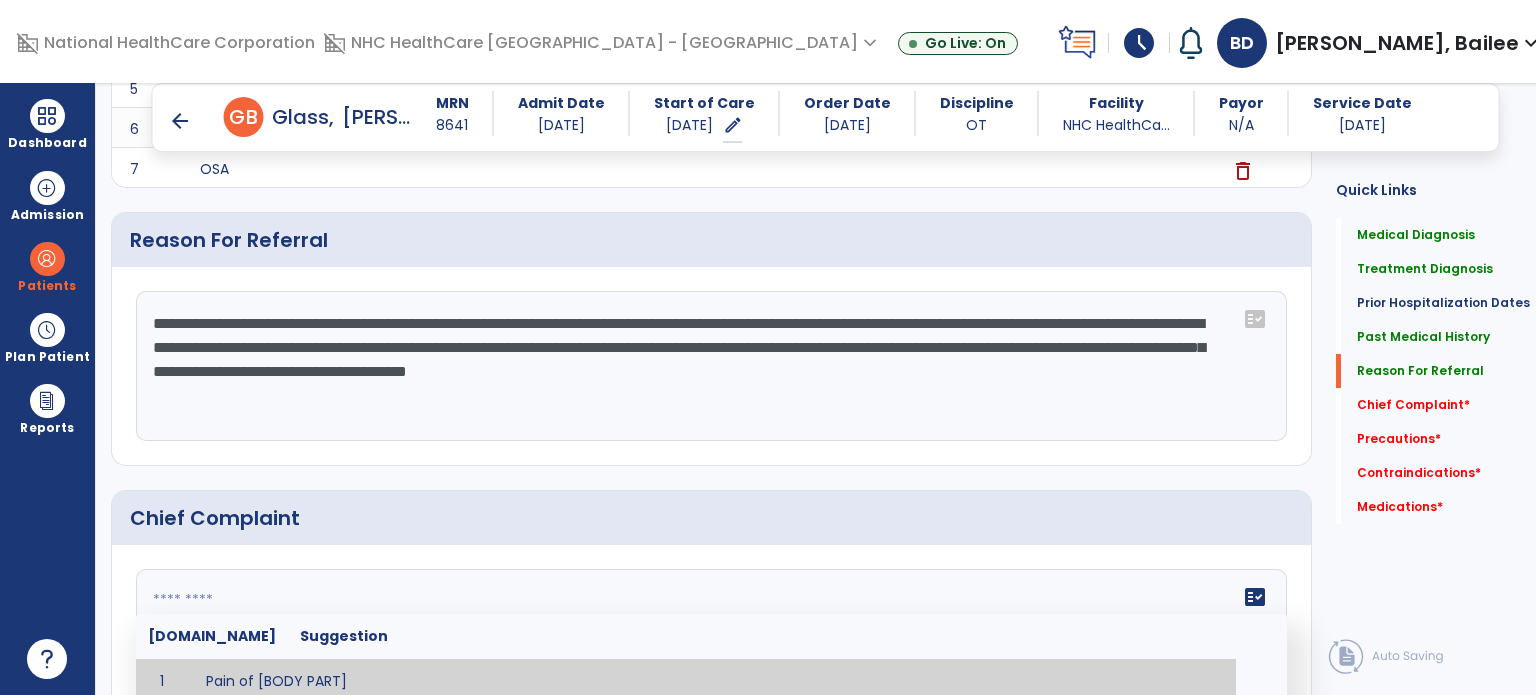 click on "fact_check  [DOMAIN_NAME] Suggestion 1 Pain of [BODY PART] 2 Weakness of ________ 3 Instability of ________ 4 Functional limitations including ____________ 5 ADL's including ___________. 6 Inability to perform work related duties such as _________ 7 Inability to perform house hold duties such as __________. 8 Loss of balance. 9 Problems with gait including _________." 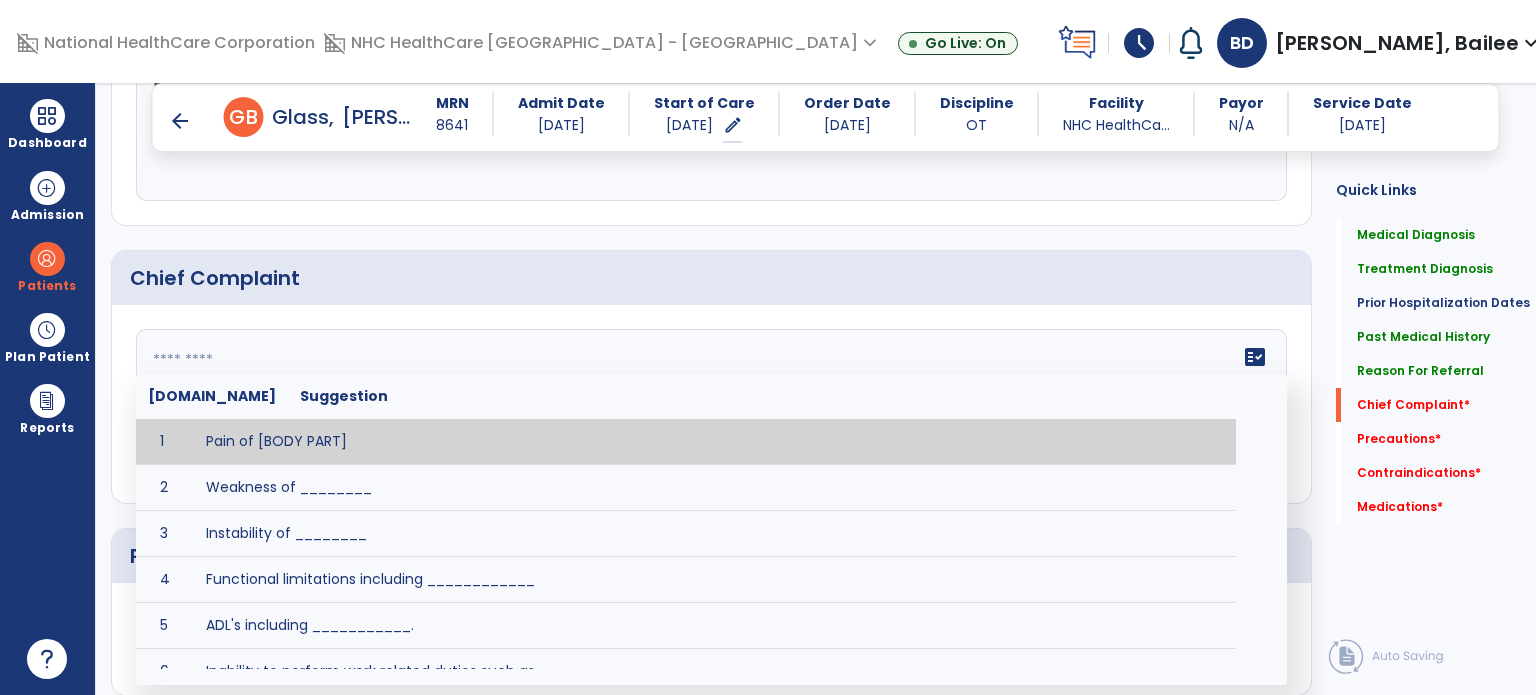 scroll, scrollTop: 1600, scrollLeft: 0, axis: vertical 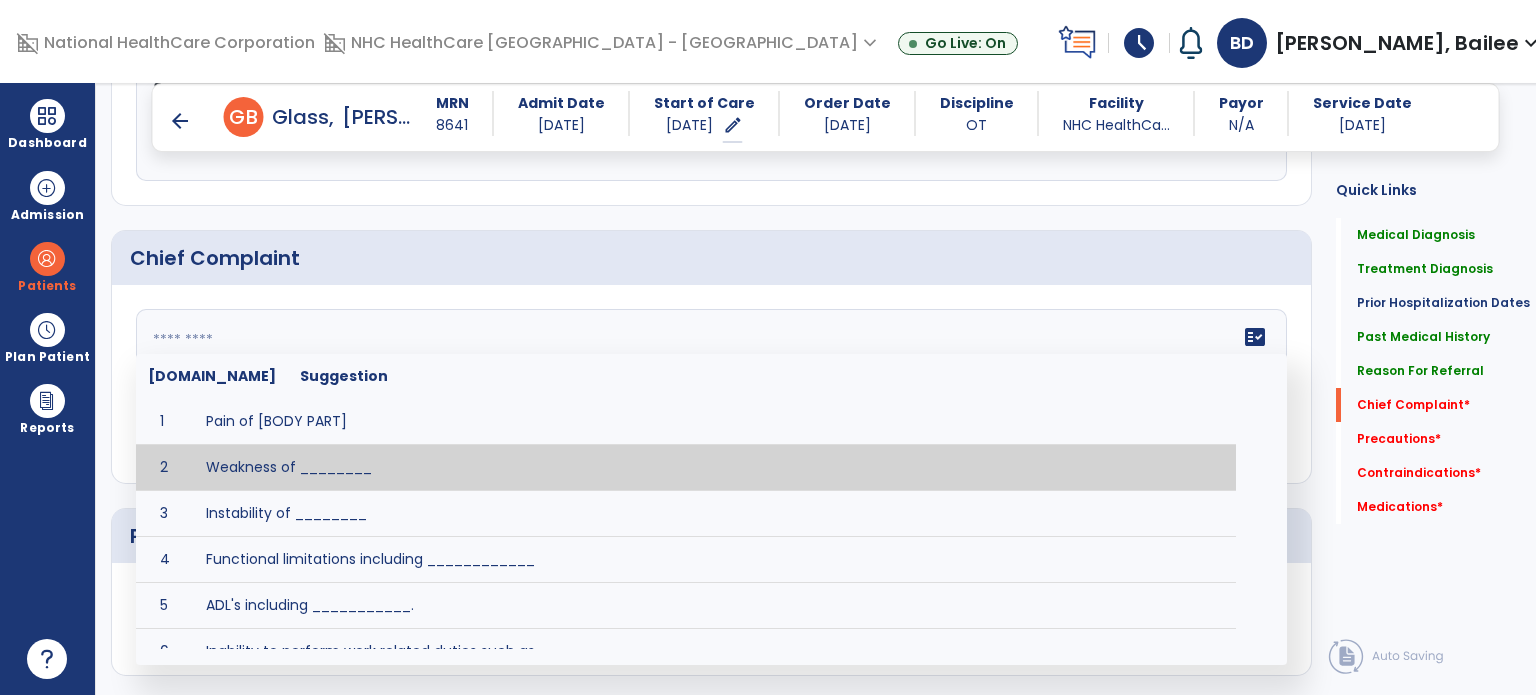 click on "Chief Complaint" 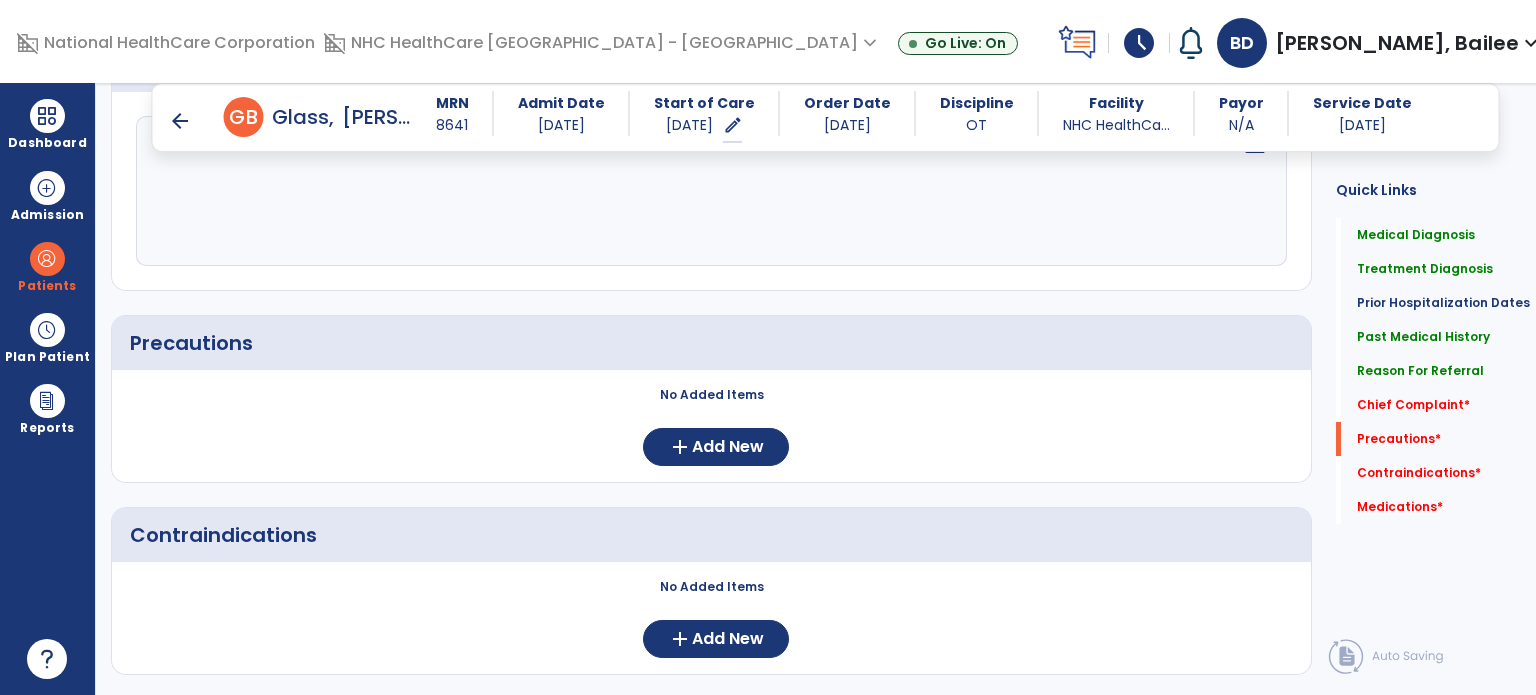 scroll, scrollTop: 1796, scrollLeft: 0, axis: vertical 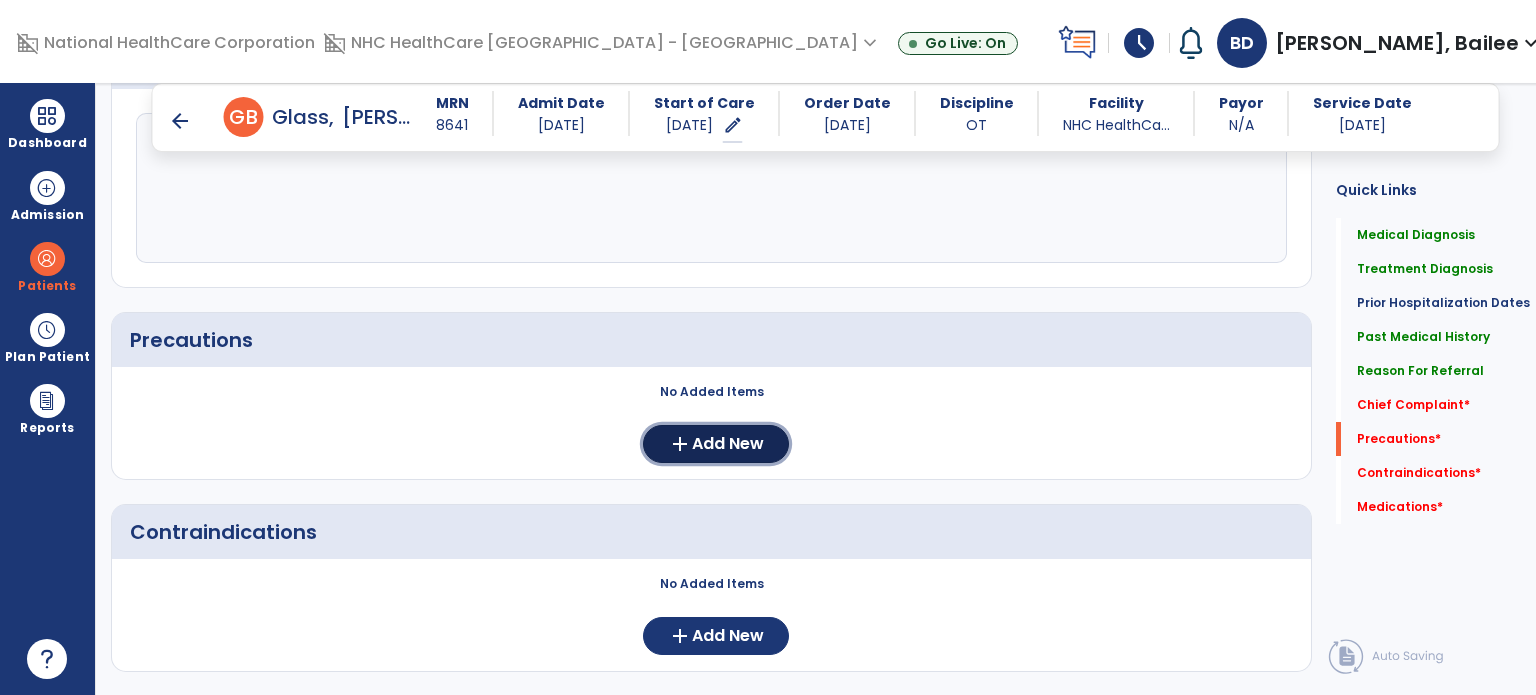 click on "add  Add New" 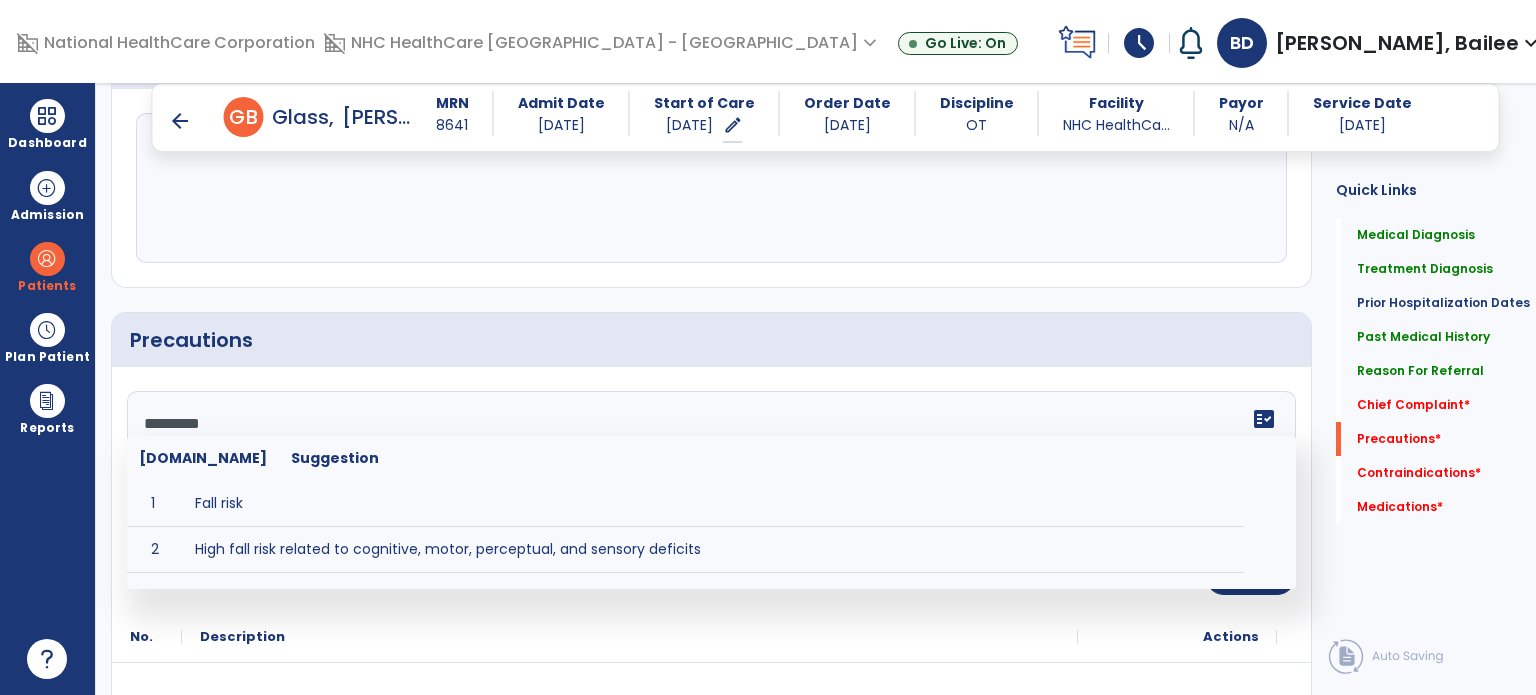 type on "*********" 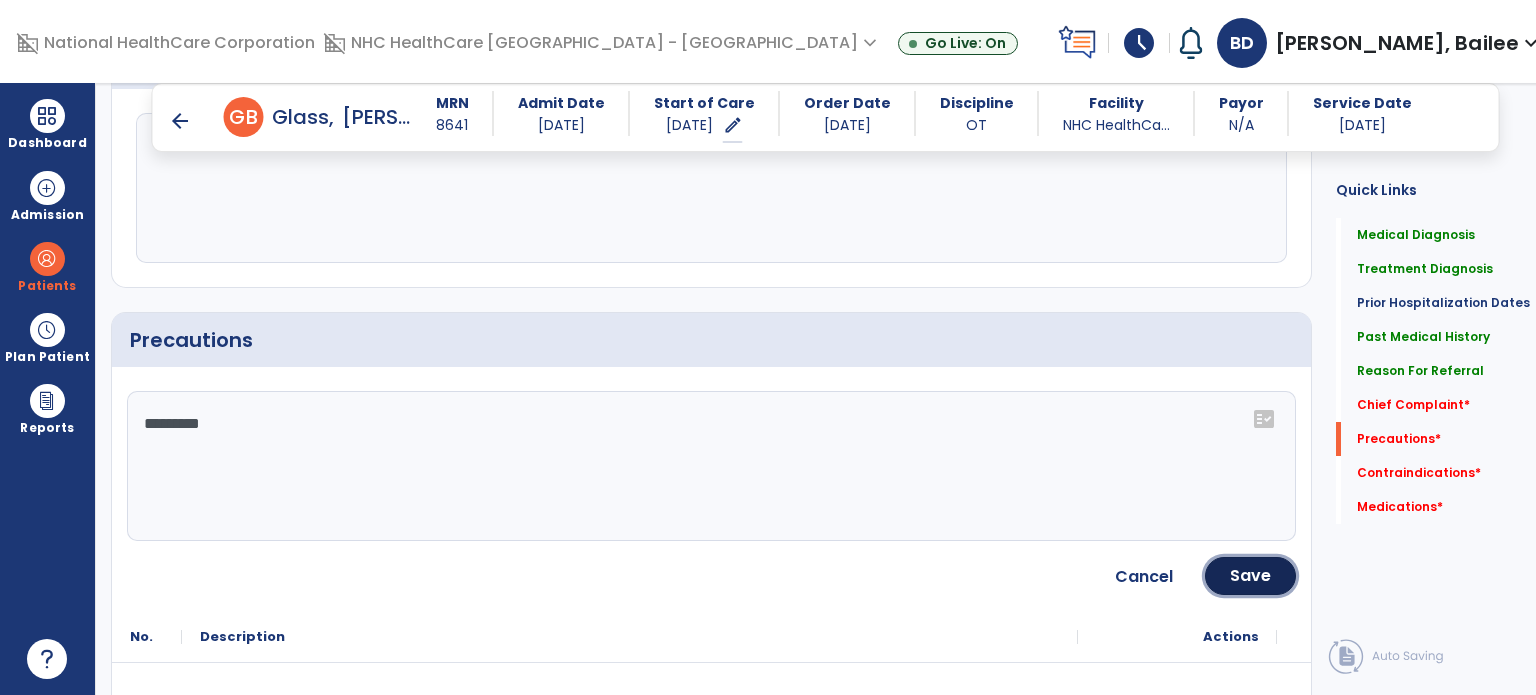 click on "Save" 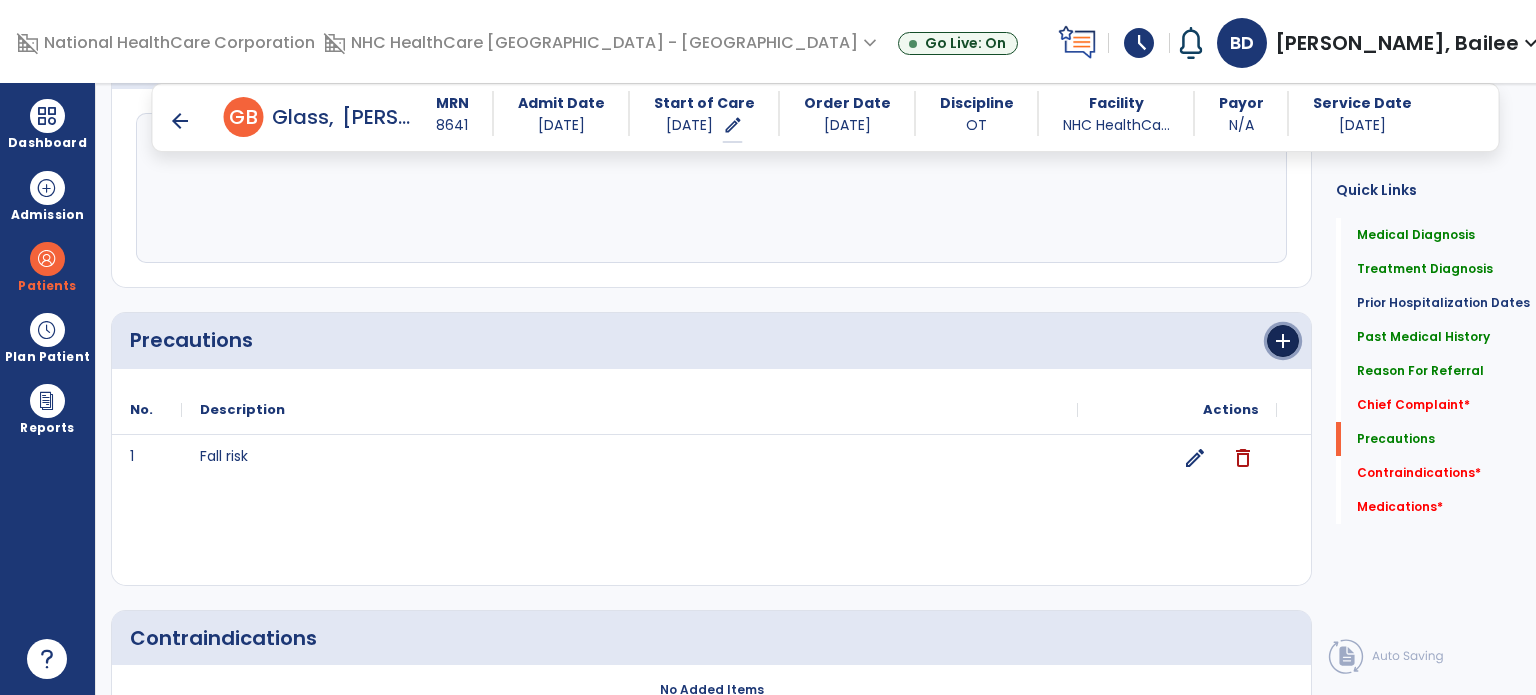click on "add" 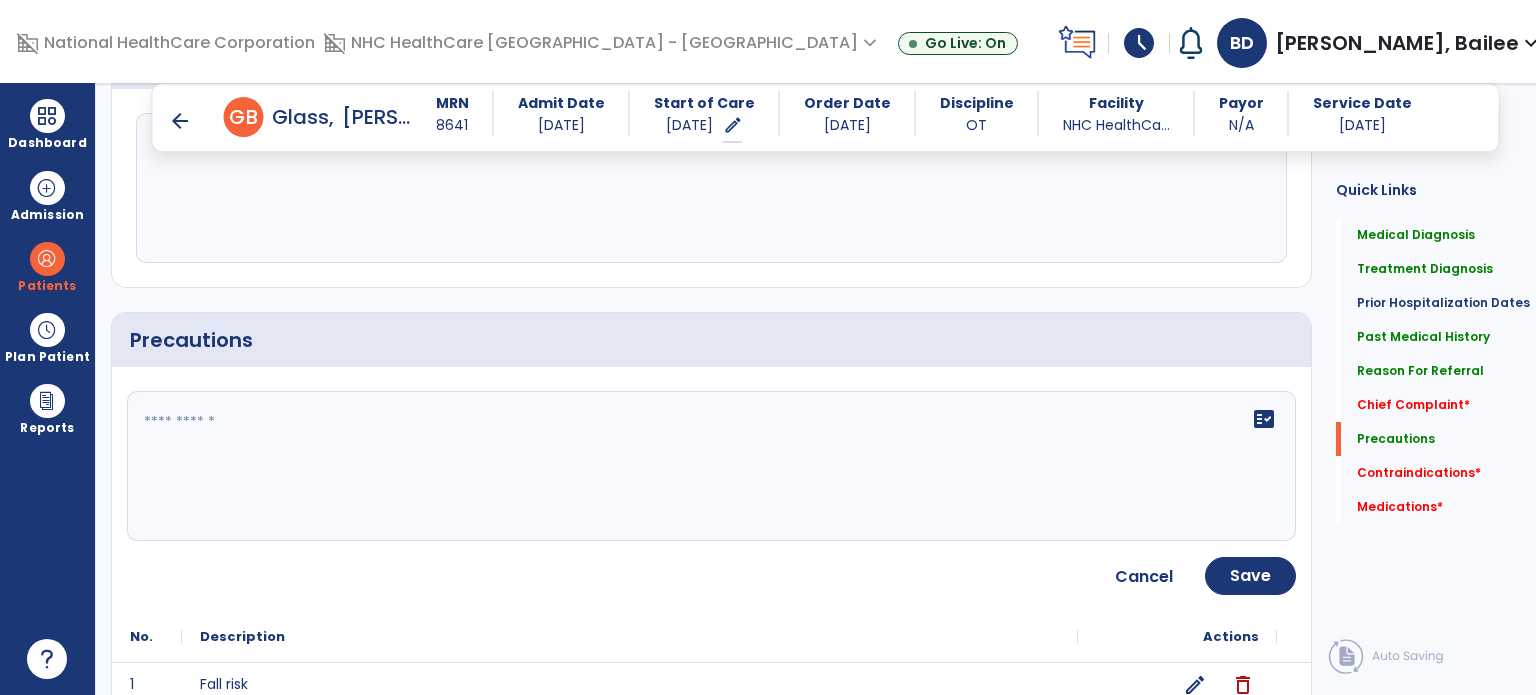 click on "fact_check" 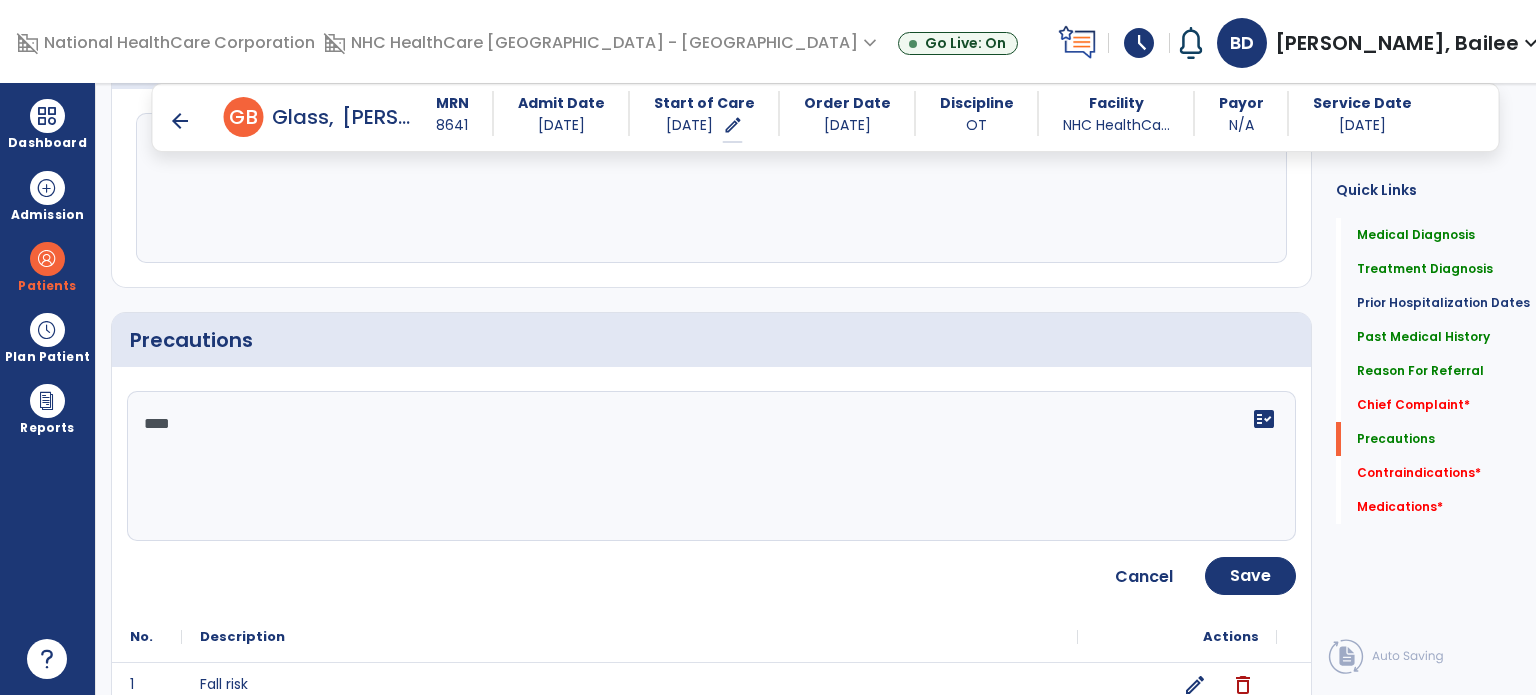 type on "*****" 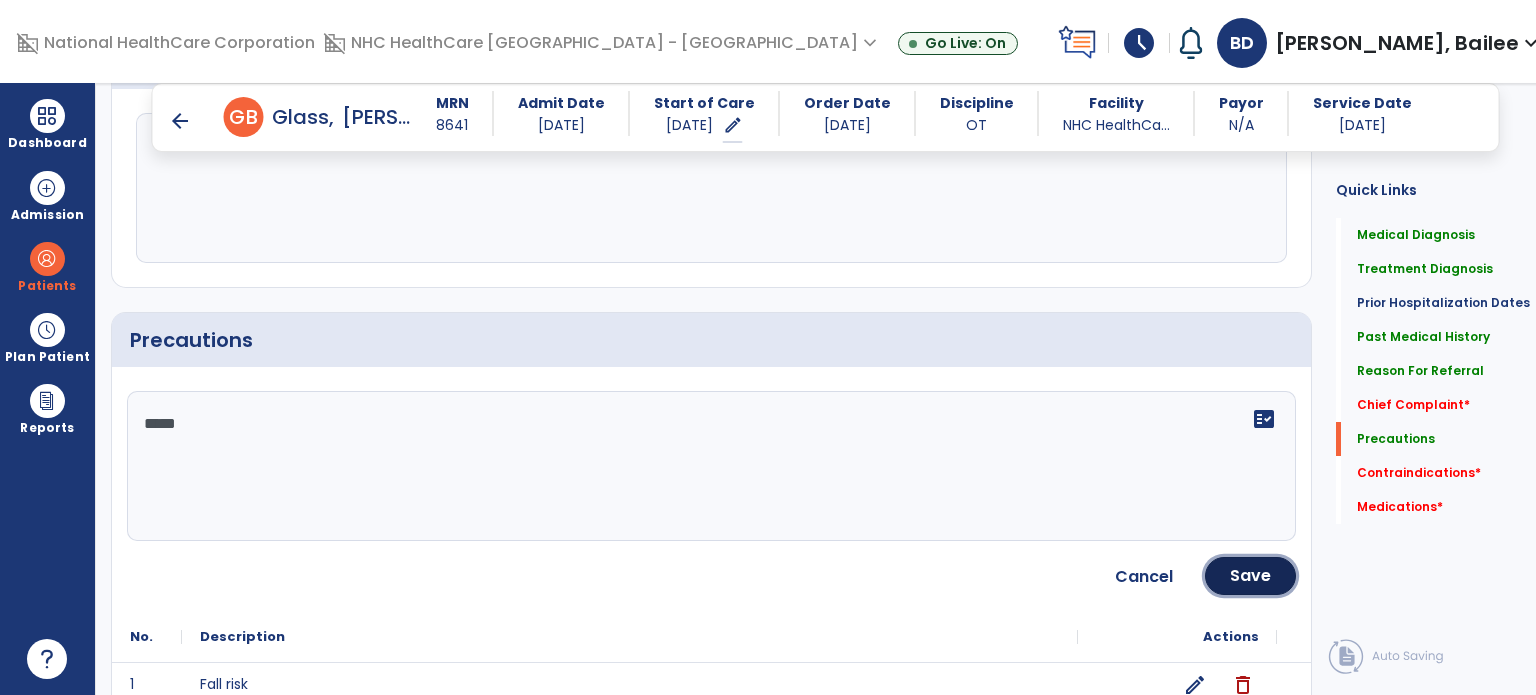 click on "Save" 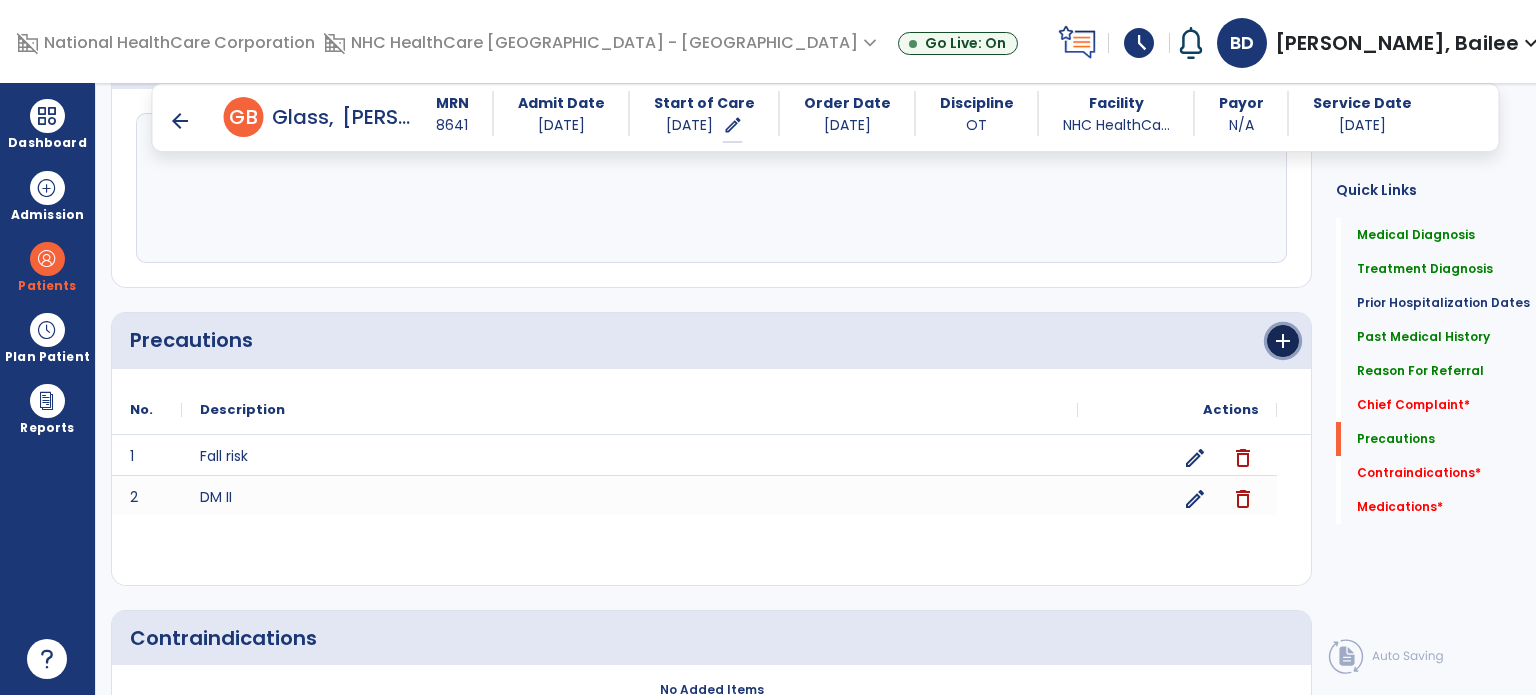 click on "add" 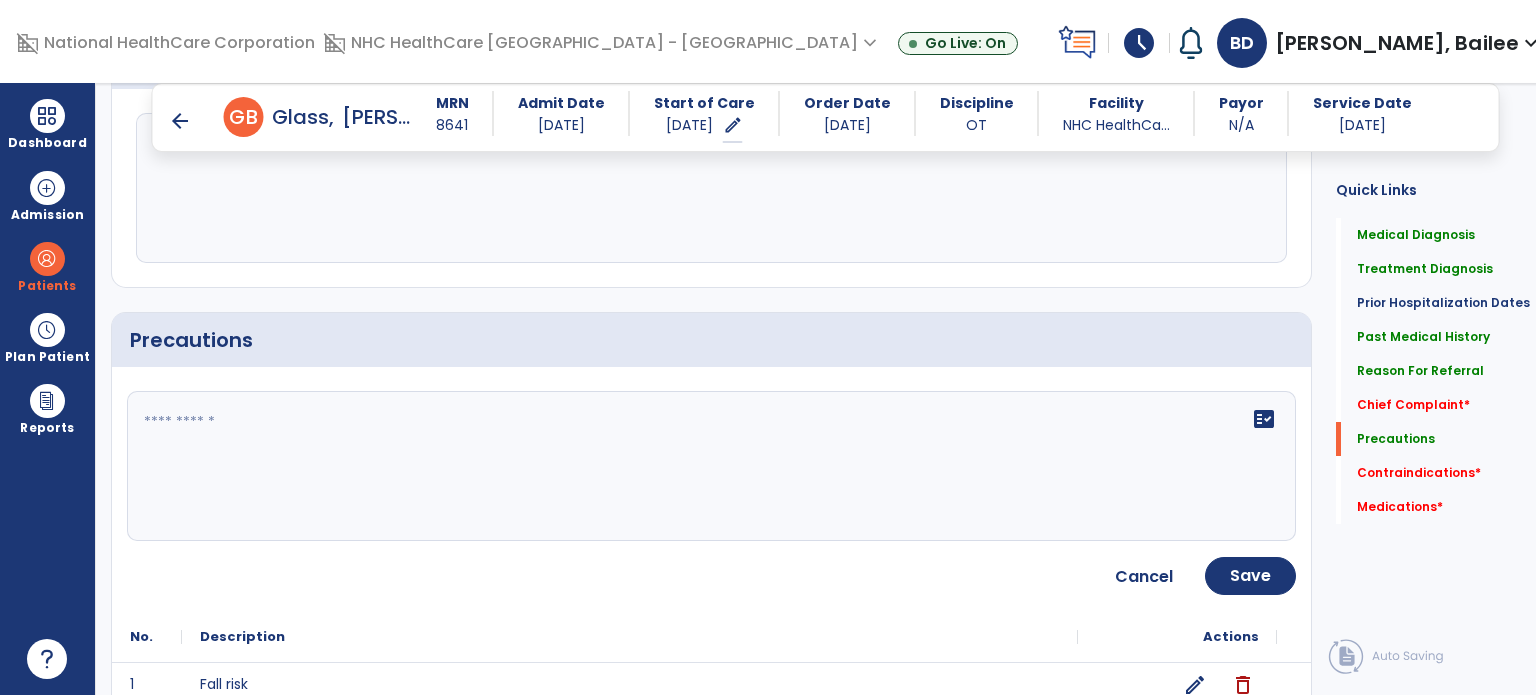 click on "fact_check" 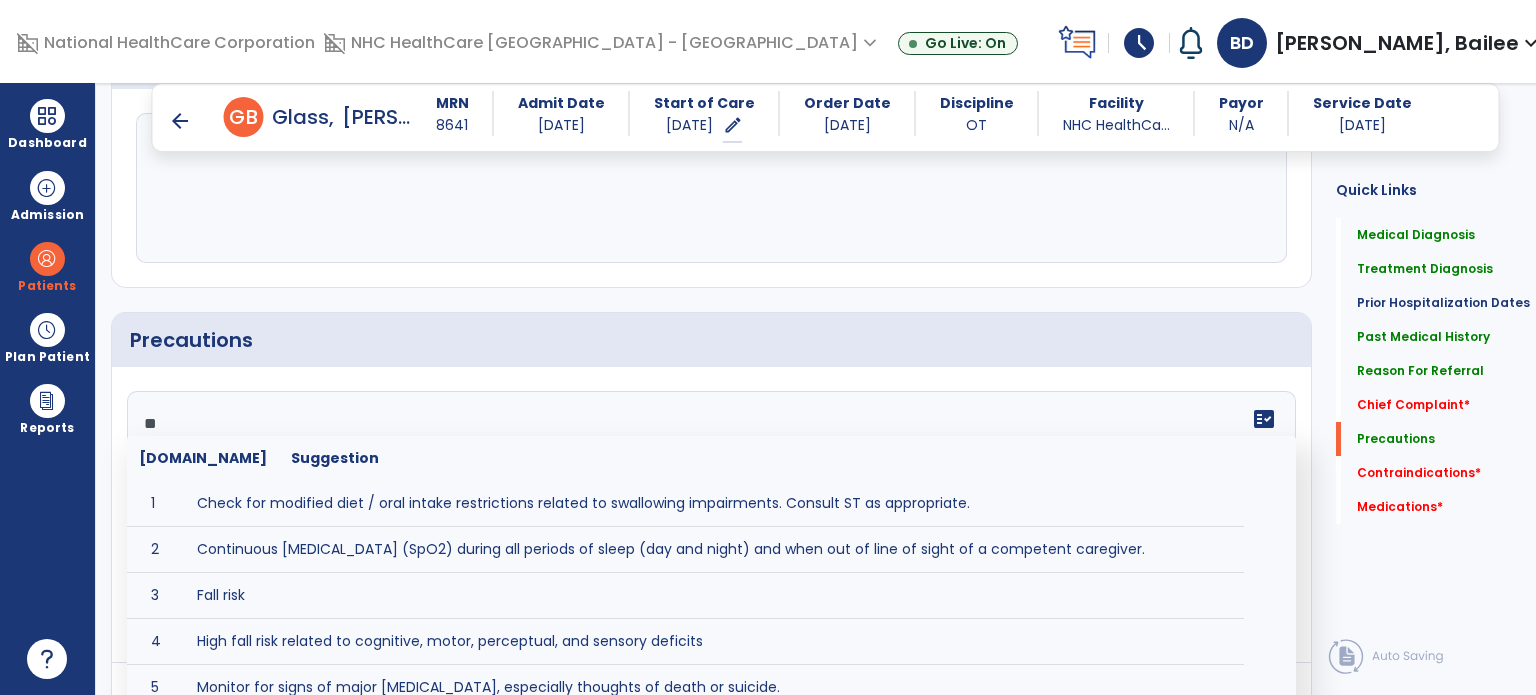 type on "*" 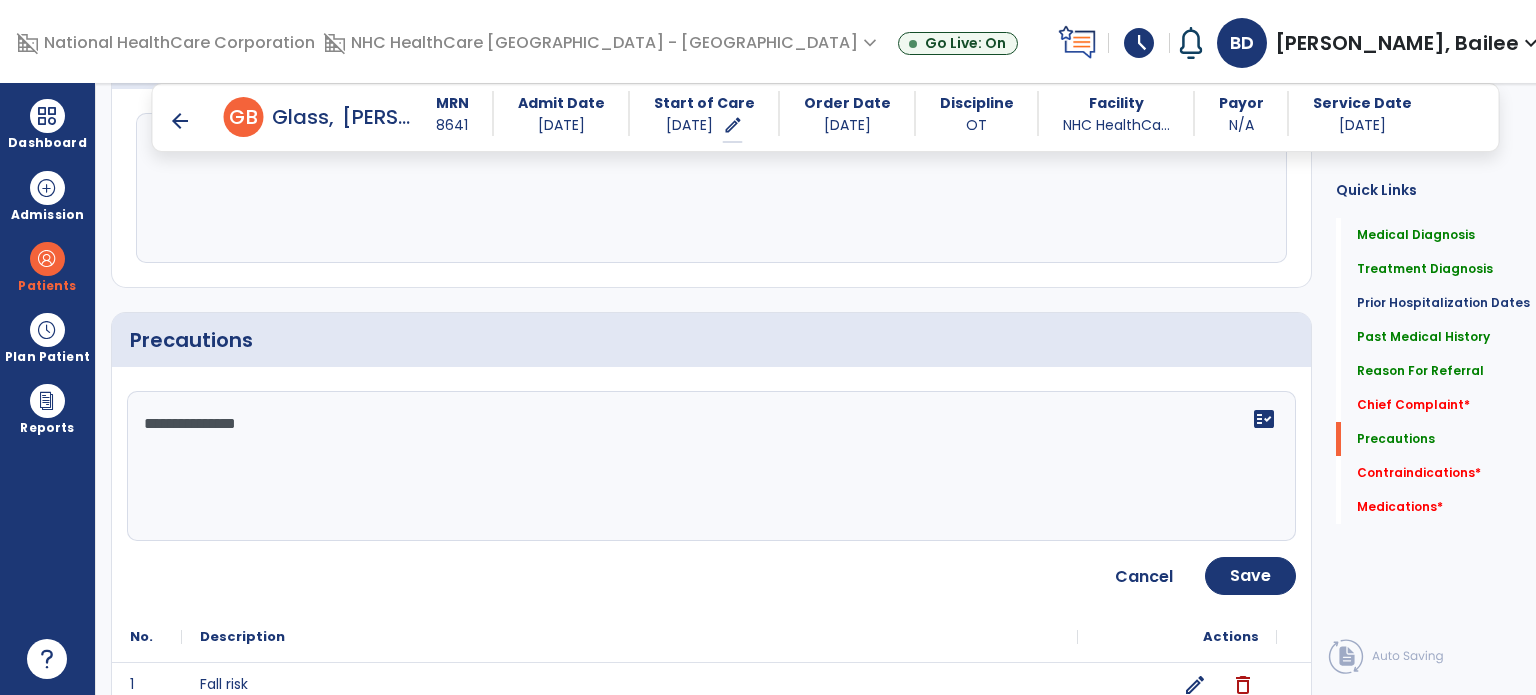 type on "**********" 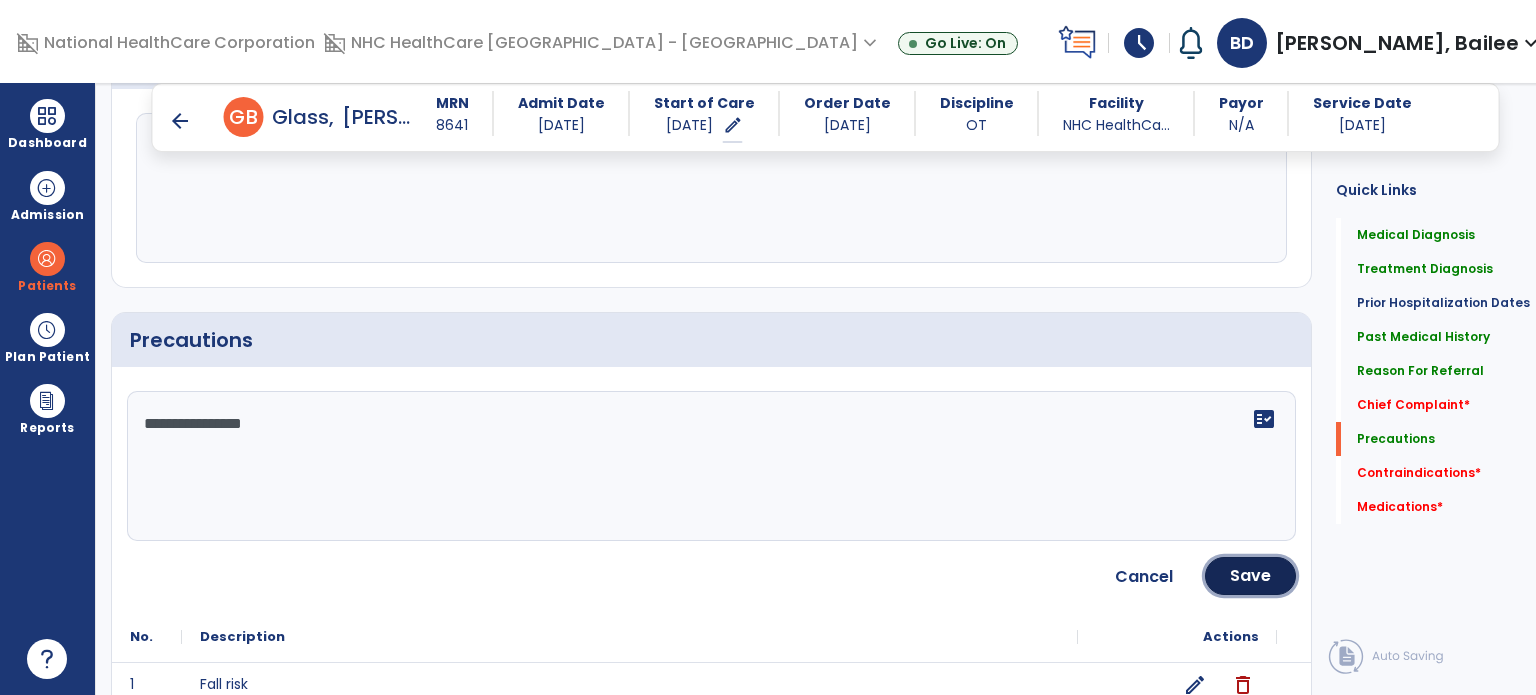 click on "Save" 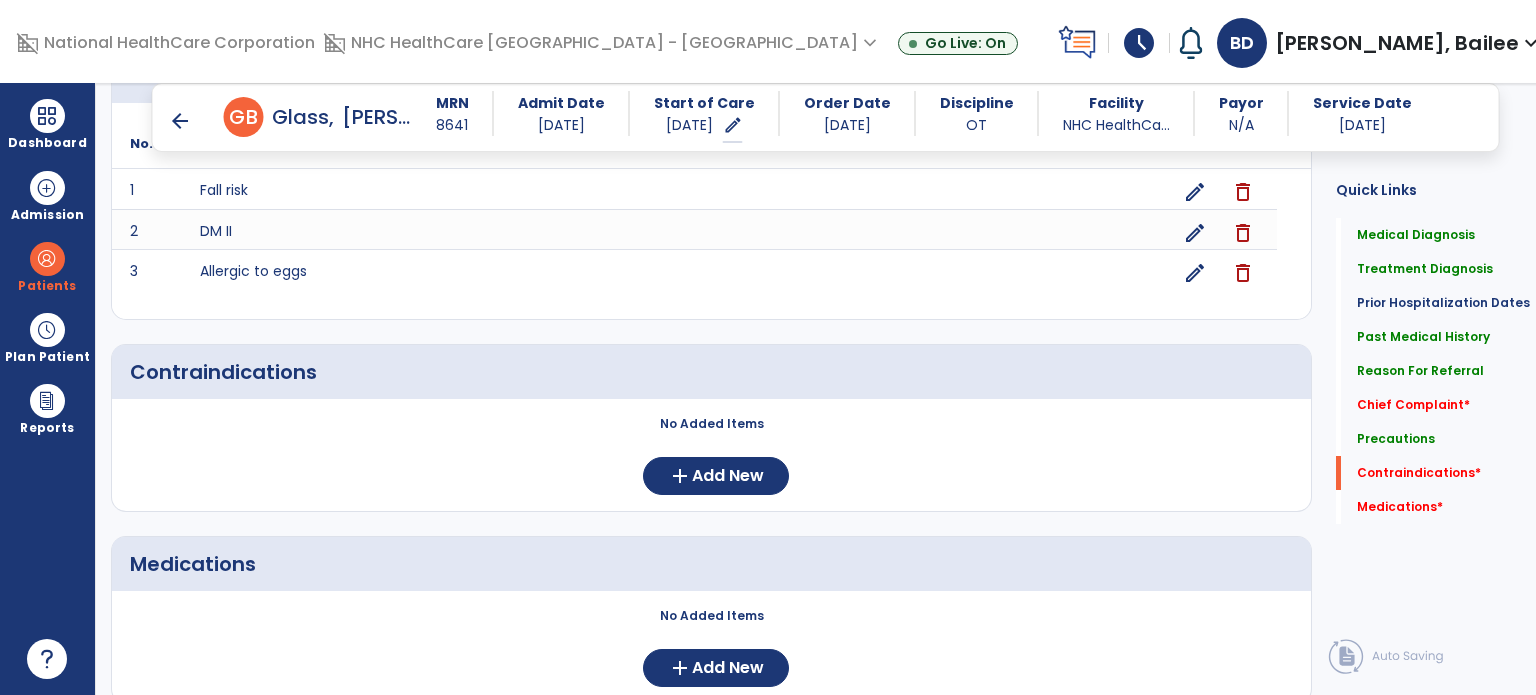 scroll, scrollTop: 2065, scrollLeft: 0, axis: vertical 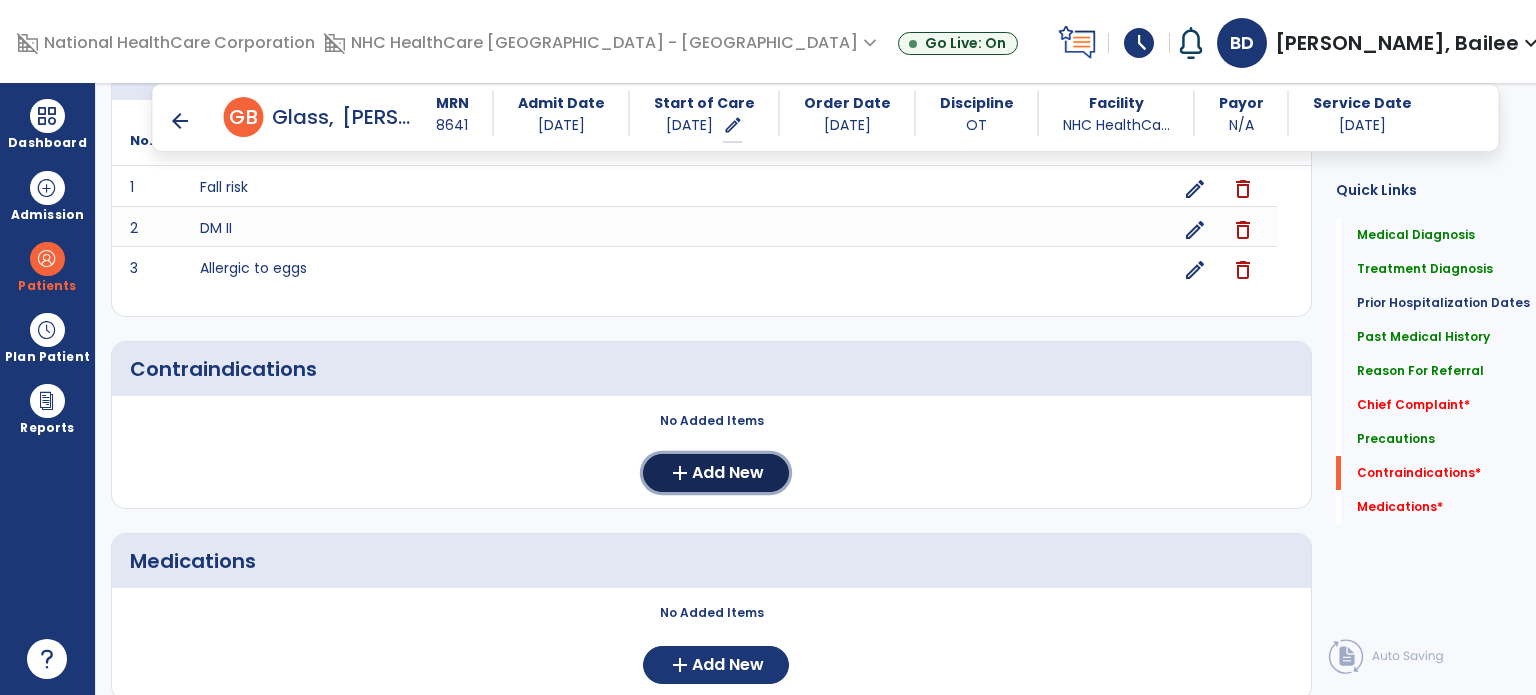 click on "Add New" 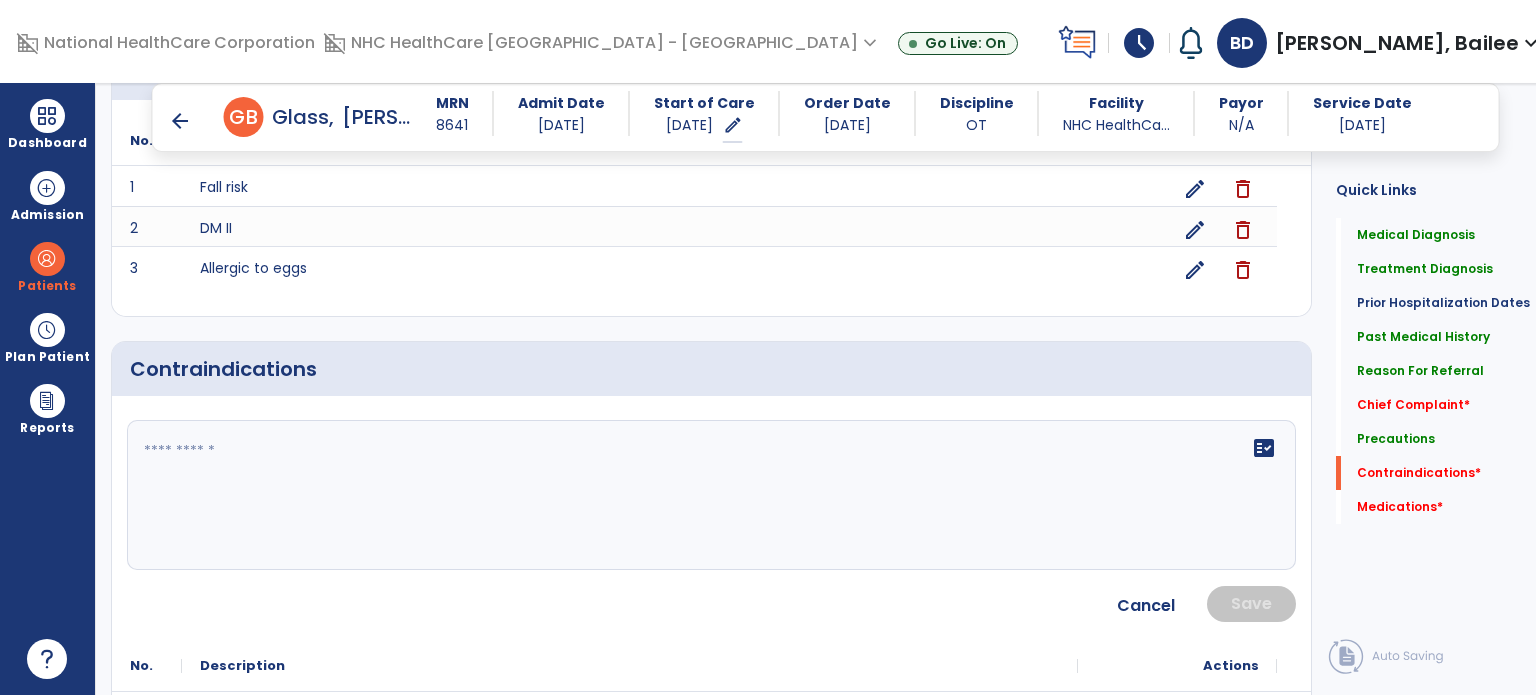 click on "fact_check" 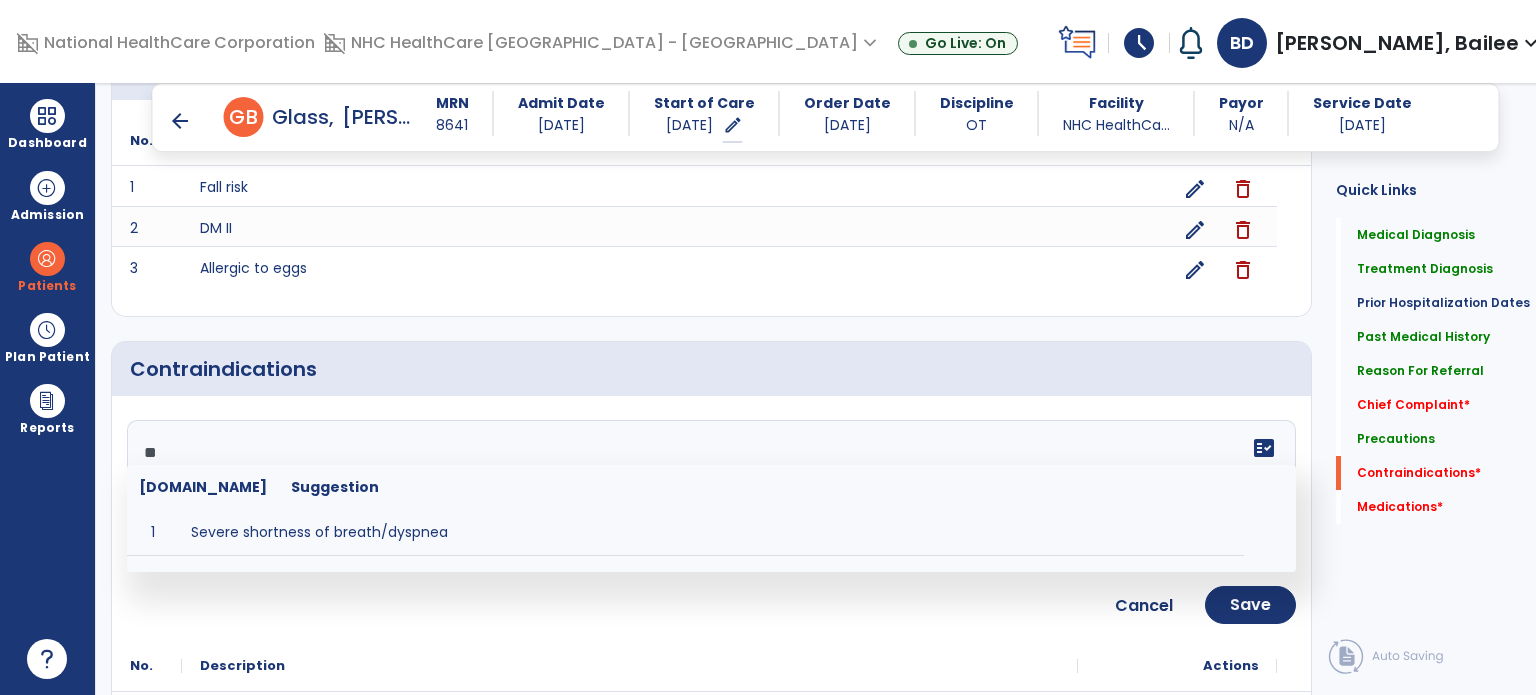 type on "*" 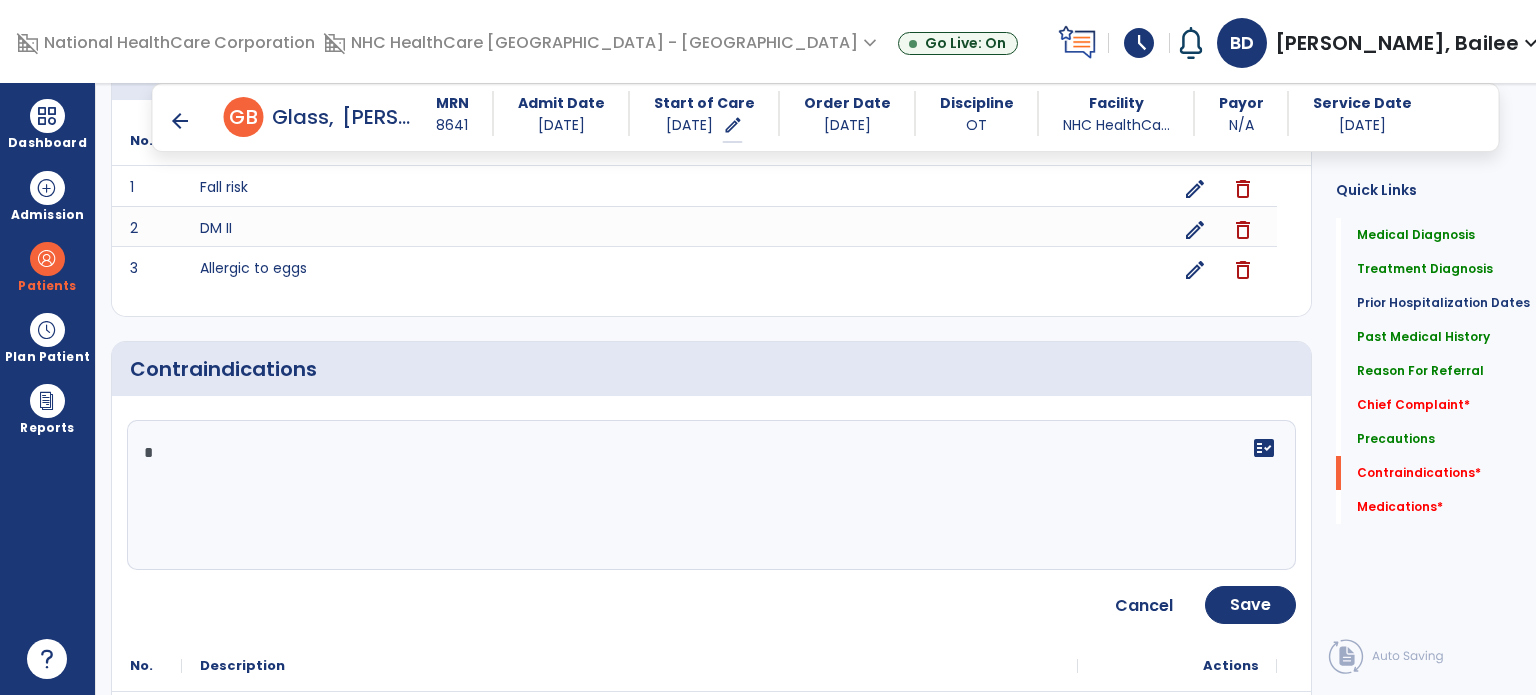 type on "*" 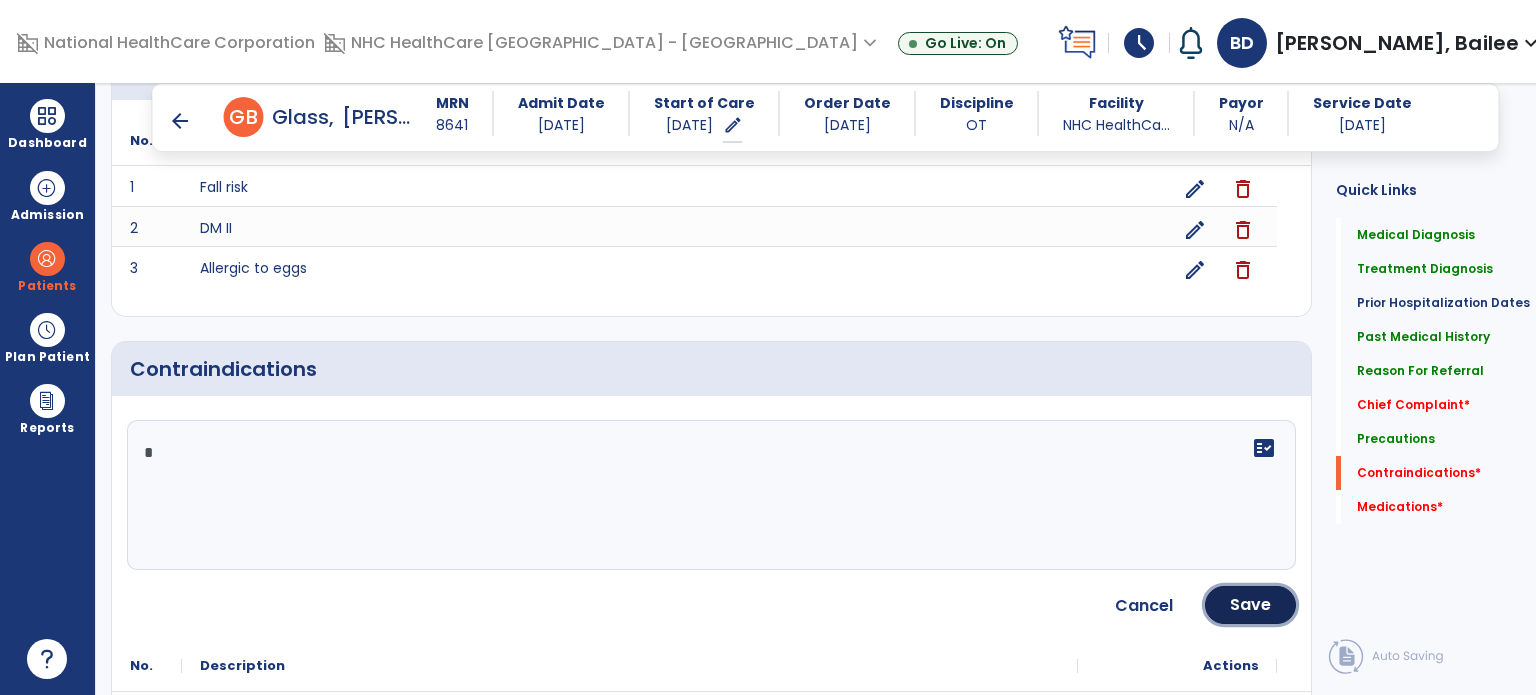 click on "Save" 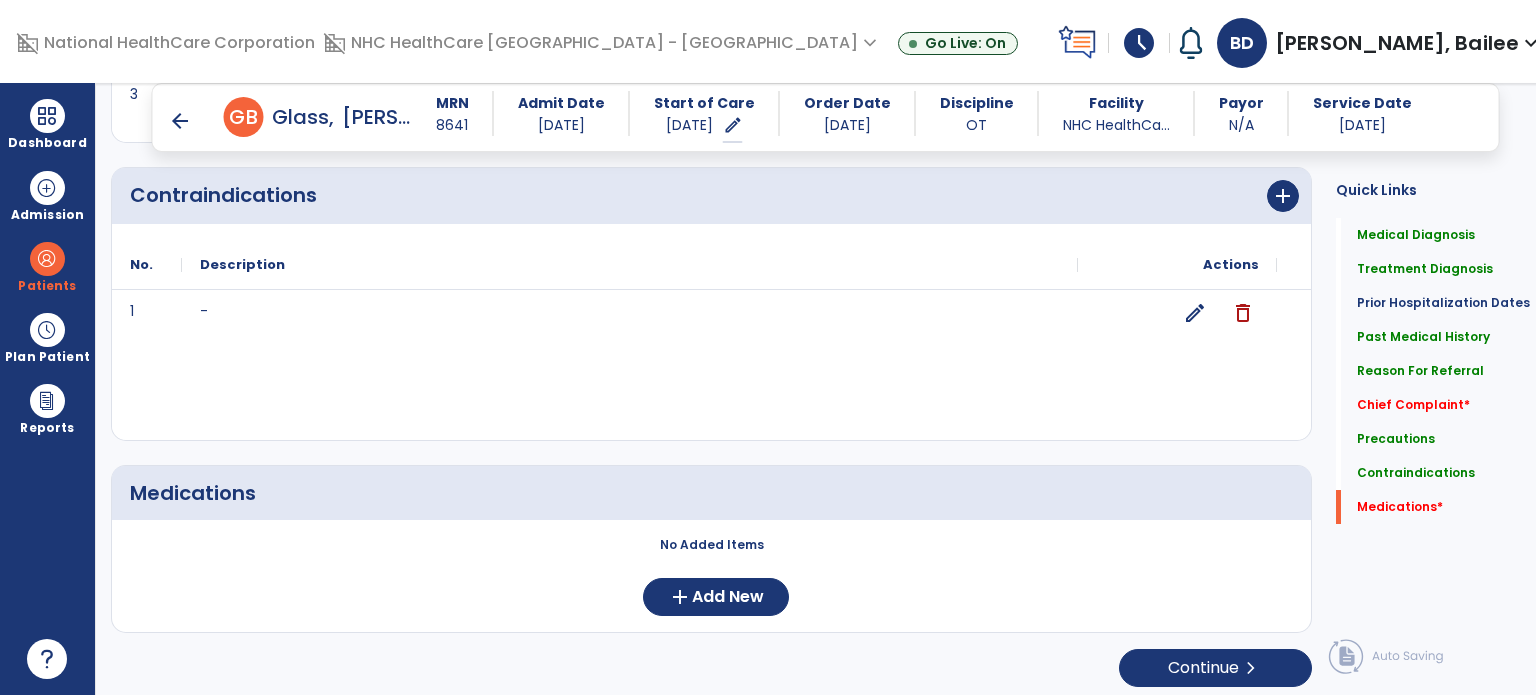 scroll, scrollTop: 2238, scrollLeft: 0, axis: vertical 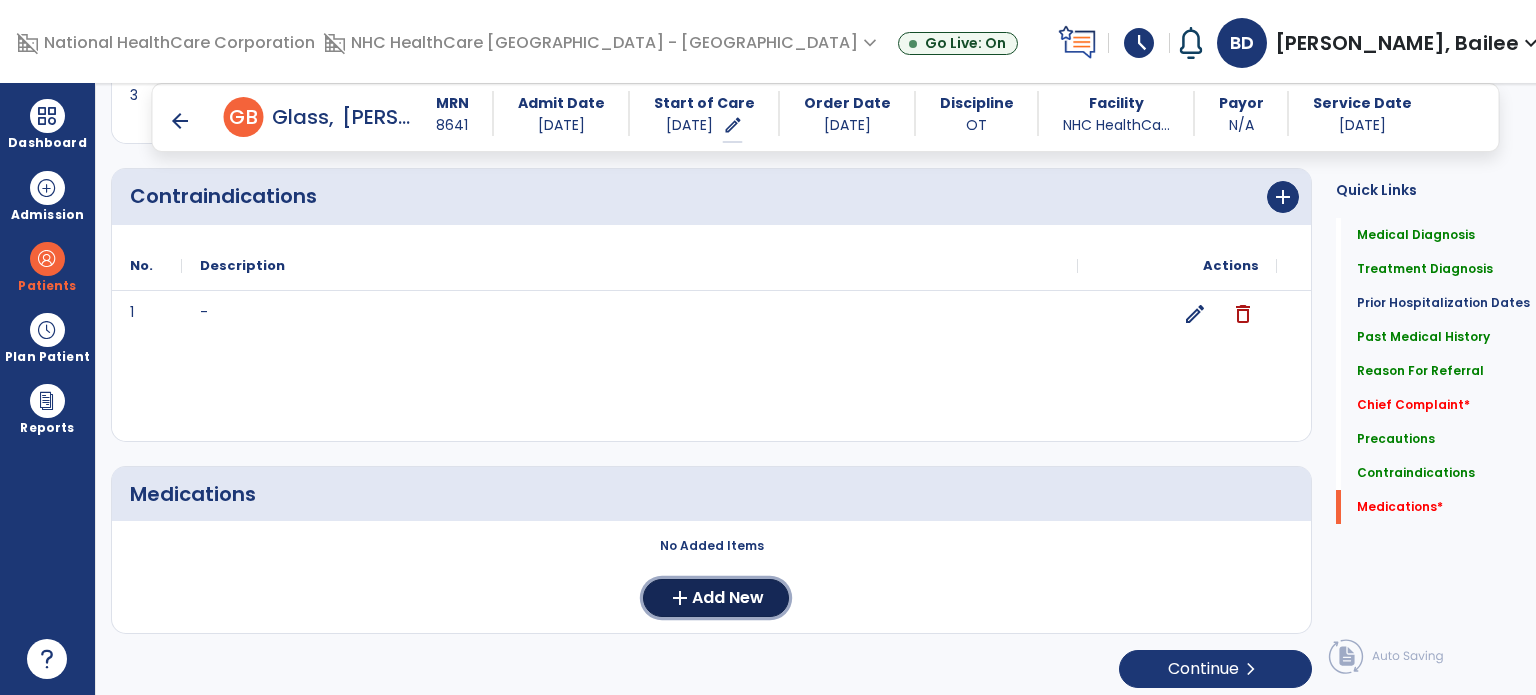 click on "Add New" 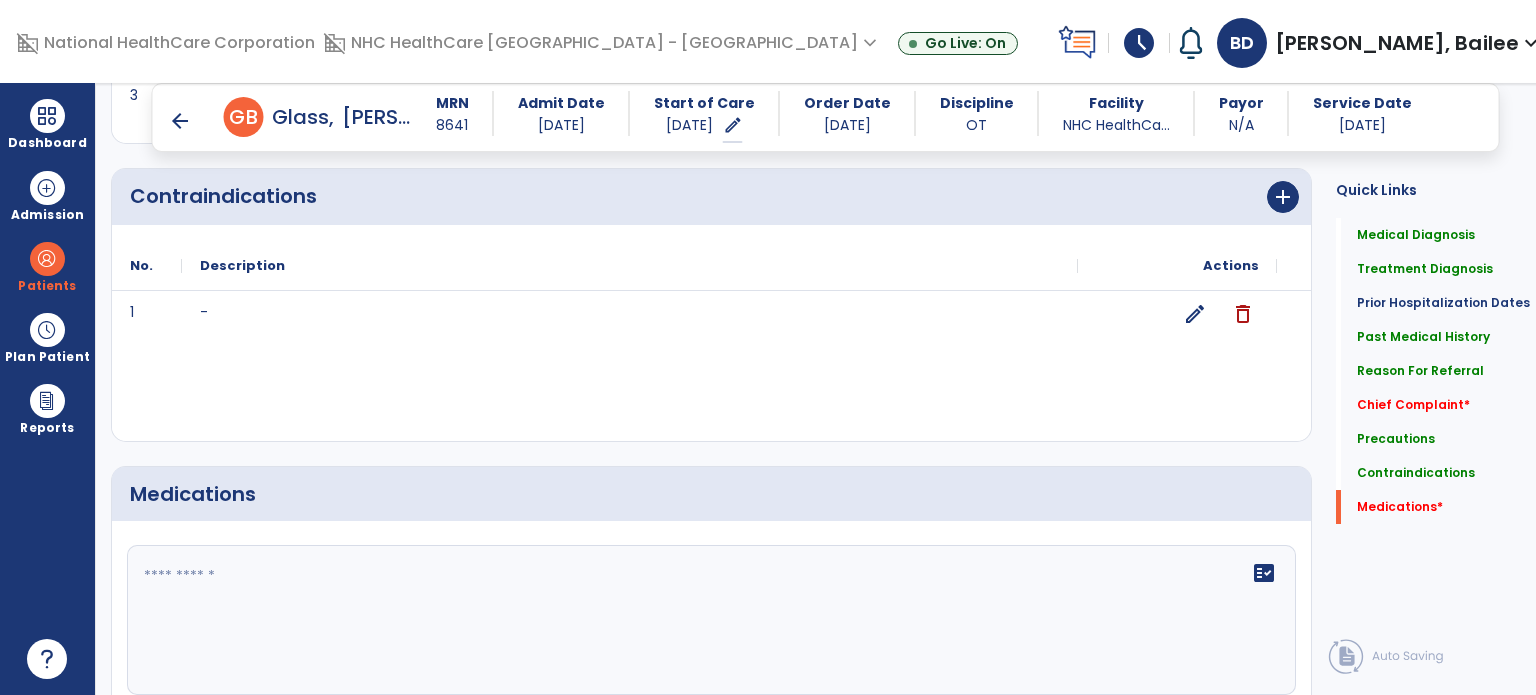 click 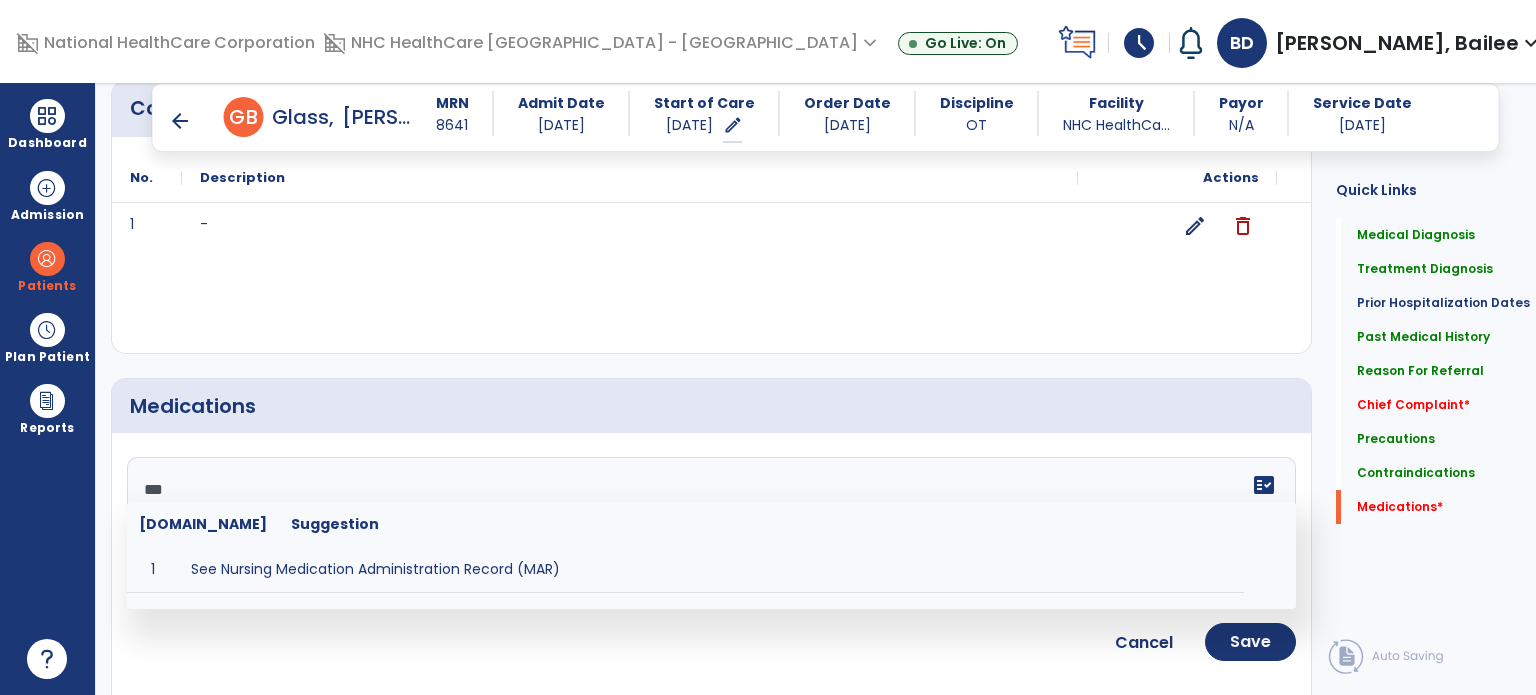 scroll, scrollTop: 2376, scrollLeft: 0, axis: vertical 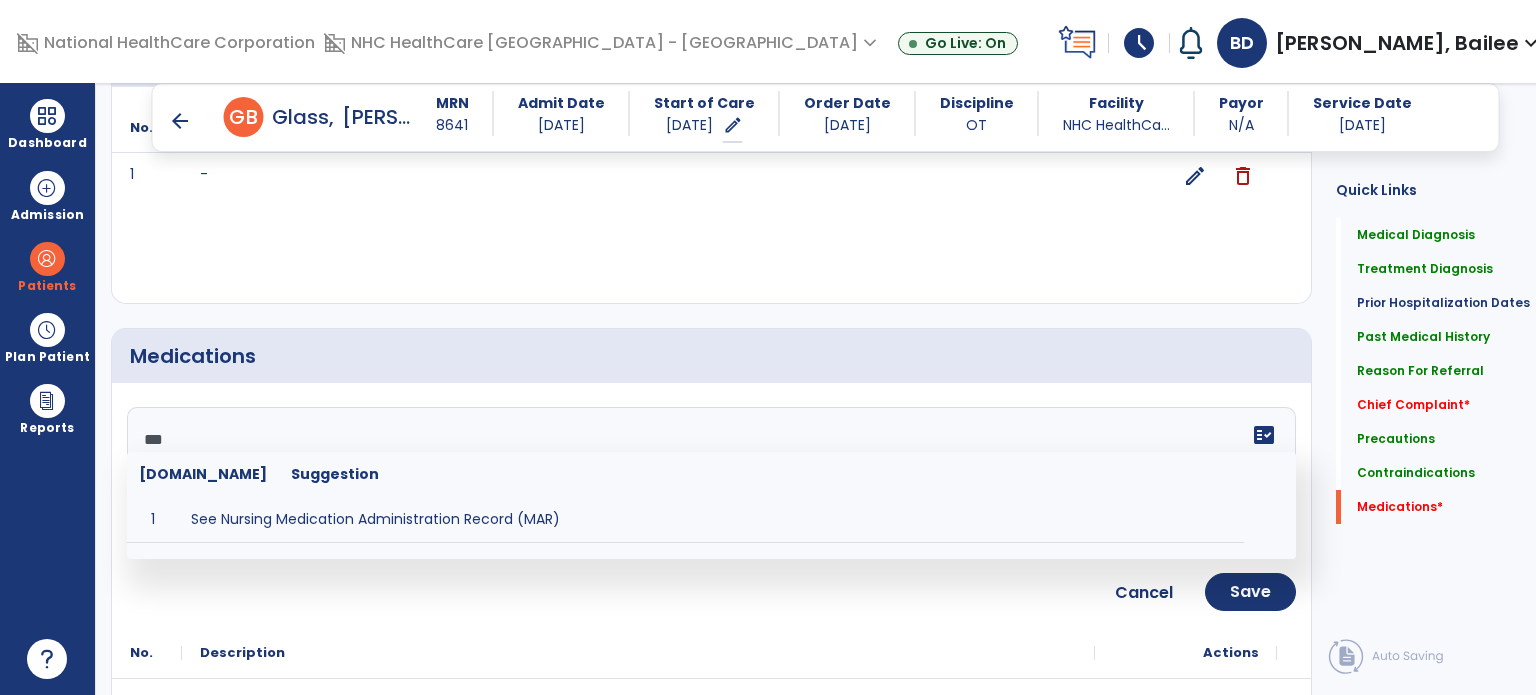 type on "**********" 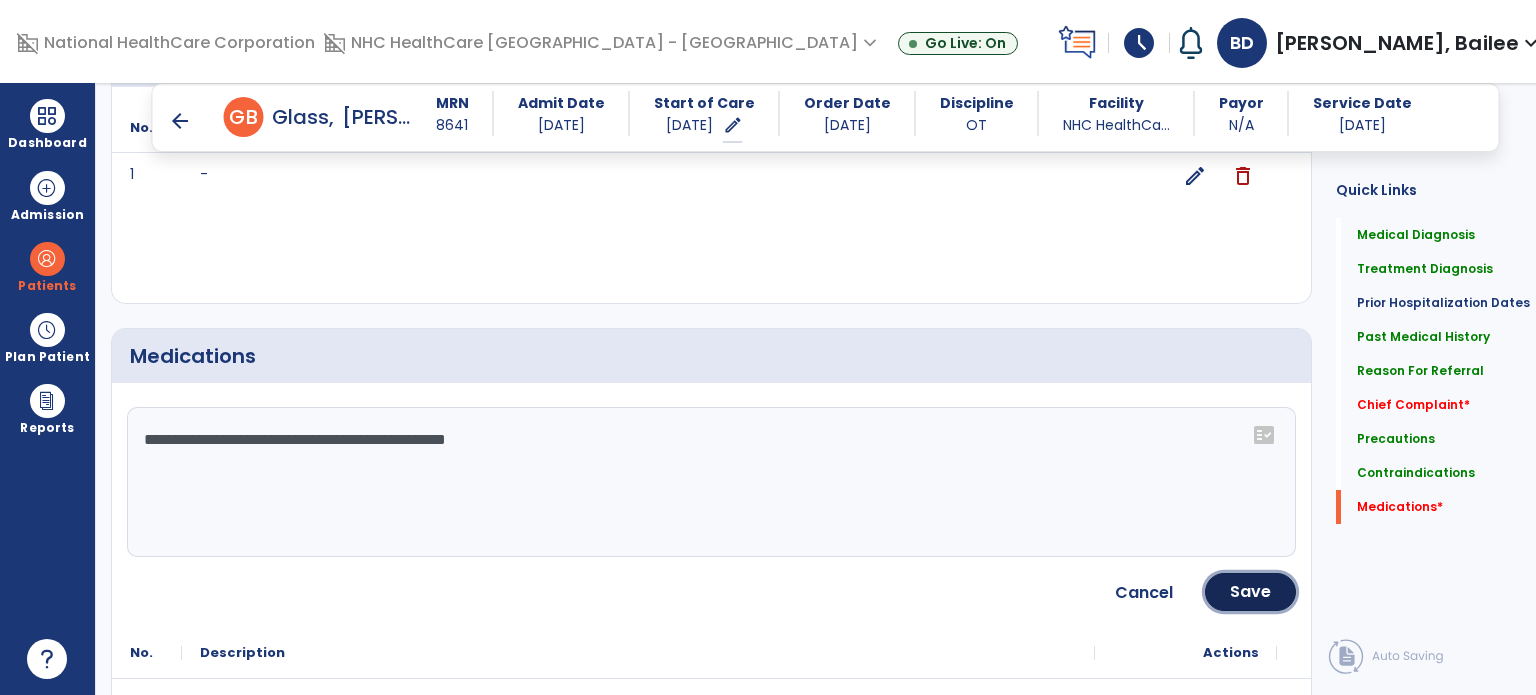 click on "Save" 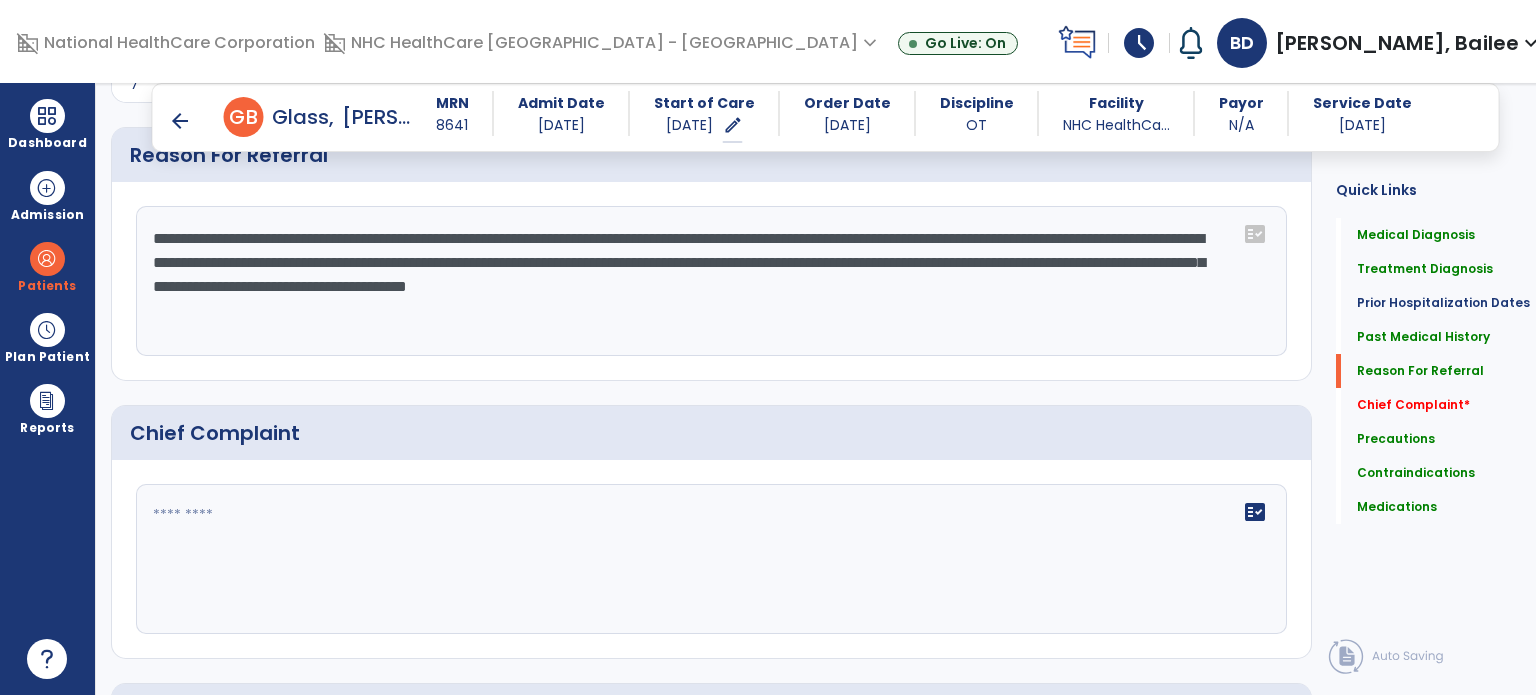 scroll, scrollTop: 1426, scrollLeft: 0, axis: vertical 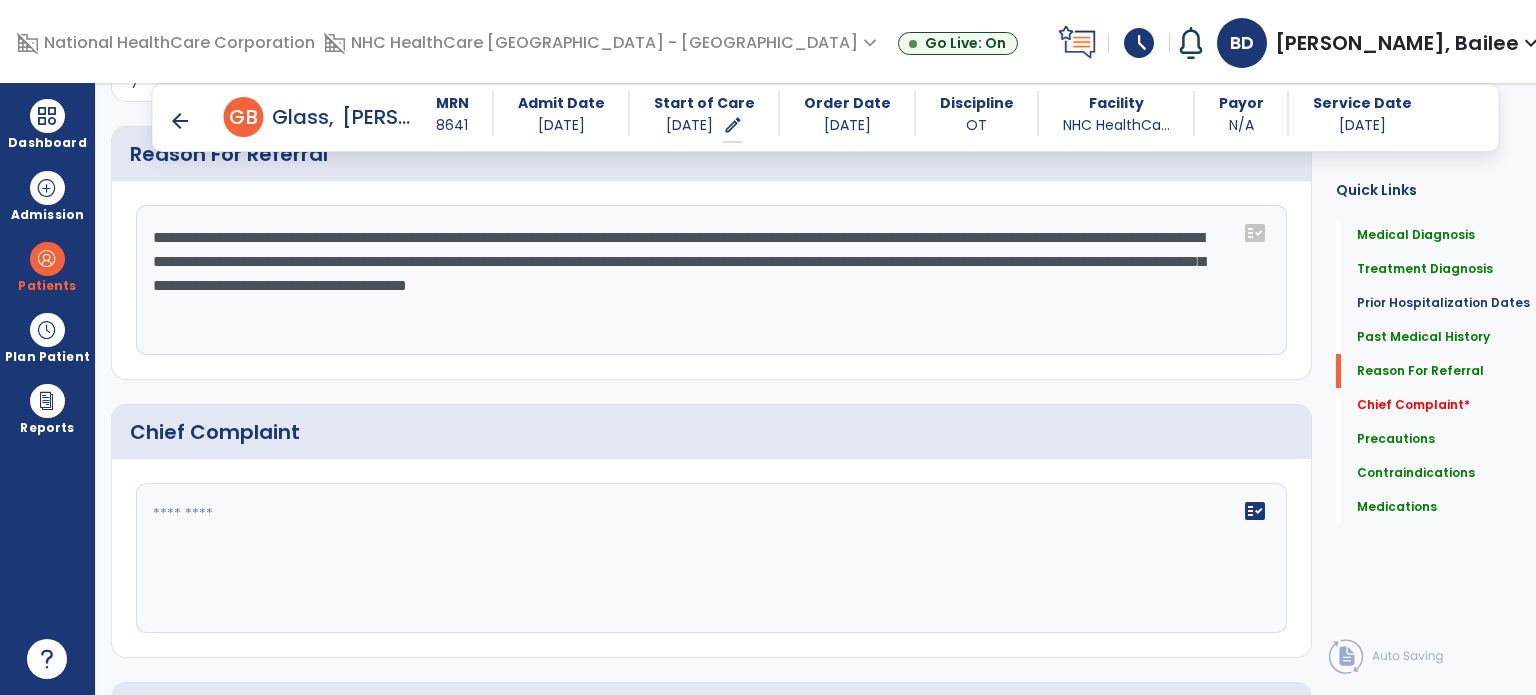 click on "fact_check" 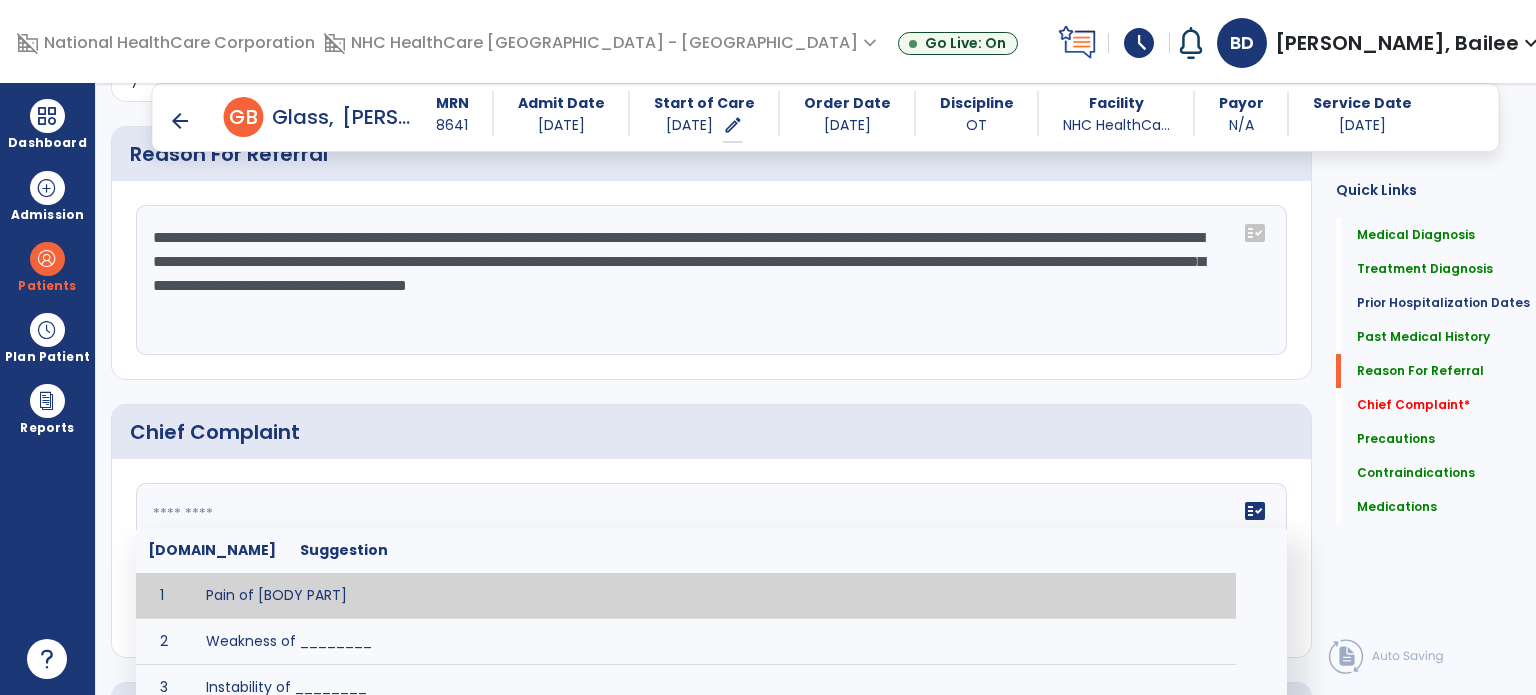 scroll, scrollTop: 1667, scrollLeft: 0, axis: vertical 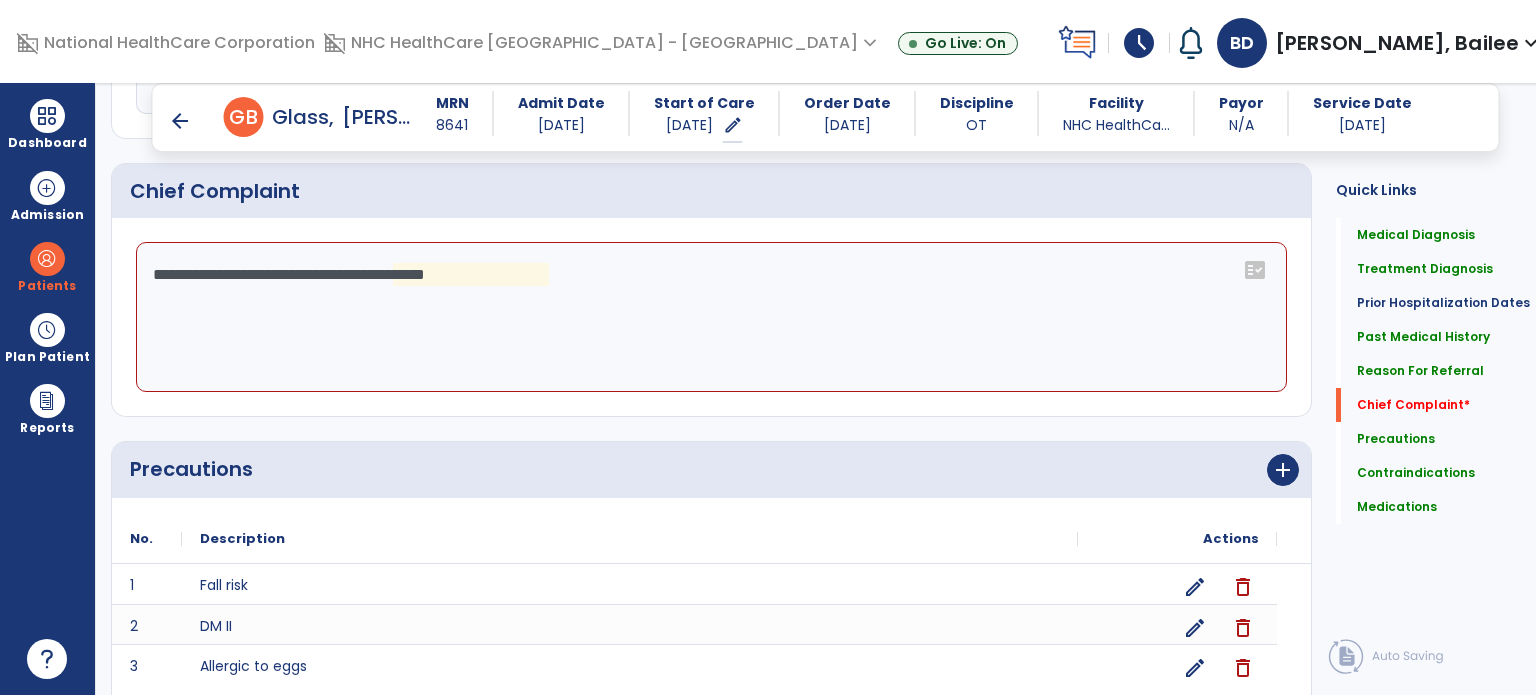click on "**********" 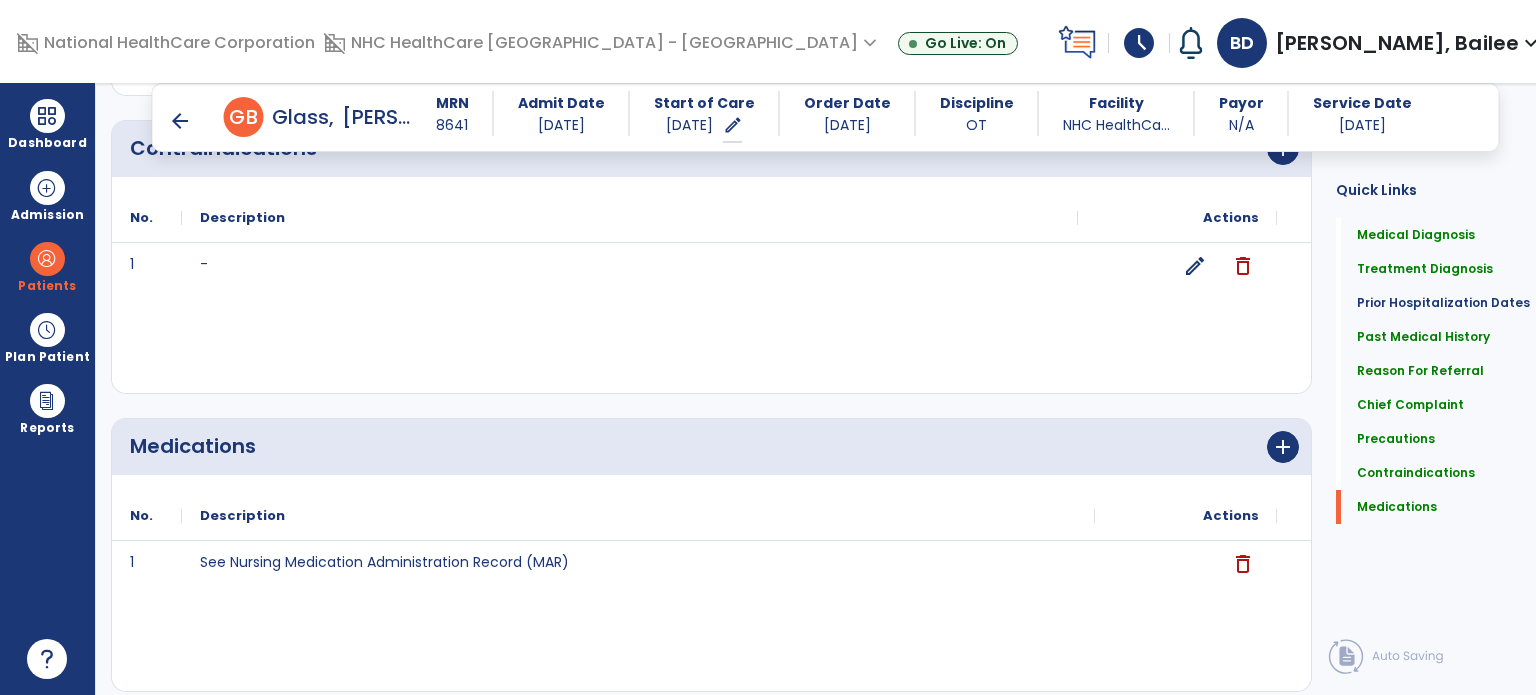 scroll, scrollTop: 2348, scrollLeft: 0, axis: vertical 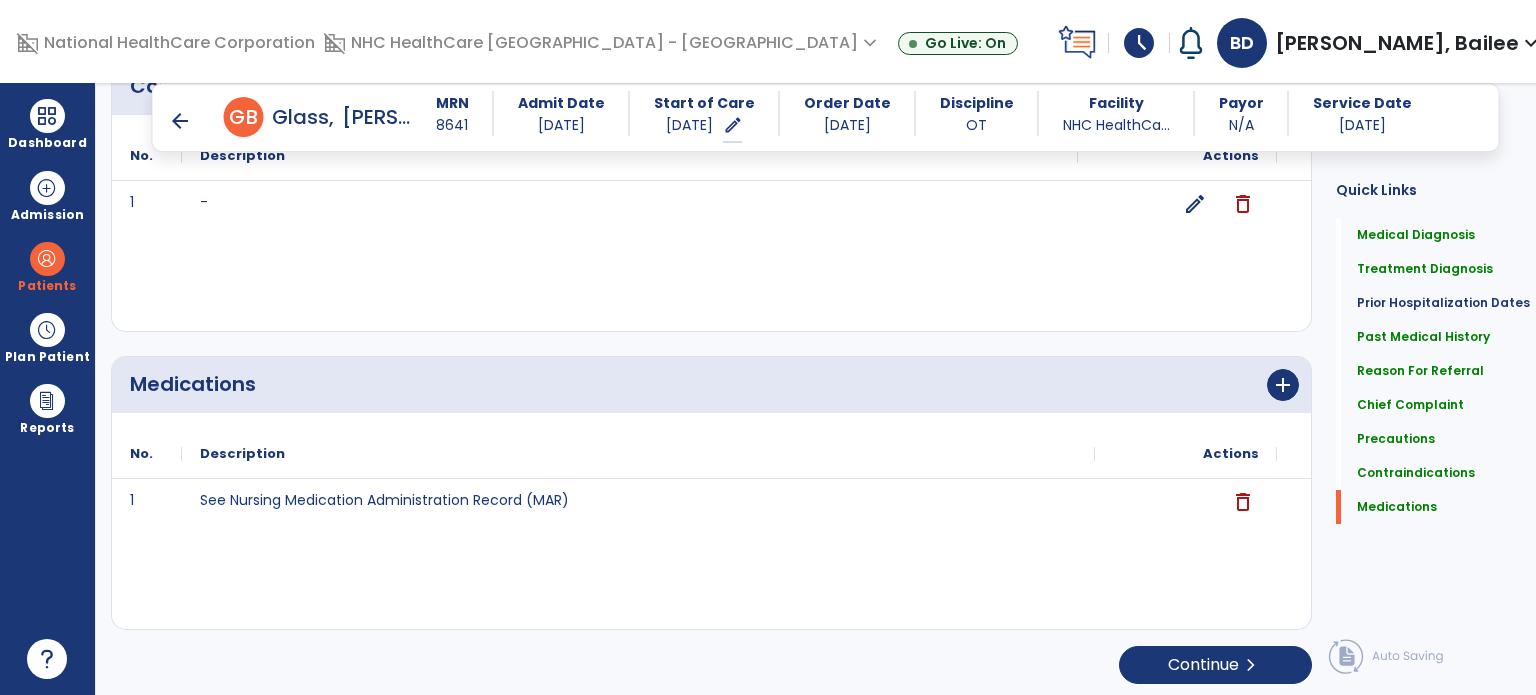 type on "**********" 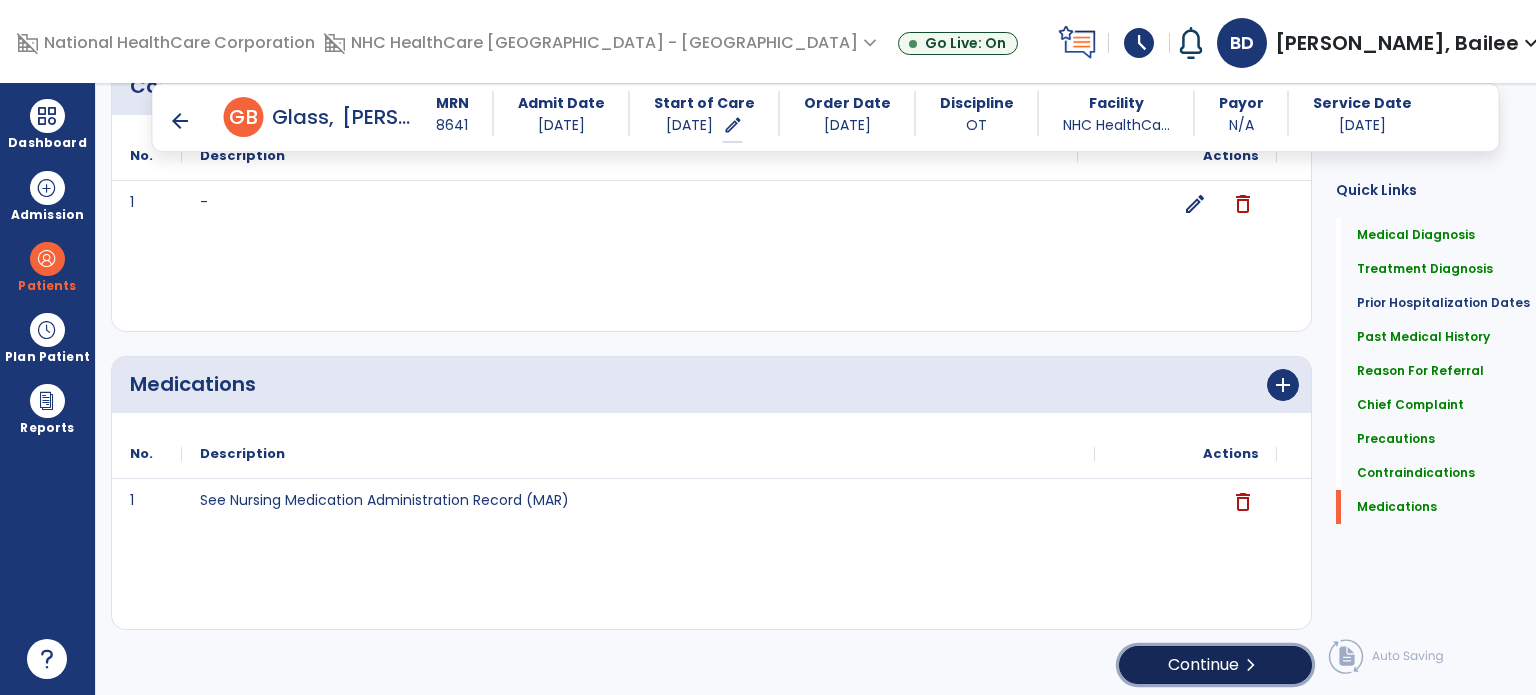 click on "Continue  chevron_right" 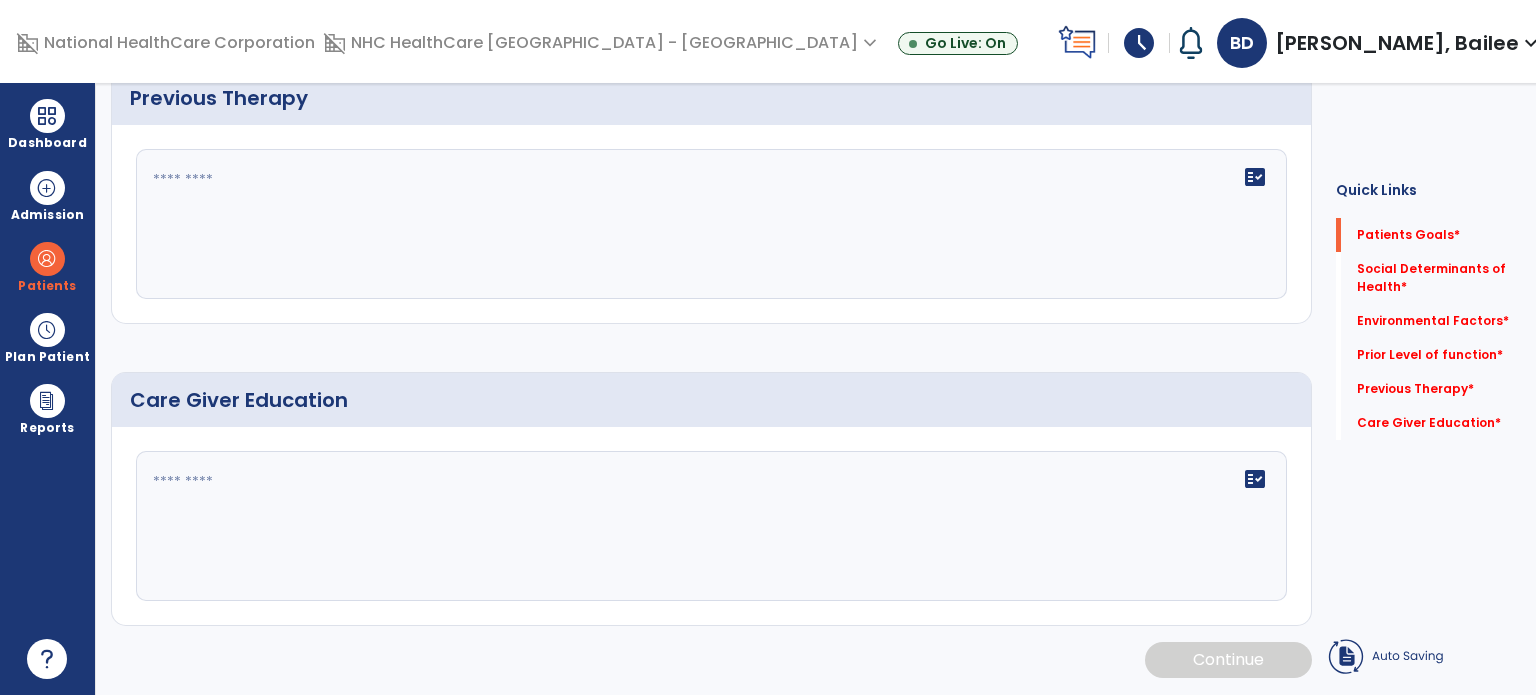 scroll, scrollTop: 8, scrollLeft: 0, axis: vertical 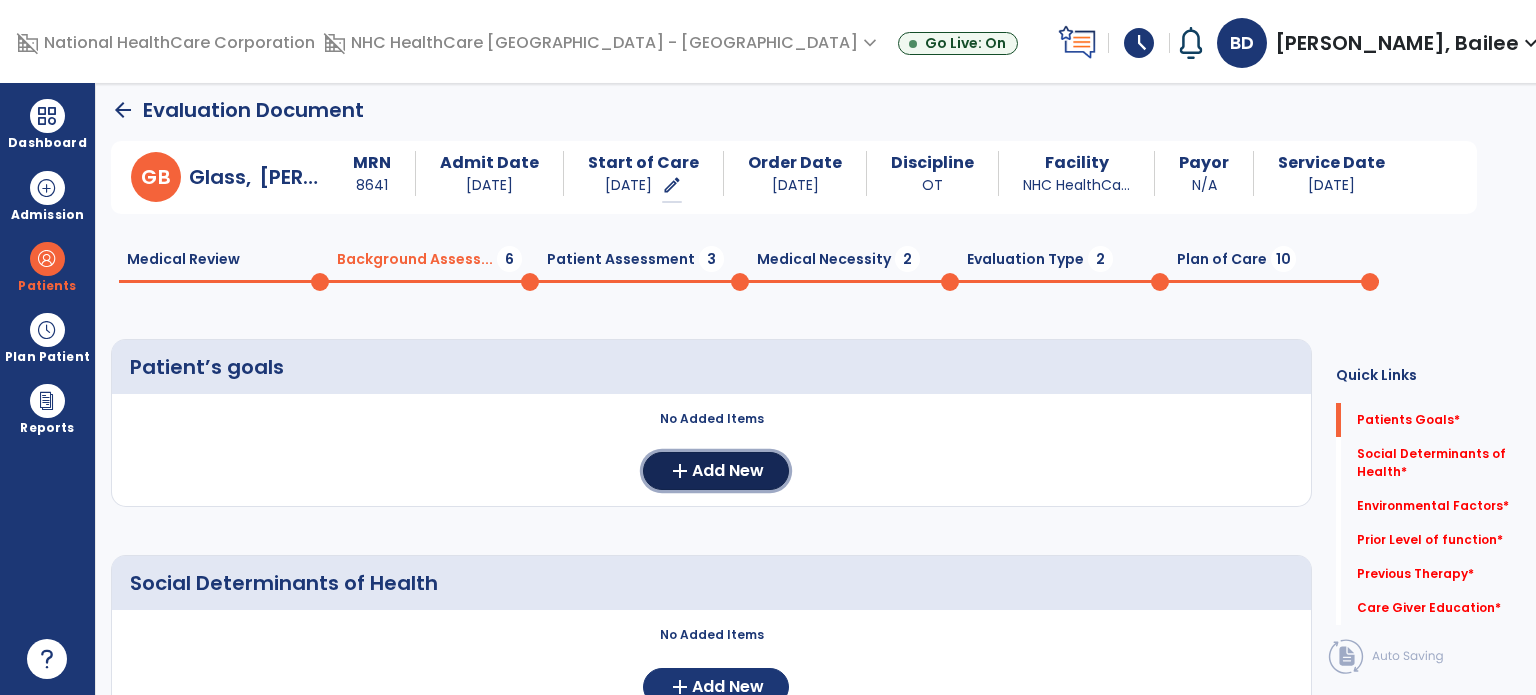 click on "Add New" 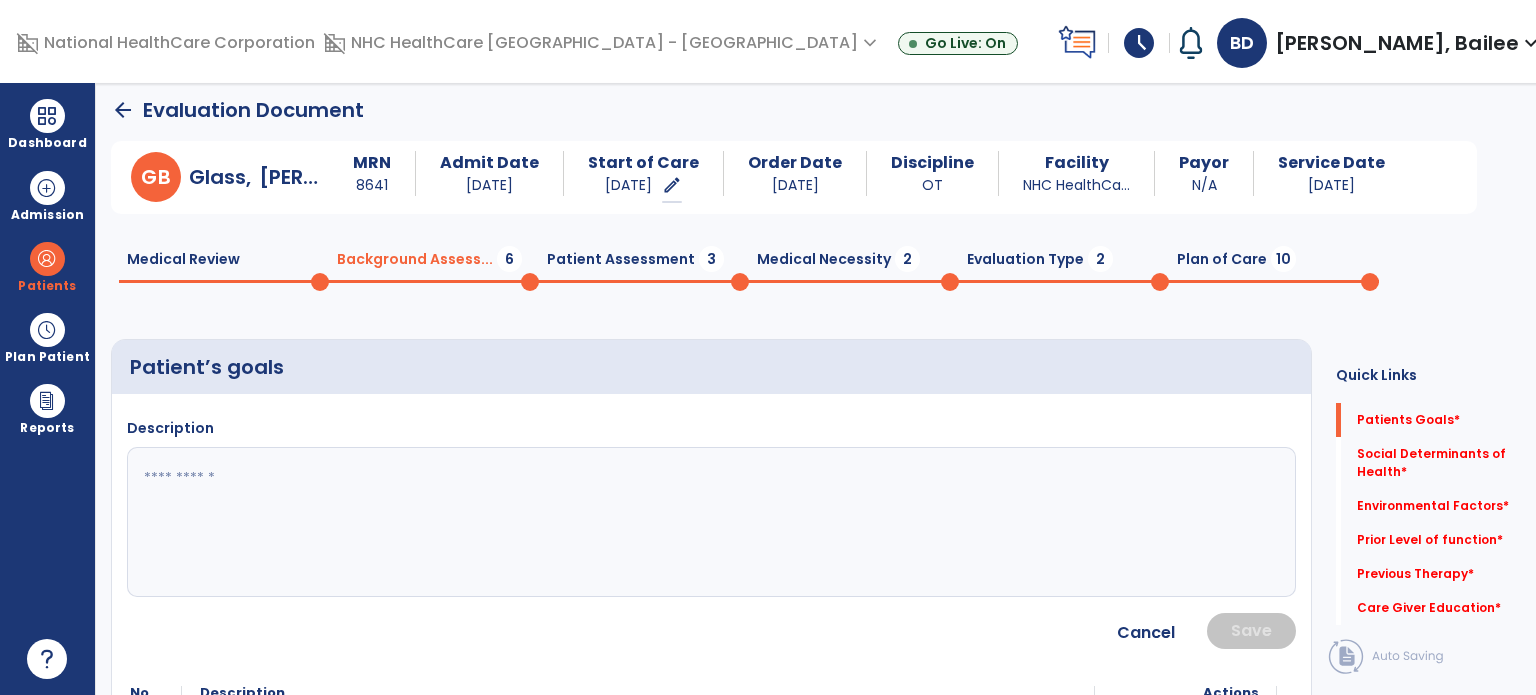 click 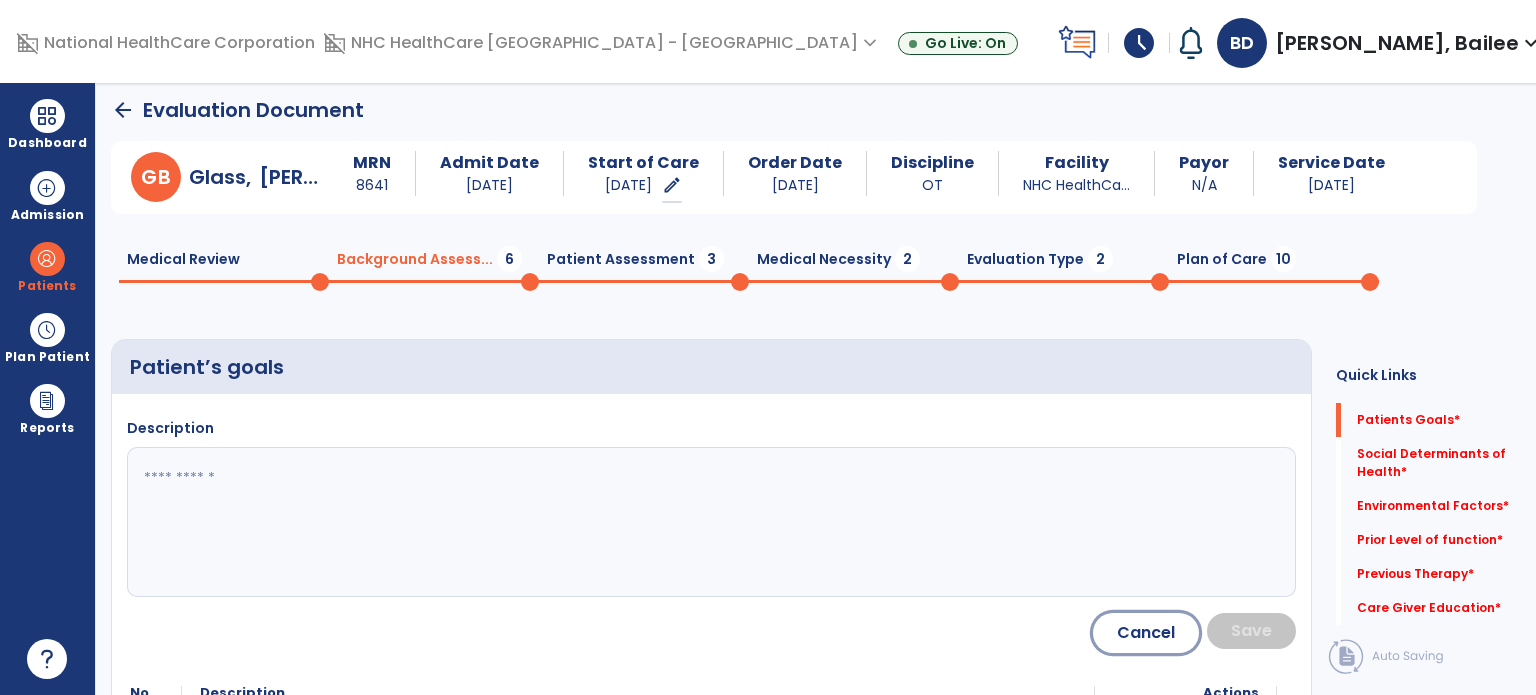 click on "Cancel" 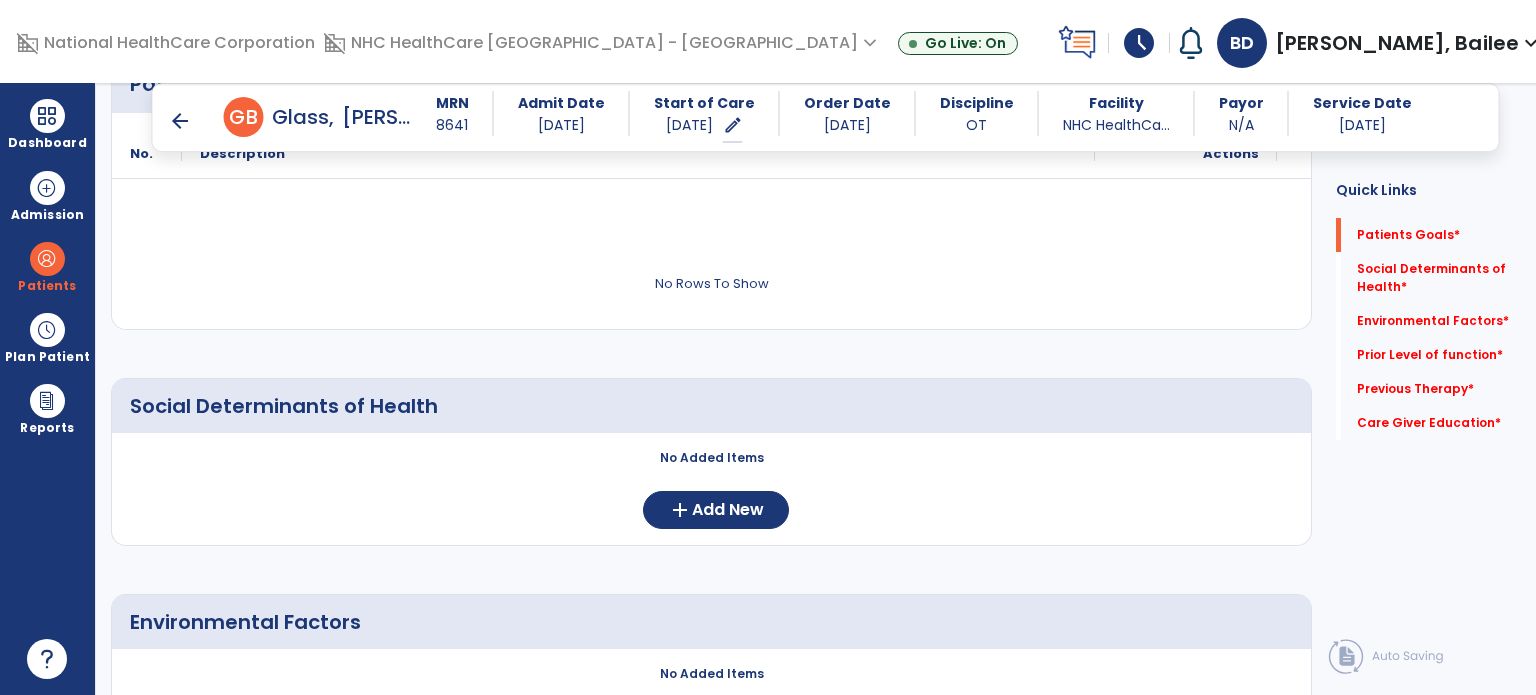 scroll, scrollTop: 271, scrollLeft: 0, axis: vertical 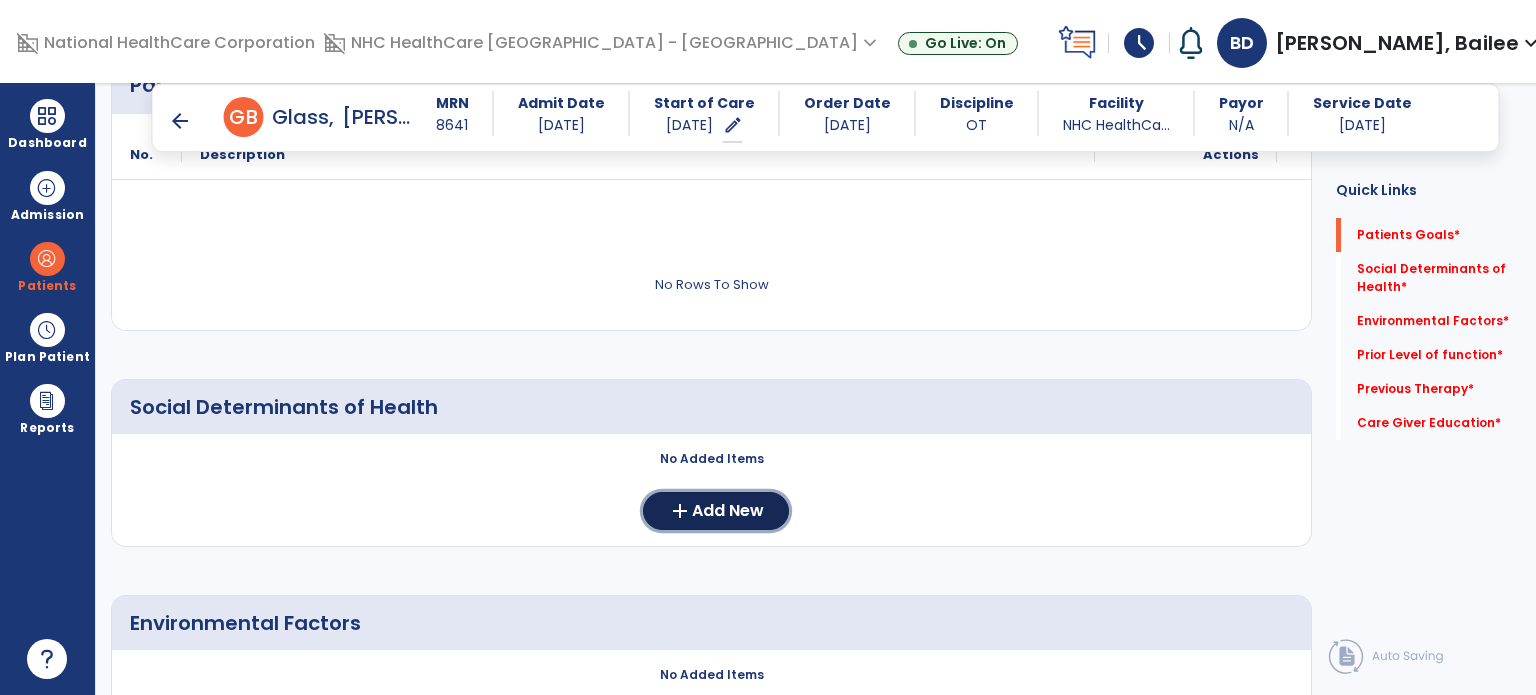 click on "Add New" 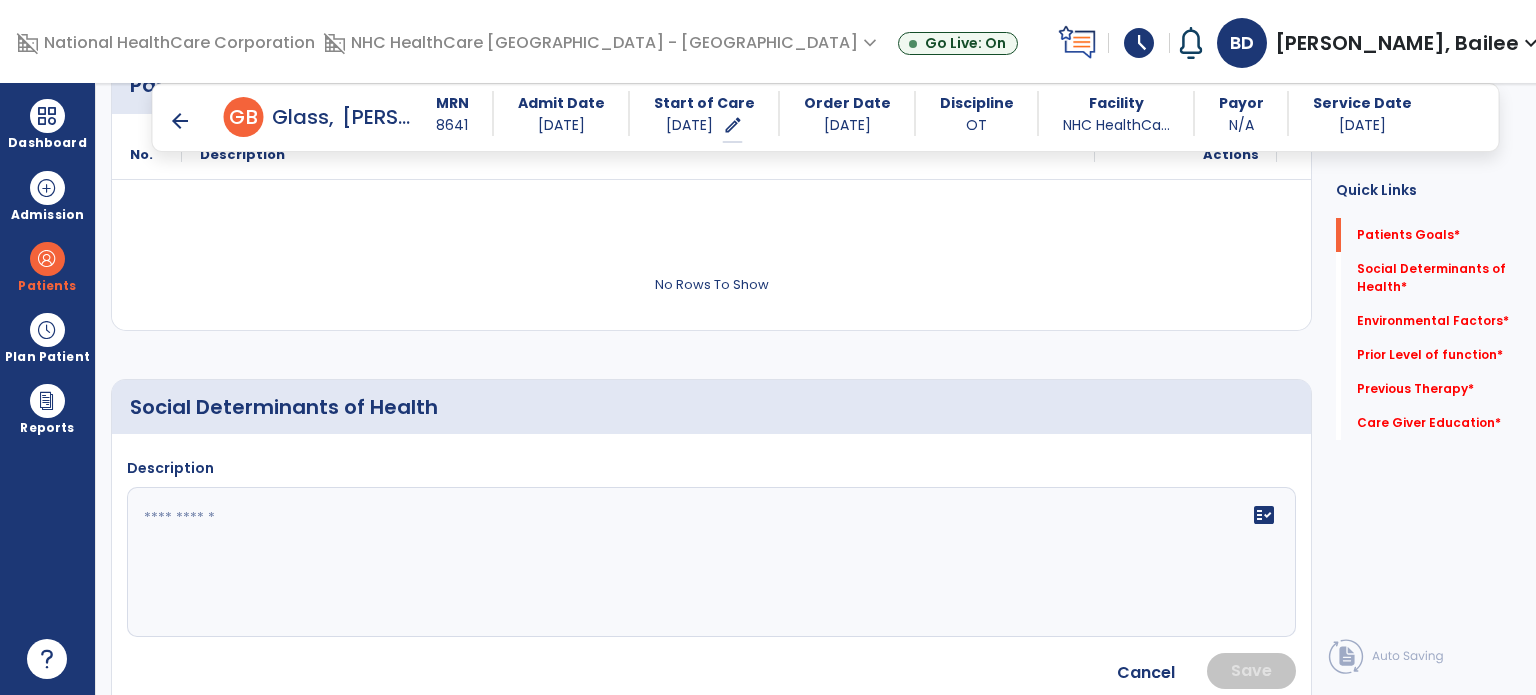 click 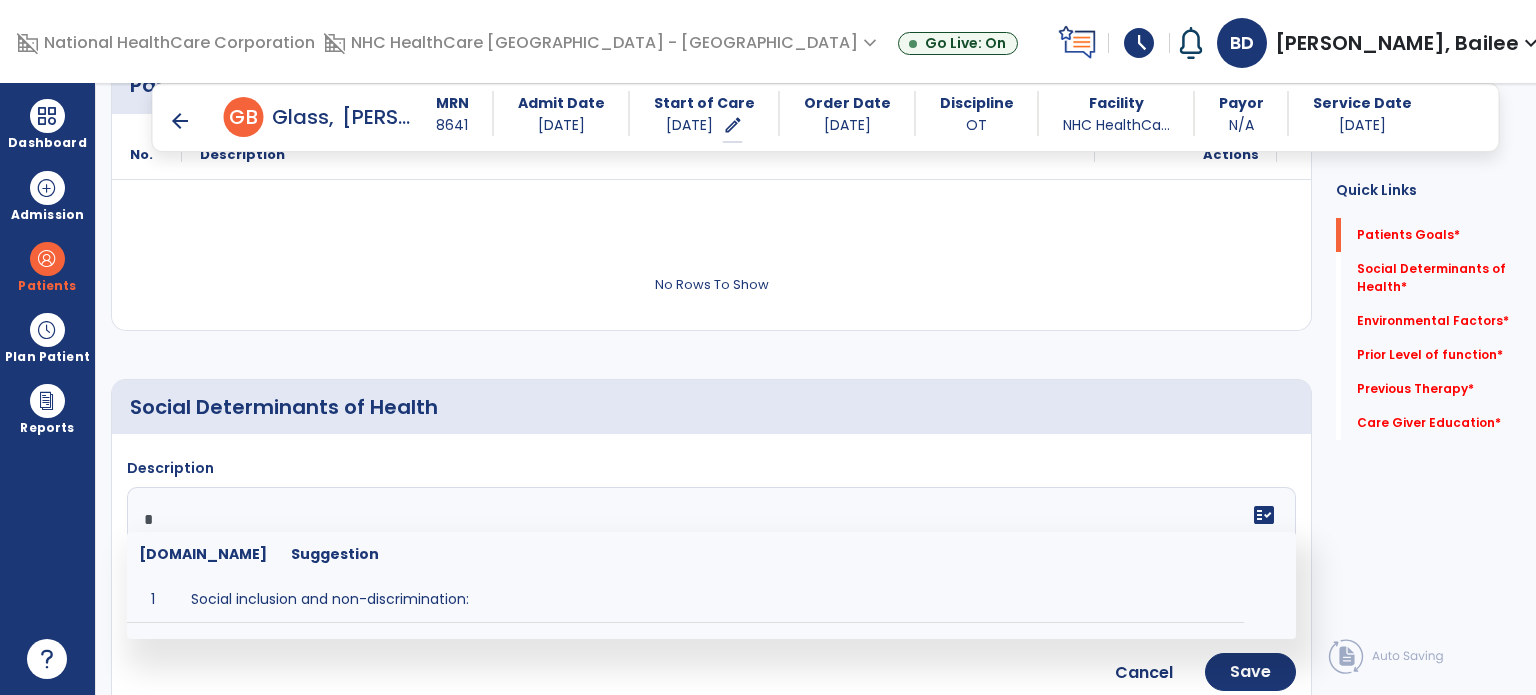 type on "*" 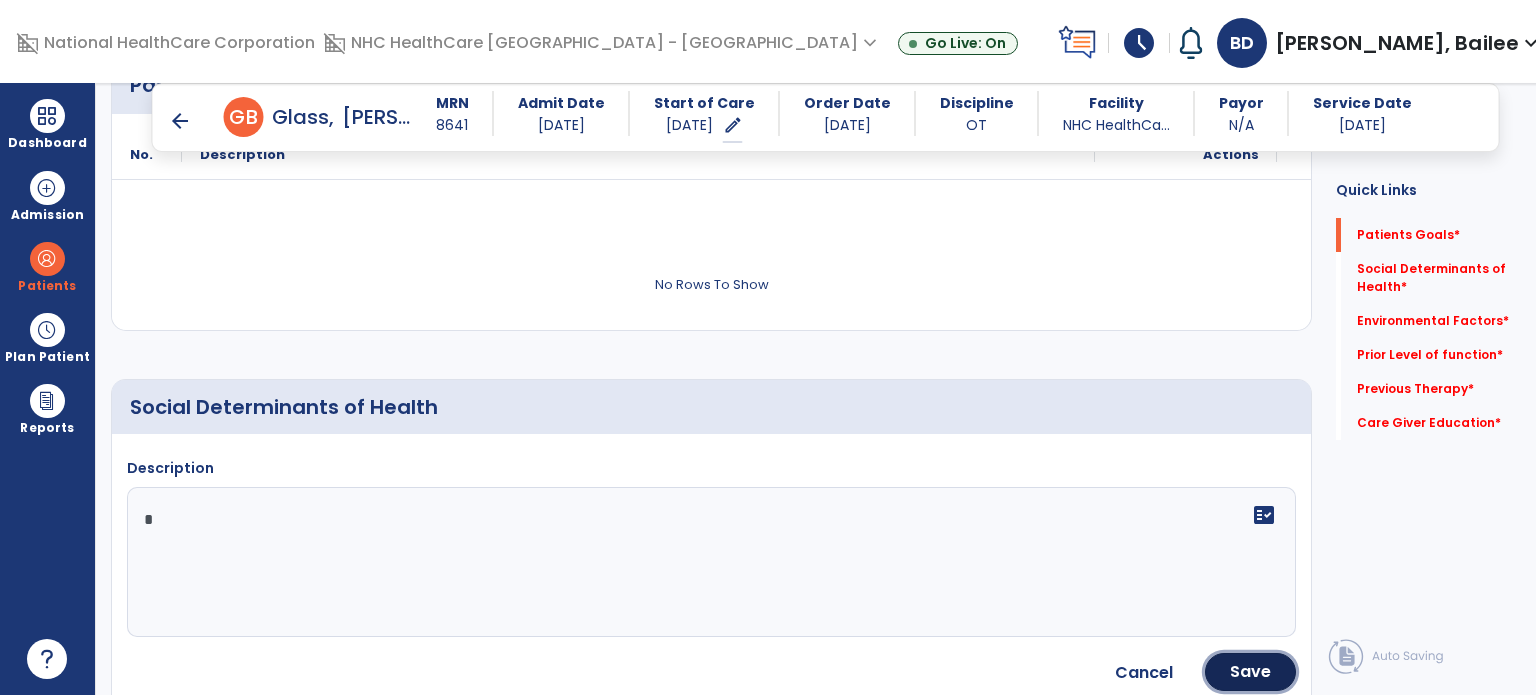 click on "Save" 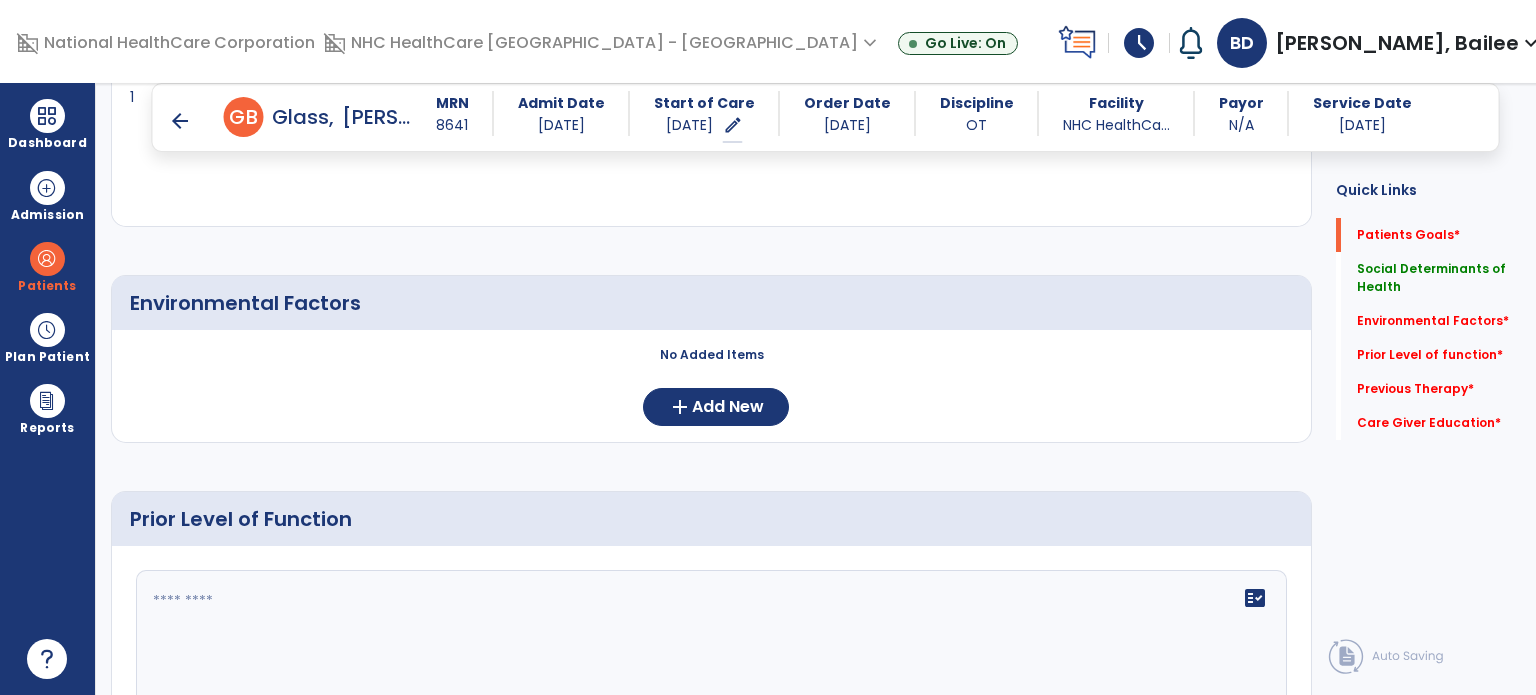 scroll, scrollTop: 608, scrollLeft: 0, axis: vertical 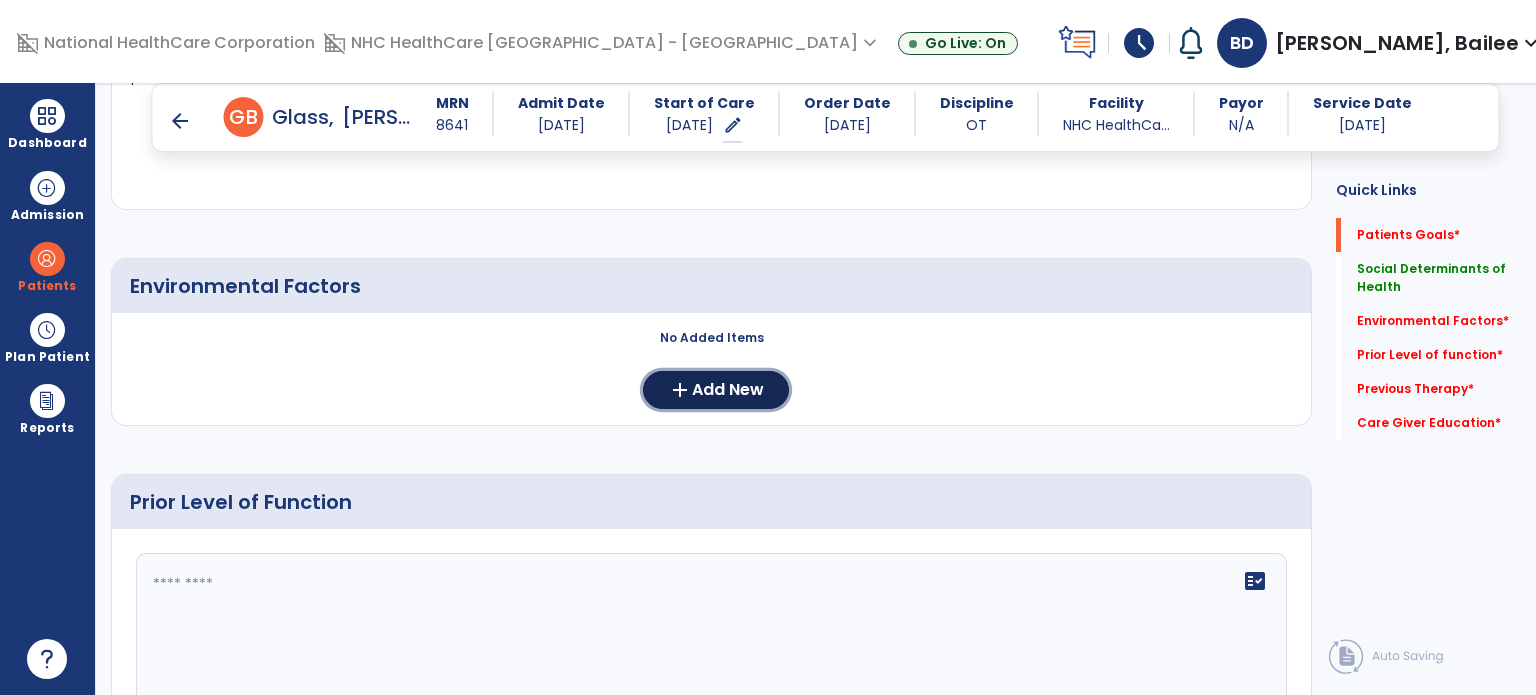 click on "Add New" 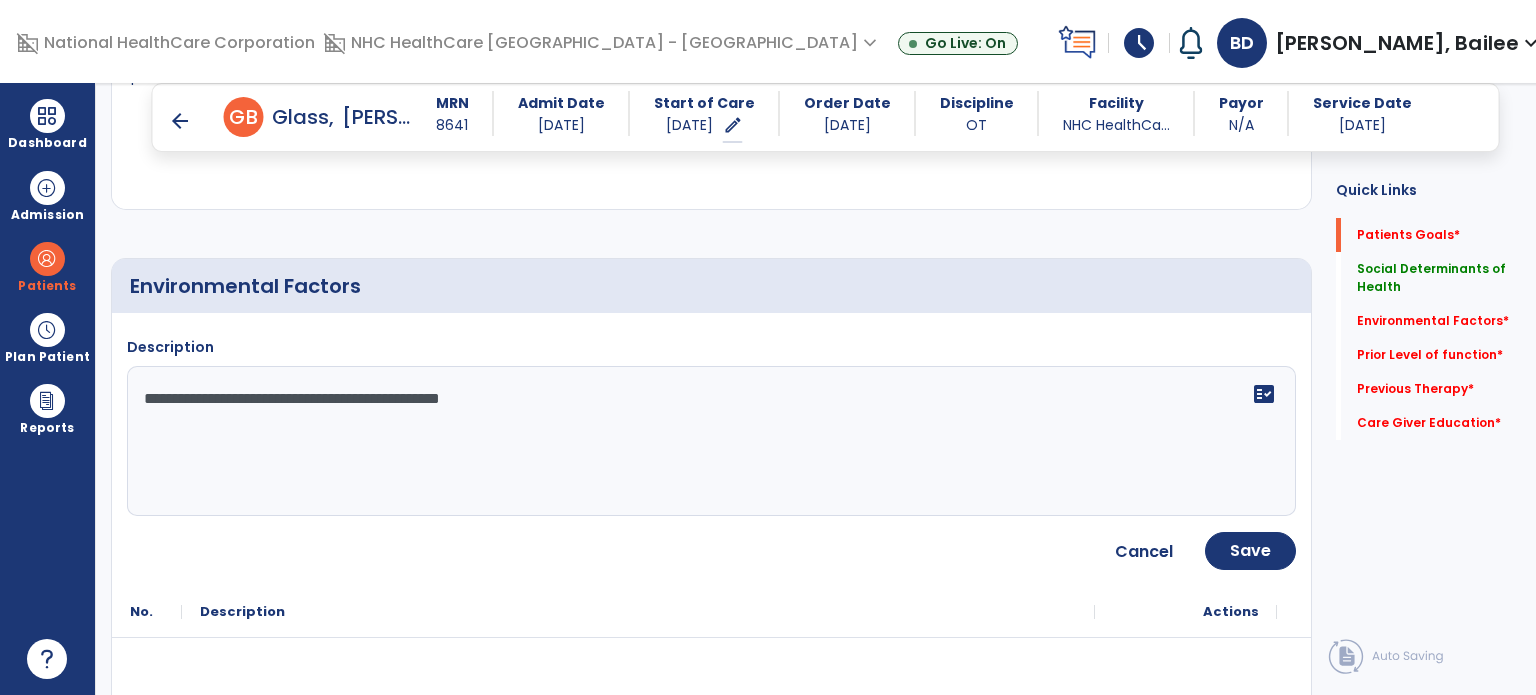 click on "**********" 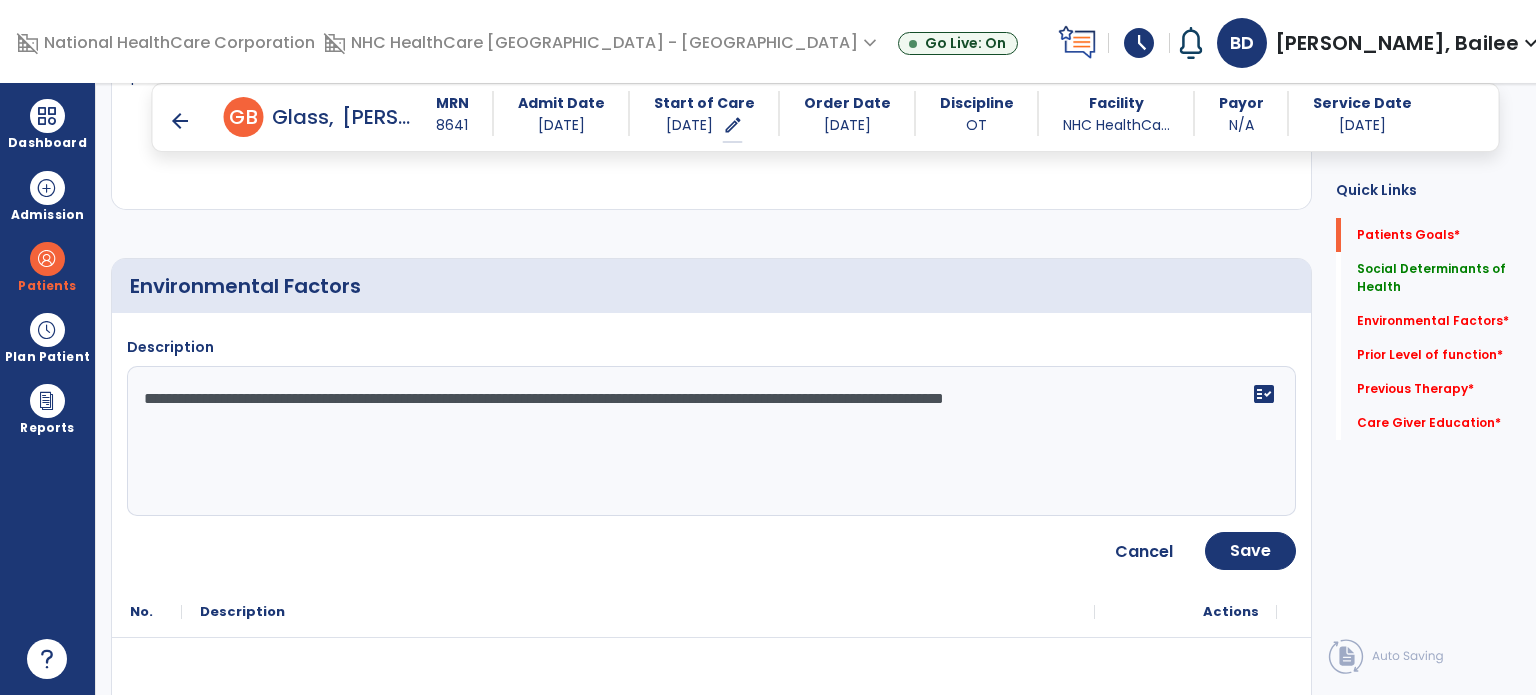 type on "**********" 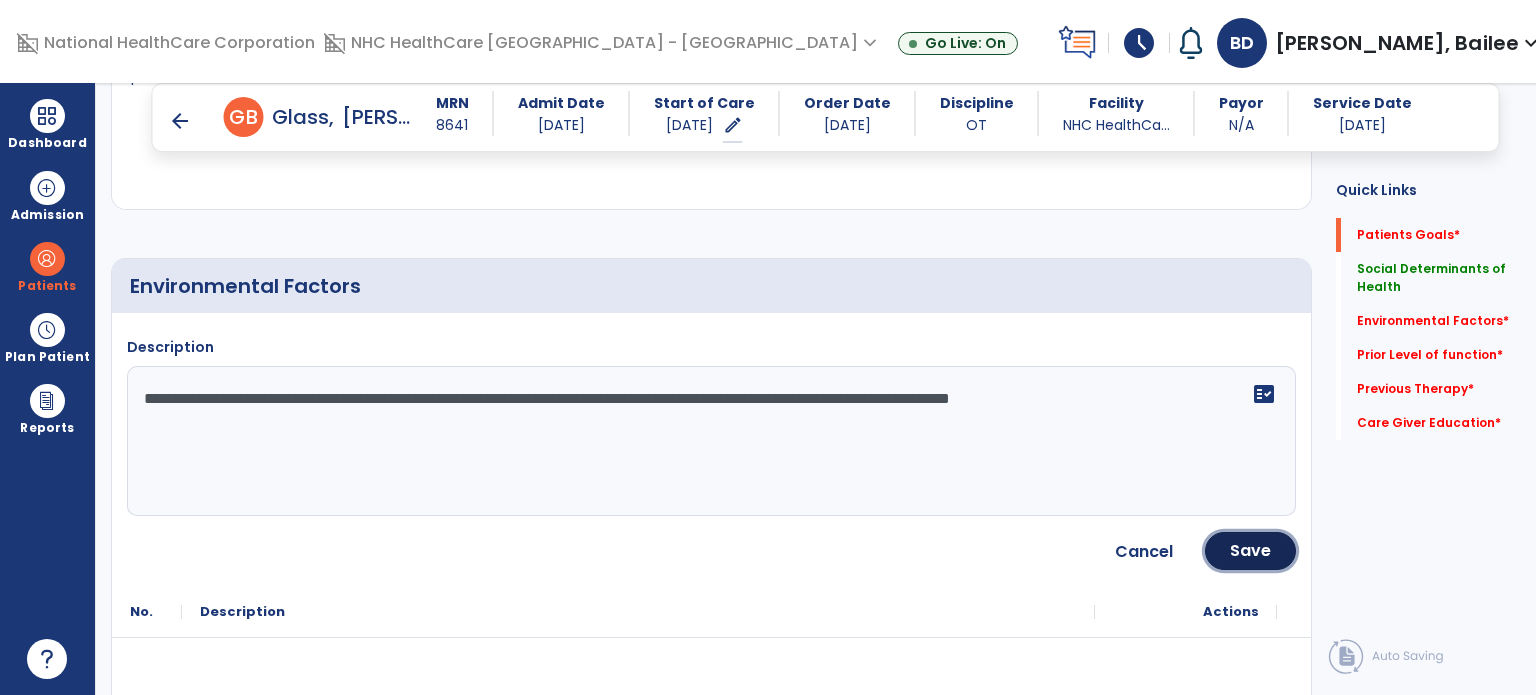 click on "Save" 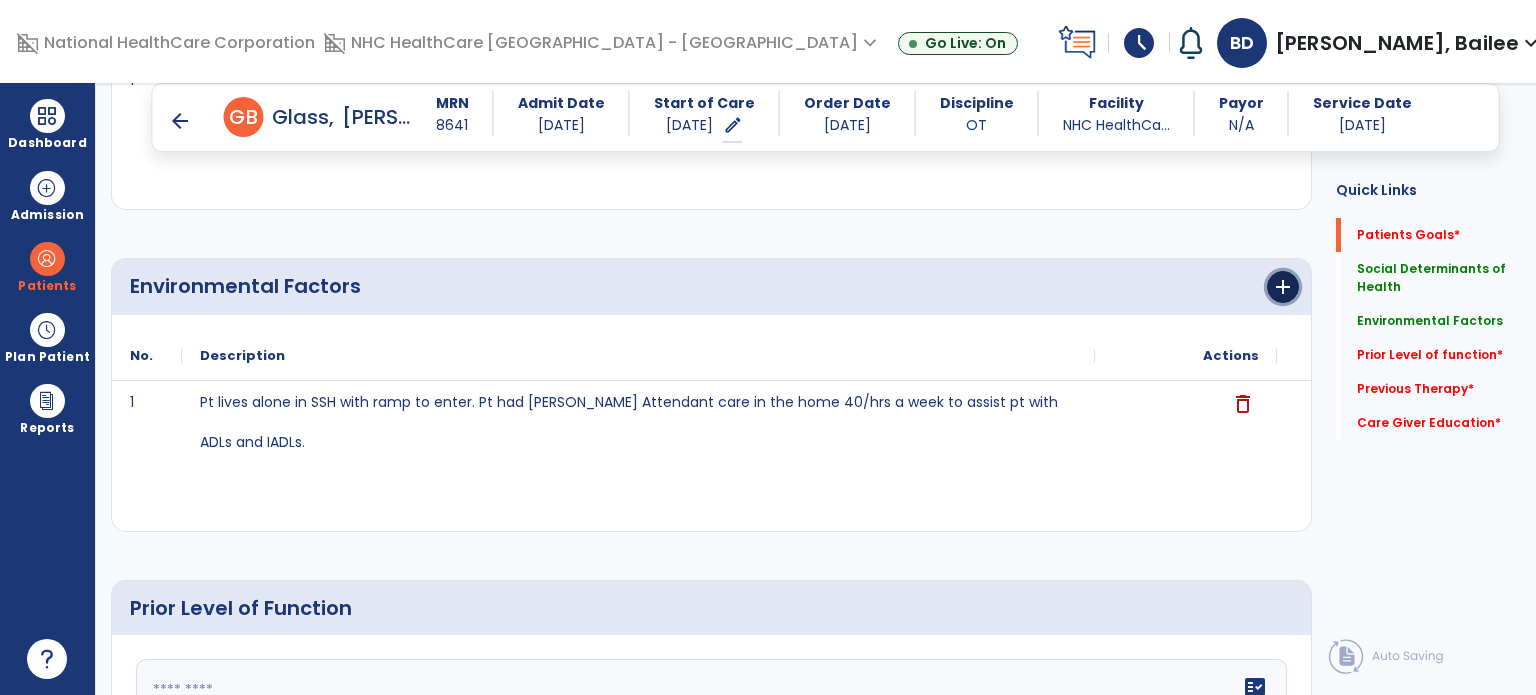 click on "add" 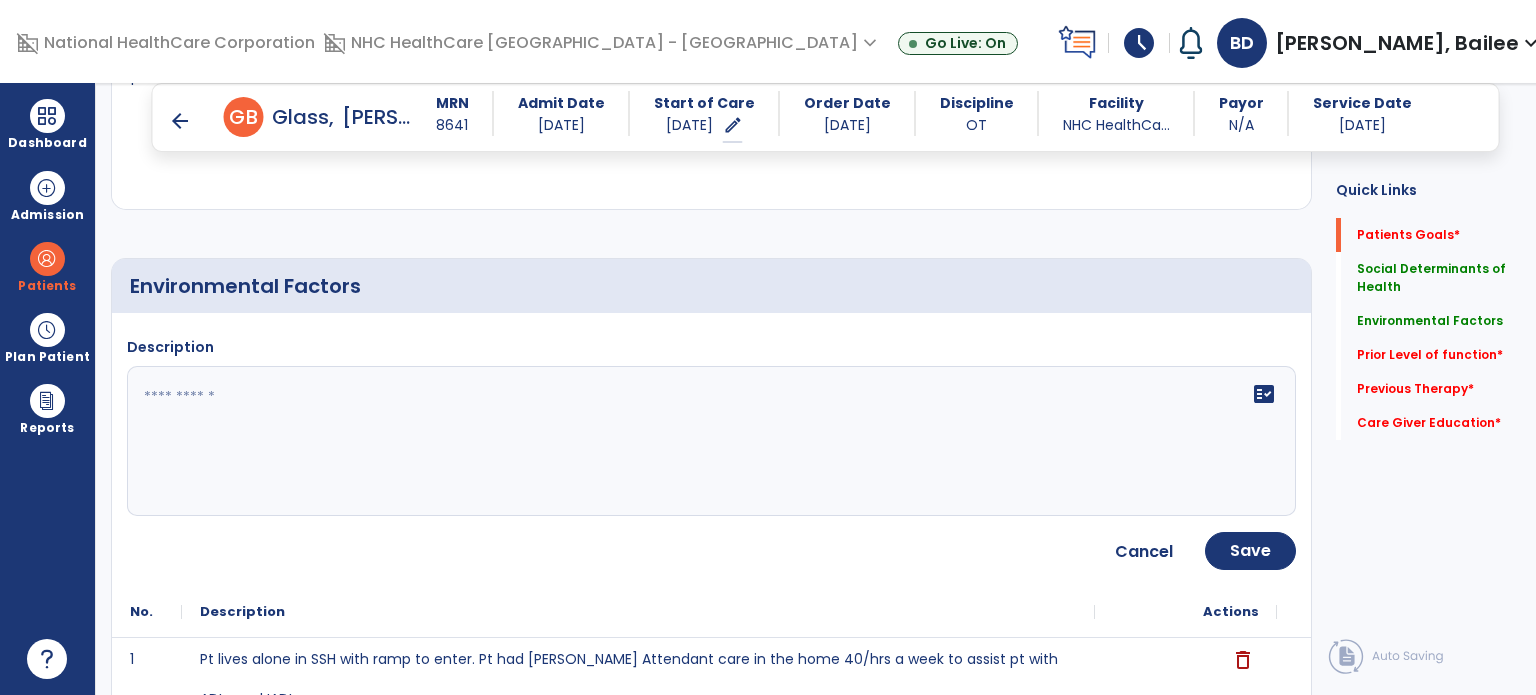 click 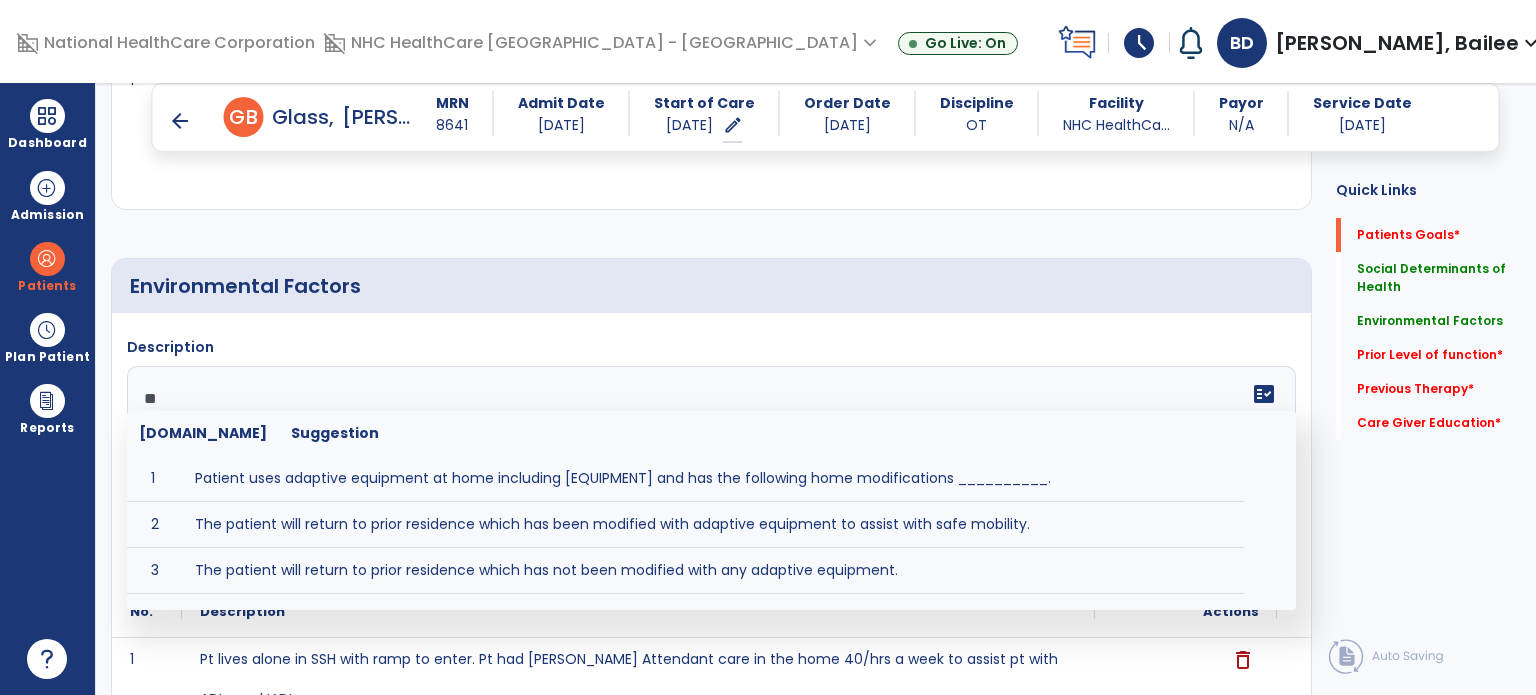 type on "*" 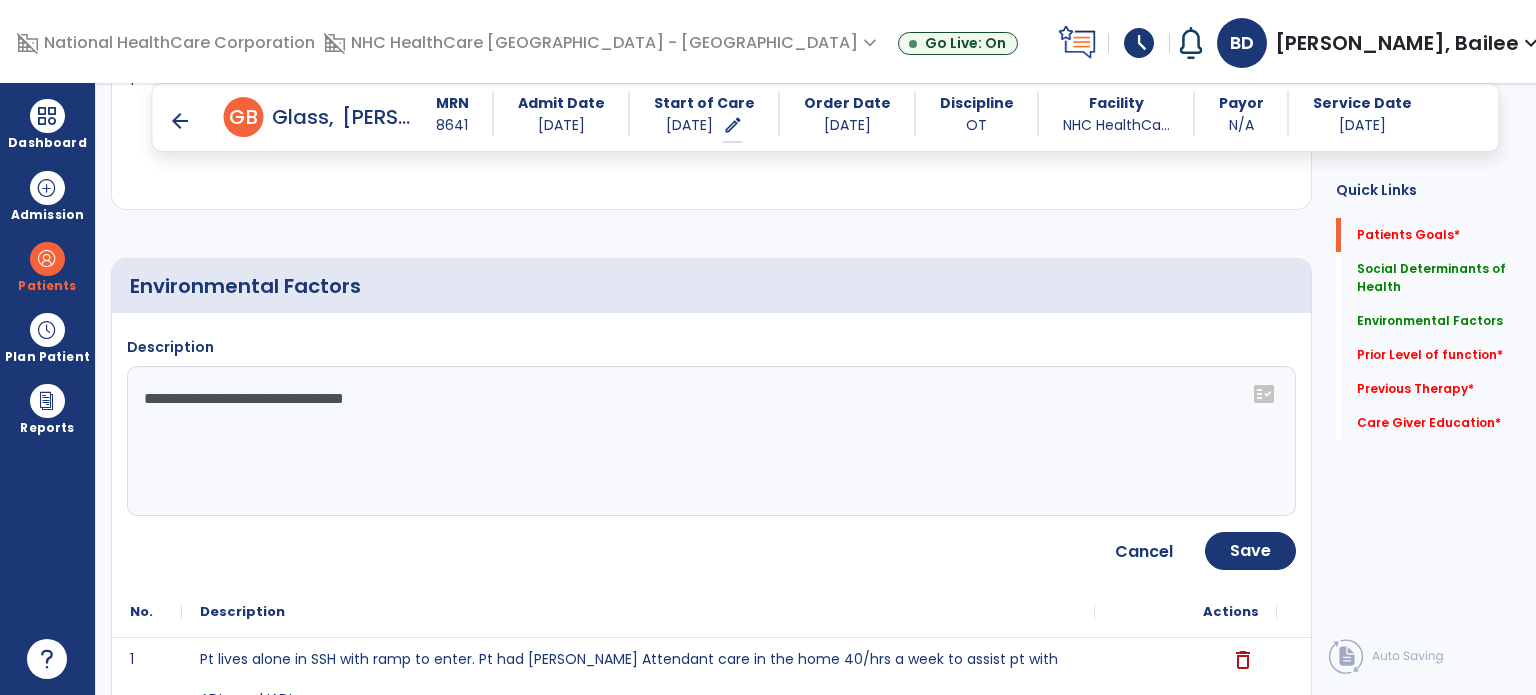 click on "**********" 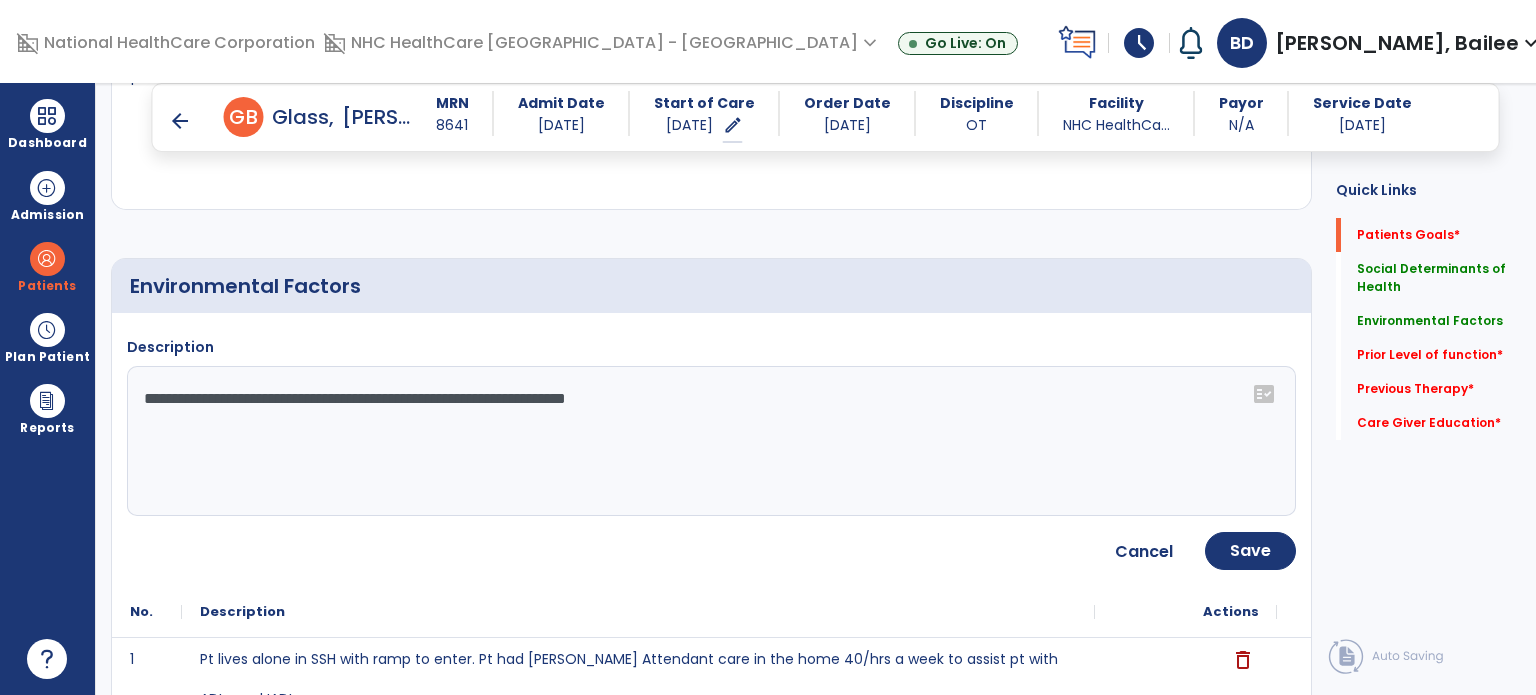type on "**********" 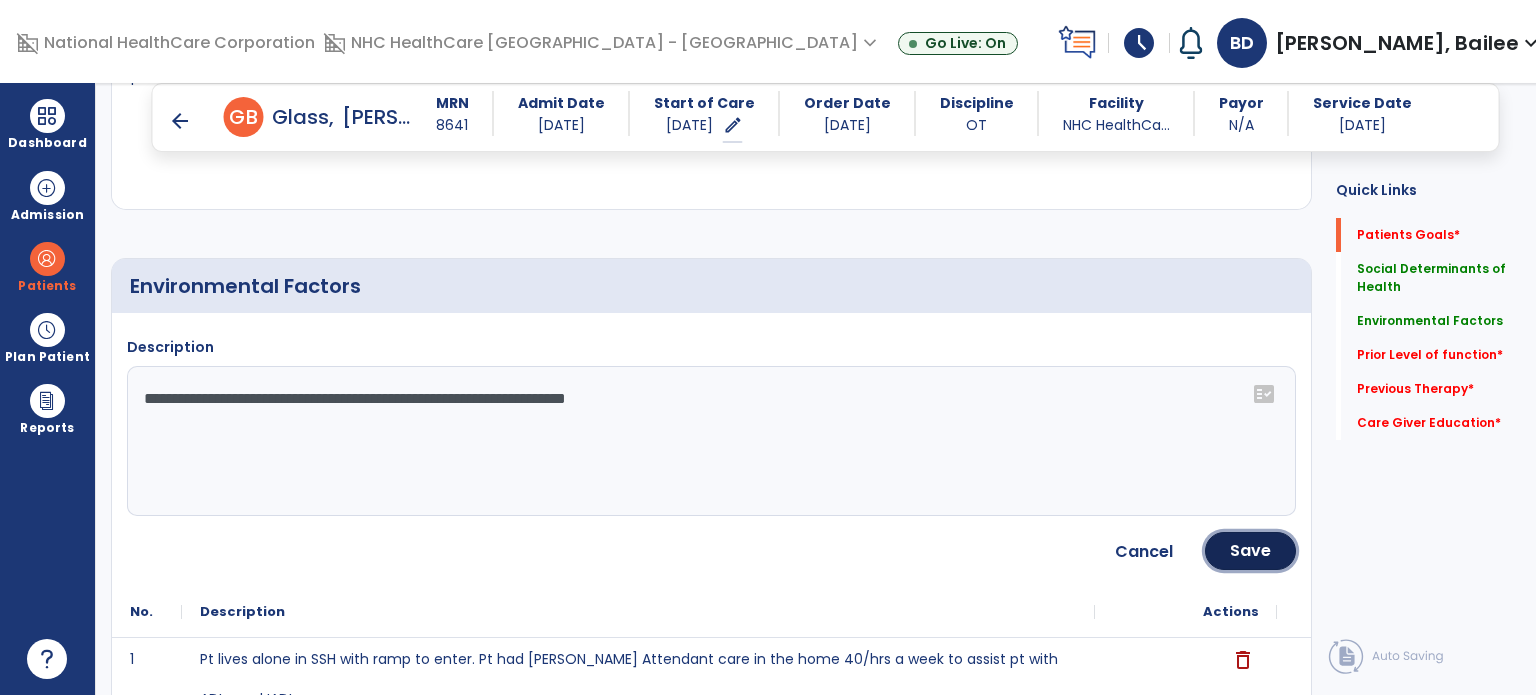 click on "Save" 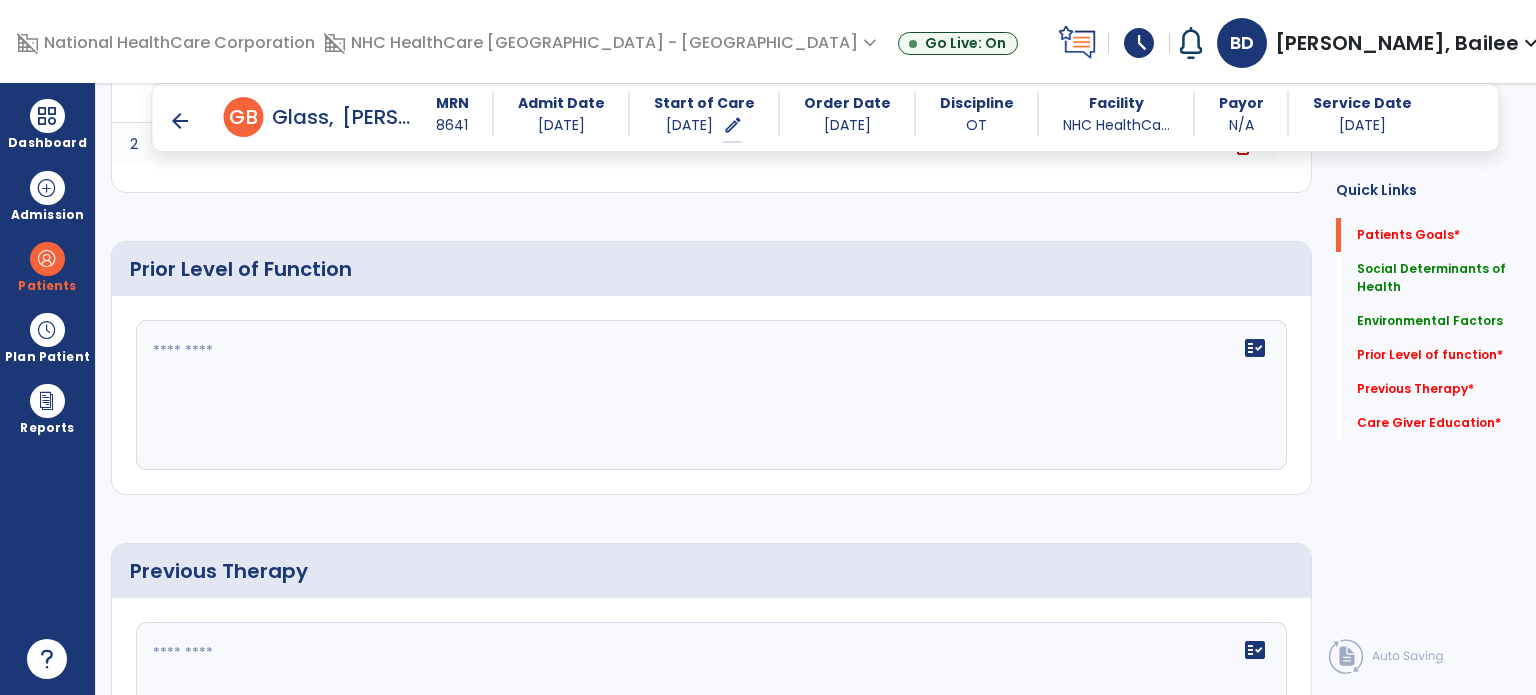 scroll, scrollTop: 1016, scrollLeft: 0, axis: vertical 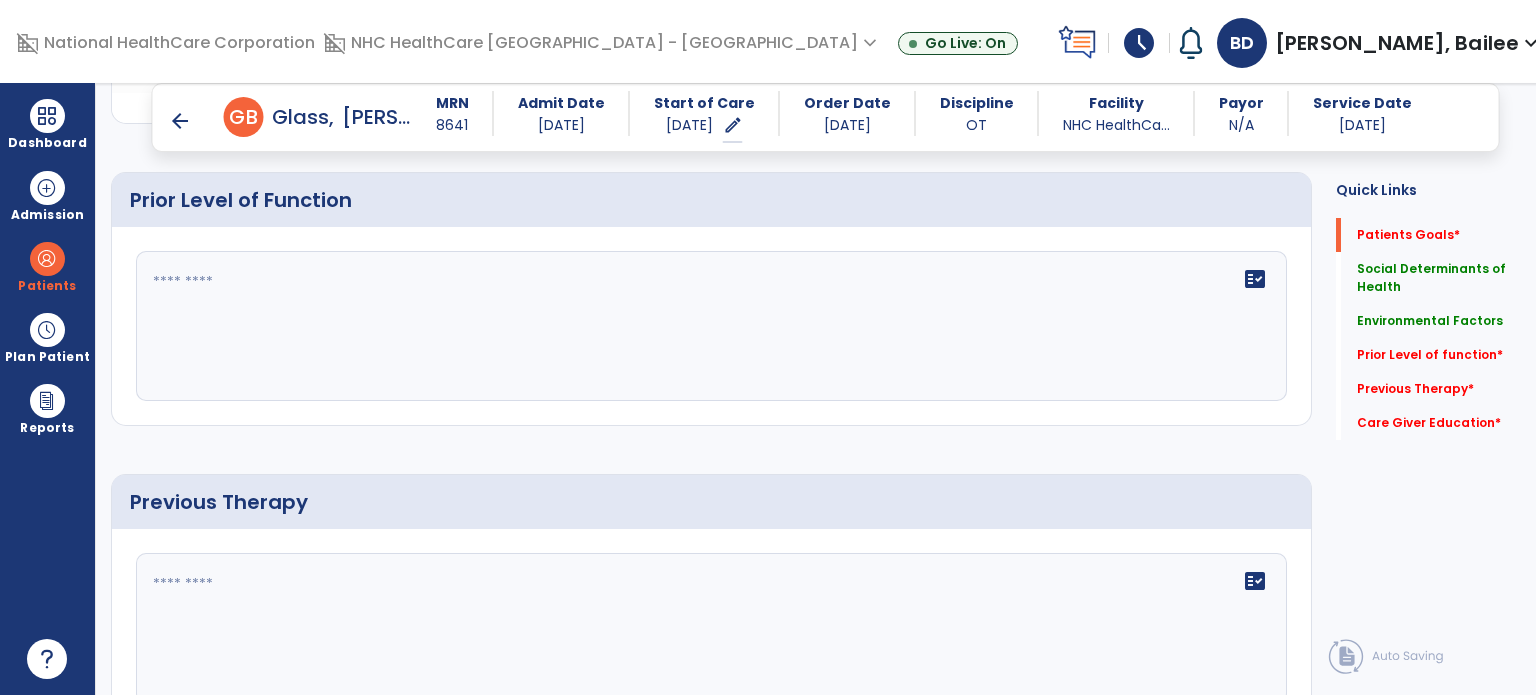 click on "fact_check" 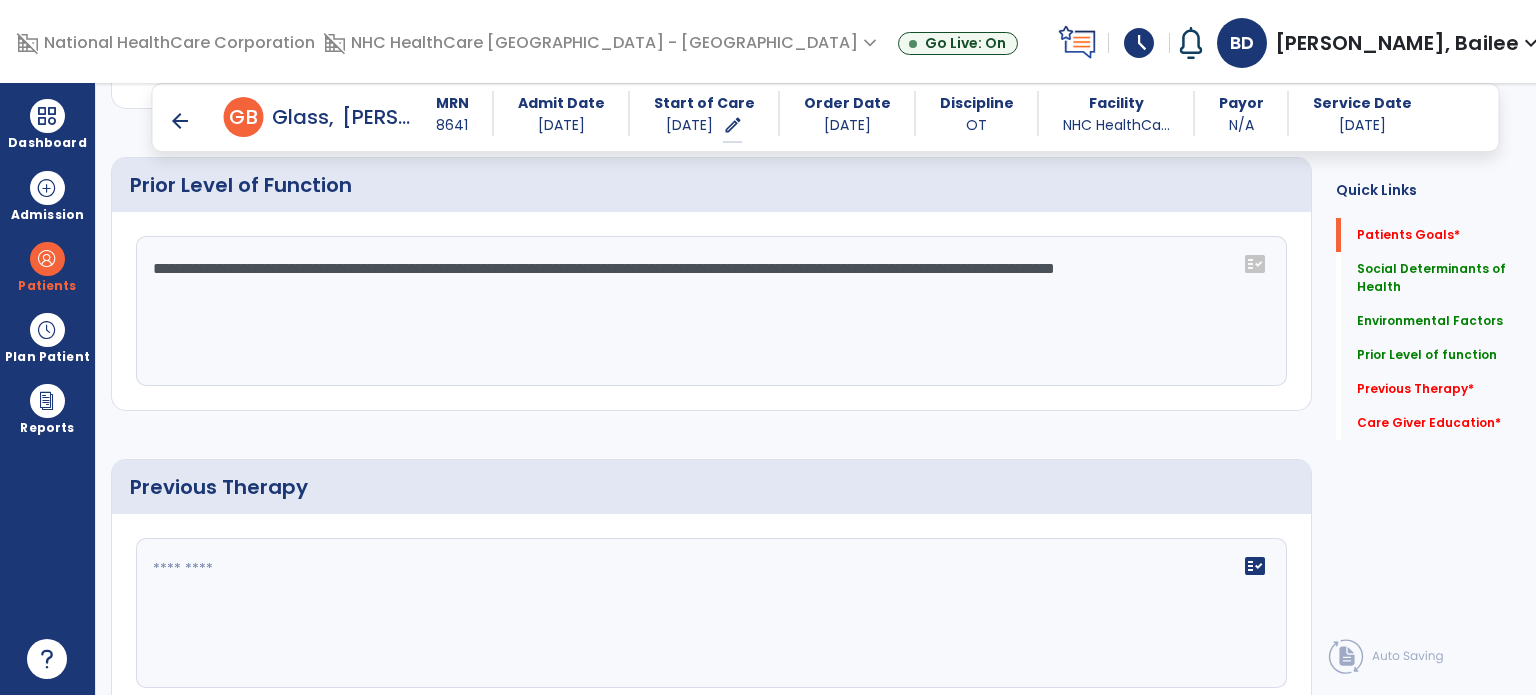 scroll, scrollTop: 1032, scrollLeft: 0, axis: vertical 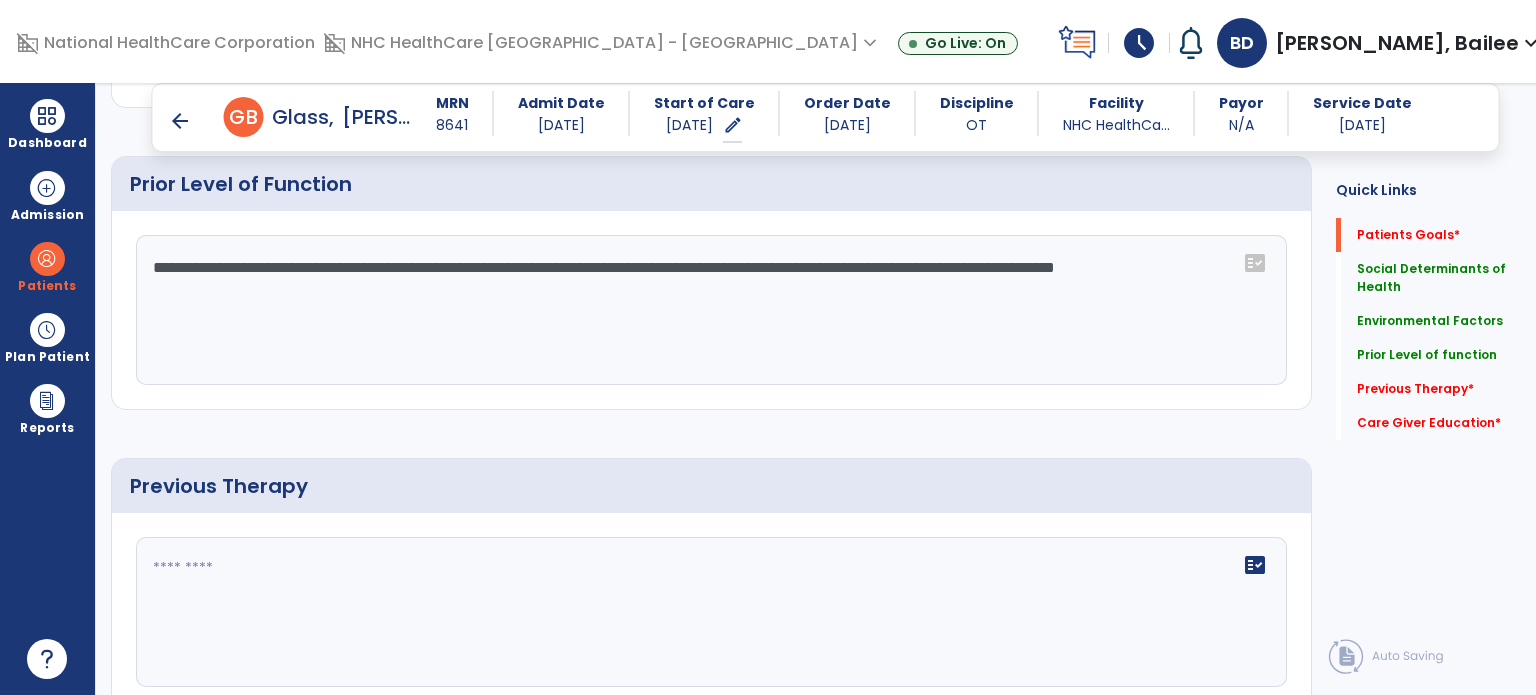 type on "**********" 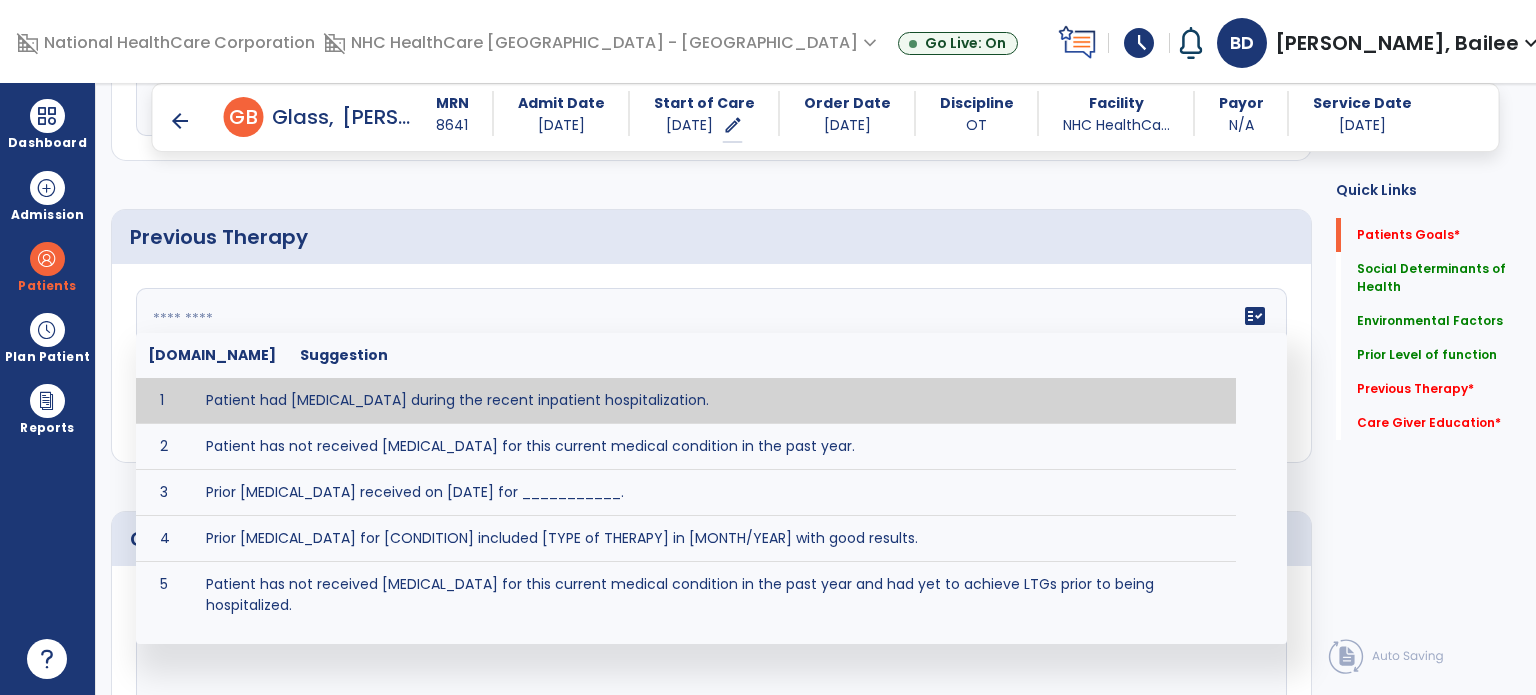 scroll, scrollTop: 1345, scrollLeft: 0, axis: vertical 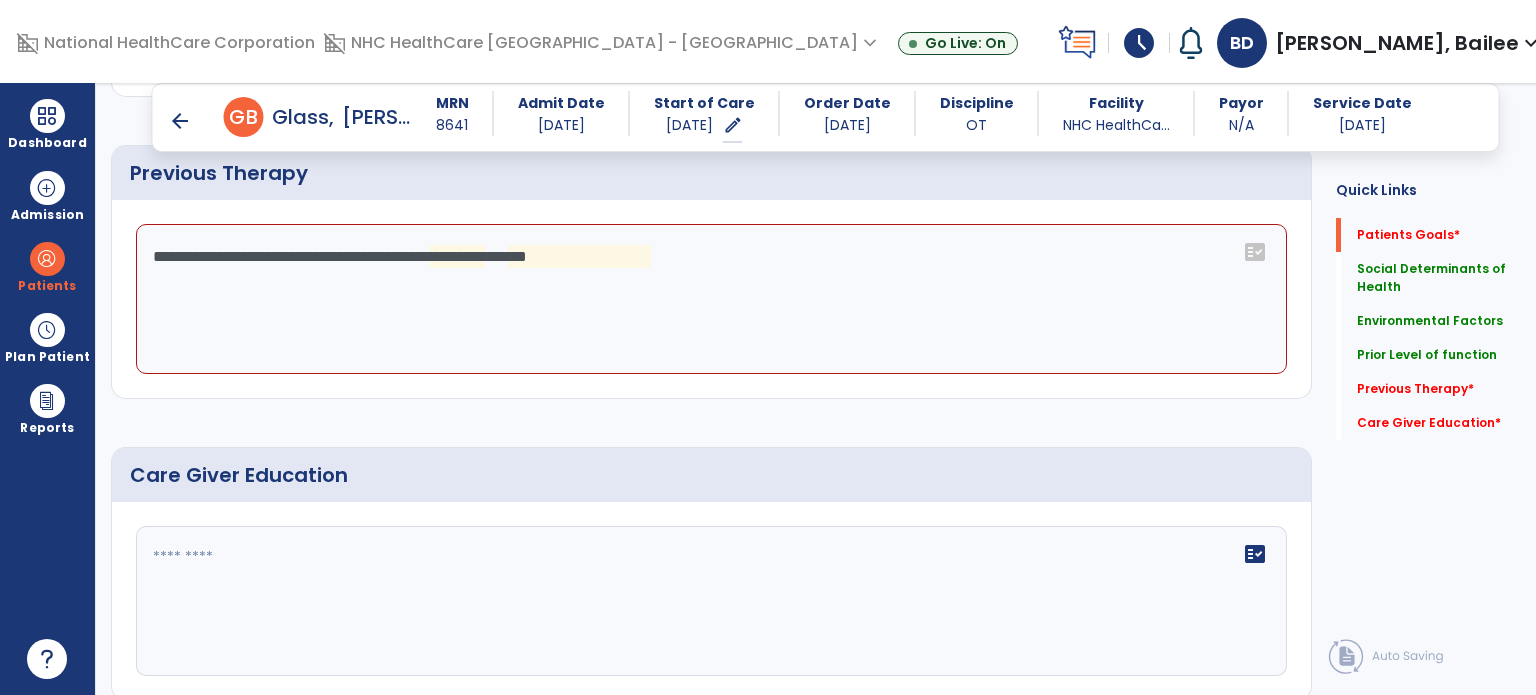 click on "**********" 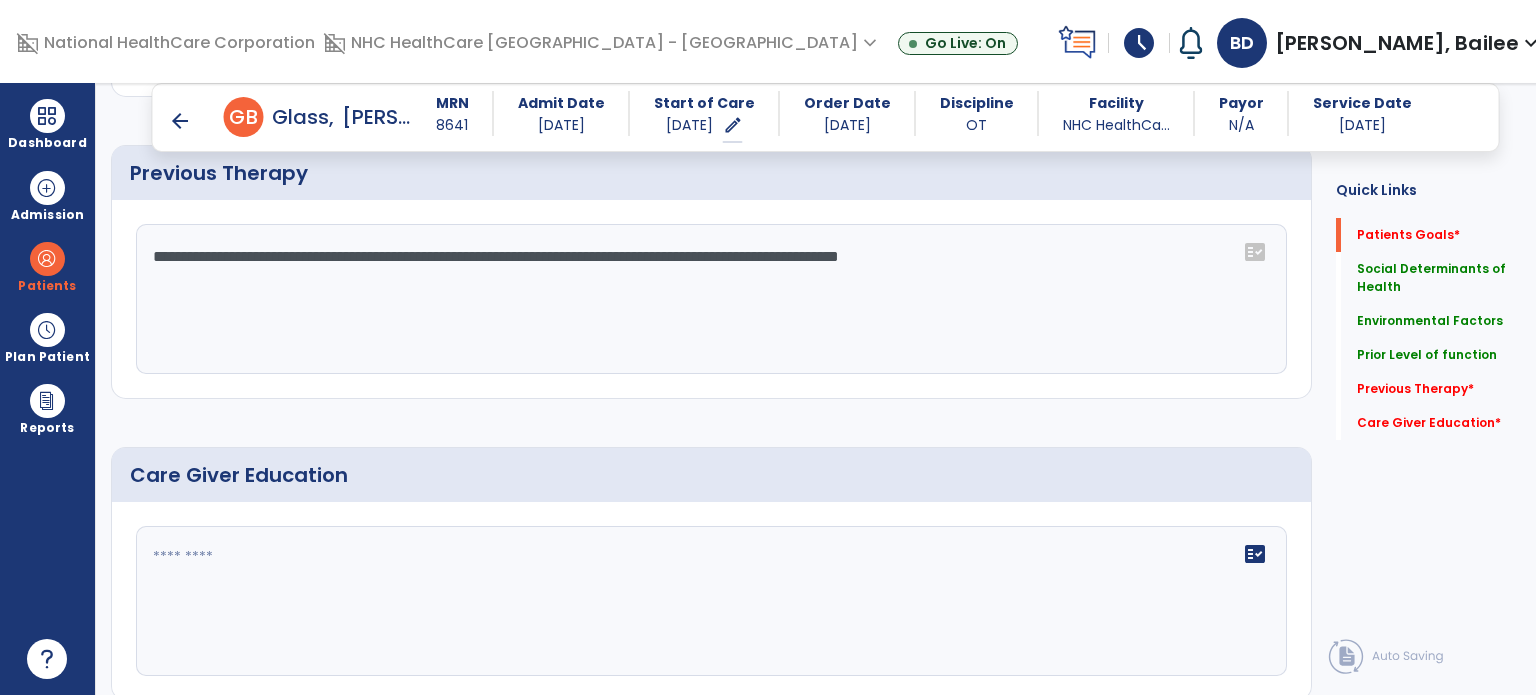 type on "**********" 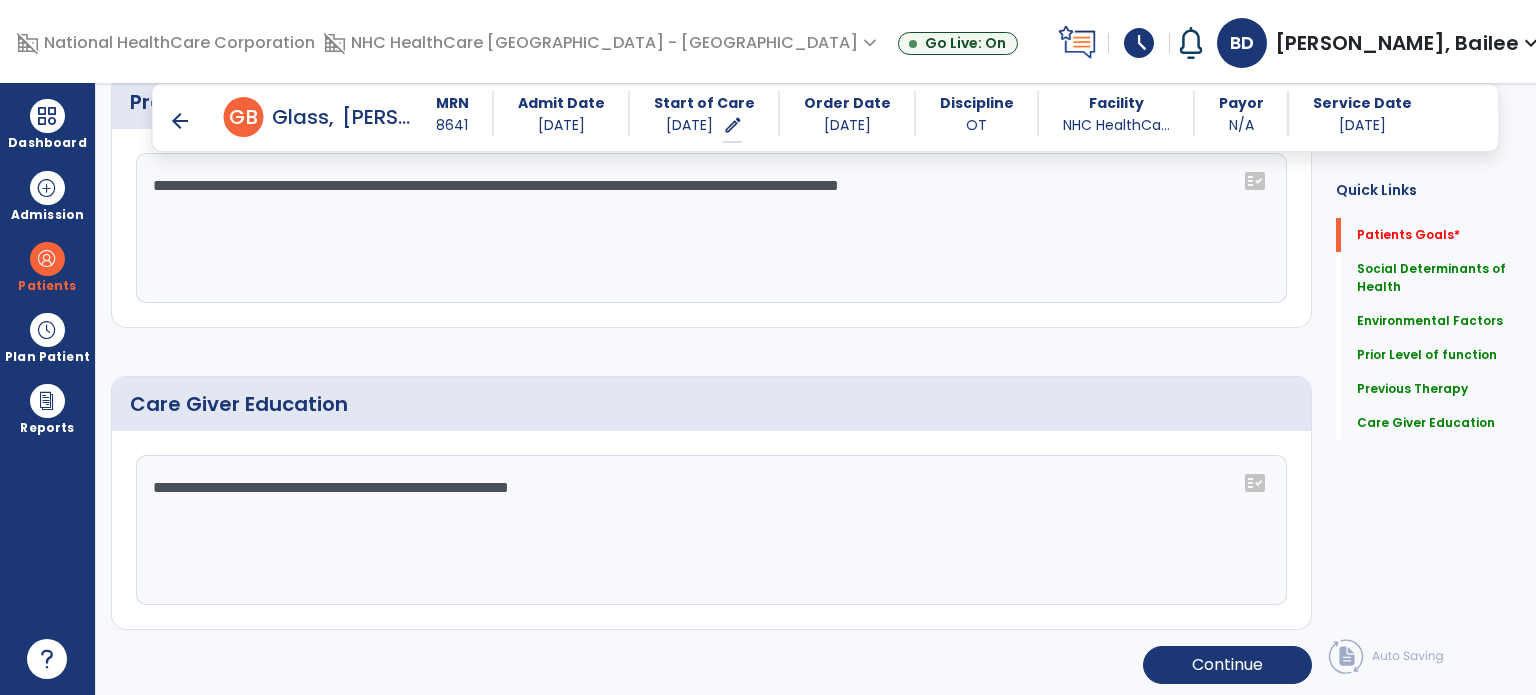 scroll, scrollTop: 1416, scrollLeft: 0, axis: vertical 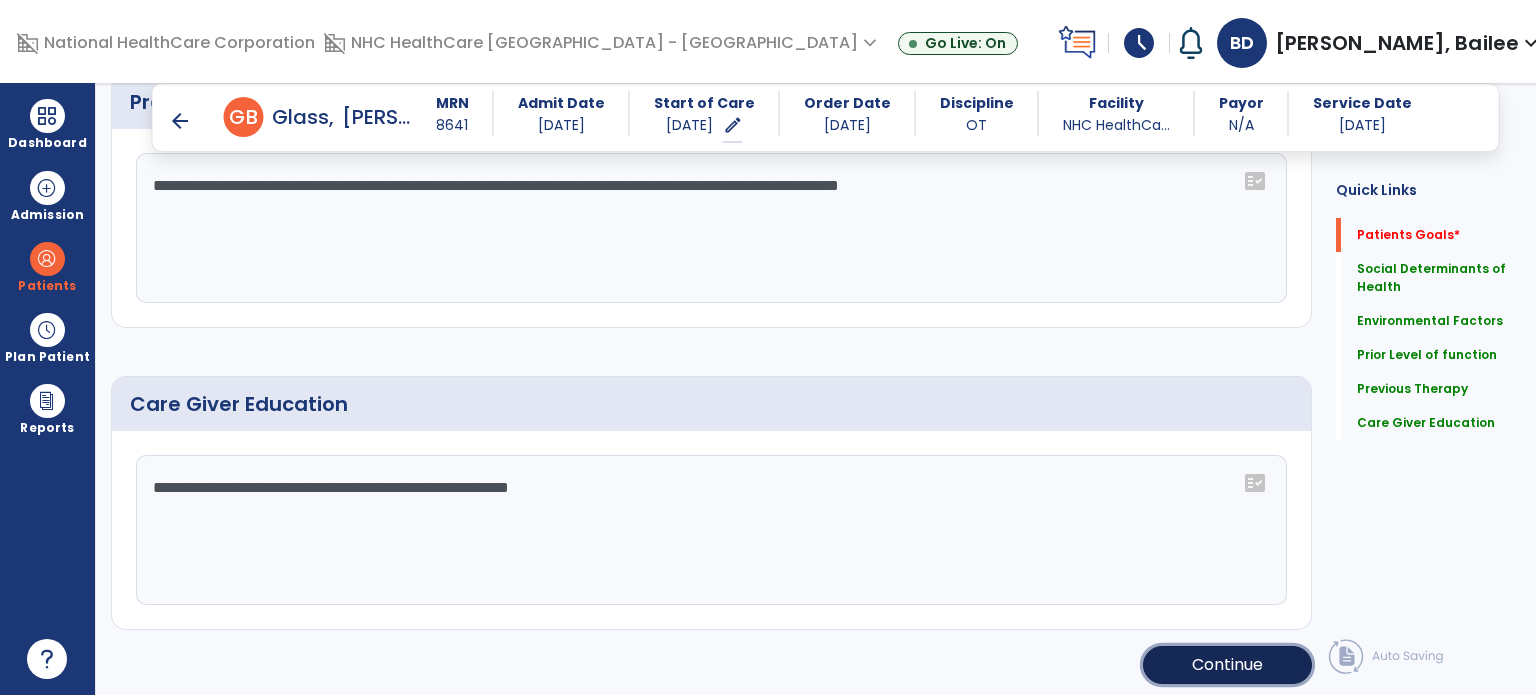click on "Continue" 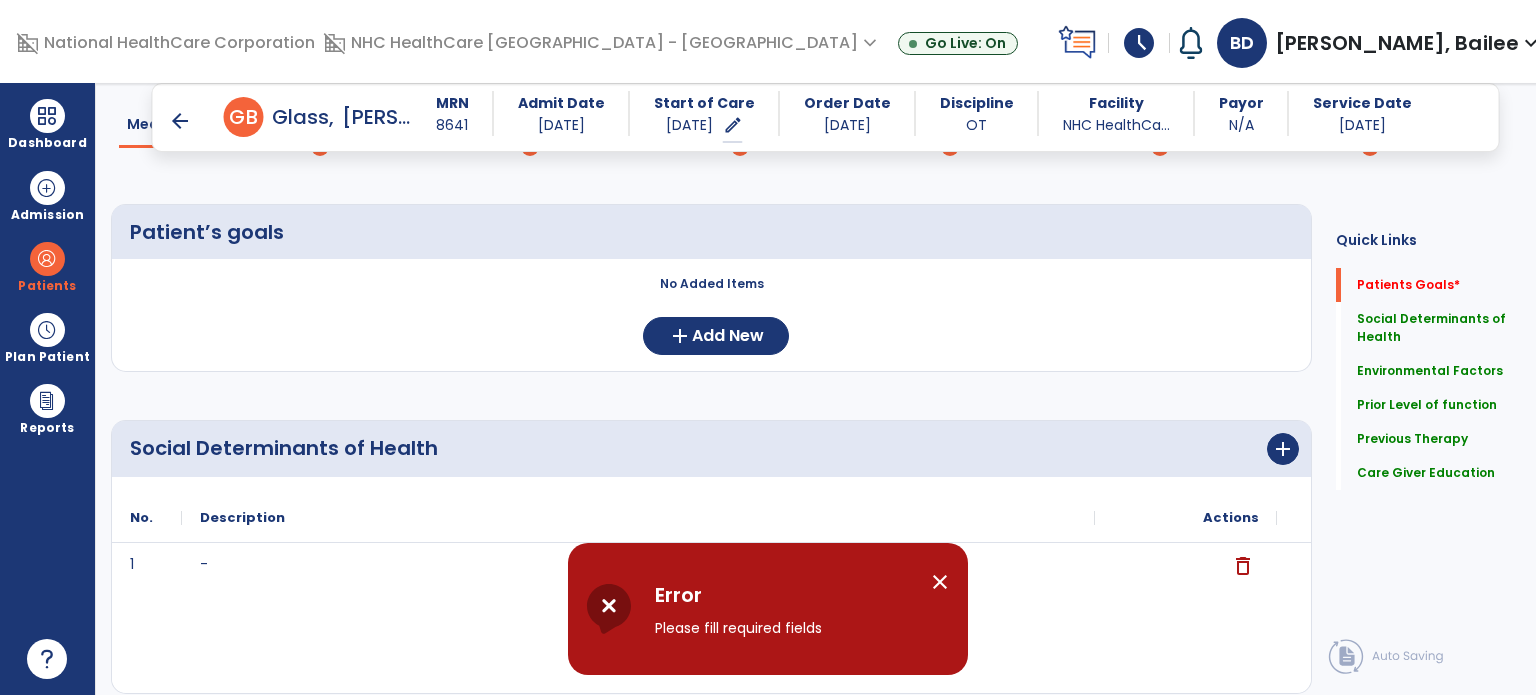 scroll, scrollTop: 0, scrollLeft: 0, axis: both 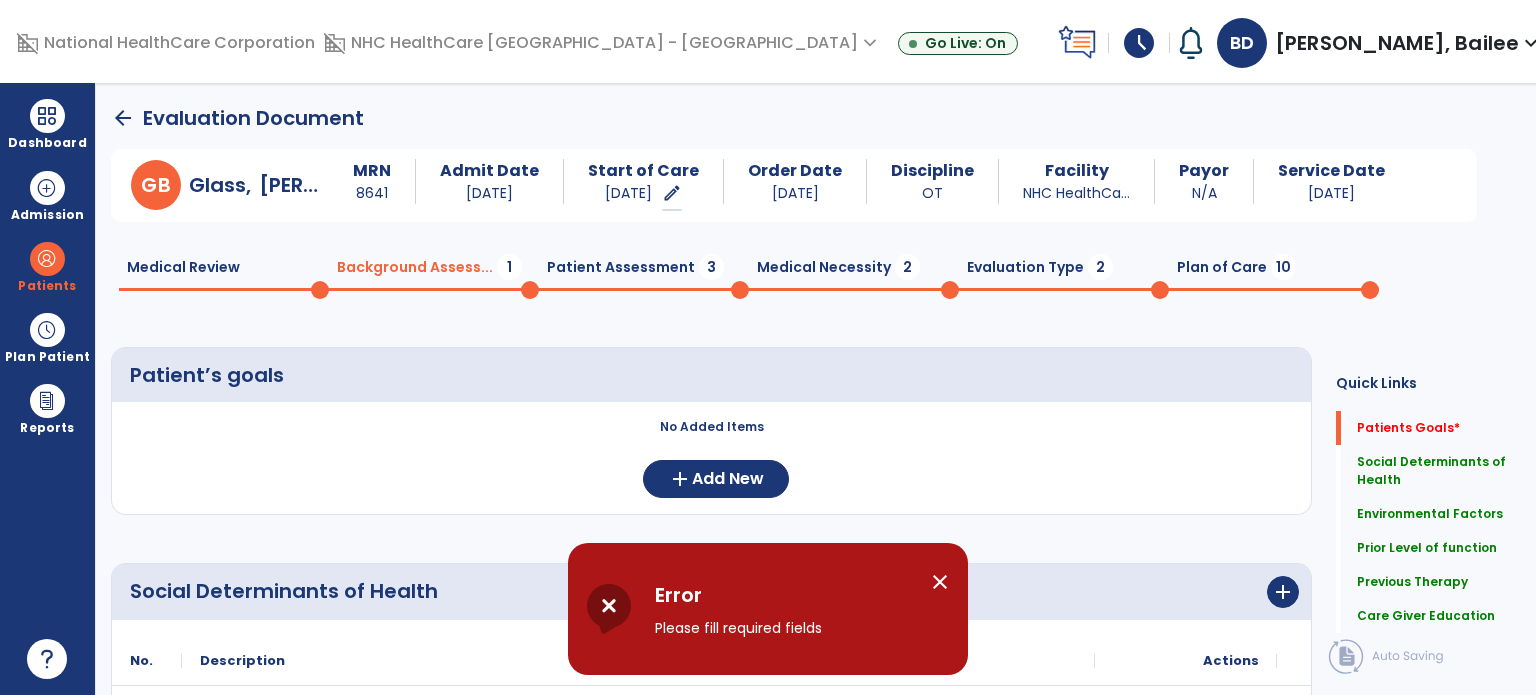 click on "Patient Assessment  3" 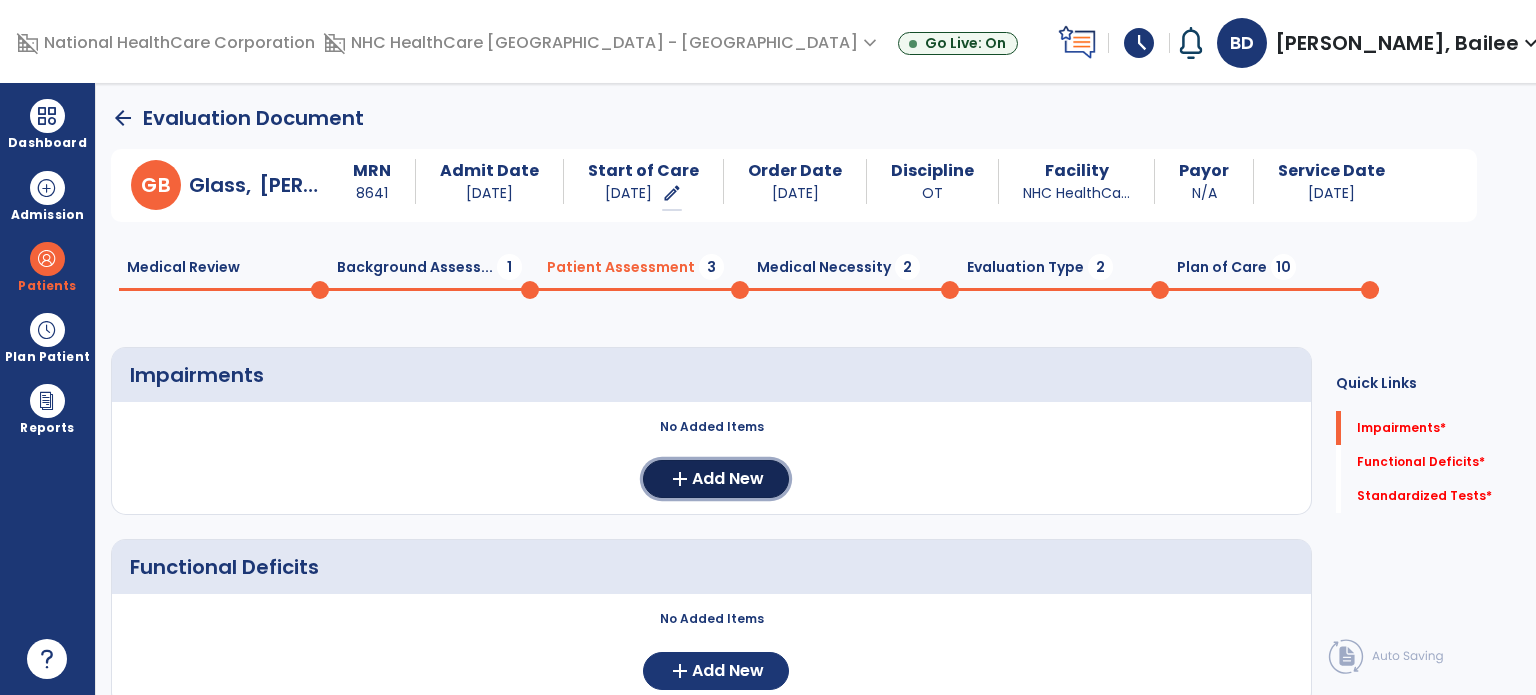 click on "Add New" 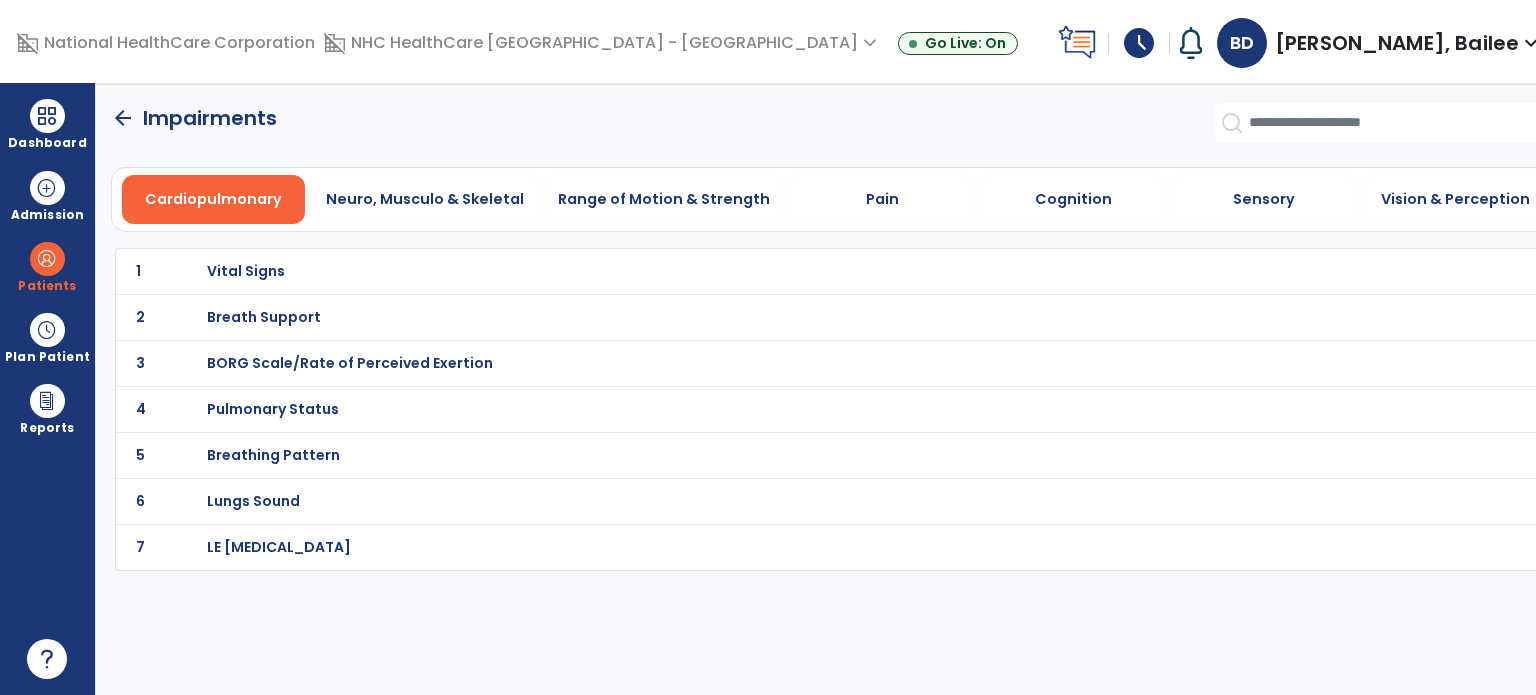 click on "arrow_back" 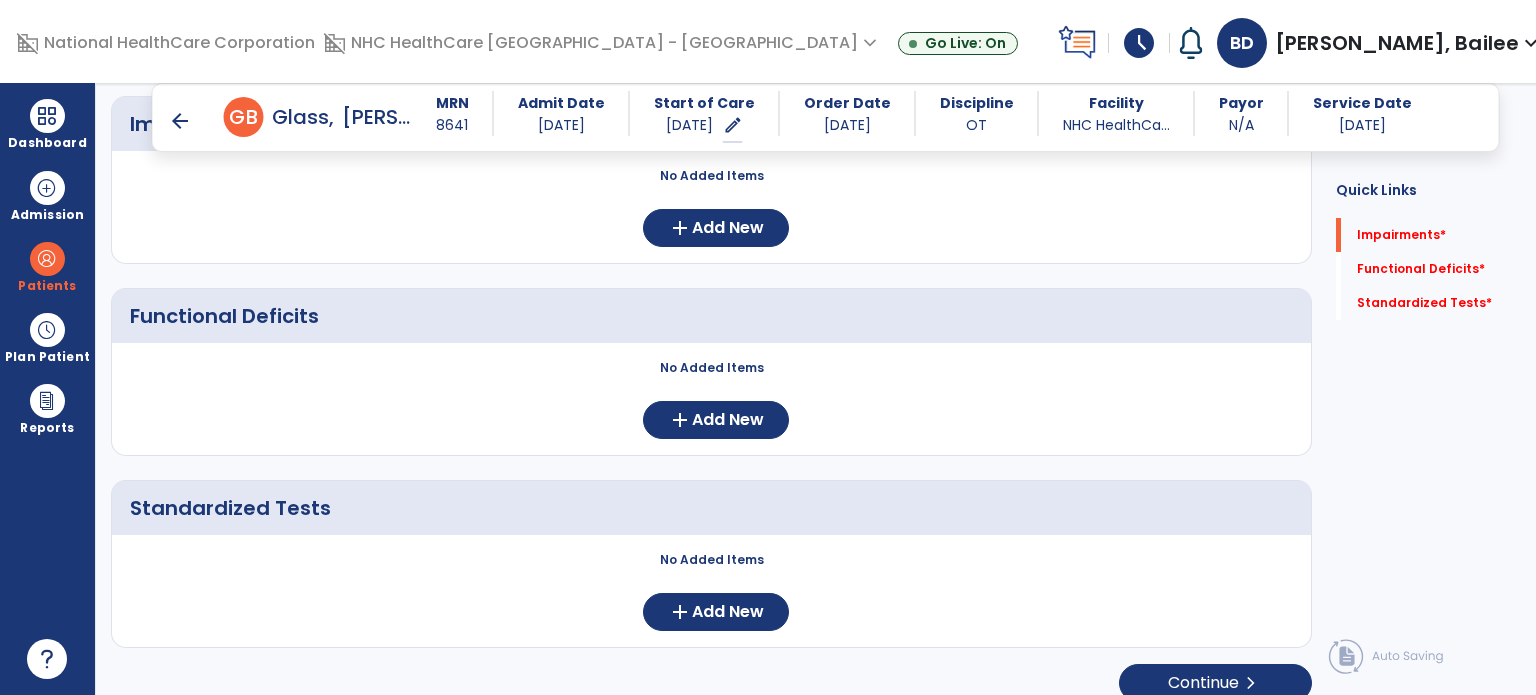 scroll, scrollTop: 0, scrollLeft: 0, axis: both 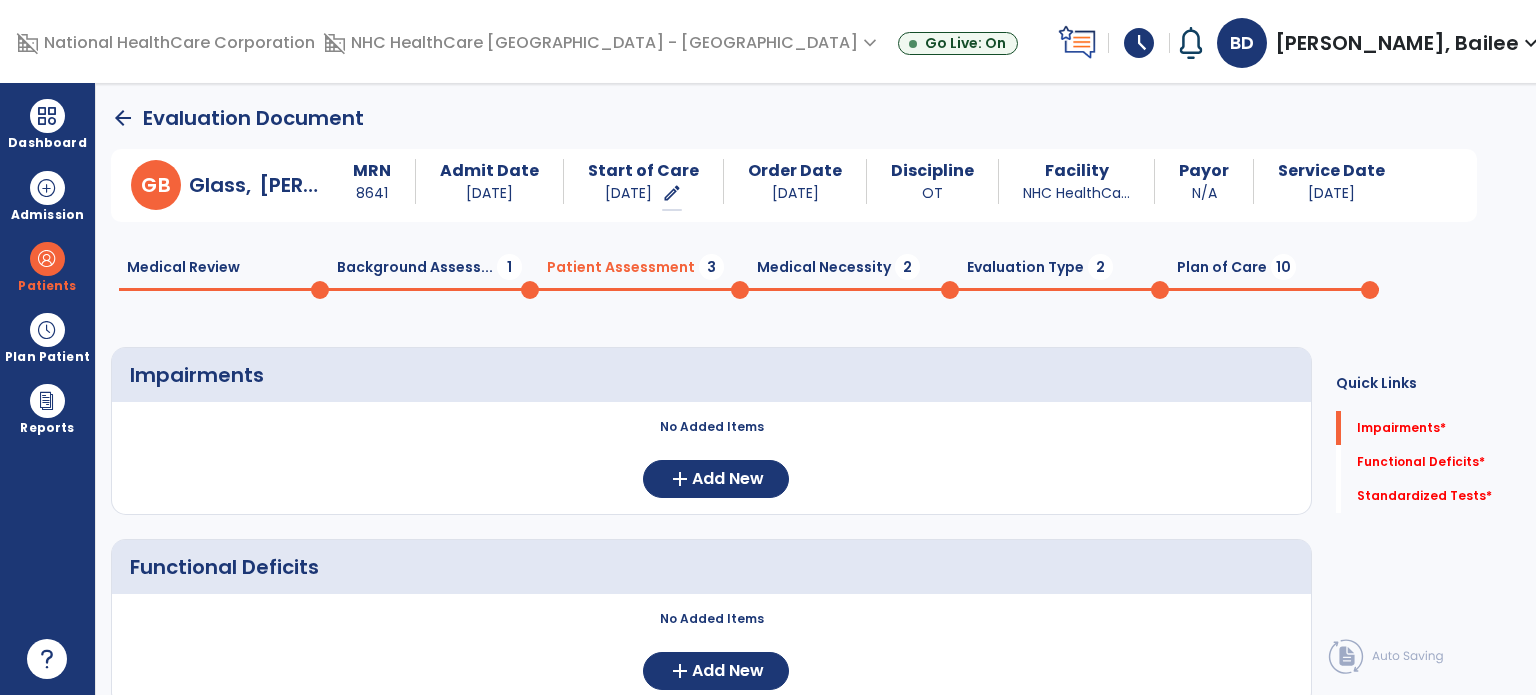 click on "Medical Necessity  2" 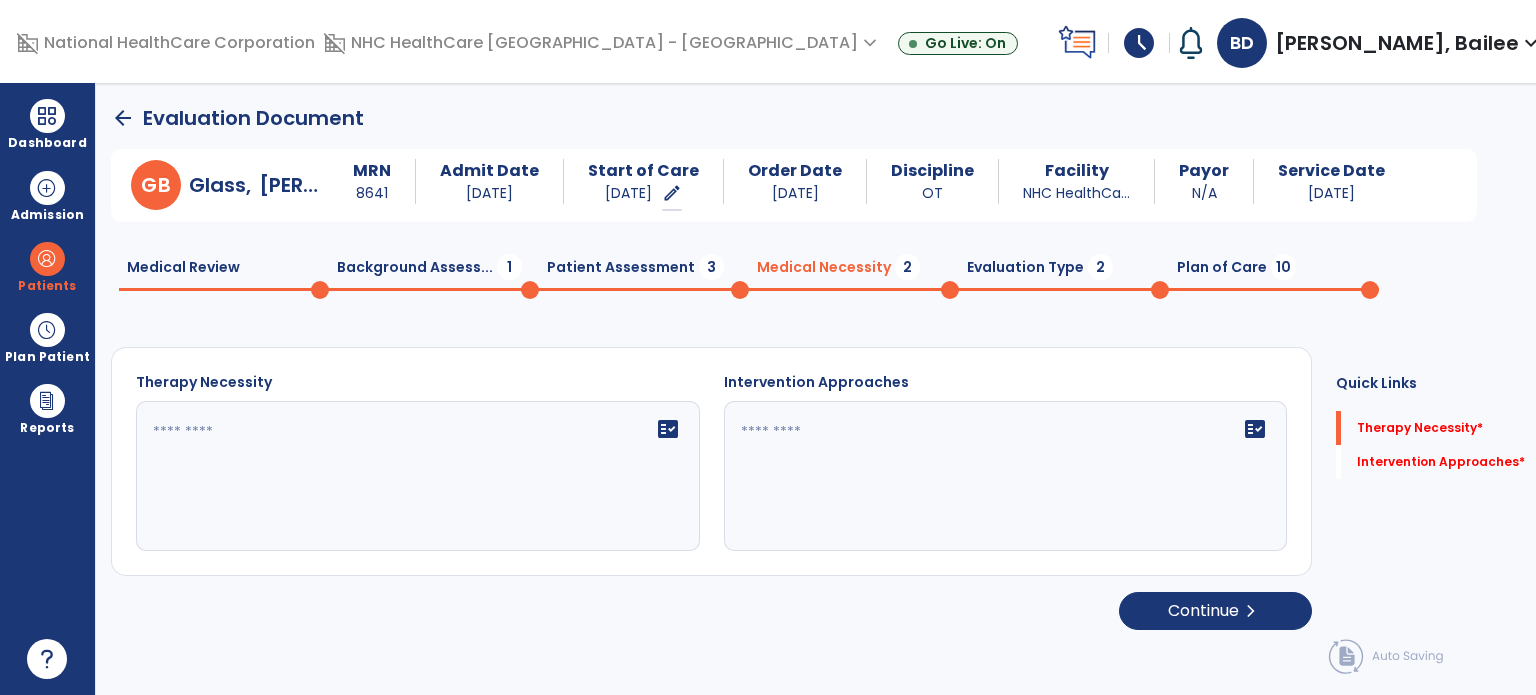 click on "fact_check" 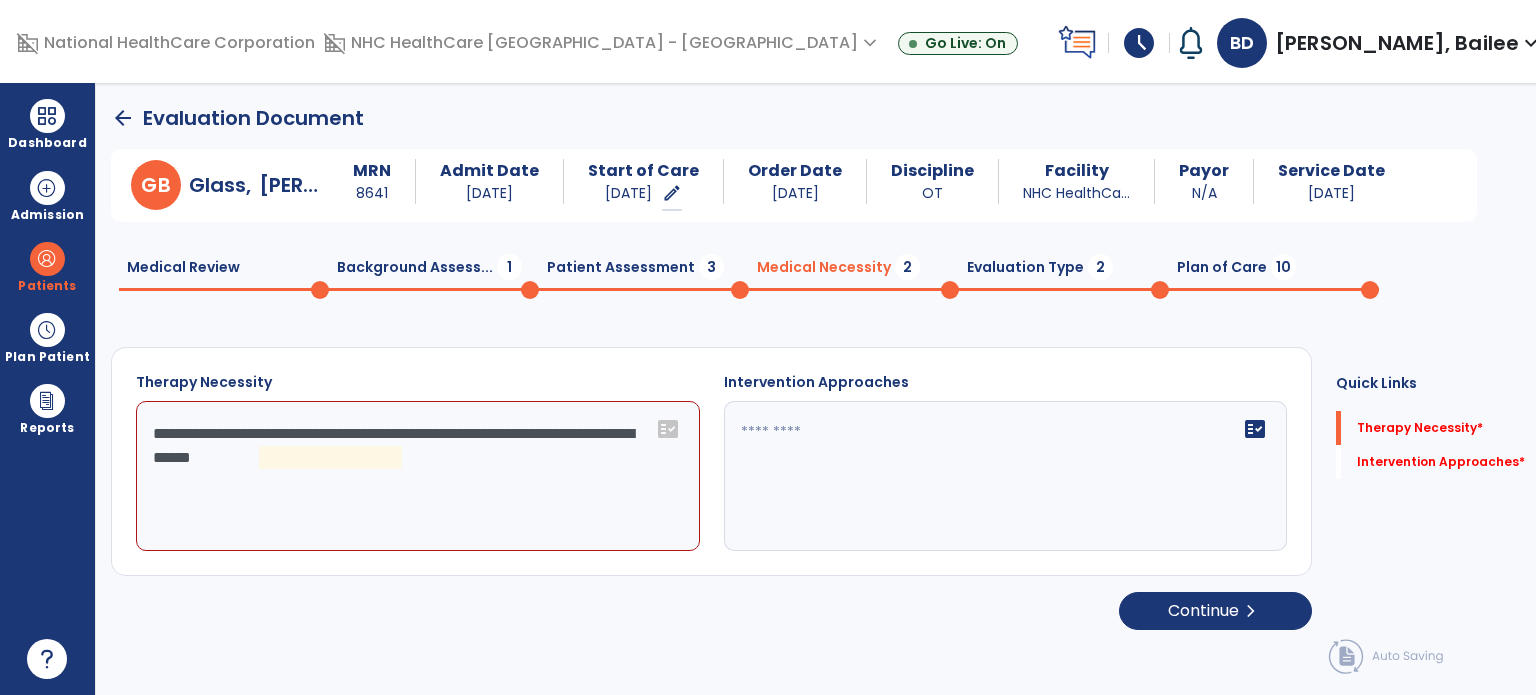 click on "**********" 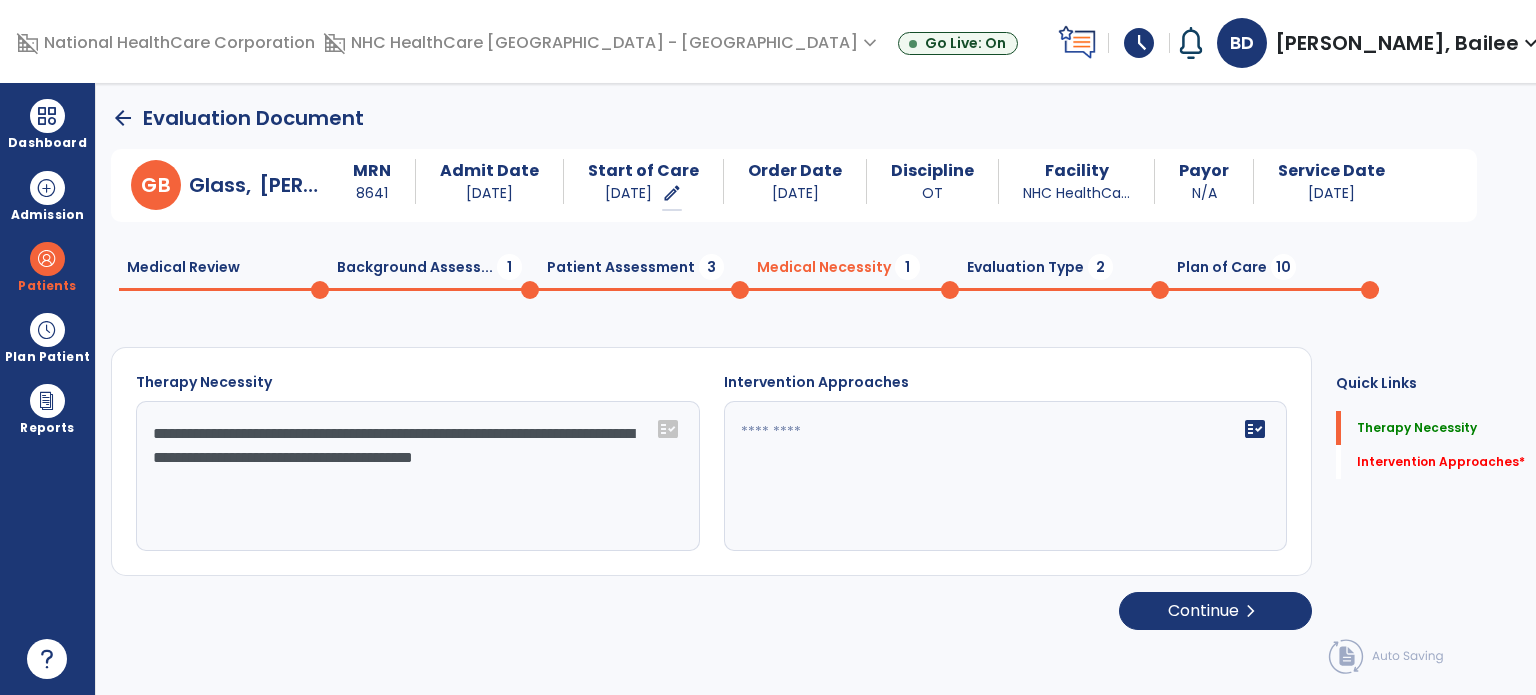 type on "**********" 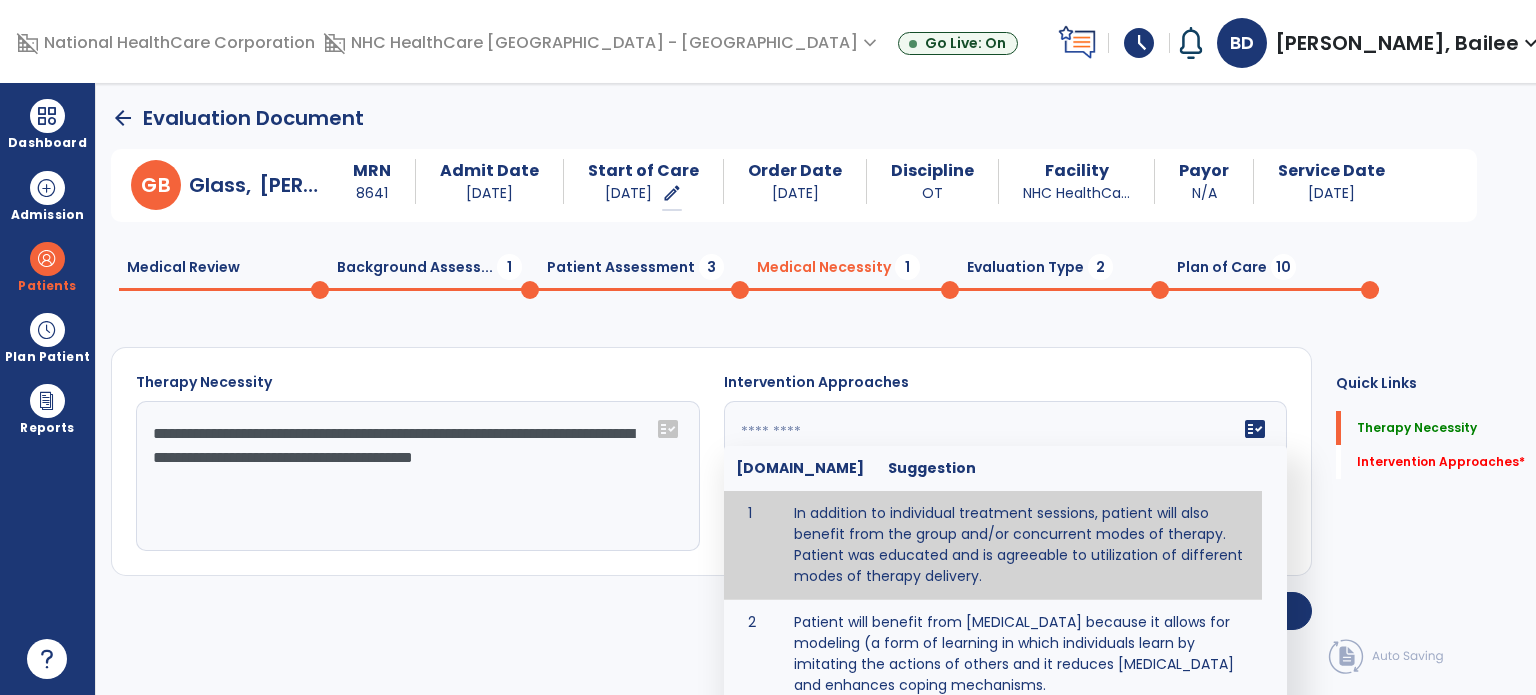 click on "Evaluation Type  2" 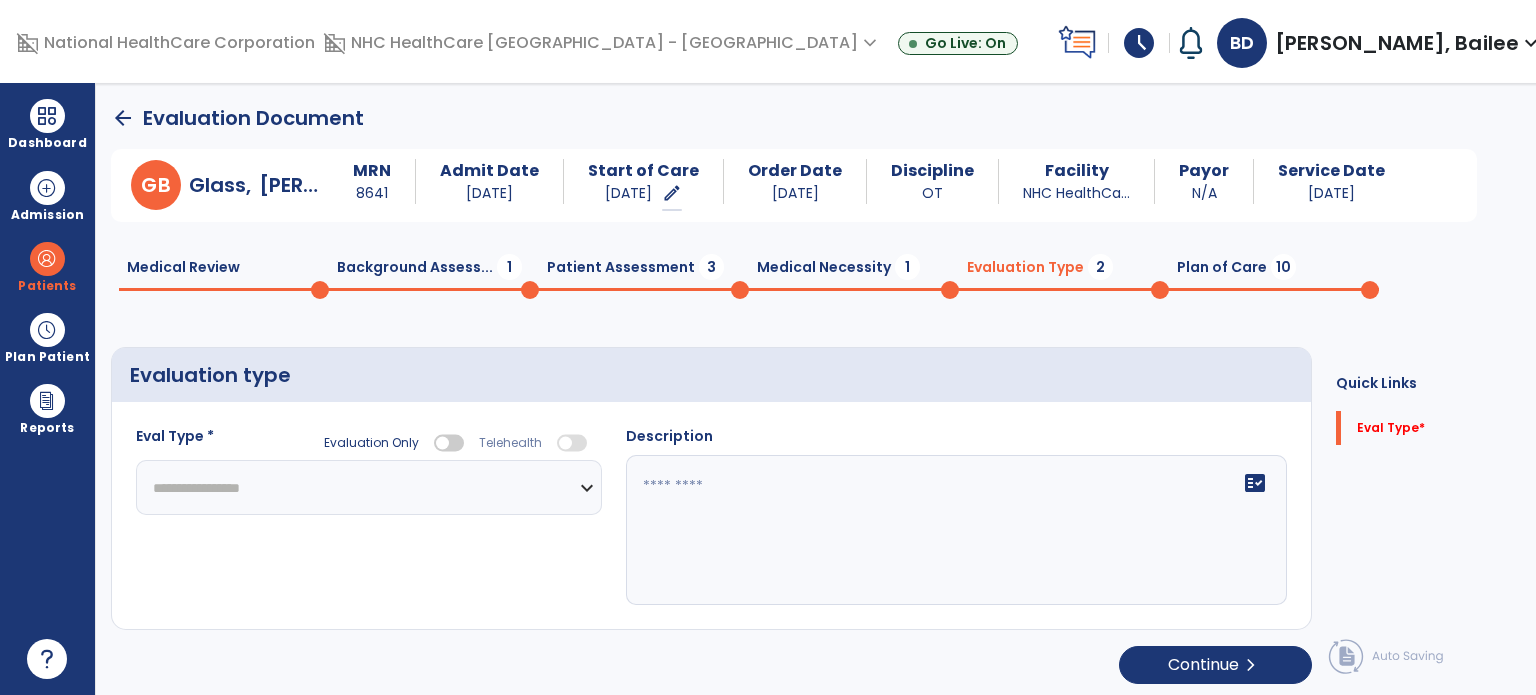 select 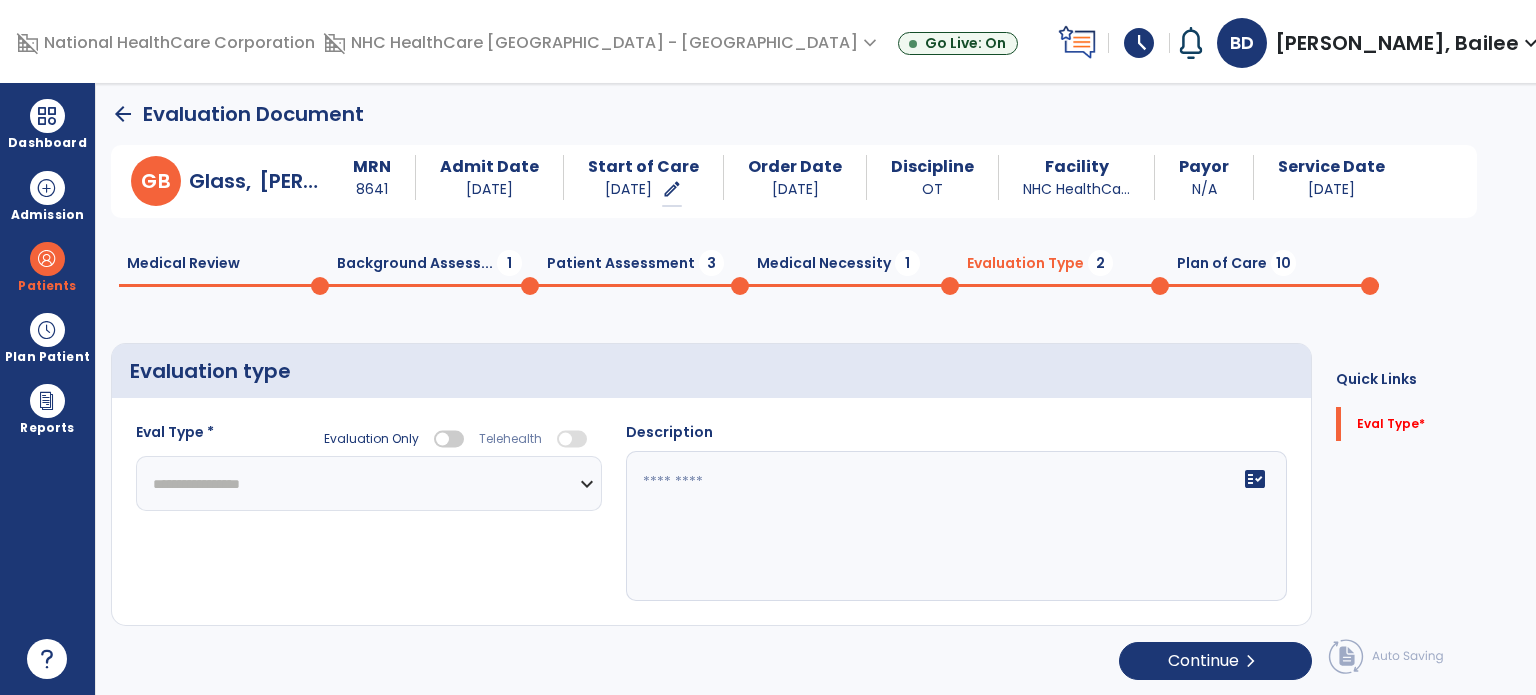 click on "**********" 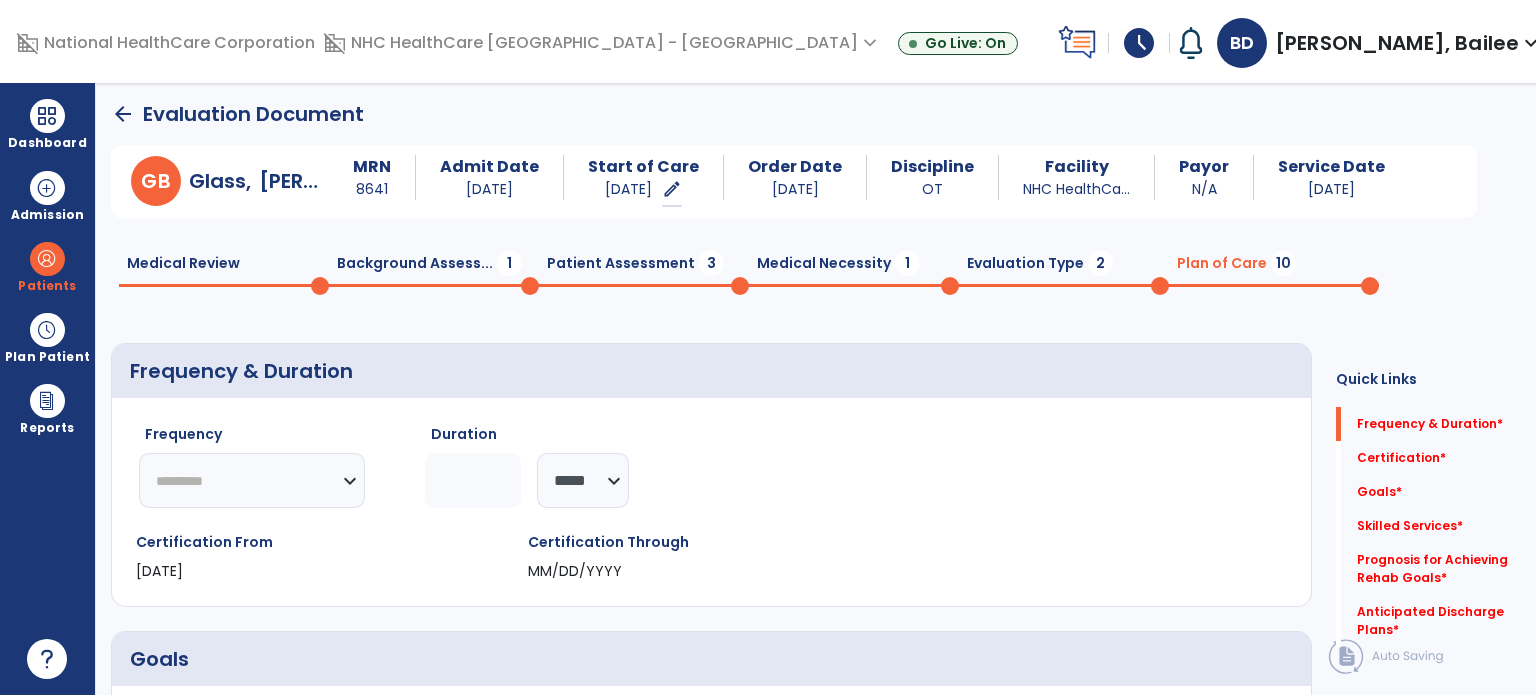 click on "********* ** ** ** ** ** ** **" 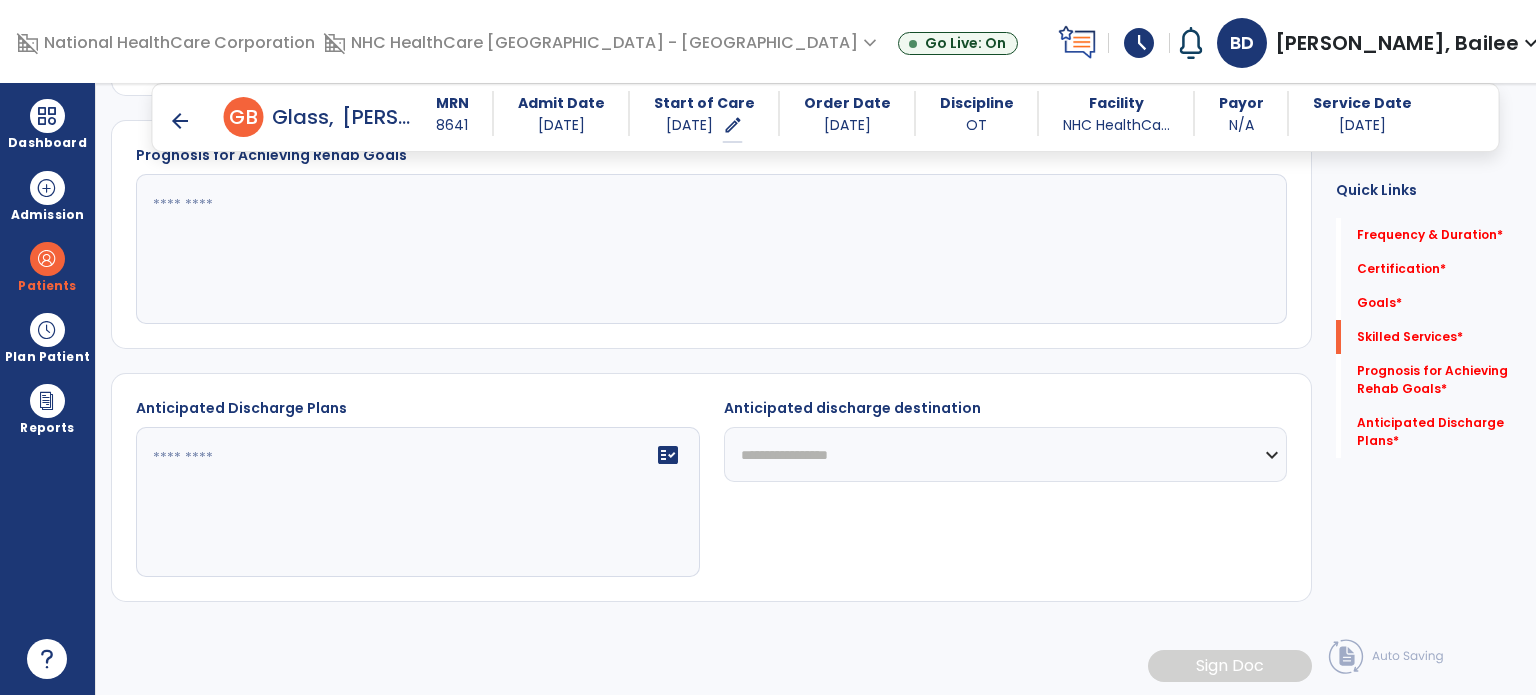 scroll, scrollTop: 0, scrollLeft: 0, axis: both 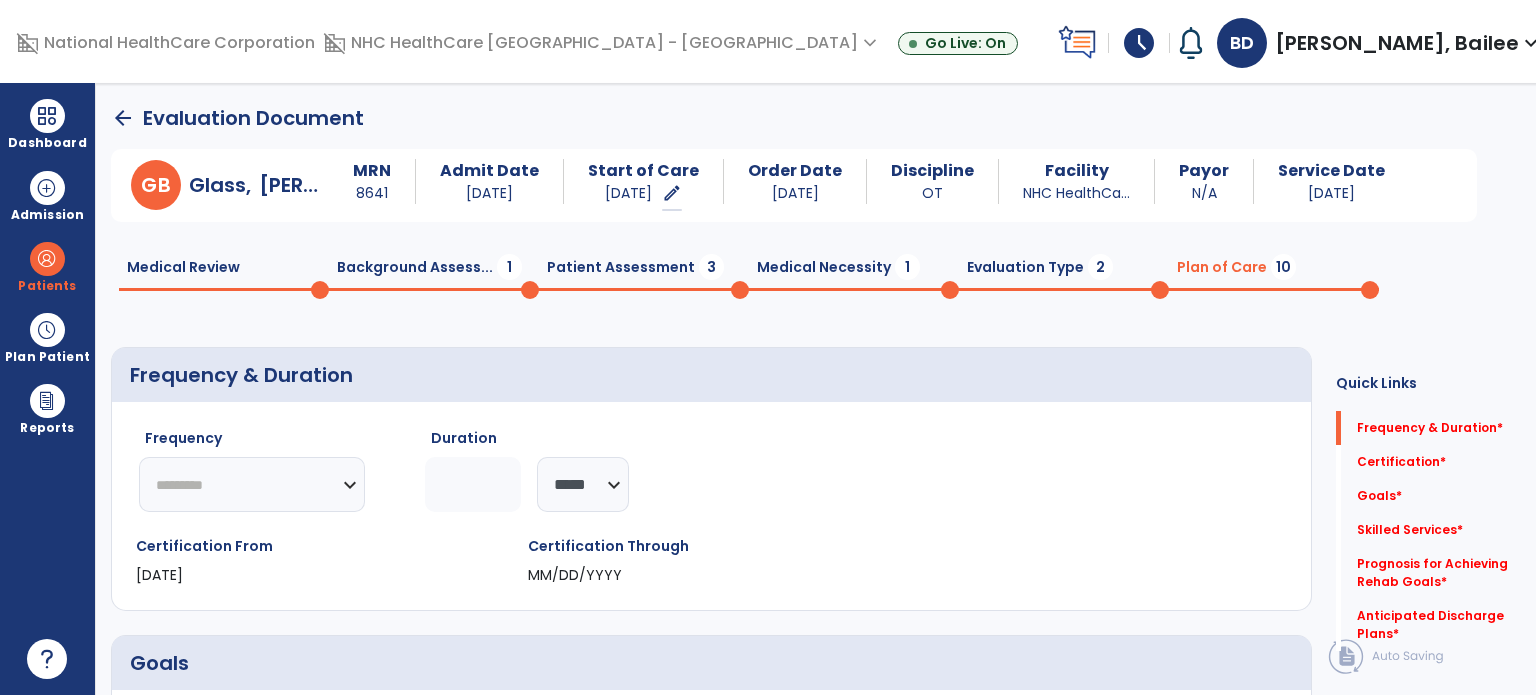 click on "arrow_back" 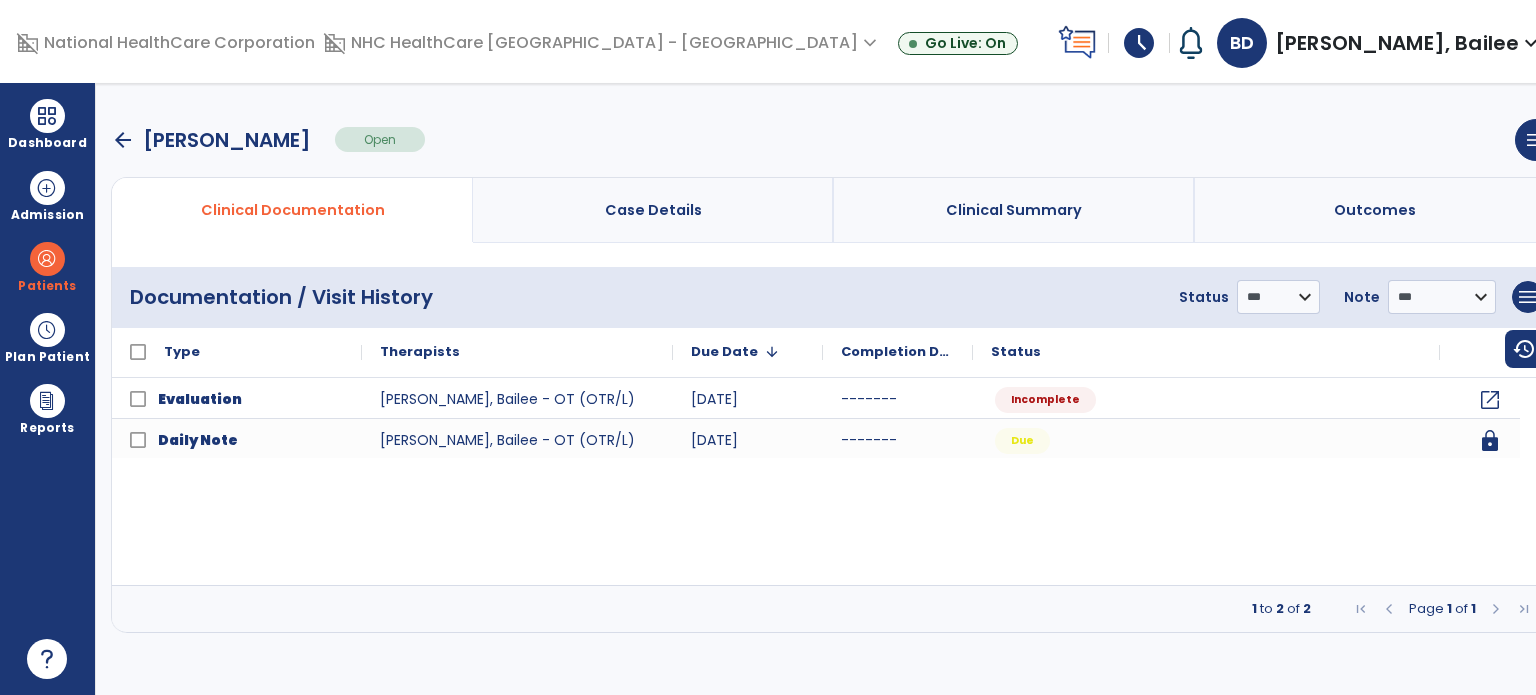 click on "Dashboard" at bounding box center [47, 124] 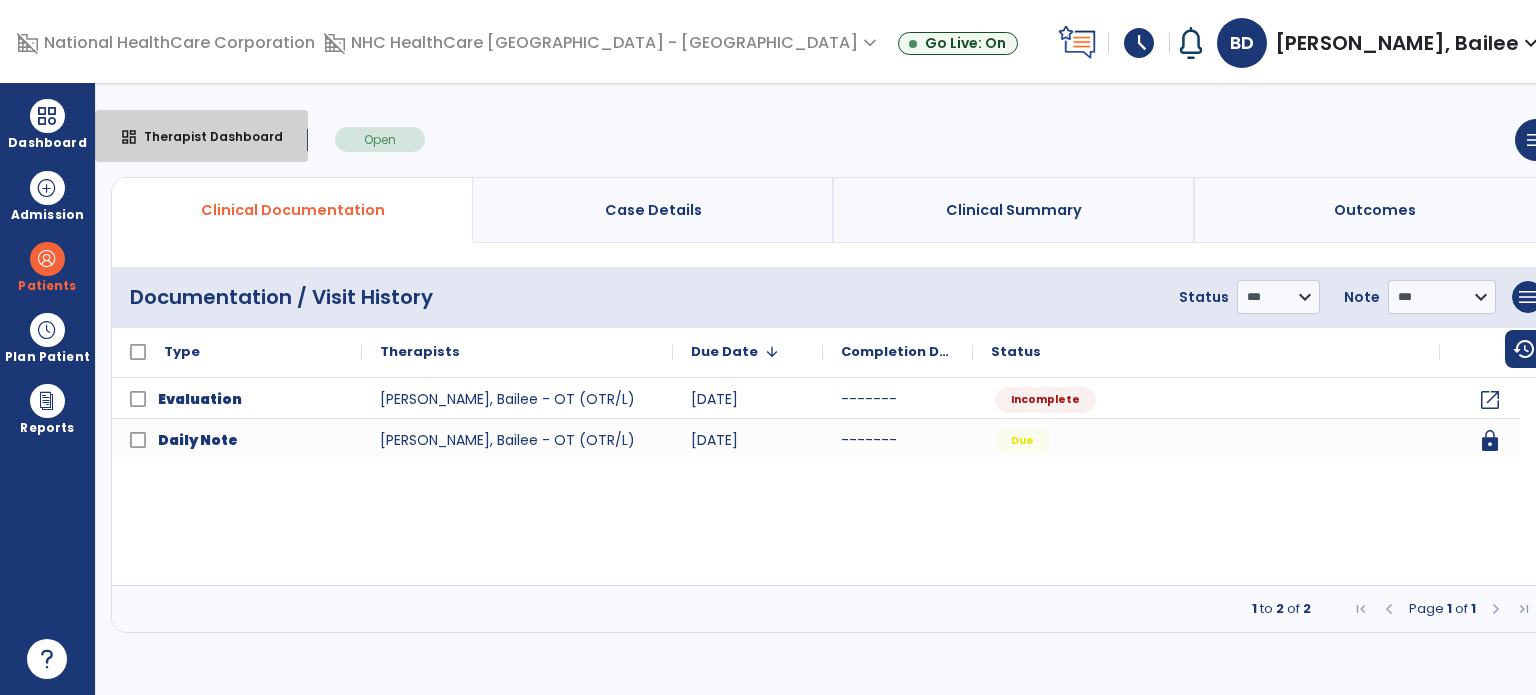 click on "dashboard" at bounding box center (129, 137) 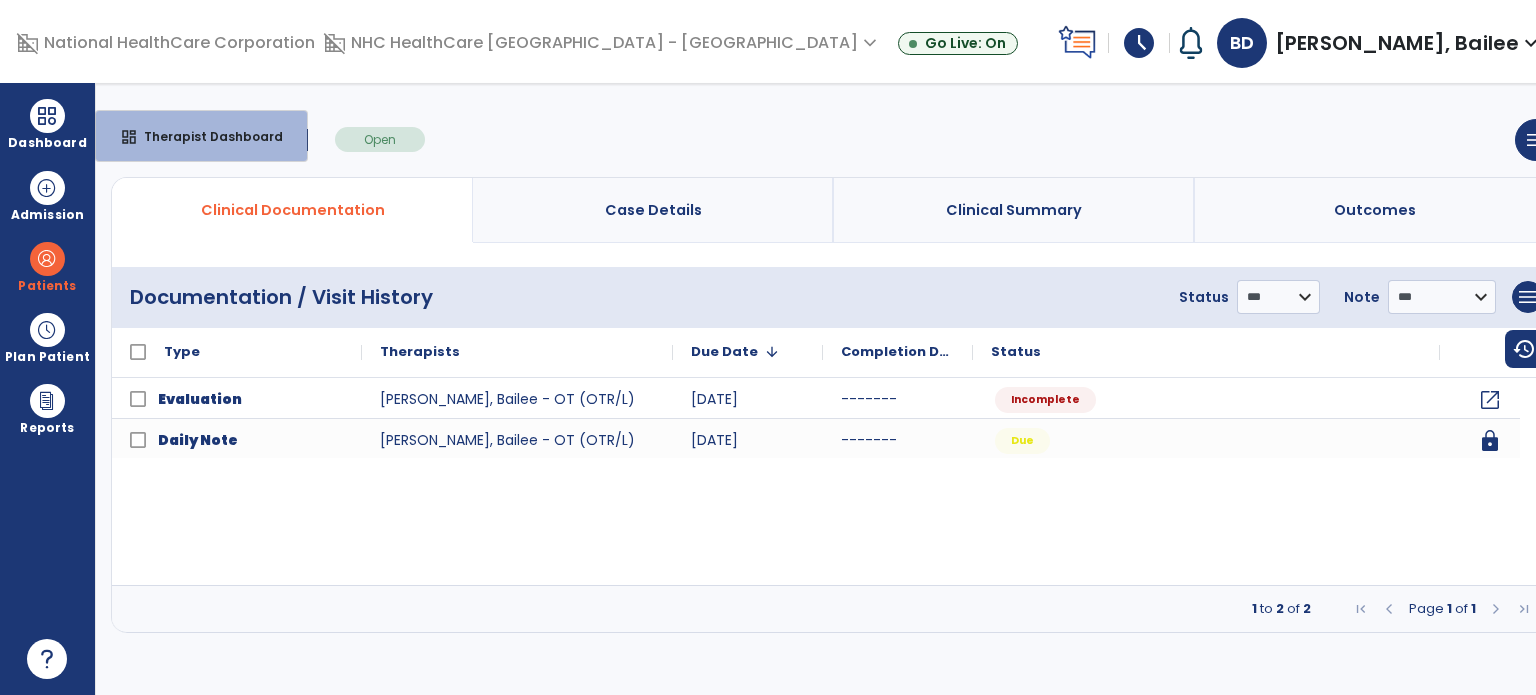 select on "****" 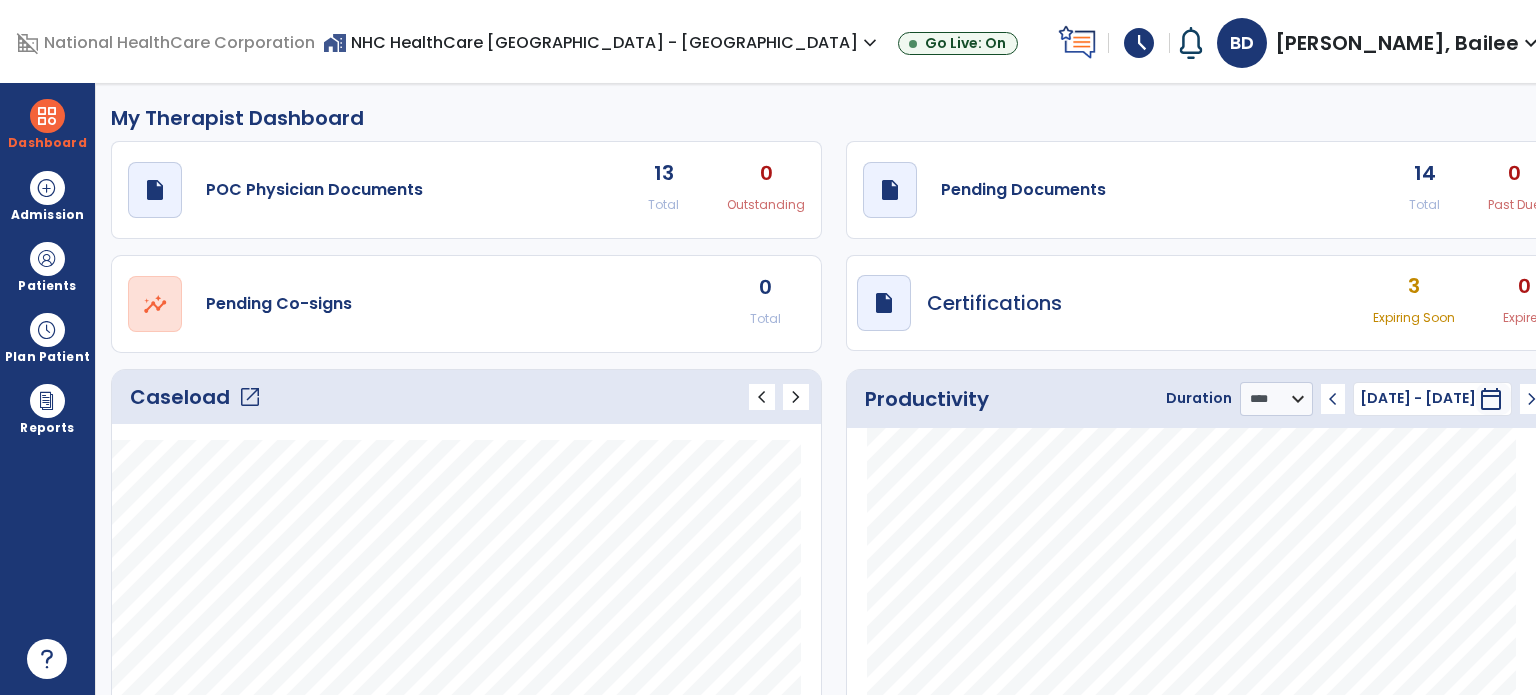 click at bounding box center [47, 330] 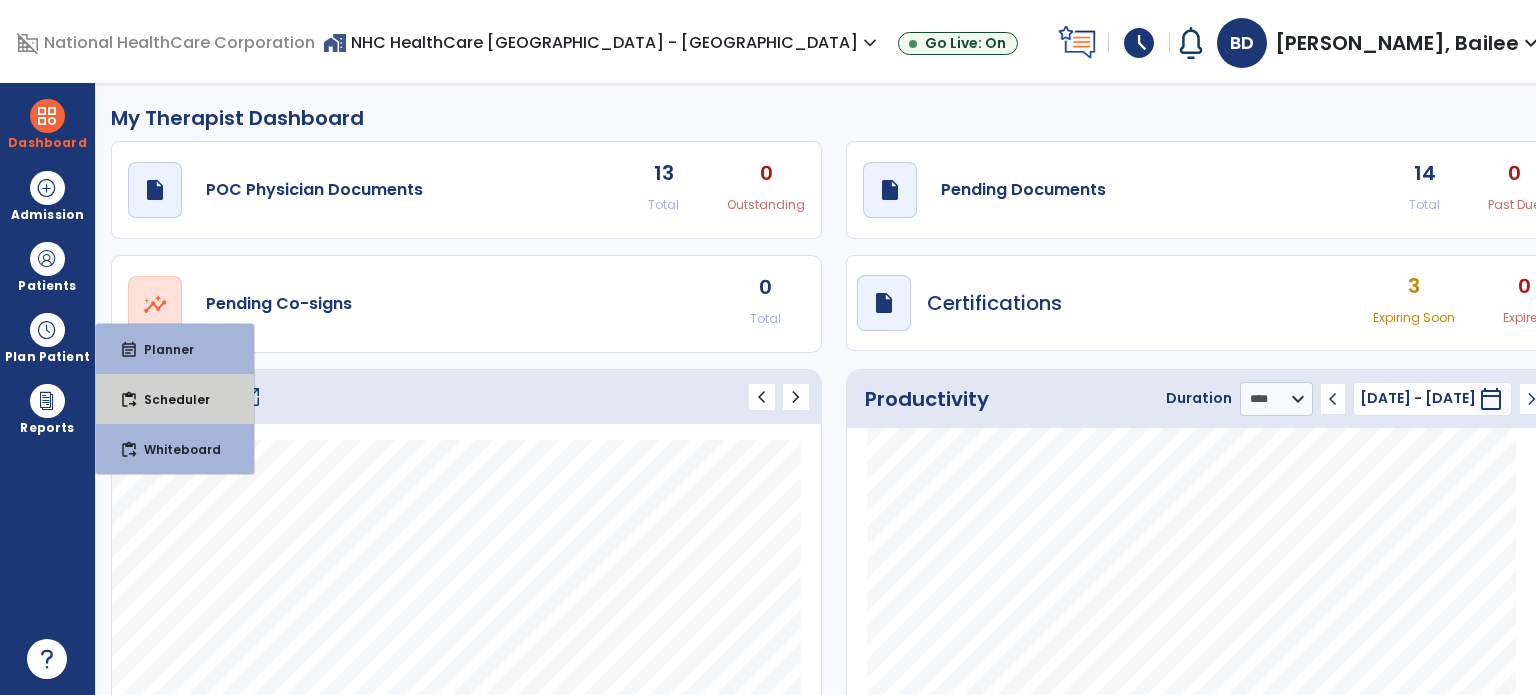 click on "content_paste_go  Scheduler" at bounding box center [175, 399] 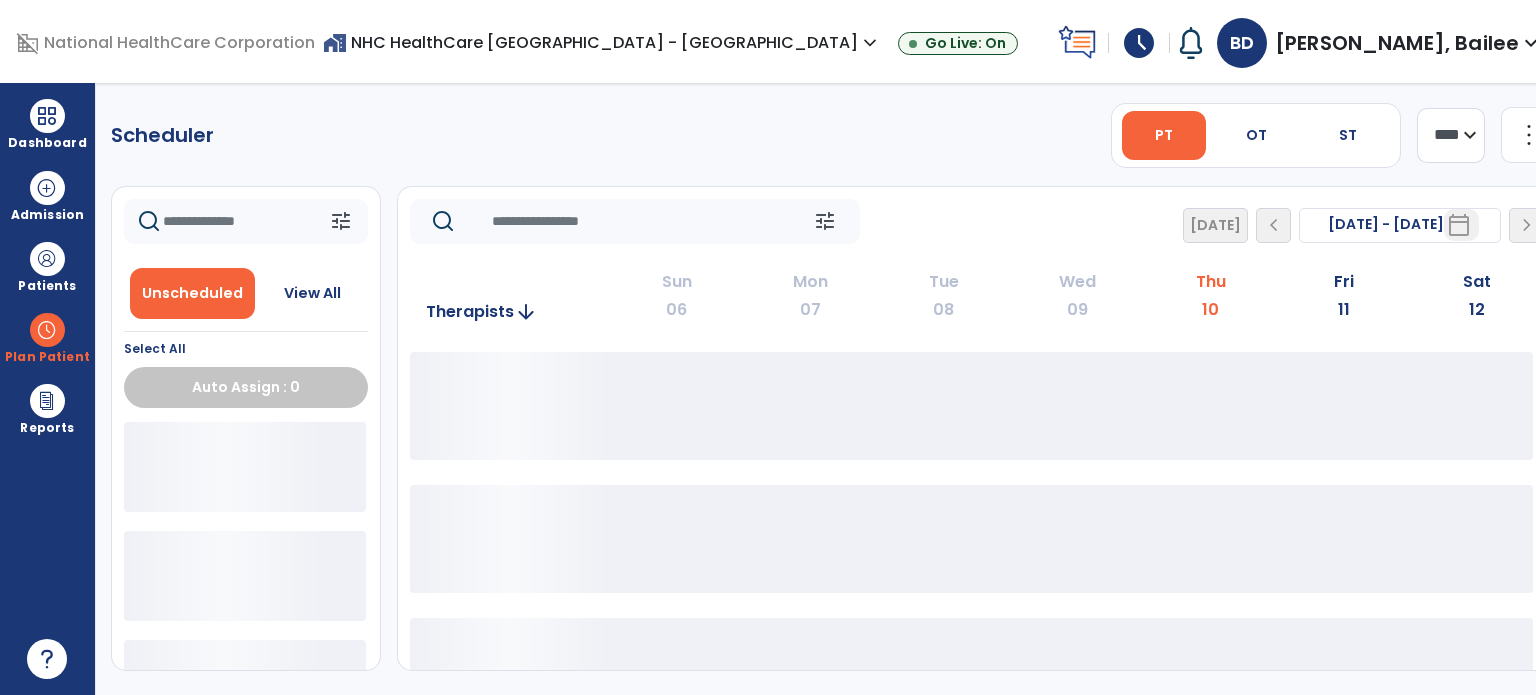 click on "OT" at bounding box center [1256, 135] 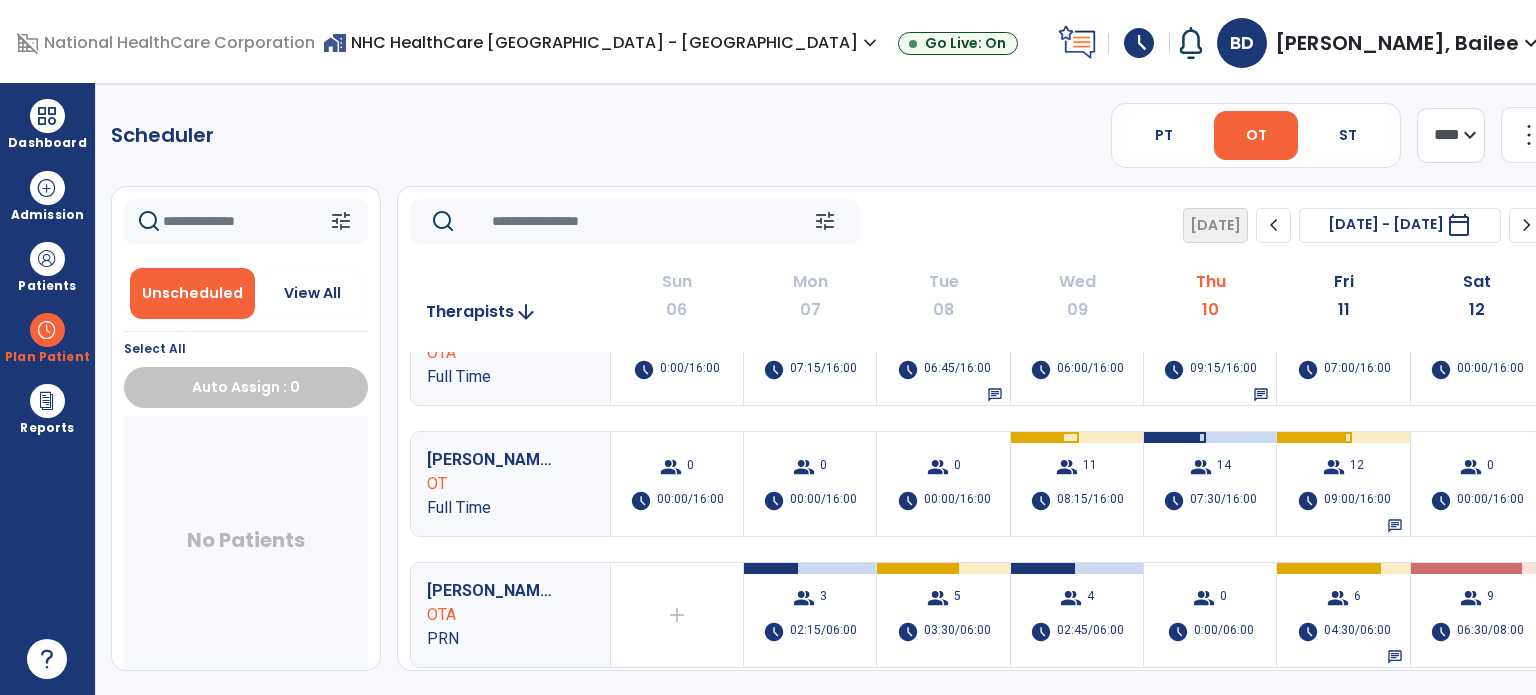 scroll, scrollTop: 63, scrollLeft: 0, axis: vertical 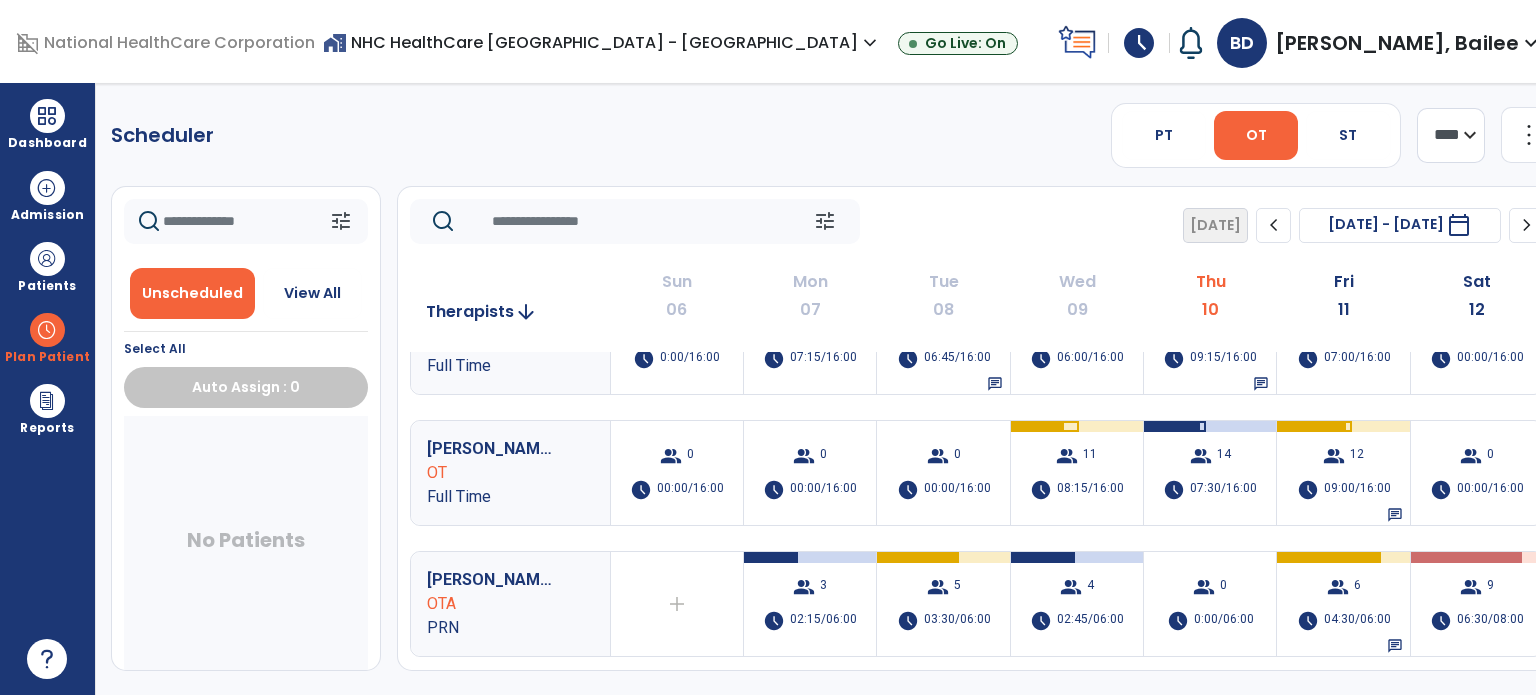 click on "09:00/16:00" at bounding box center (1357, 490) 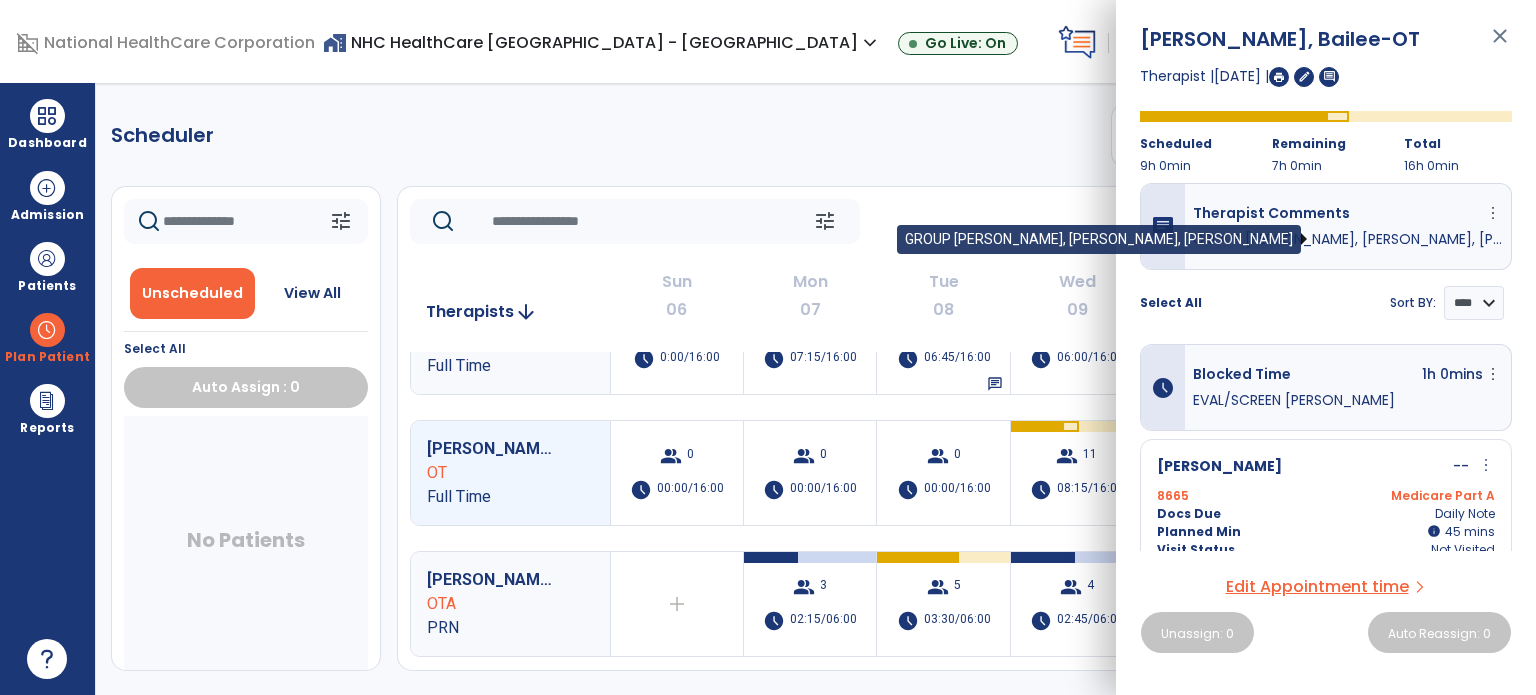 click on "GROUP [PERSON_NAME], [PERSON_NAME], [PERSON_NAME]" at bounding box center [1348, 239] 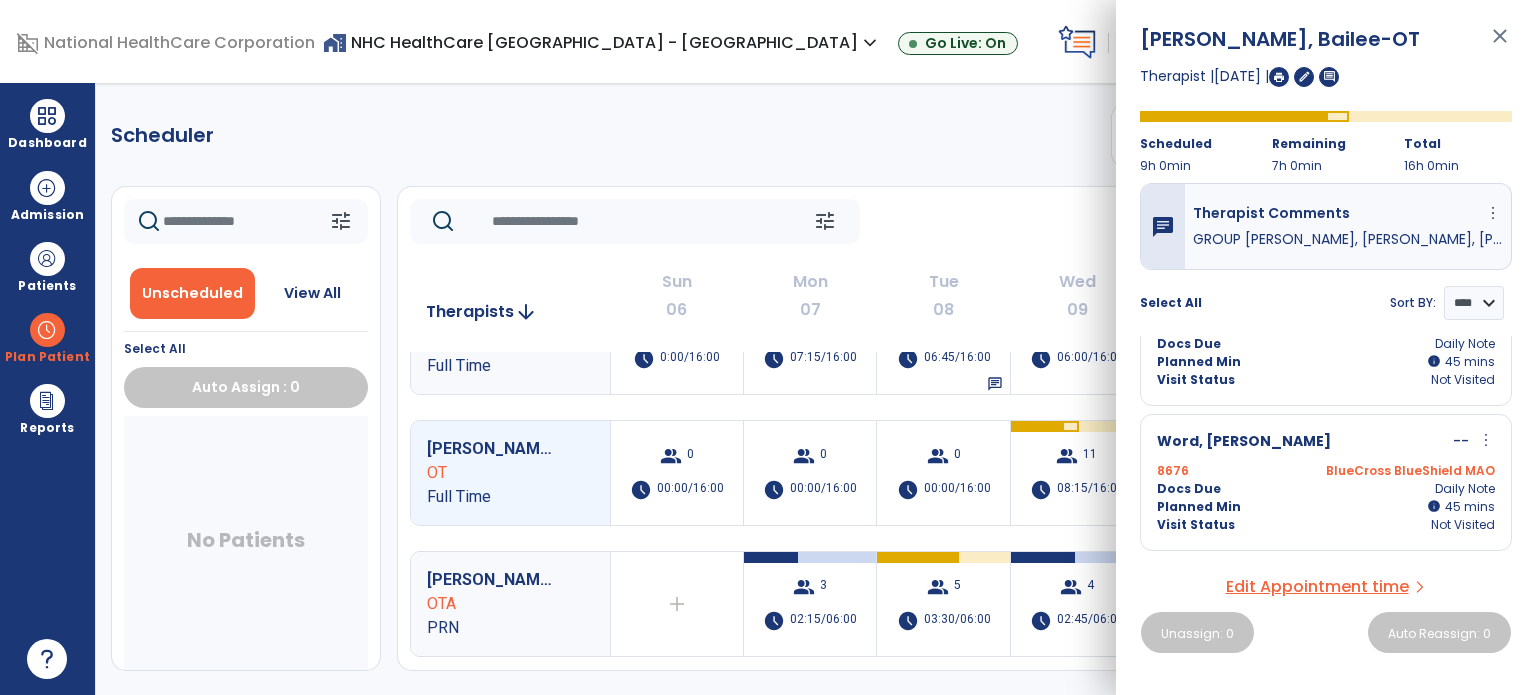scroll, scrollTop: 759, scrollLeft: 0, axis: vertical 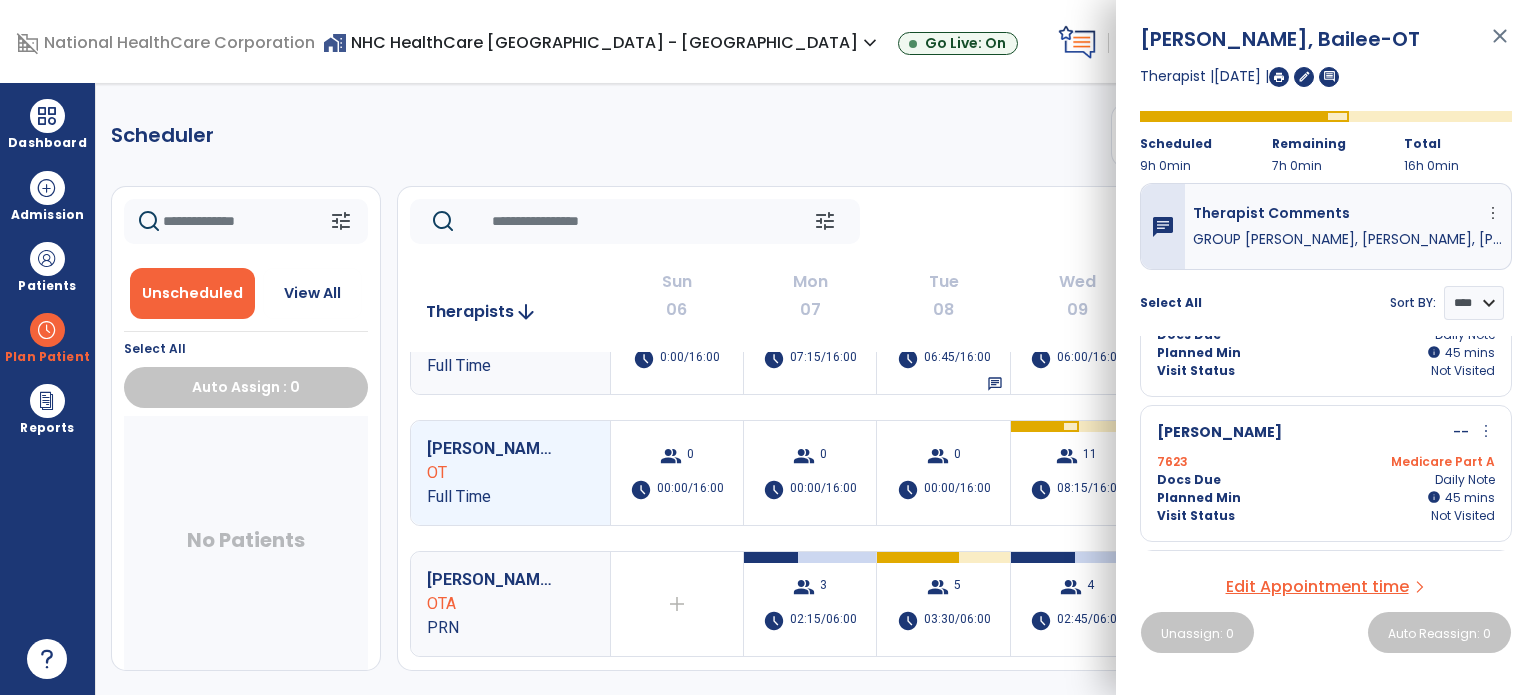 click on "Scheduler   PT   OT   ST  **** *** more_vert  Manage Labor   View All Therapists   Print" 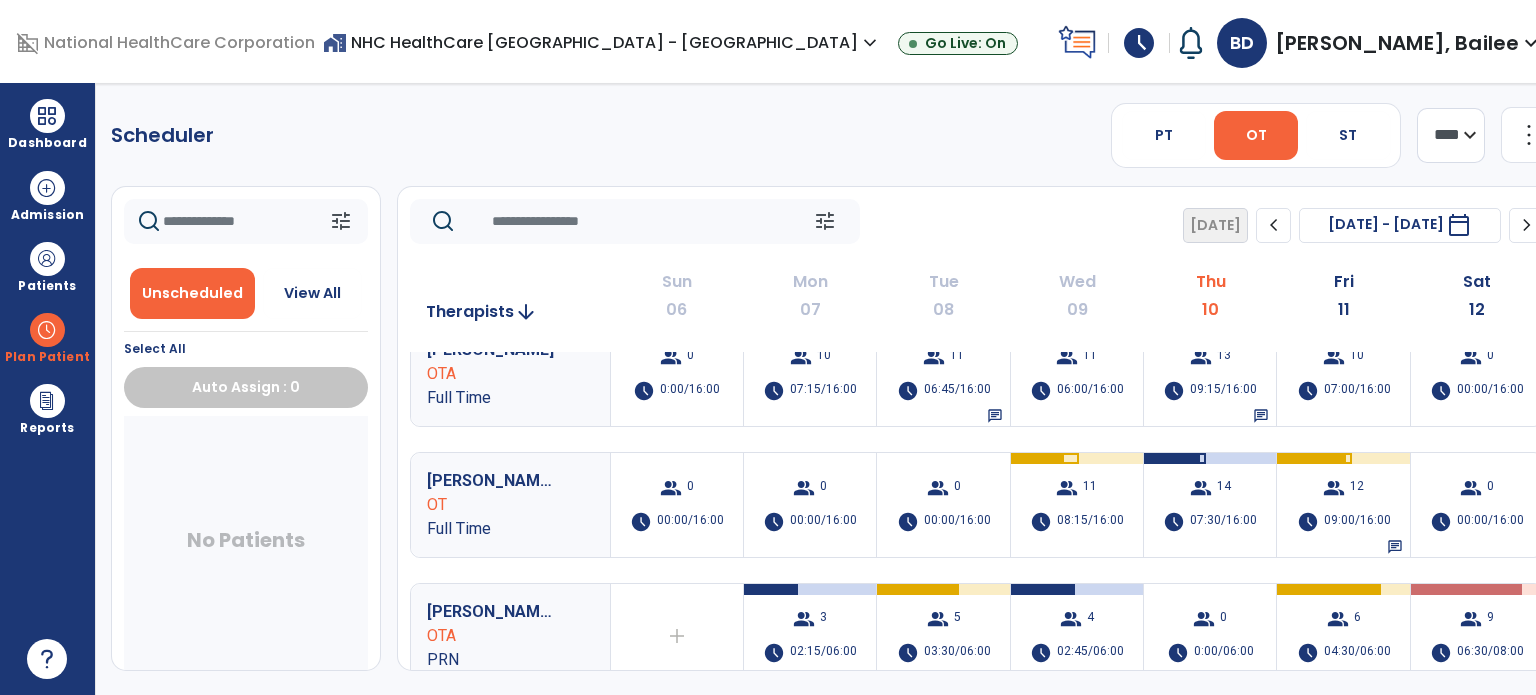 scroll, scrollTop: 0, scrollLeft: 0, axis: both 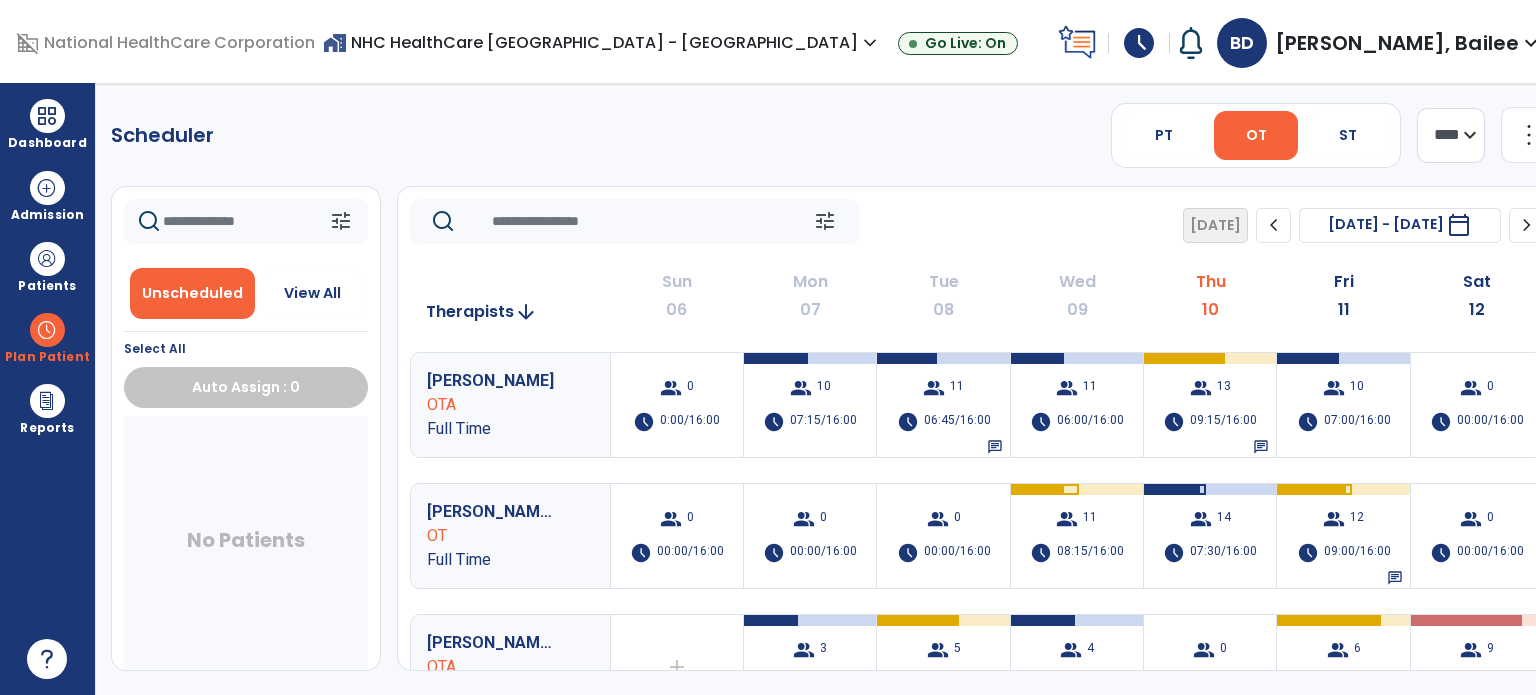 click at bounding box center [47, 330] 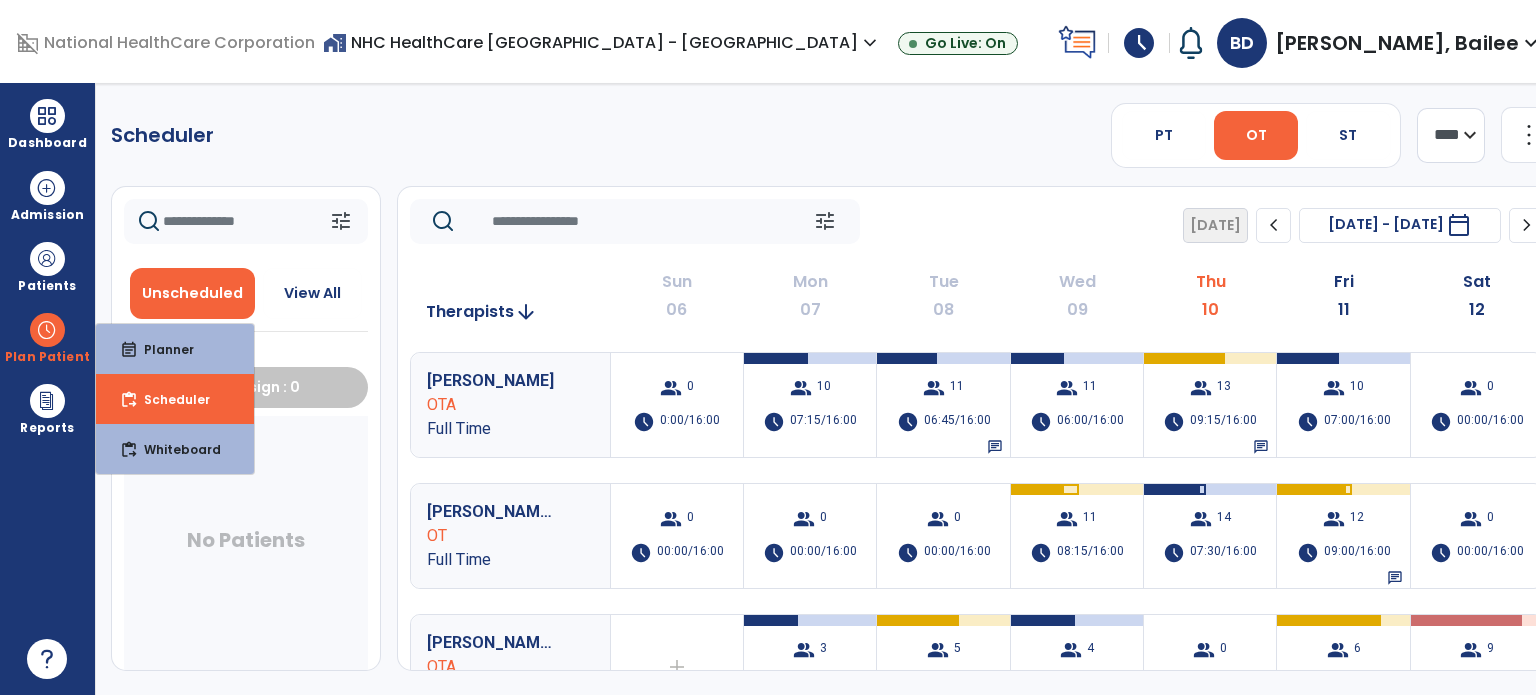 click 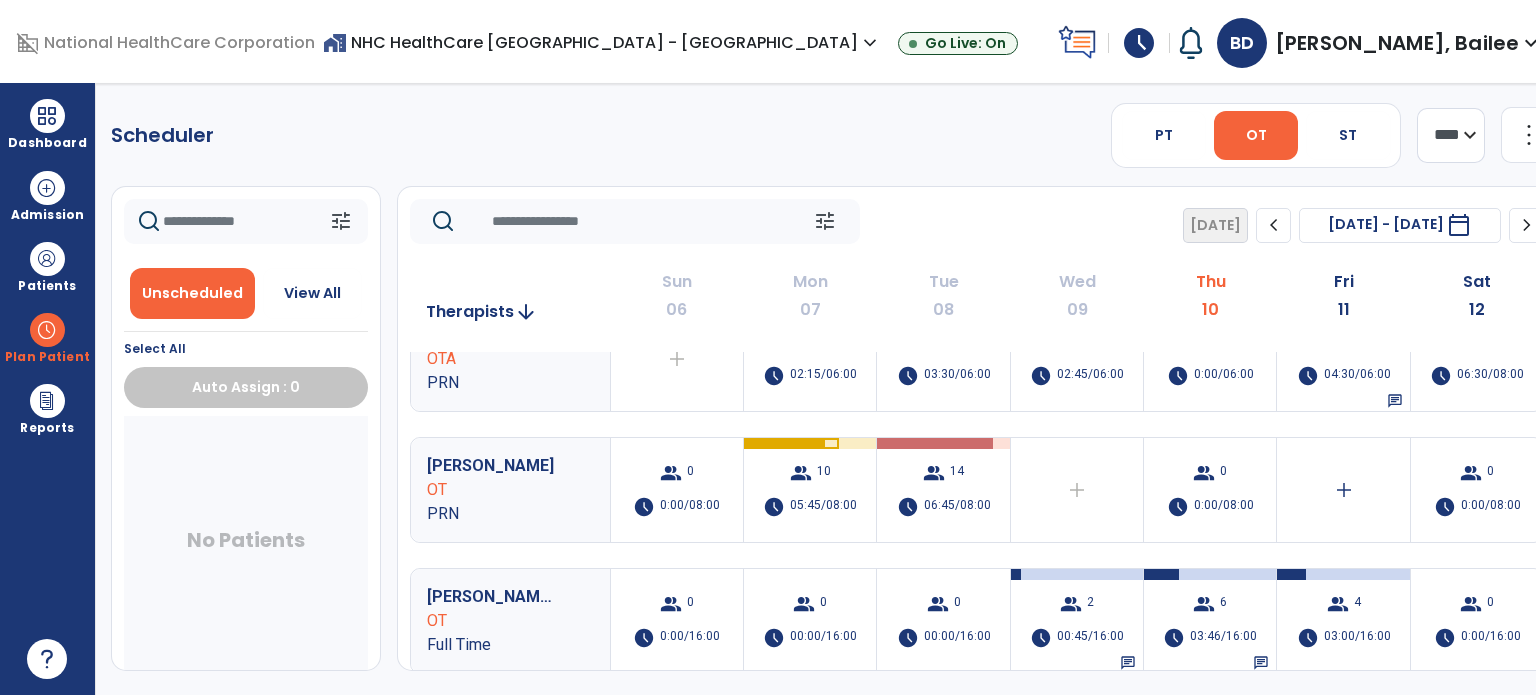 scroll, scrollTop: 364, scrollLeft: 0, axis: vertical 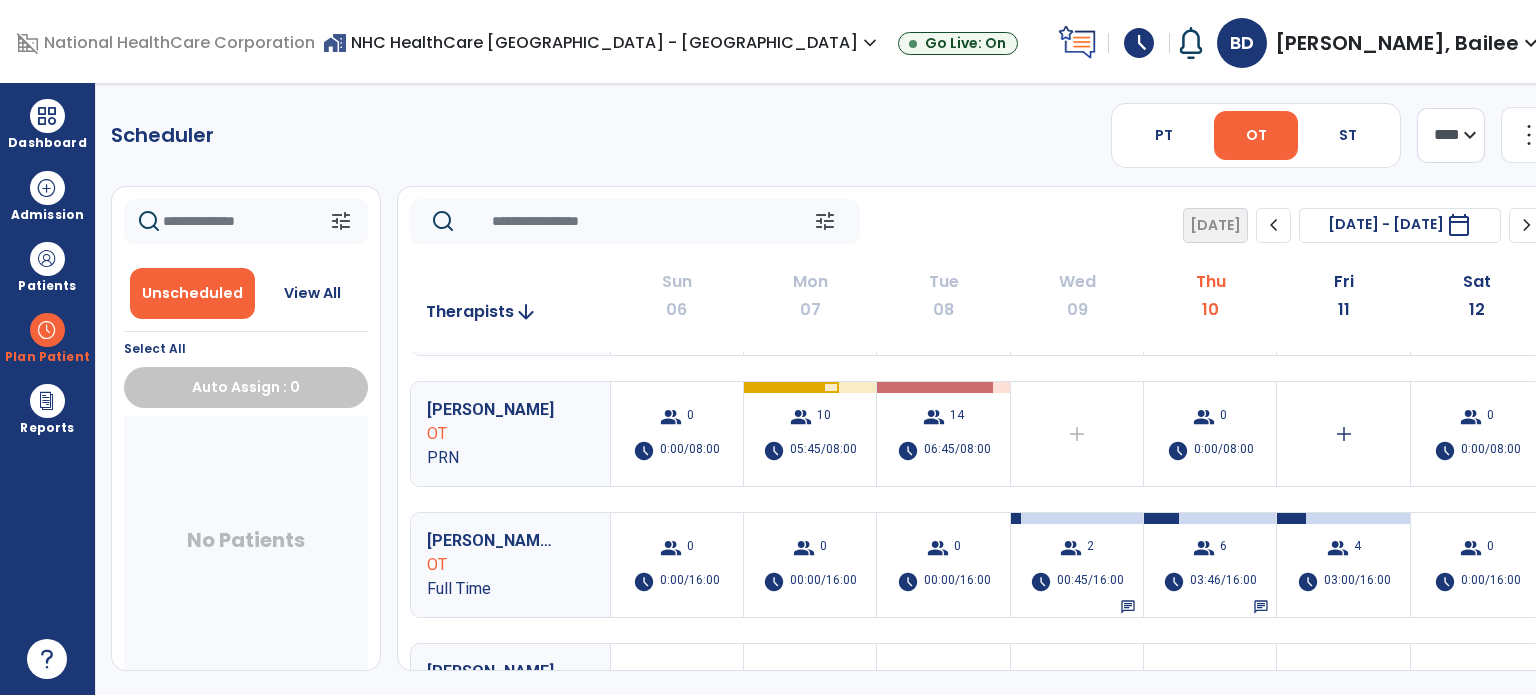 click on "03:46/16:00" at bounding box center (1223, 582) 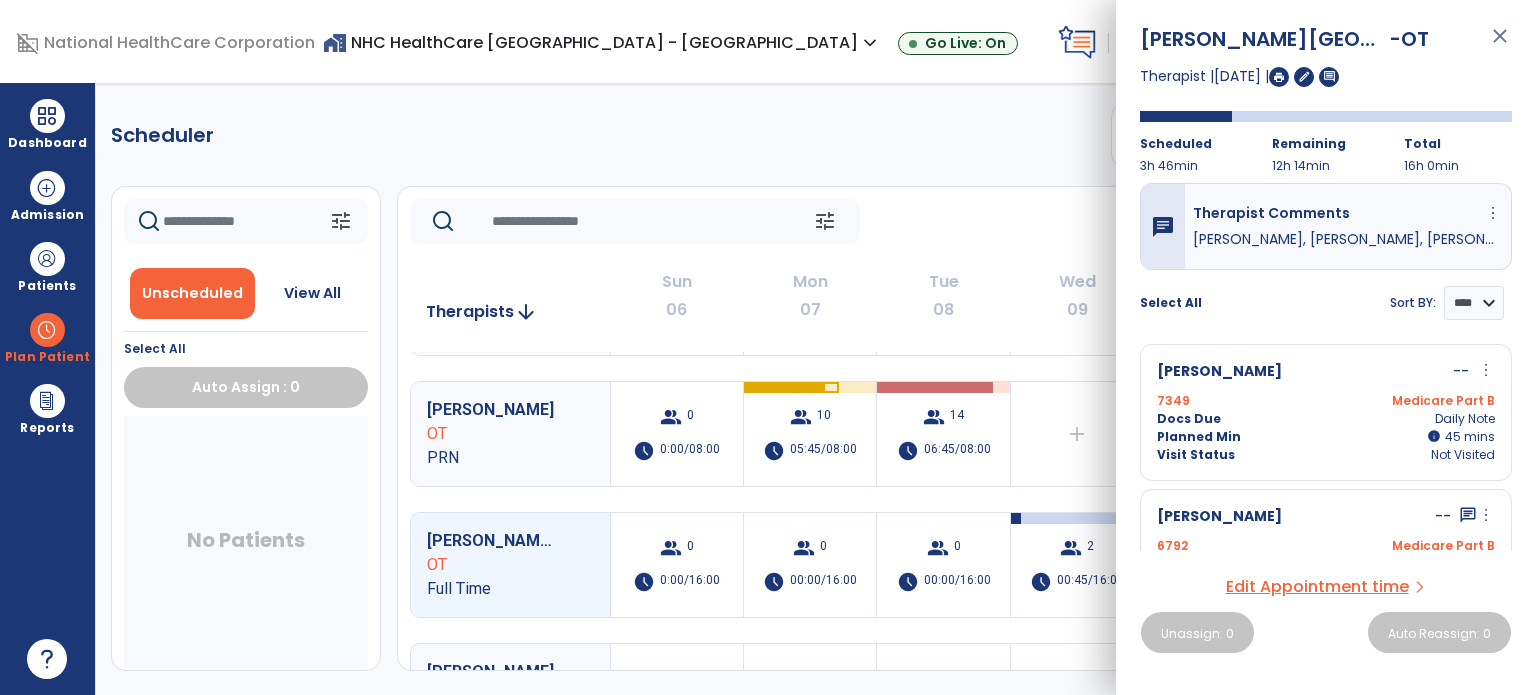 click on "7349 Medicare Part B" at bounding box center [1326, 401] 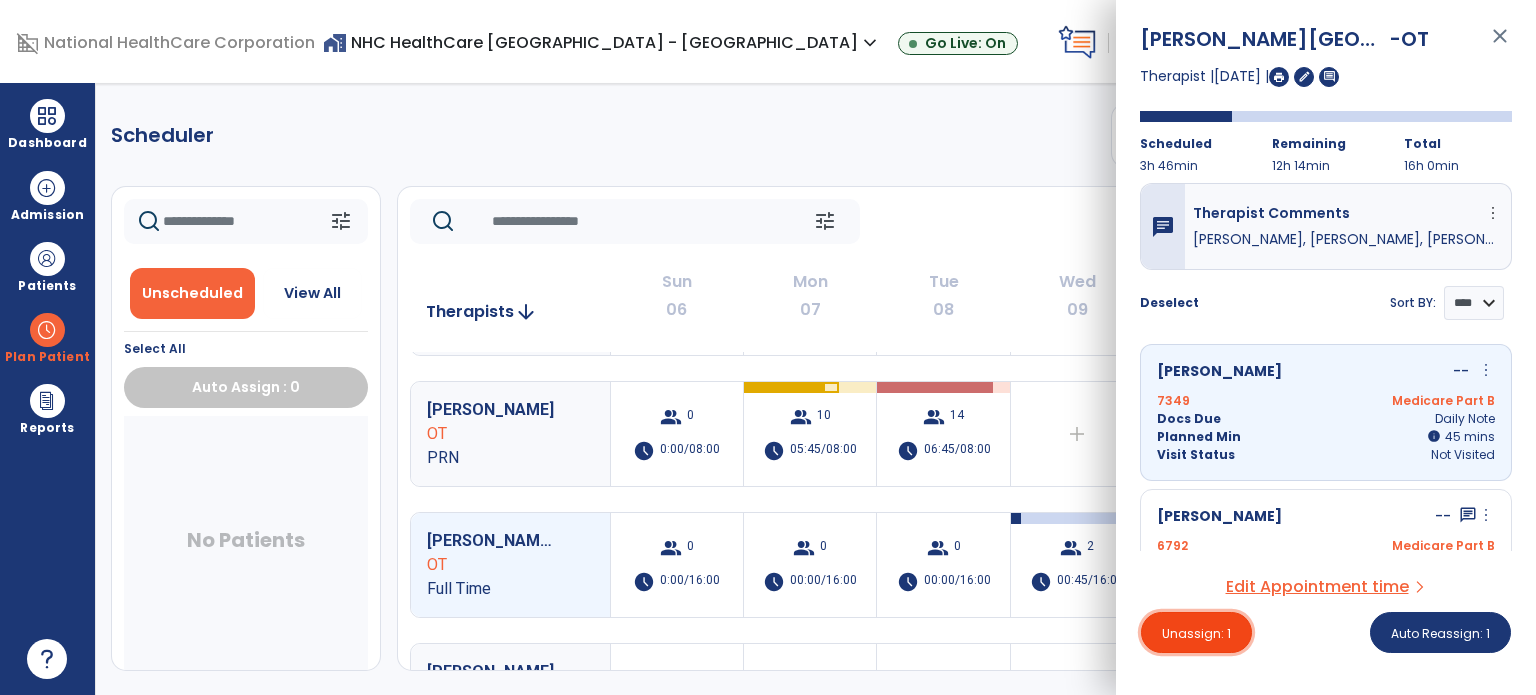 click on "Unassign: 1" at bounding box center [1196, 633] 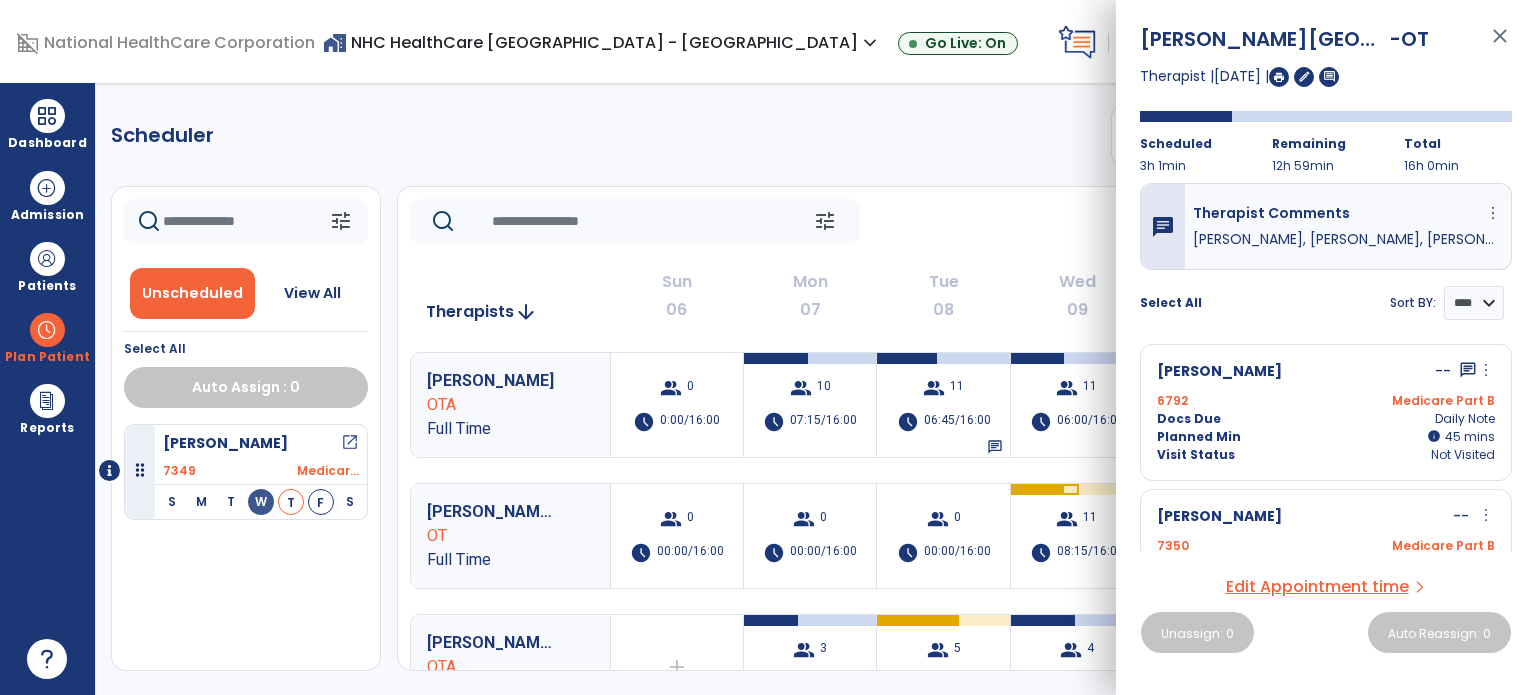 click on "tune   [DATE]  chevron_left [DATE] - [DATE]  *********  calendar_today  chevron_right" 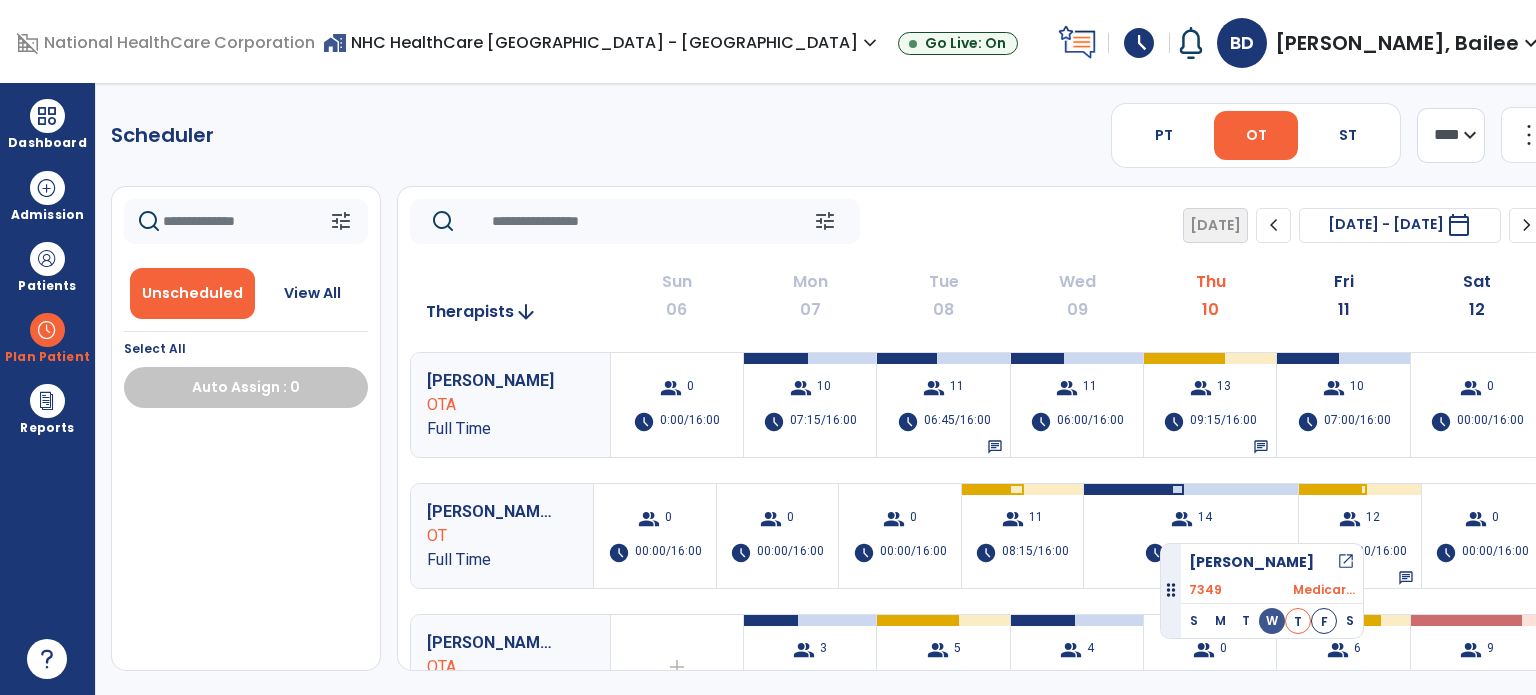 drag, startPoint x: 144, startPoint y: 473, endPoint x: 1156, endPoint y: 533, distance: 1013.7771 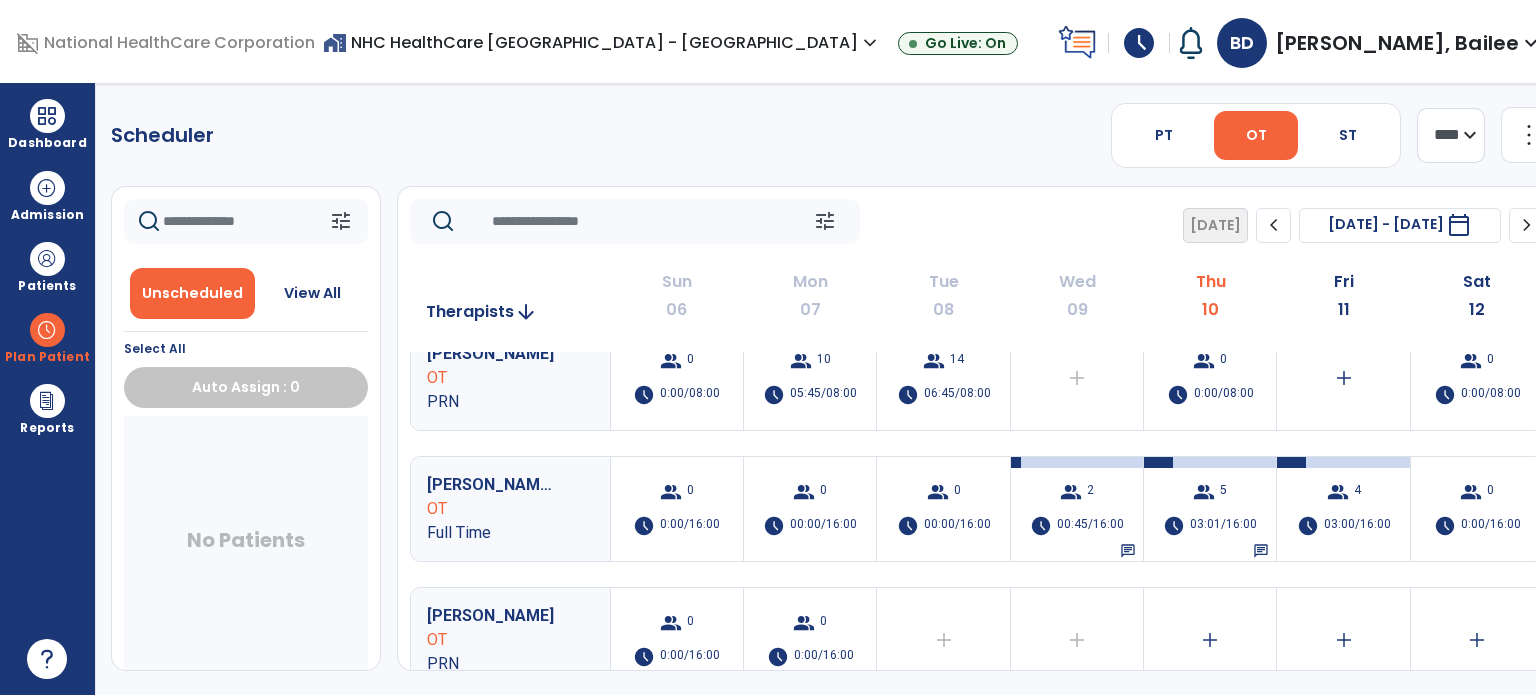 scroll, scrollTop: 422, scrollLeft: 0, axis: vertical 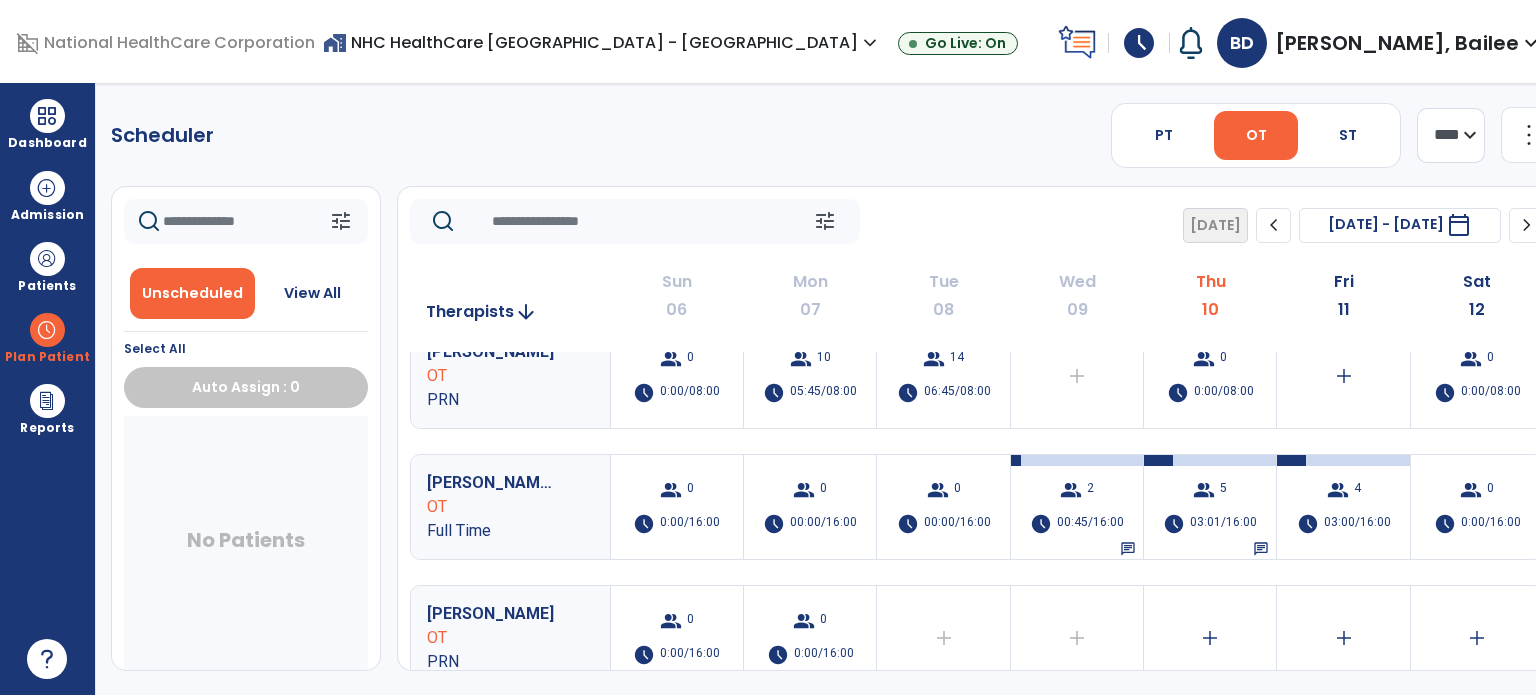 click on "group  5  schedule  03:01/16:00   chat" at bounding box center [1210, 507] 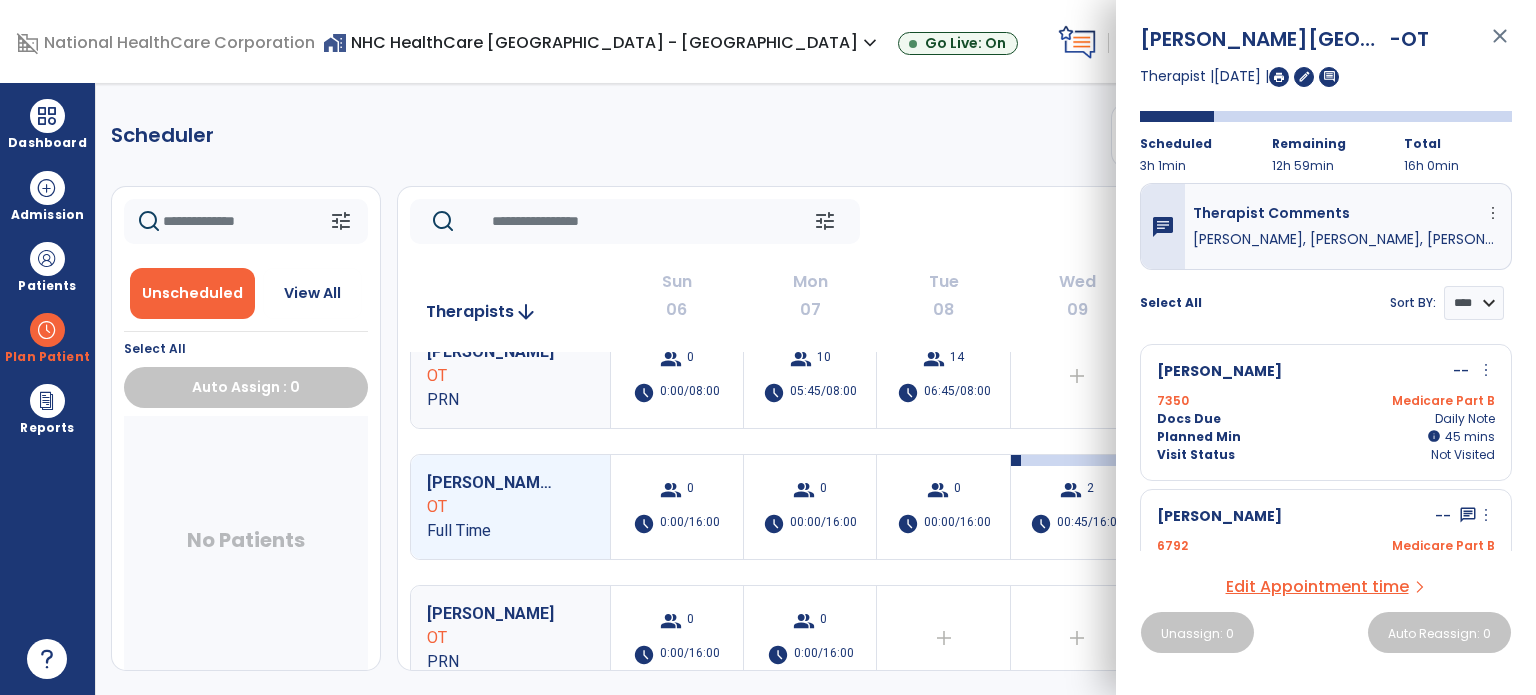 click on "Docs Due" at bounding box center [1189, 419] 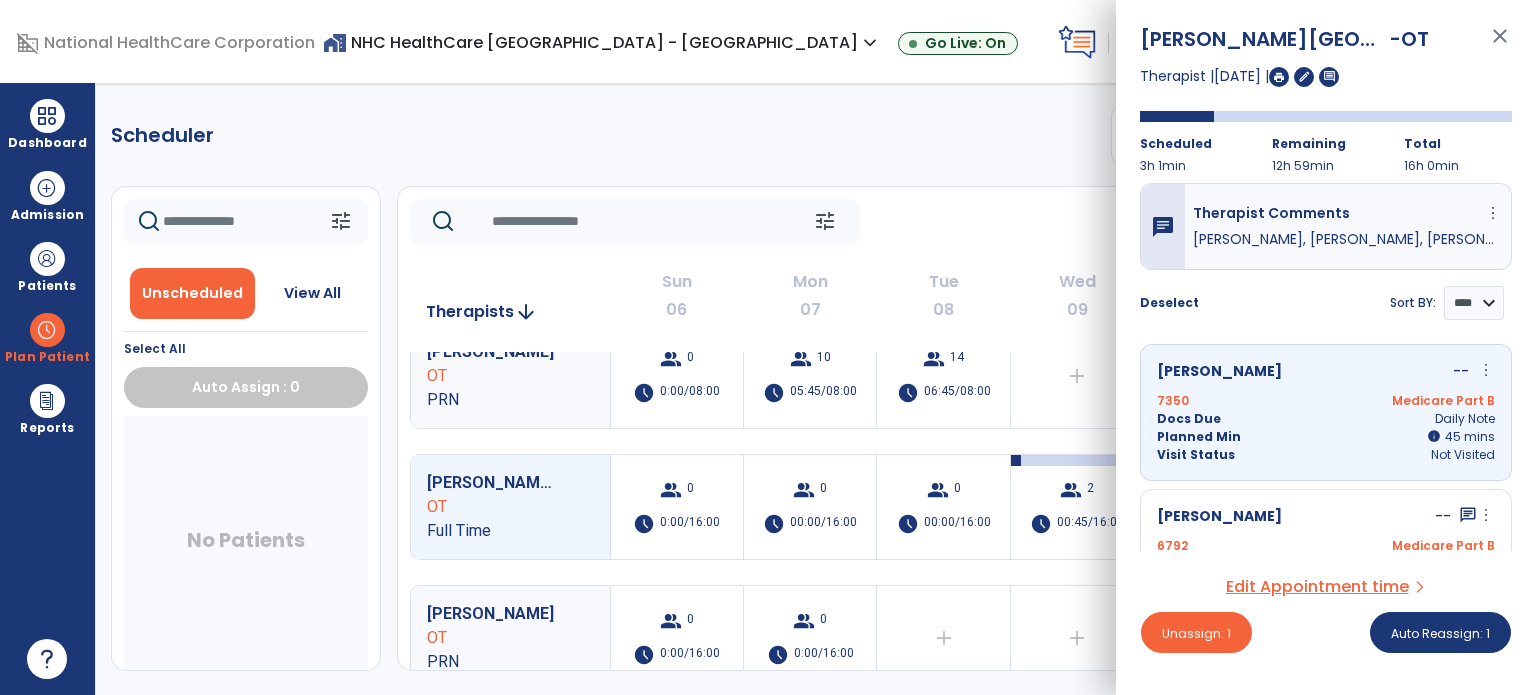 click on "[PERSON_NAME]" at bounding box center [1219, 517] 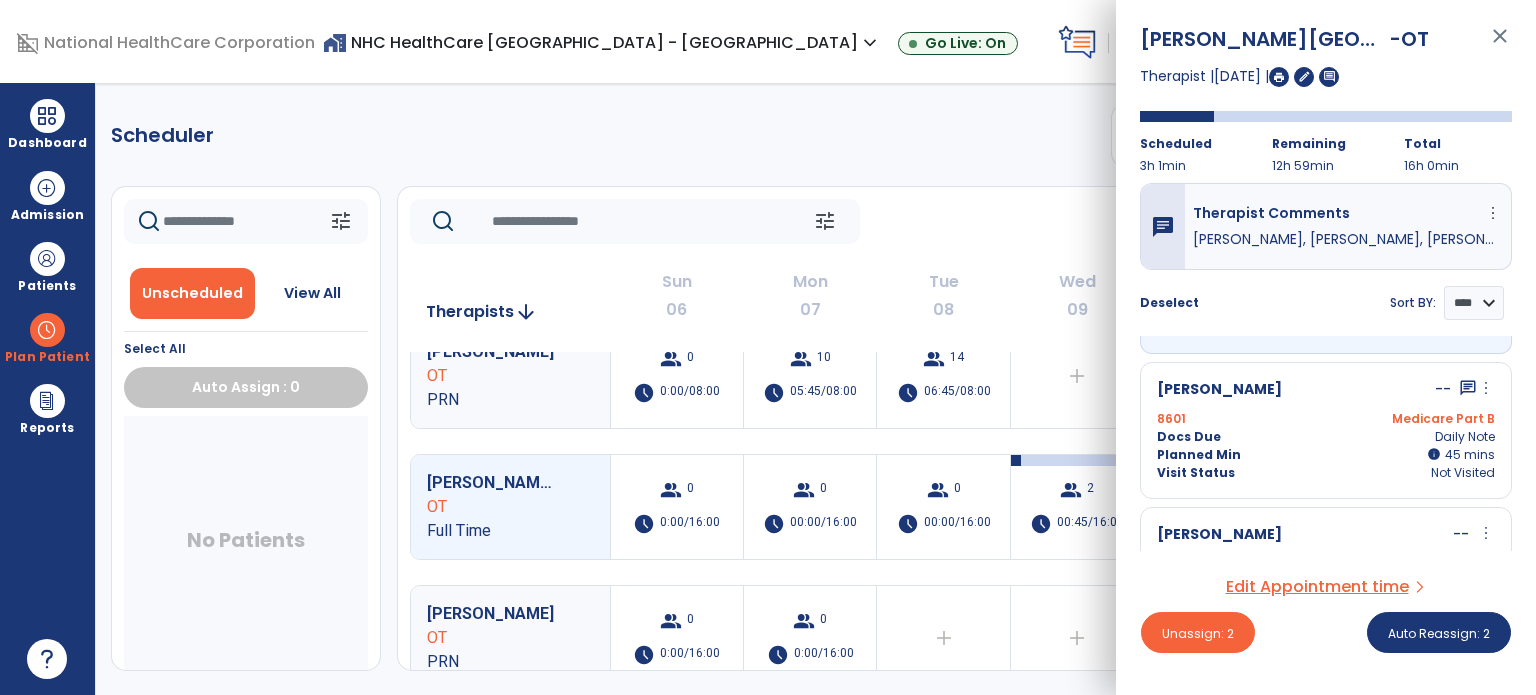 scroll, scrollTop: 272, scrollLeft: 0, axis: vertical 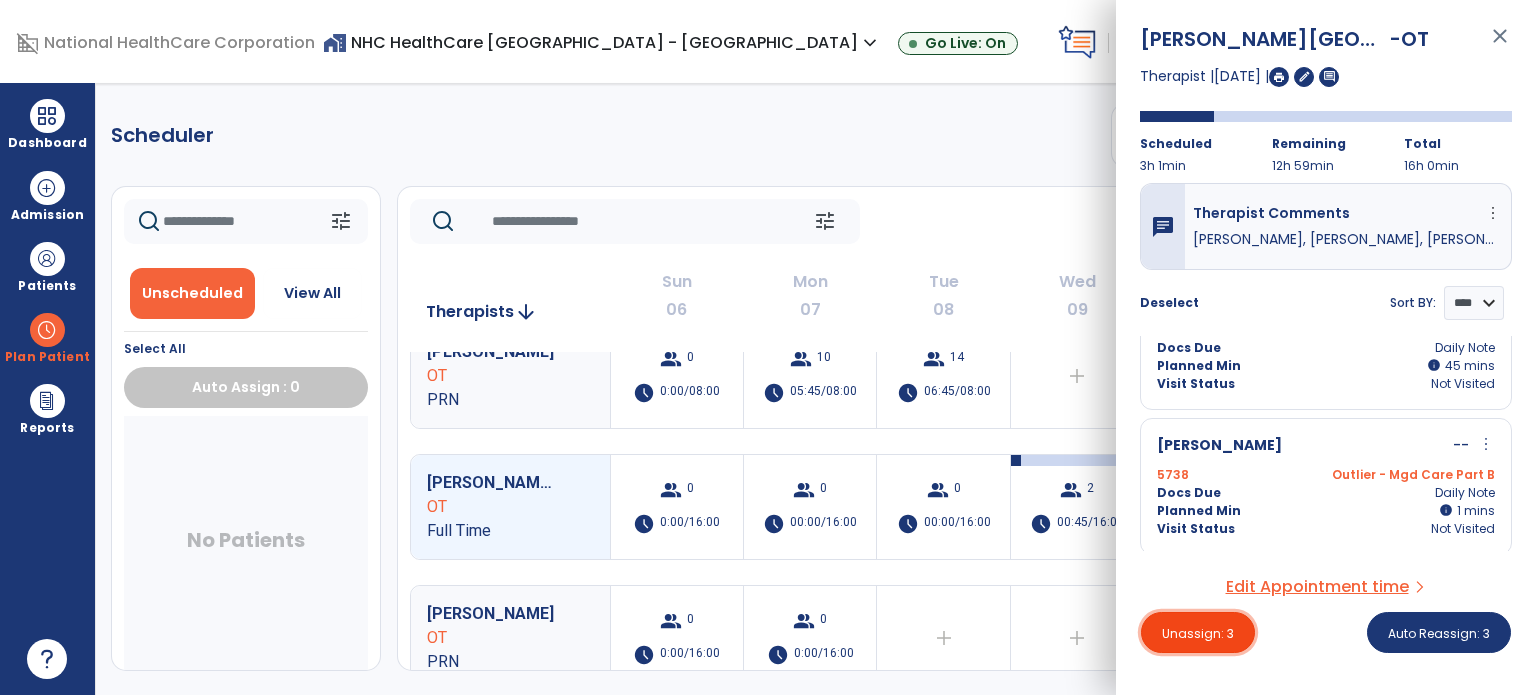 click on "Unassign: 3" at bounding box center [1198, 633] 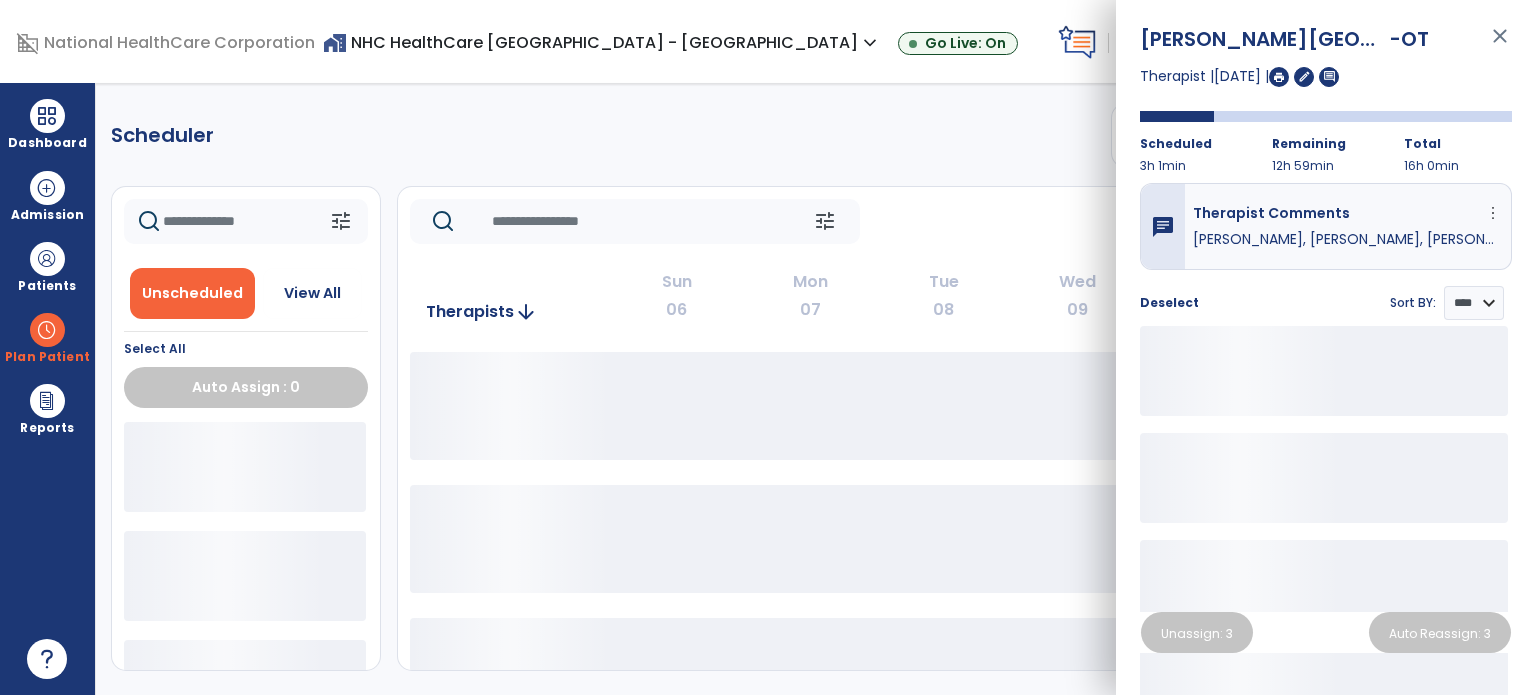 click on "Scheduler   PT   OT   ST  **** *** more_vert  Manage Labor   View All Therapists   Print" 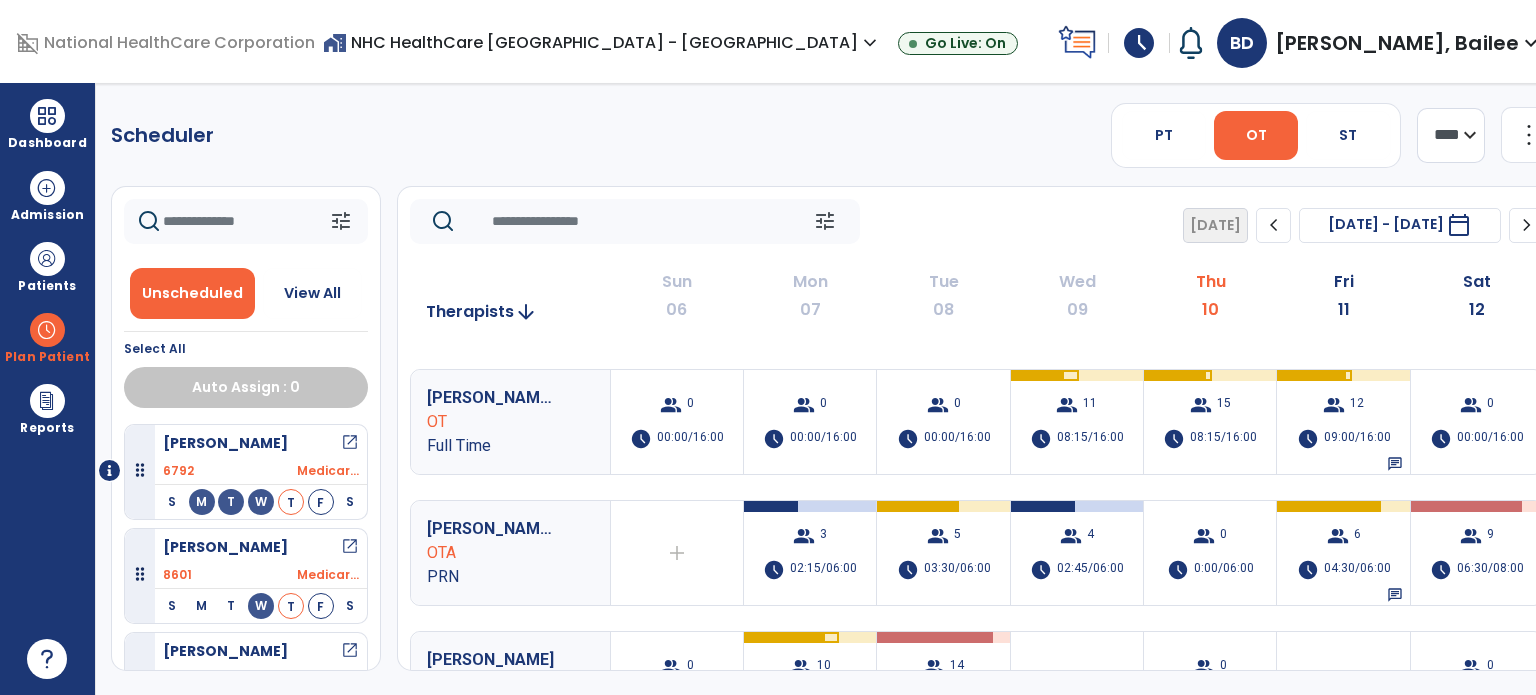 scroll, scrollTop: 127, scrollLeft: 0, axis: vertical 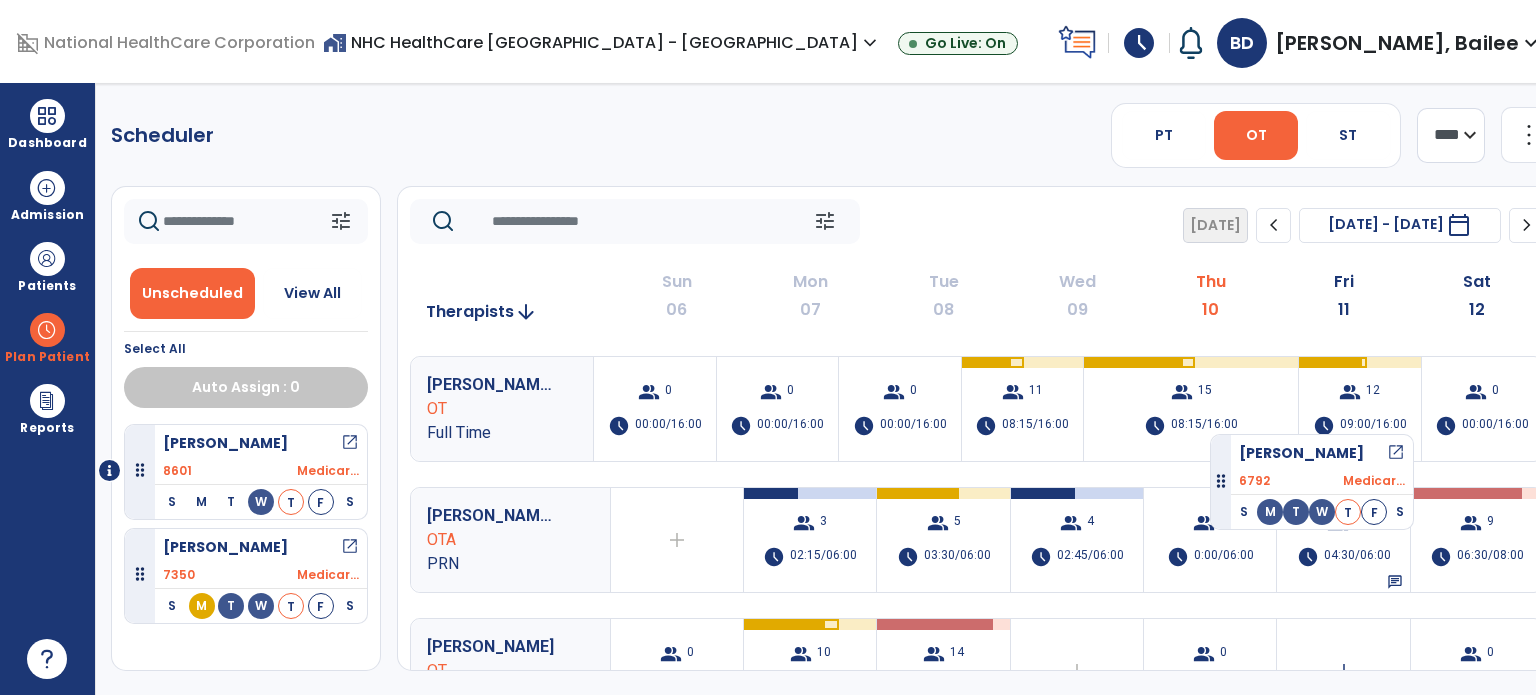 drag, startPoint x: 137, startPoint y: 470, endPoint x: 1210, endPoint y: 426, distance: 1073.9017 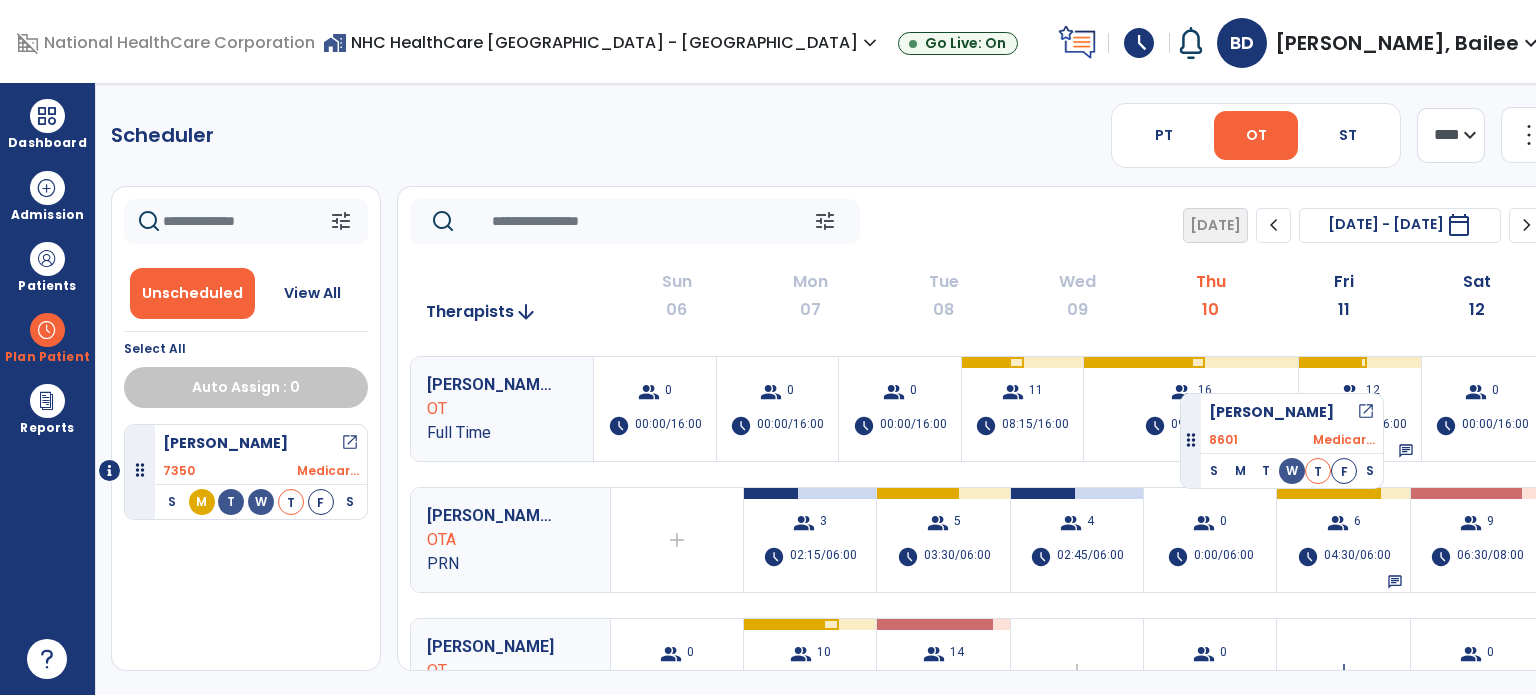 drag, startPoint x: 135, startPoint y: 478, endPoint x: 1180, endPoint y: 385, distance: 1049.1301 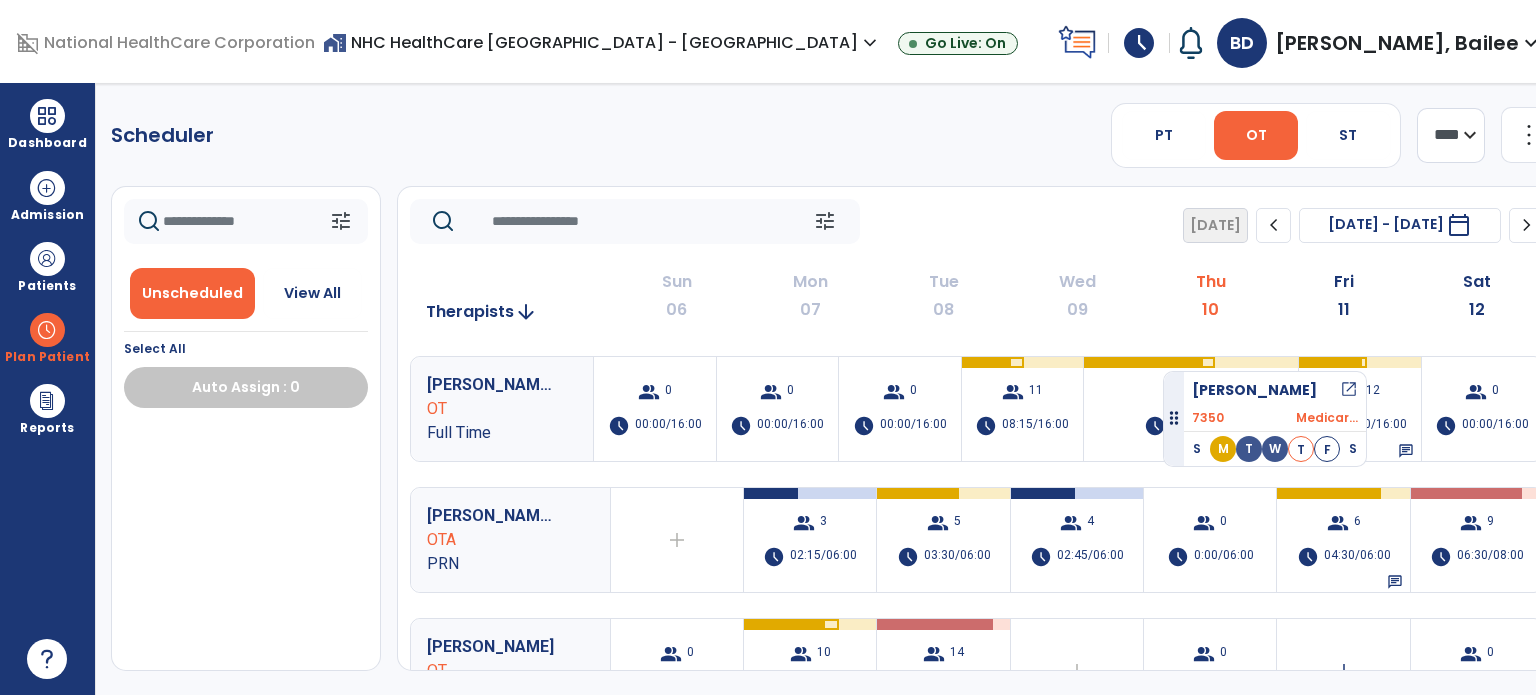 drag, startPoint x: 146, startPoint y: 478, endPoint x: 1163, endPoint y: 363, distance: 1023.4813 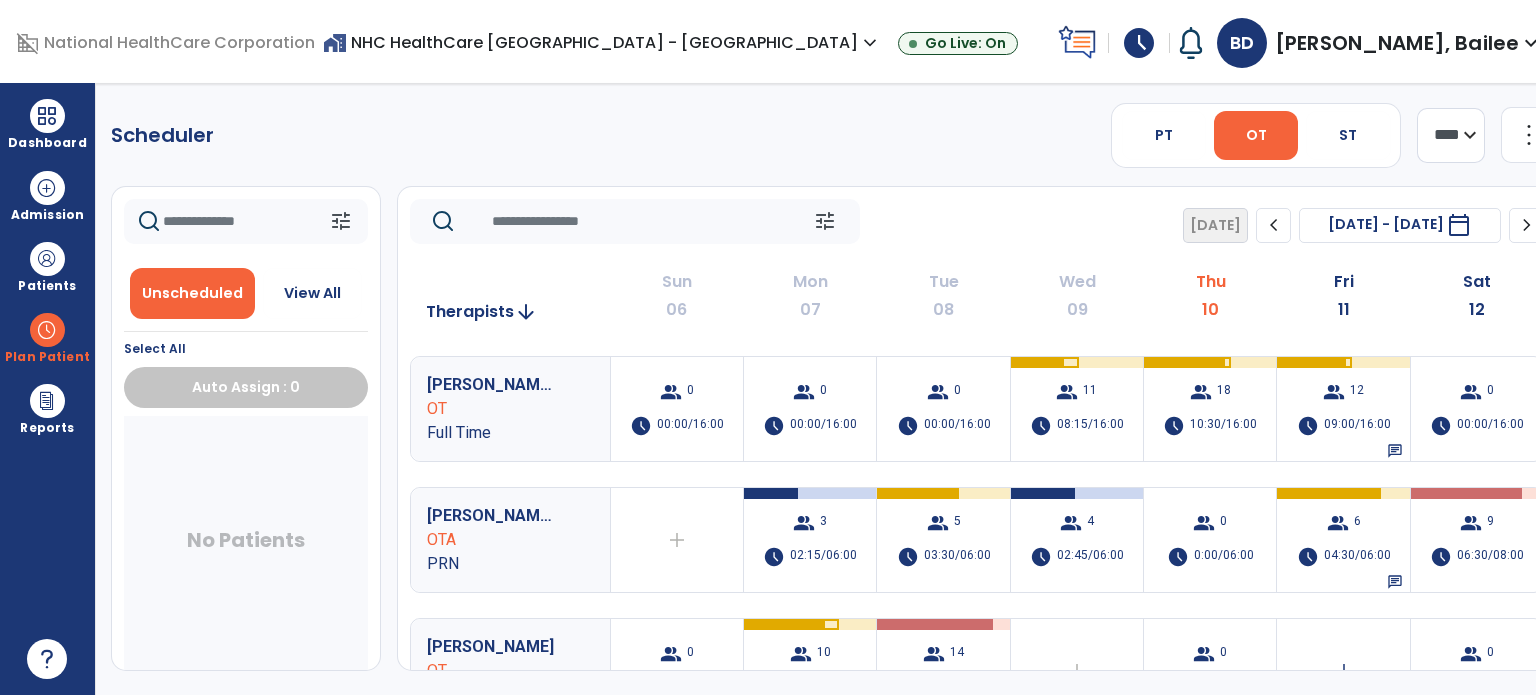 click on "group  18  schedule  10:30/16:00" at bounding box center (1210, 409) 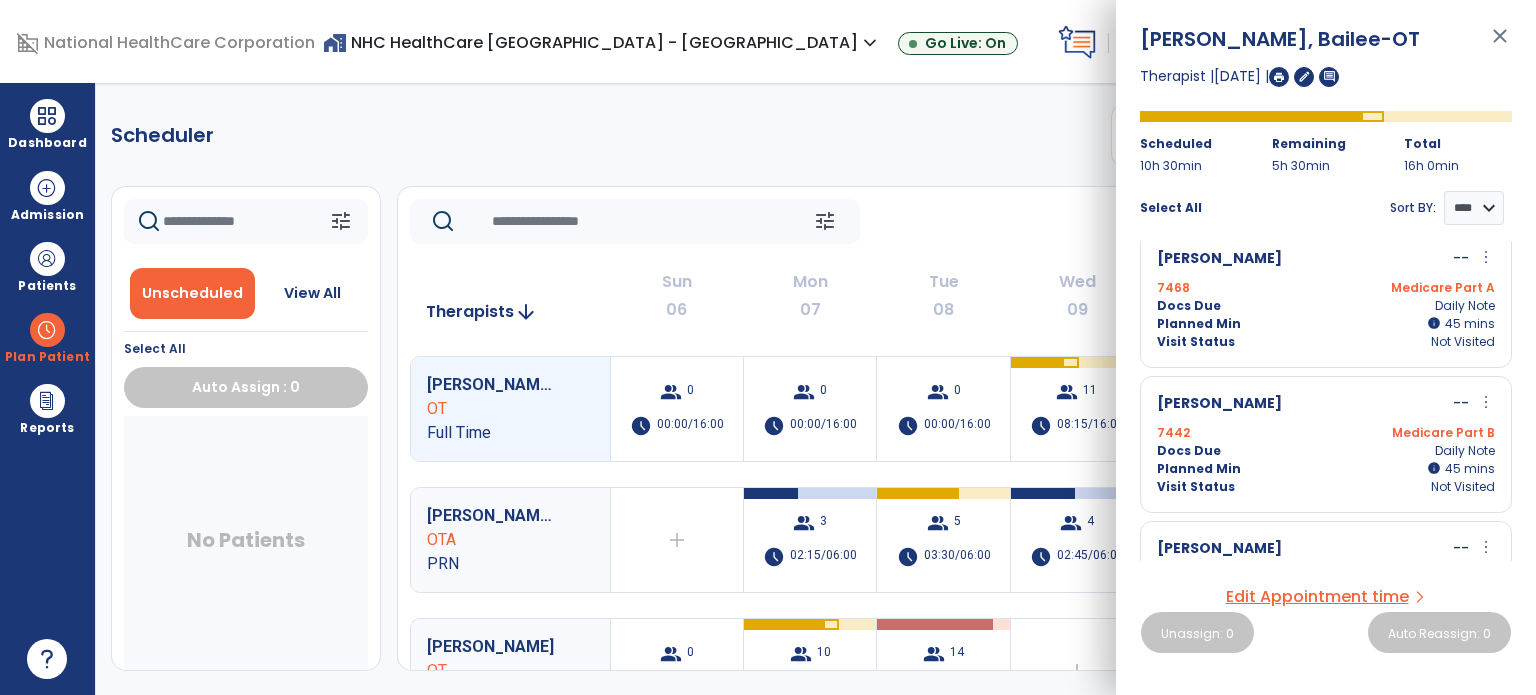 scroll, scrollTop: 407, scrollLeft: 0, axis: vertical 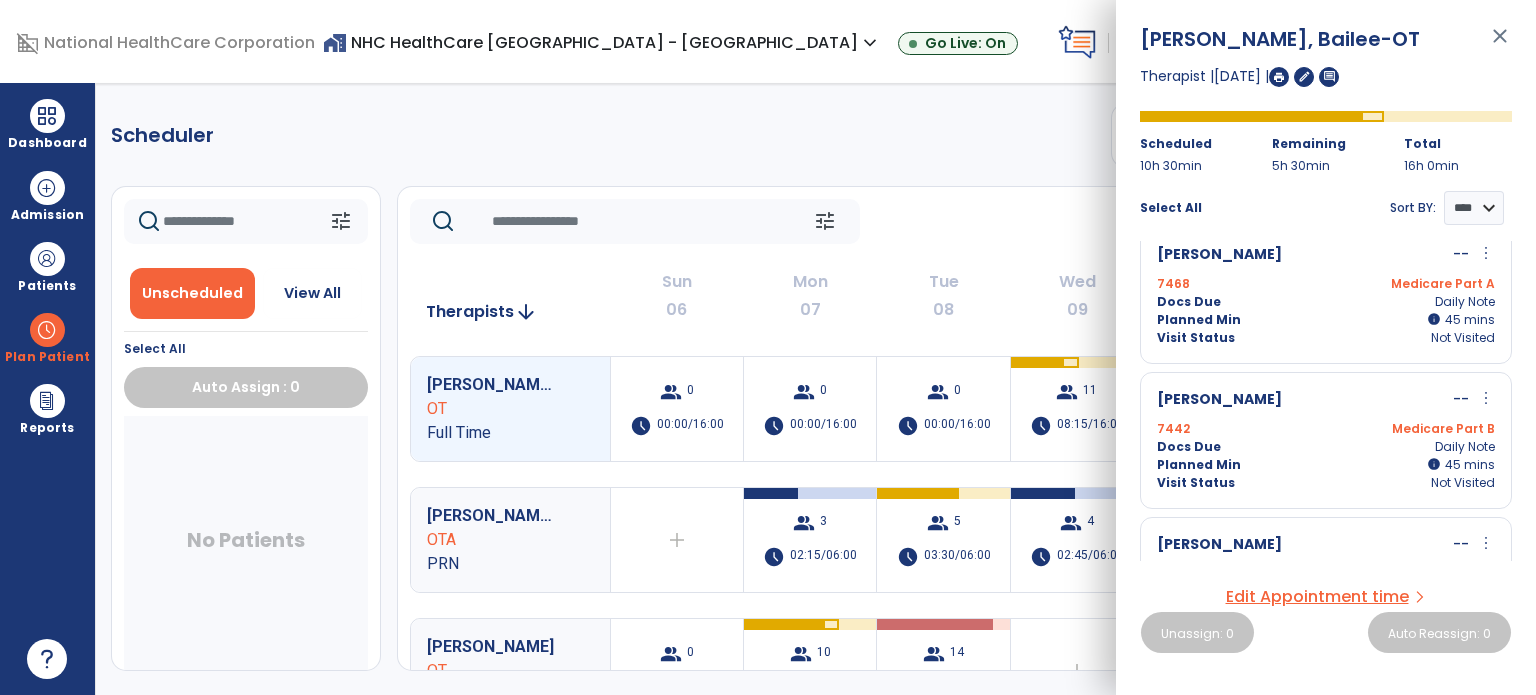 click on "more_vert" at bounding box center [1486, 398] 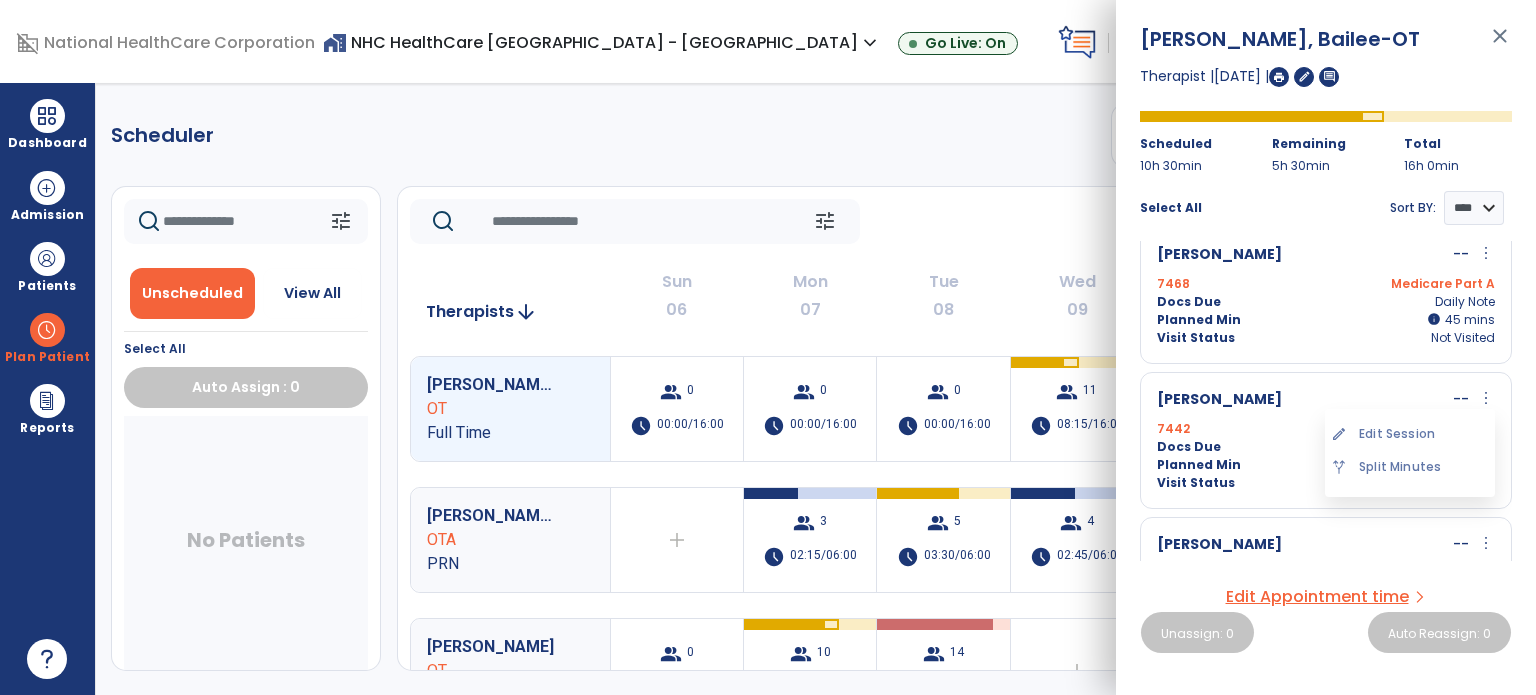 click on "edit   Edit Session" at bounding box center (1410, 434) 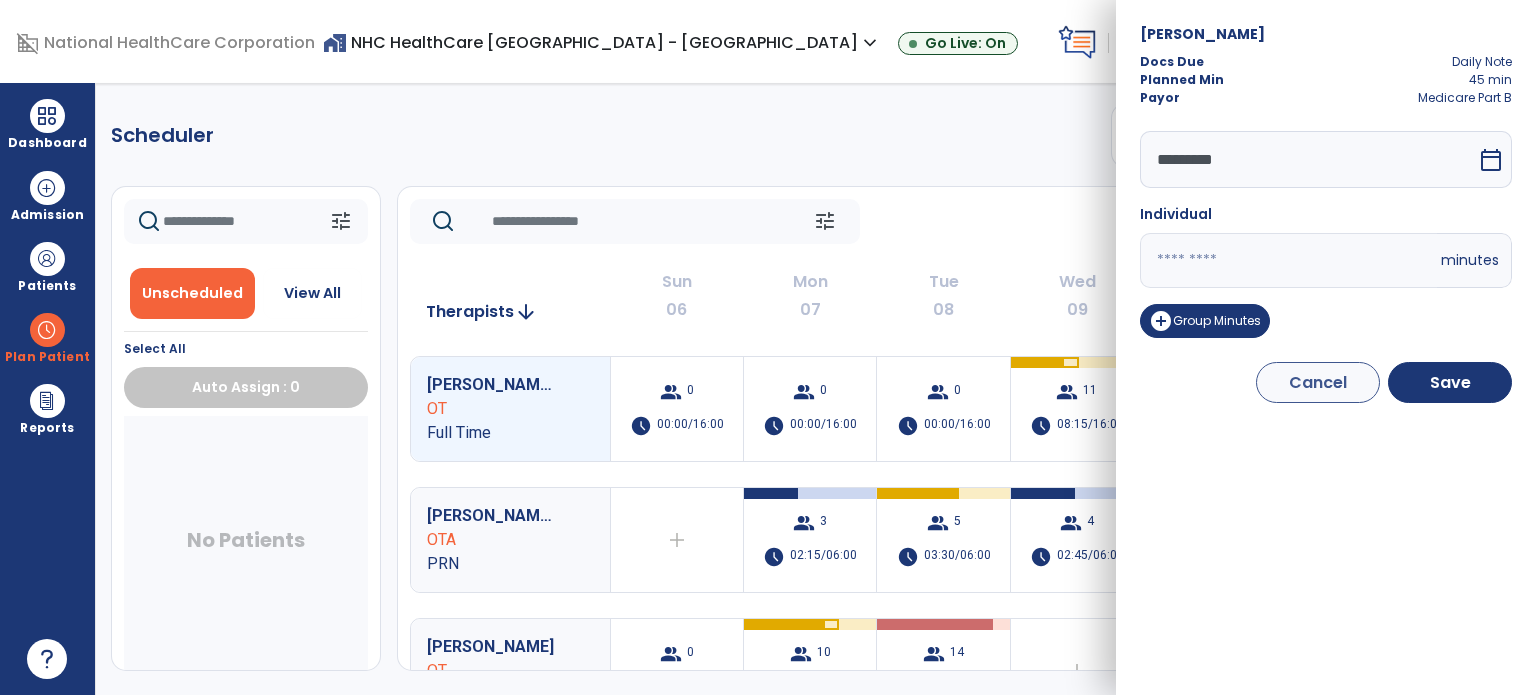 click on "**" at bounding box center [1288, 260] 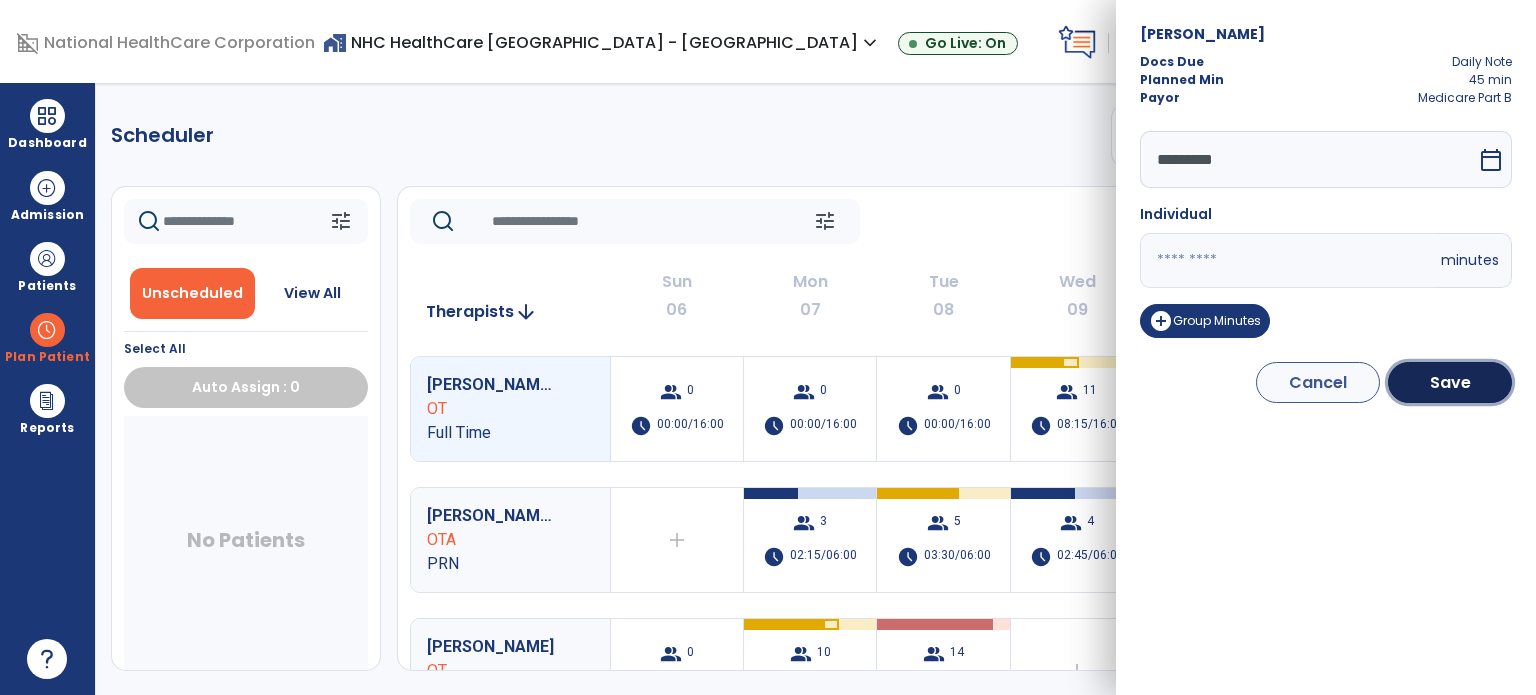 click on "Save" at bounding box center [1450, 382] 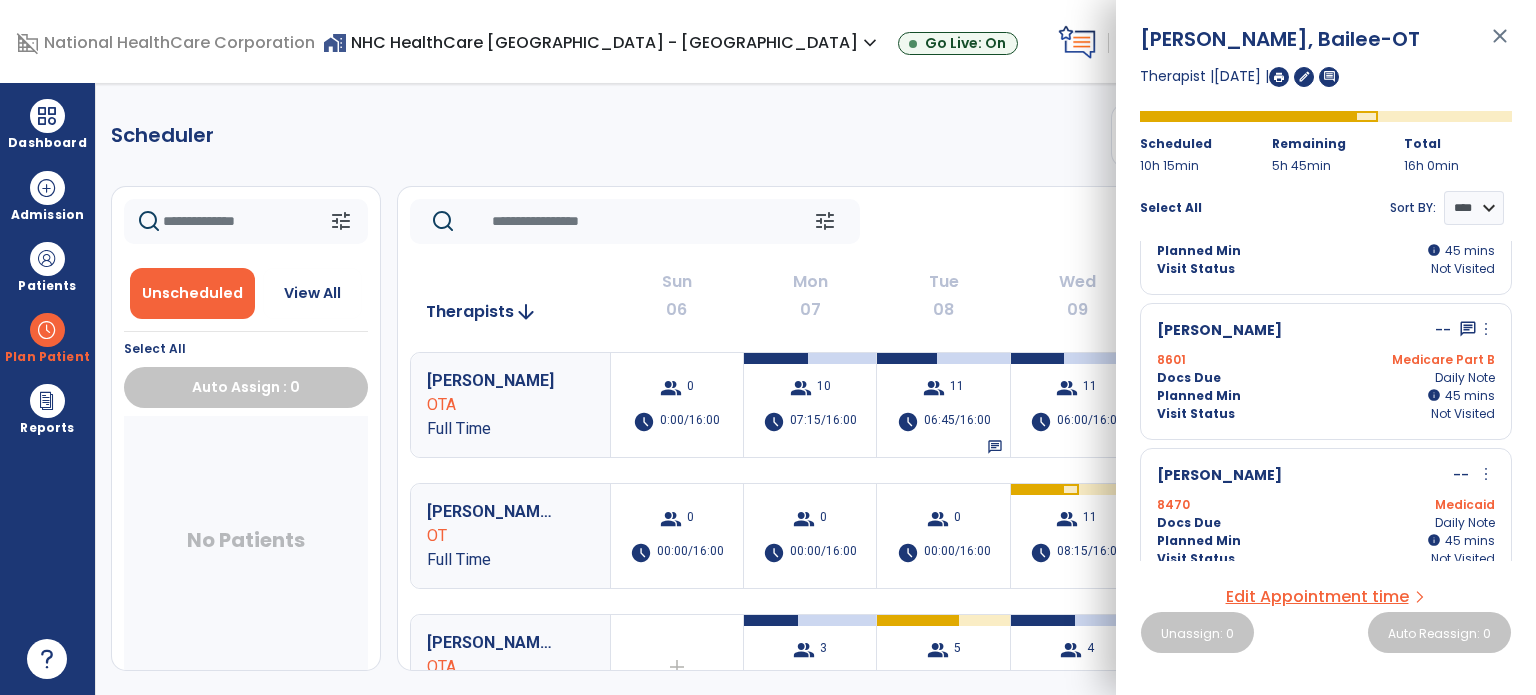 scroll, scrollTop: 247, scrollLeft: 0, axis: vertical 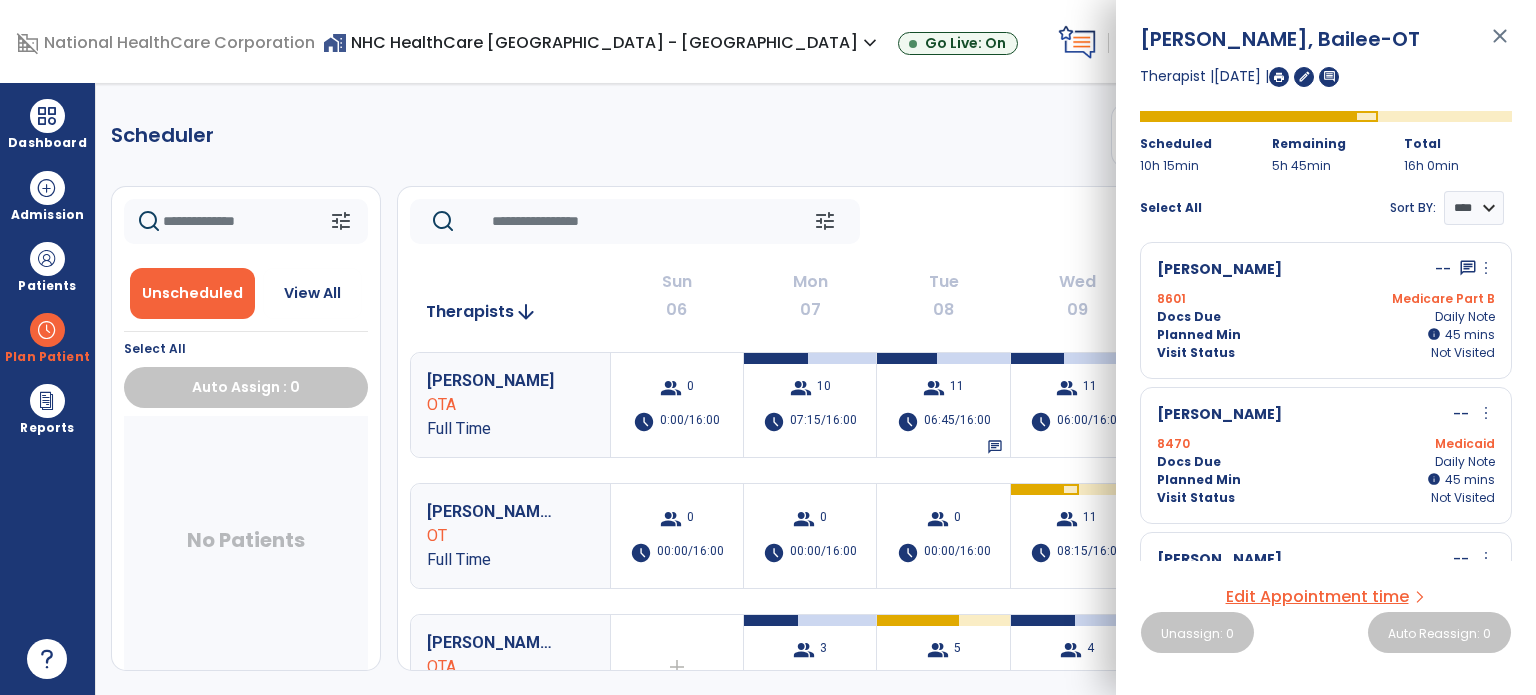 click on "more_vert" at bounding box center [1486, 268] 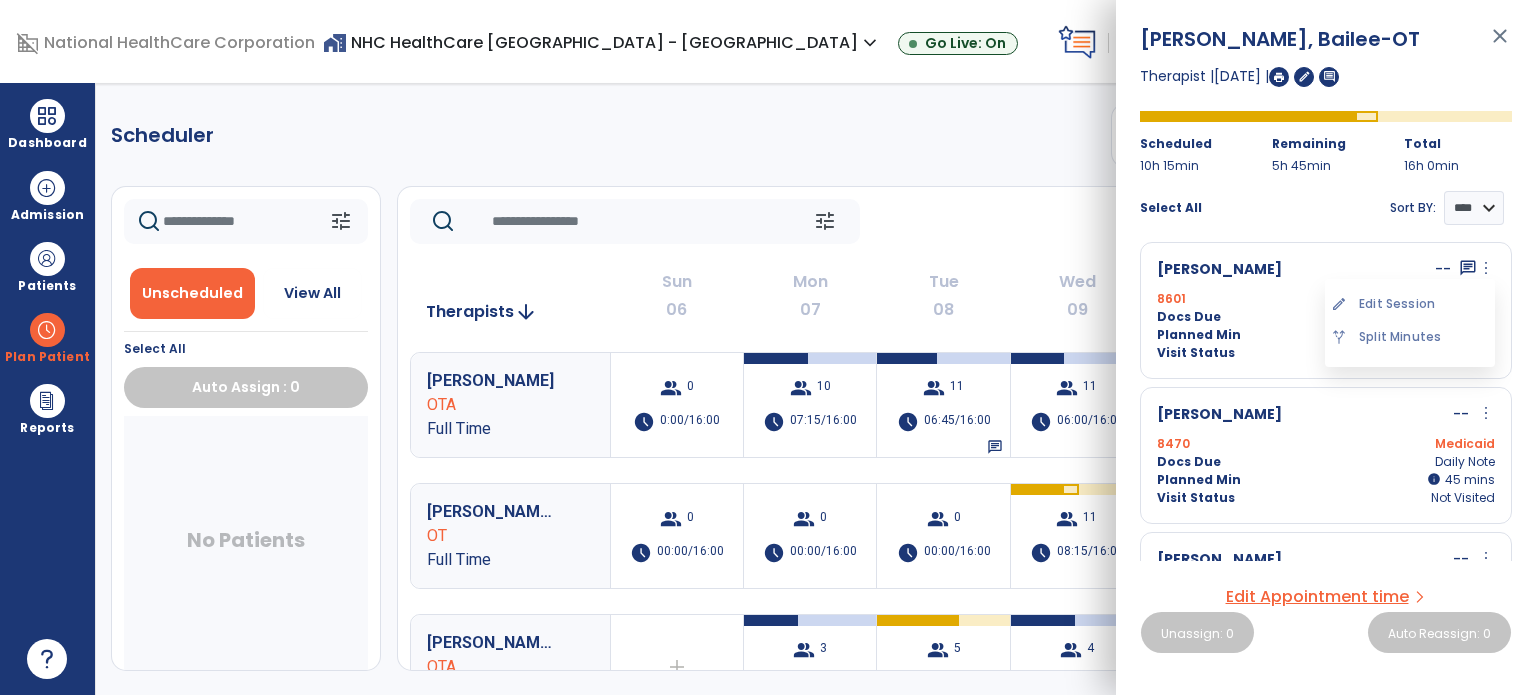 click on "edit   Edit Session" at bounding box center (1410, 304) 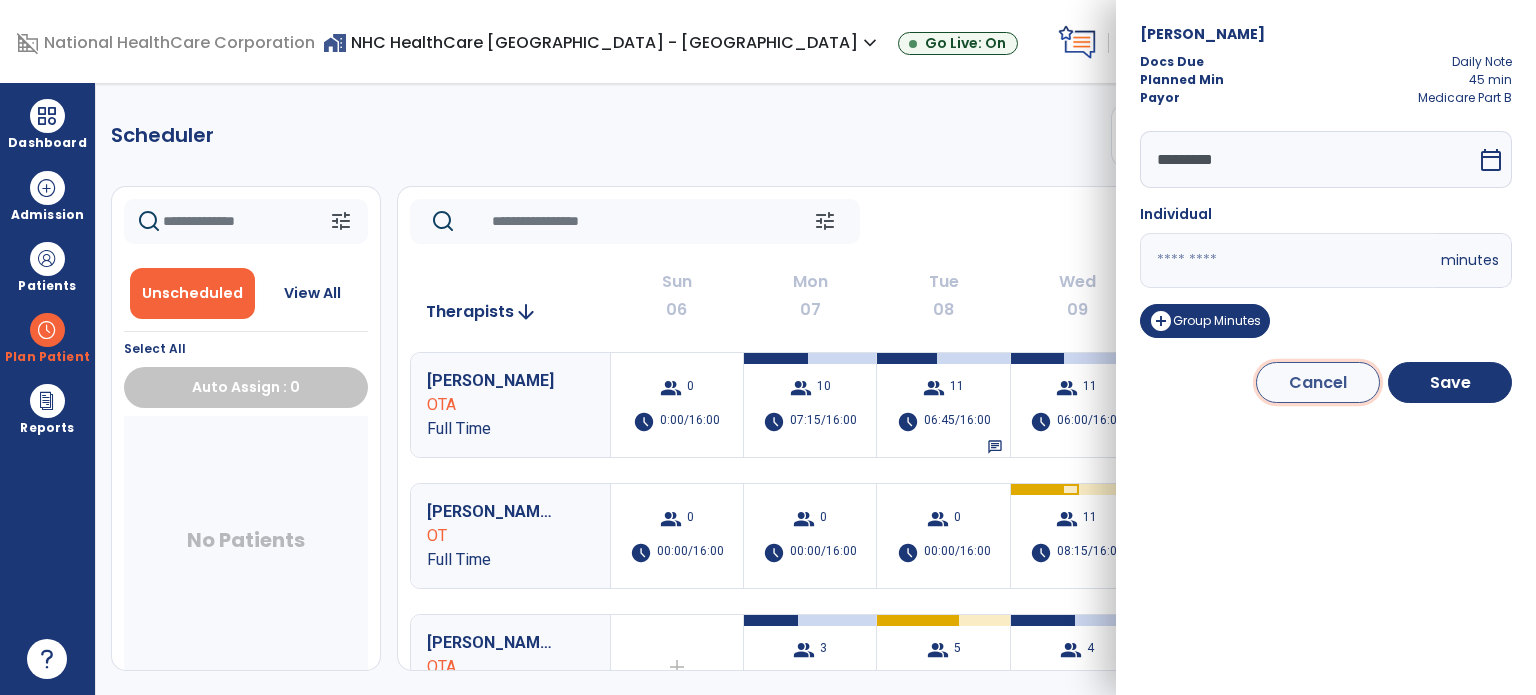 click on "Cancel" at bounding box center (1318, 382) 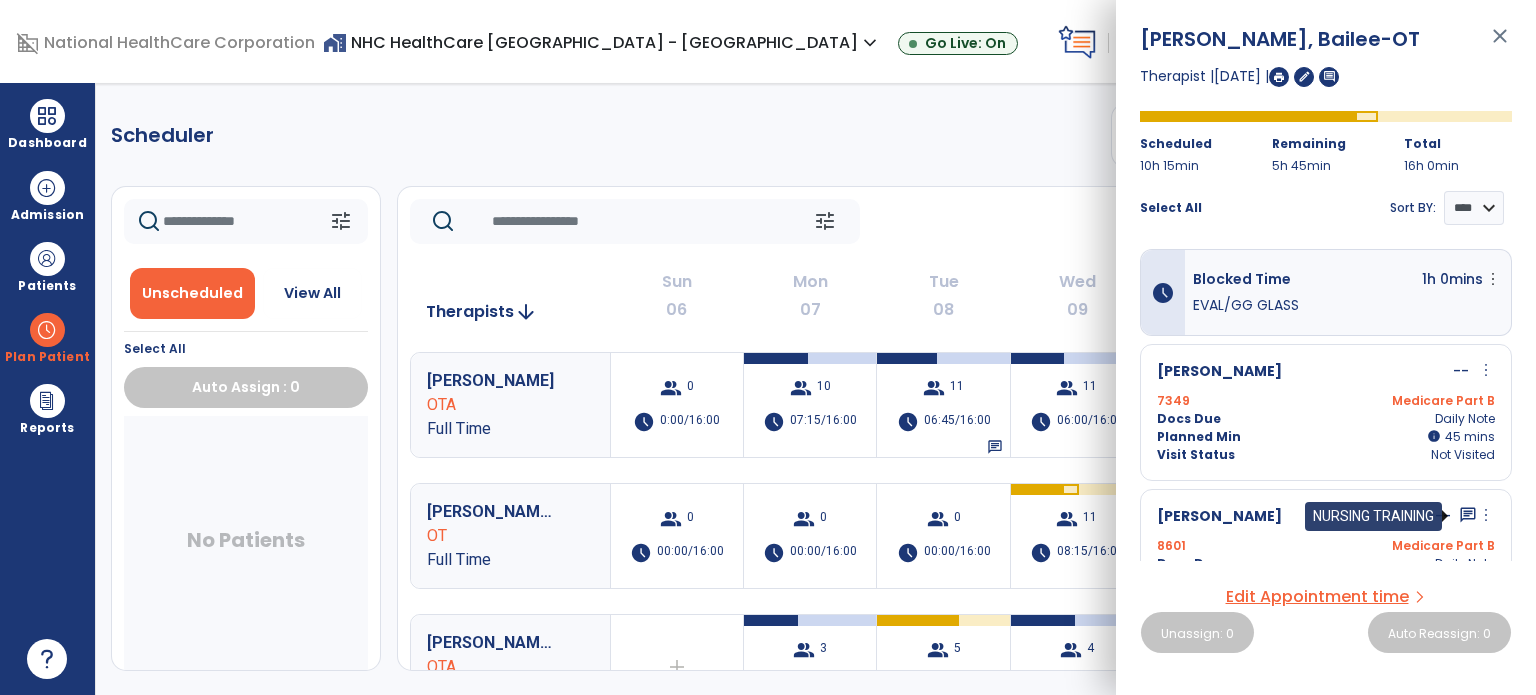 click on "chat" at bounding box center [1468, 517] 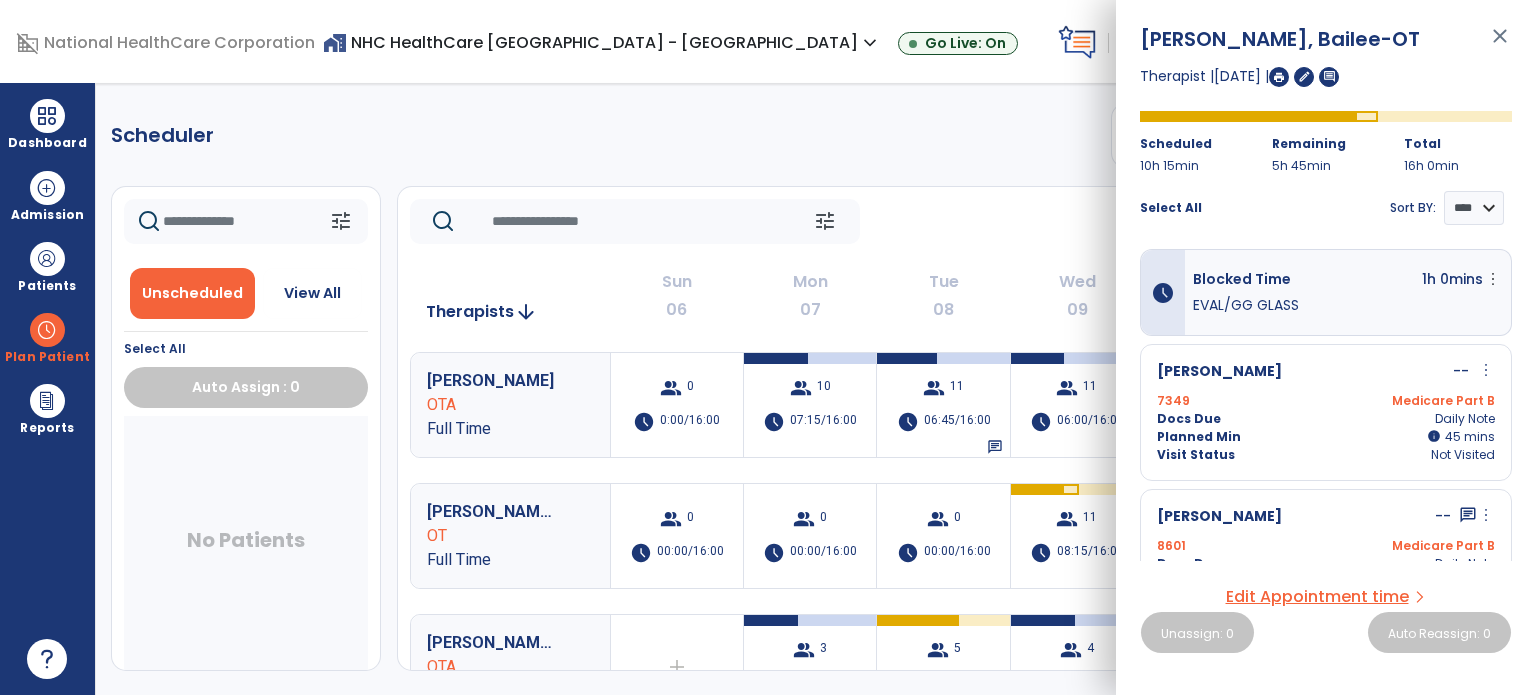 click on "chat" at bounding box center (1468, 517) 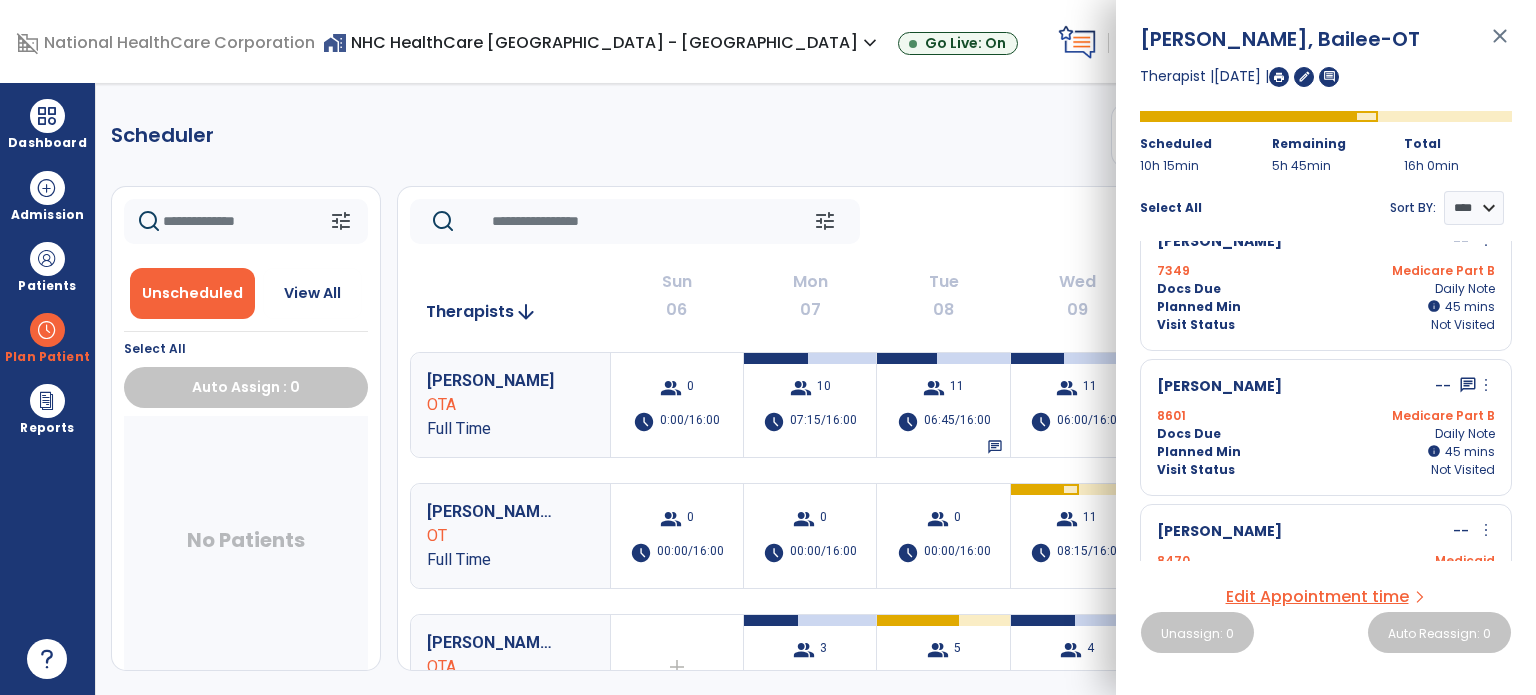scroll, scrollTop: 134, scrollLeft: 0, axis: vertical 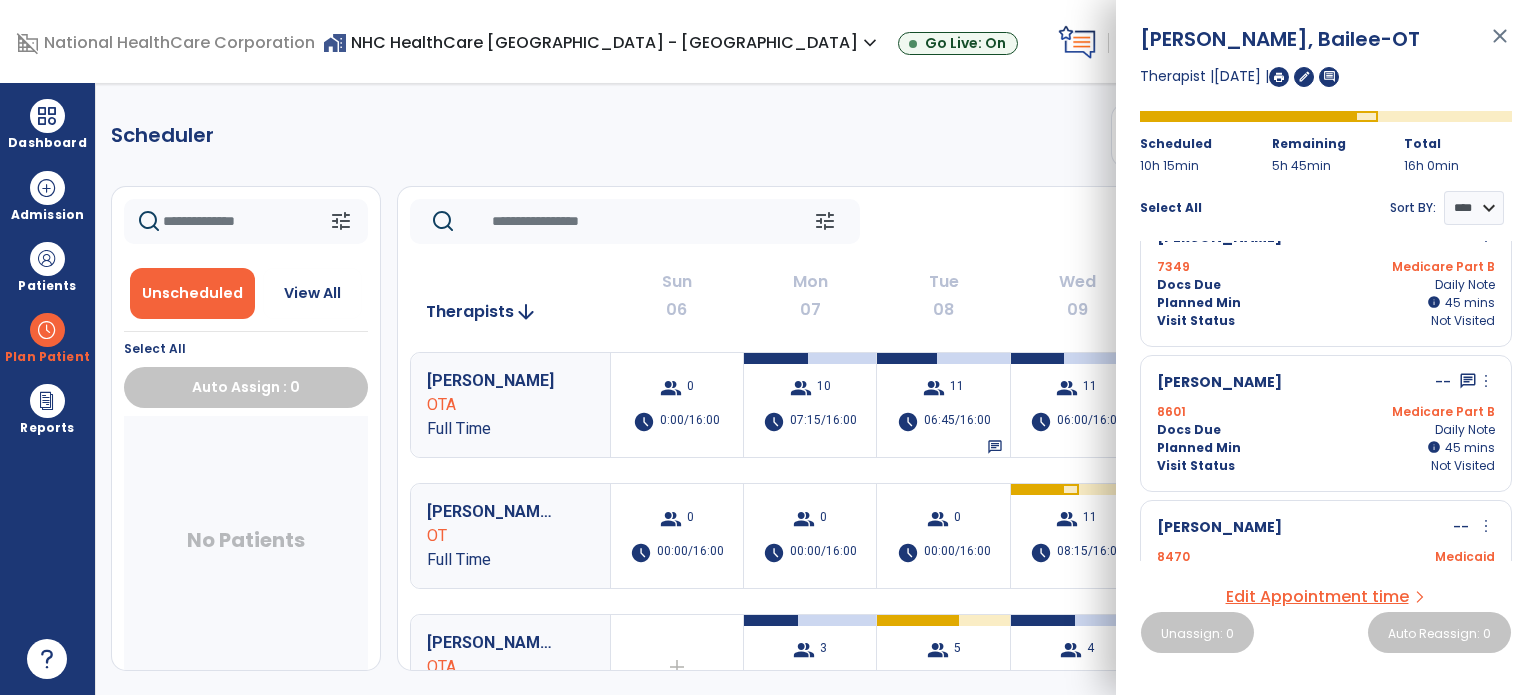 click on "more_vert" at bounding box center [1486, 381] 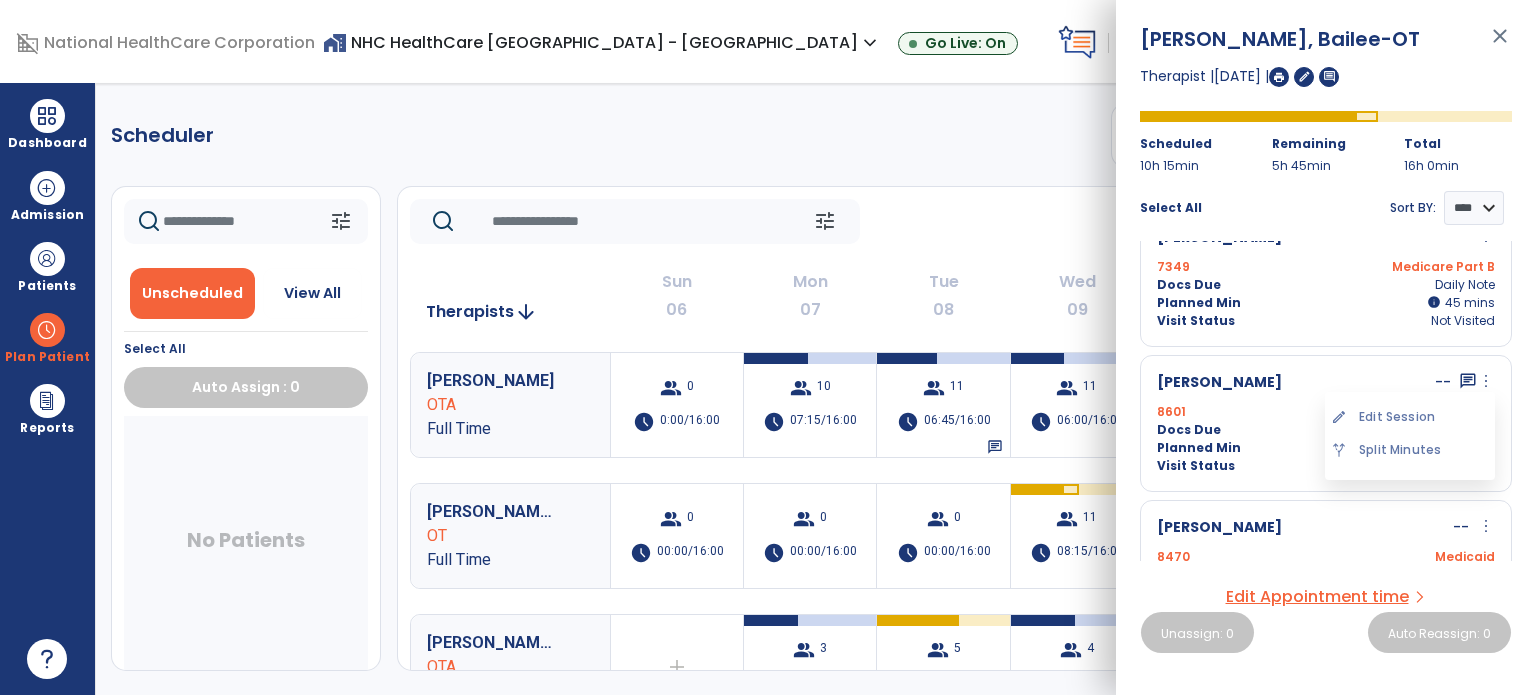 click on "Docs Due" at bounding box center [1189, 430] 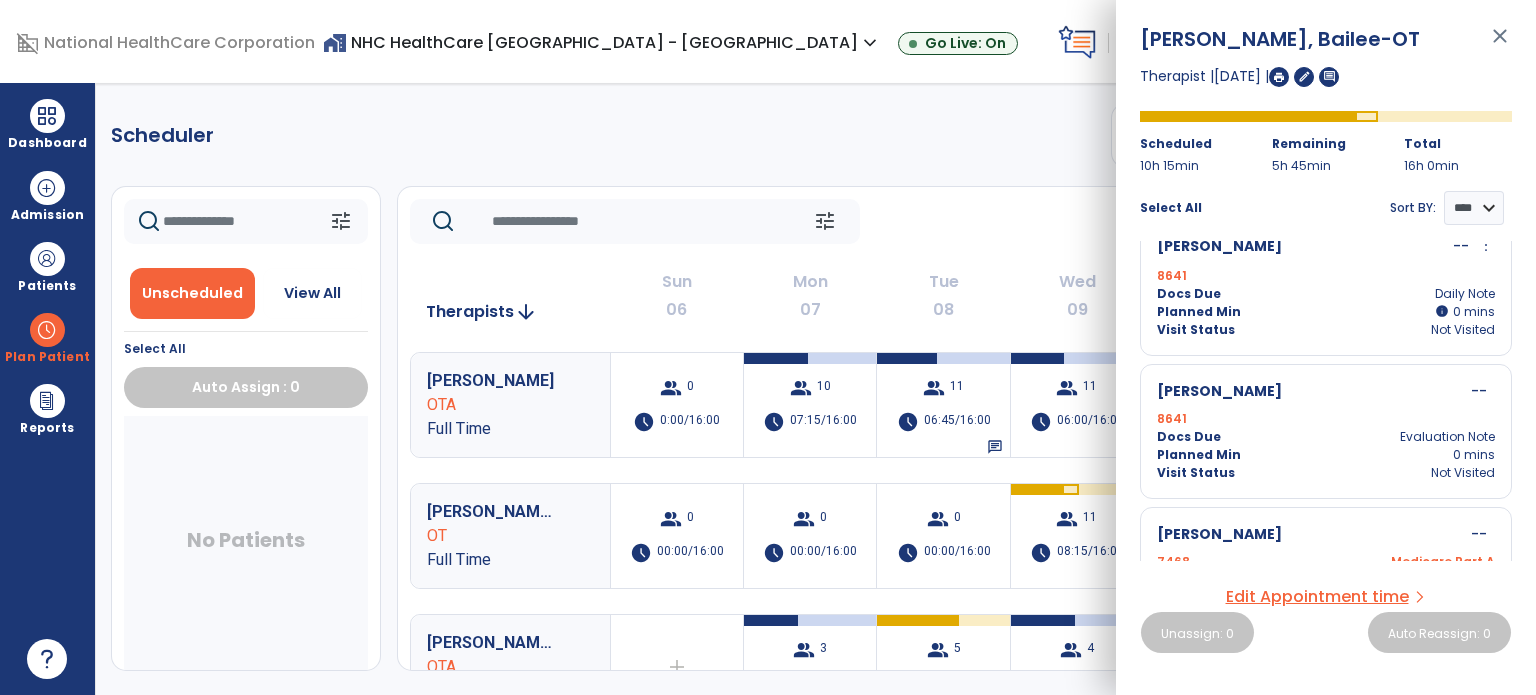 scroll, scrollTop: 2366, scrollLeft: 0, axis: vertical 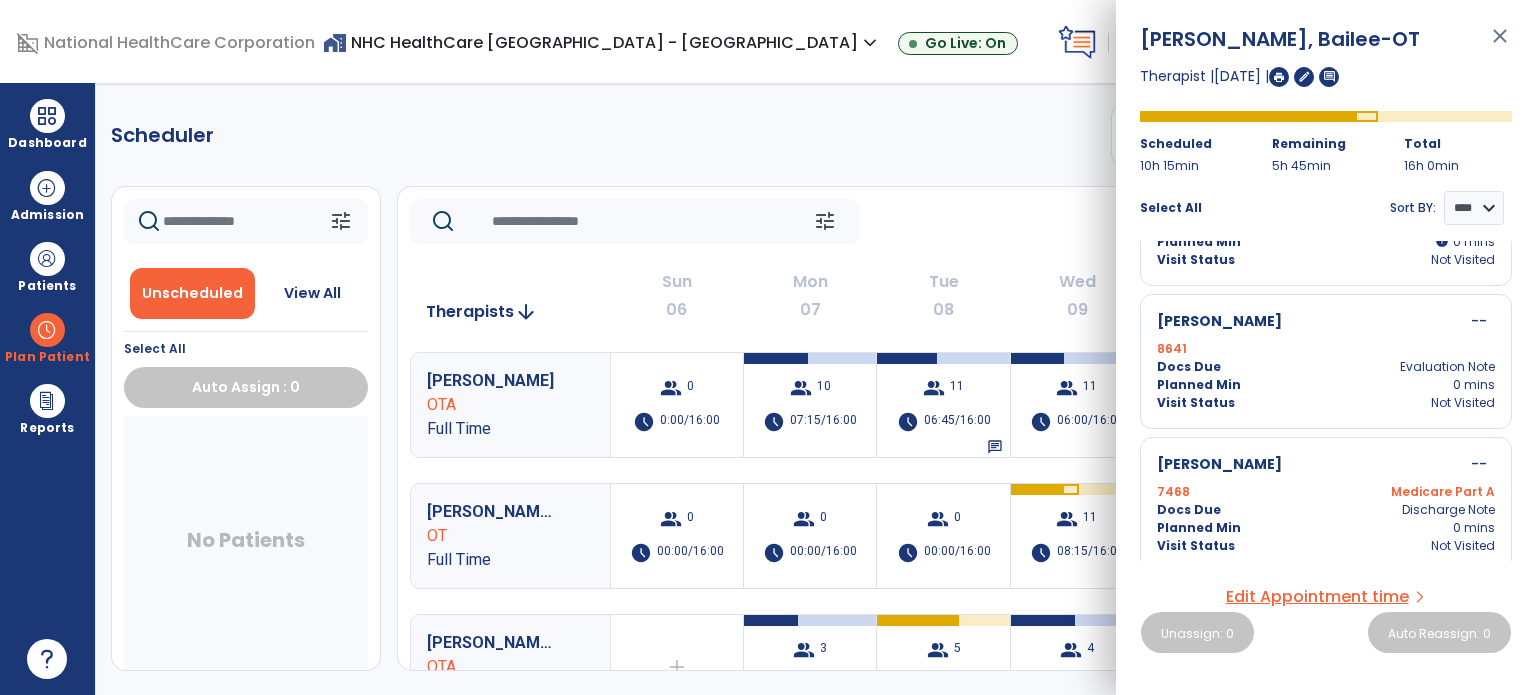 click on "Scheduler   PT   OT   ST  **** *** more_vert  Manage Labor   View All Therapists   Print" 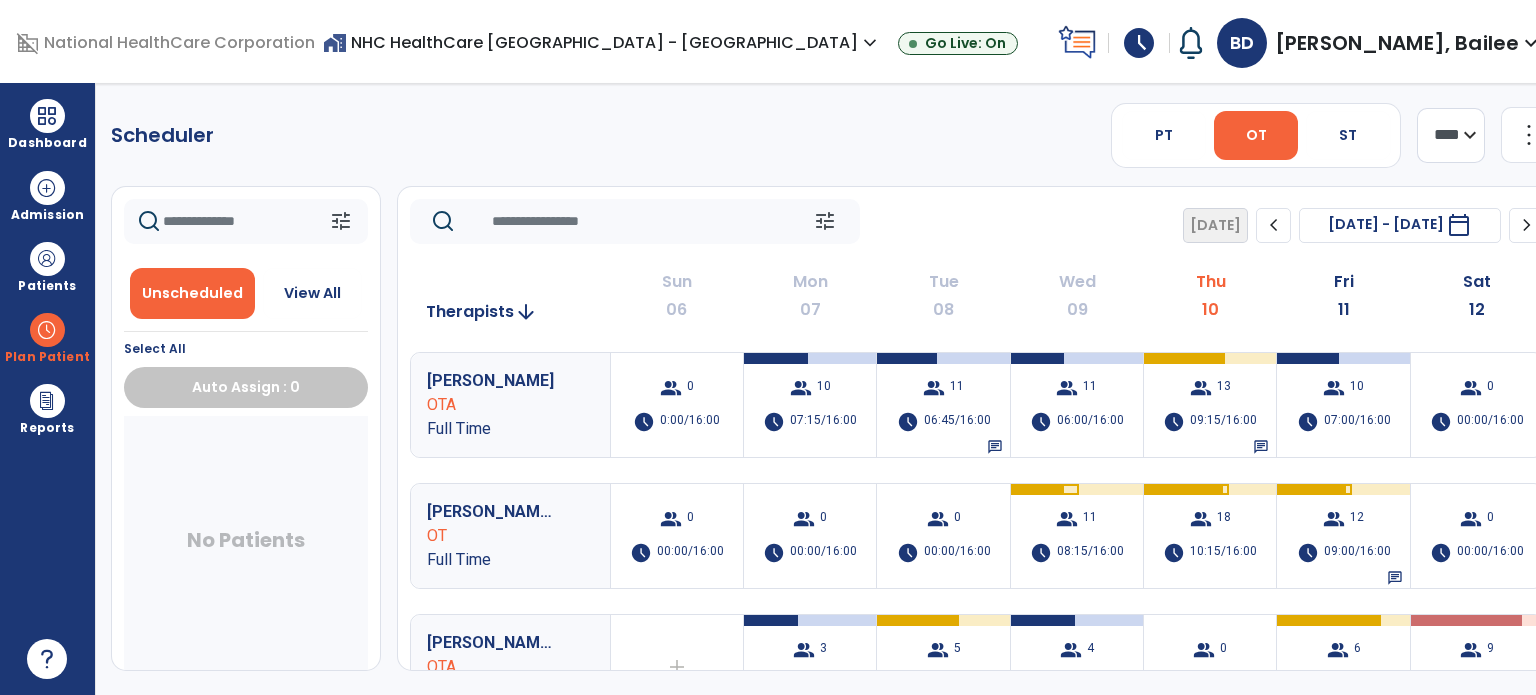 click at bounding box center [47, 116] 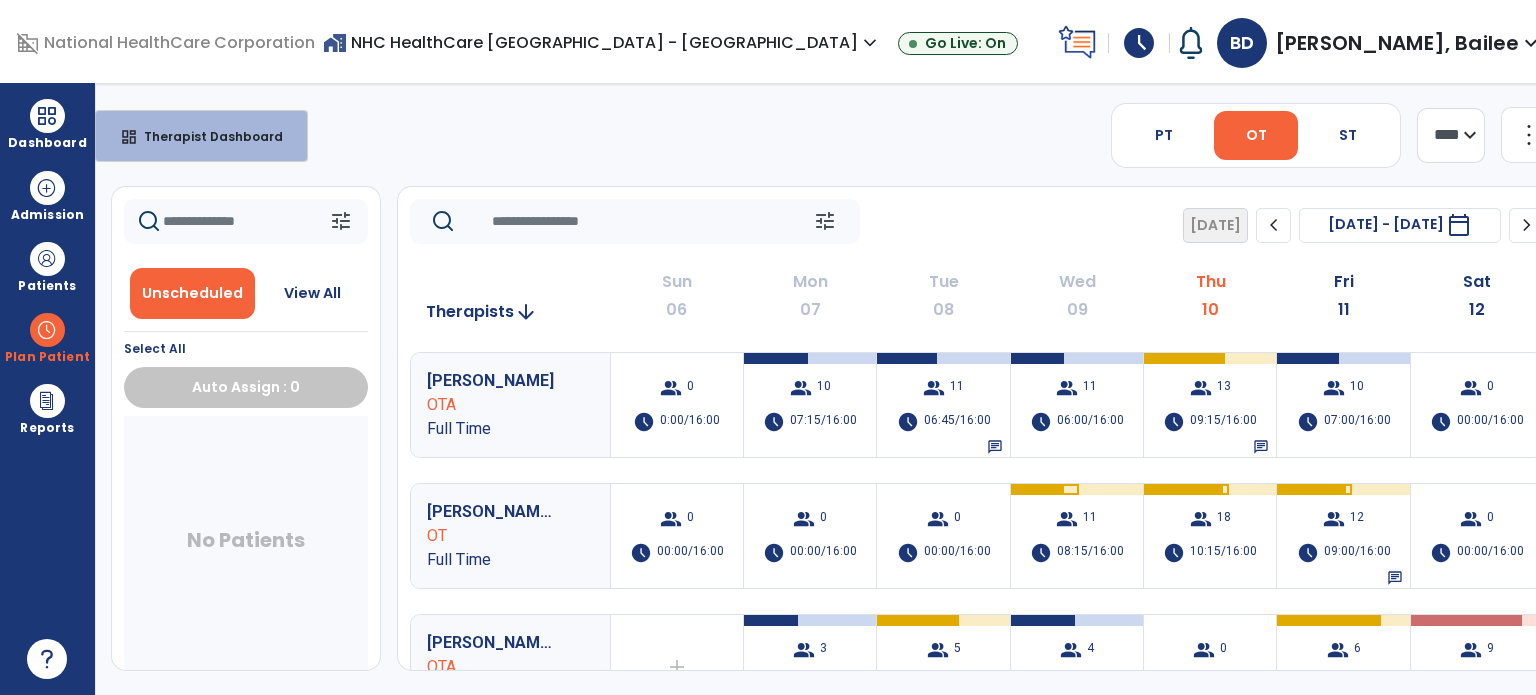 click at bounding box center (47, 330) 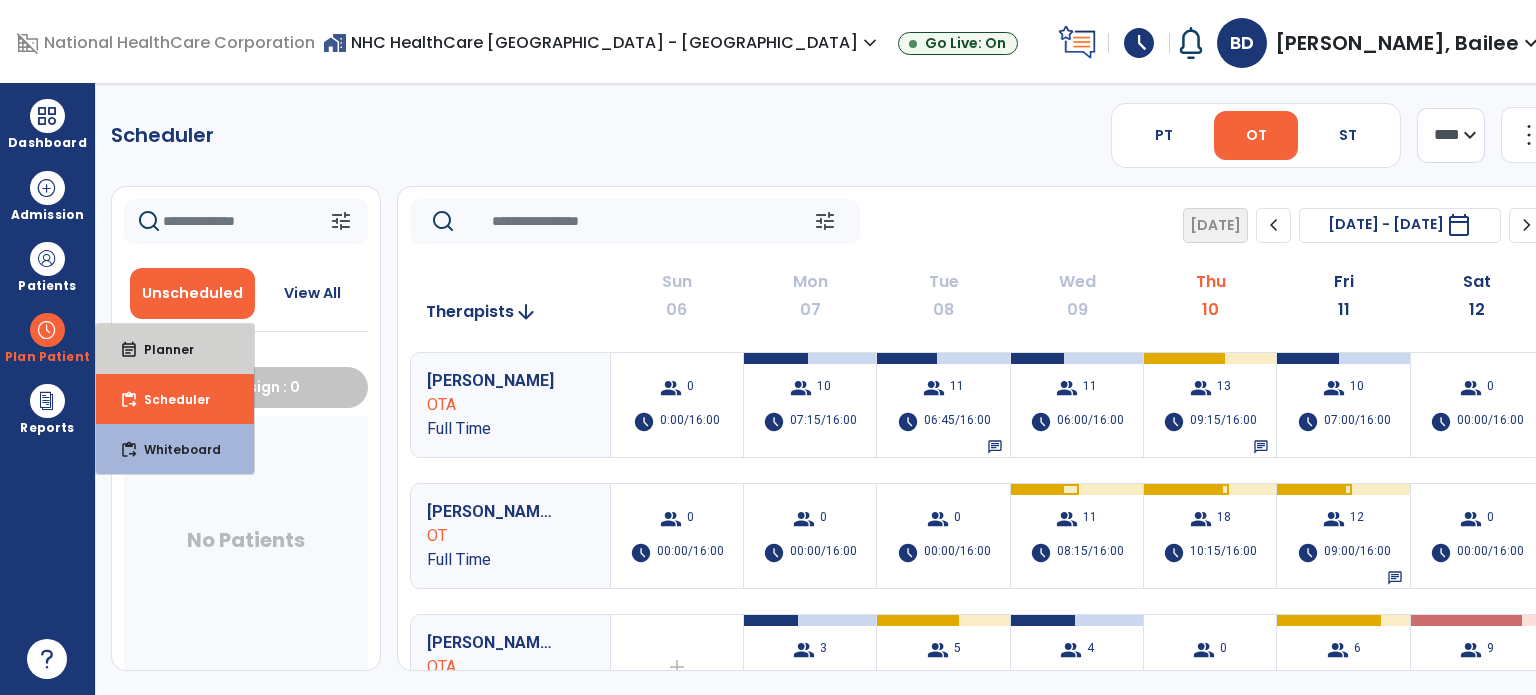 click on "event_note  Planner" at bounding box center [175, 349] 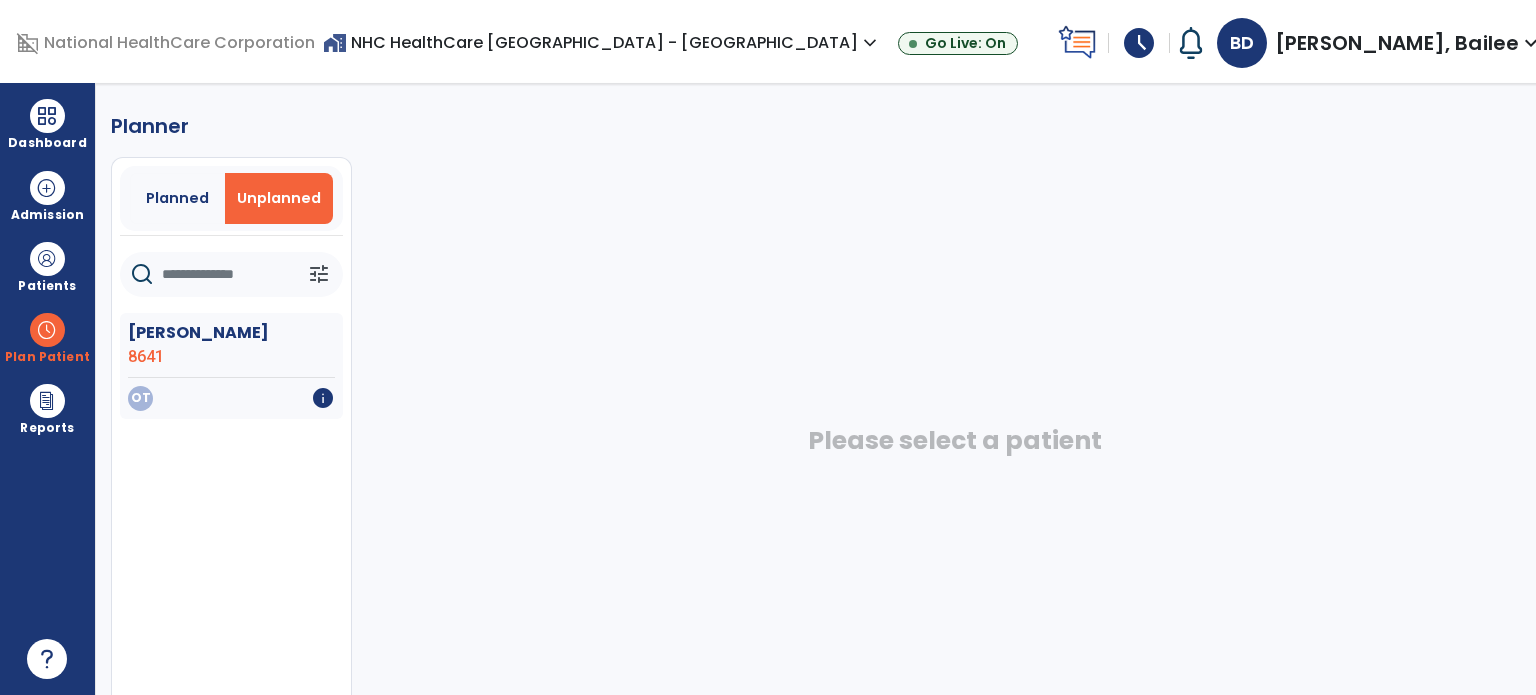 click on "Planned" at bounding box center [178, 198] 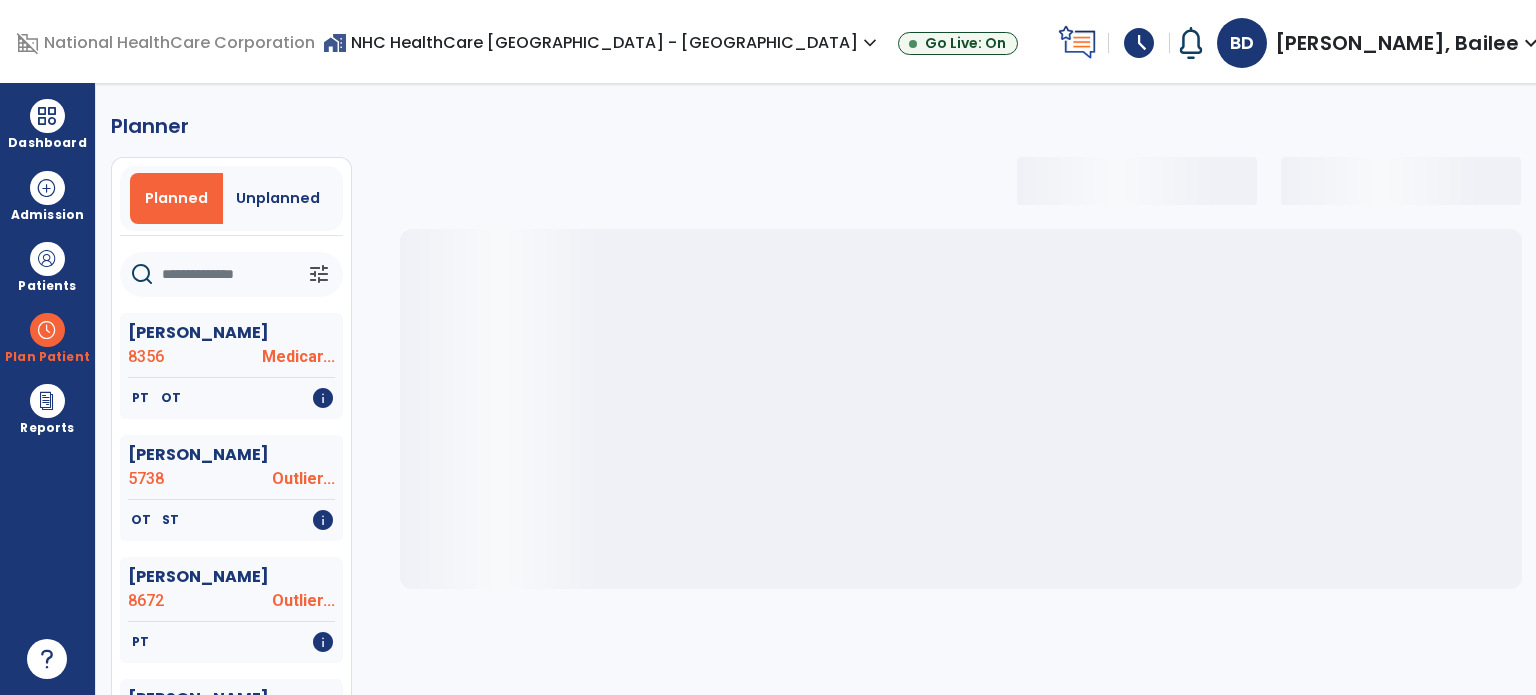 click 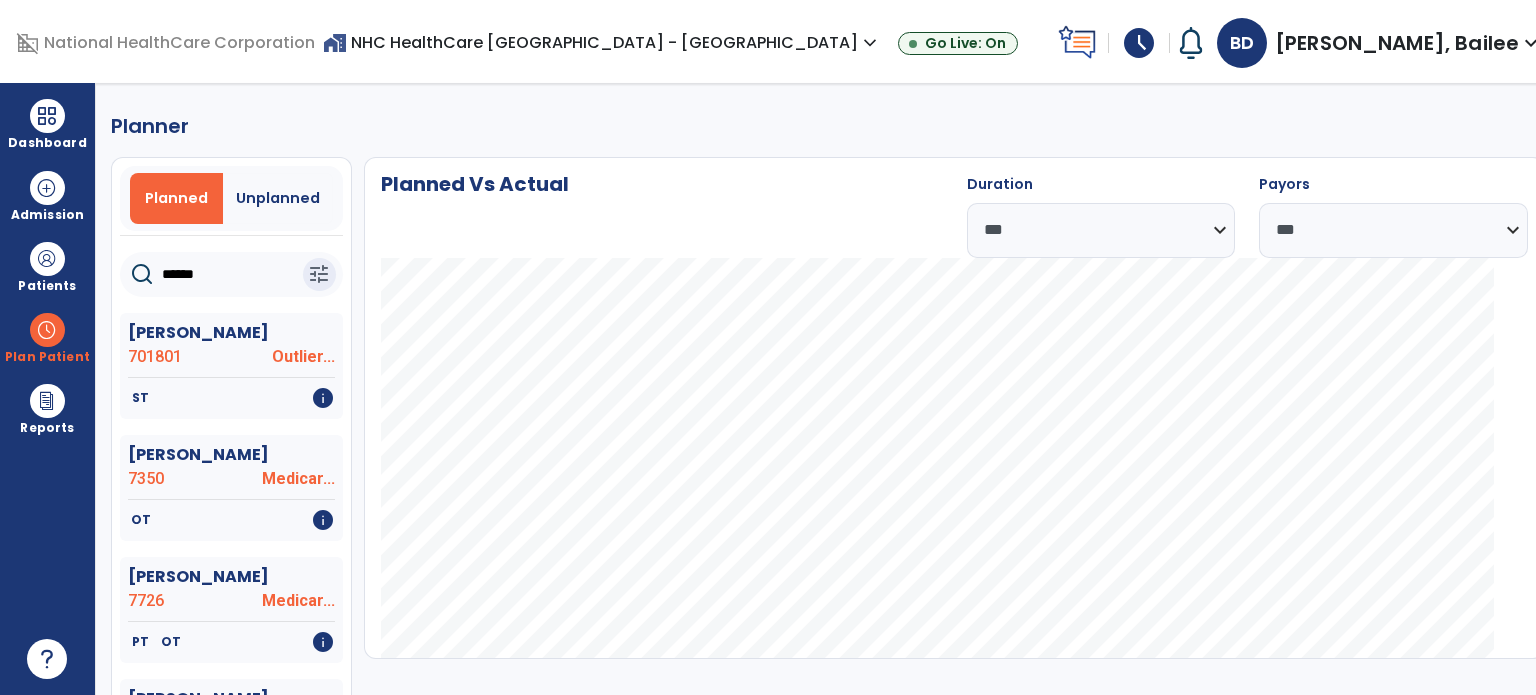 type on "******" 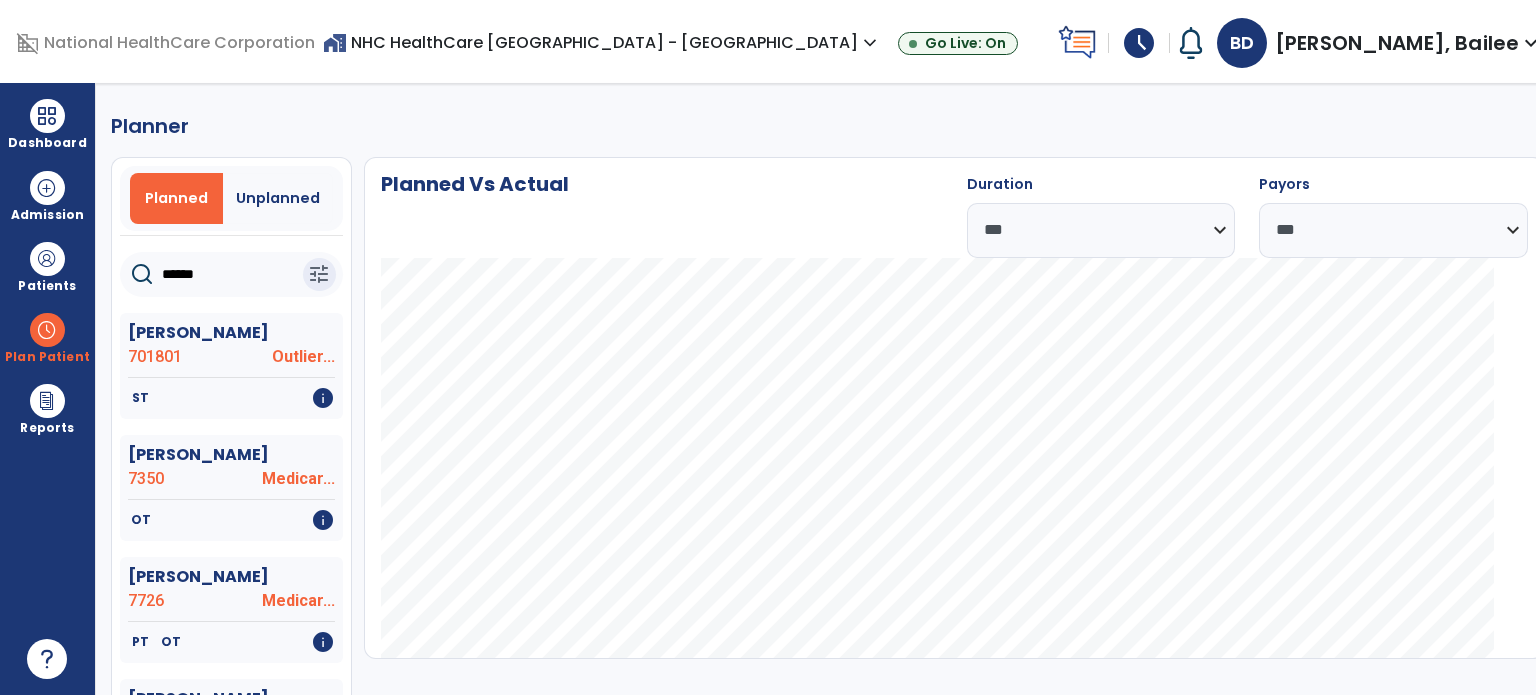 scroll, scrollTop: 67, scrollLeft: 0, axis: vertical 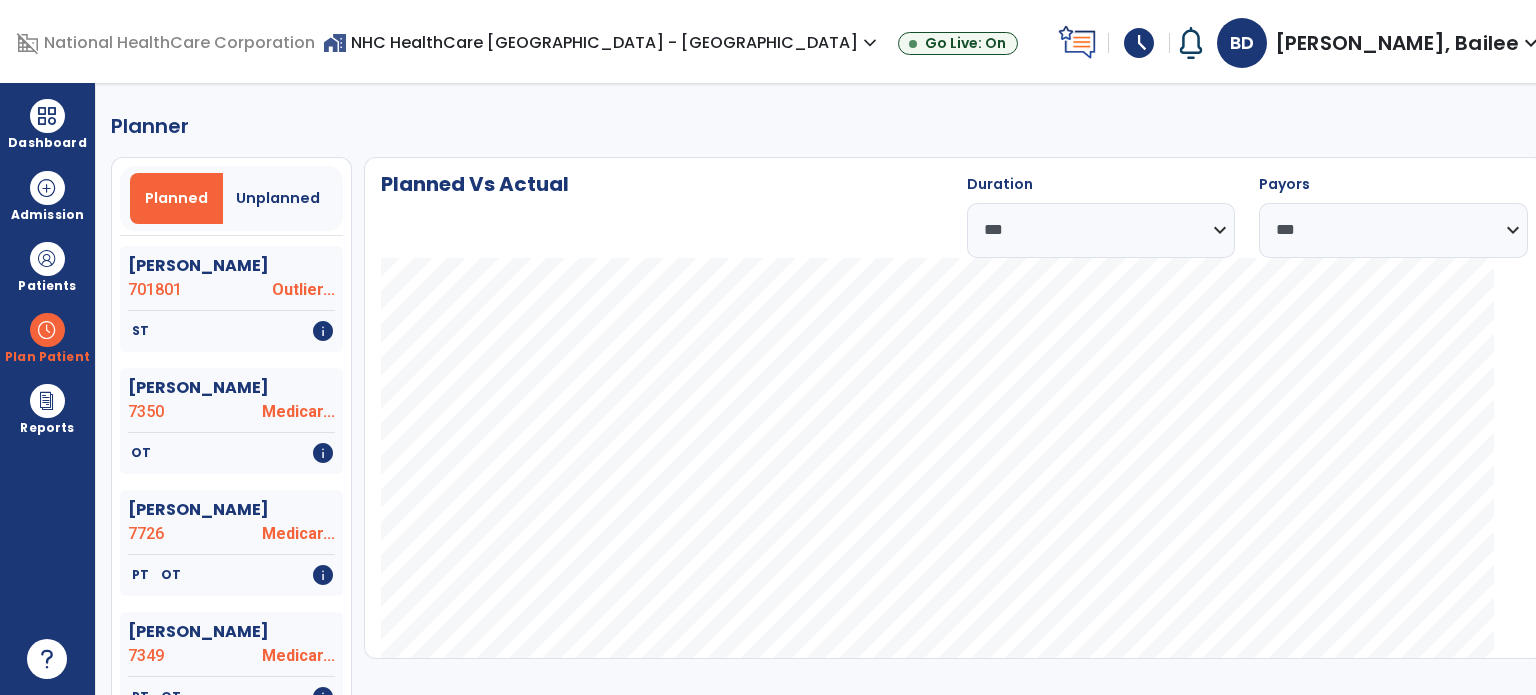 click on "7349" 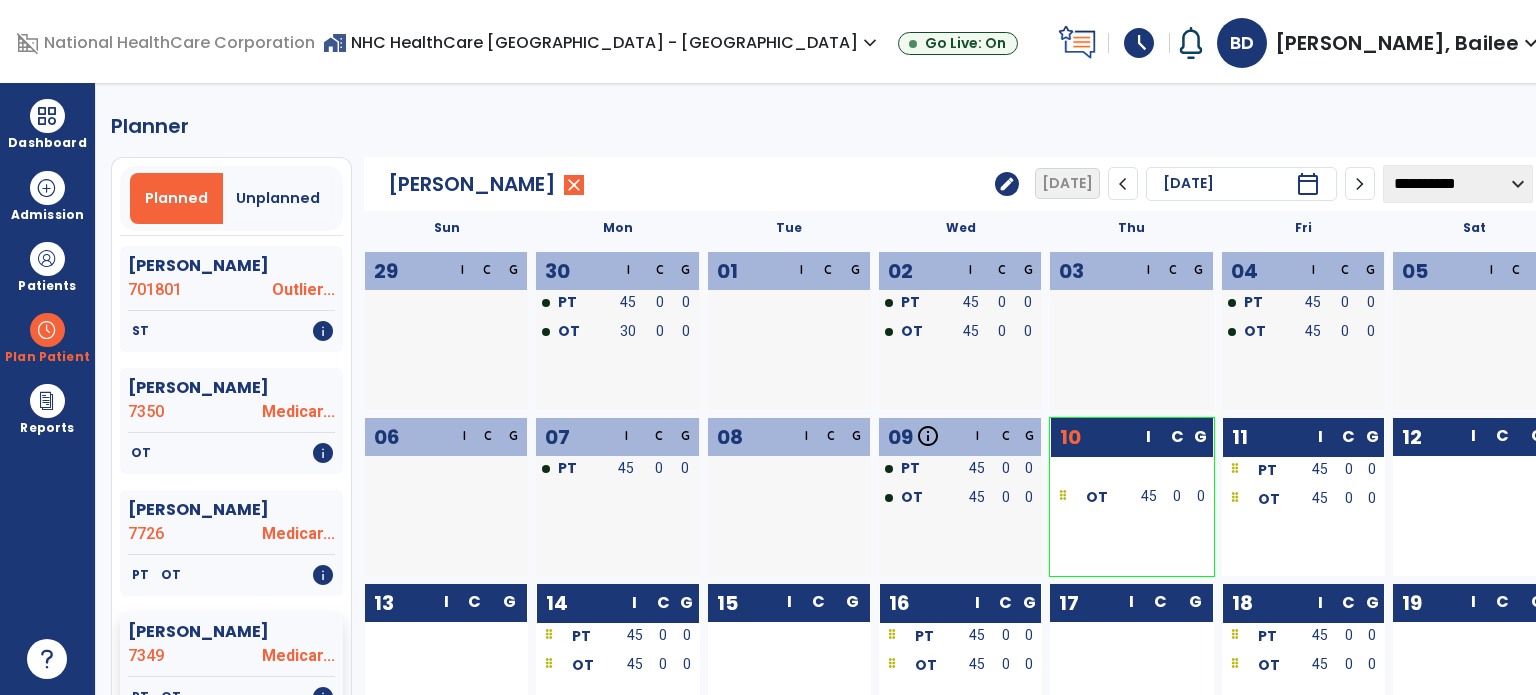 click at bounding box center (1091, 526) 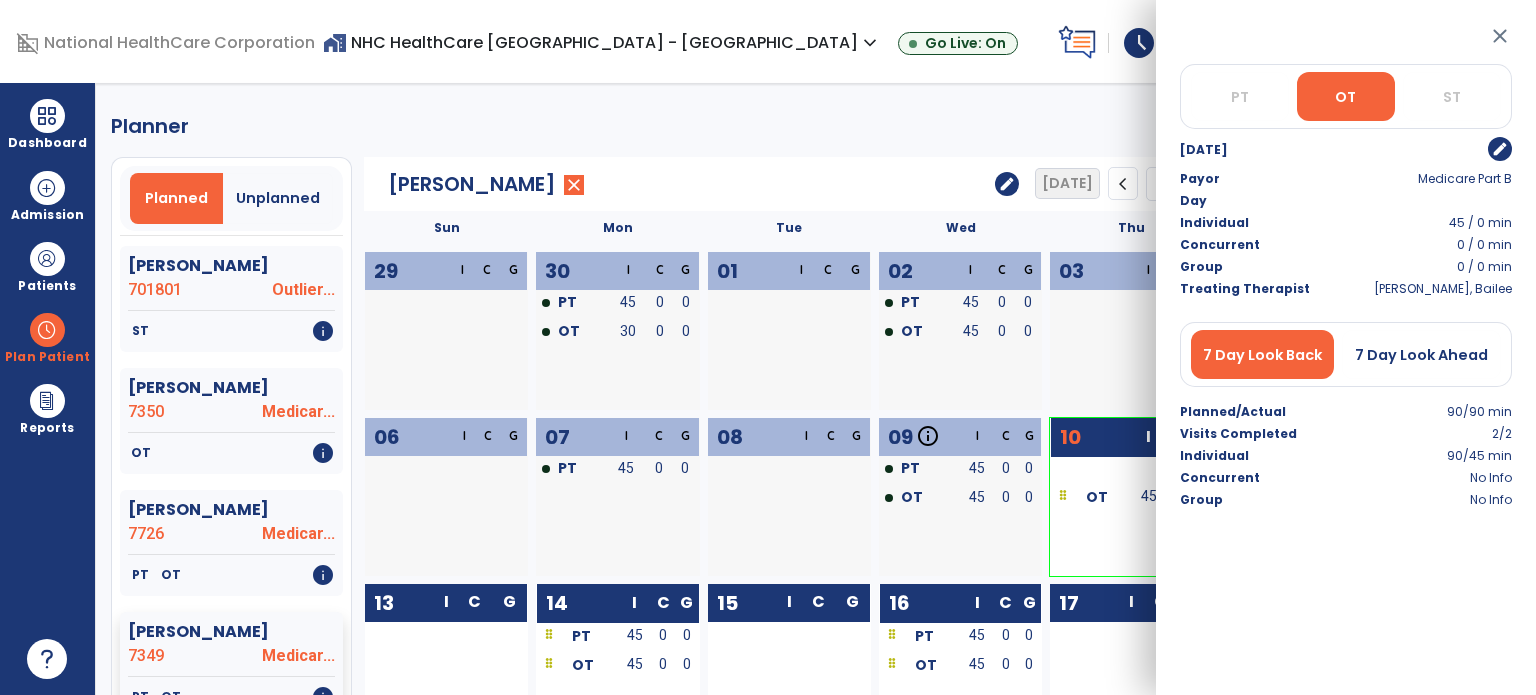 click on "edit" at bounding box center (1500, 149) 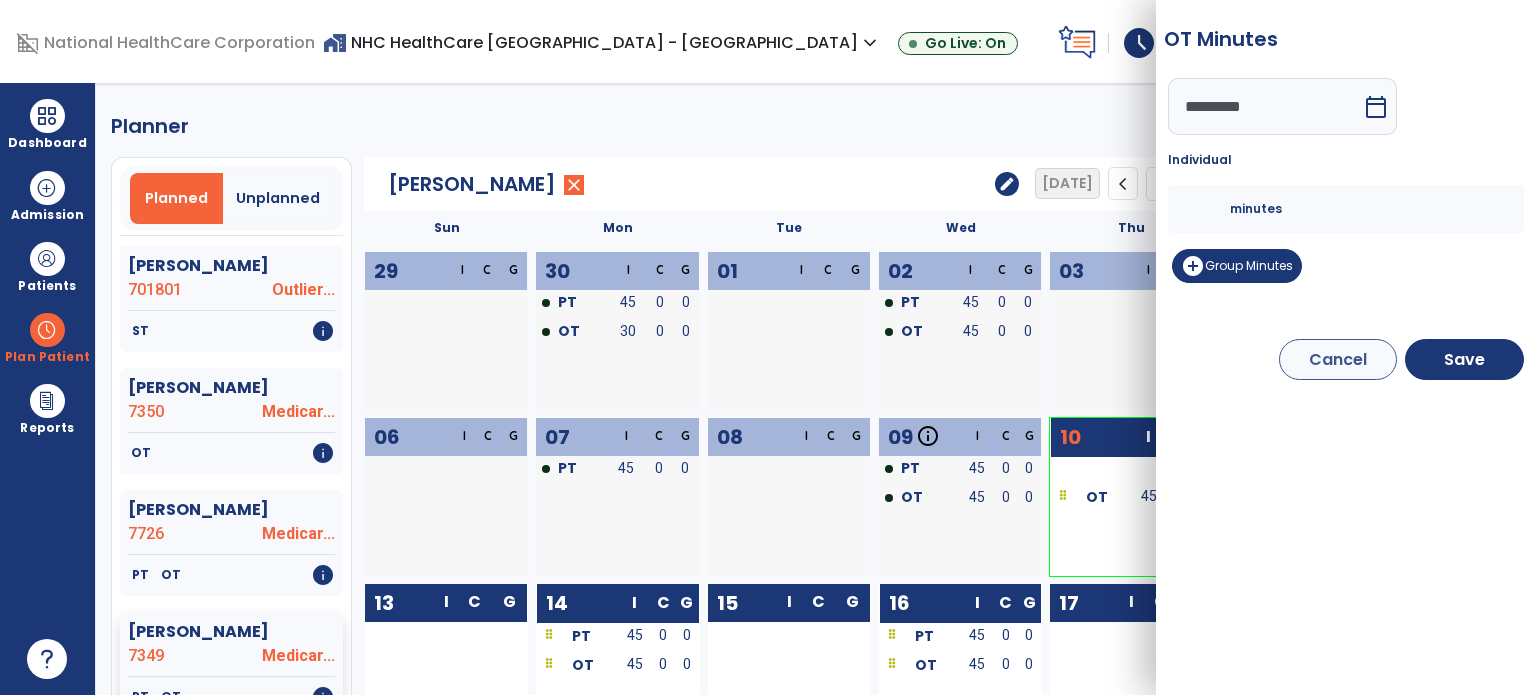 click on "**" at bounding box center (1206, 209) 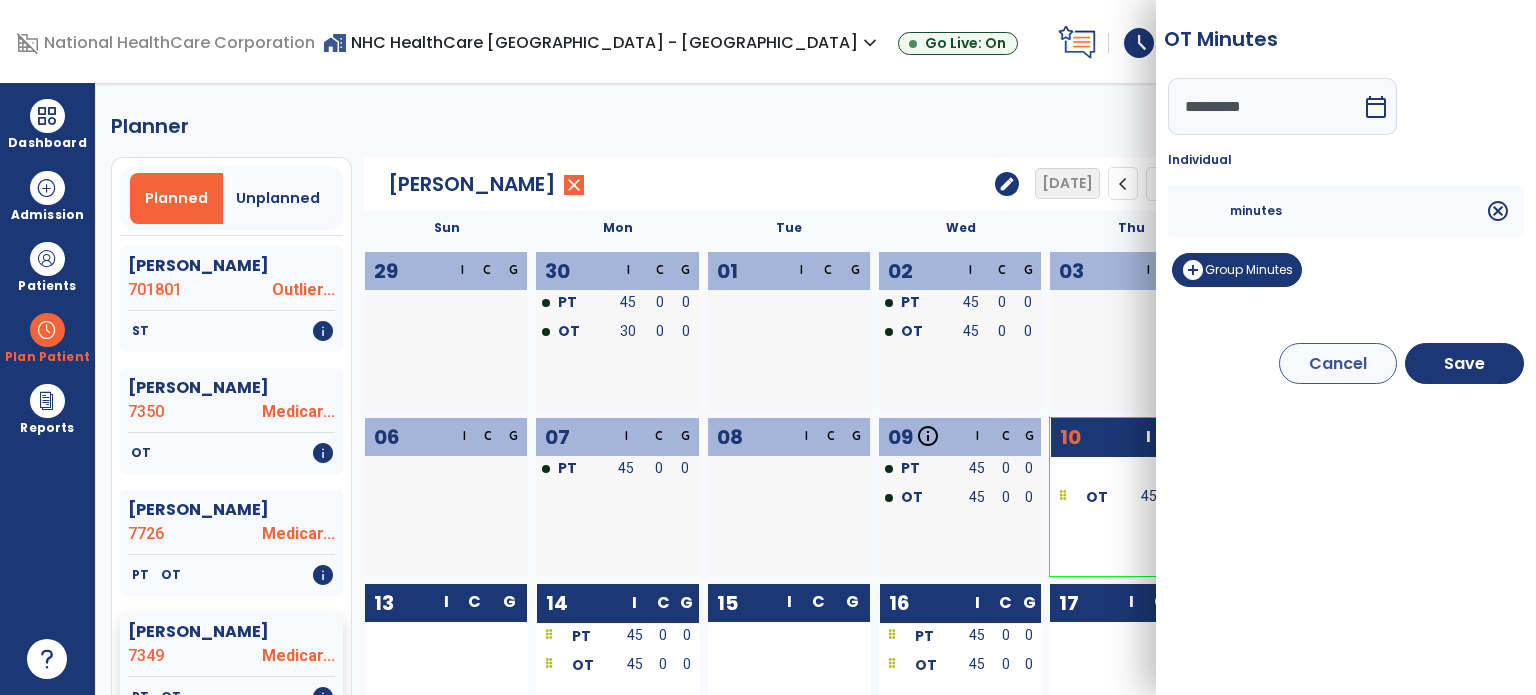 type 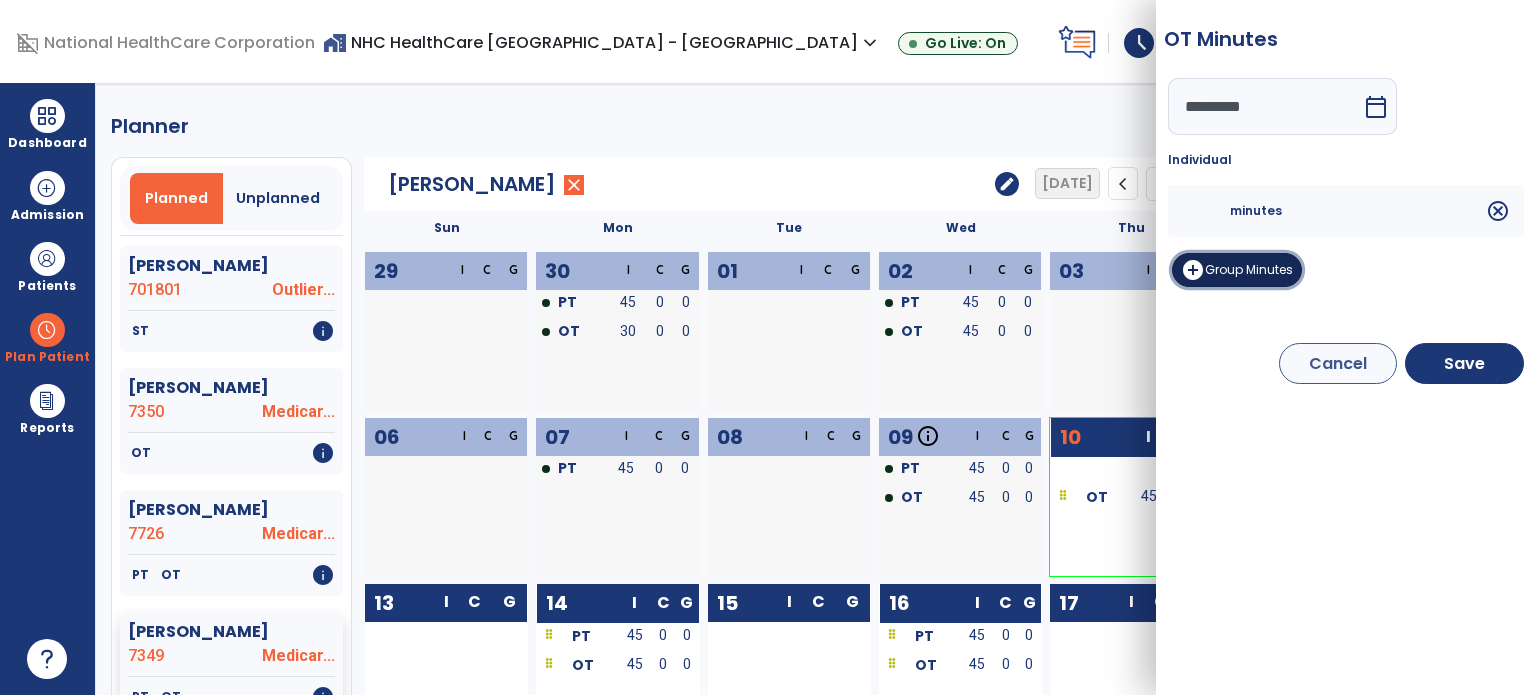 click on "add_circle" at bounding box center (1193, 270) 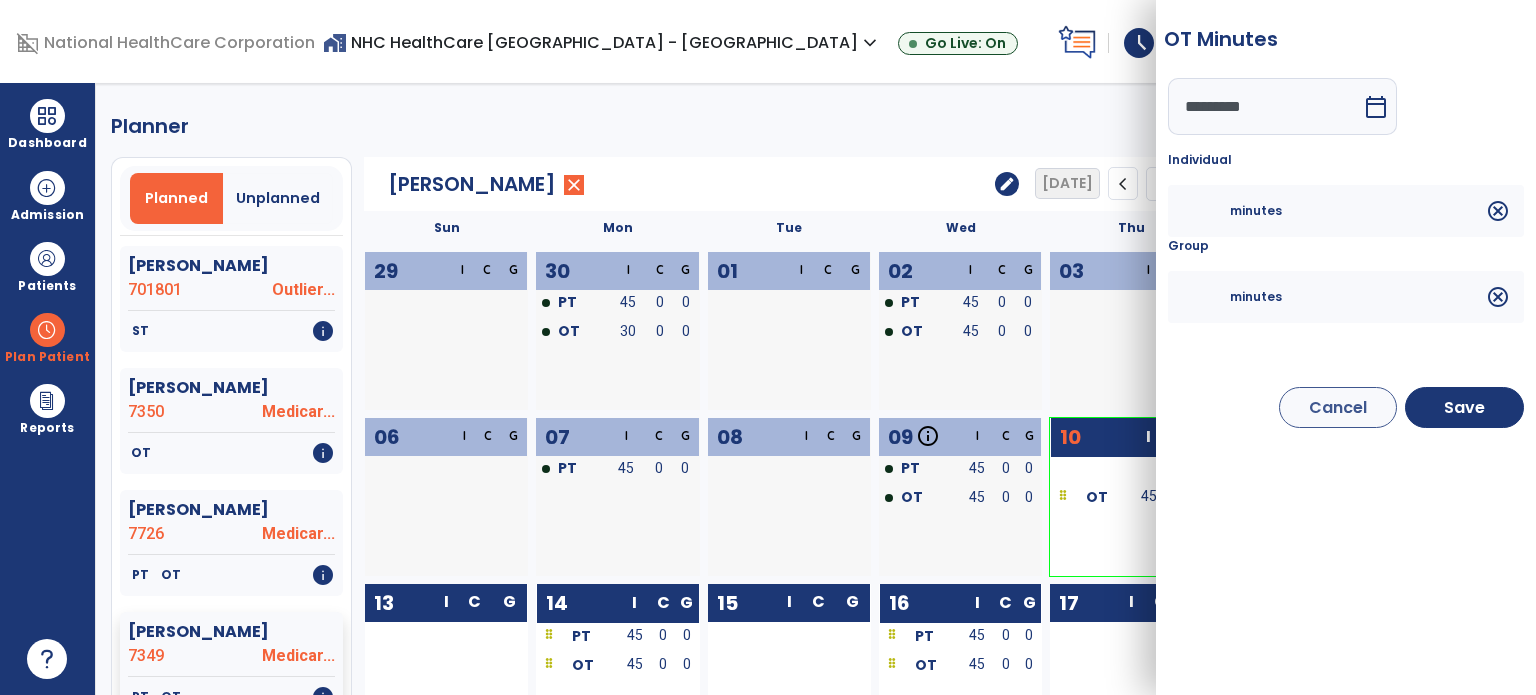 click at bounding box center (1206, 297) 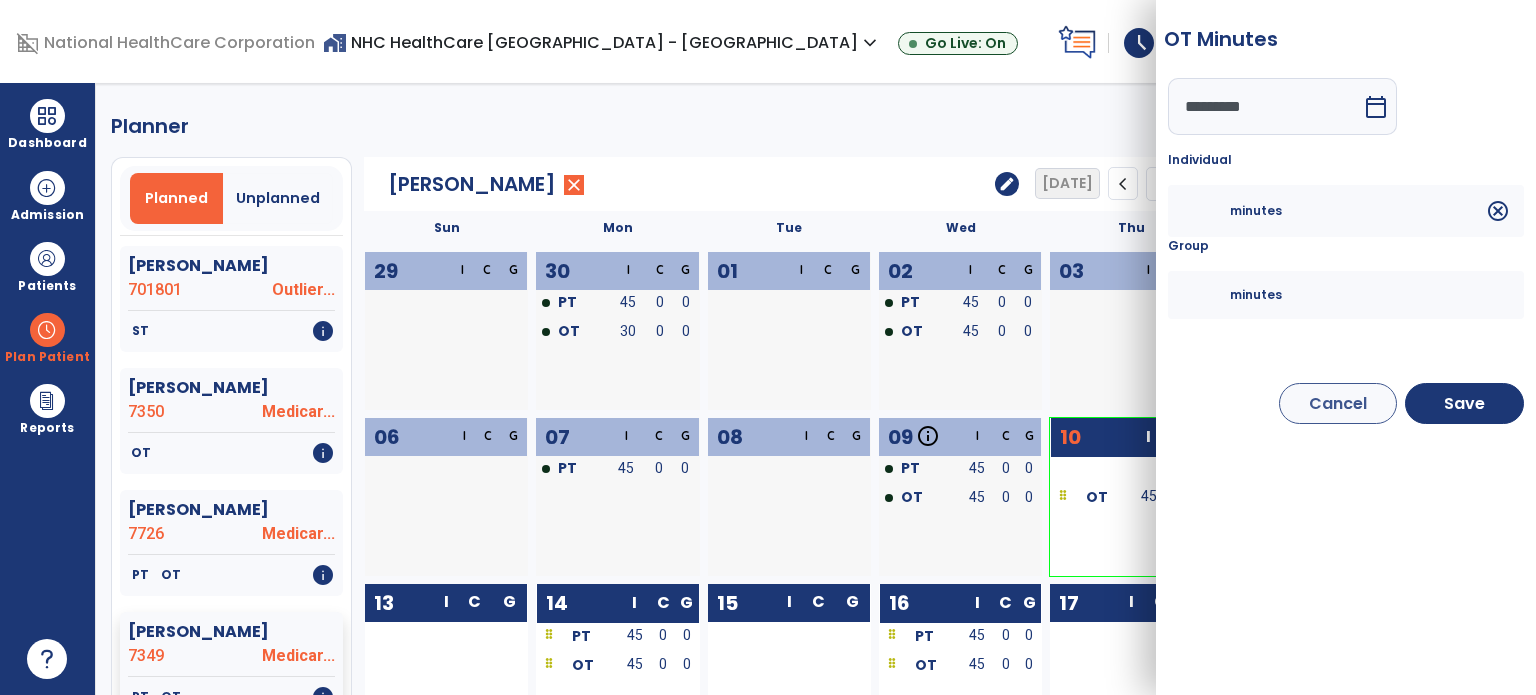 type on "**" 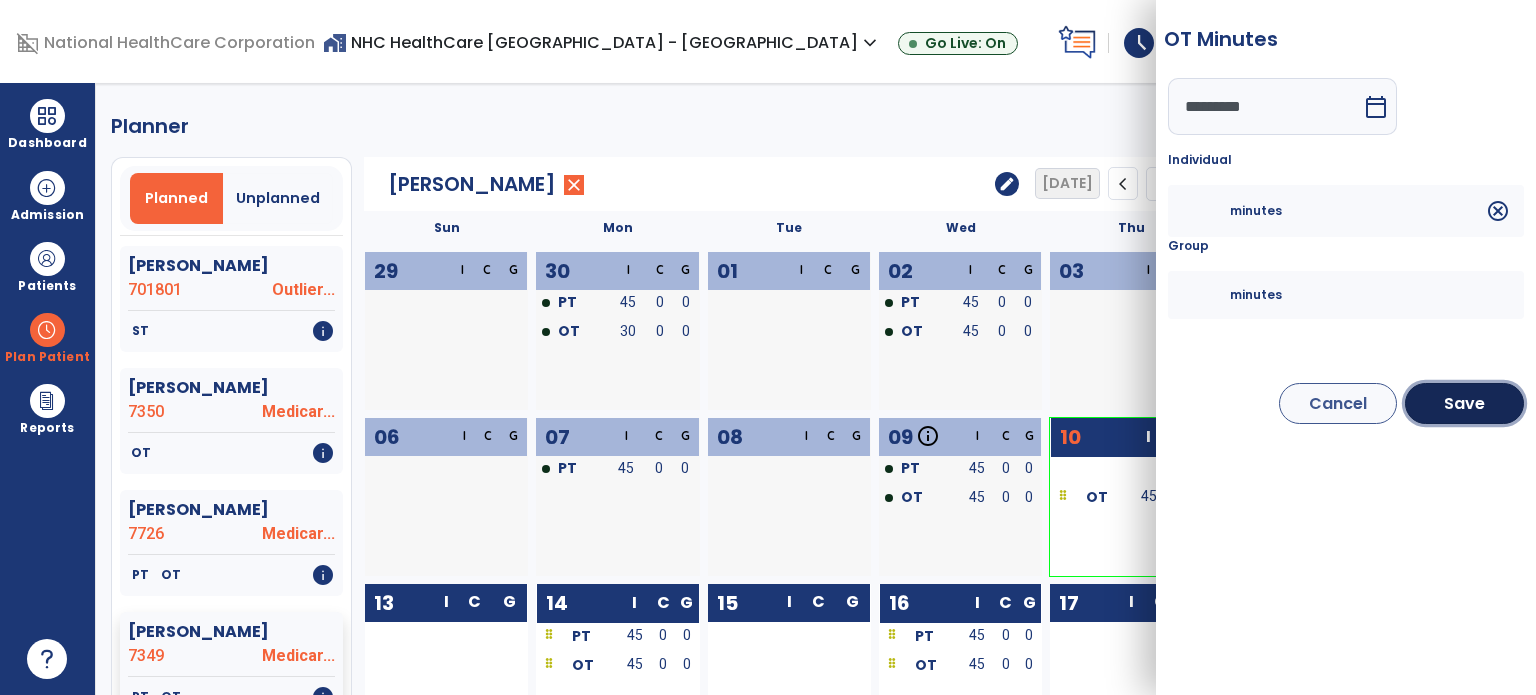 click on "Save" at bounding box center (1464, 403) 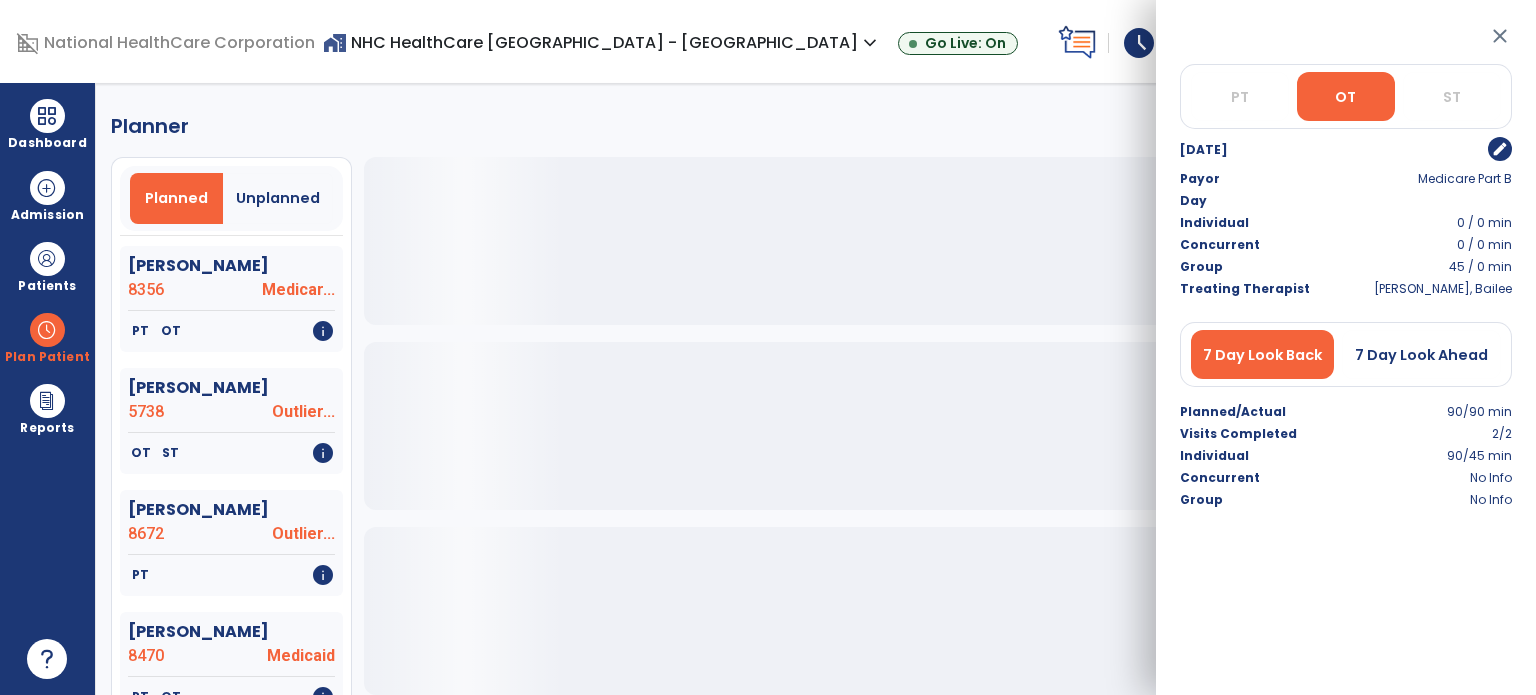 click on "close" at bounding box center [1500, 36] 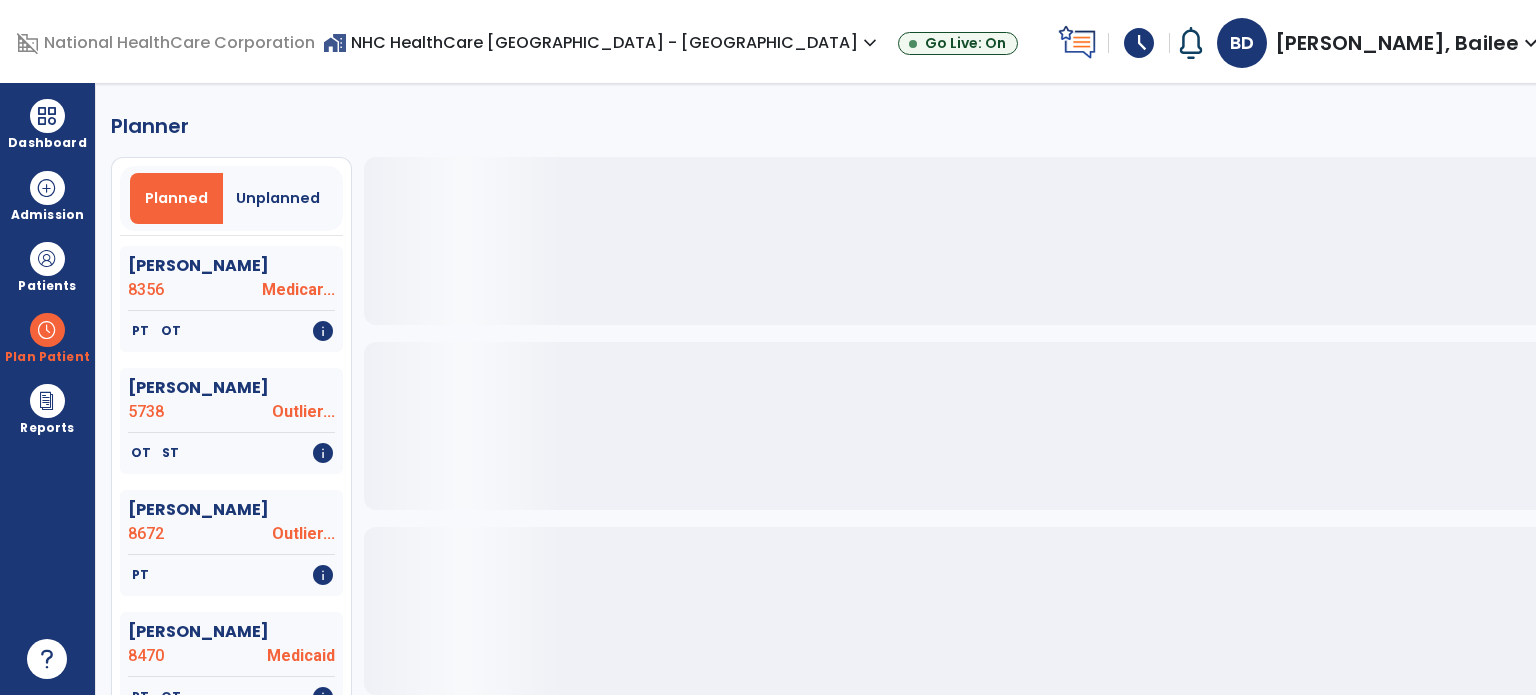 scroll, scrollTop: 0, scrollLeft: 0, axis: both 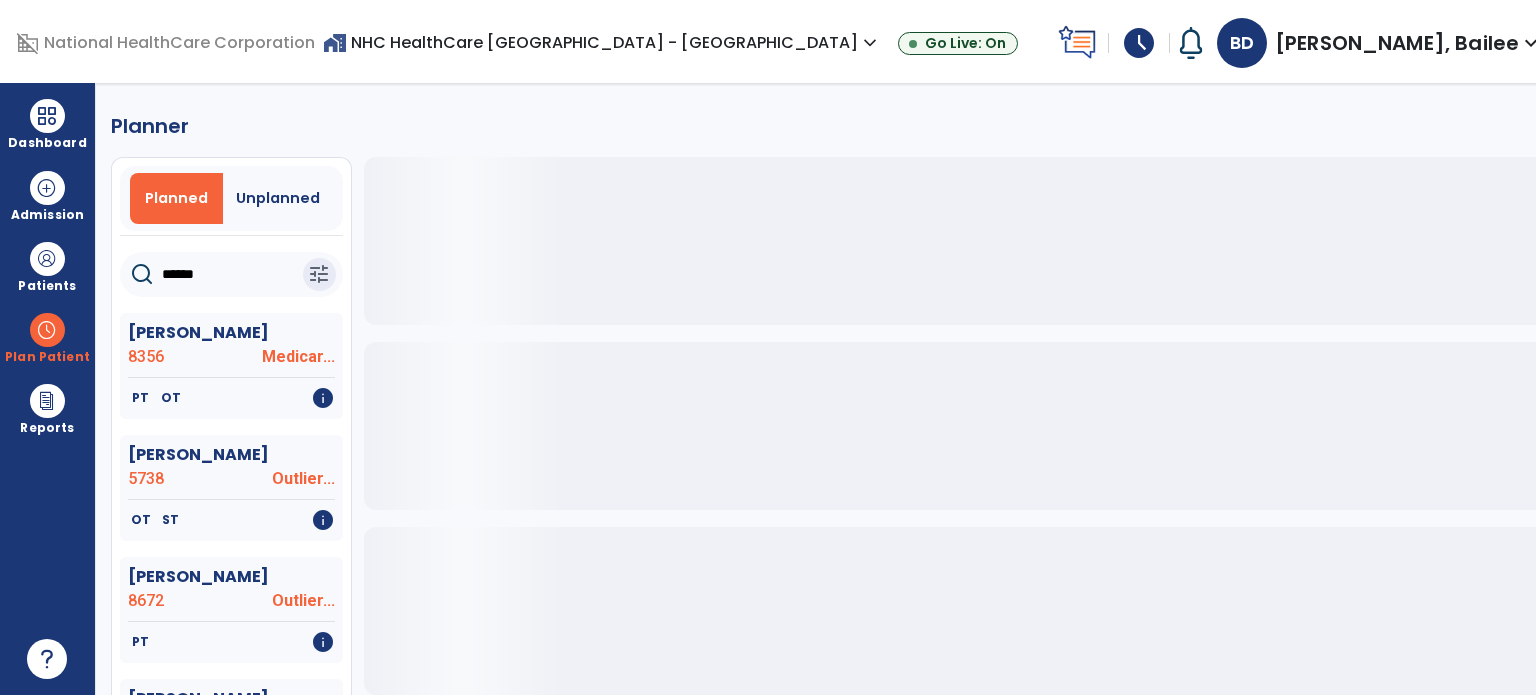 click on "******" 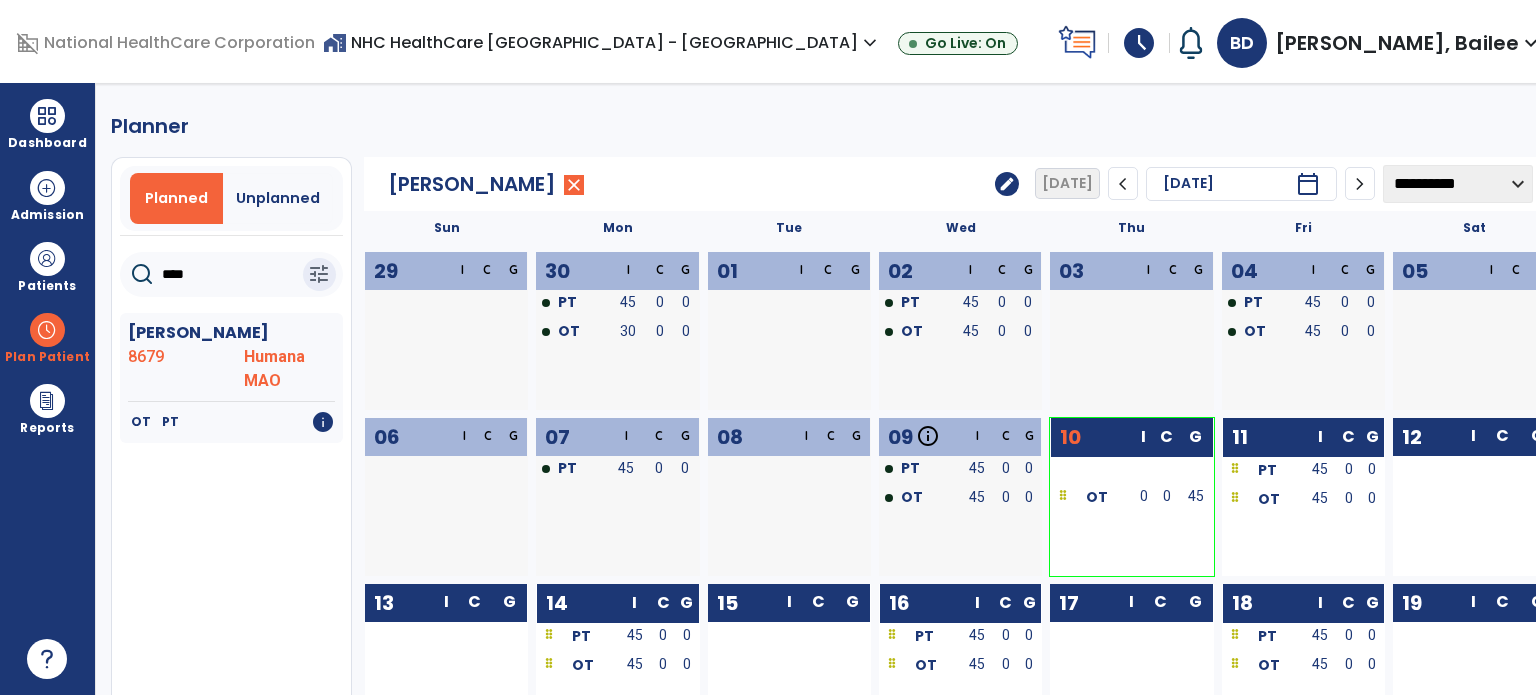 type on "****" 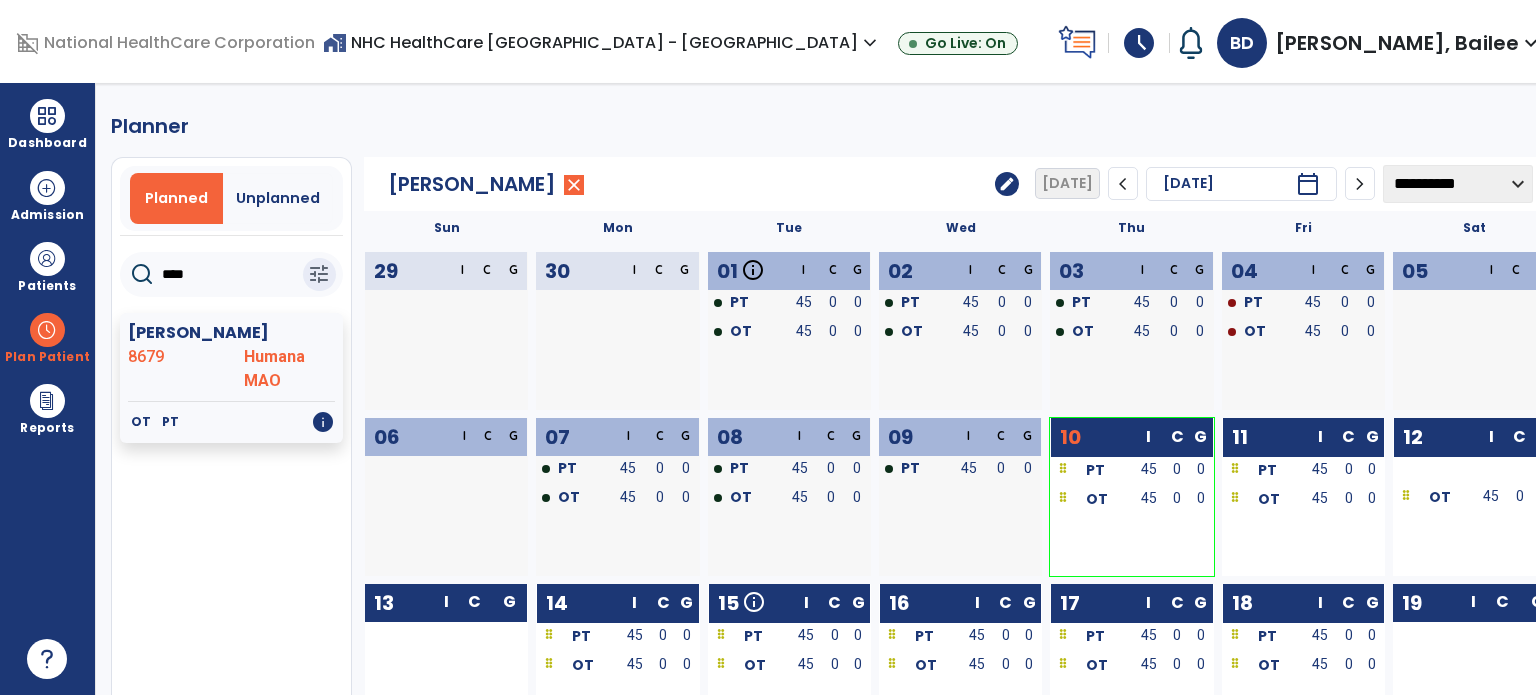 click on "OT" at bounding box center (1091, 498) 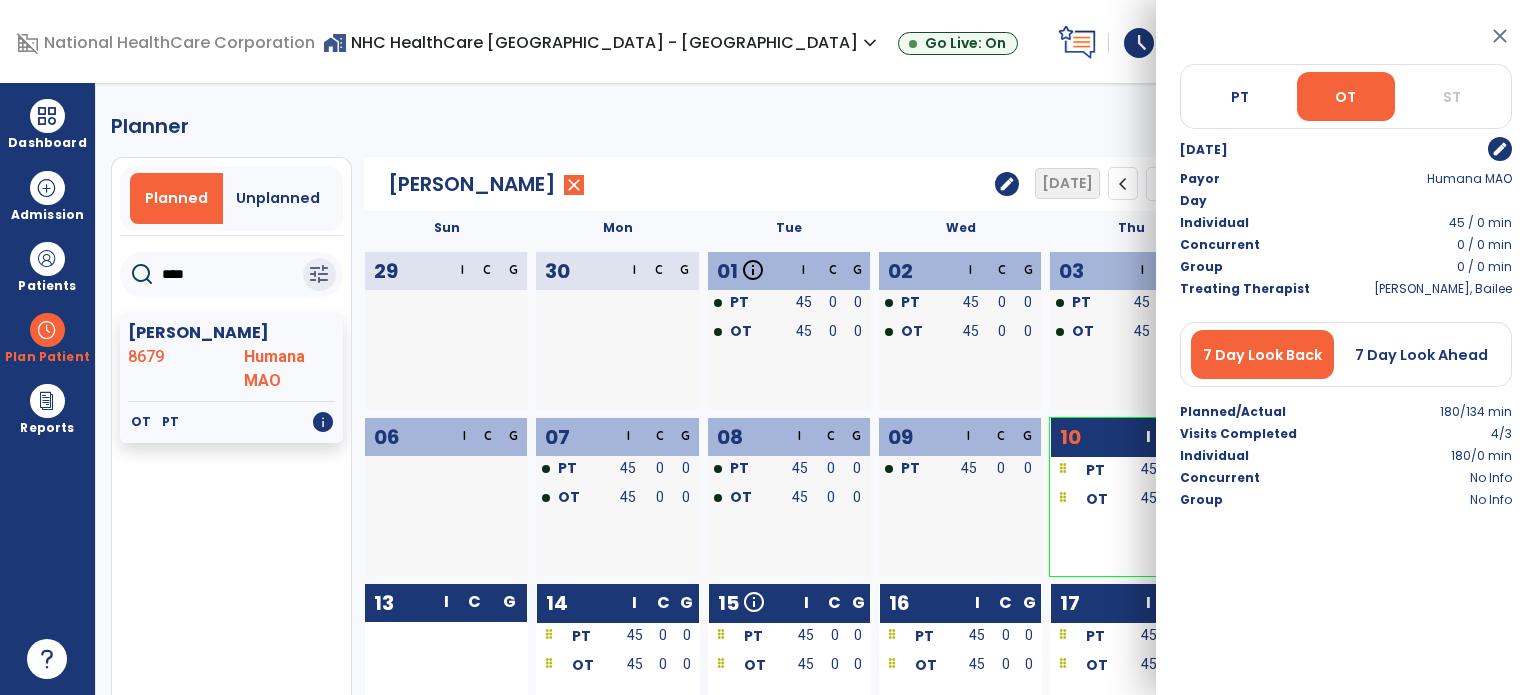 click on "edit" at bounding box center (1500, 149) 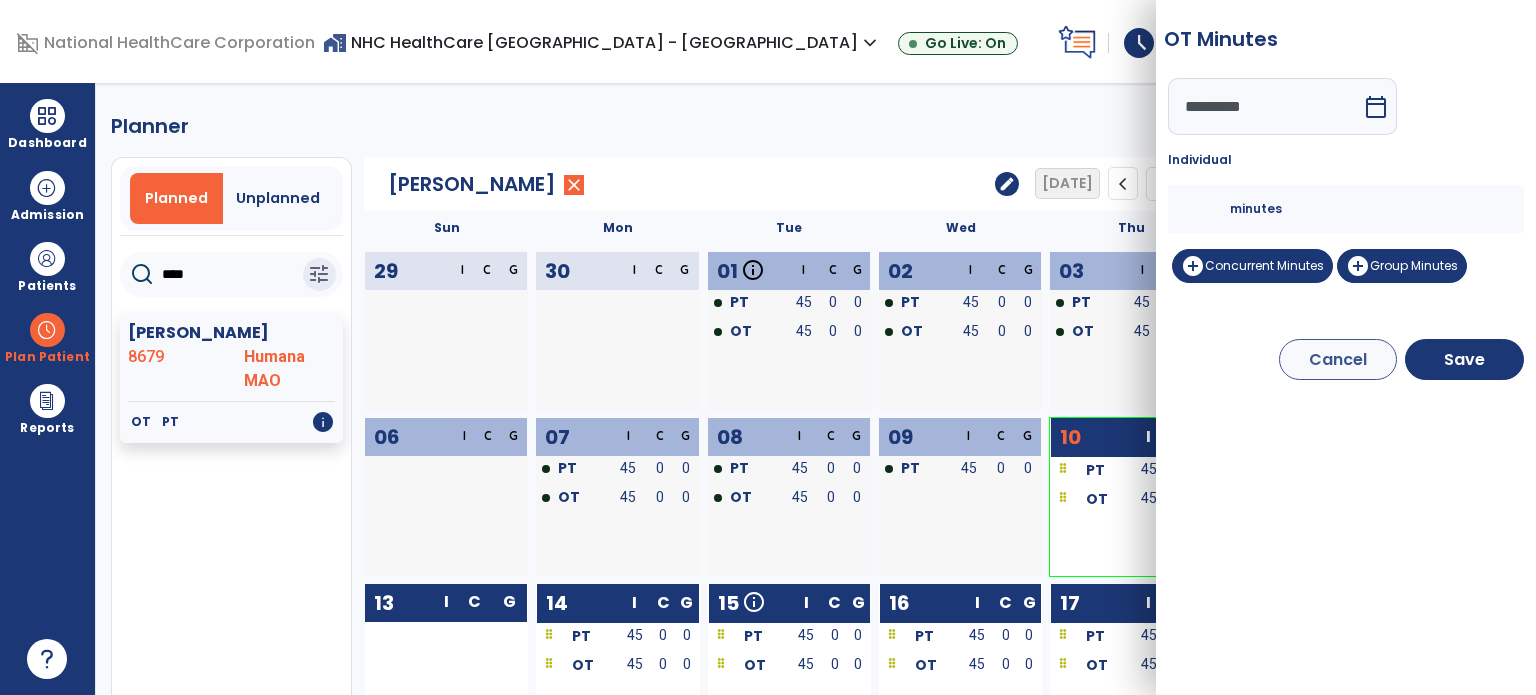 click on "**" at bounding box center (1206, 209) 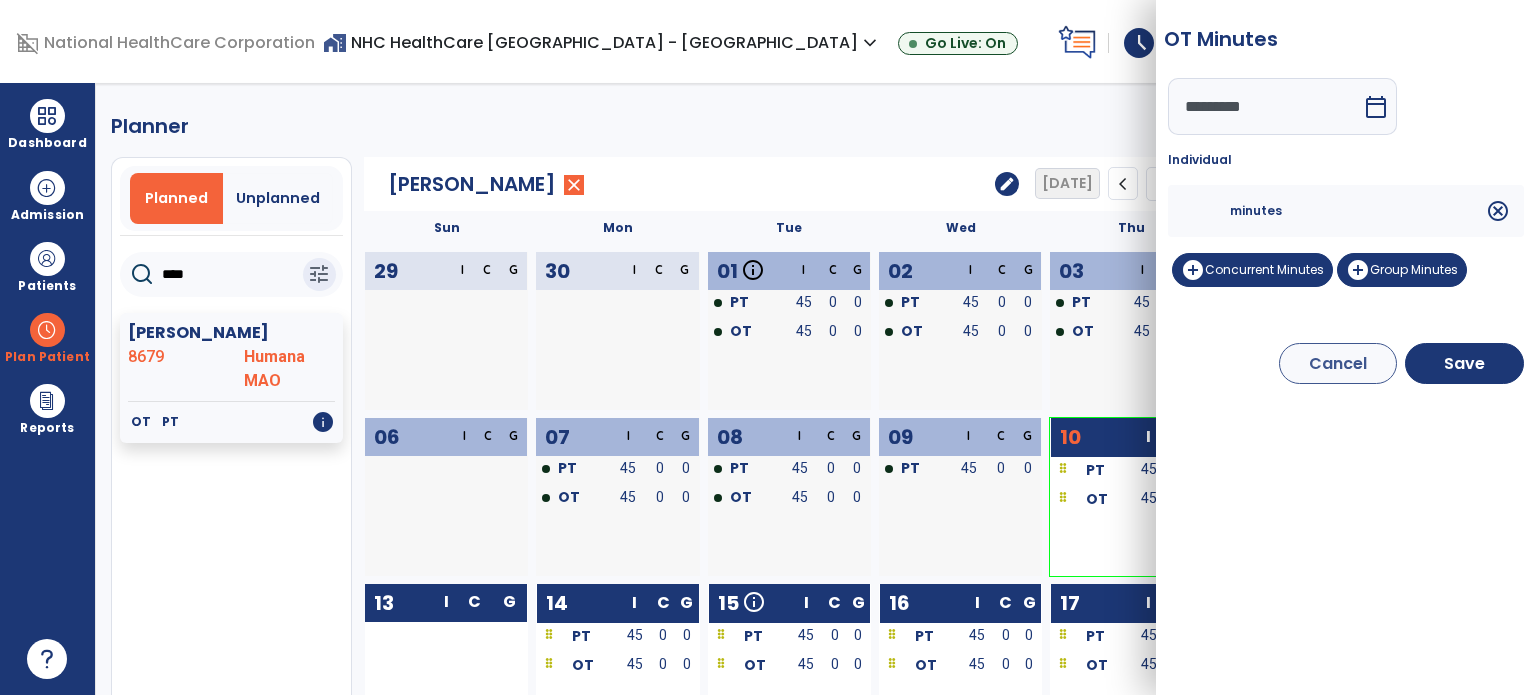 type 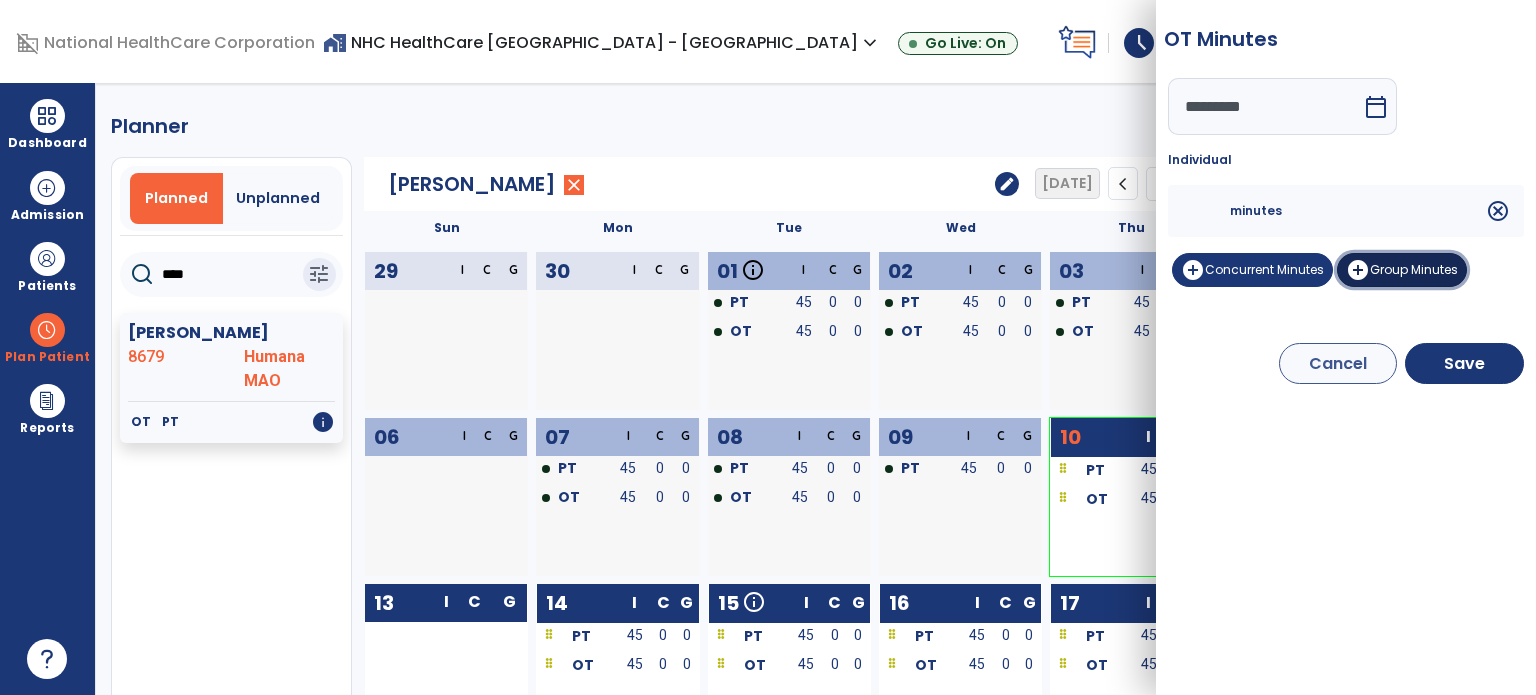 click on "add_circle   Group Minutes" at bounding box center (1402, 270) 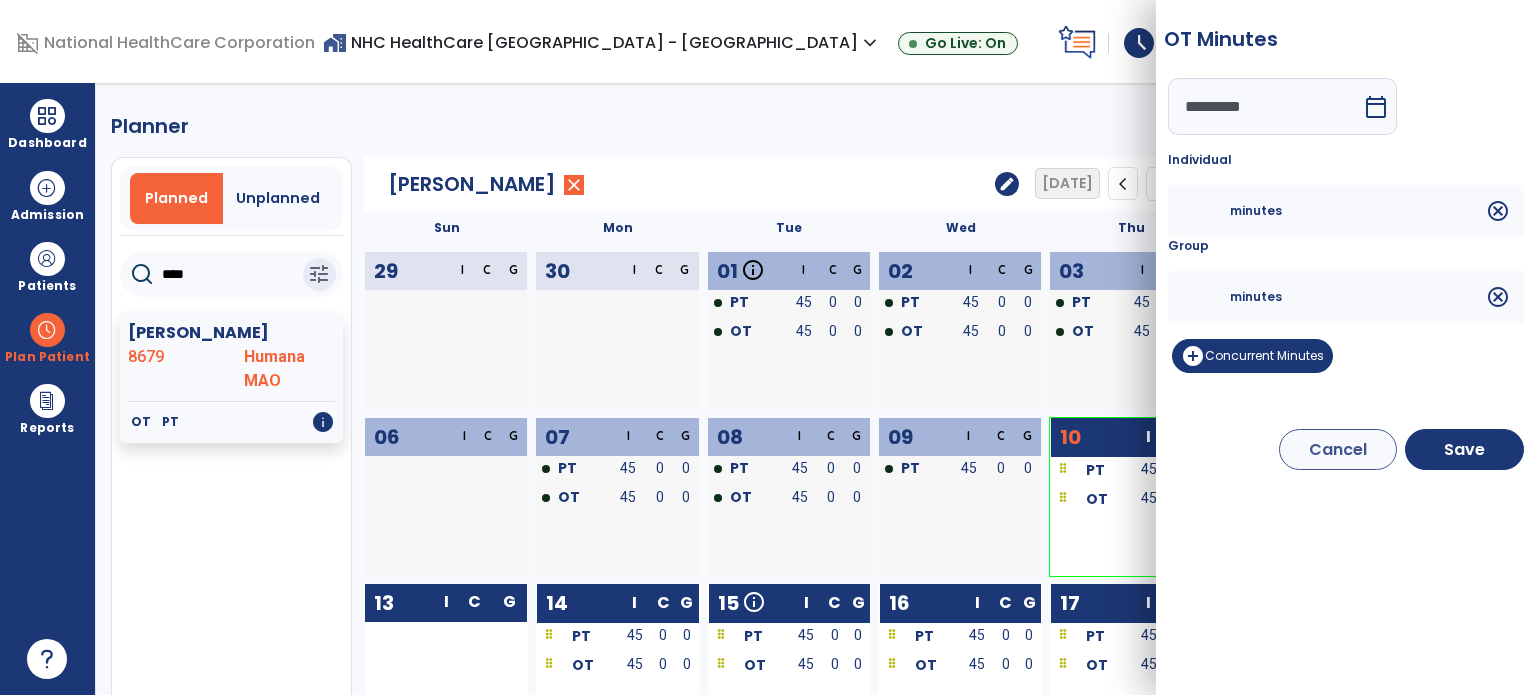 click at bounding box center (1206, 297) 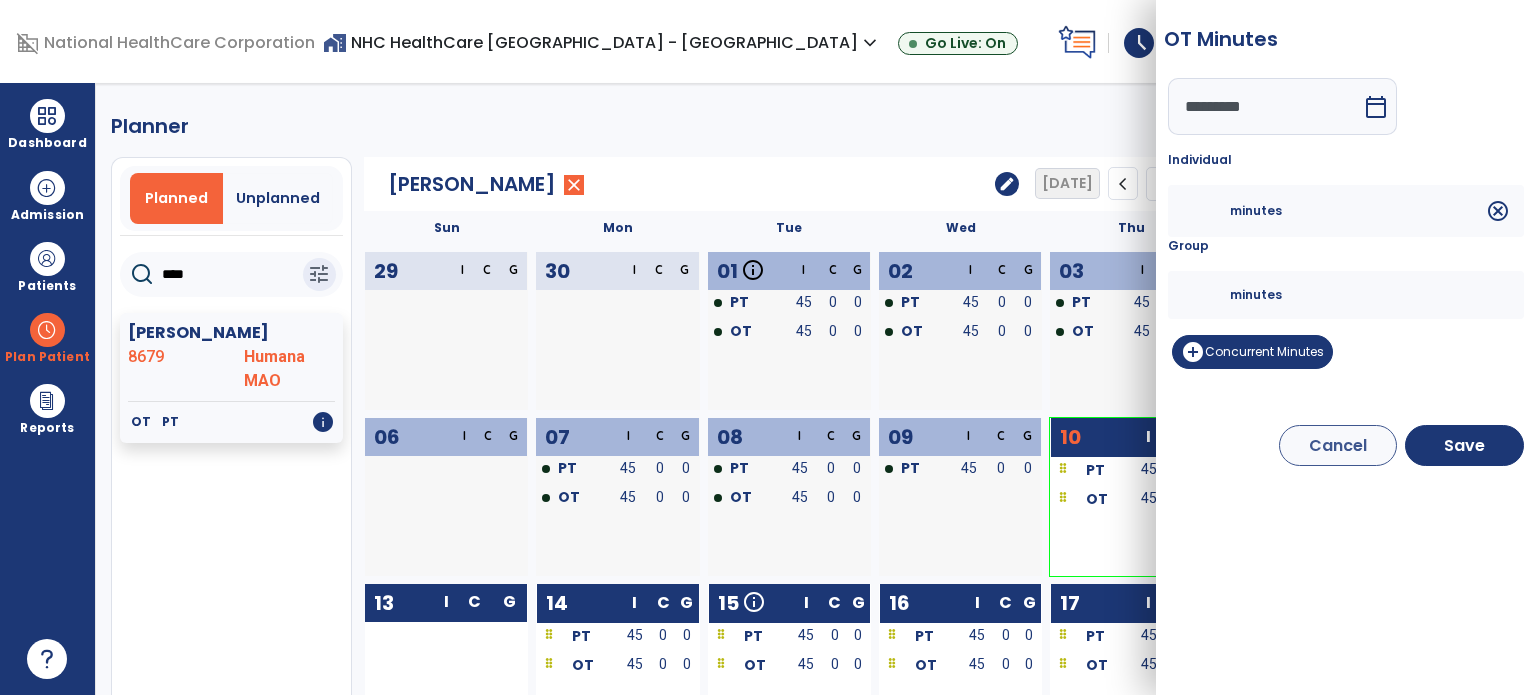 type on "**" 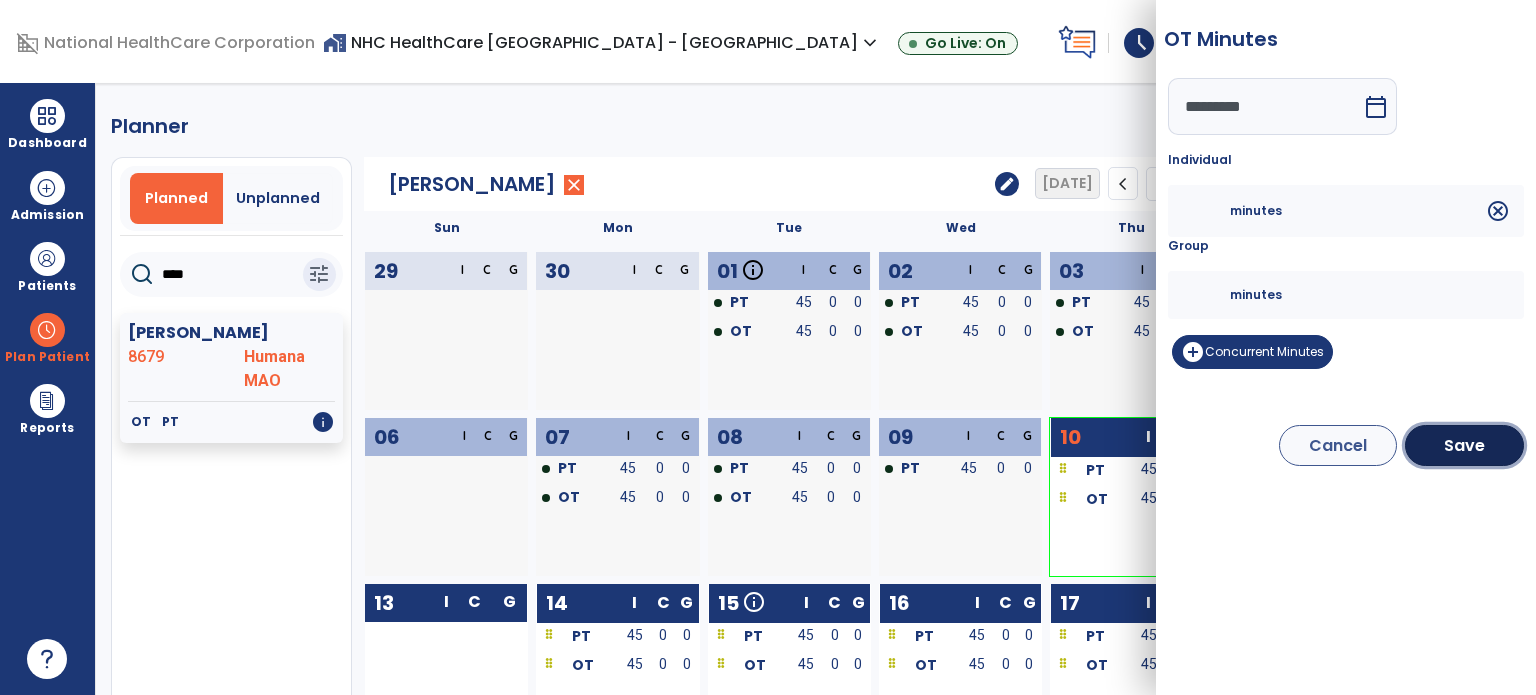 click on "Save" at bounding box center [1464, 445] 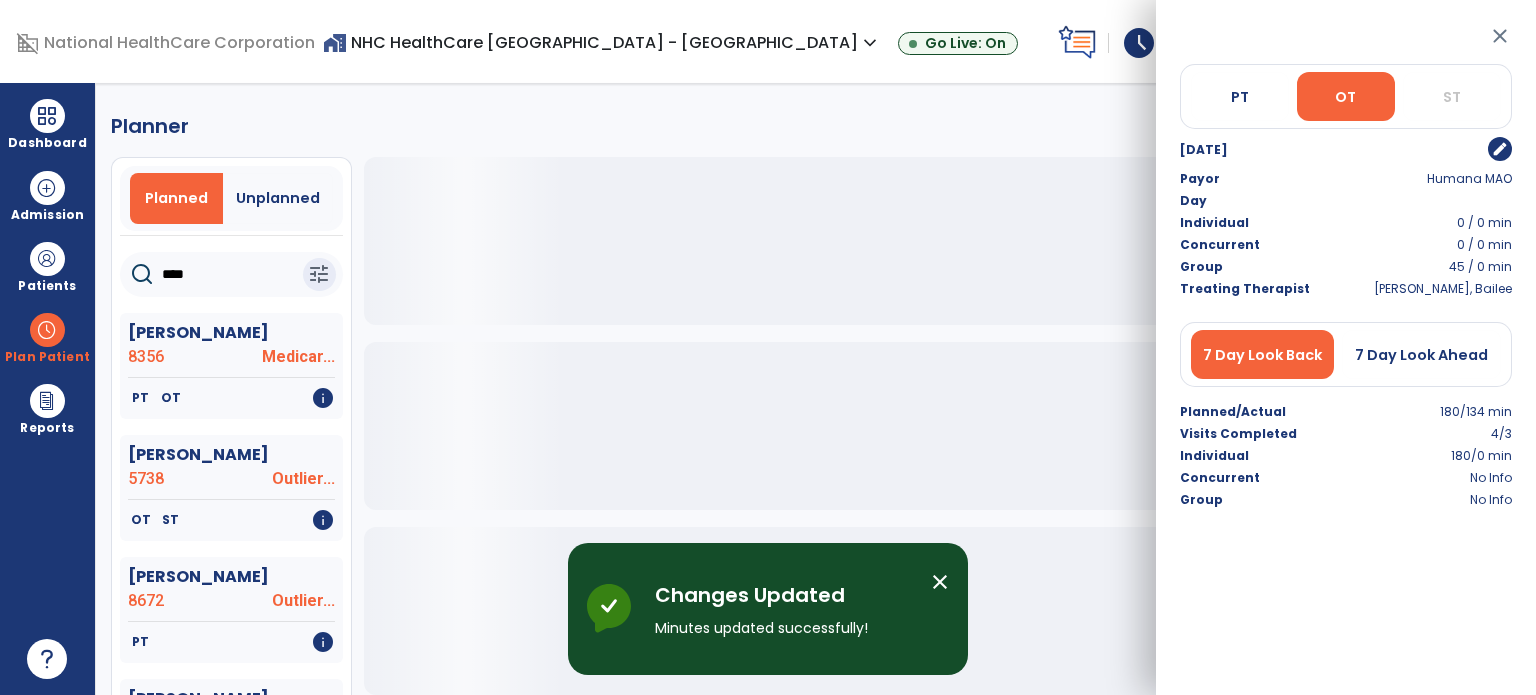 click on "close" at bounding box center (1500, 36) 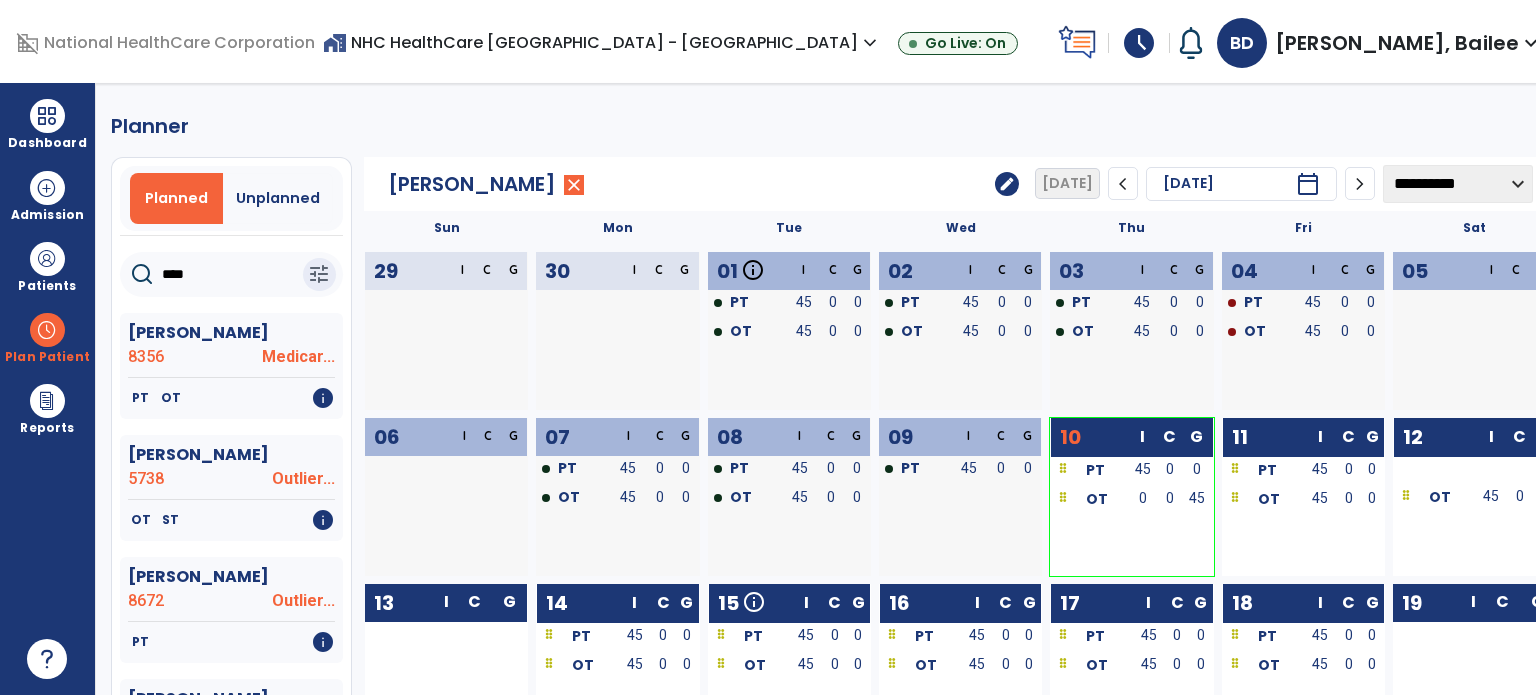 click on "****" 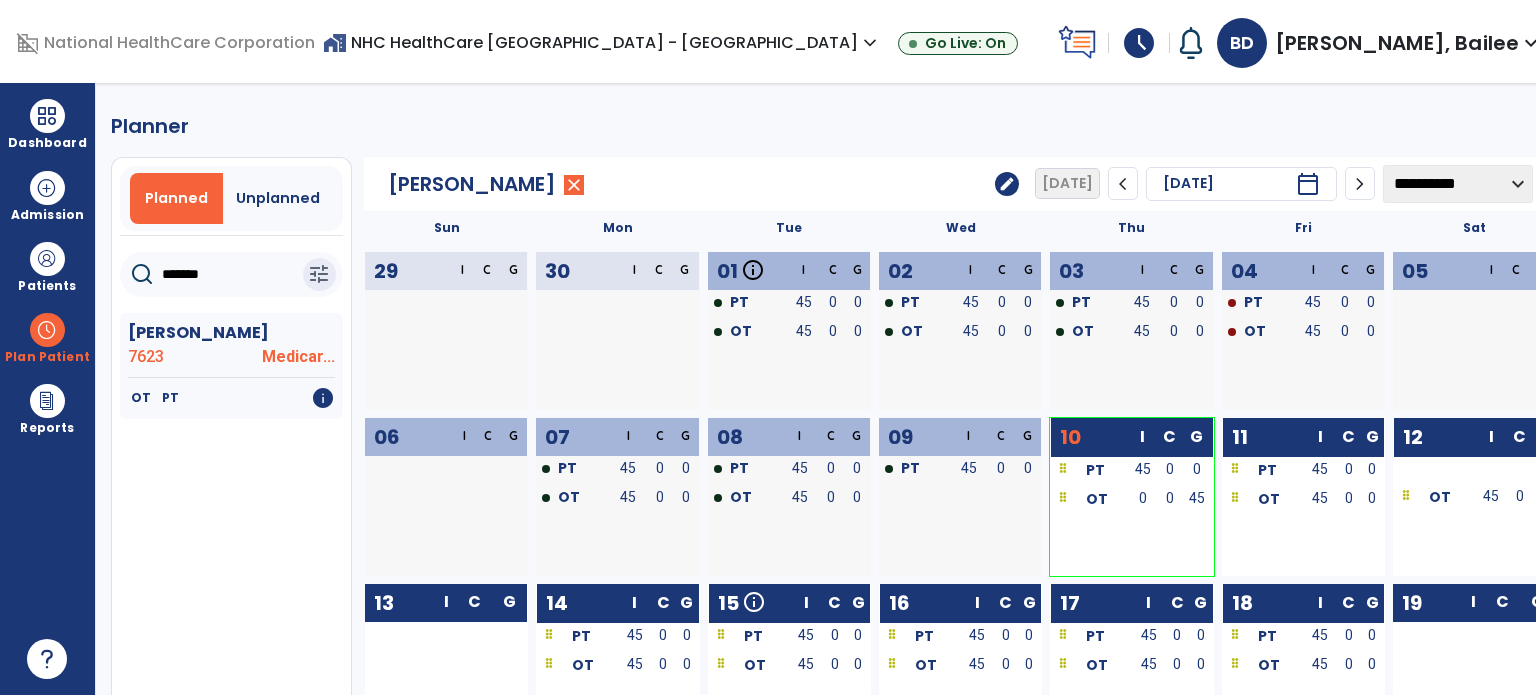 type on "*******" 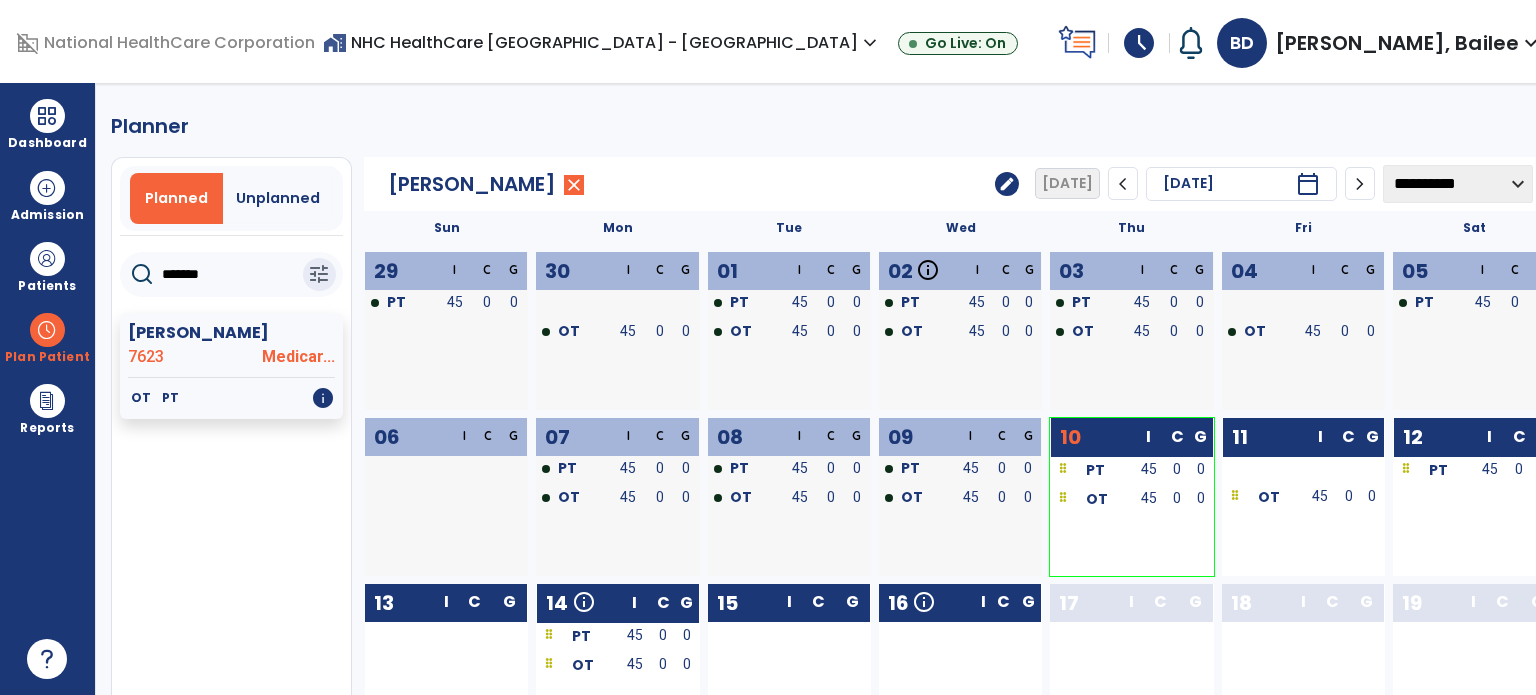 click on "0" at bounding box center (1177, 498) 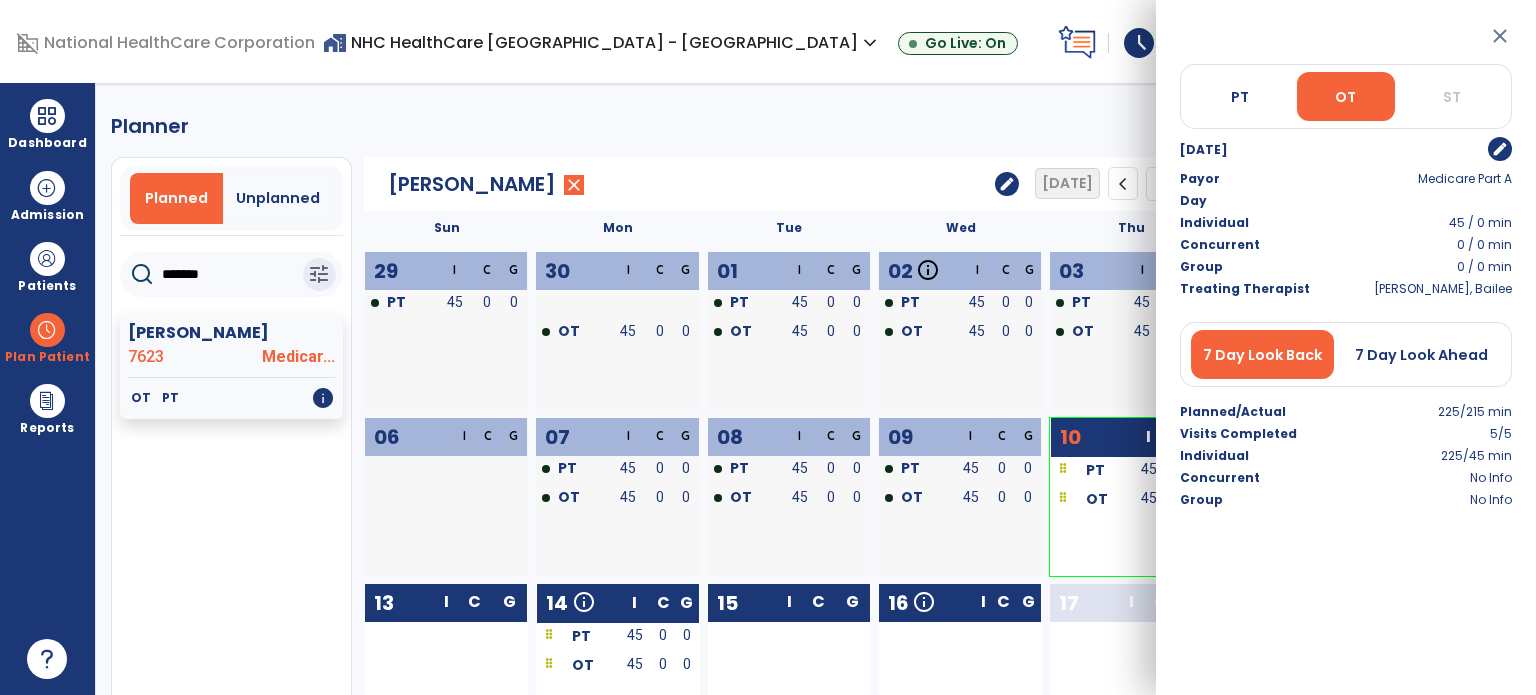 click on "edit" at bounding box center [1500, 149] 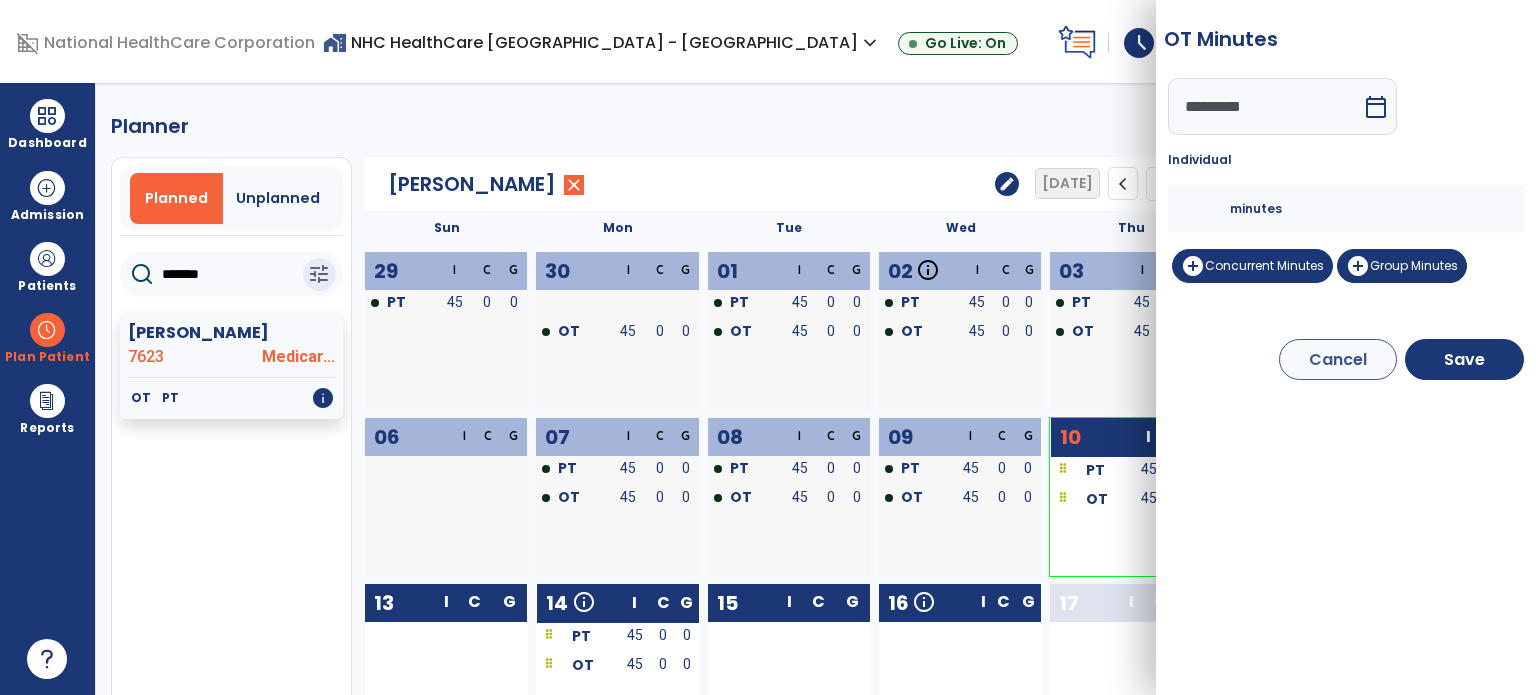 click on "**" at bounding box center [1206, 209] 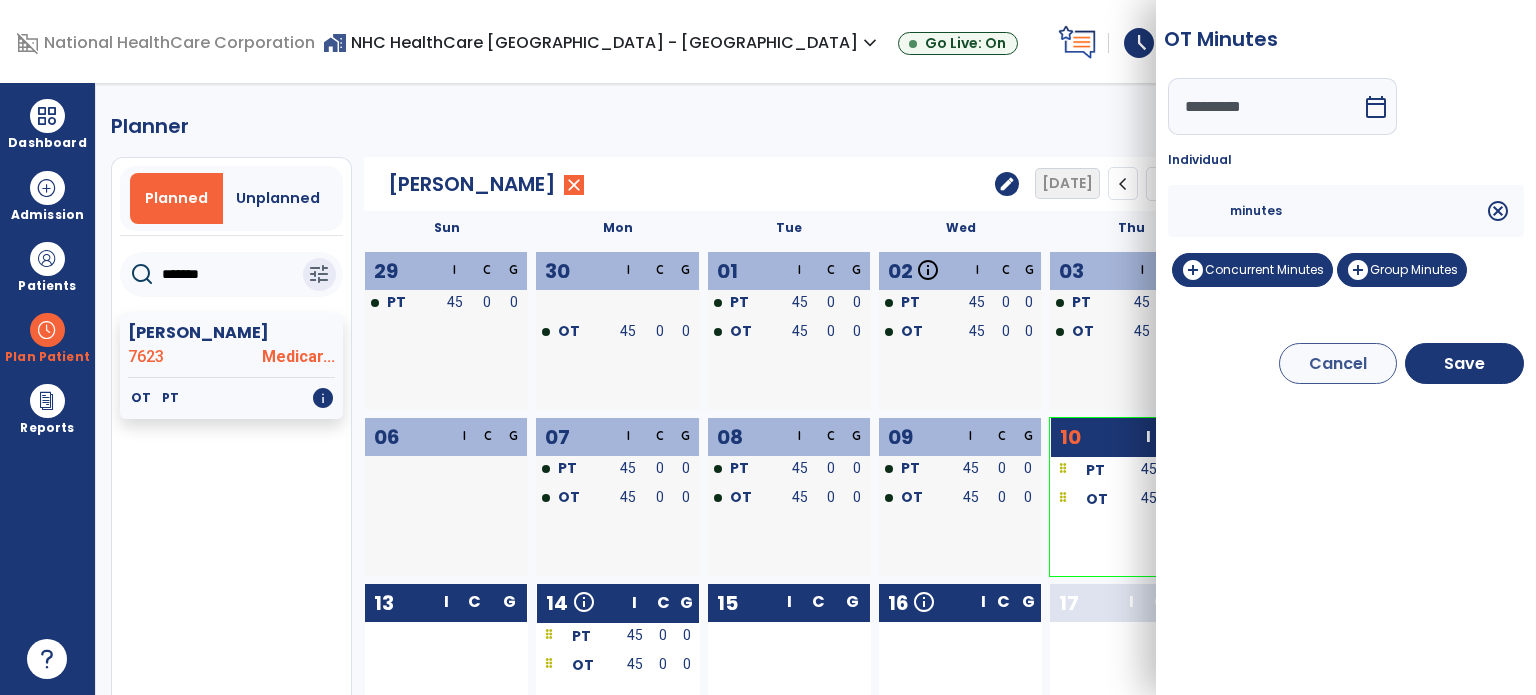 type 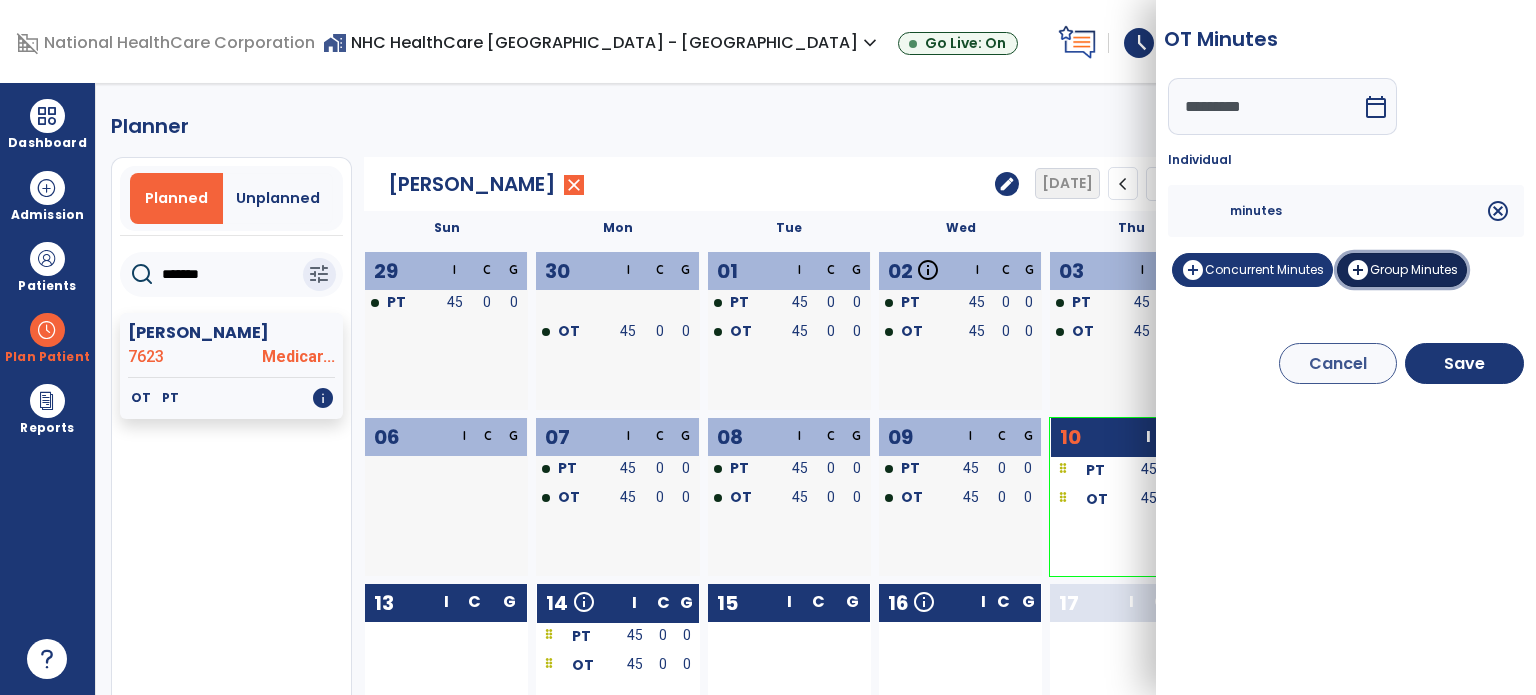 click on "Group Minutes" at bounding box center [1414, 269] 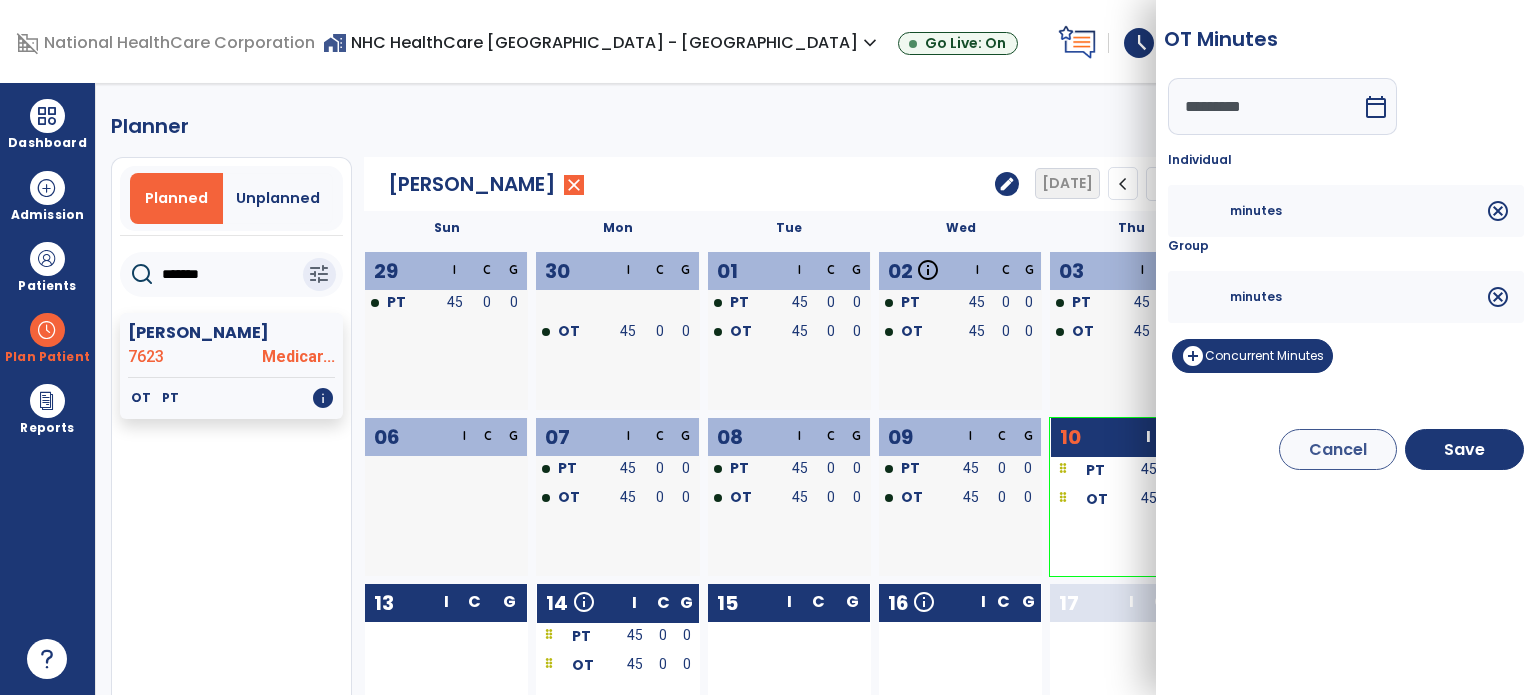 click at bounding box center [1206, 297] 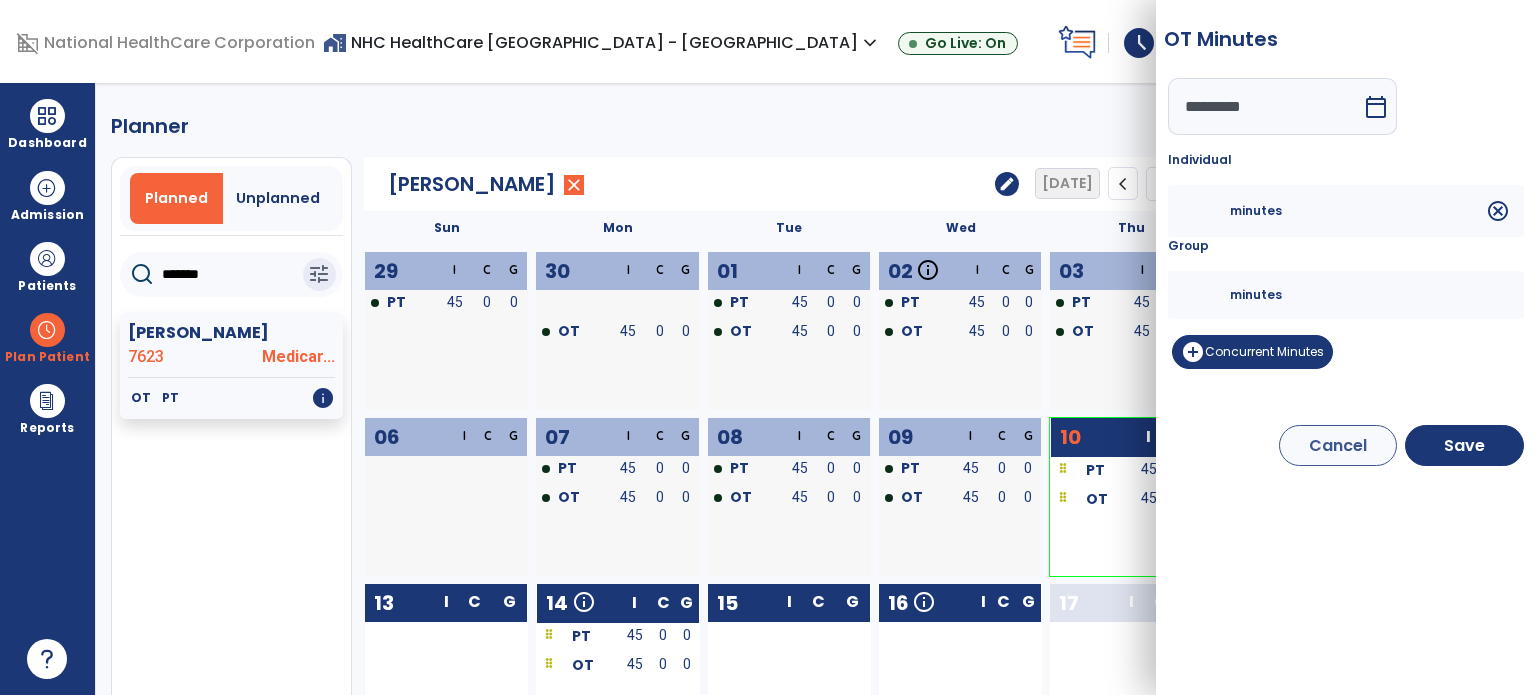type on "**" 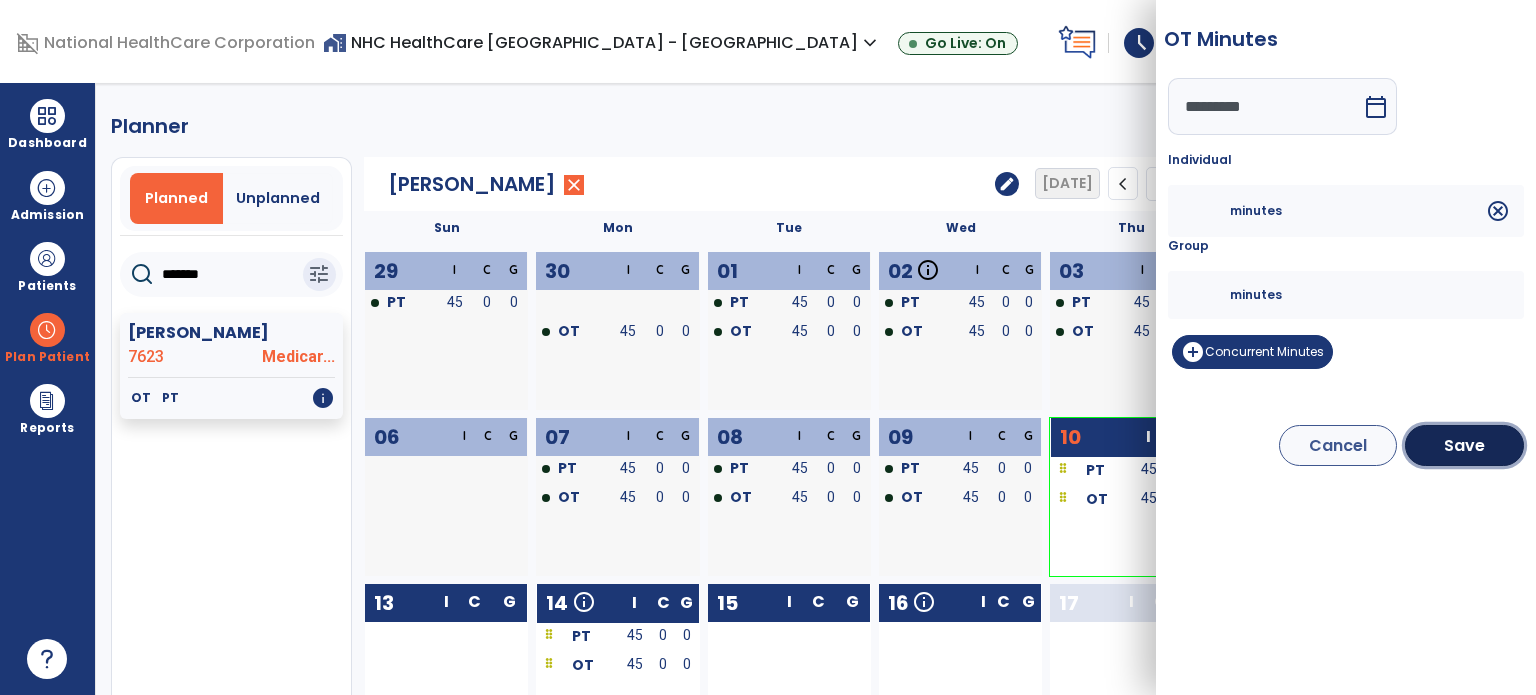 click on "Save" at bounding box center (1464, 445) 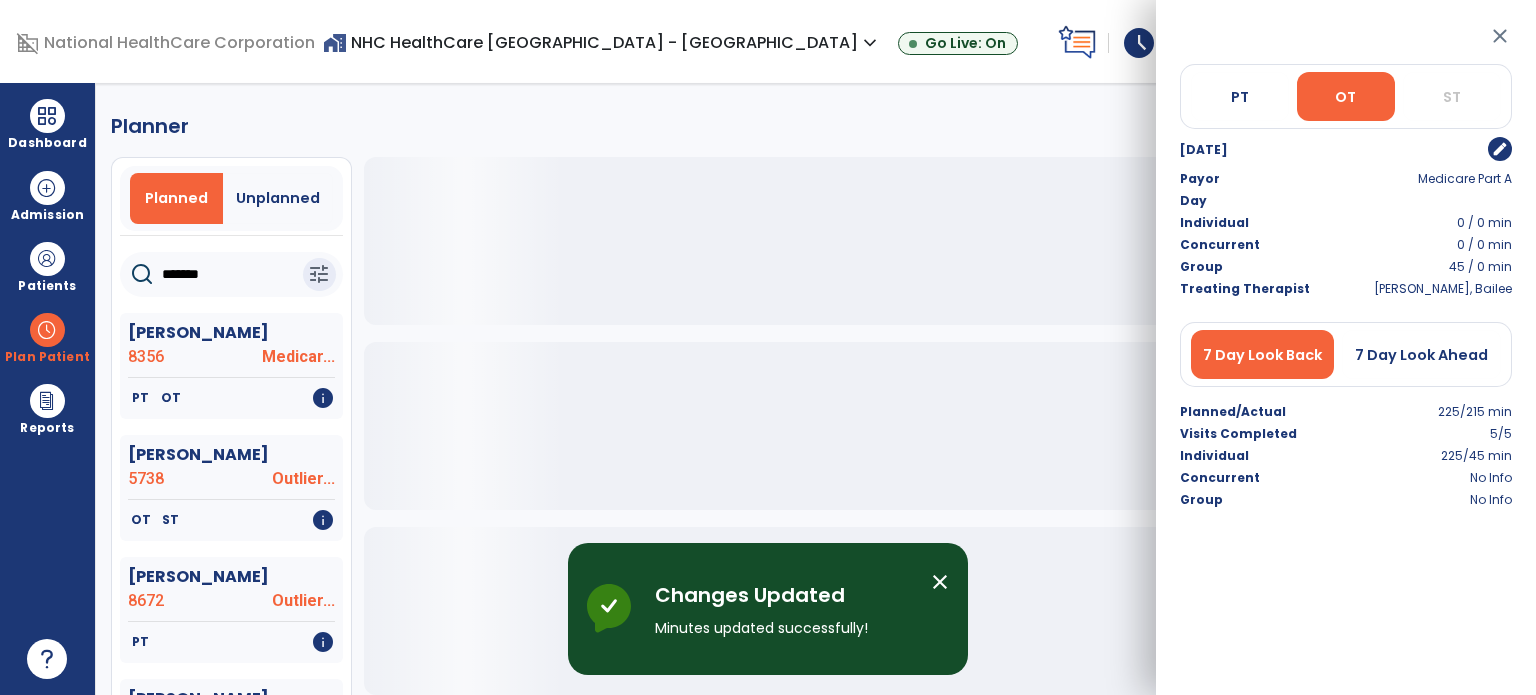 click on "Planner   Planned   Unplanned  *******  tune   [PERSON_NAME]  8356 Medicar...   PT   OT   info   [PERSON_NAME]  5738 Outlier...   OT   ST   info   [PERSON_NAME]  8672 Outlier...   PT   info   [PERSON_NAME]  8470 Medicaid   PT   OT   info   [PERSON_NAME]  7075 Medicar...   OT   info   [PERSON_NAME] [PERSON_NAME]  8591 Medicar...   PT   info   [PERSON_NAME]  6792 Medicar...   PT   OT   info   [PERSON_NAME]  7833 Medicar...   OT   PT   info   [PERSON_NAME]  8648 BCBS Co...   PT   OT   ST   info   [PERSON_NAME]  7090 Medicar...   OT   info   [PERSON_NAME]  8510 Medicar...   PT   info   [PERSON_NAME]  7811 Medicar...   OT   info   [PERSON_NAME]  7623 Medicar...   OT   PT   info   [PERSON_NAME]  8274 Medicar...   PT   info   [PERSON_NAME]  7468 Medicar...   PT   OT   info   [PERSON_NAME]  8601 Medicar...   OT   info   [PERSON_NAME]  6543 Medicar...   PT   info   [PERSON_NAME]  6341 Medicar...   PT   info   [PERSON_NAME]  8679 Humana MAO   OT   PT   info   [PERSON_NAME][GEOGRAPHIC_DATA] Medicar...   PT   OT   info  ST" 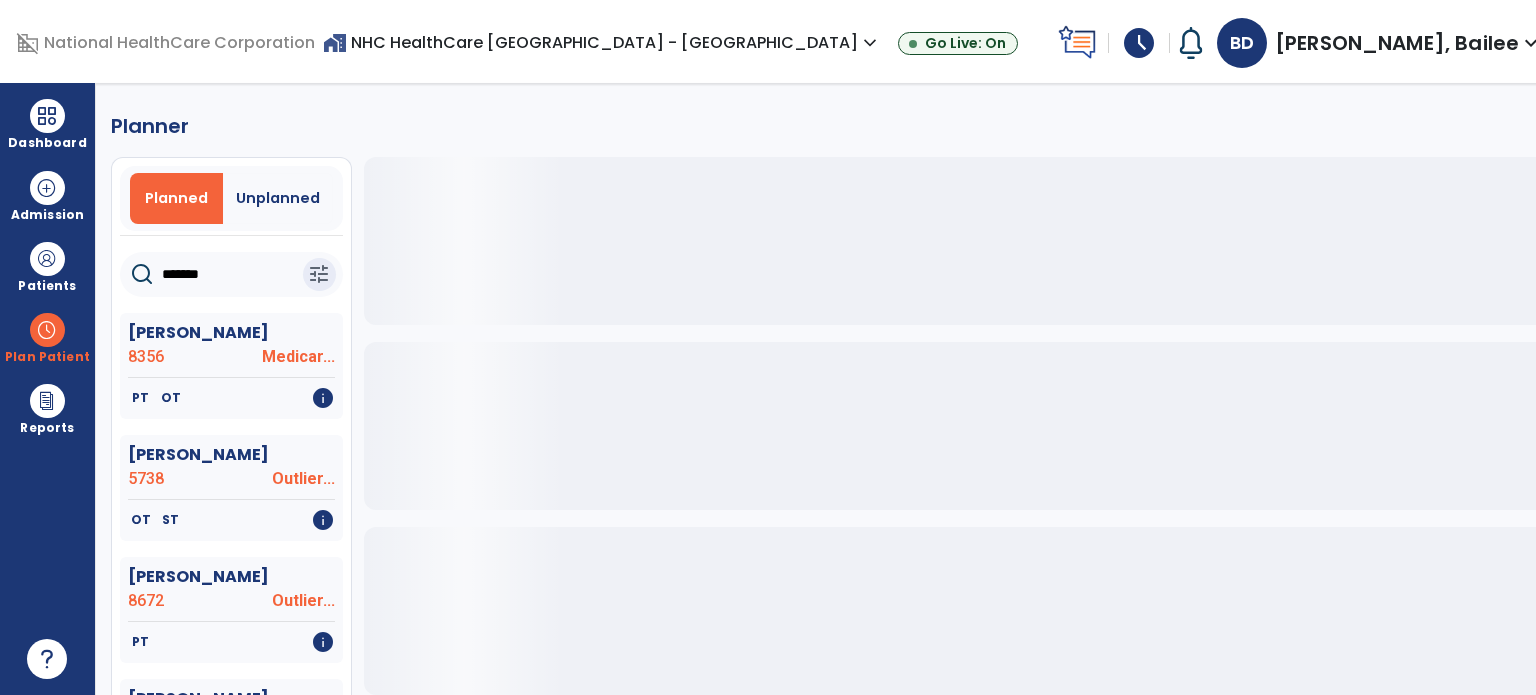 click on "*******" 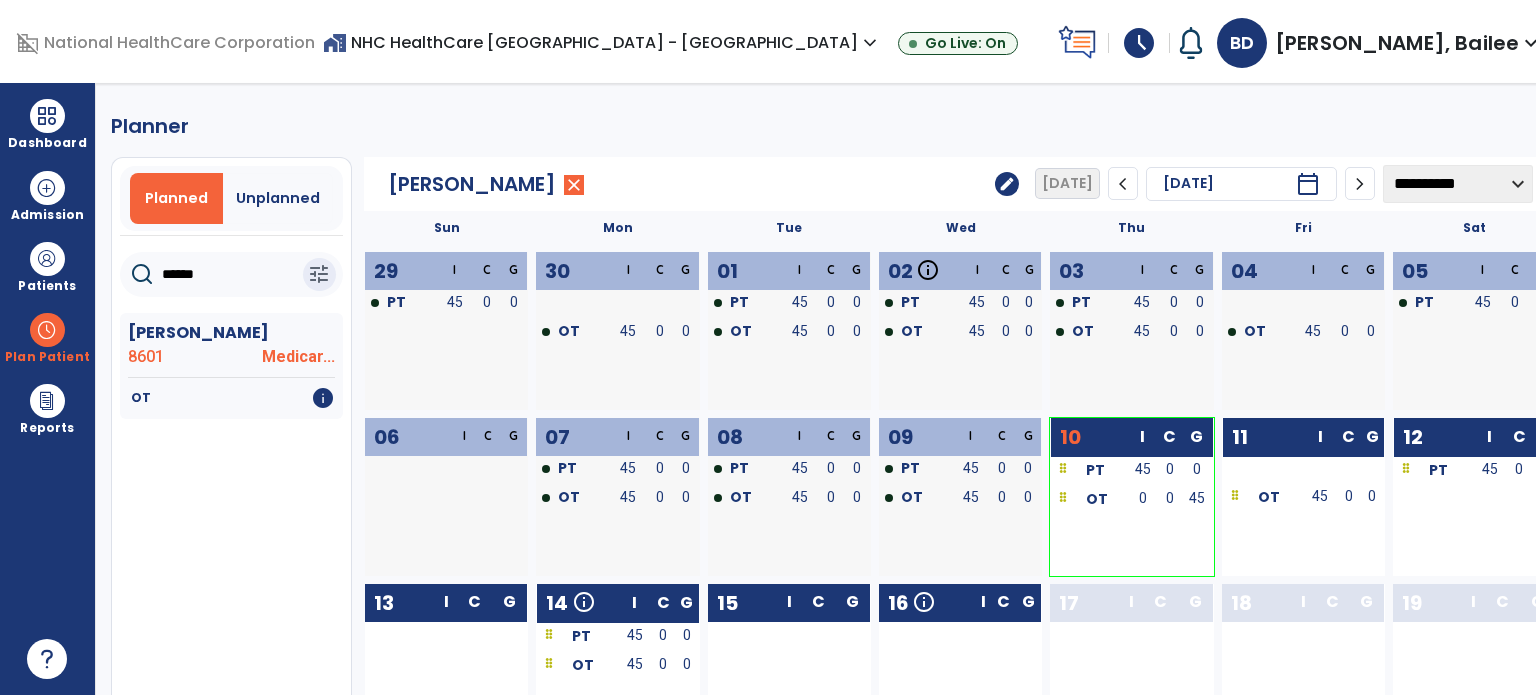 type on "******" 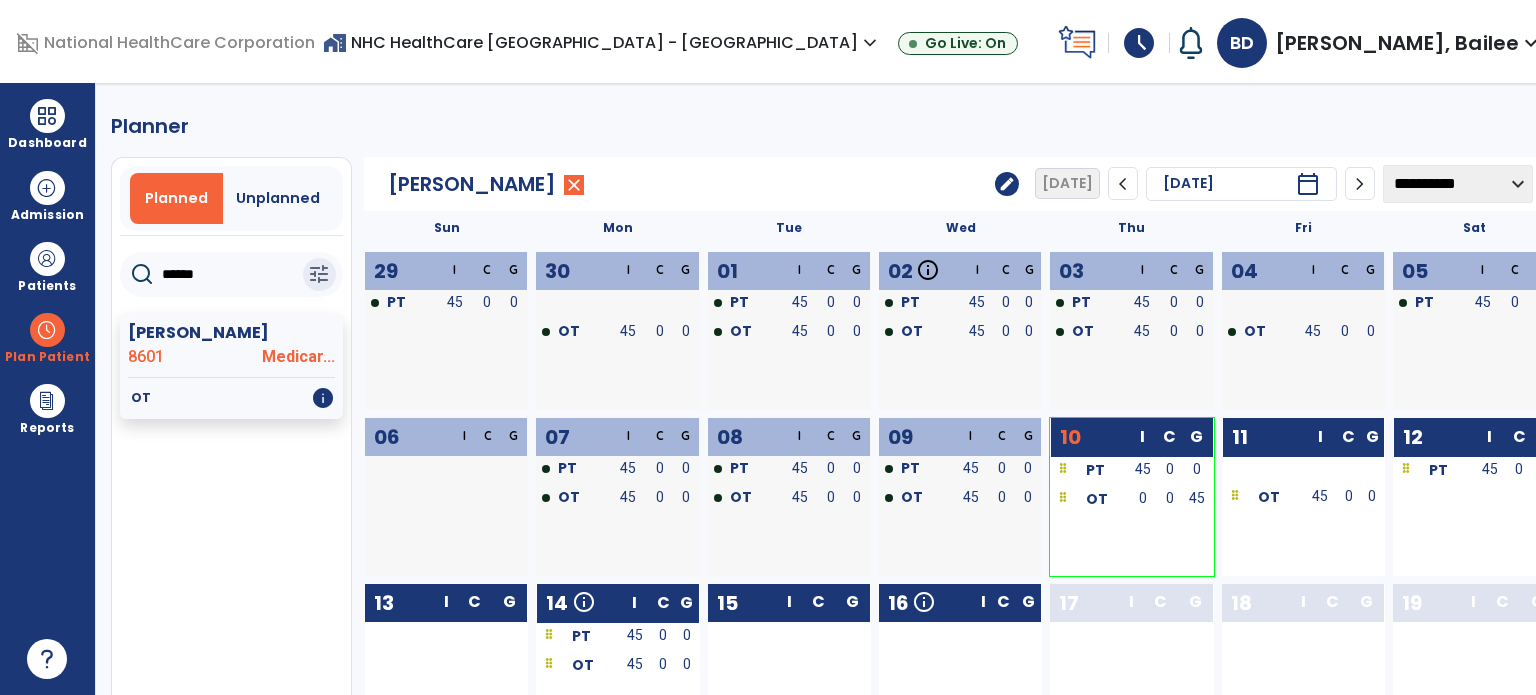 click on "0" at bounding box center [1143, 500] 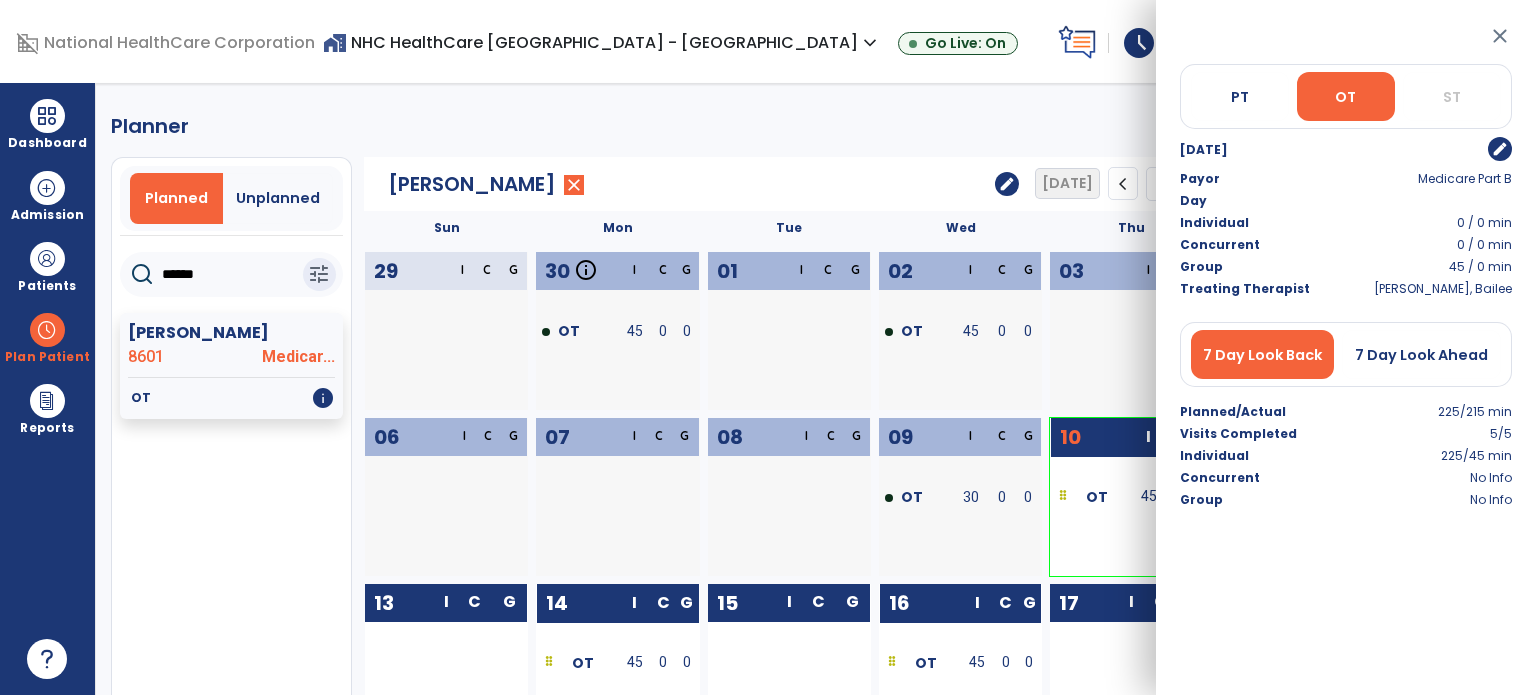 click on "**********" at bounding box center [834, 389] 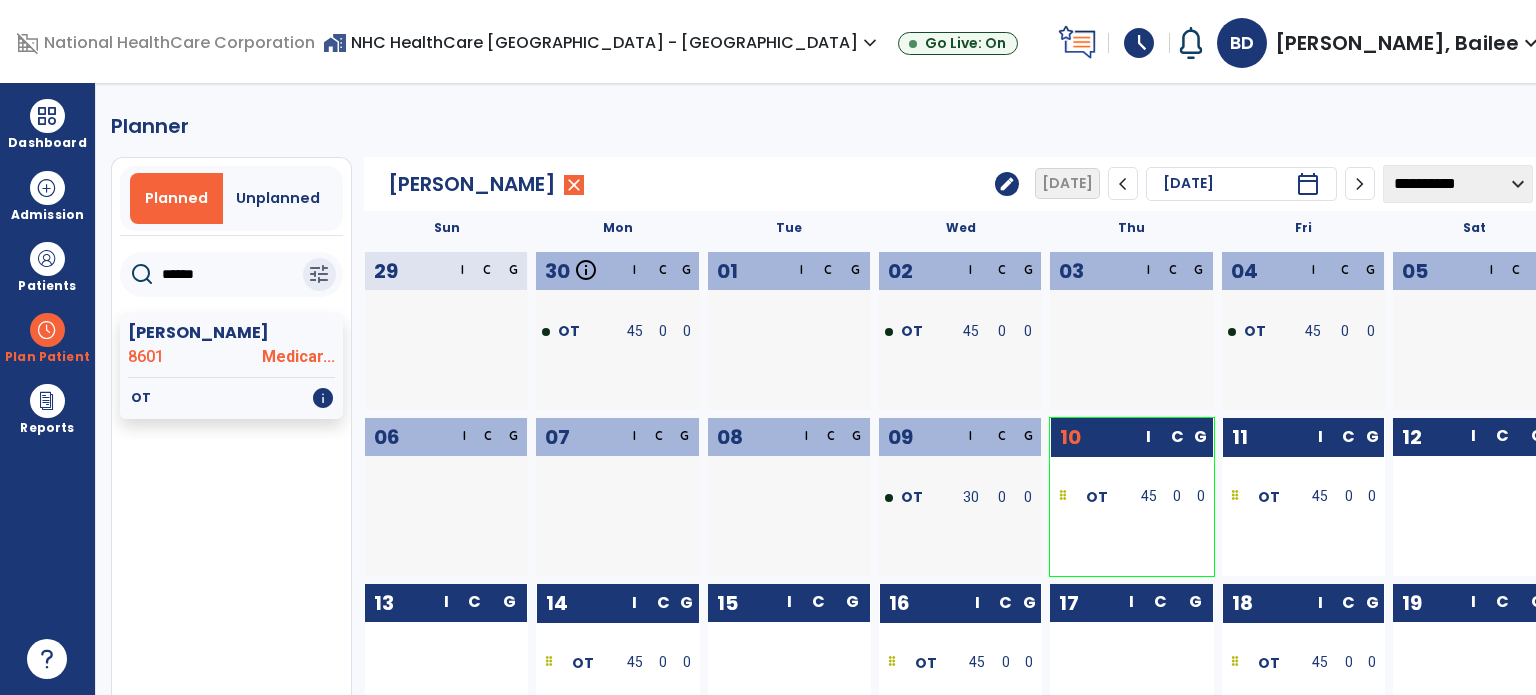 click on "******" 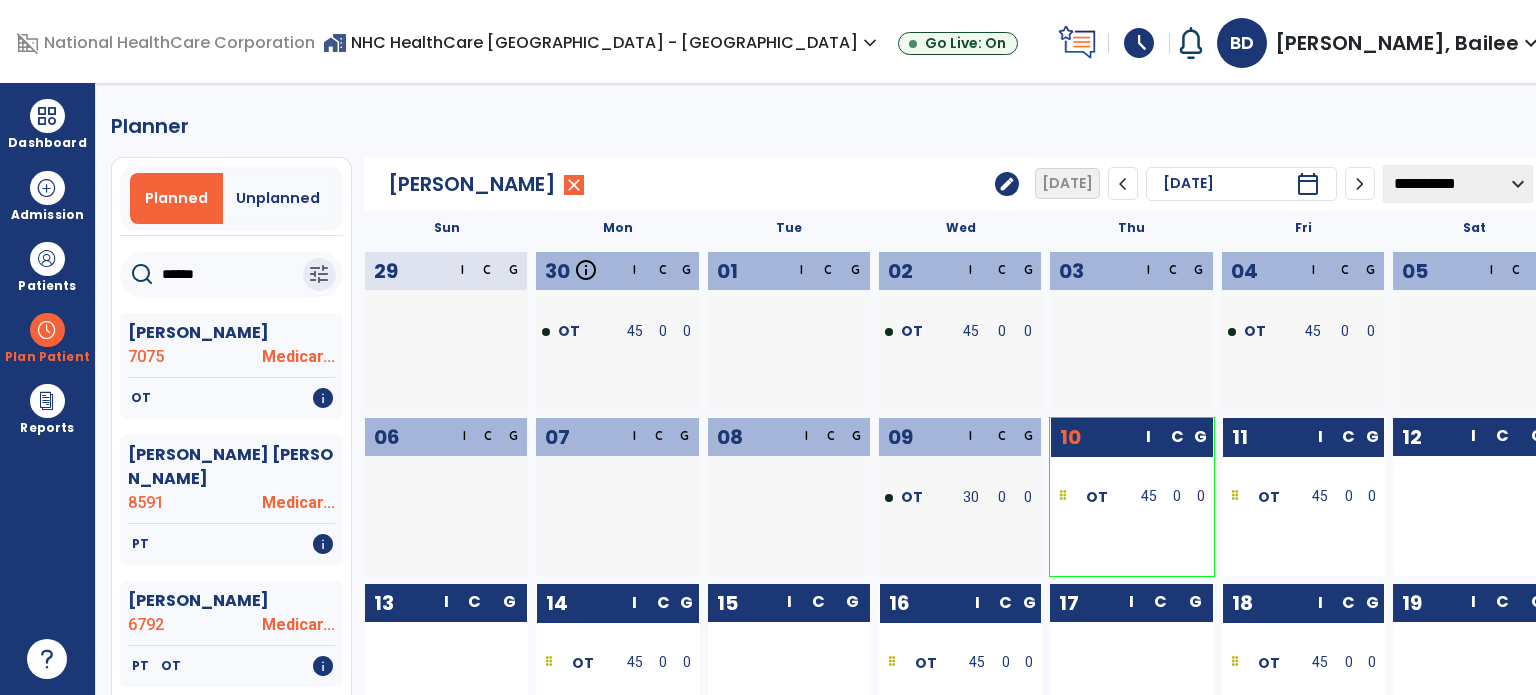 type on "******" 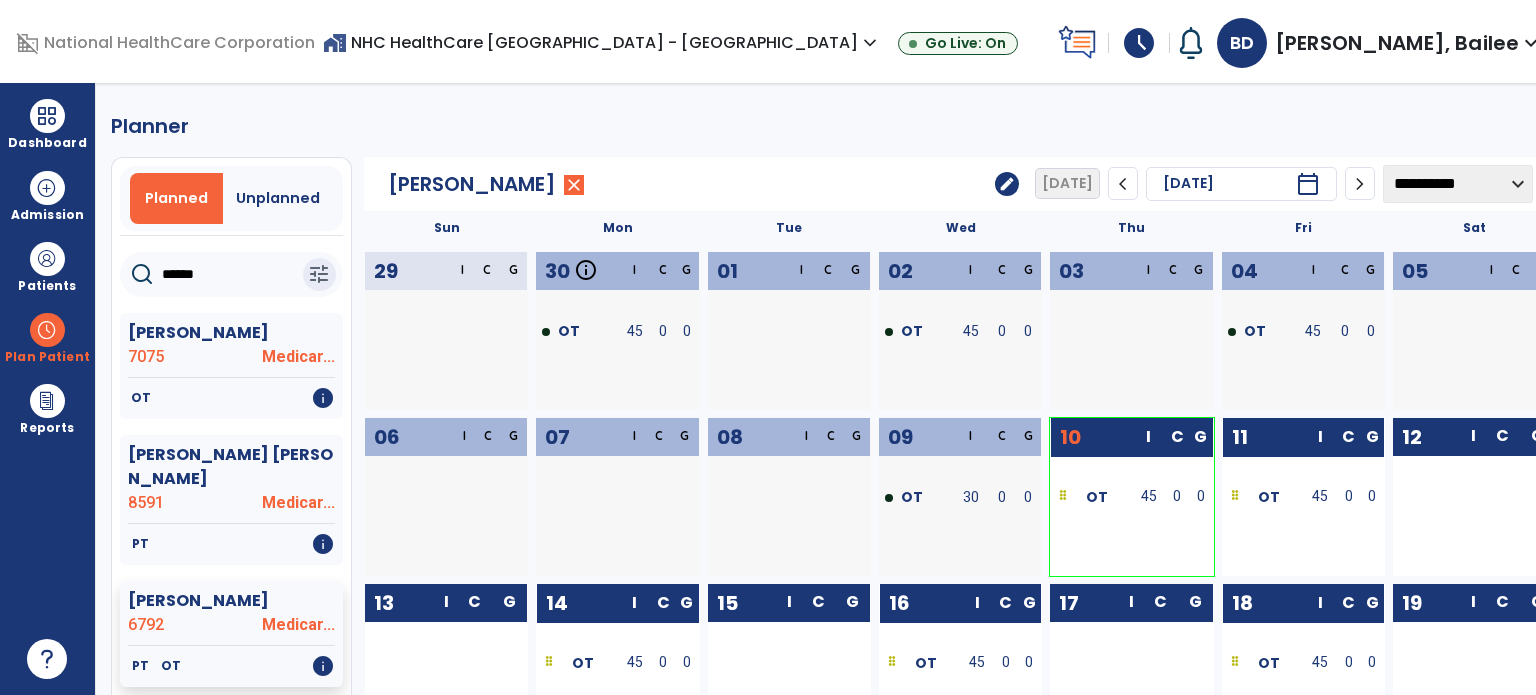 click on "OT" at bounding box center (1097, 497) 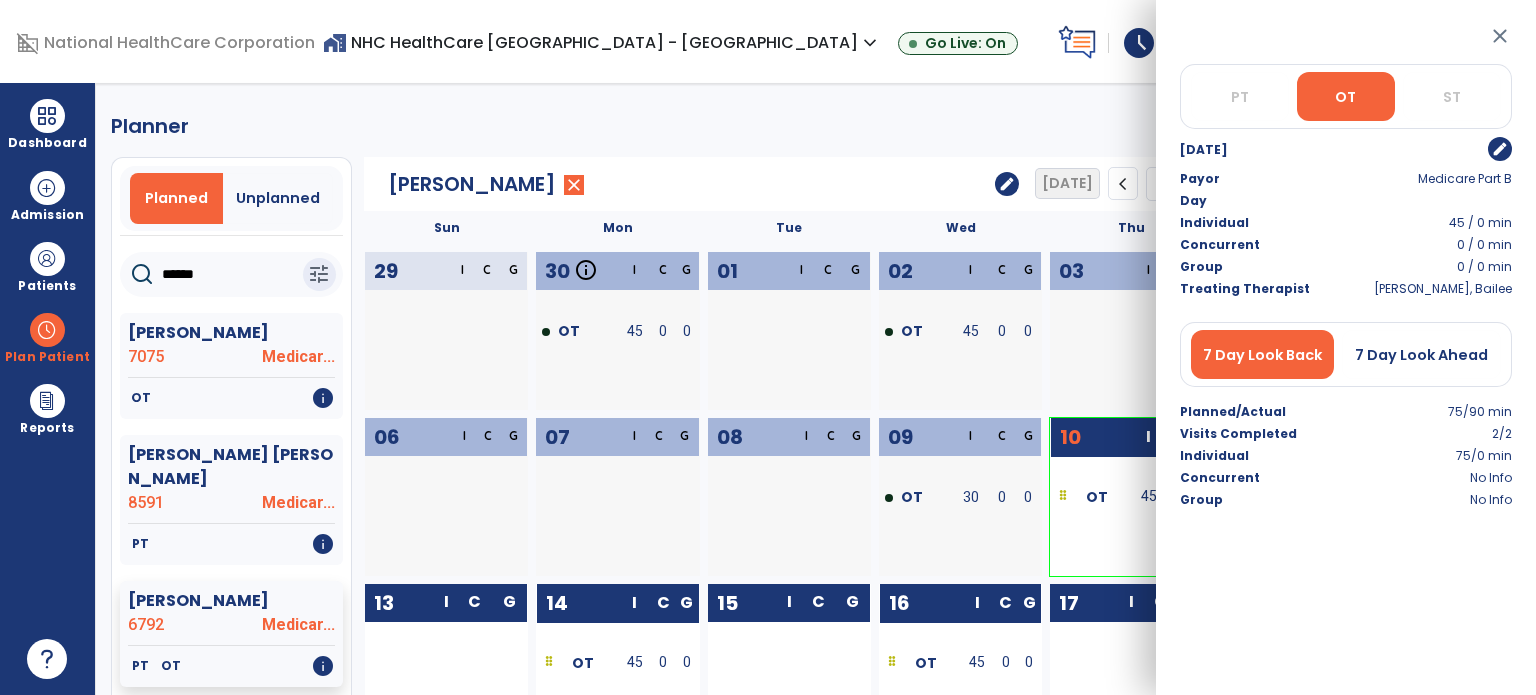 click on "edit" at bounding box center [1500, 149] 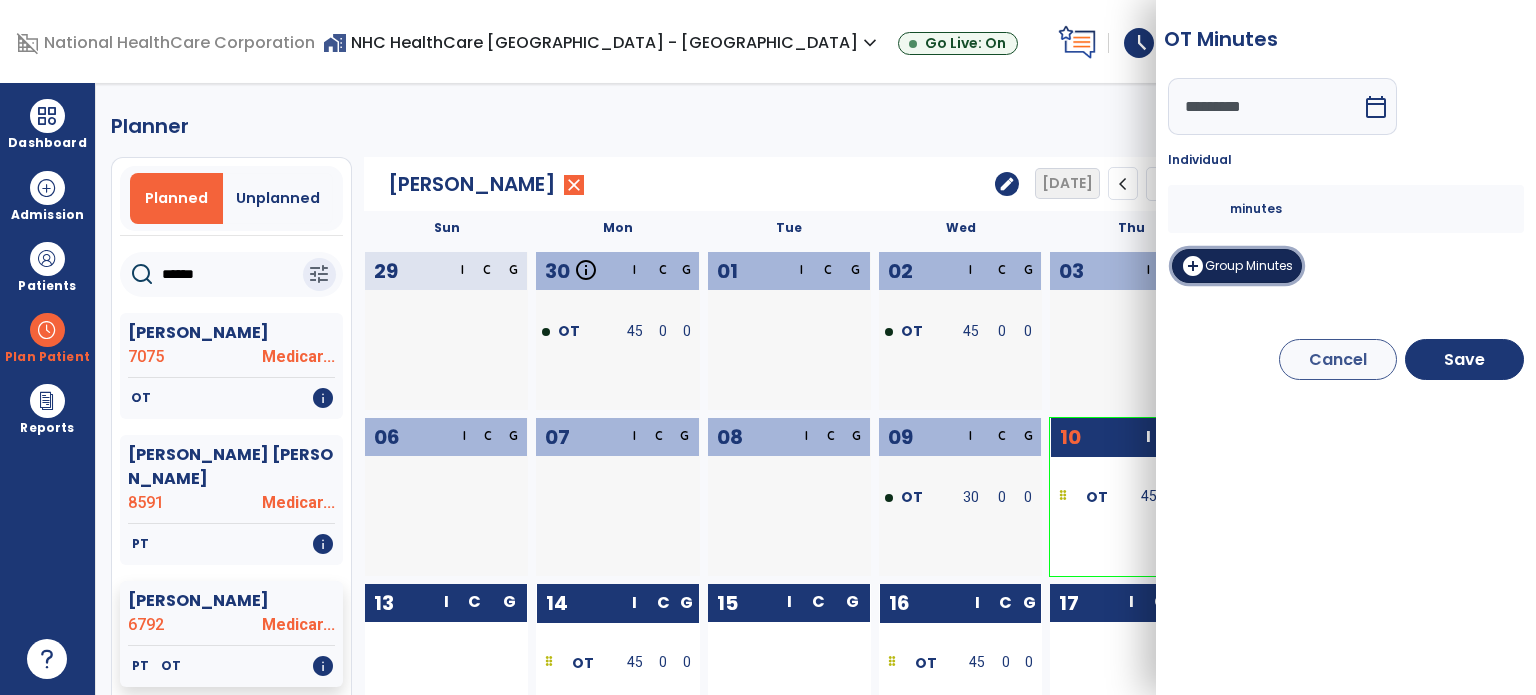click on "Group Minutes" at bounding box center [1249, 265] 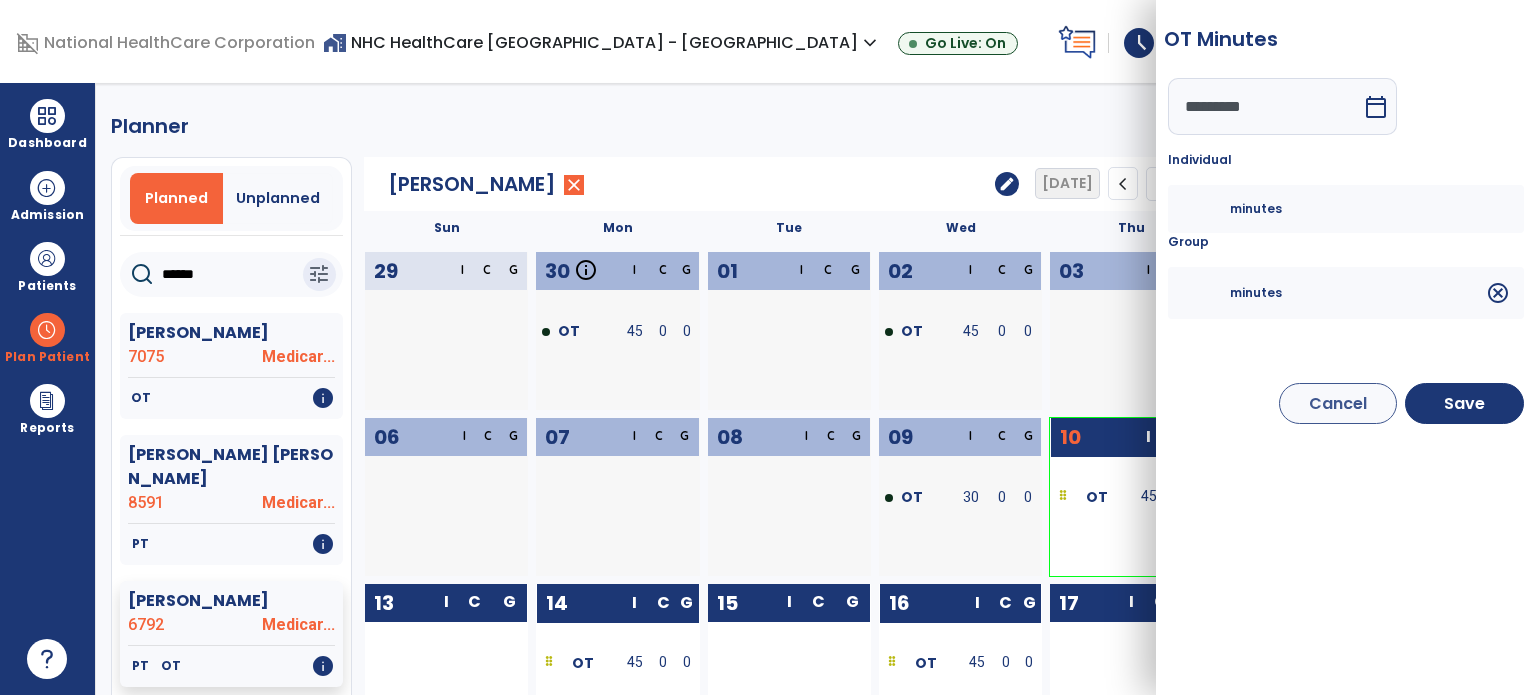 click at bounding box center [1206, 293] 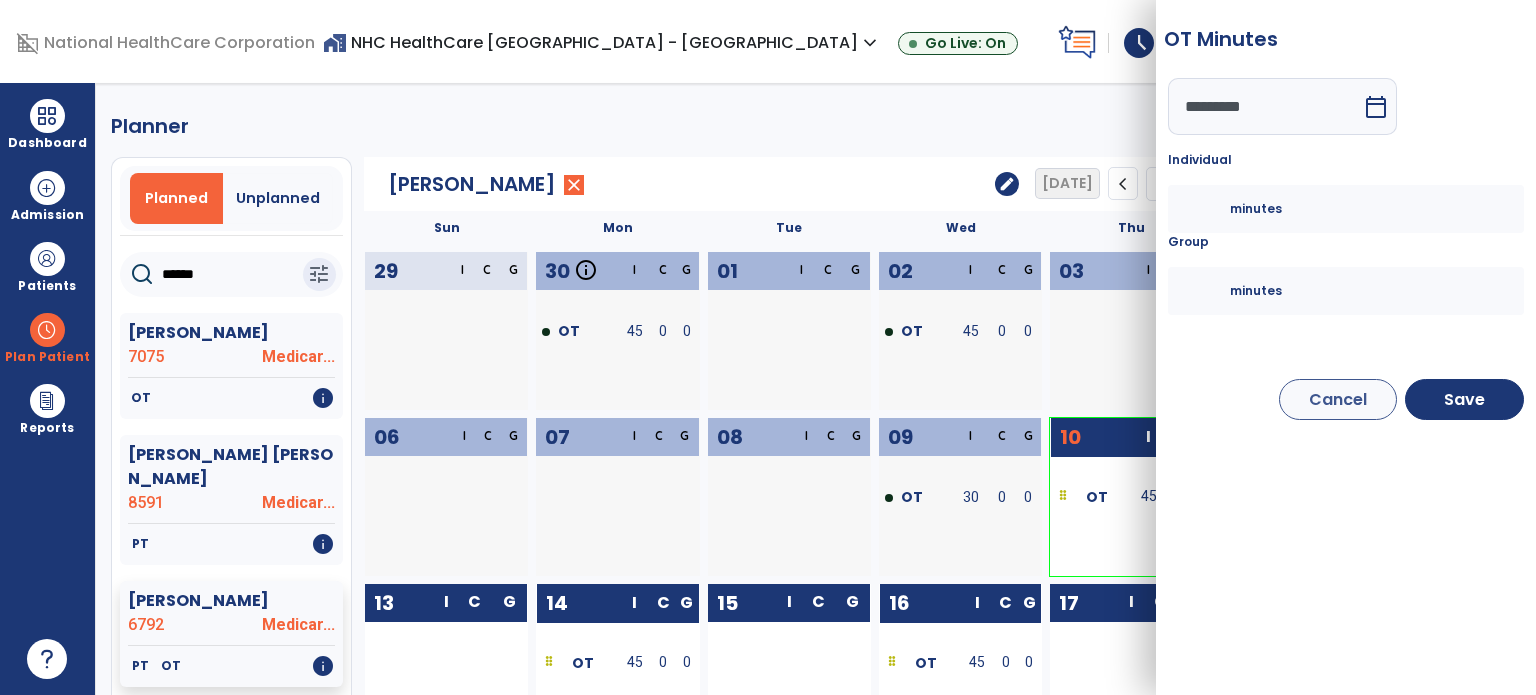 type on "**" 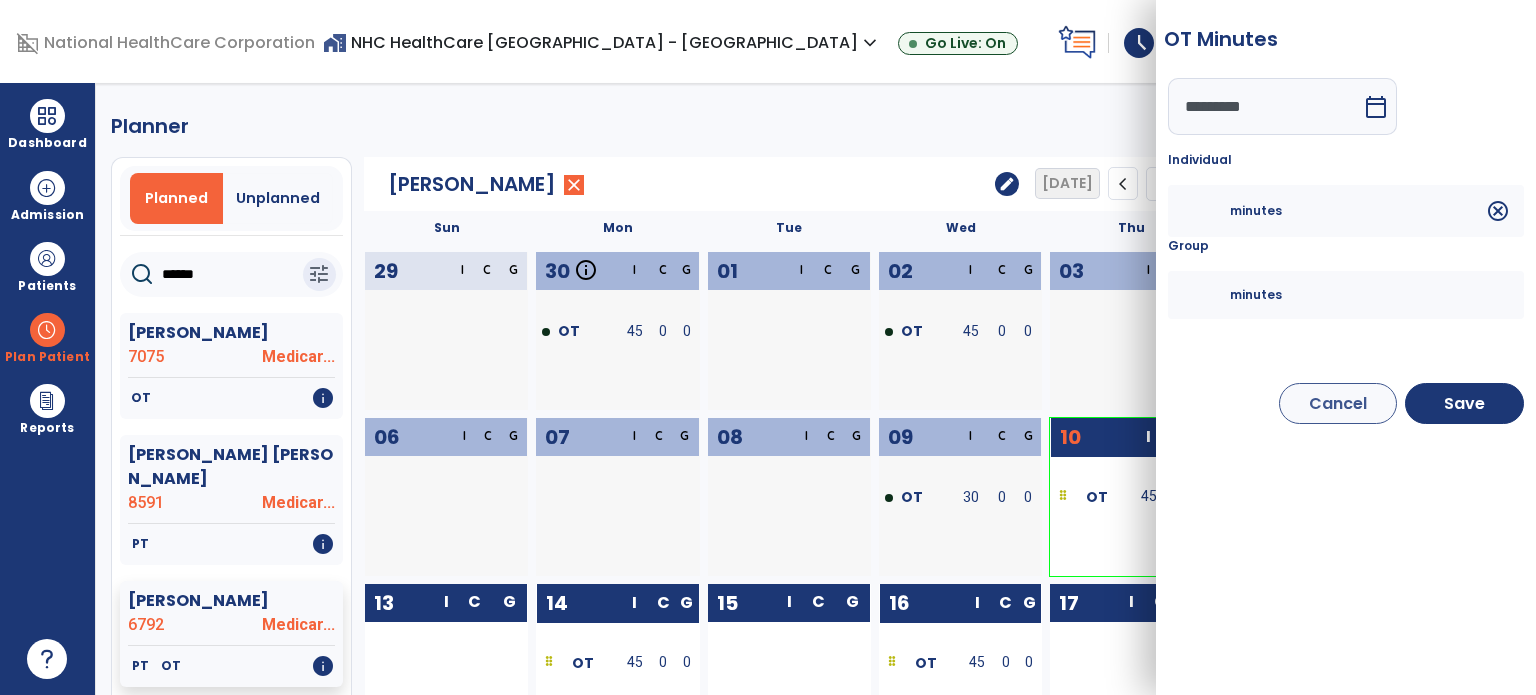 click on "Save" at bounding box center (1464, 403) 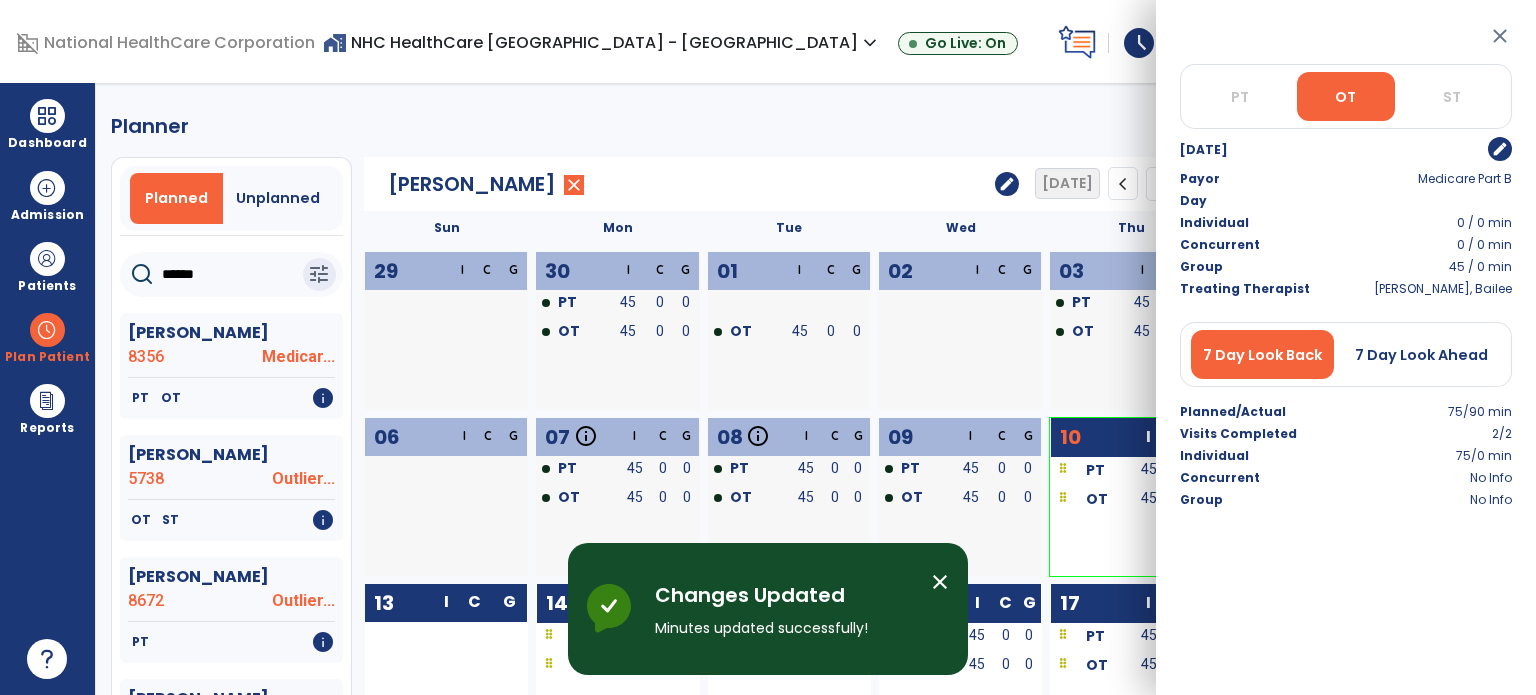 click on "******" 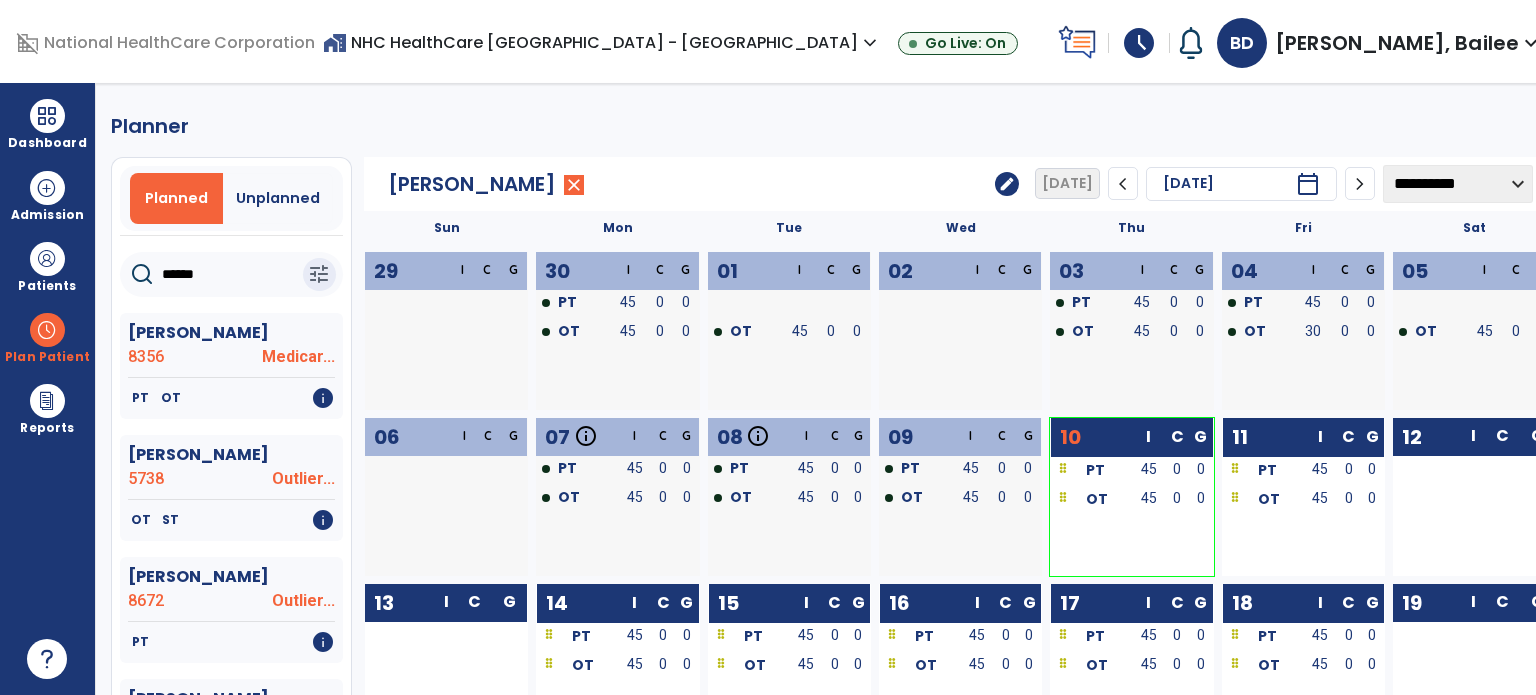 click on "******" 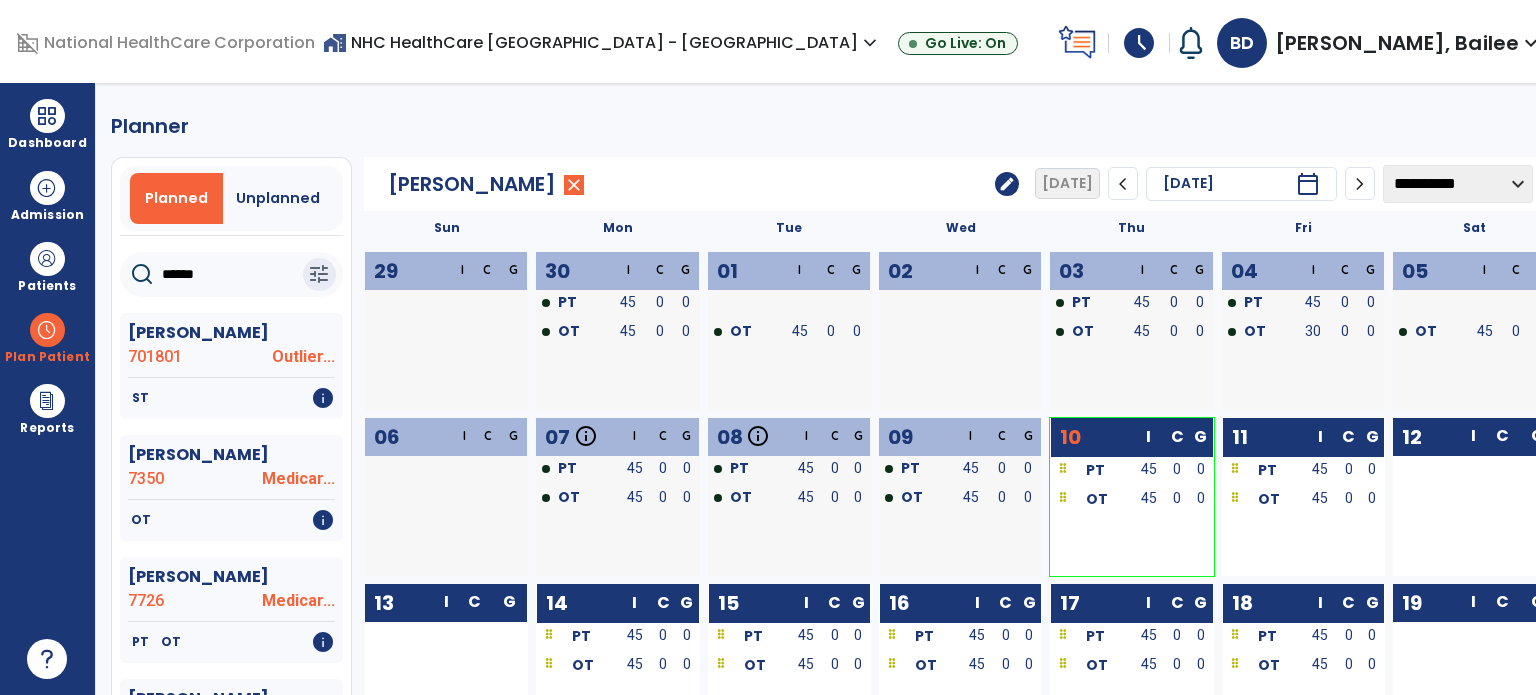type on "******" 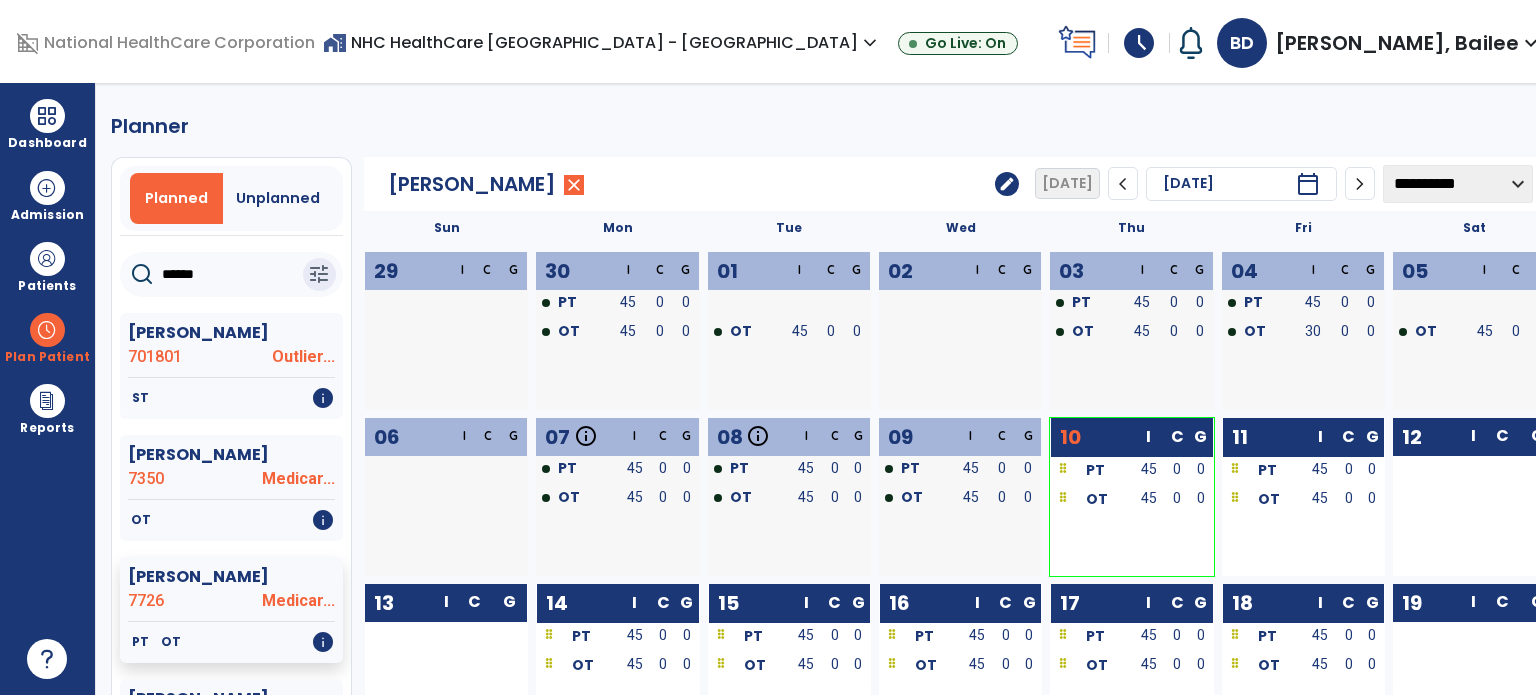 click on "Plan Patient" at bounding box center [47, 337] 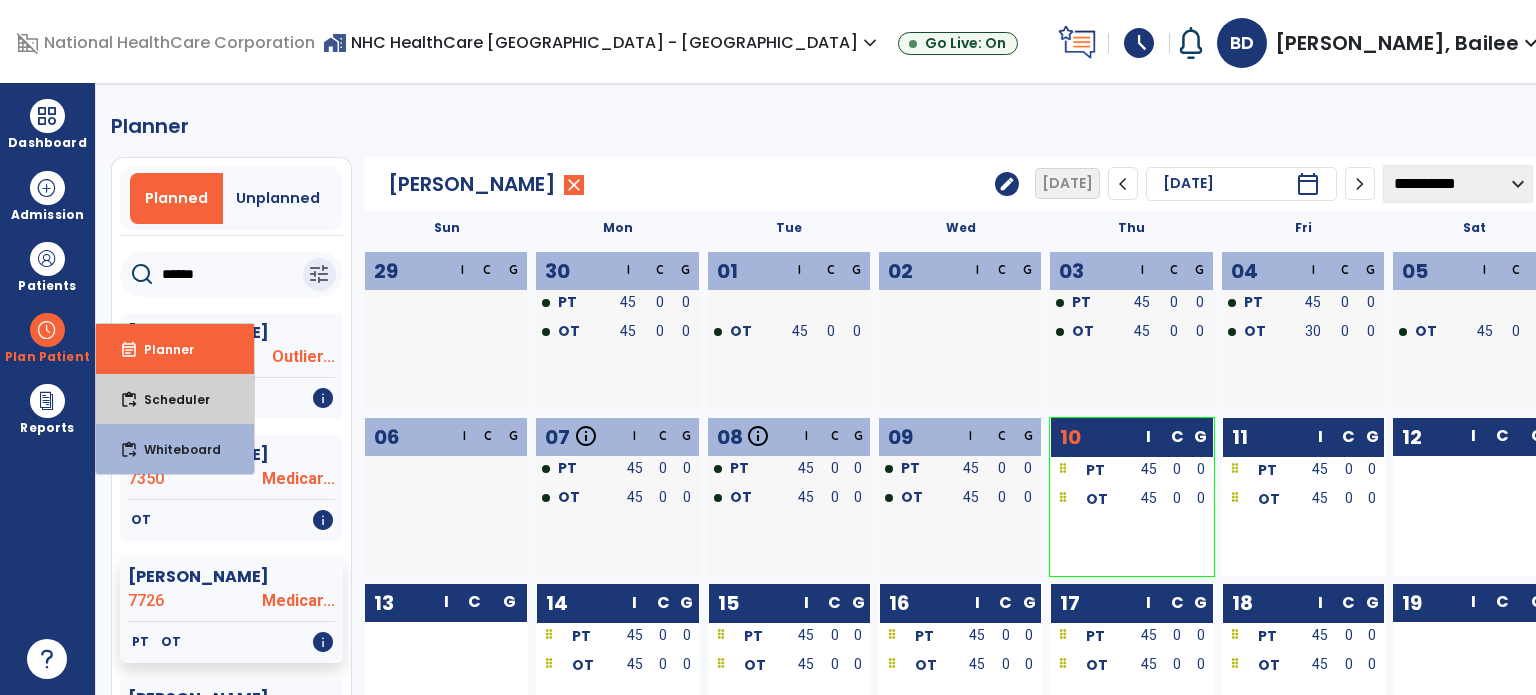 click on "content_paste_go  Scheduler" at bounding box center (175, 399) 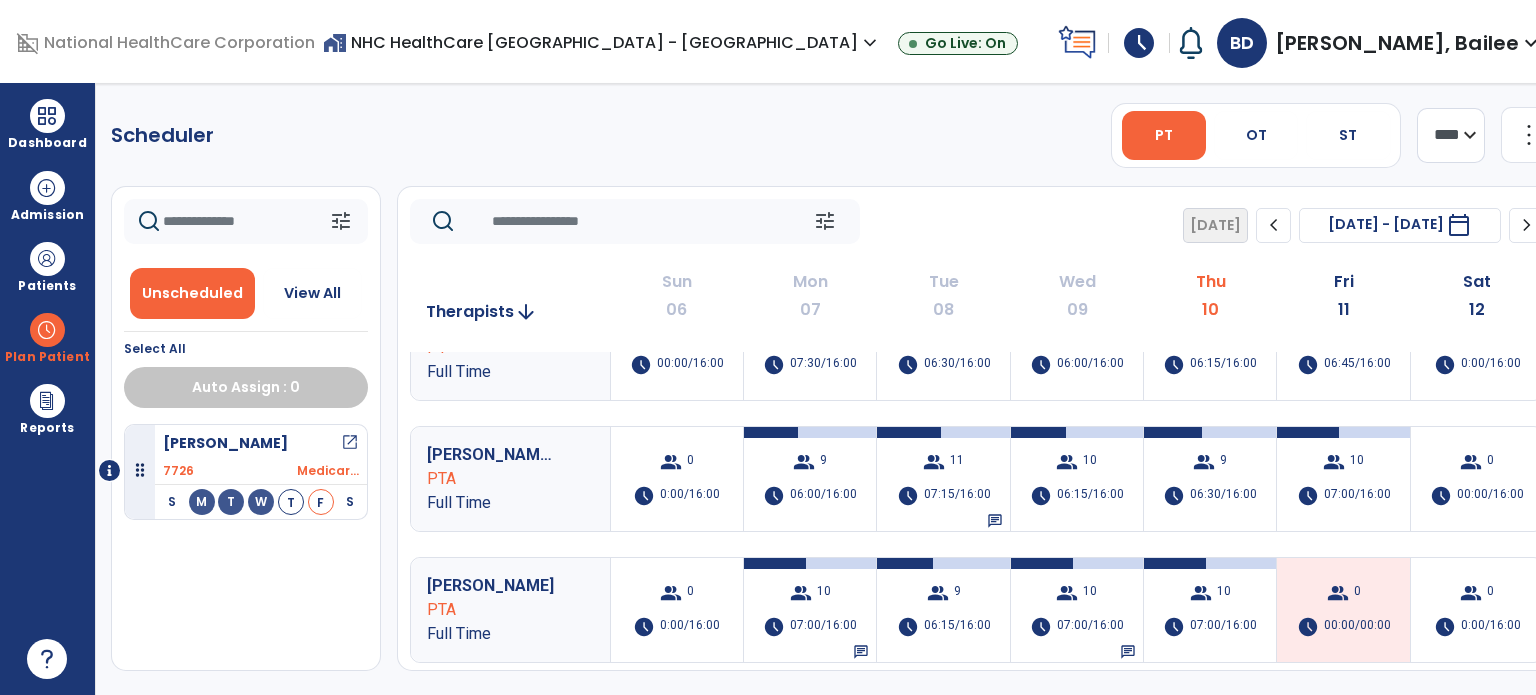 scroll, scrollTop: 192, scrollLeft: 0, axis: vertical 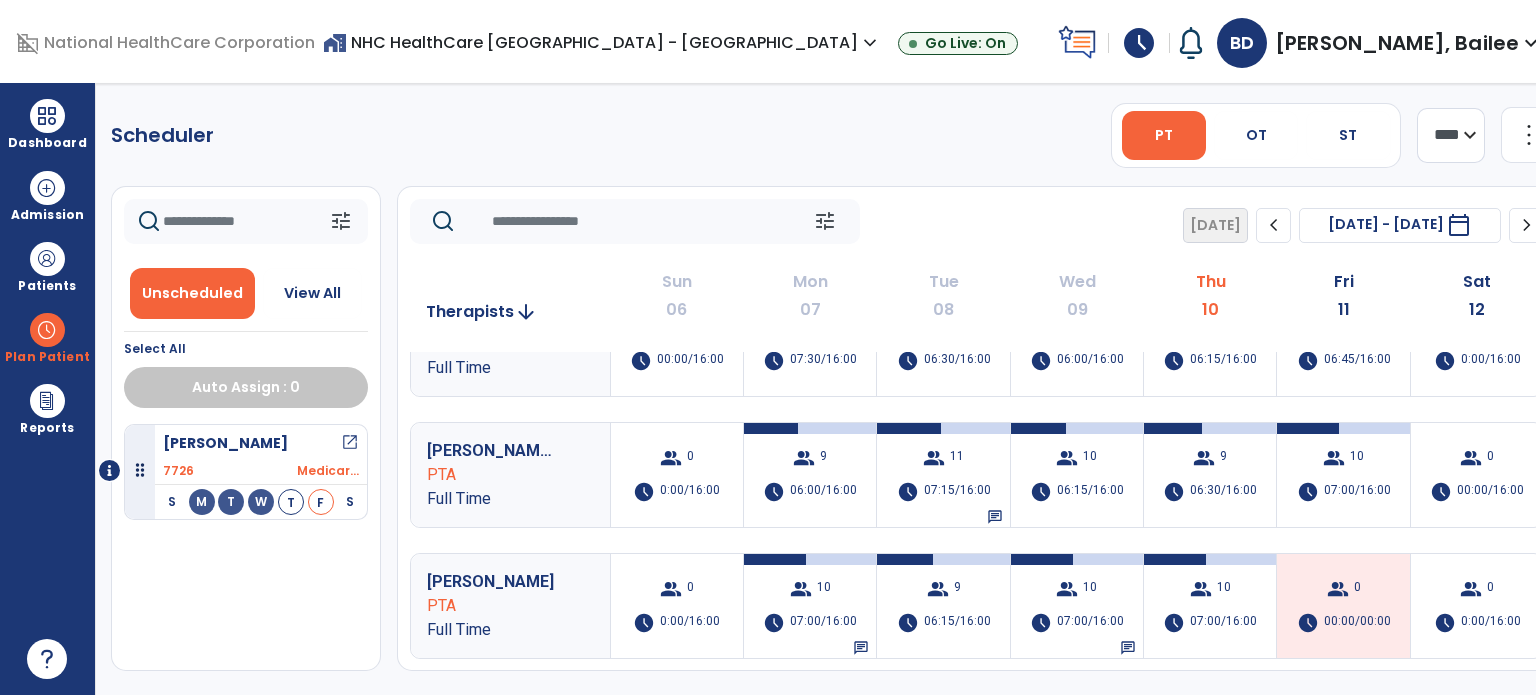 click on "OT" at bounding box center [1256, 135] 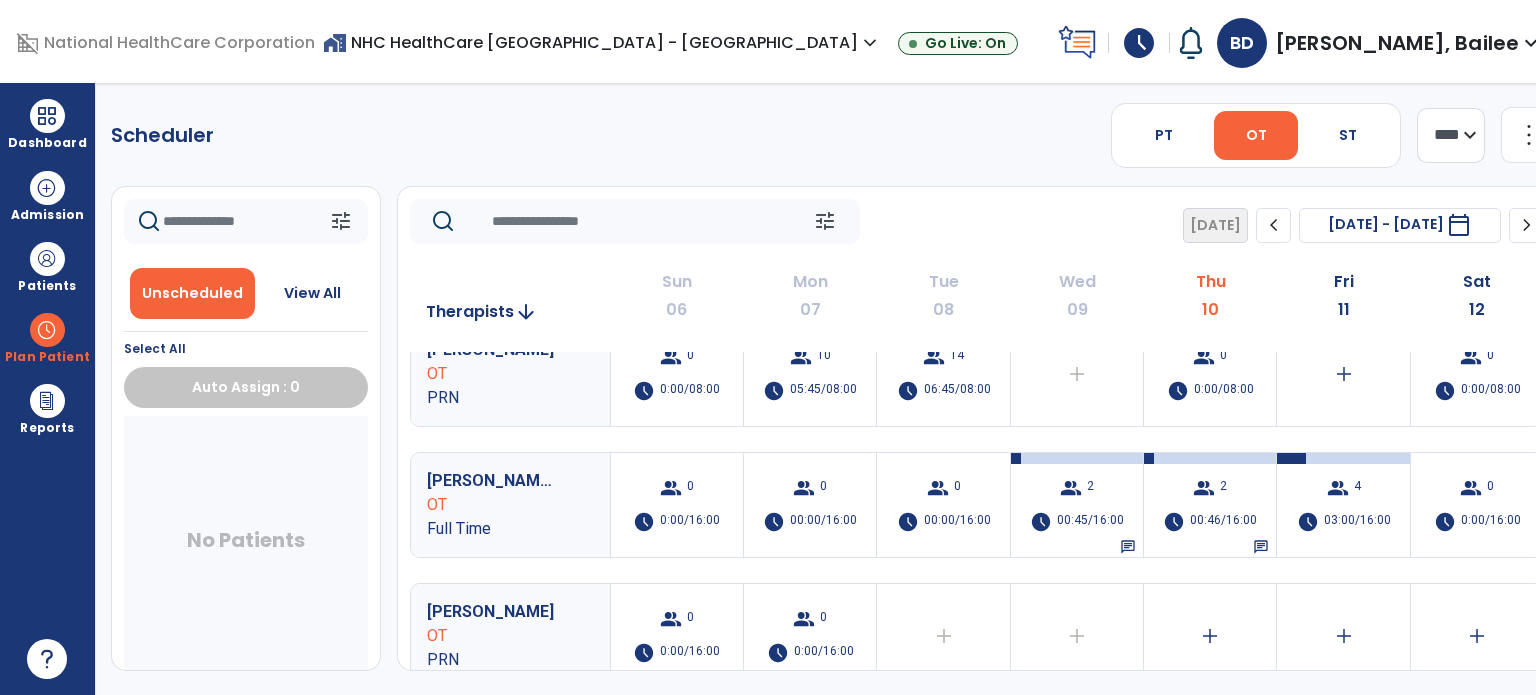 scroll, scrollTop: 424, scrollLeft: 0, axis: vertical 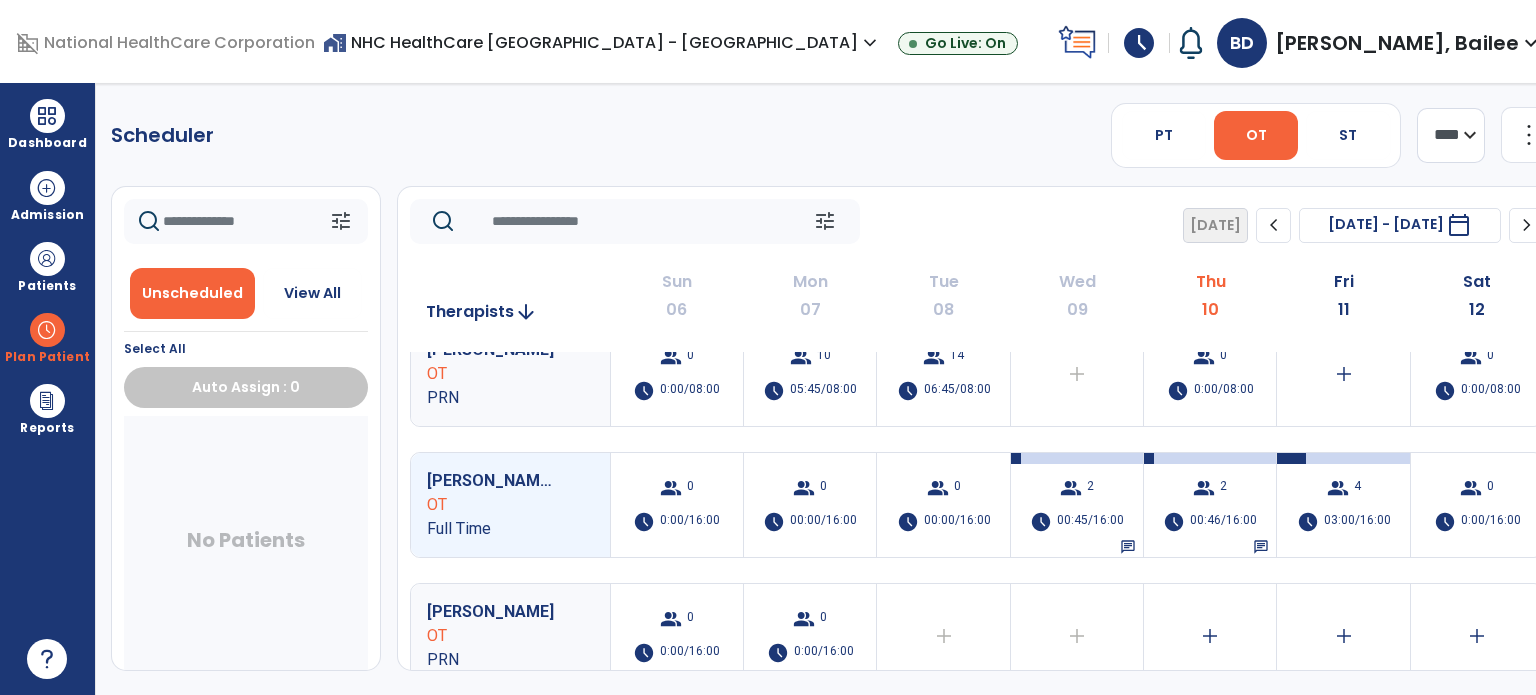 click on "schedule" at bounding box center (1174, 522) 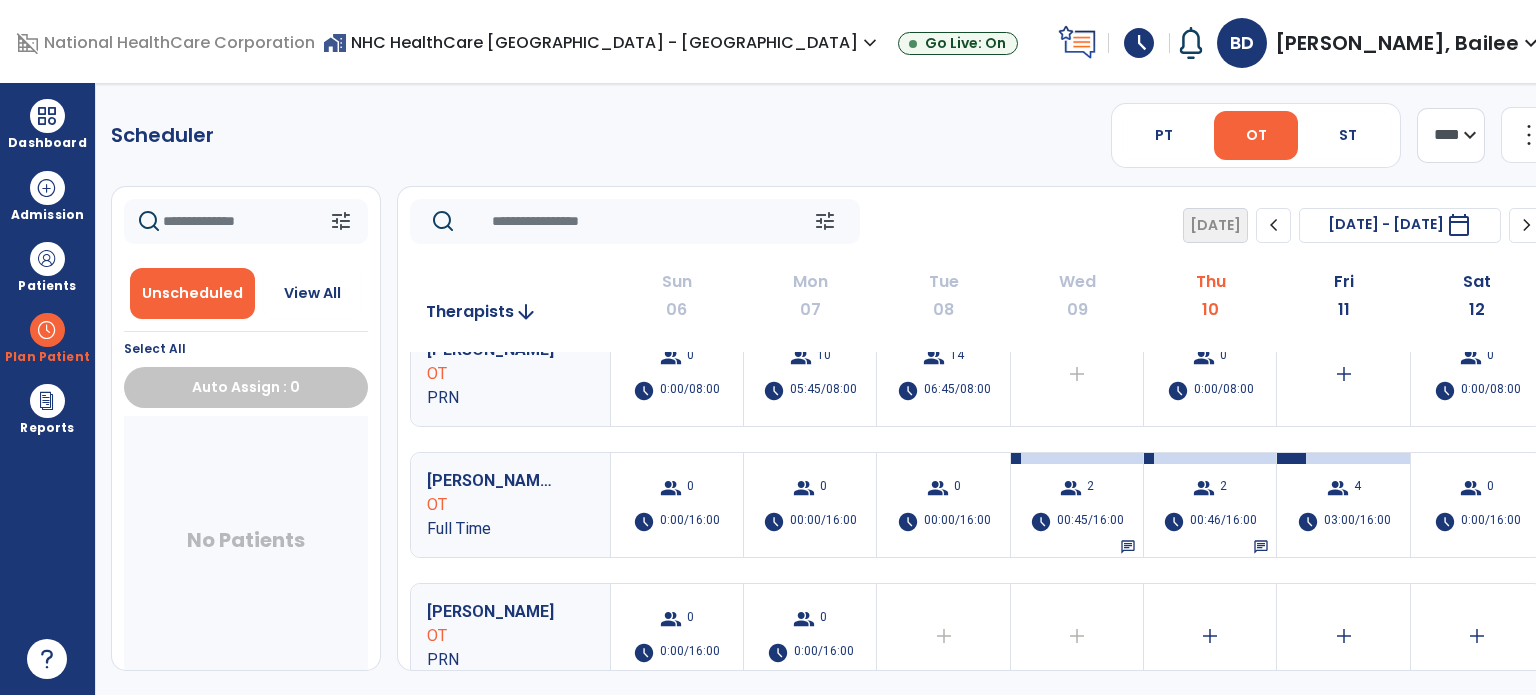 click on "group  2  schedule  00:46/16:00   chat" at bounding box center [1210, 505] 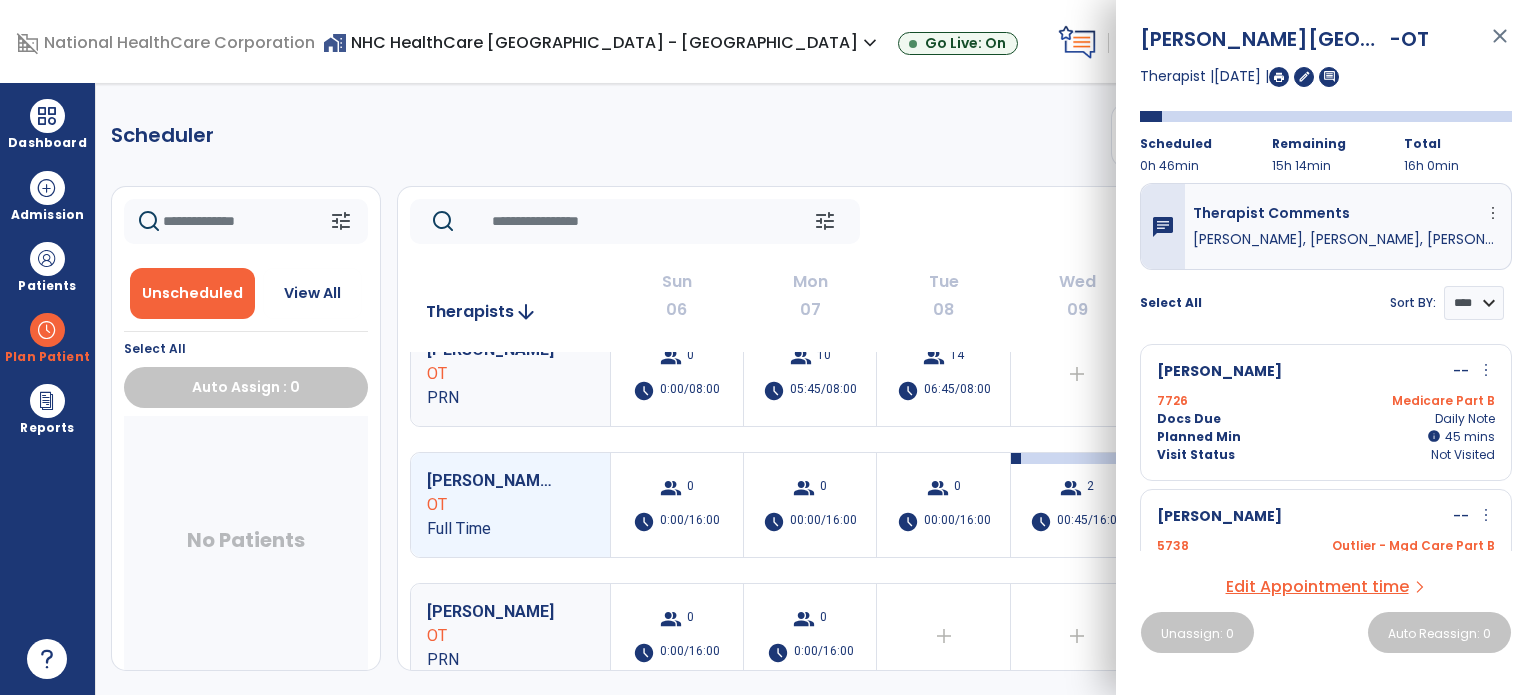 click on "7726 Medicare Part B" at bounding box center [1326, 401] 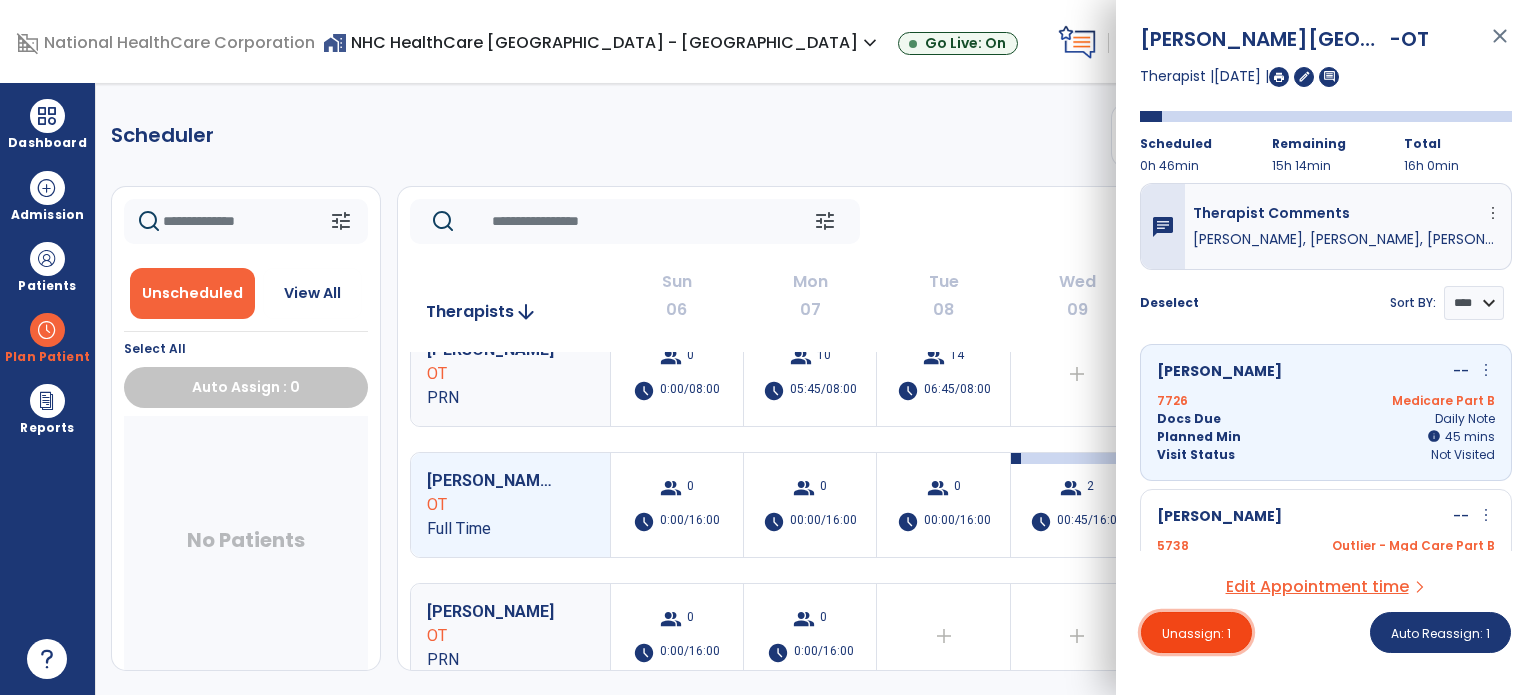 click on "Unassign: 1" at bounding box center (1196, 633) 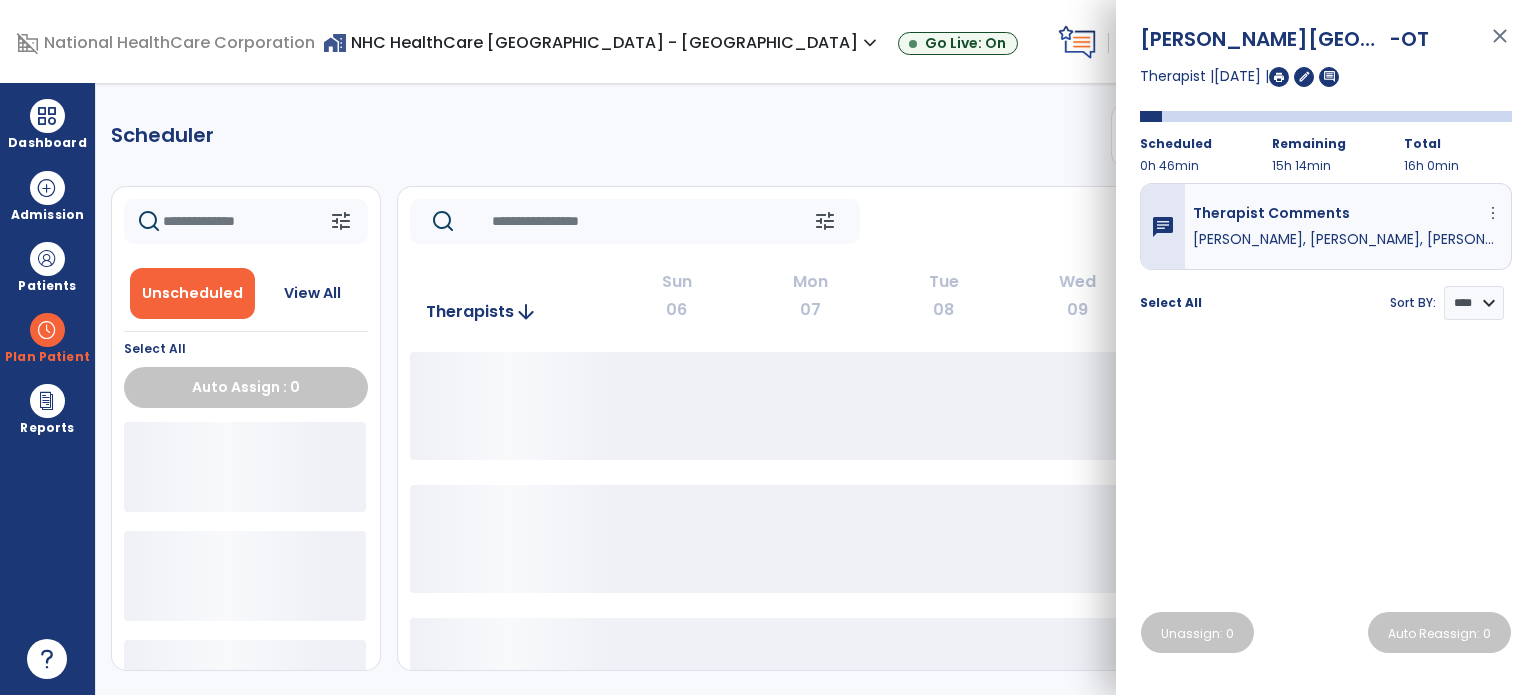 click on "tune   [DATE]  chevron_left [DATE] - [DATE]  *********  calendar_today  chevron_right" 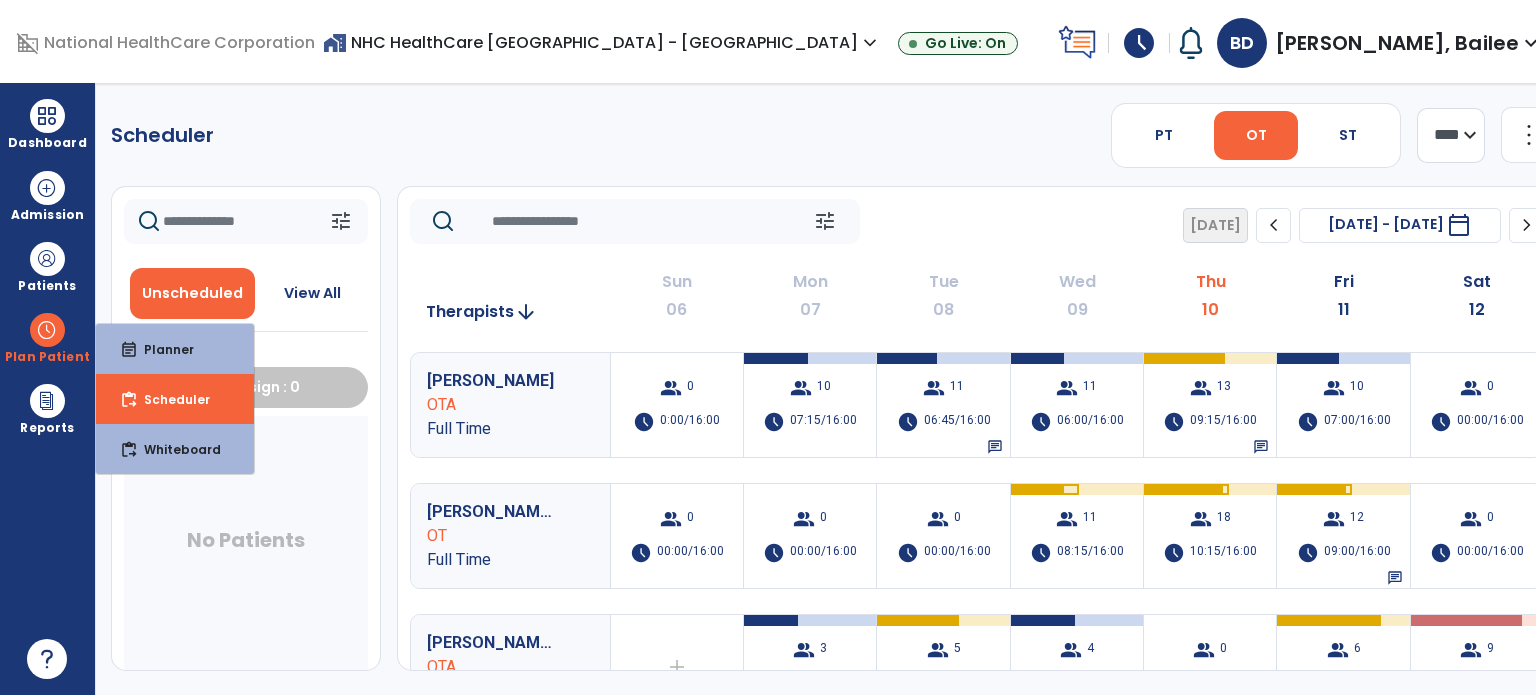 click 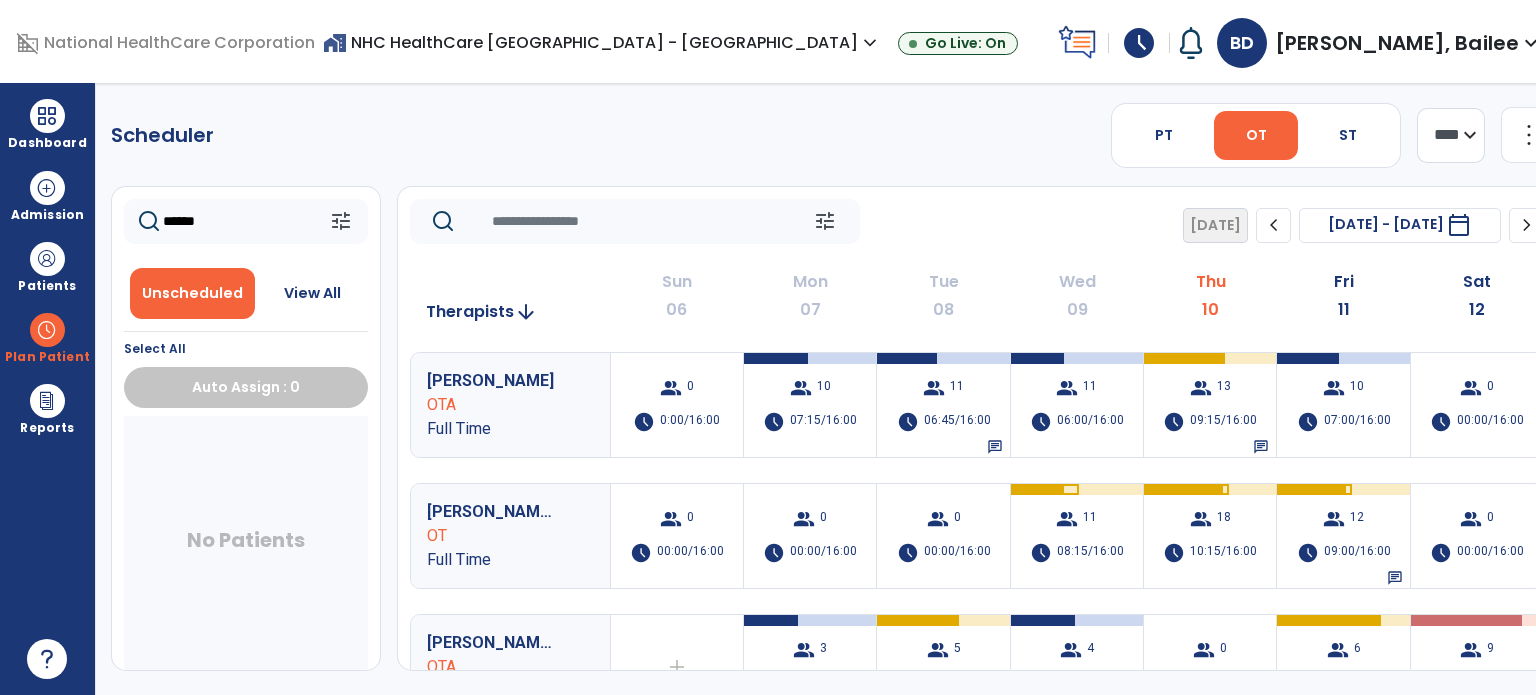 type on "******" 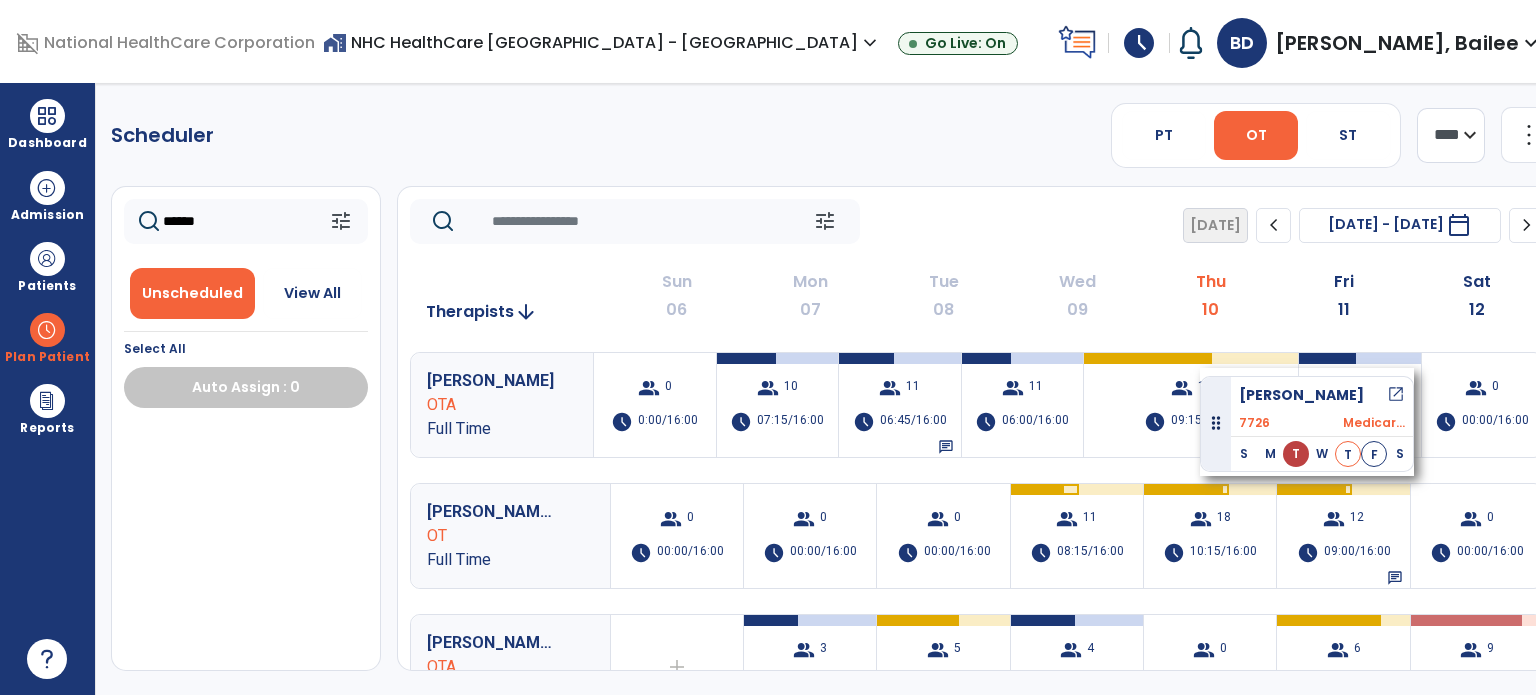 drag, startPoint x: 144, startPoint y: 467, endPoint x: 1200, endPoint y: 368, distance: 1060.6305 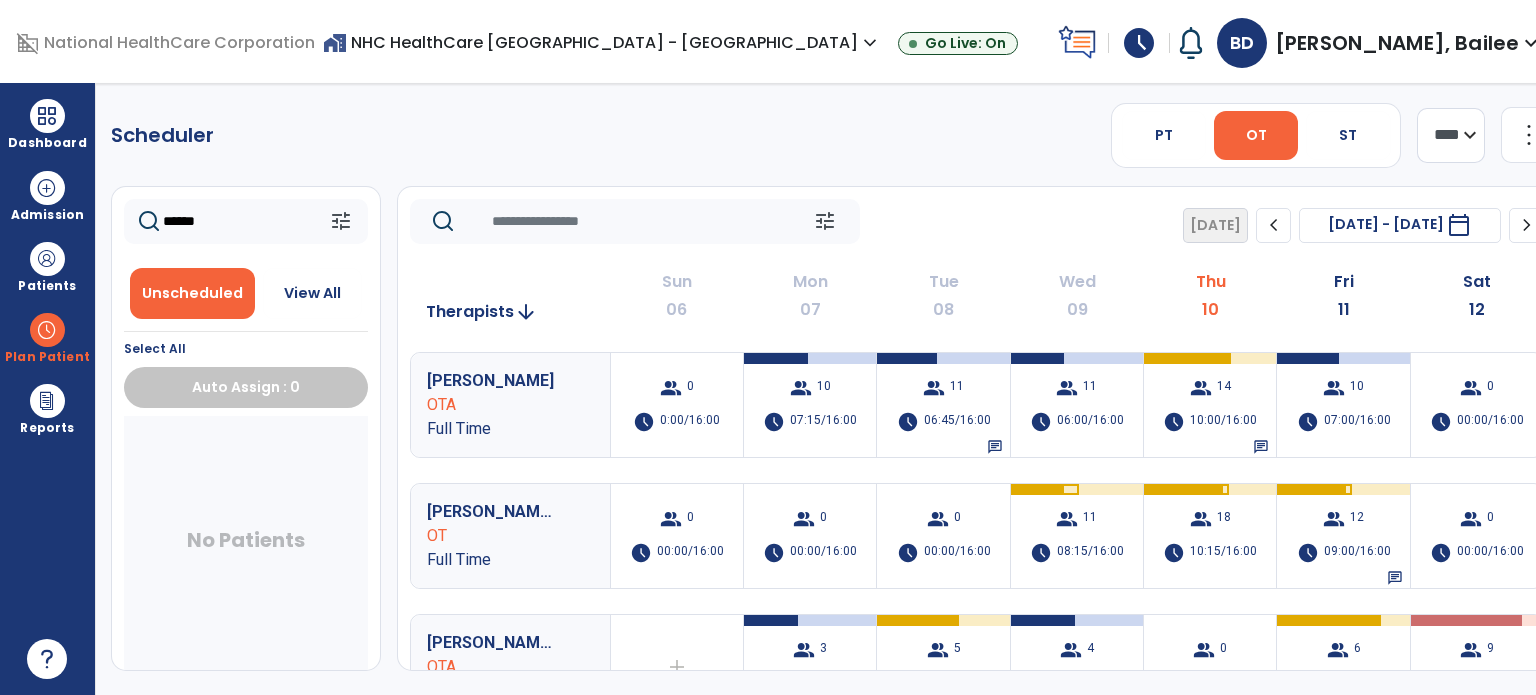 click on "group  14  schedule  10:00/16:00   chat" at bounding box center [1210, 405] 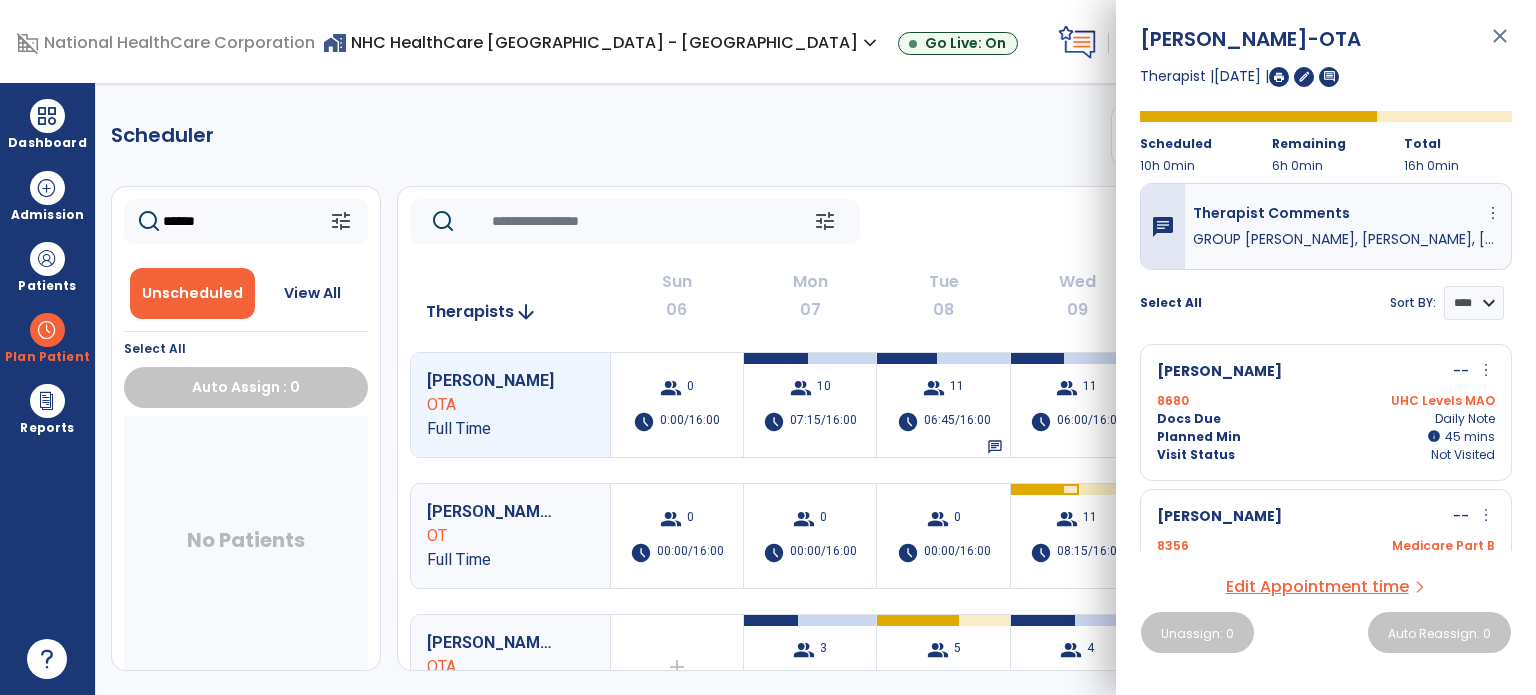 click on "[PERSON_NAME]  -OTA close  Therapist |   [DATE] |   edit   comment  Scheduled 10h 0min Remaining  6h 0min  Total 16h 0min  chat  Therapist Comments  more_vert   Edit   Delete   GROUP [PERSON_NAME], [PERSON_NAME], [PERSON_NAME], [PERSON_NAME]   Select All   Sort BY:  **** ****  [PERSON_NAME]   --  more_vert  edit   Edit Session   alt_route   Split Minutes  8680 UHC Levels MAO  Docs Due Daily Note   Planned Min  info   45 I 45 mins  Visit Status  Not Visited   [PERSON_NAME]   --  more_vert  edit   Edit Session   alt_route   Split Minutes  8356 Medicare Part B  Docs Due Daily Note   Planned Min  info   45 I 45 mins  Visit Status  Not Visited   [PERSON_NAME]   --  more_vert  edit   Edit Session   alt_route   Split Minutes  8516 Aetna MAO  Docs Due Daily Note   Planned Min  info   45 I 45 mins  Visit Status  Not Visited   [PERSON_NAME]   --  more_vert  edit   Edit Session   alt_route   Split Minutes  6840 BCBS MAO  Docs Due Daily Note   Planned Min  info   45 I 45 mins  Visit Status  Not Visited   [PERSON_NAME]   --  more_vert" at bounding box center [1326, 347] 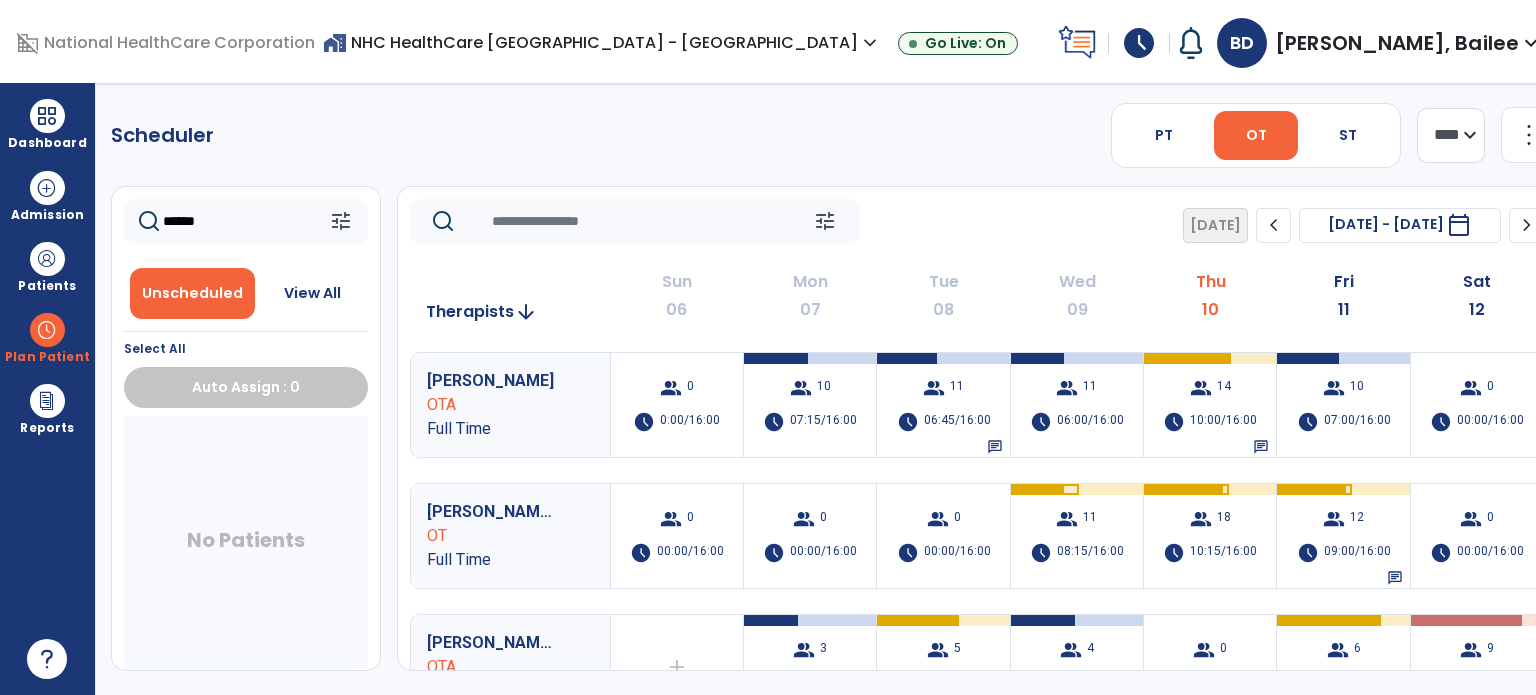 click on "Dashboard" at bounding box center (47, 124) 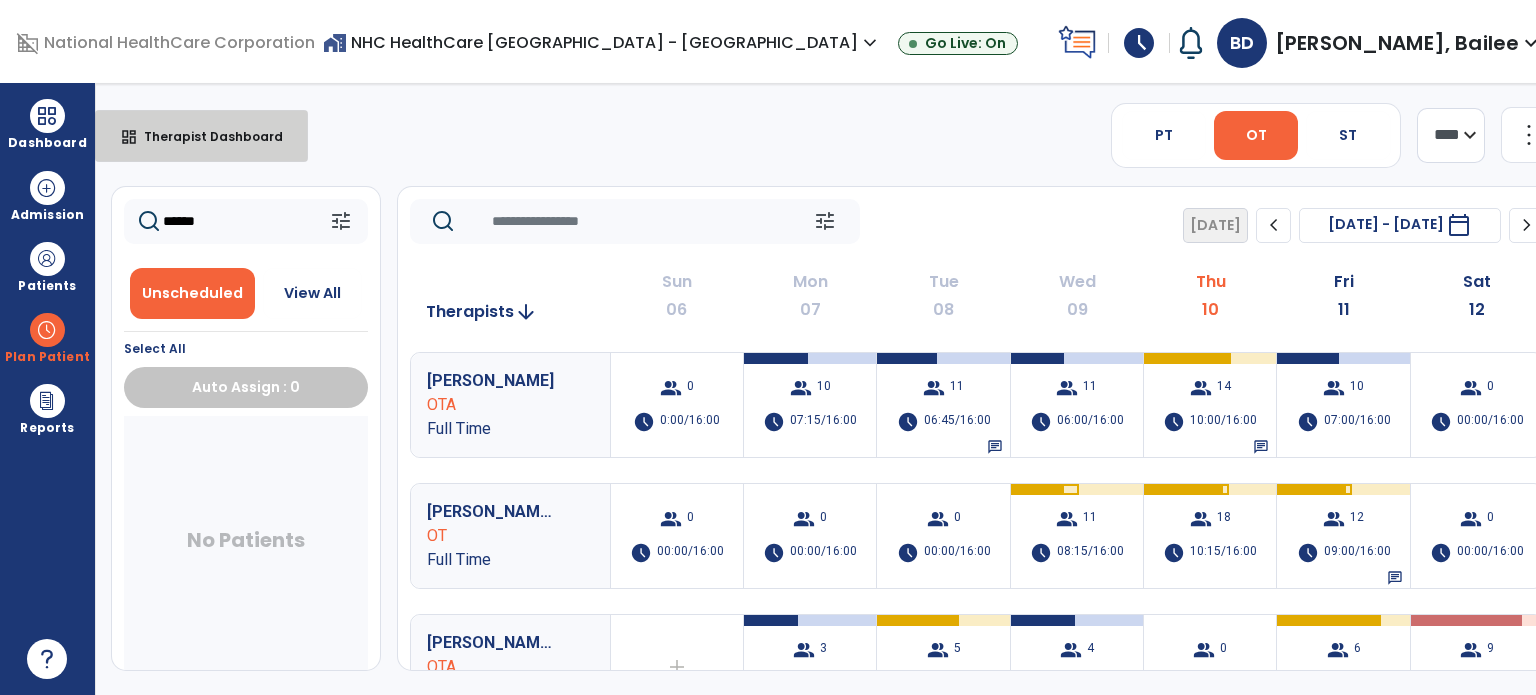 click on "dashboard" at bounding box center [129, 137] 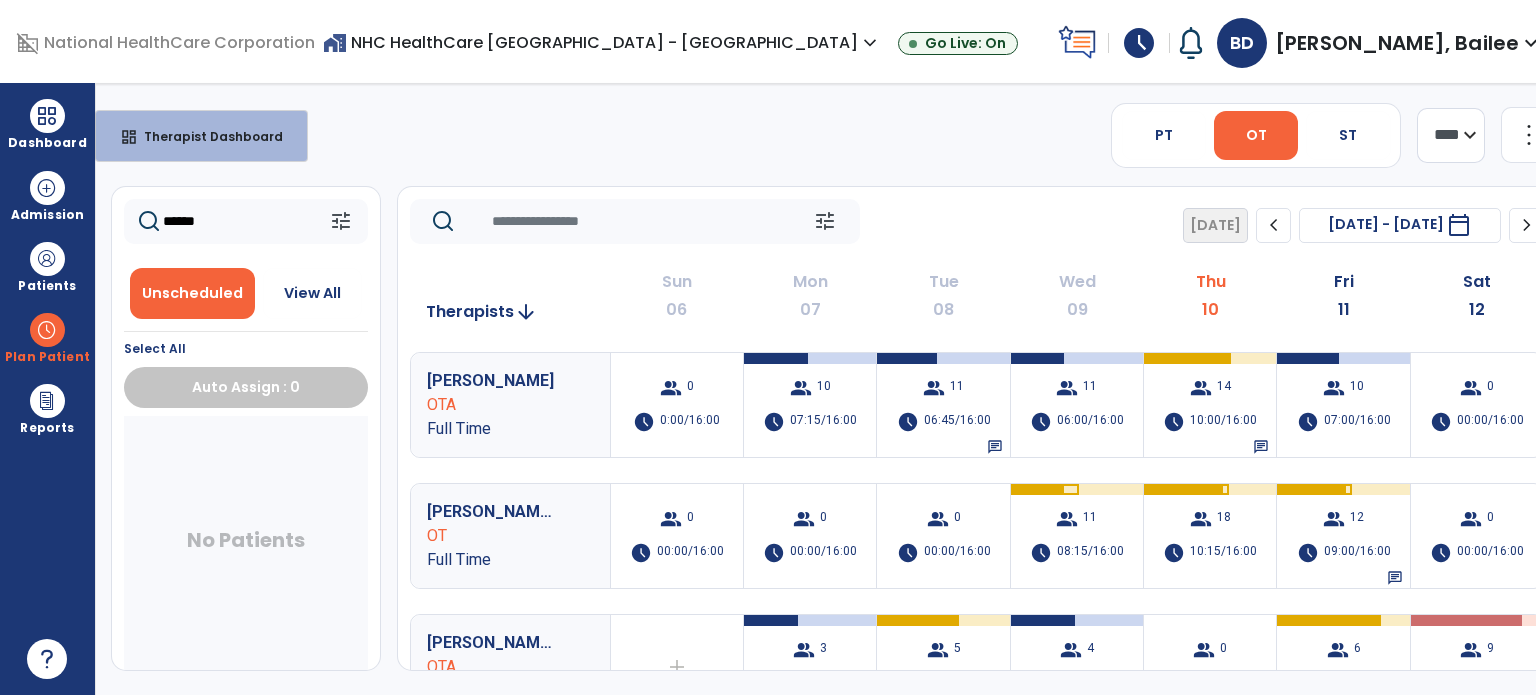 select on "****" 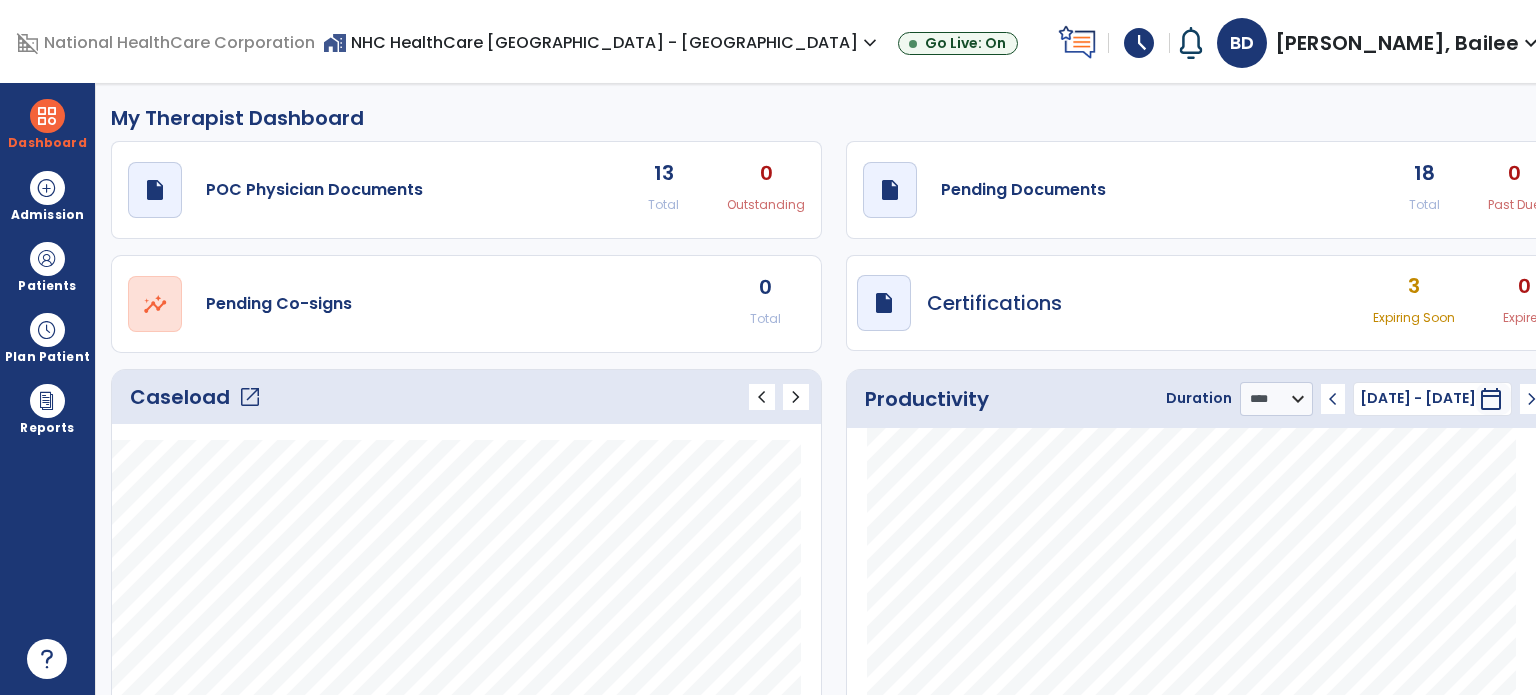 click at bounding box center [47, 330] 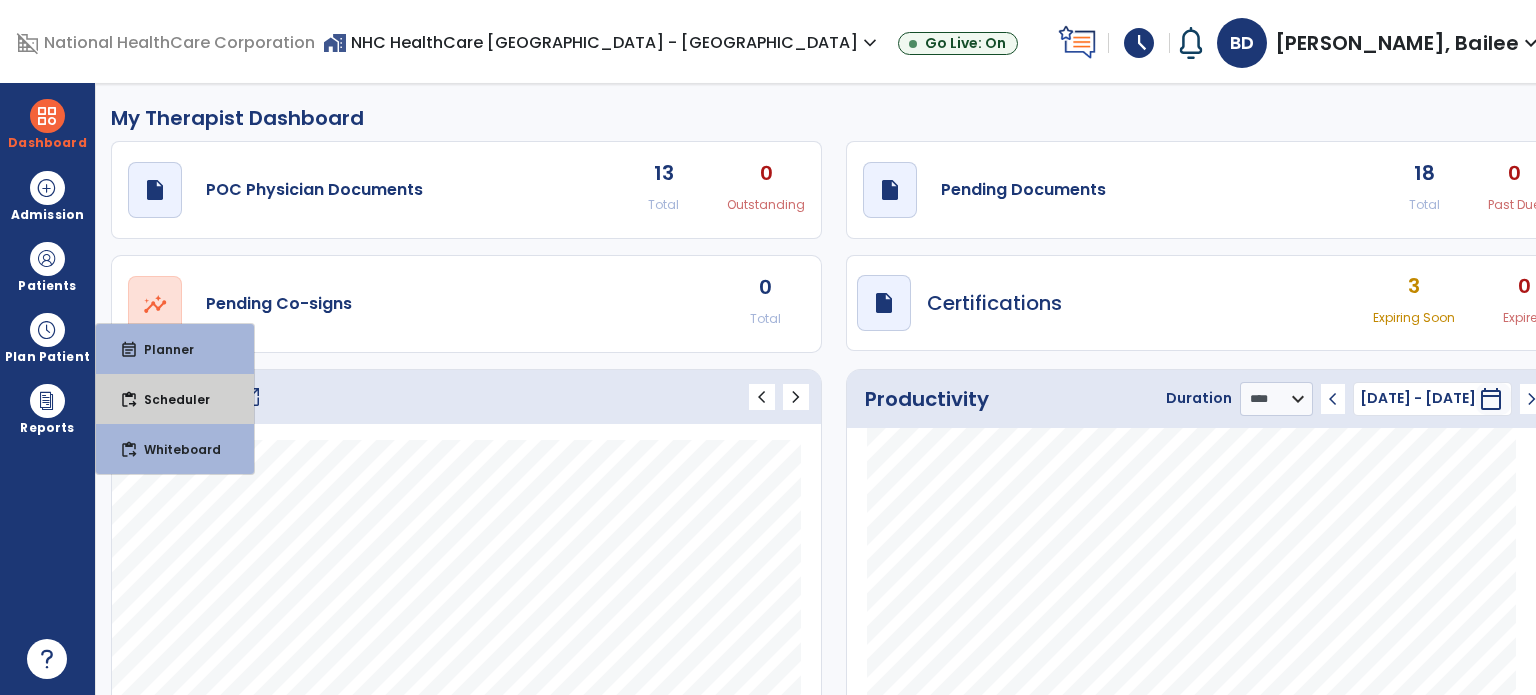 click on "content_paste_go" at bounding box center [129, 400] 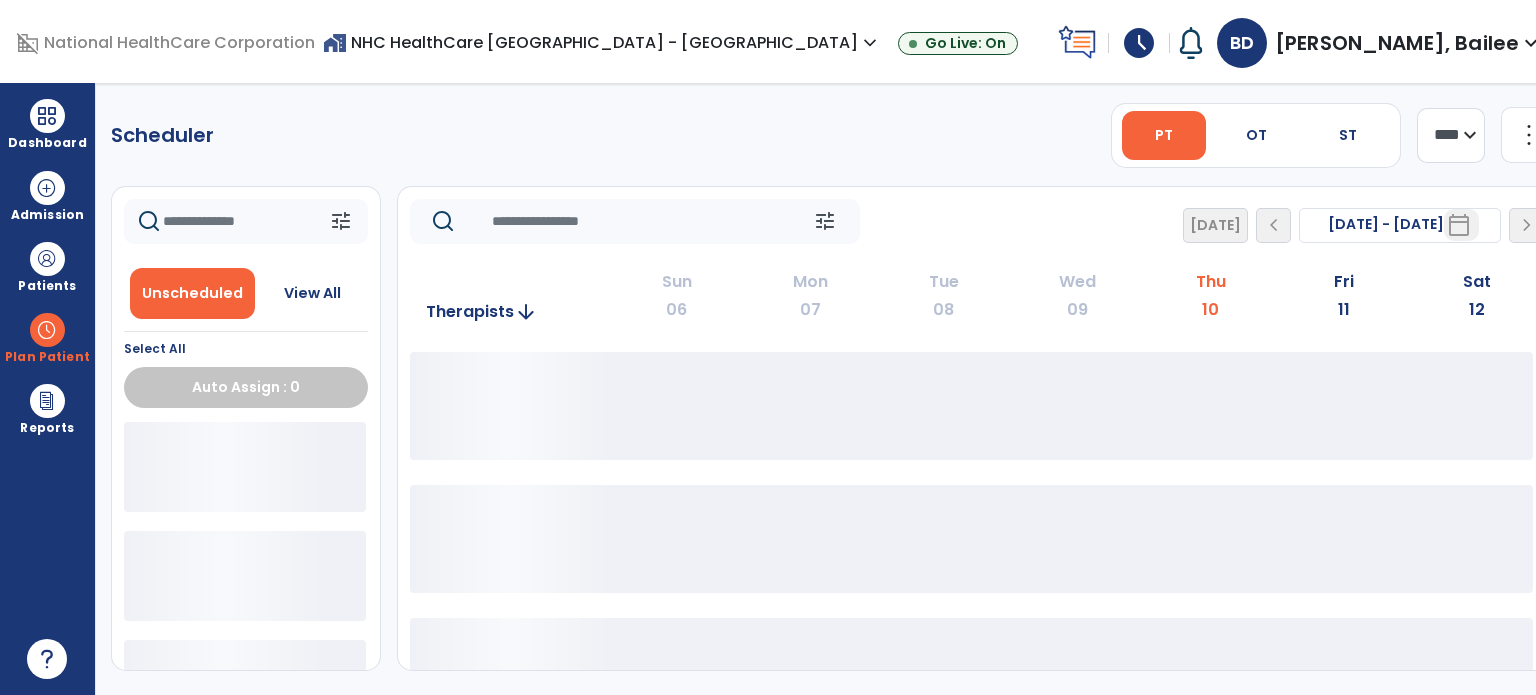 click on "OT" at bounding box center [1256, 135] 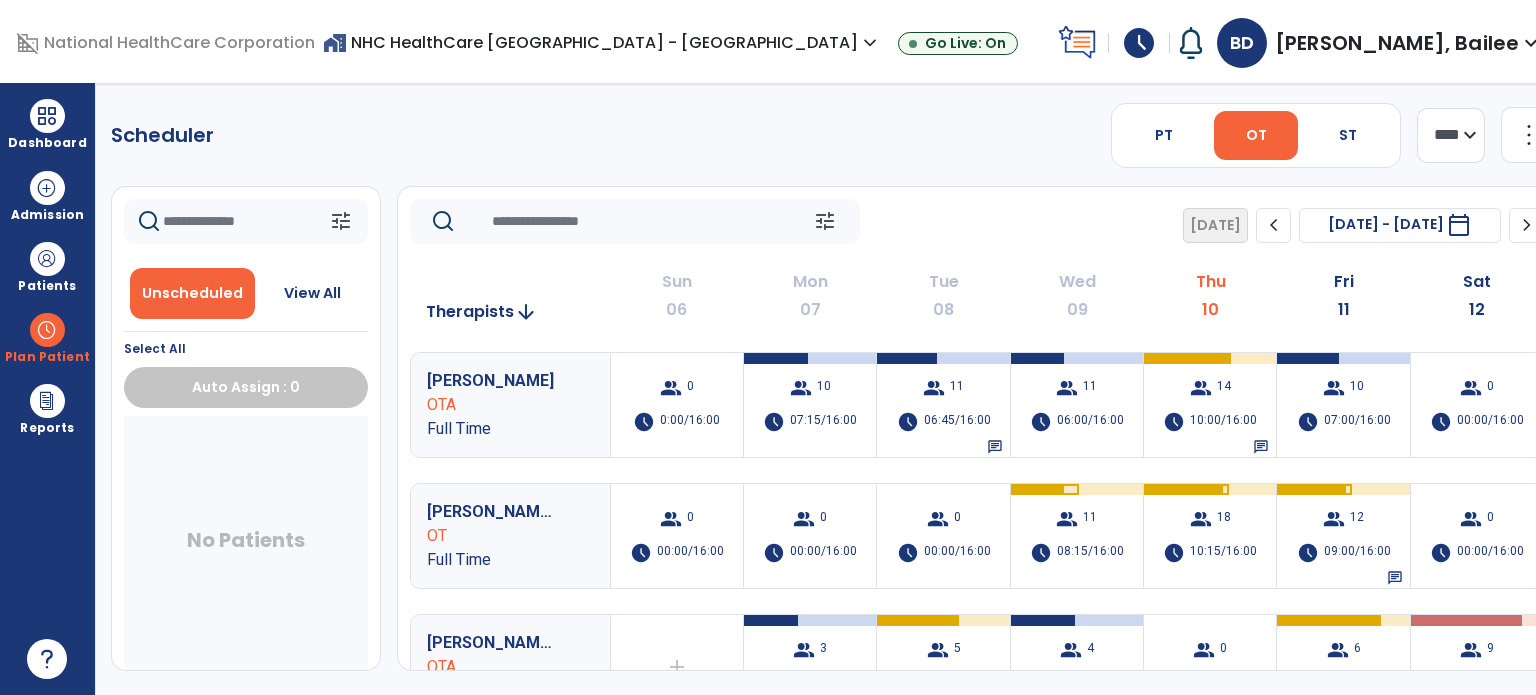 click on "10:15/16:00" at bounding box center (1223, 553) 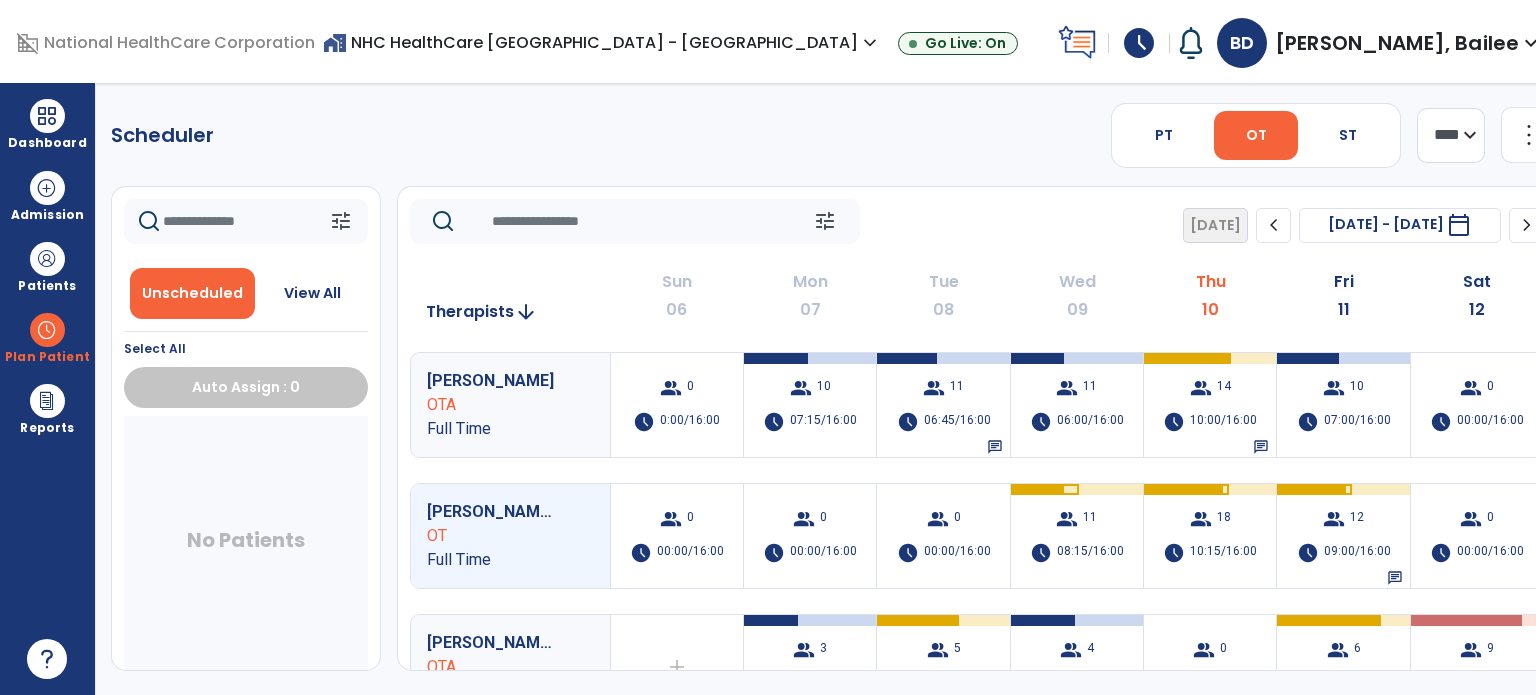 click on "domain_disabled   National HealthCare Corporation   home_work   NHC HealthCare [GEOGRAPHIC_DATA] - [GEOGRAPHIC_DATA]   expand_more   NHC HealthCare [GEOGRAPHIC_DATA] - [GEOGRAPHIC_DATA]  Go Live: On schedule My Time:   [DATE]    ***** stop  Stop   Open your timecard  arrow_right Notifications Mark as read Co-Treatment Conflict: [PERSON_NAME][DATE] 7:44 AM | NHC HealthCare [GEOGRAPHIC_DATA] - [GEOGRAPHIC_DATA] Co-Treatment Conflict: [PERSON_NAME][DATE] 7:44 AM | NHC HealthCare [GEOGRAPHIC_DATA] - [GEOGRAPHIC_DATA] Co-Treatment Conflict: [PERSON_NAME], Leattia [DATE] 1:48 PM | NHC HealthCare [GEOGRAPHIC_DATA] - [GEOGRAPHIC_DATA] Co-Treatment Conflict: [PERSON_NAME], Leattia [DATE] 1:48 PM | NHC HealthCare [GEOGRAPHIC_DATA] - [GEOGRAPHIC_DATA] See all Notifications  [PERSON_NAME], Bailee   expand_more   home   Home   person   Profile   help   Help   logout   Log out  Dashboard  dashboard  Therapist Dashboard Admission Patients  format_list_bulleted  Patient List  space_dashboard  Patient Board  insert_chart  PDPM Board Plan Patient  event_note  Planner  content_paste_go  Scheduler  content_paste_go  Whiteboard" at bounding box center [768, 347] 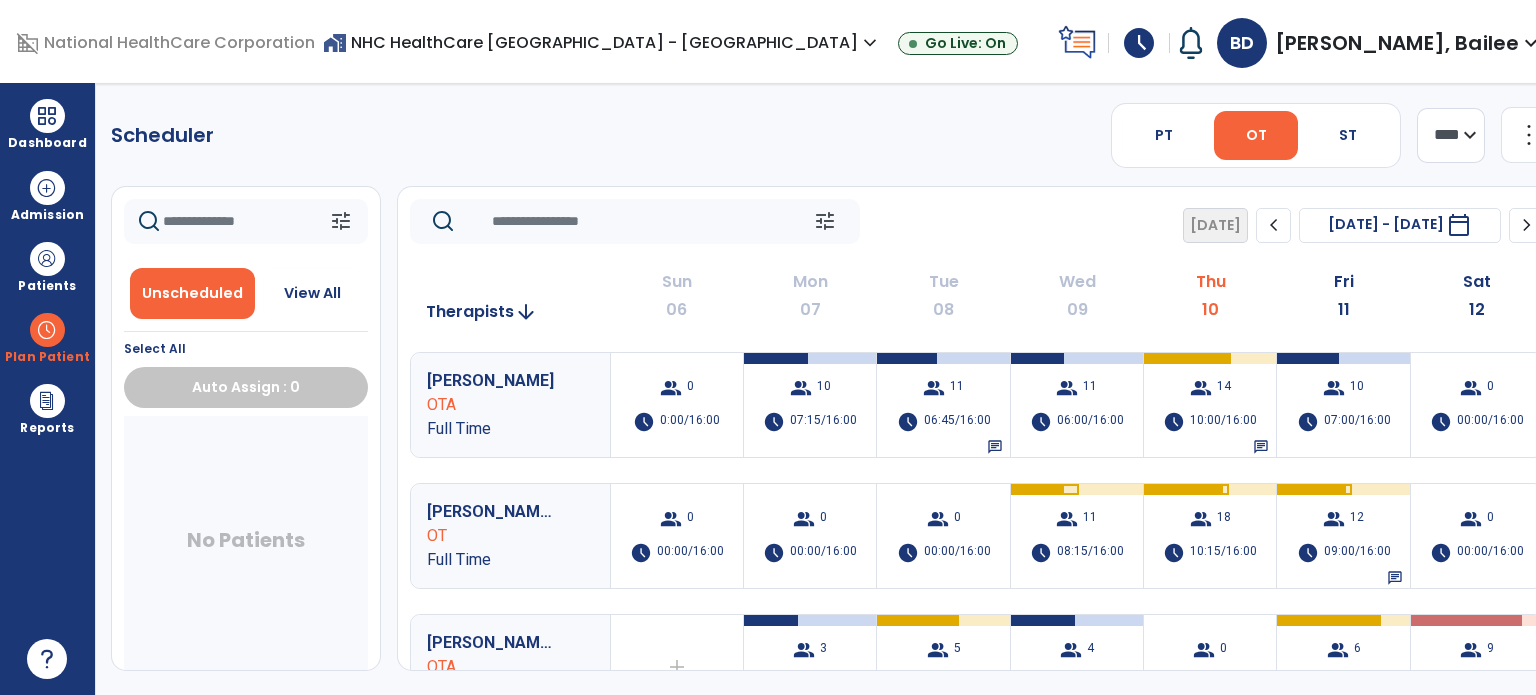 click on "group  18  schedule  10:15/16:00" at bounding box center [1210, 536] 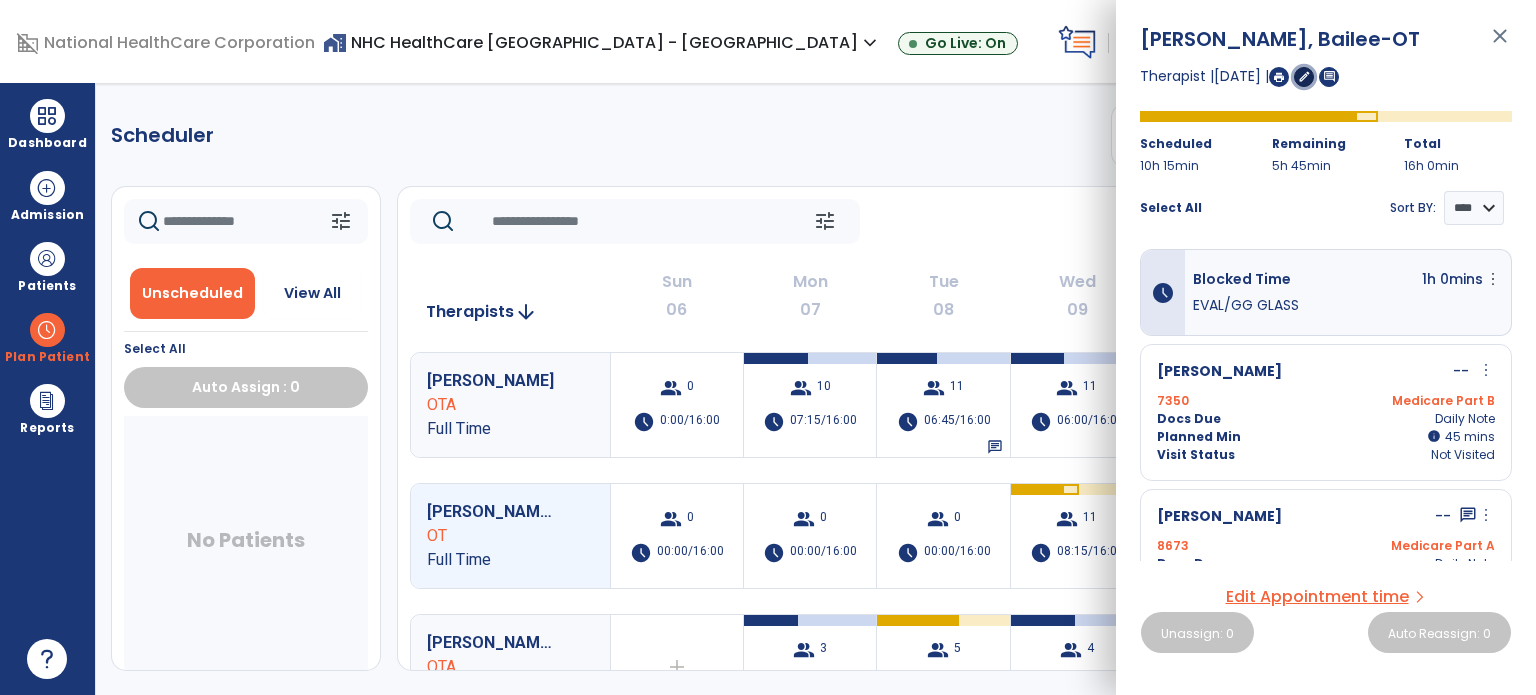 click on "edit" at bounding box center [1304, 76] 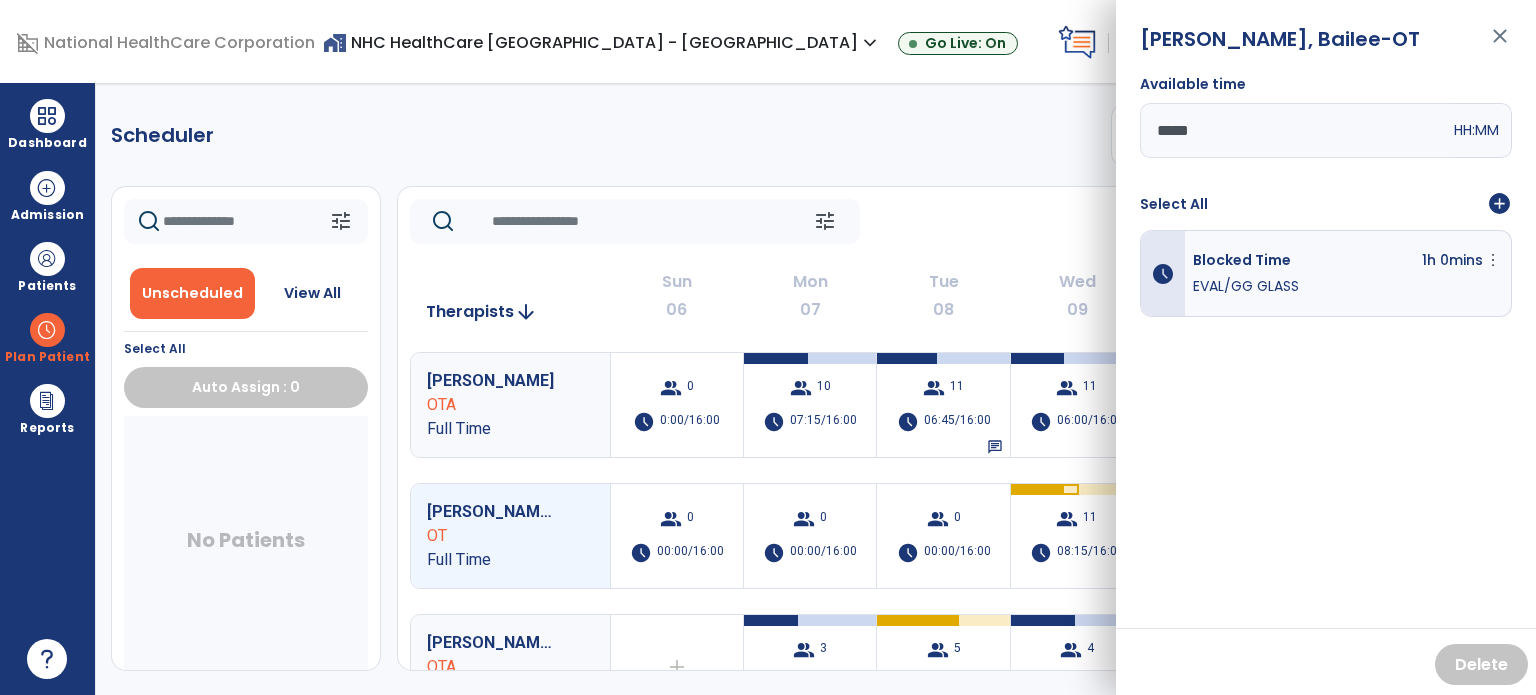 click on "close" at bounding box center (1500, 45) 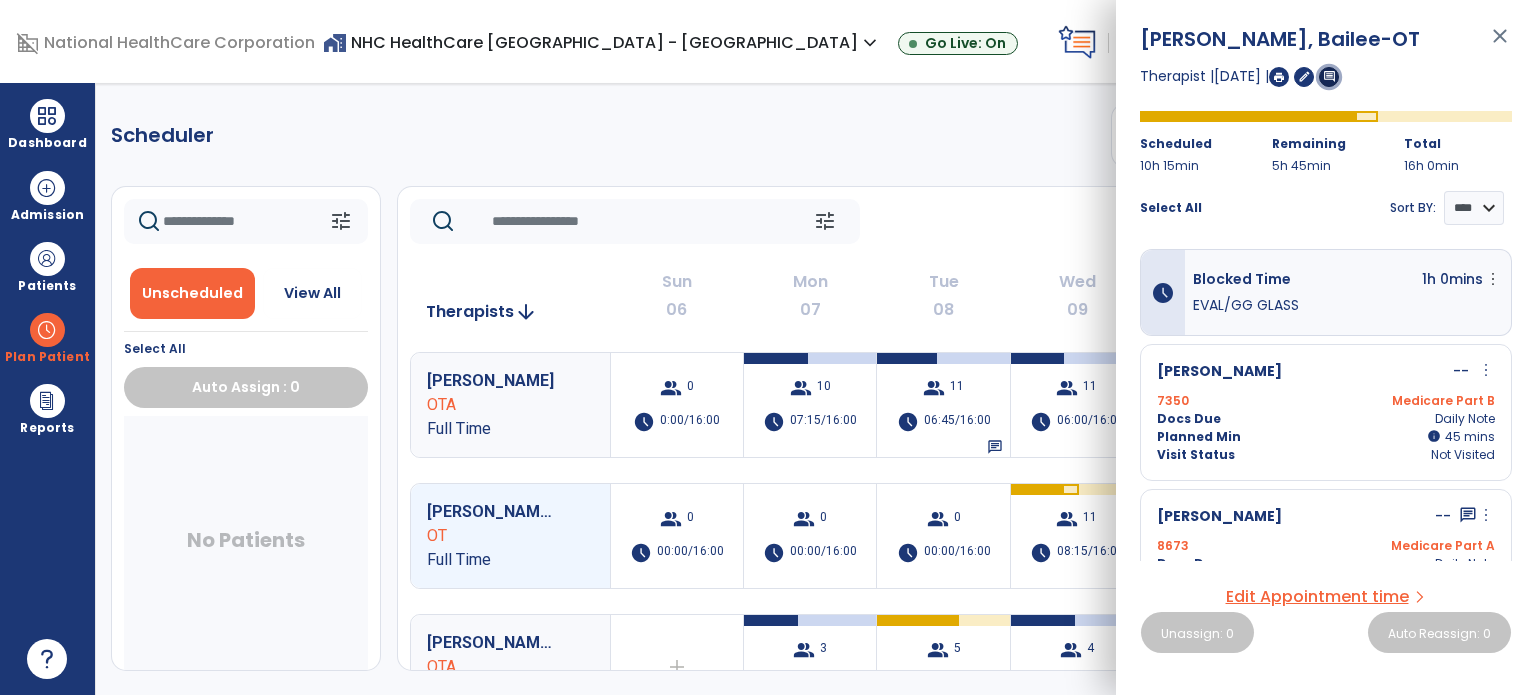 click on "comment" at bounding box center [1329, 76] 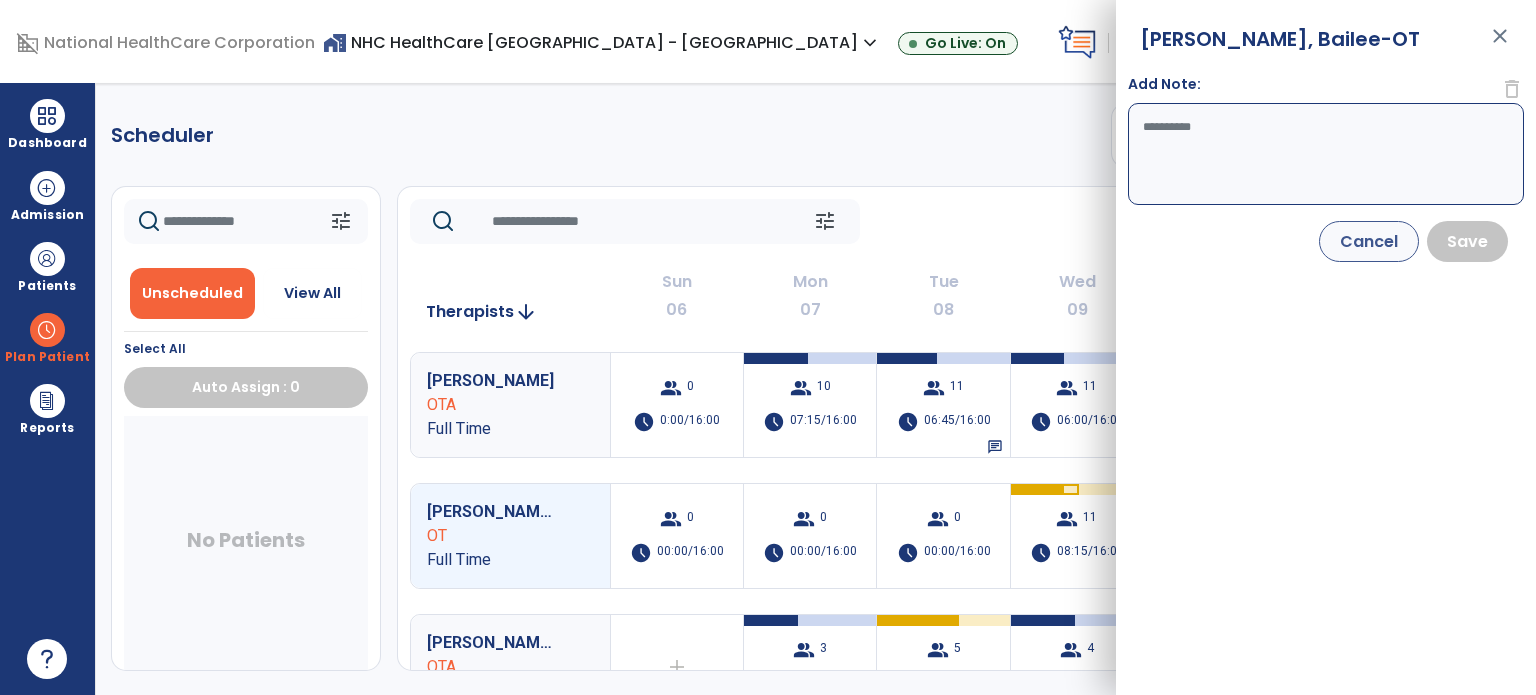 click on "Add Note:" at bounding box center [1326, 154] 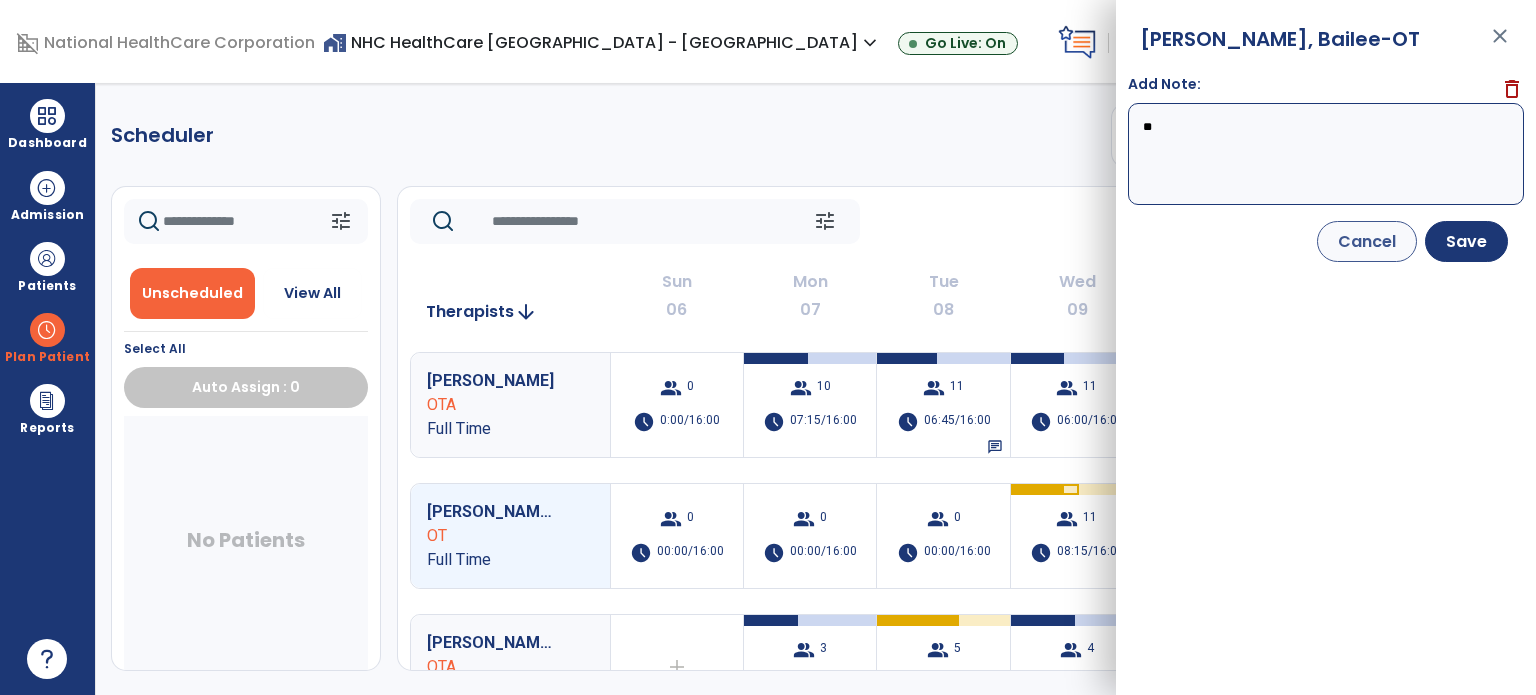 type on "*" 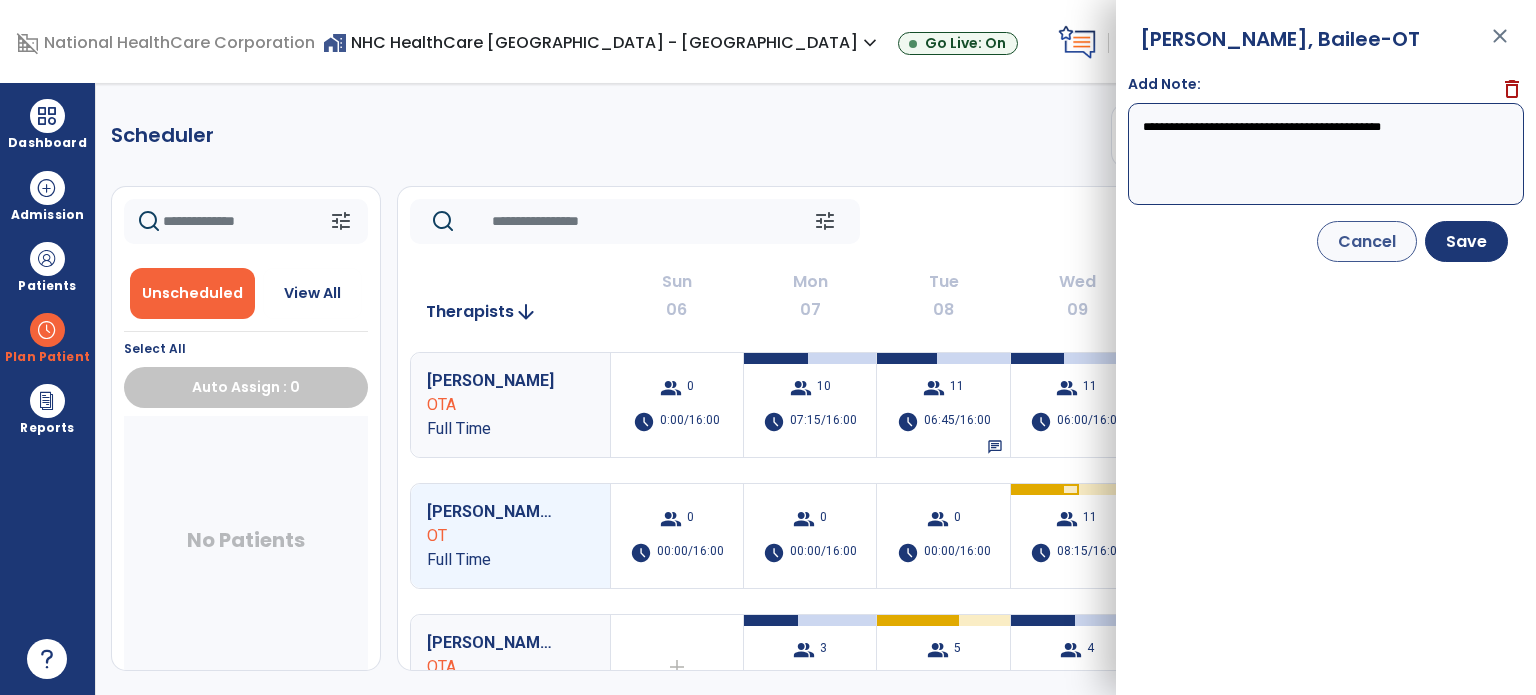 type on "**********" 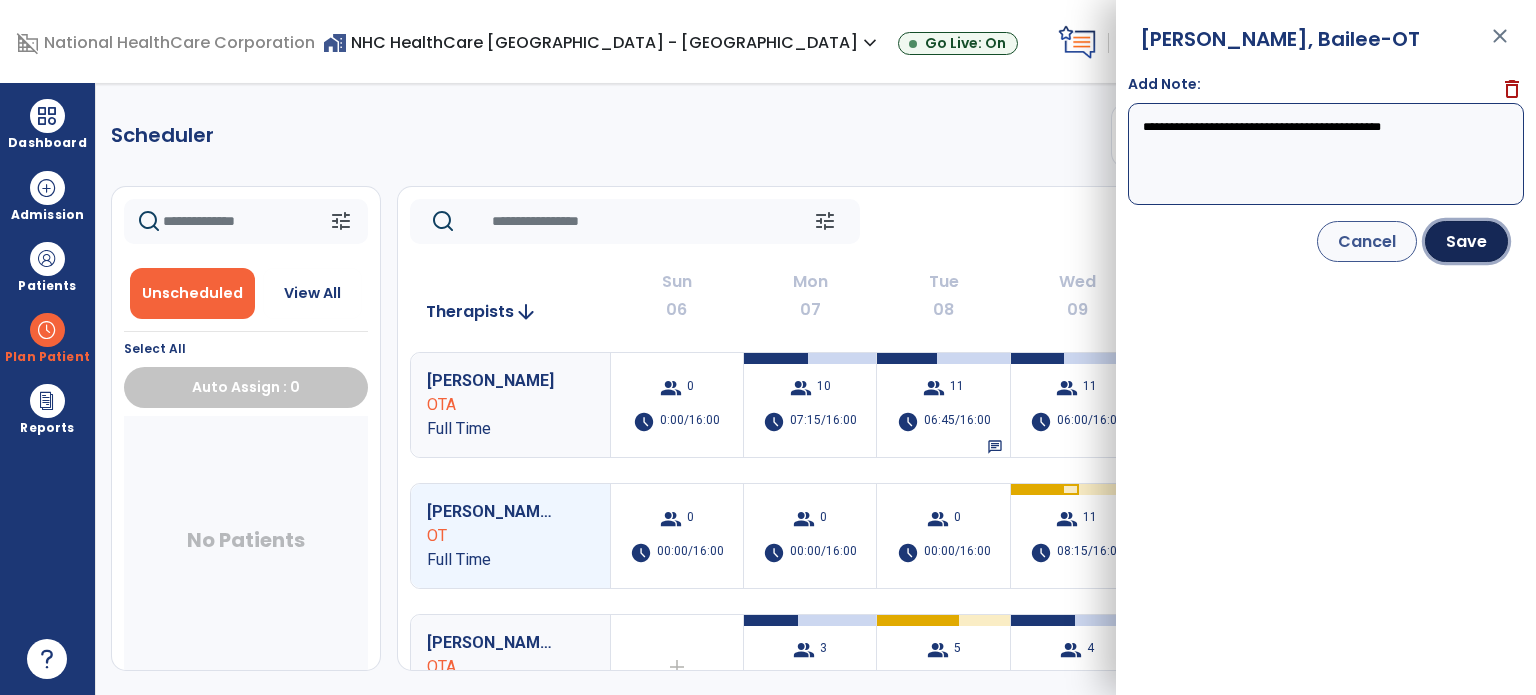click on "Save" at bounding box center [1466, 241] 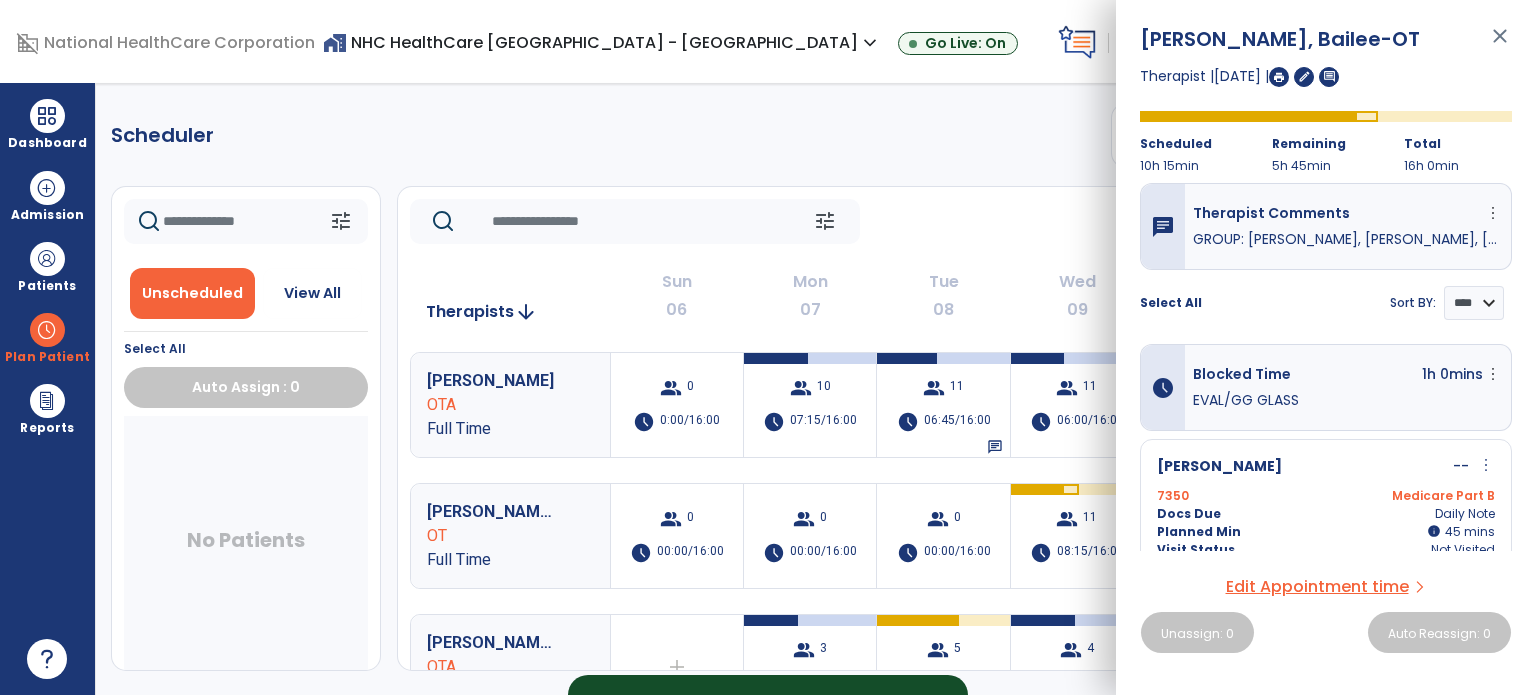 click on "close" at bounding box center [1500, 45] 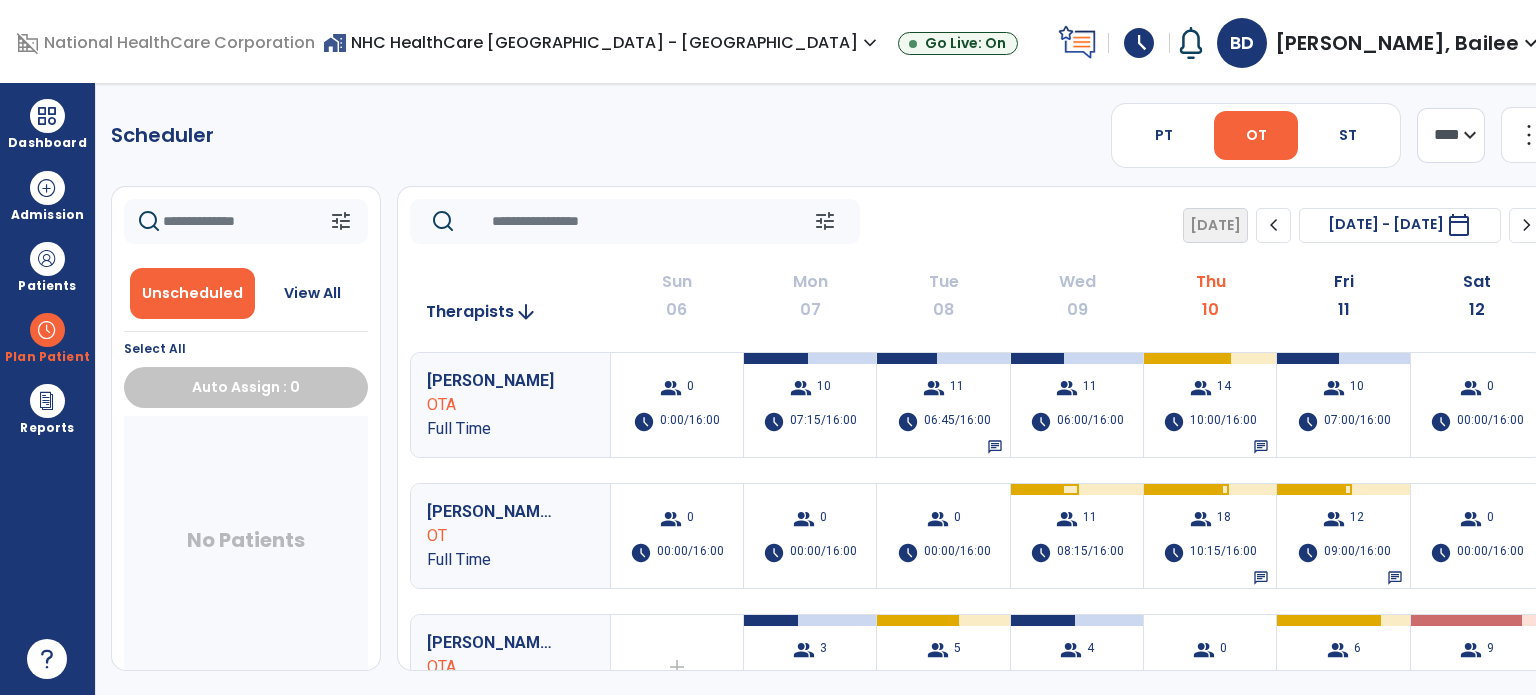 click on "Dashboard" at bounding box center (47, 124) 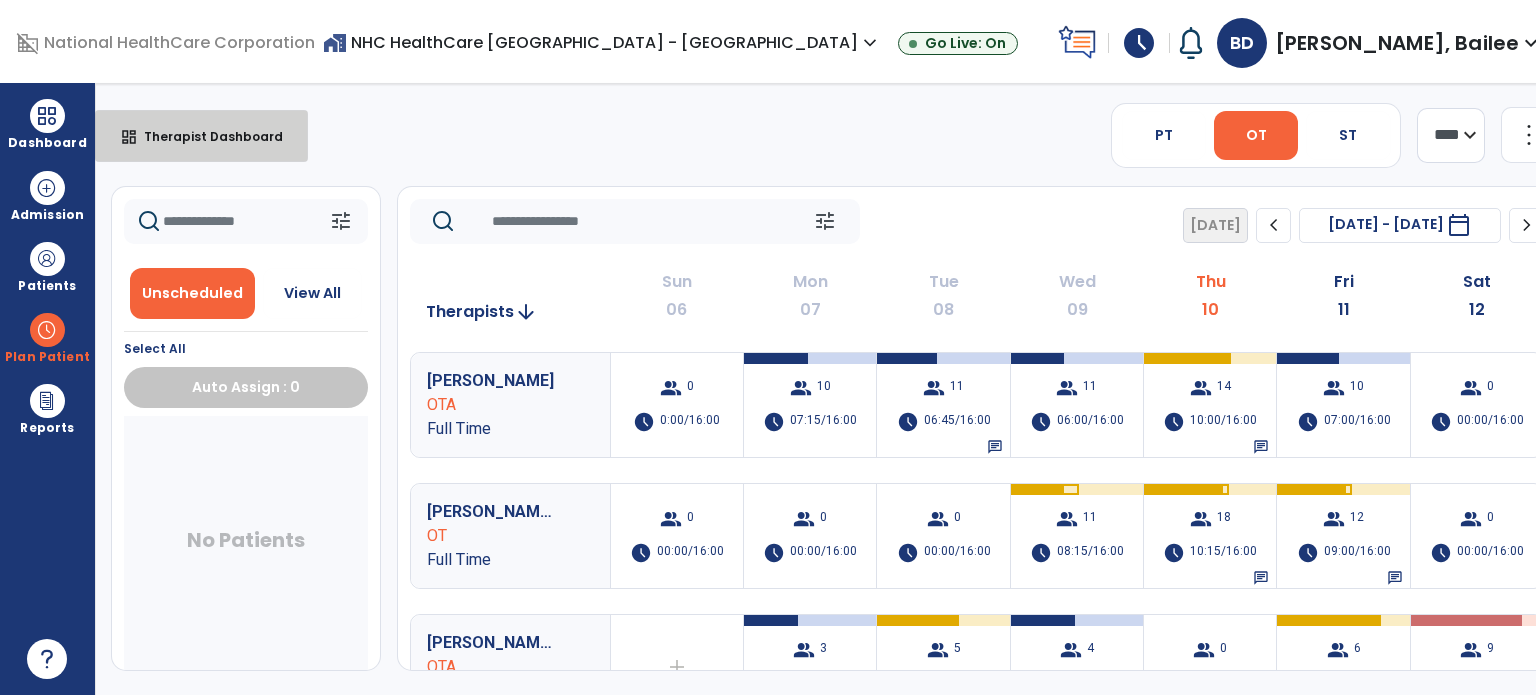 click on "Therapist Dashboard" at bounding box center [205, 136] 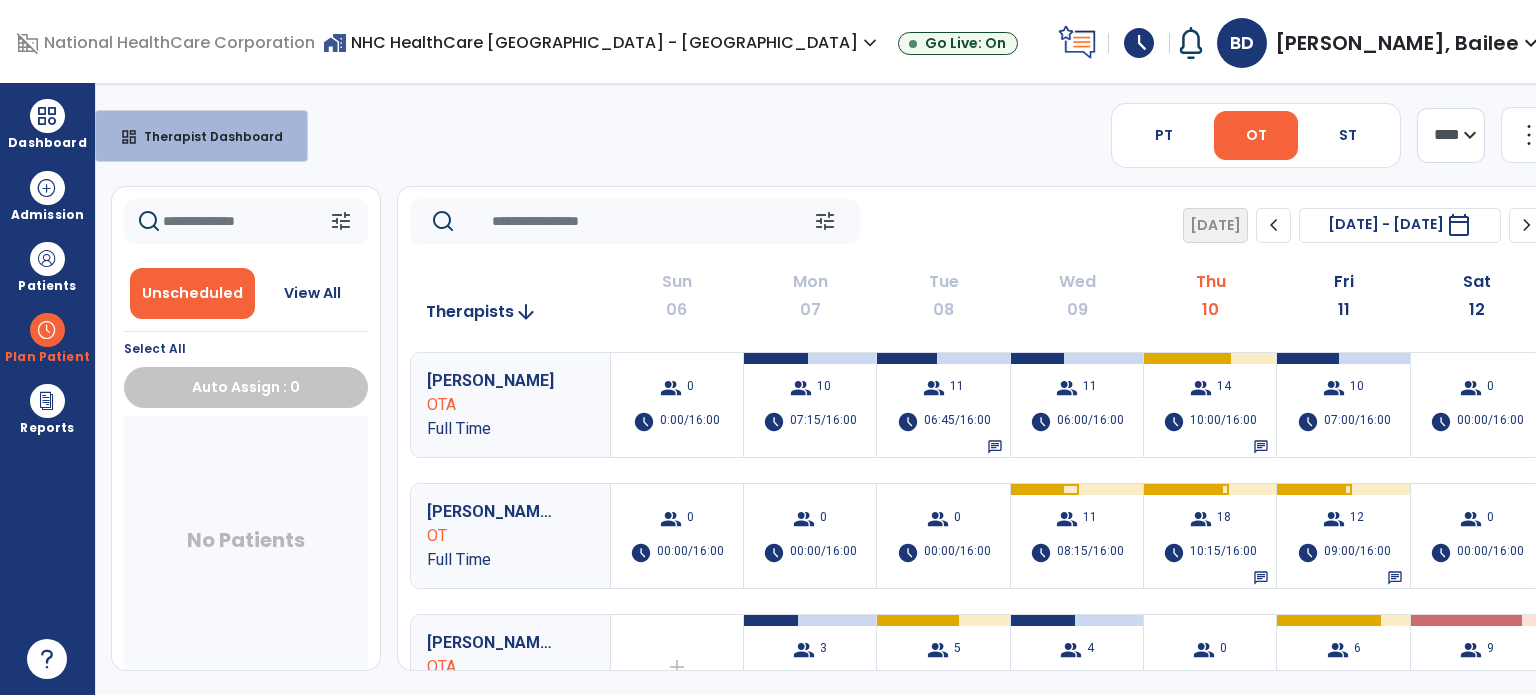 select on "****" 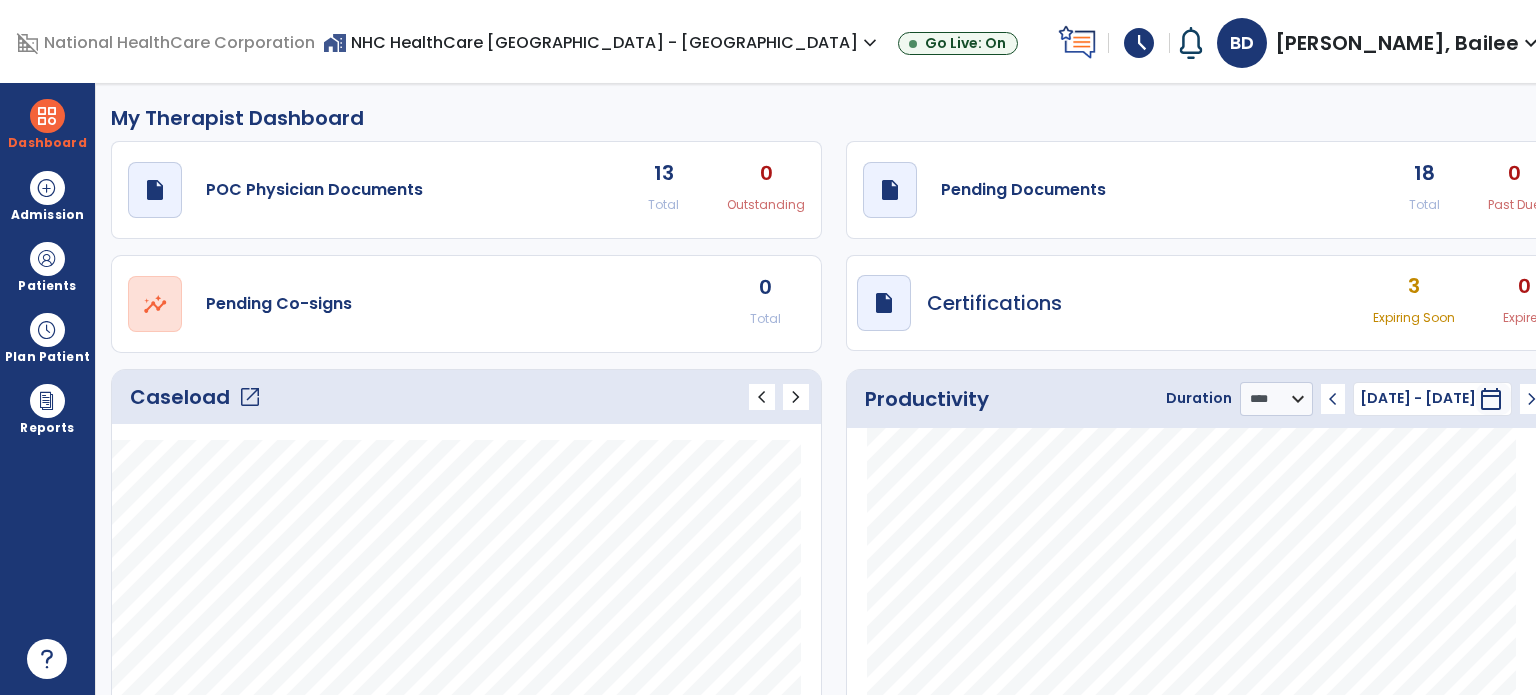click on "Plan Patient" at bounding box center [47, 266] 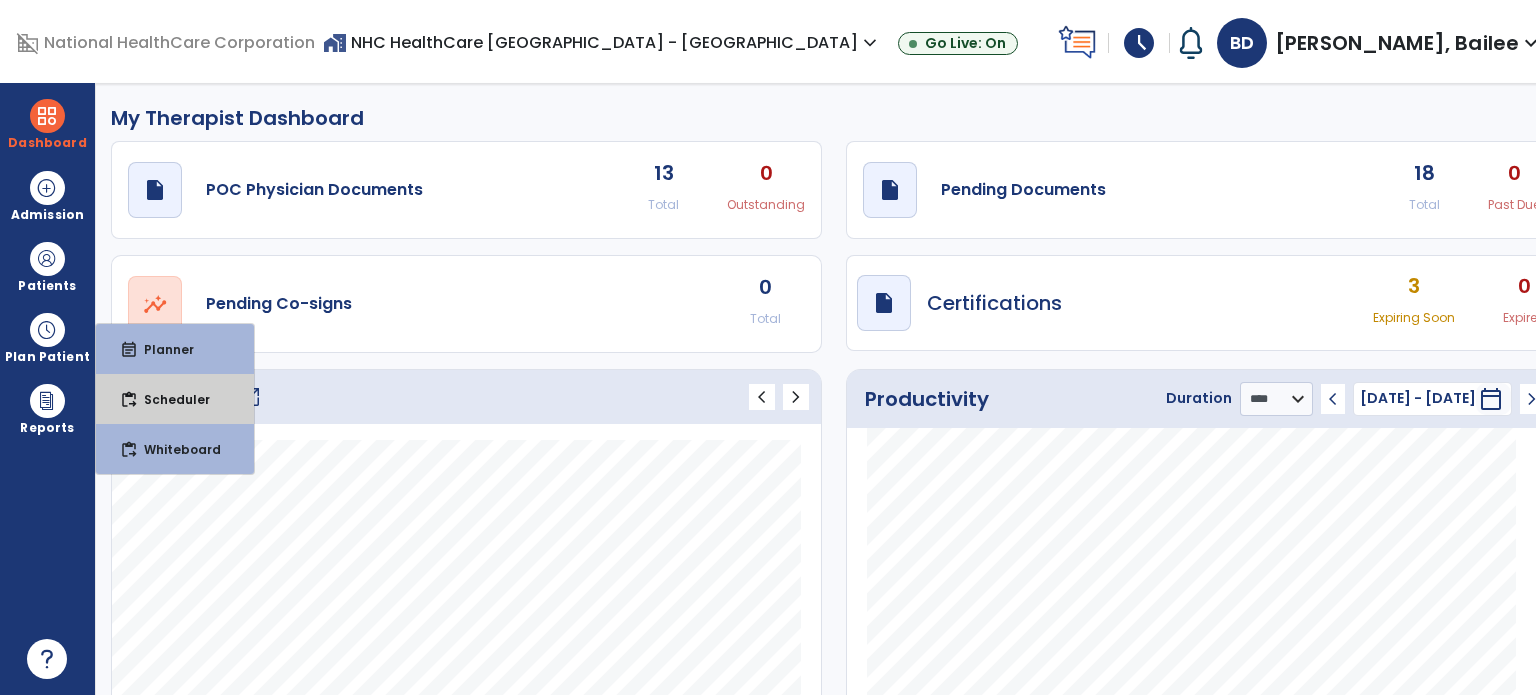 click on "Scheduler" at bounding box center (169, 399) 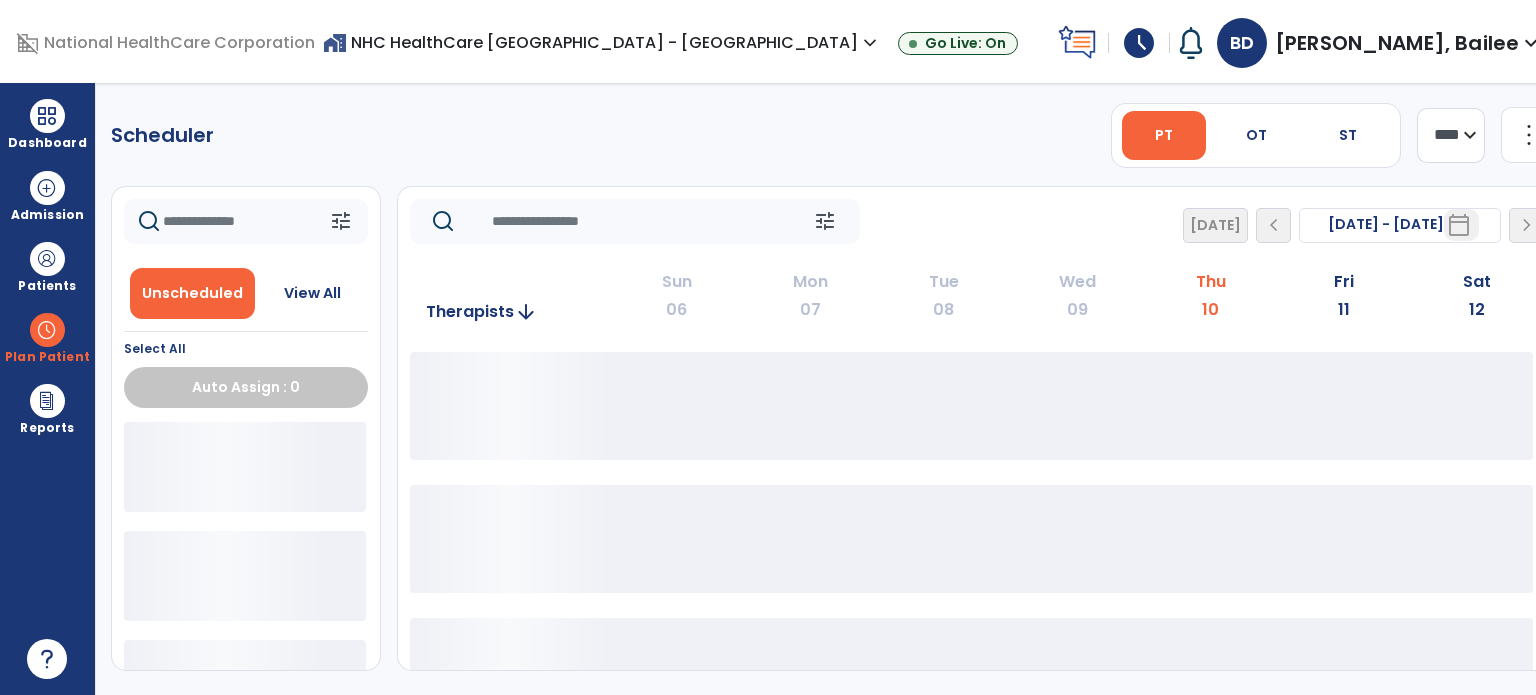 click on "OT" at bounding box center (1256, 135) 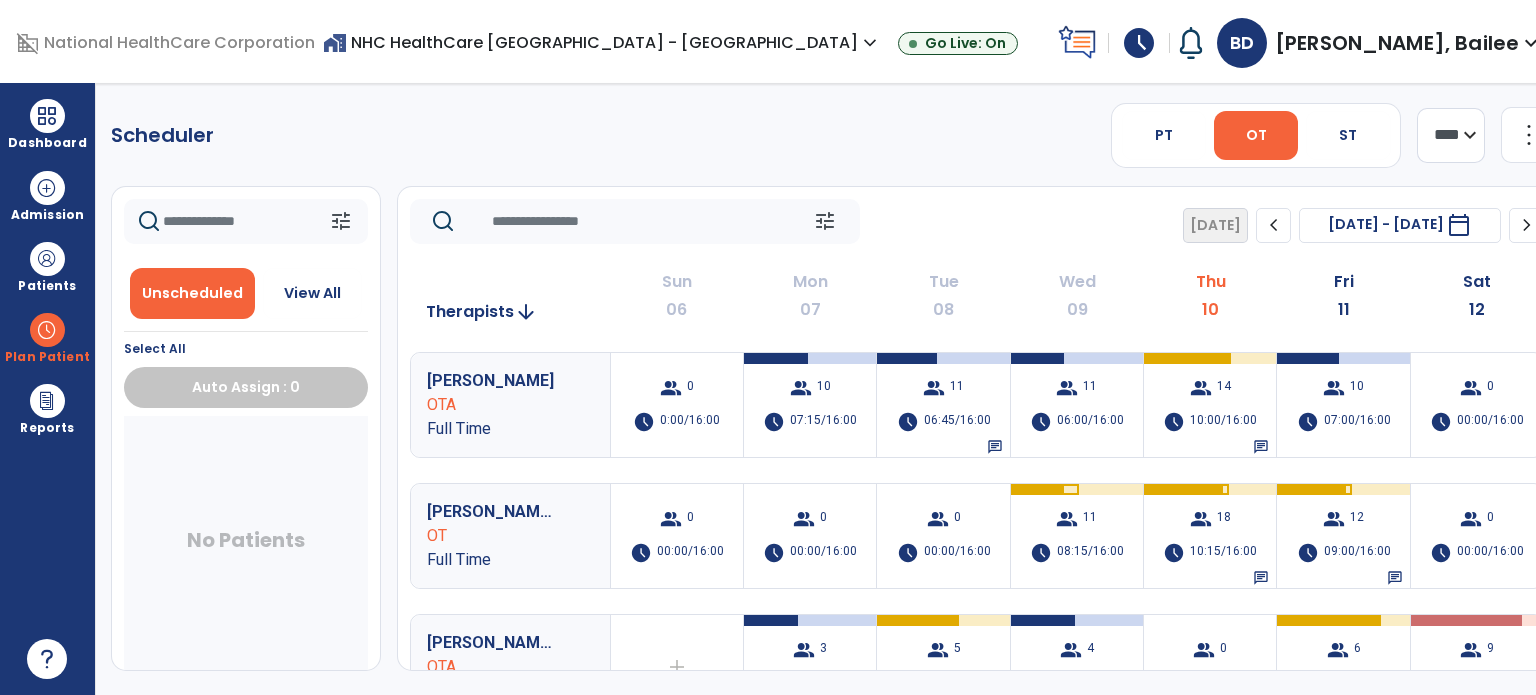 click on "group  14  schedule  10:00/16:00   chat" at bounding box center (1210, 405) 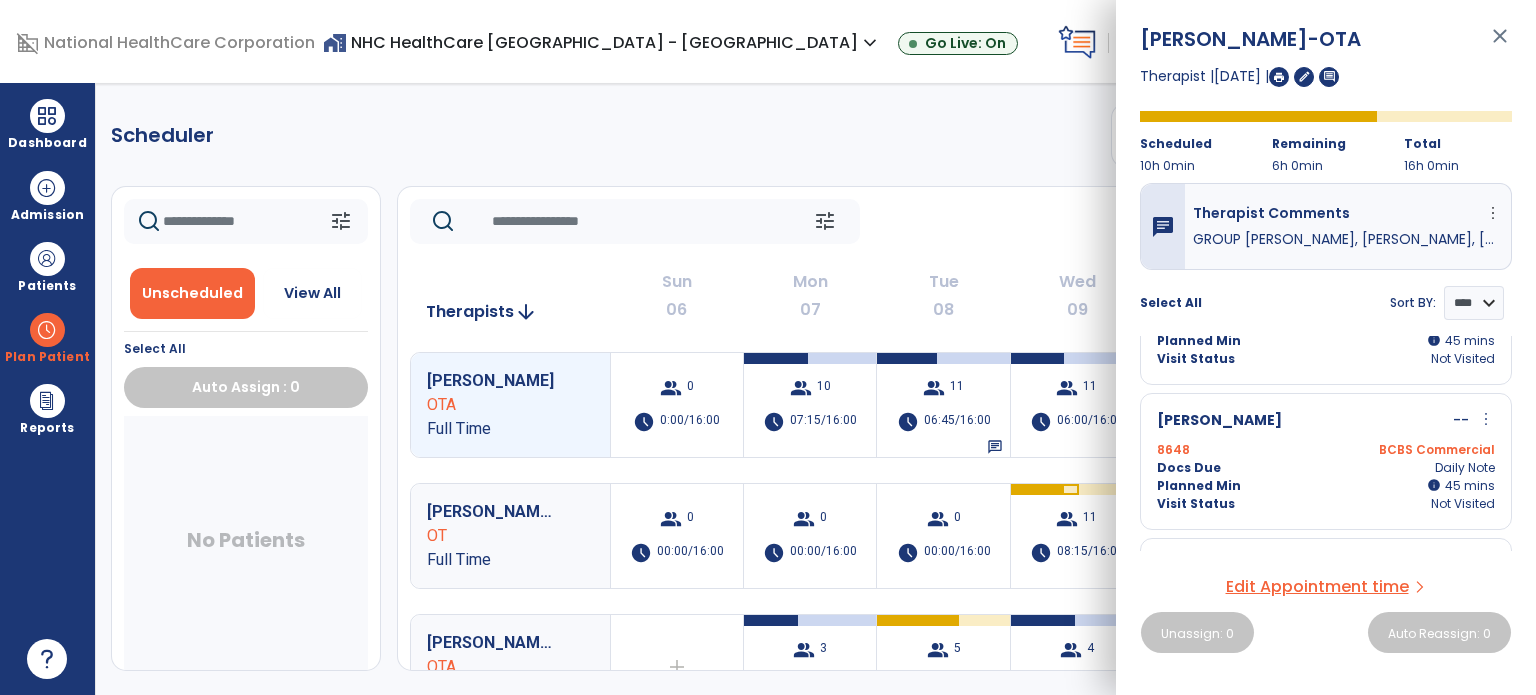scroll, scrollTop: 1112, scrollLeft: 0, axis: vertical 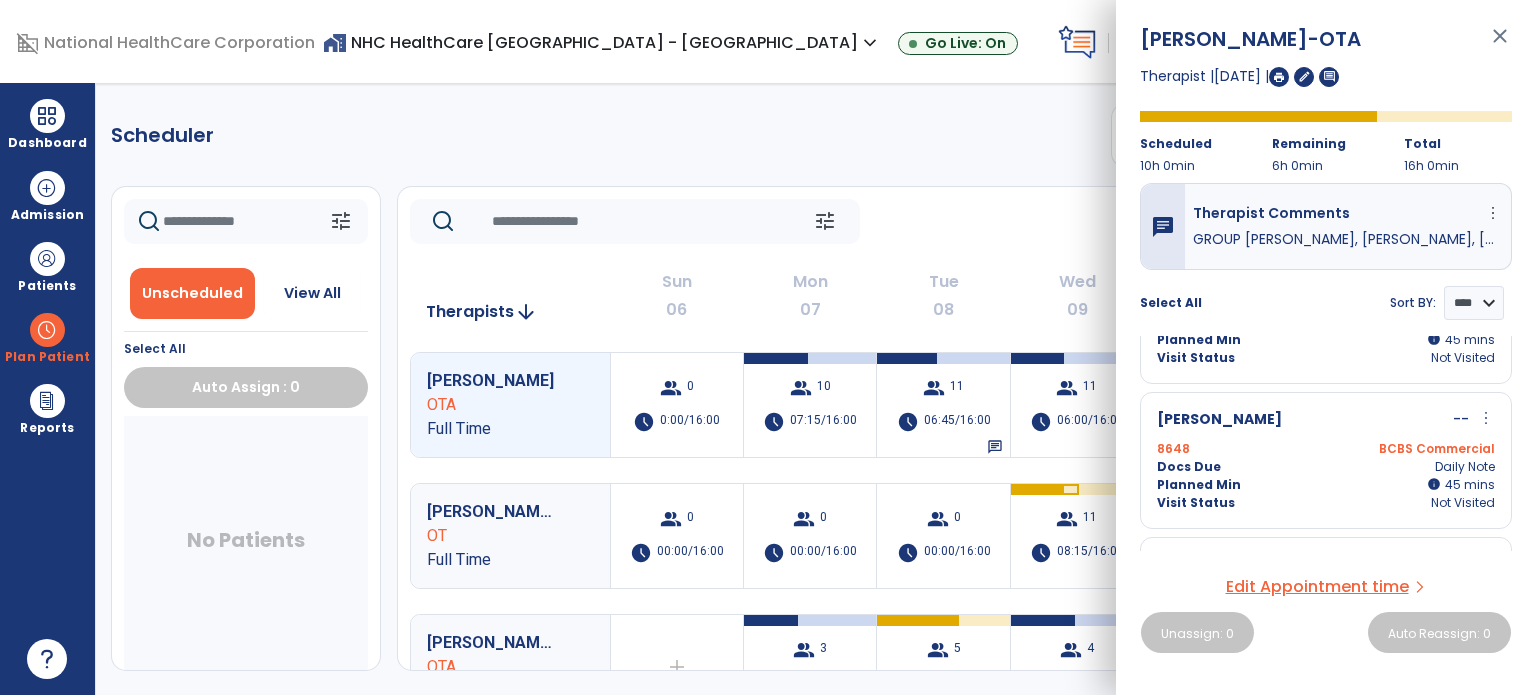 click on "Docs Due Daily Note" at bounding box center [1326, 467] 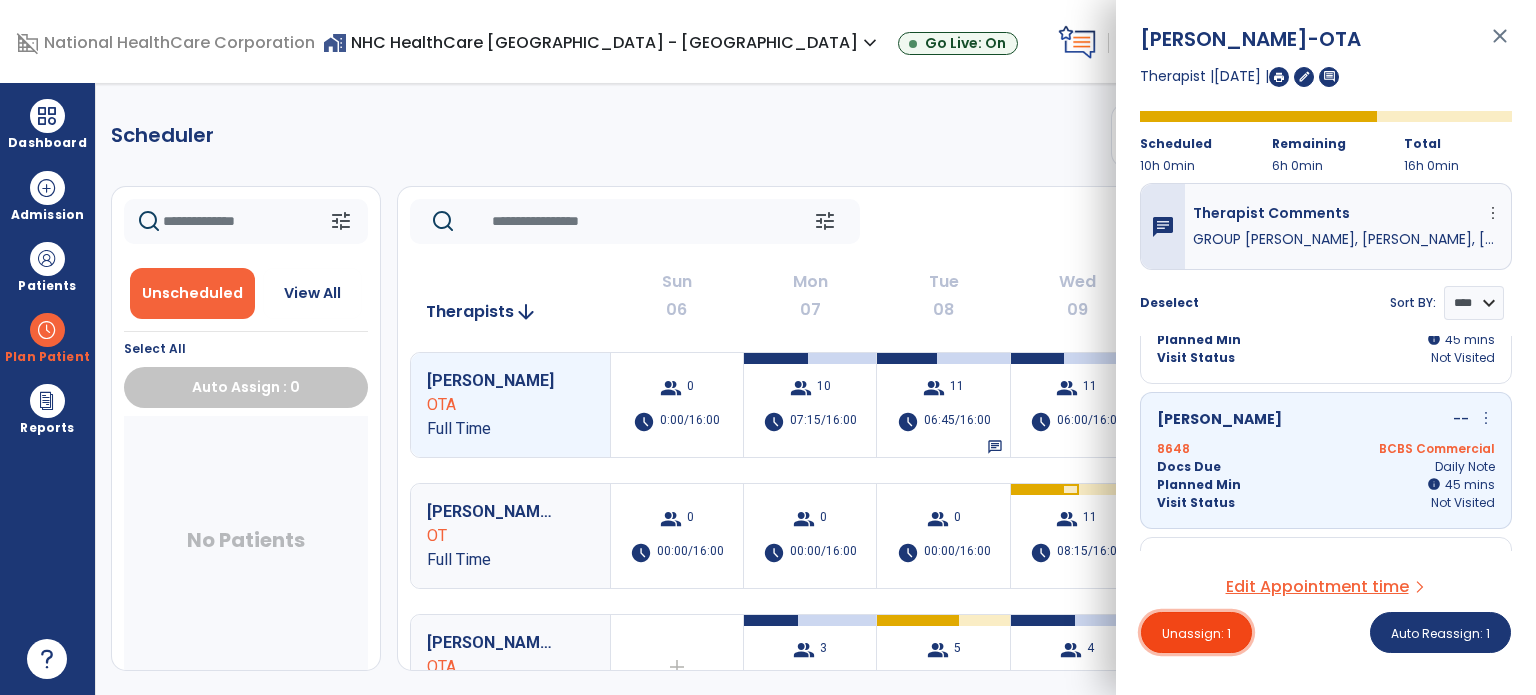click on "Unassign: 1" at bounding box center (1196, 633) 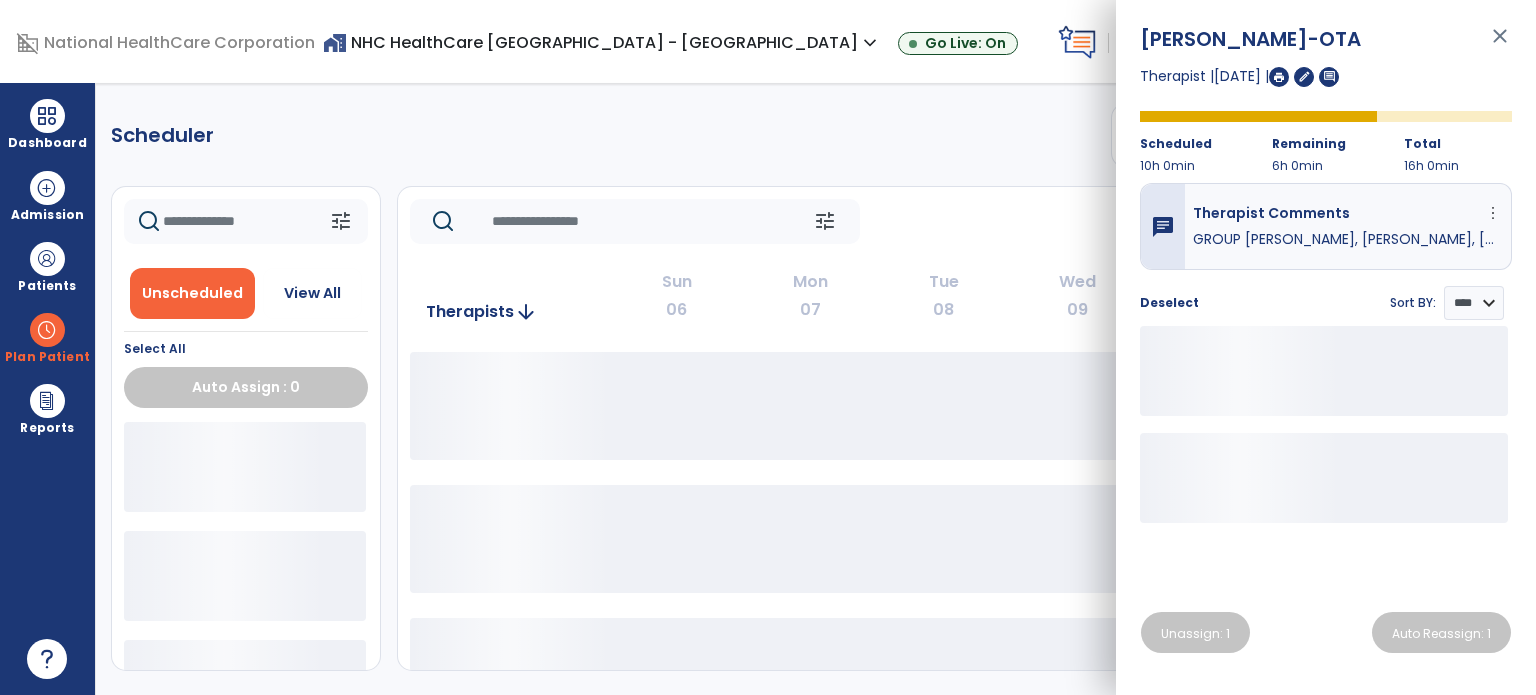 click on "tune   [DATE]  chevron_left [DATE] - [DATE]  *********  calendar_today  chevron_right" 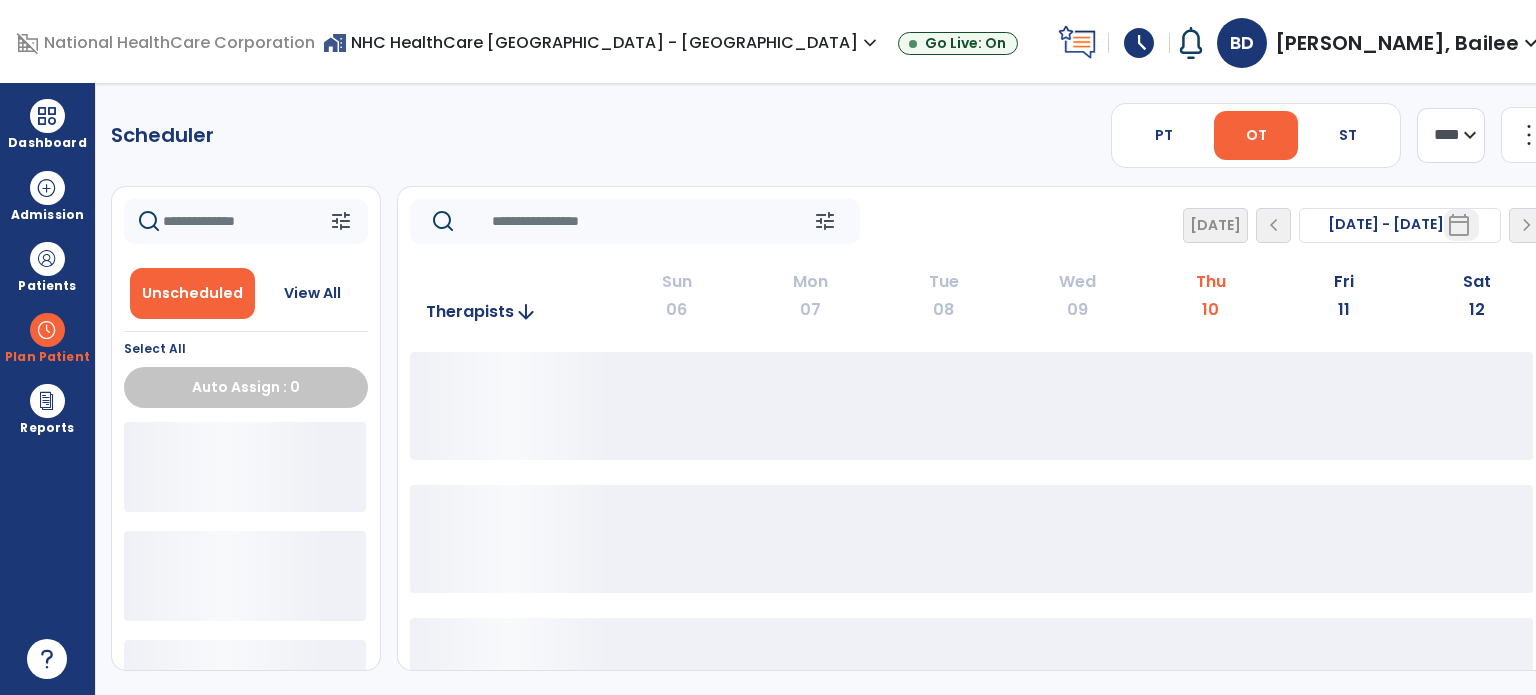 click 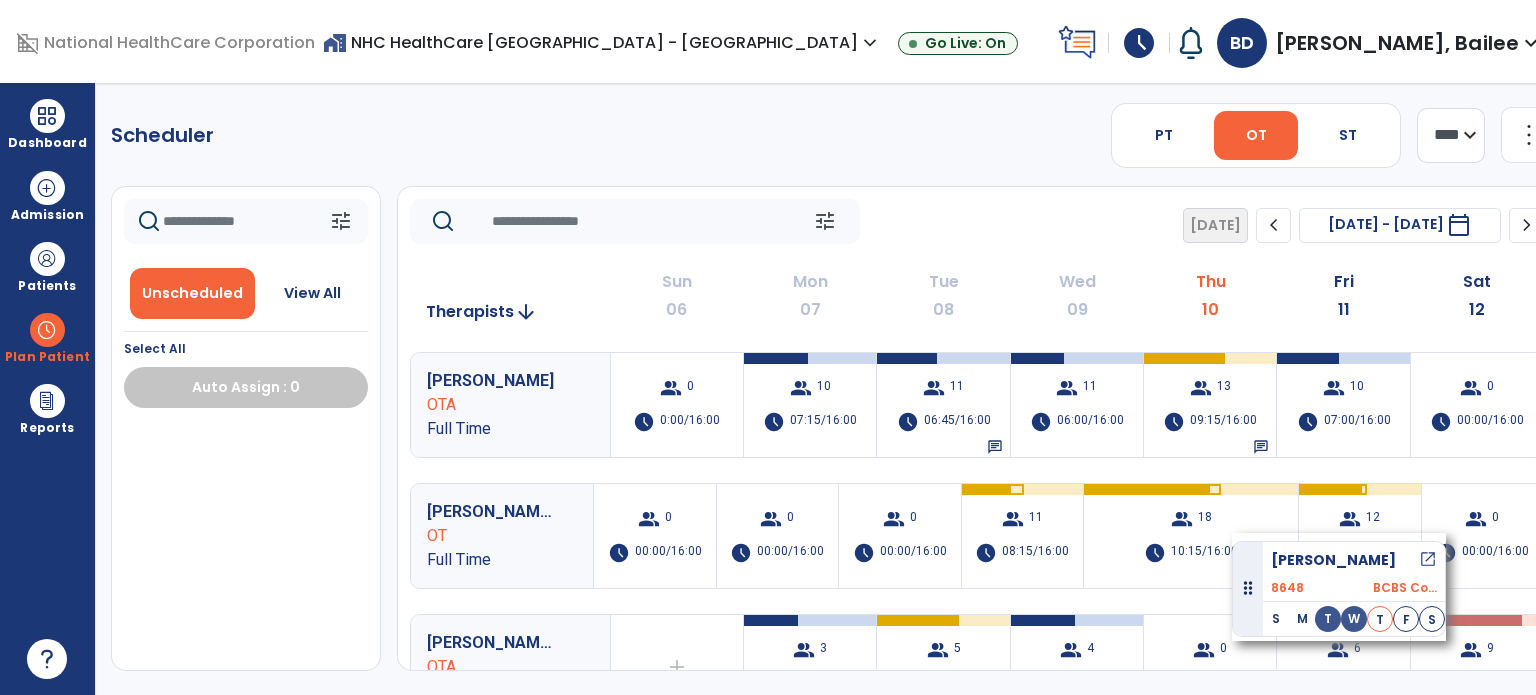 drag, startPoint x: 140, startPoint y: 465, endPoint x: 1230, endPoint y: 535, distance: 1092.2454 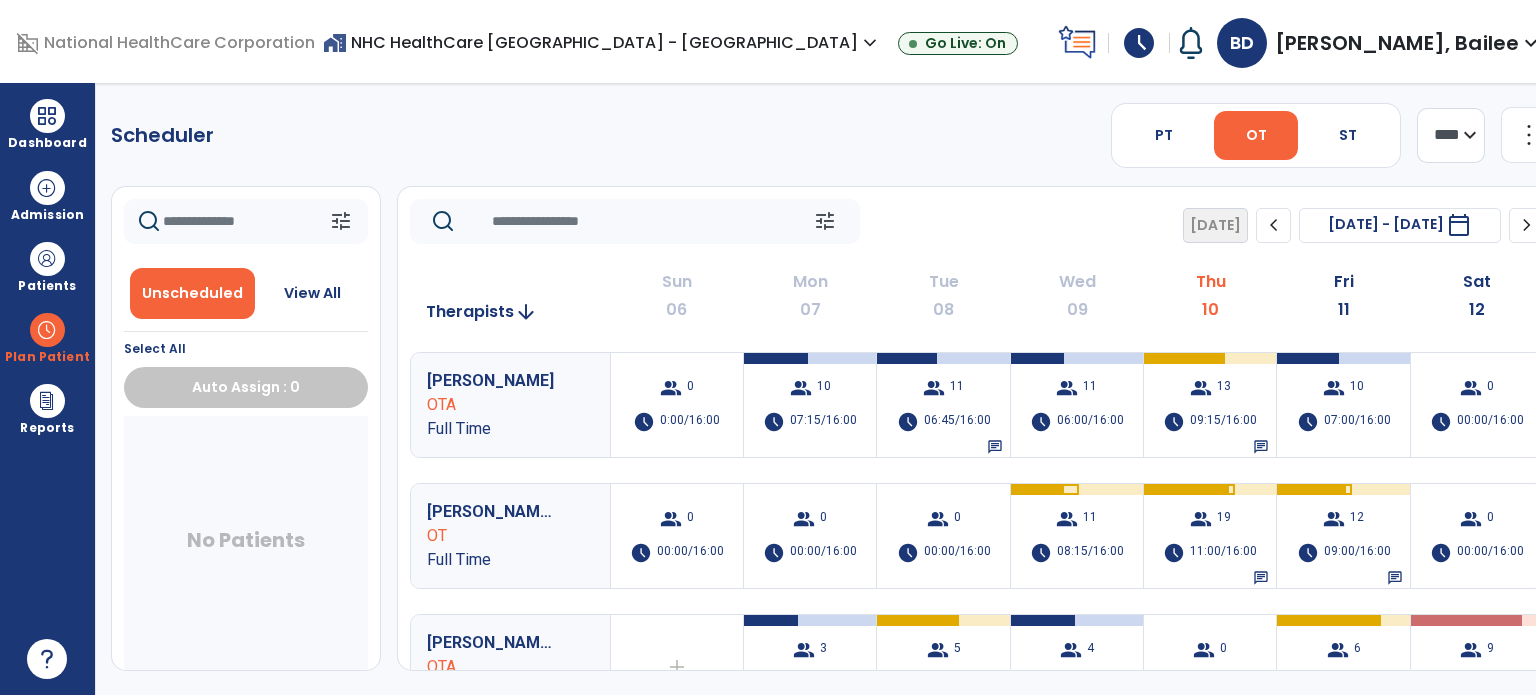 click on "19" at bounding box center (1224, 519) 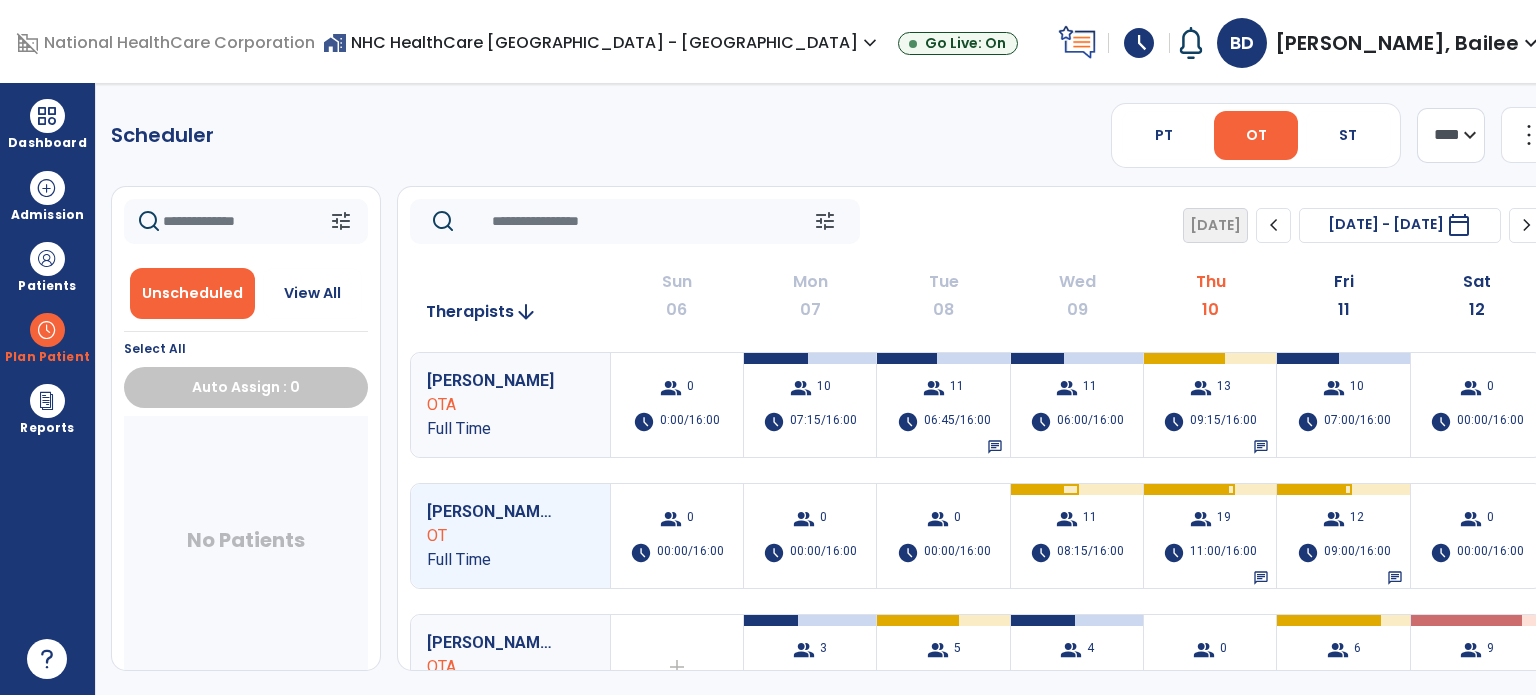 click on "19" at bounding box center [1224, 519] 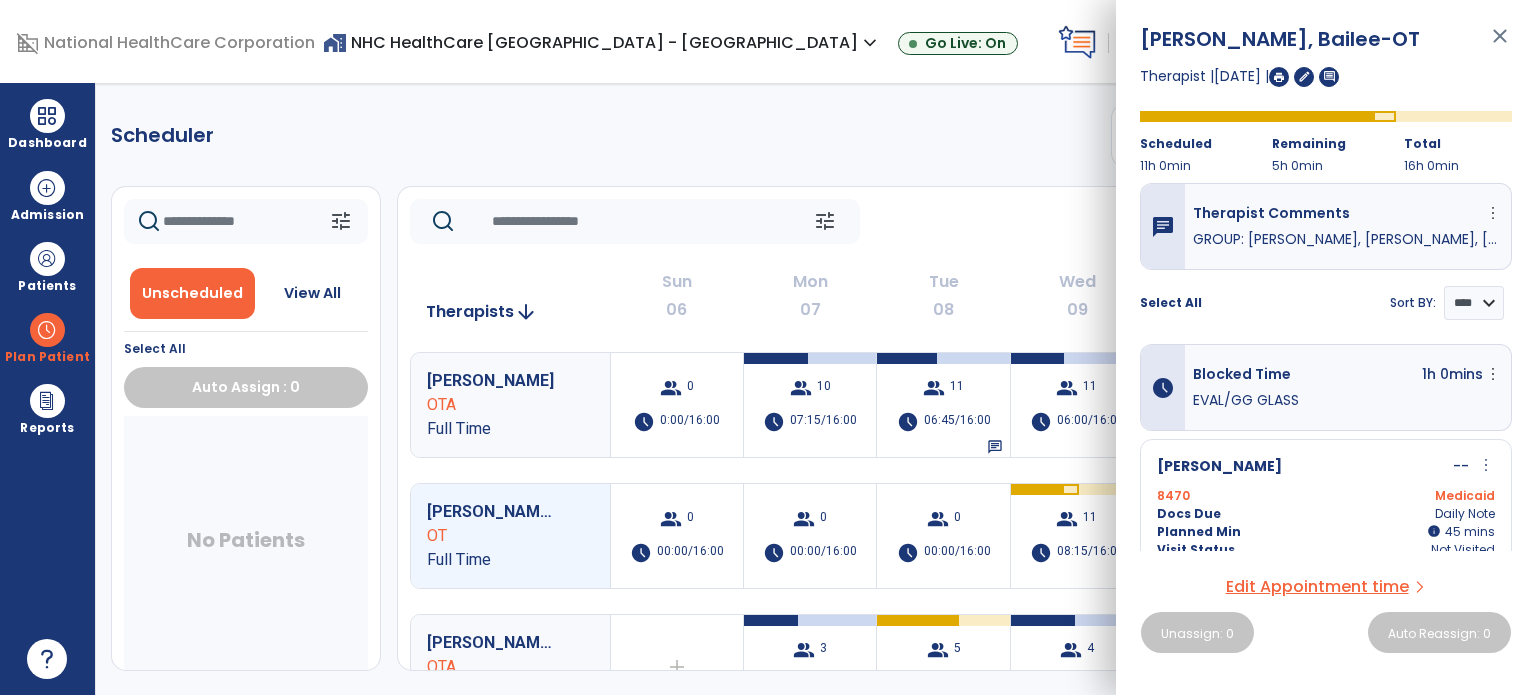 scroll, scrollTop: 220, scrollLeft: 0, axis: vertical 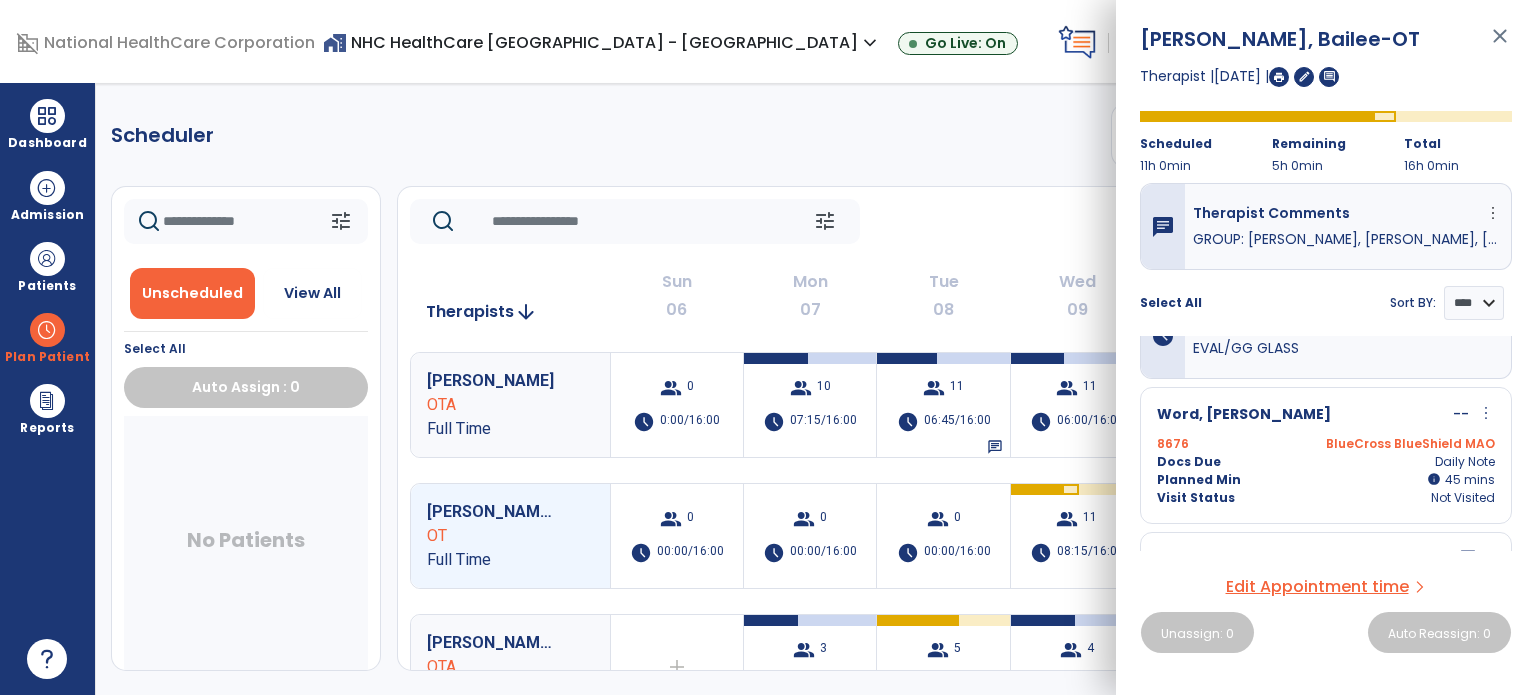 click on "Word, [PERSON_NAME]   --  more_vert  edit   Edit Session   alt_route   Split Minutes  8676 BlueCross BlueShield MAO  Docs Due Daily Note   Planned Min  info   45 I 45 mins  Visit Status  Not Visited" at bounding box center [1326, 455] 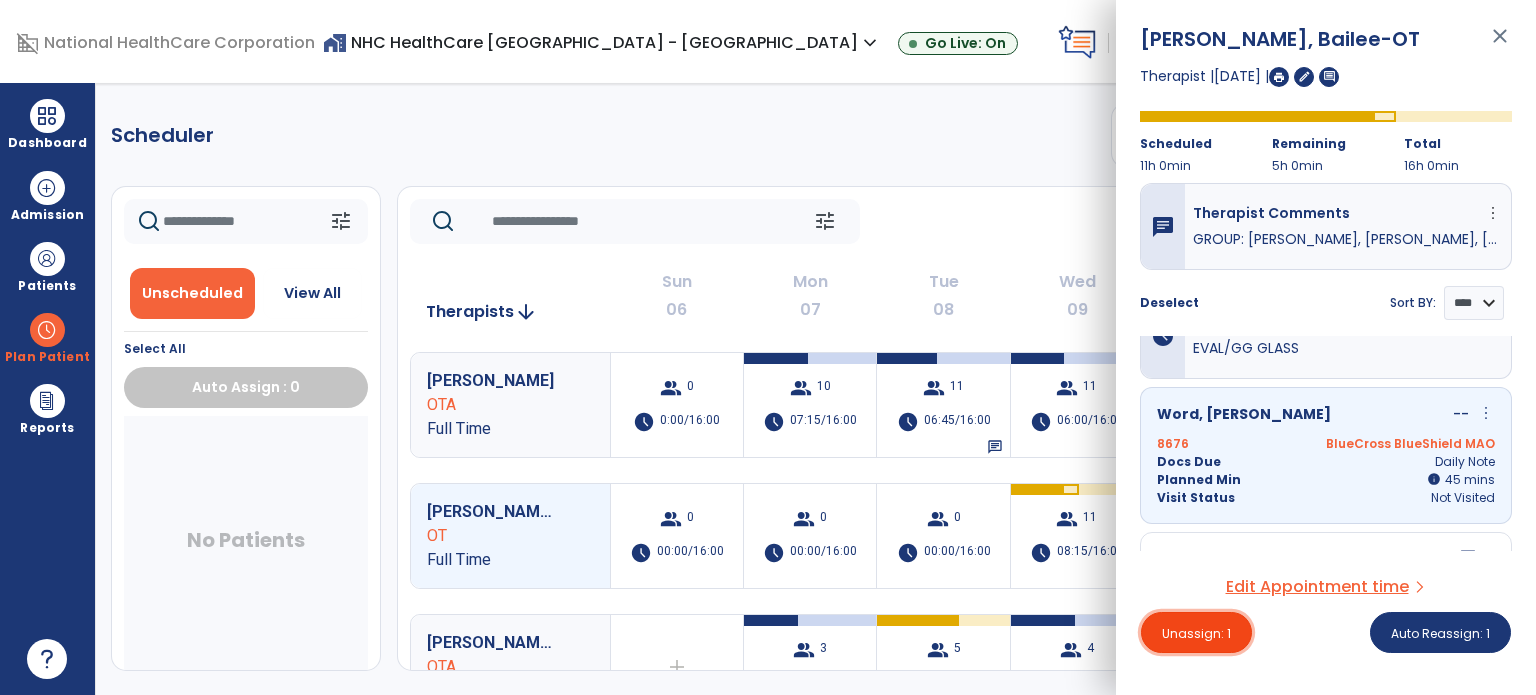 click on "Unassign: 1" at bounding box center (1196, 633) 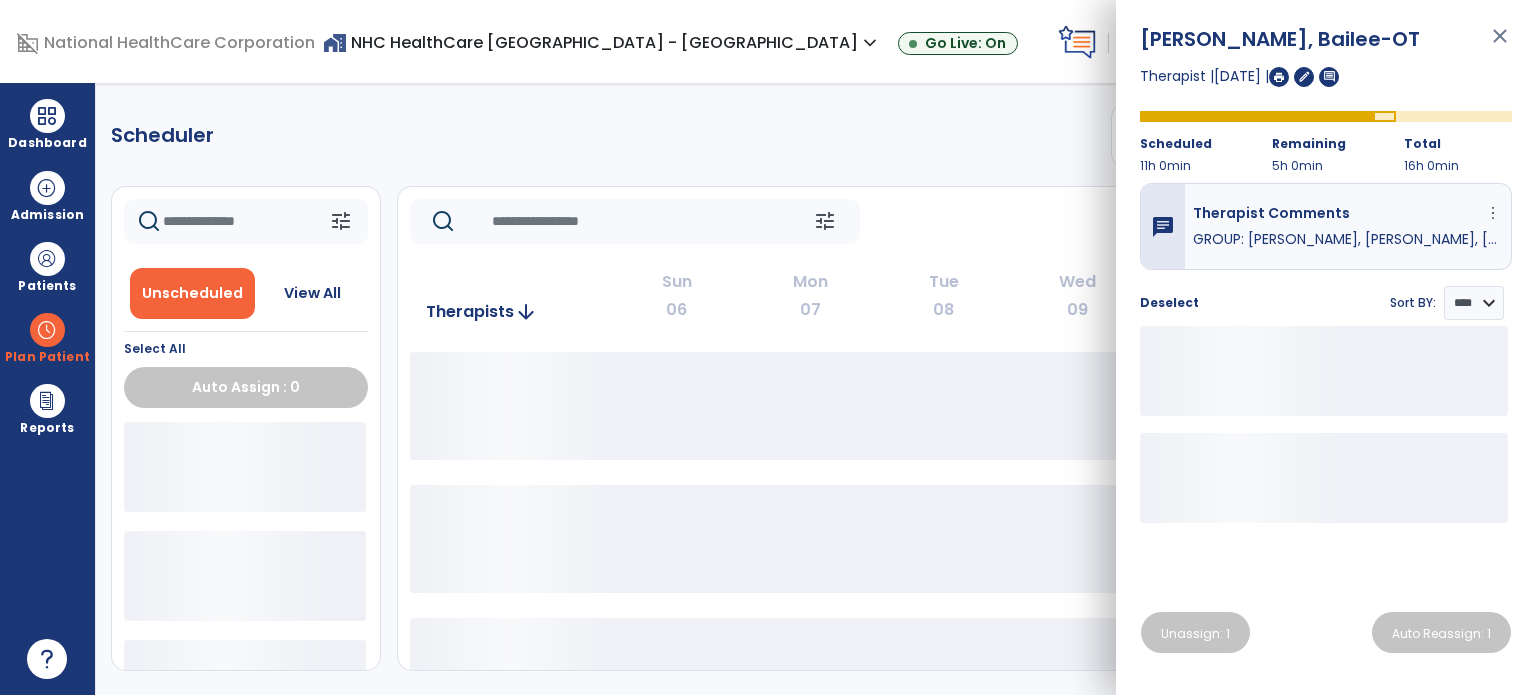 click on "Scheduler   PT   OT   ST  **** *** more_vert  Manage Labor   View All Therapists   Print" 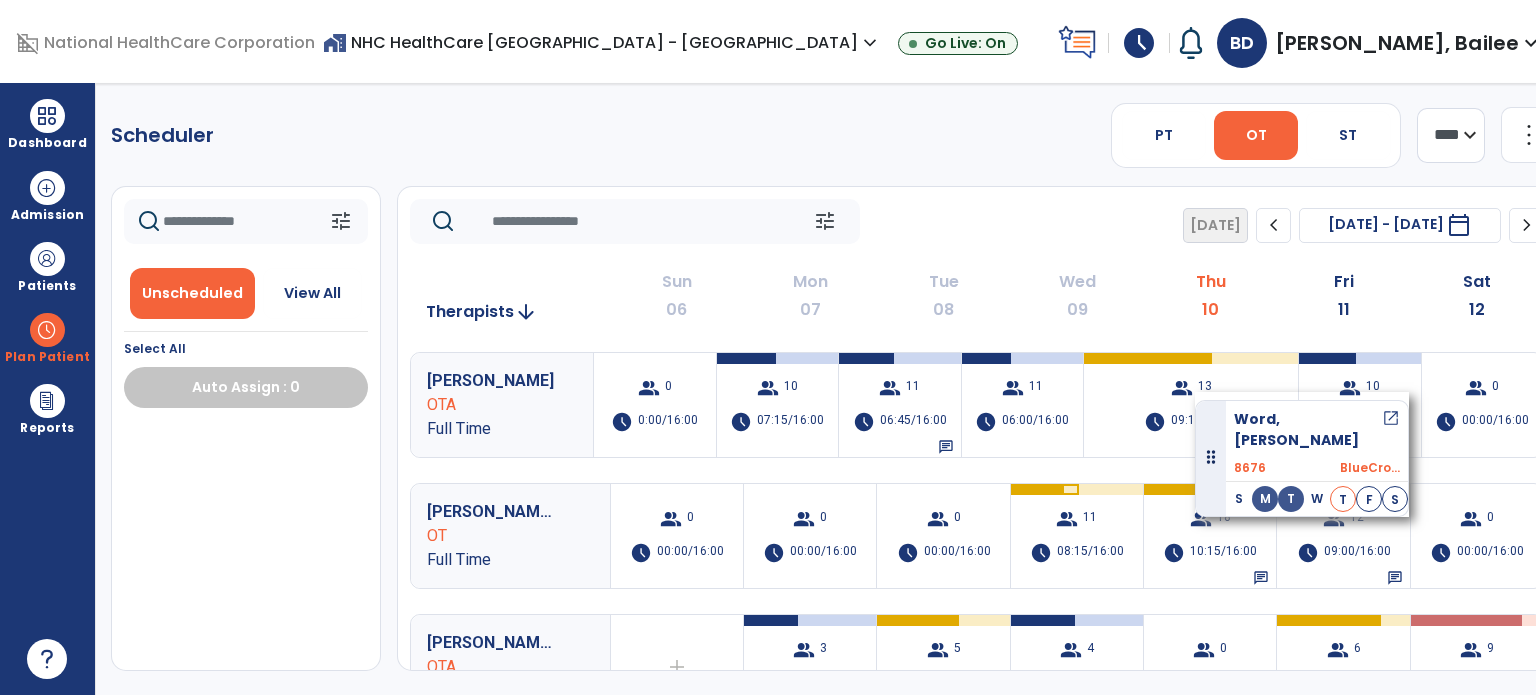 drag, startPoint x: 136, startPoint y: 463, endPoint x: 1164, endPoint y: 383, distance: 1031.1082 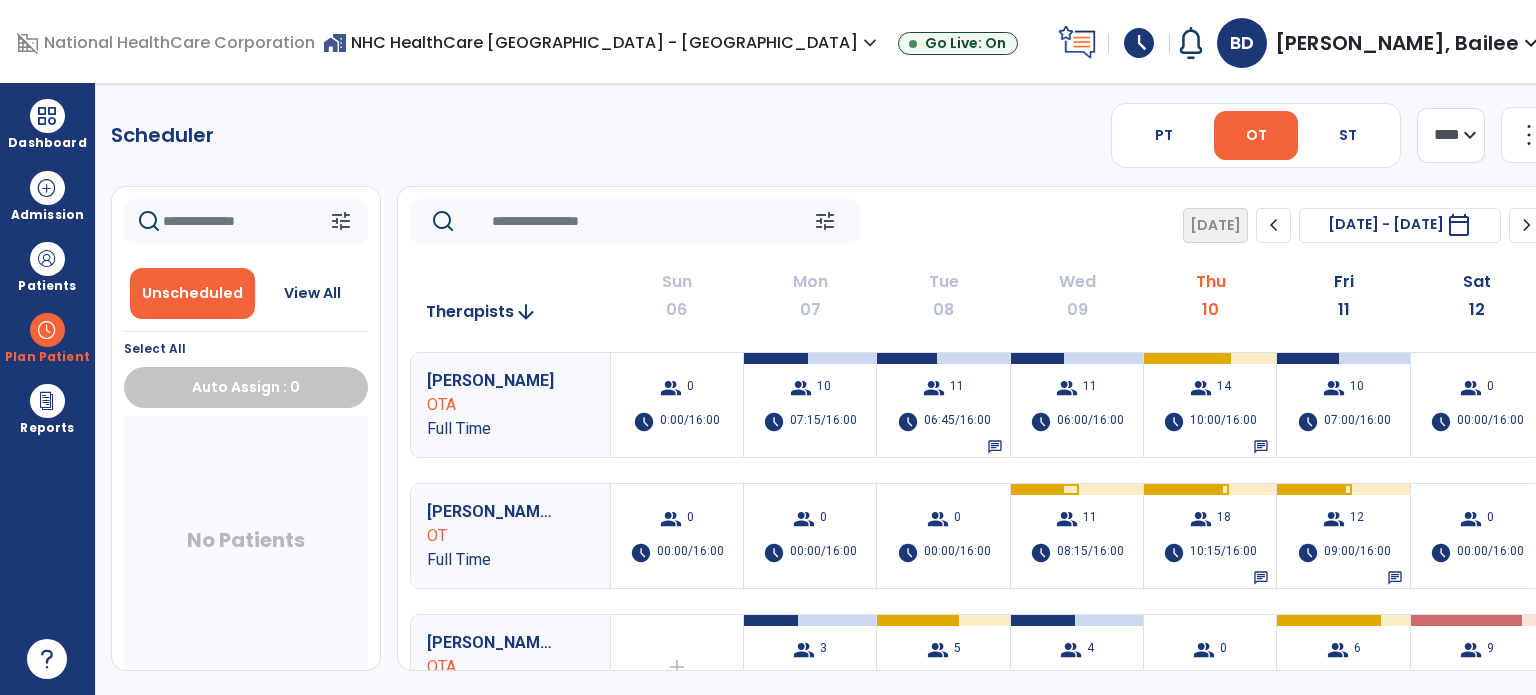 click on "tune   [DATE]  chevron_left [DATE] - [DATE]  *********  calendar_today  chevron_right" 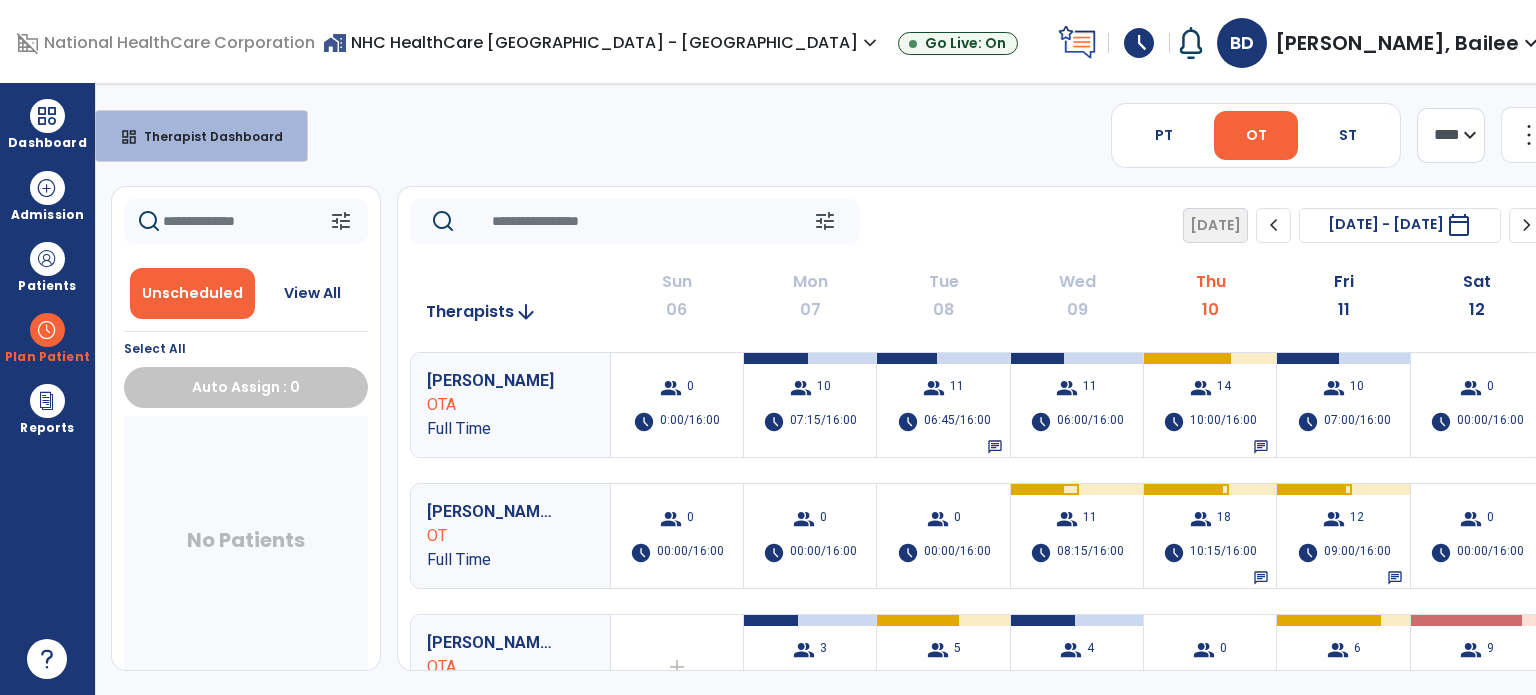 click on "tune   [DATE]  chevron_left [DATE] - [DATE]  *********  calendar_today  chevron_right" 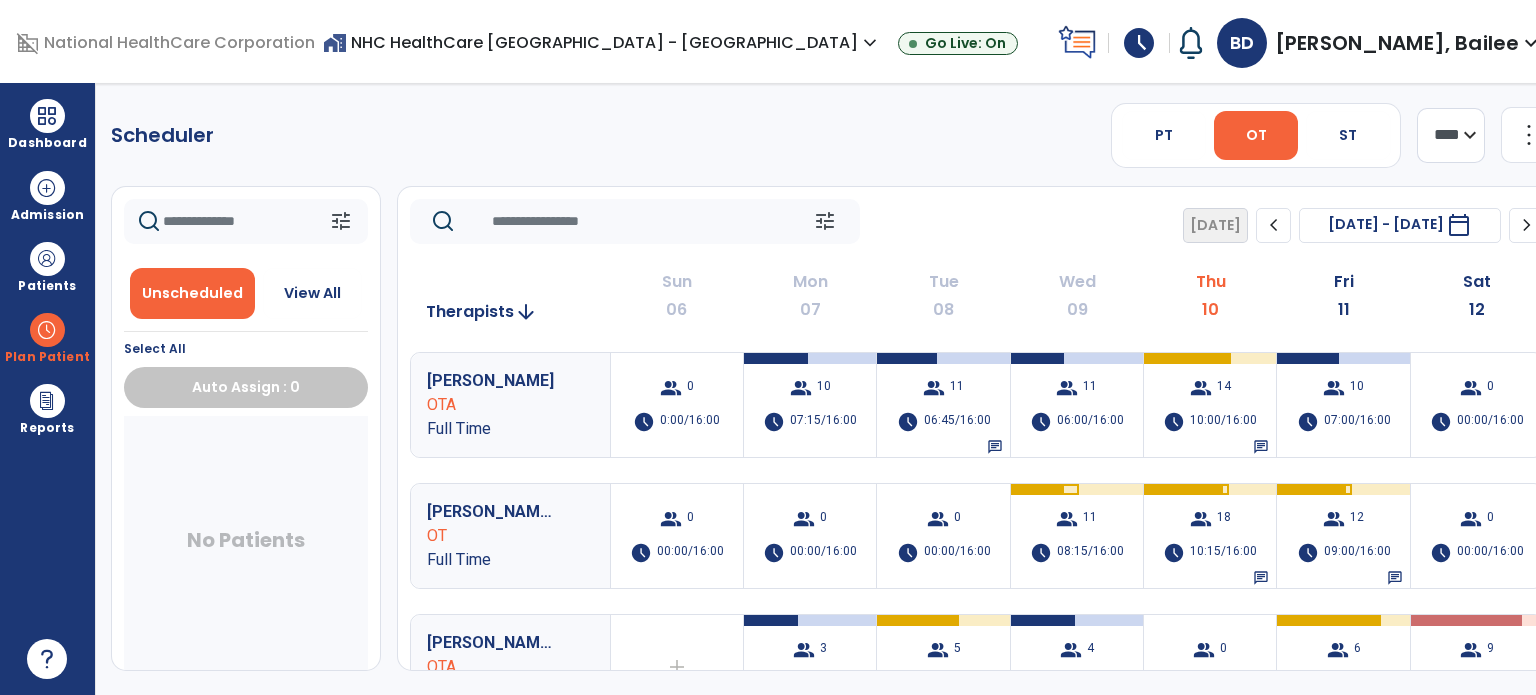 click on "more_vert" 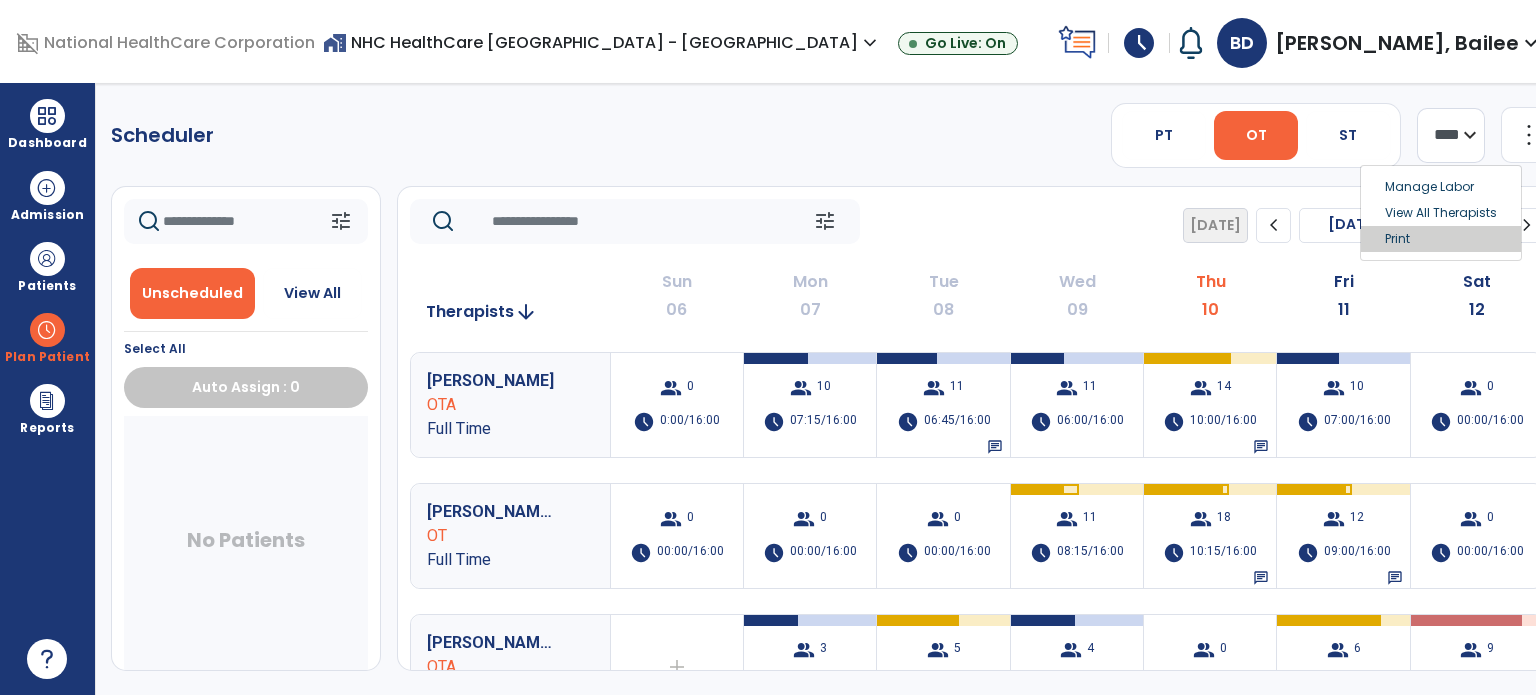 click on "Print" at bounding box center [1441, 239] 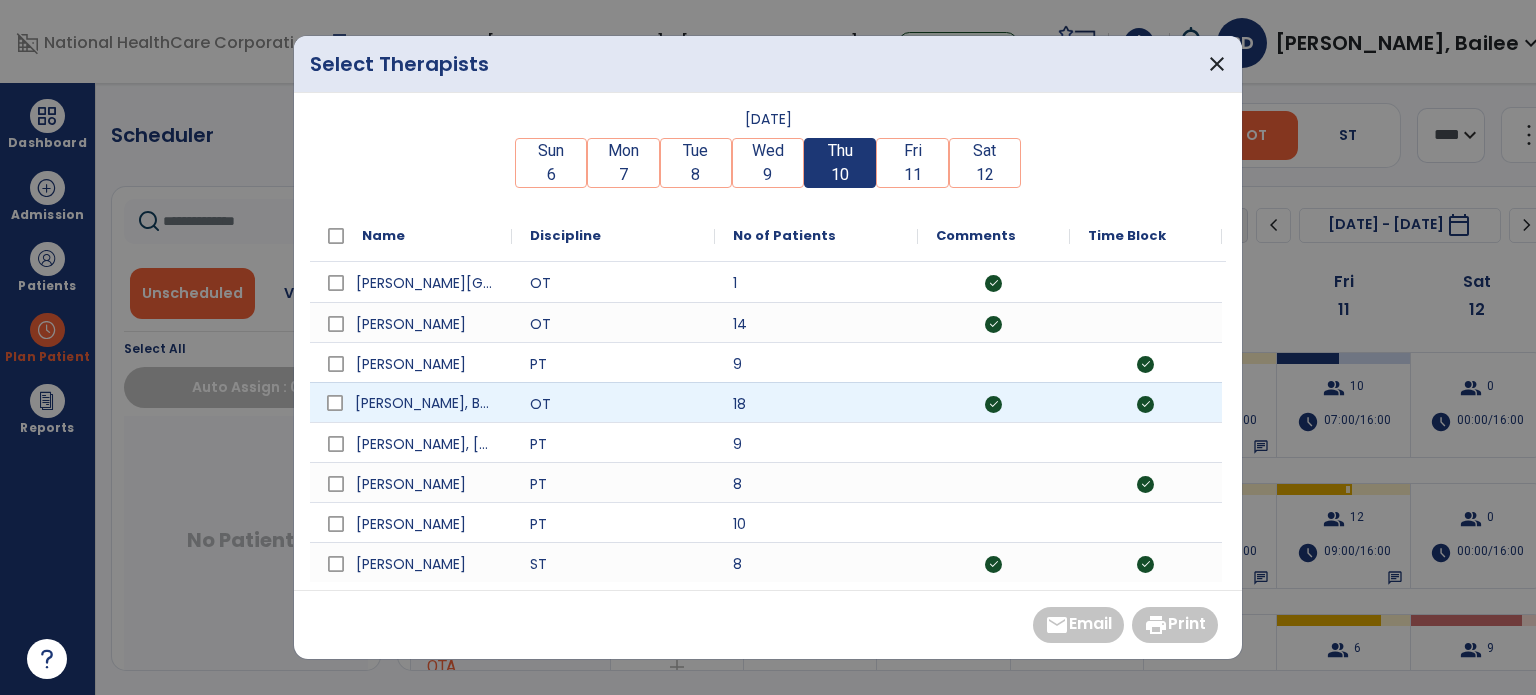 click at bounding box center [335, 403] 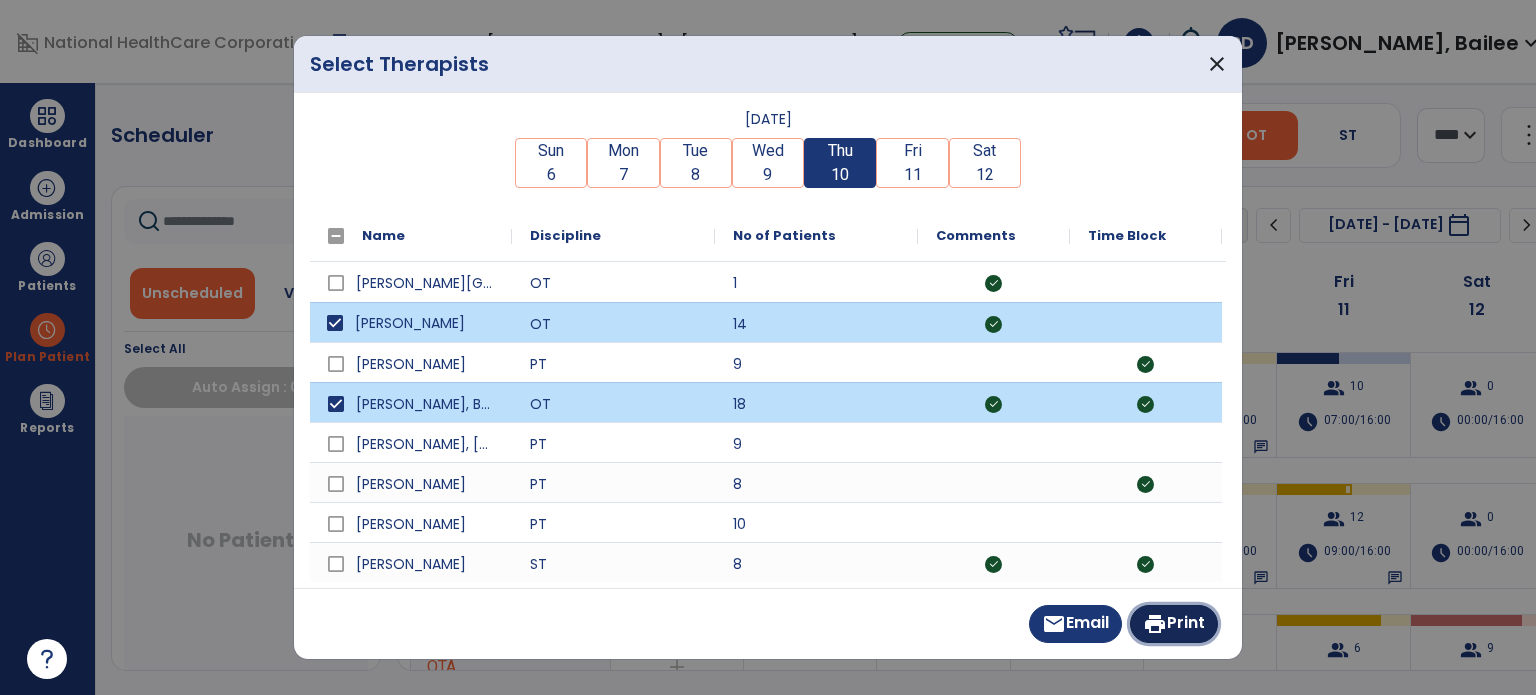 click on "print  Print" at bounding box center [1174, 624] 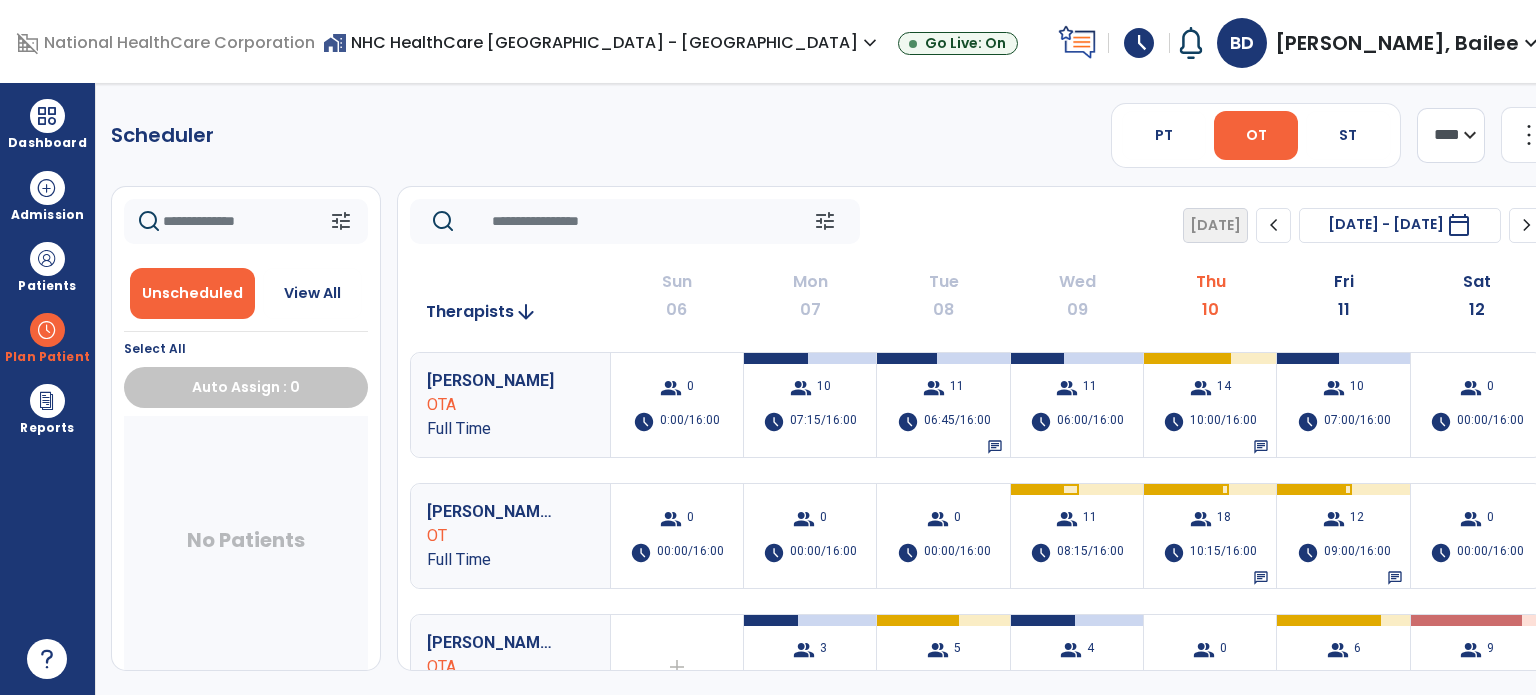 click on "Dashboard" at bounding box center [47, 143] 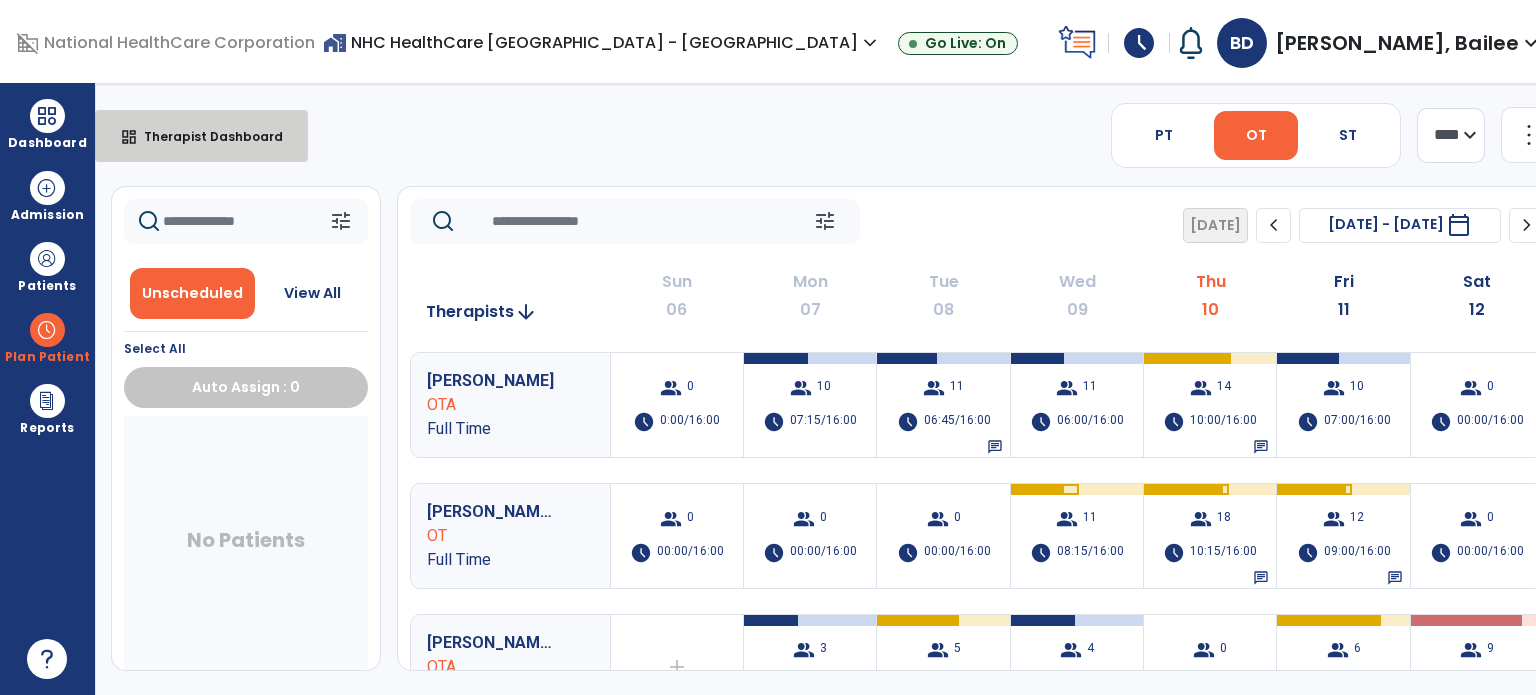 click on "dashboard  Therapist Dashboard" at bounding box center (201, 136) 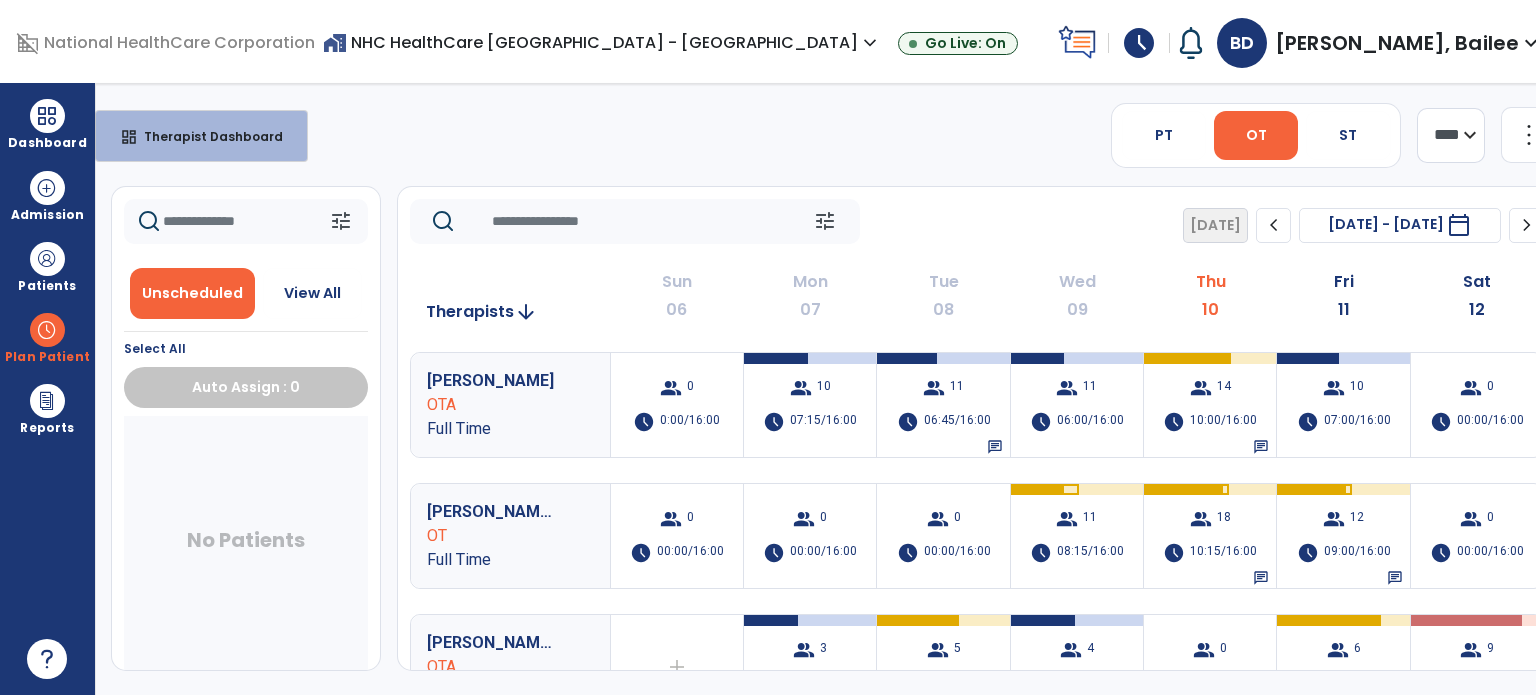 select on "****" 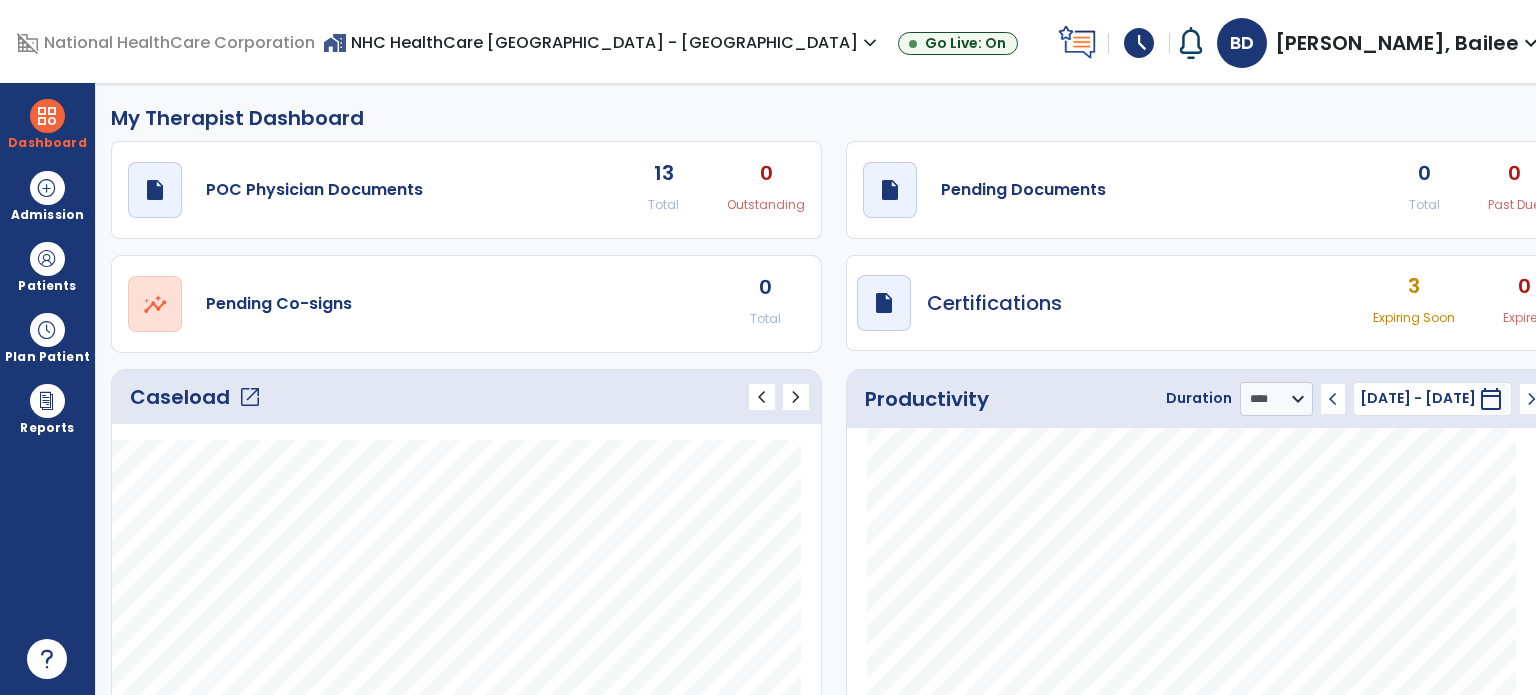 click on "draft   open_in_new" 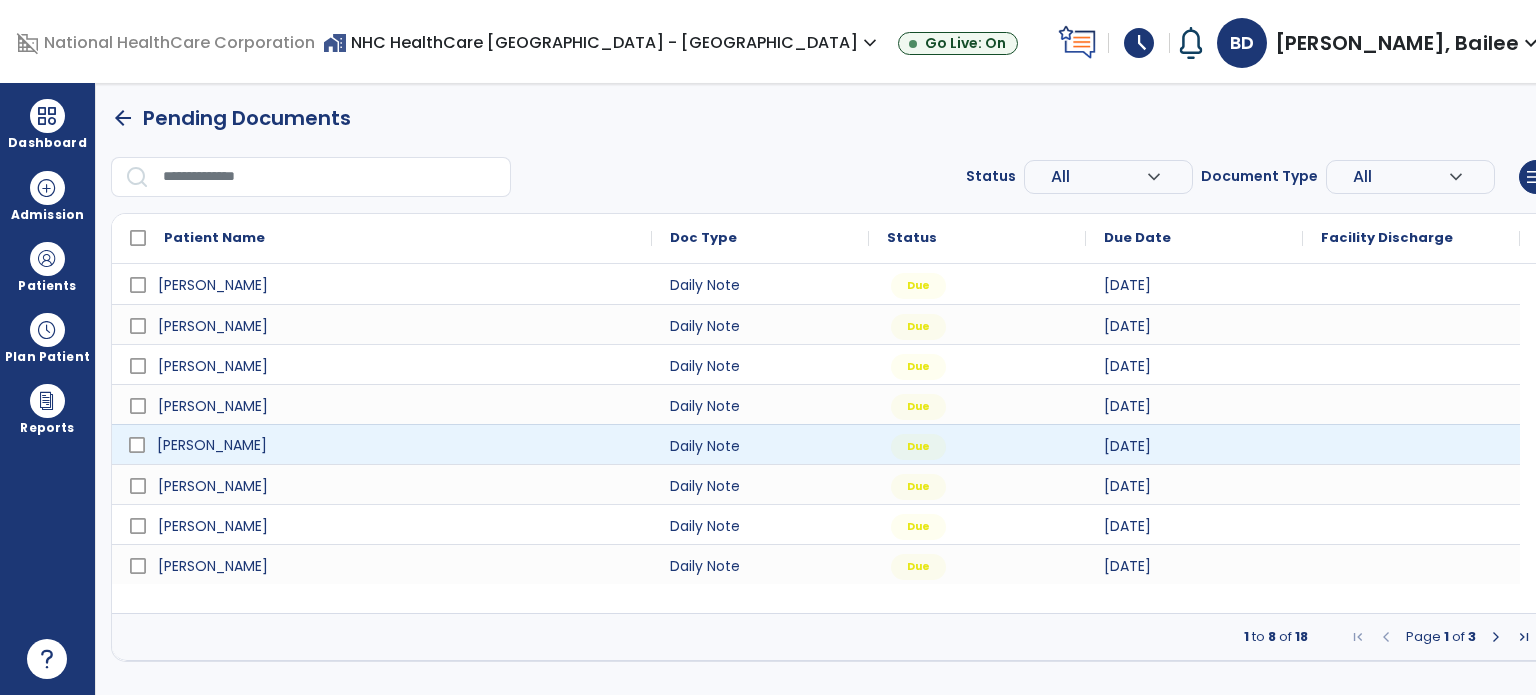 click on "[PERSON_NAME]" at bounding box center (396, 445) 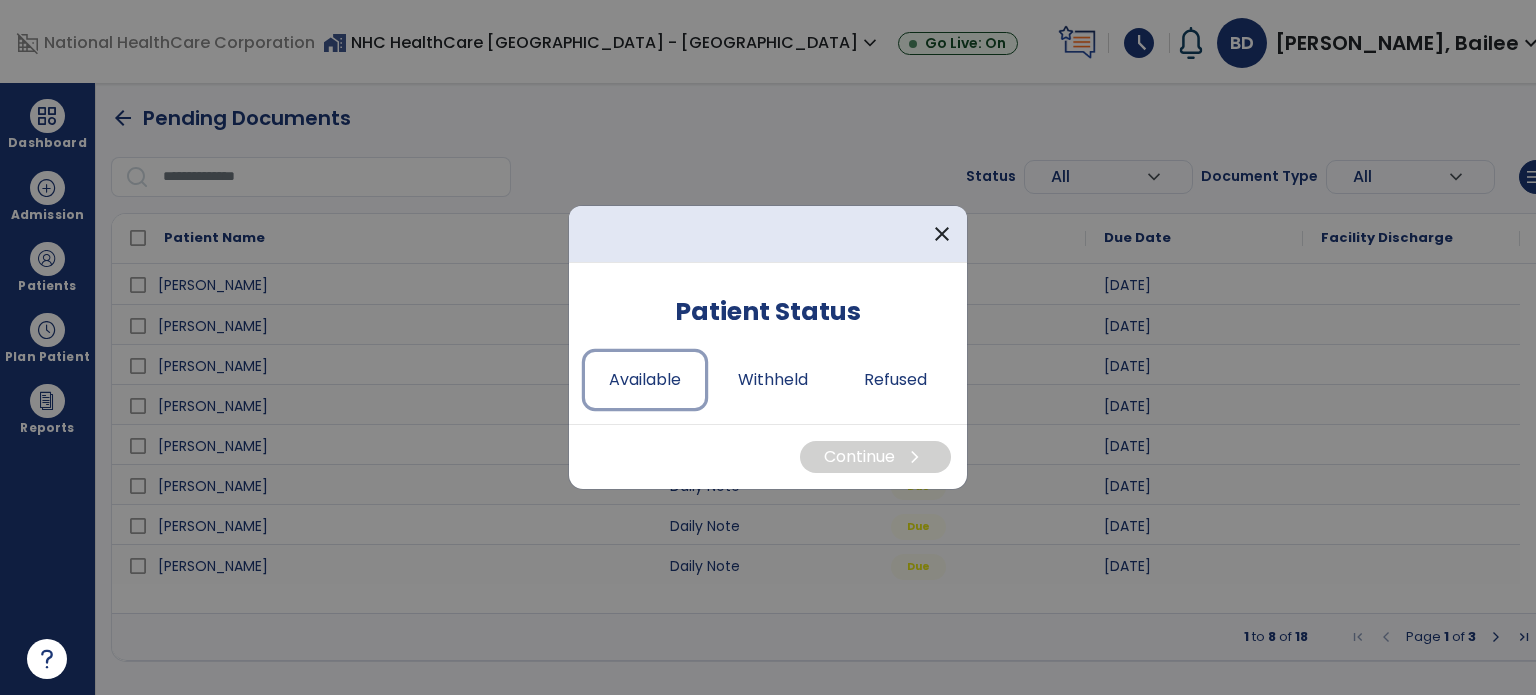 click on "Available" at bounding box center (645, 380) 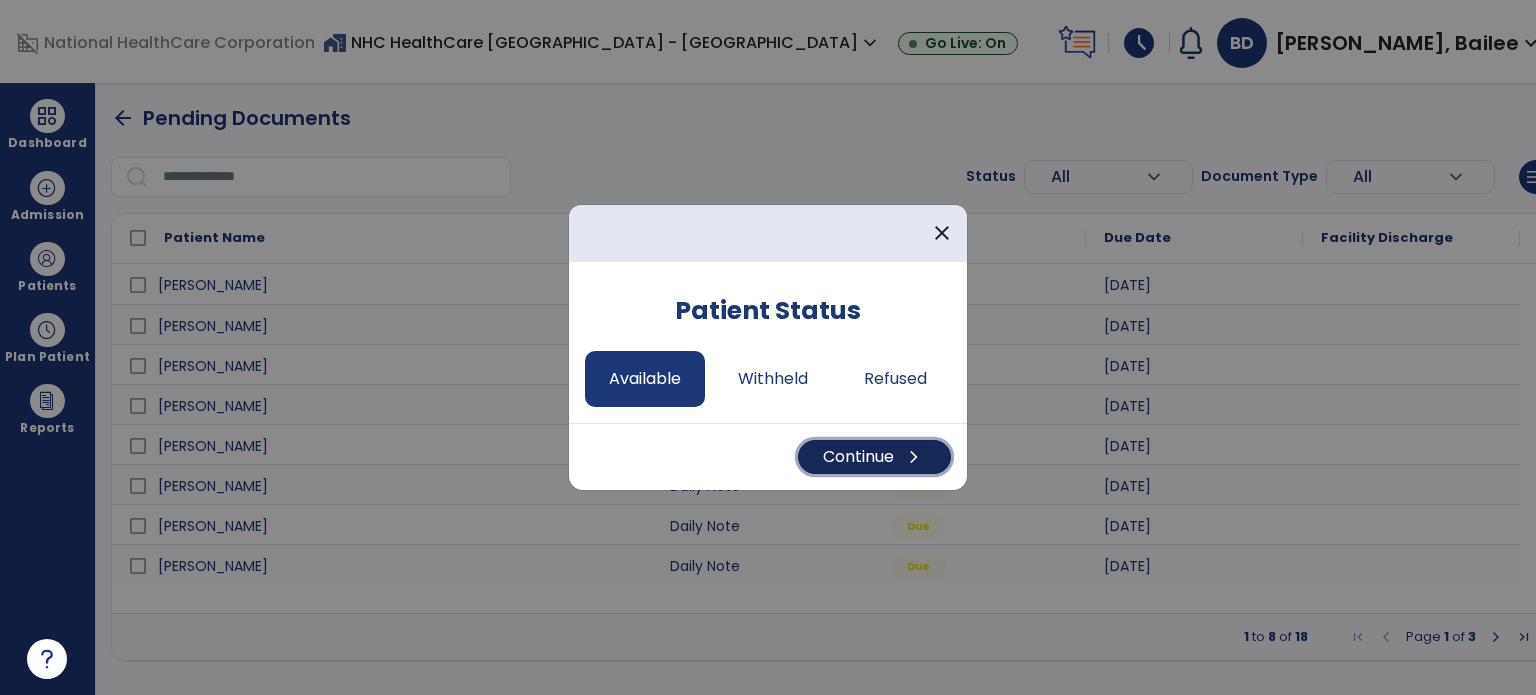 click on "Continue   chevron_right" at bounding box center (874, 457) 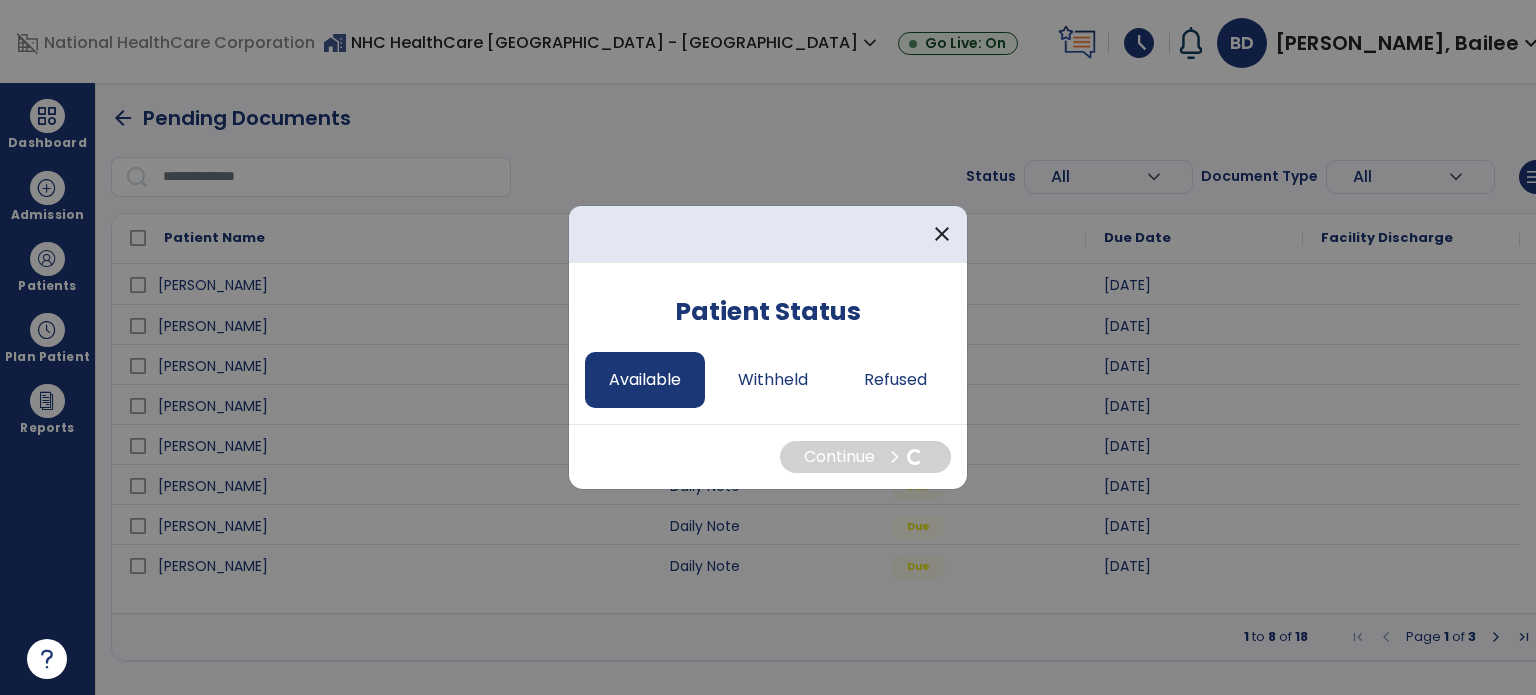 select on "*" 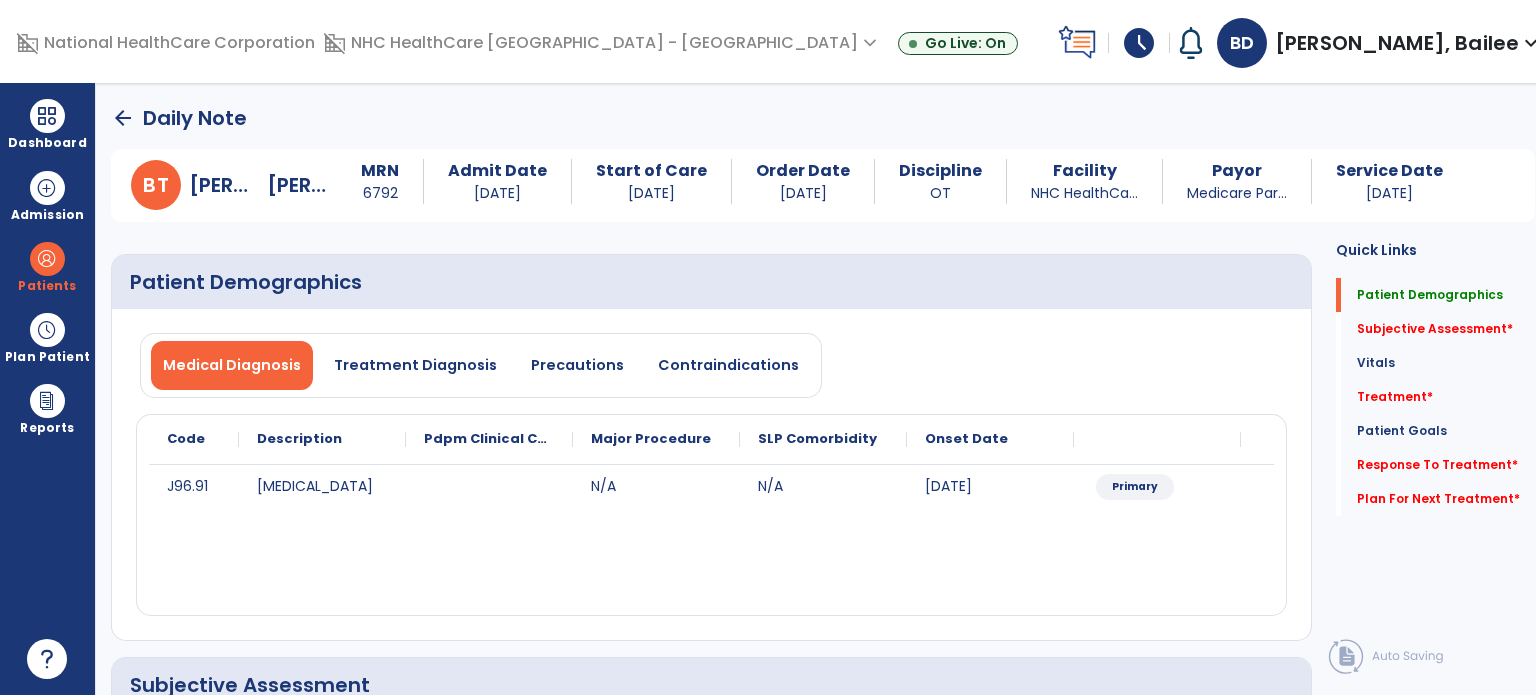 click on "Treatment   *" 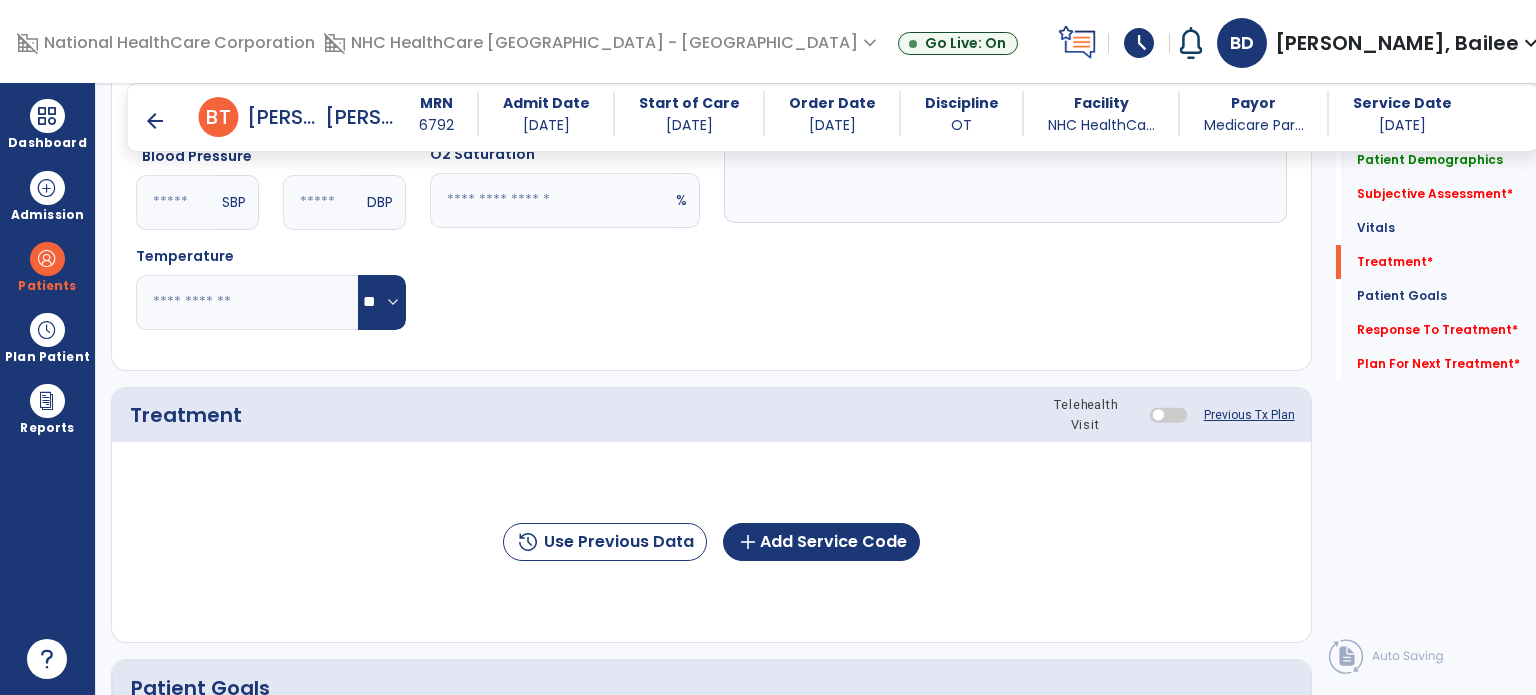 scroll, scrollTop: 1116, scrollLeft: 0, axis: vertical 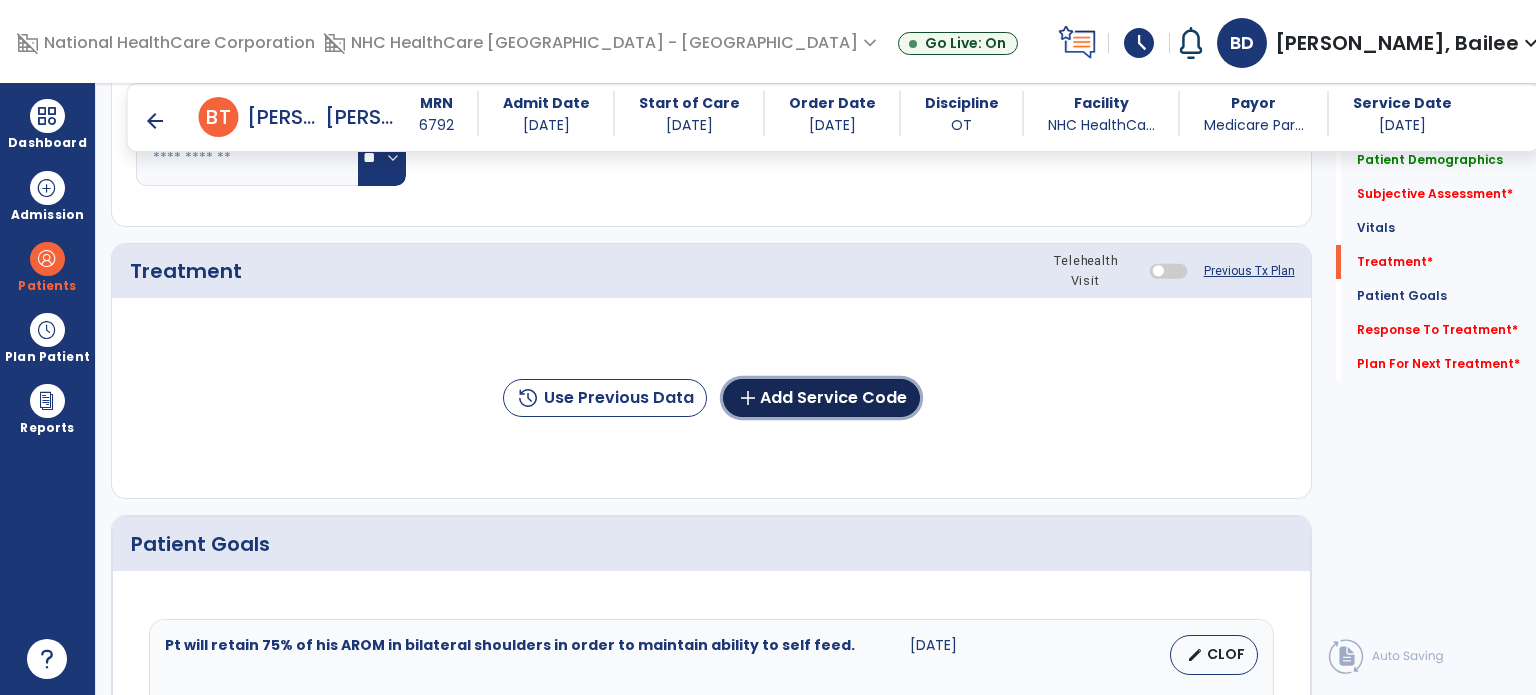 click on "add  Add Service Code" 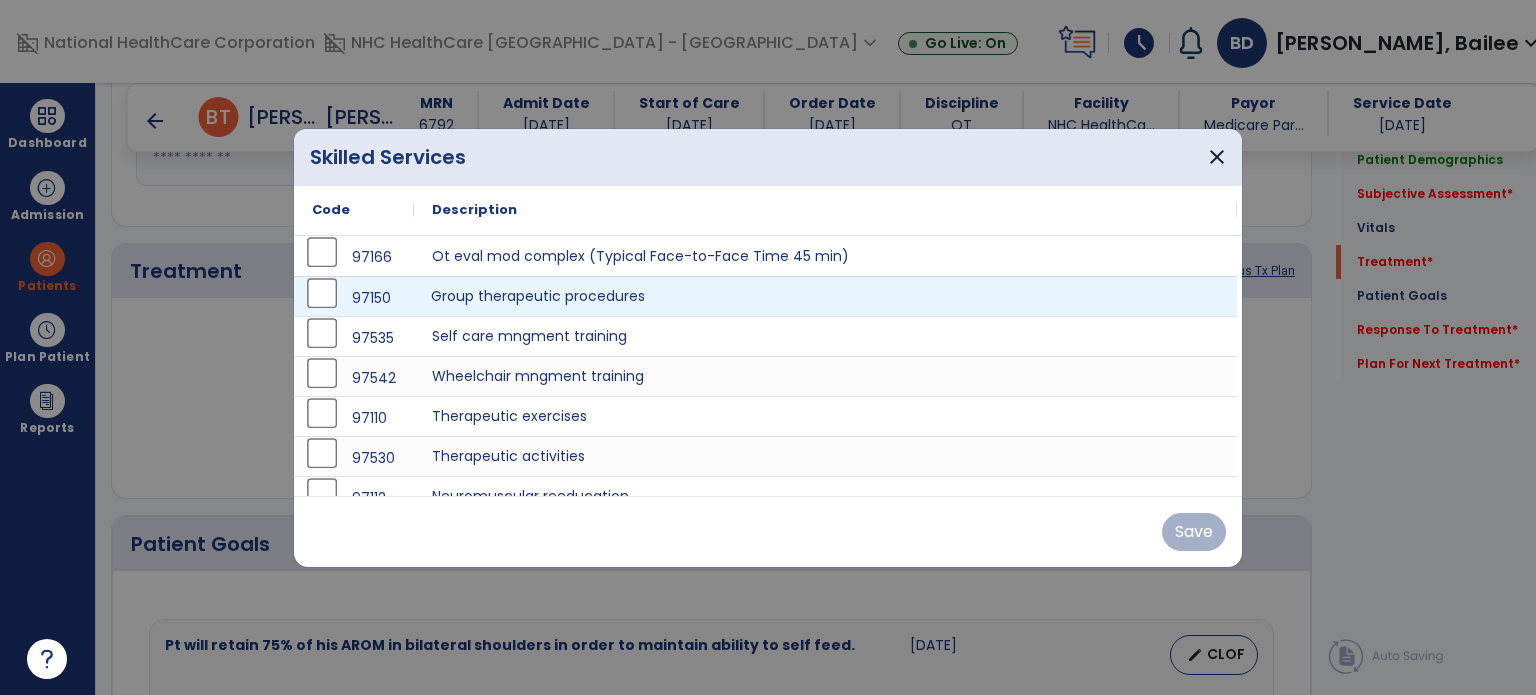 click on "Group therapeutic procedures" at bounding box center [825, 296] 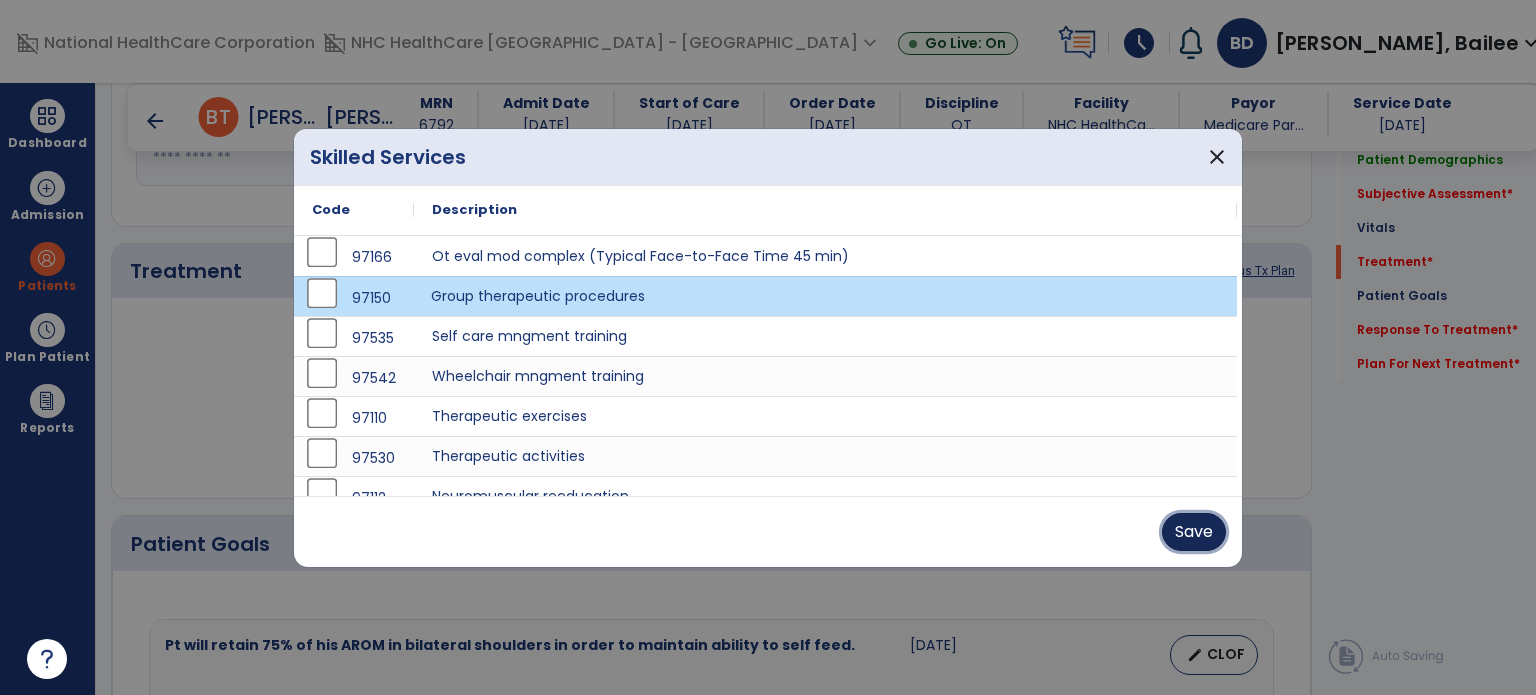 click on "Save" at bounding box center (1194, 532) 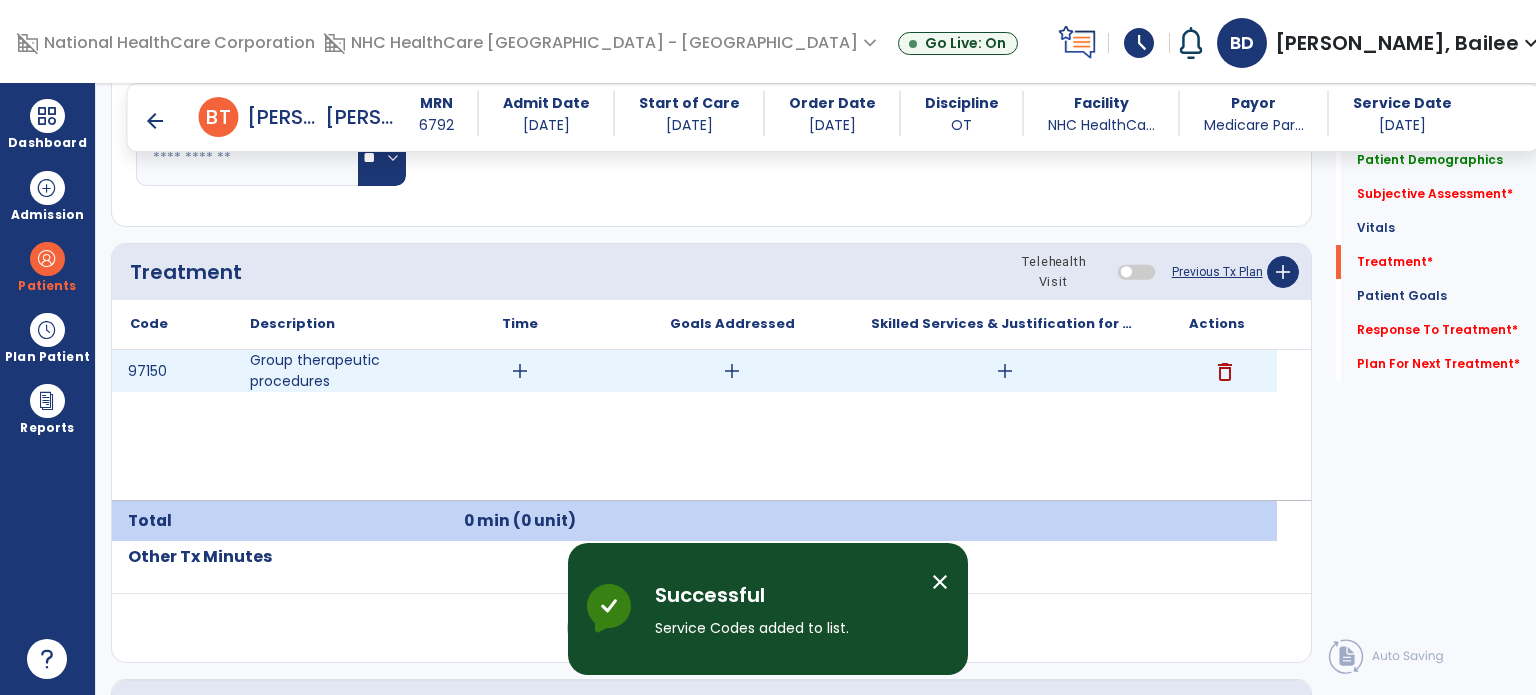 click on "add" at bounding box center (1005, 371) 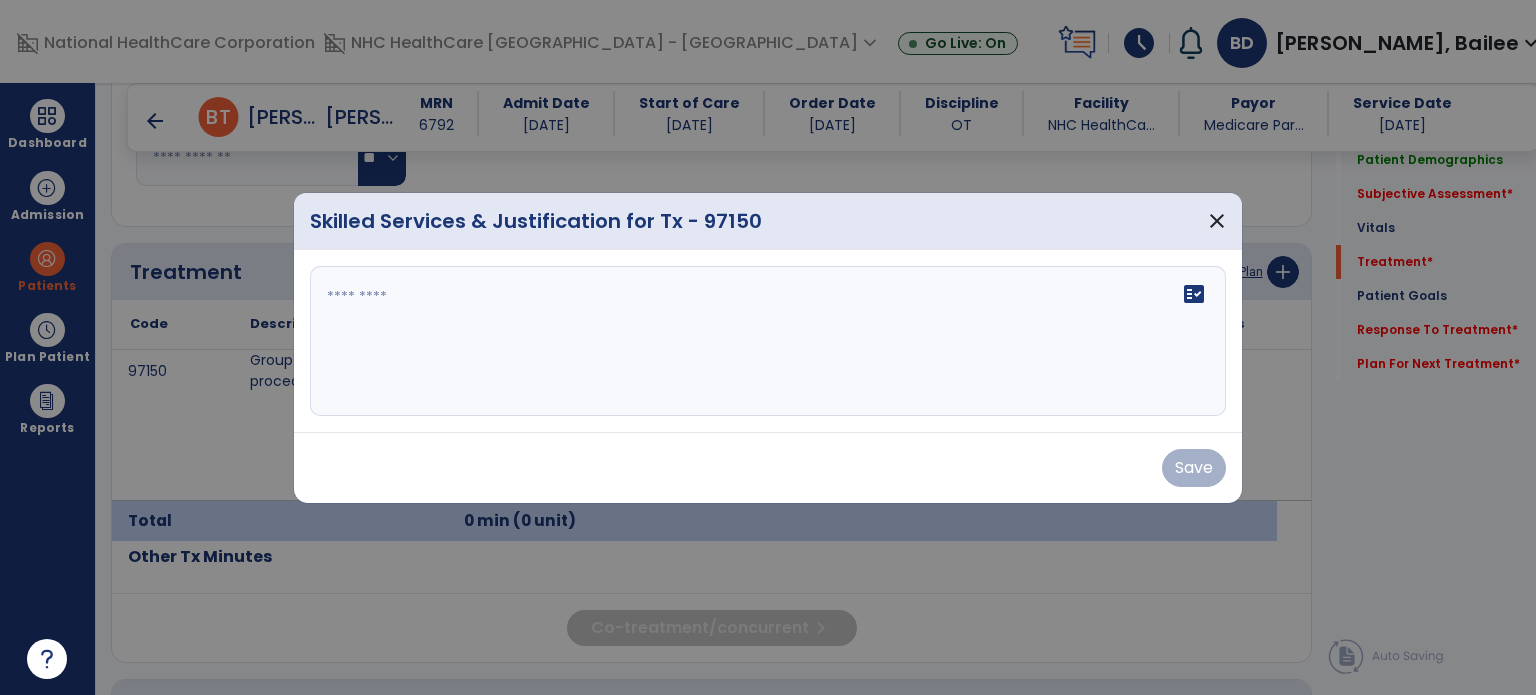 click on "fact_check" at bounding box center (768, 341) 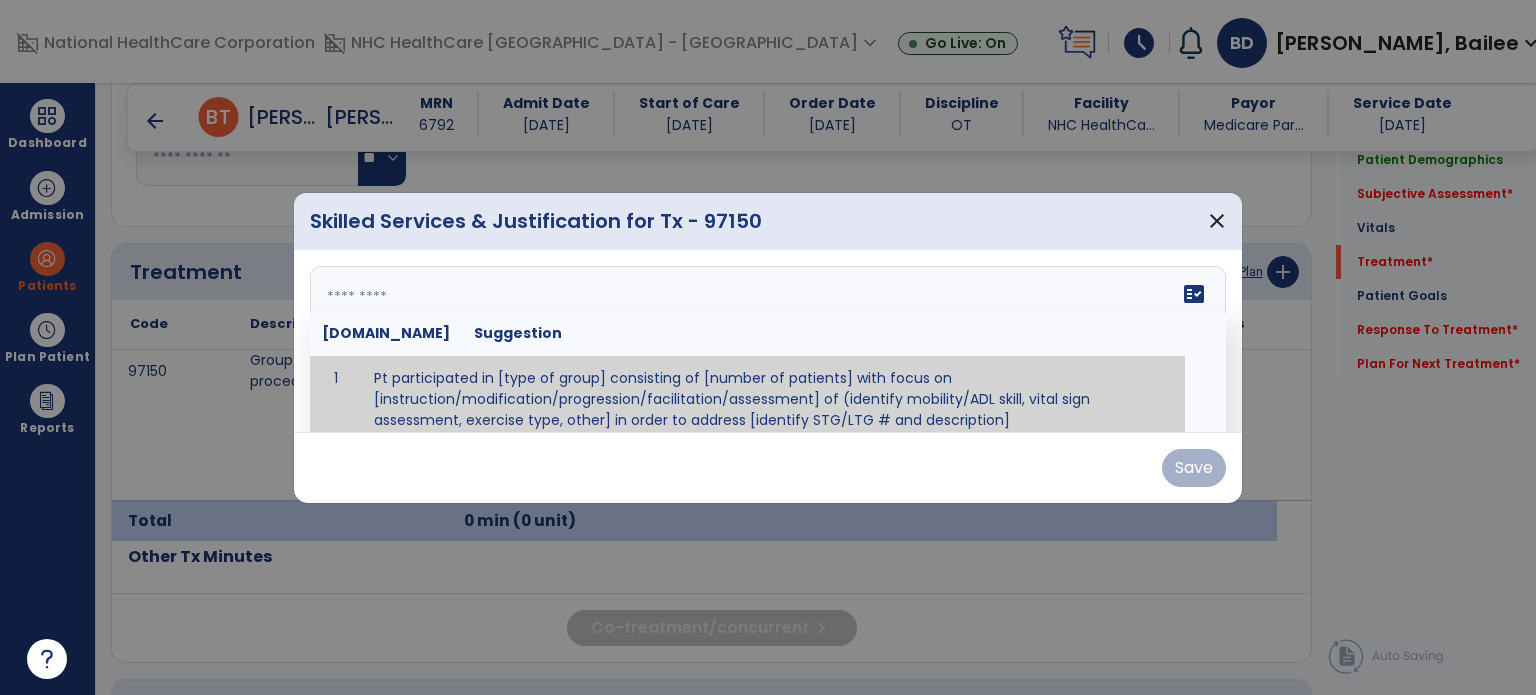 scroll, scrollTop: 12, scrollLeft: 0, axis: vertical 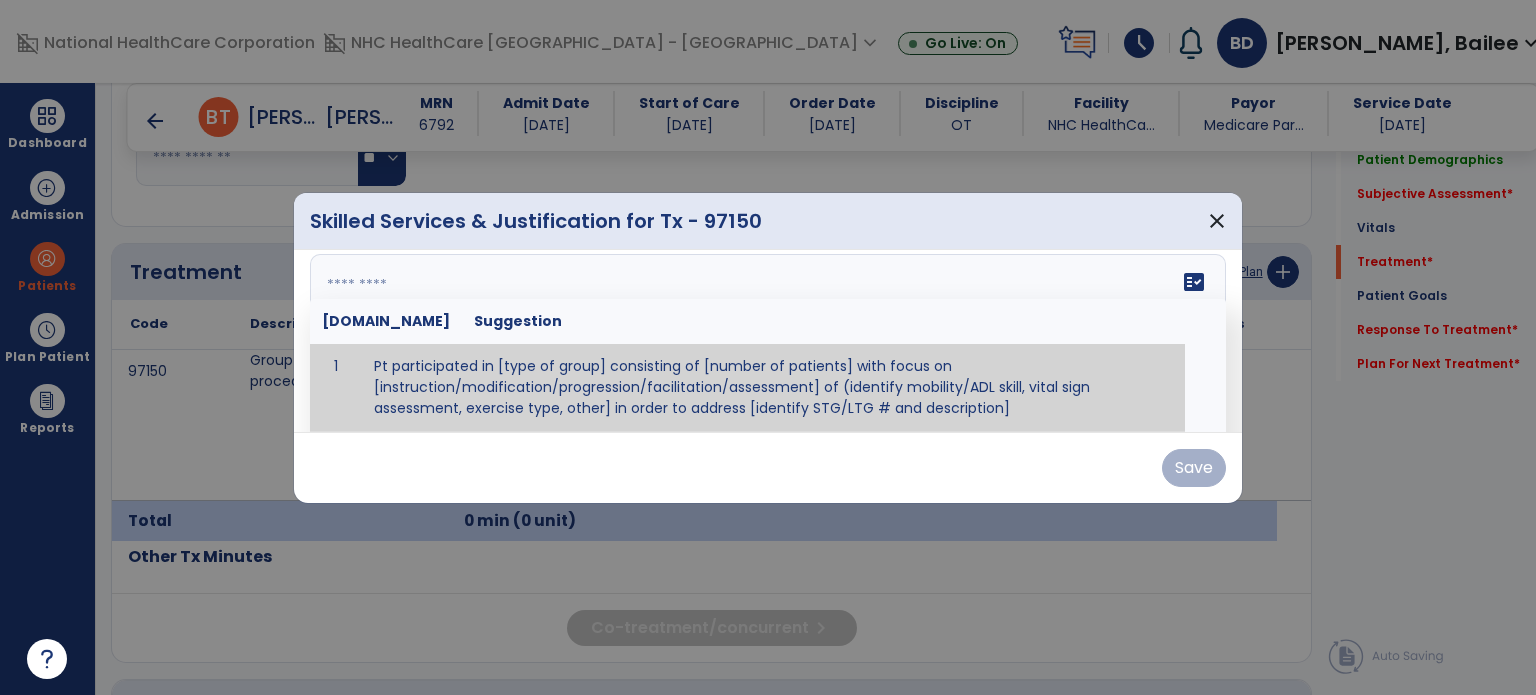 paste on "**********" 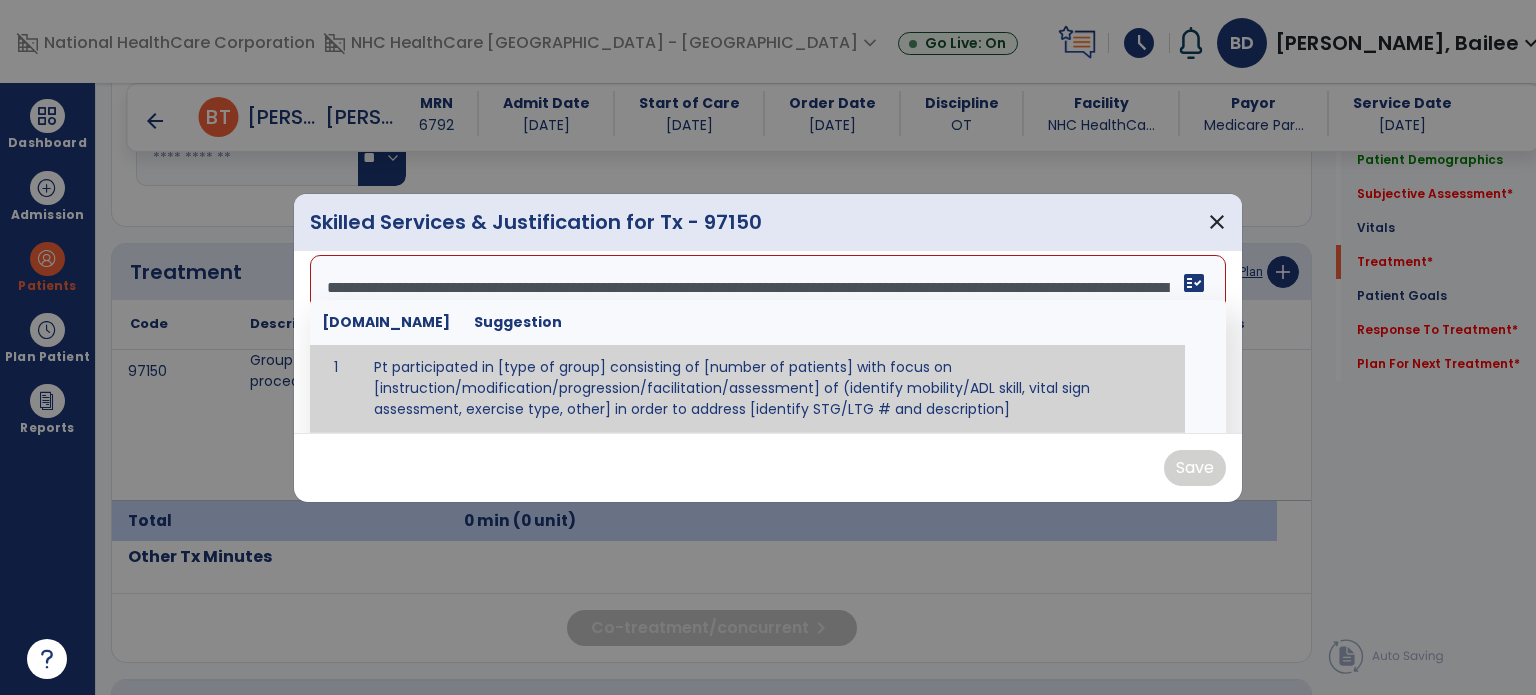 scroll, scrollTop: 39, scrollLeft: 0, axis: vertical 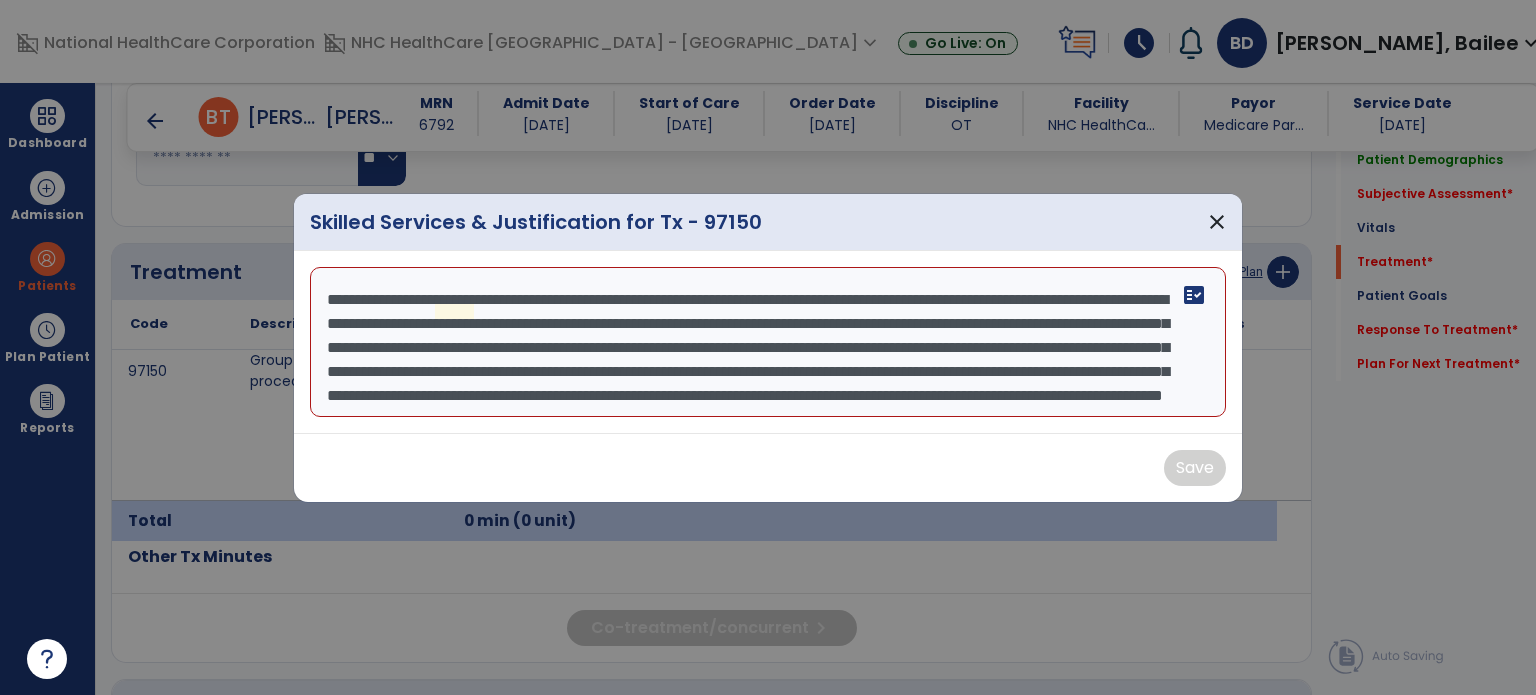 click on "**********" at bounding box center [768, 342] 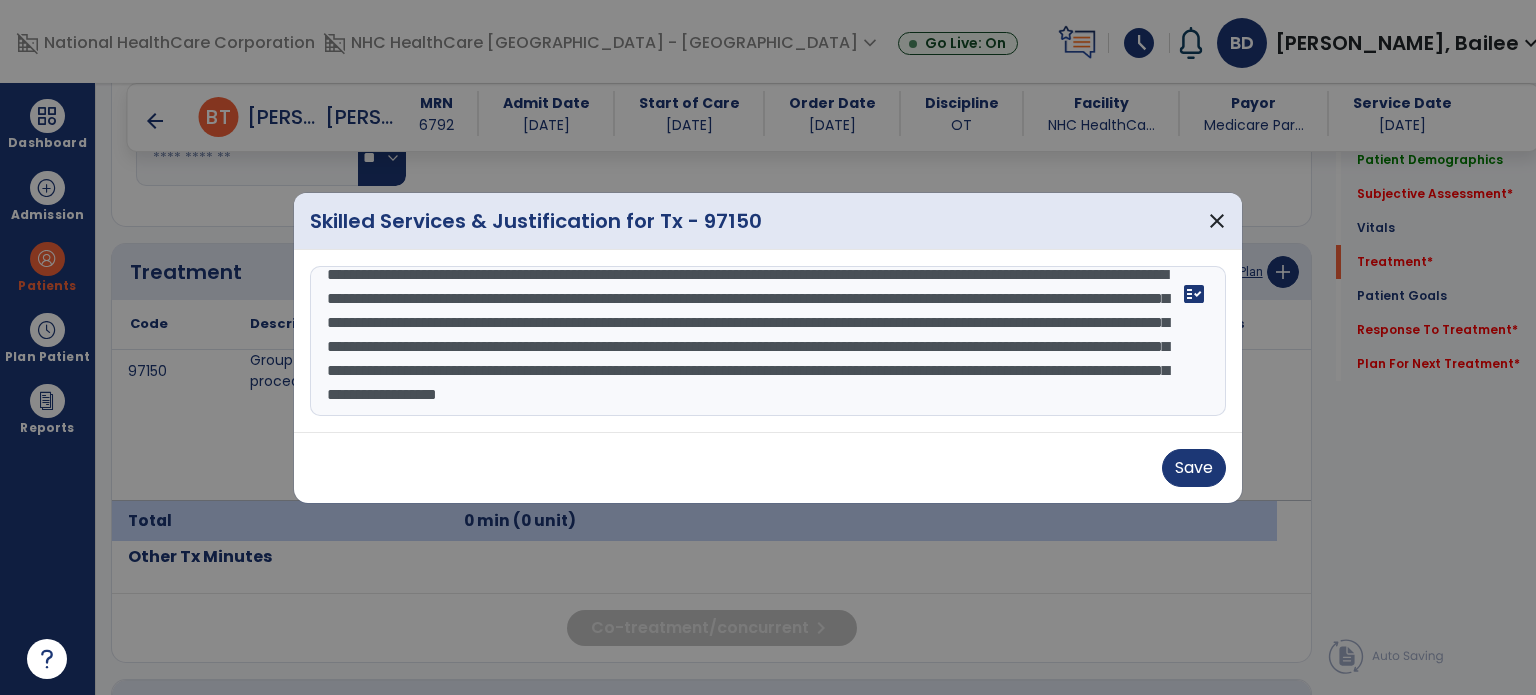 click on "**********" at bounding box center [768, 341] 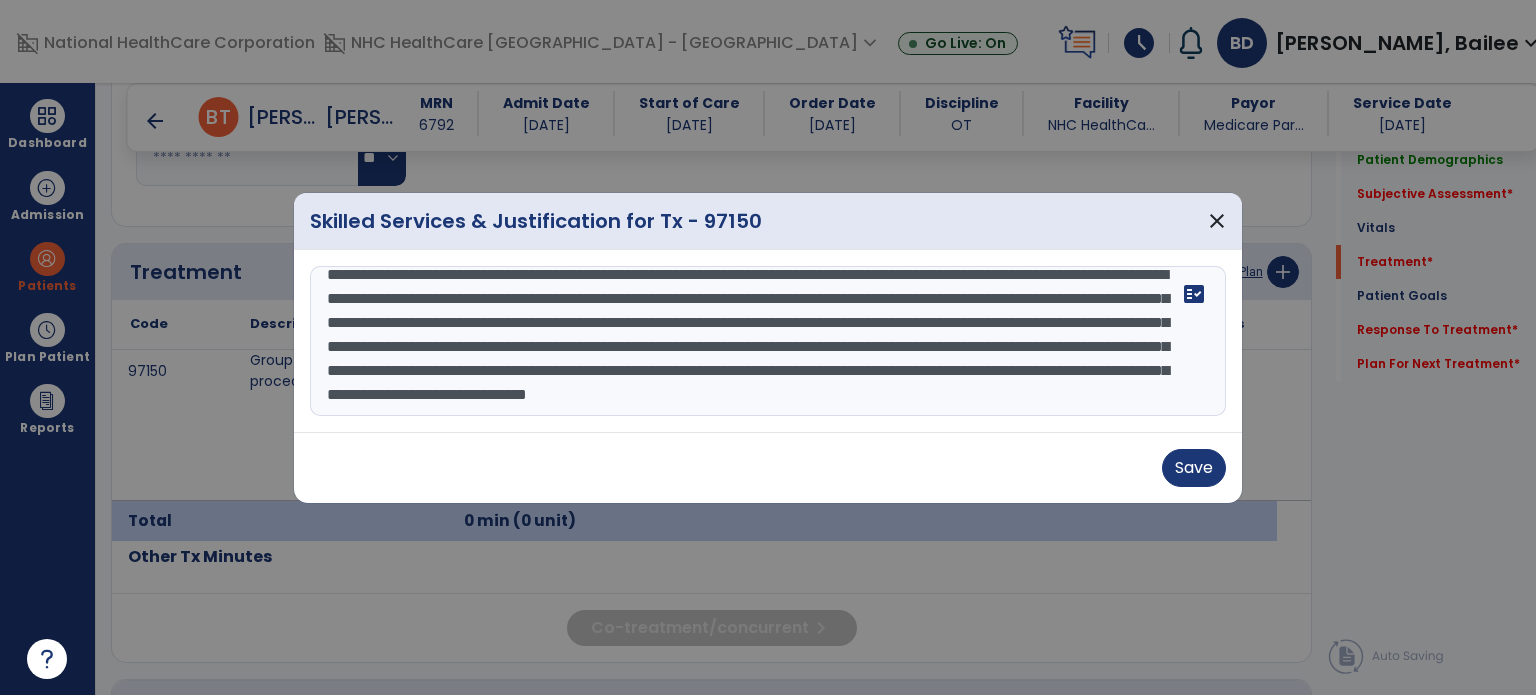 click on "**********" at bounding box center (768, 341) 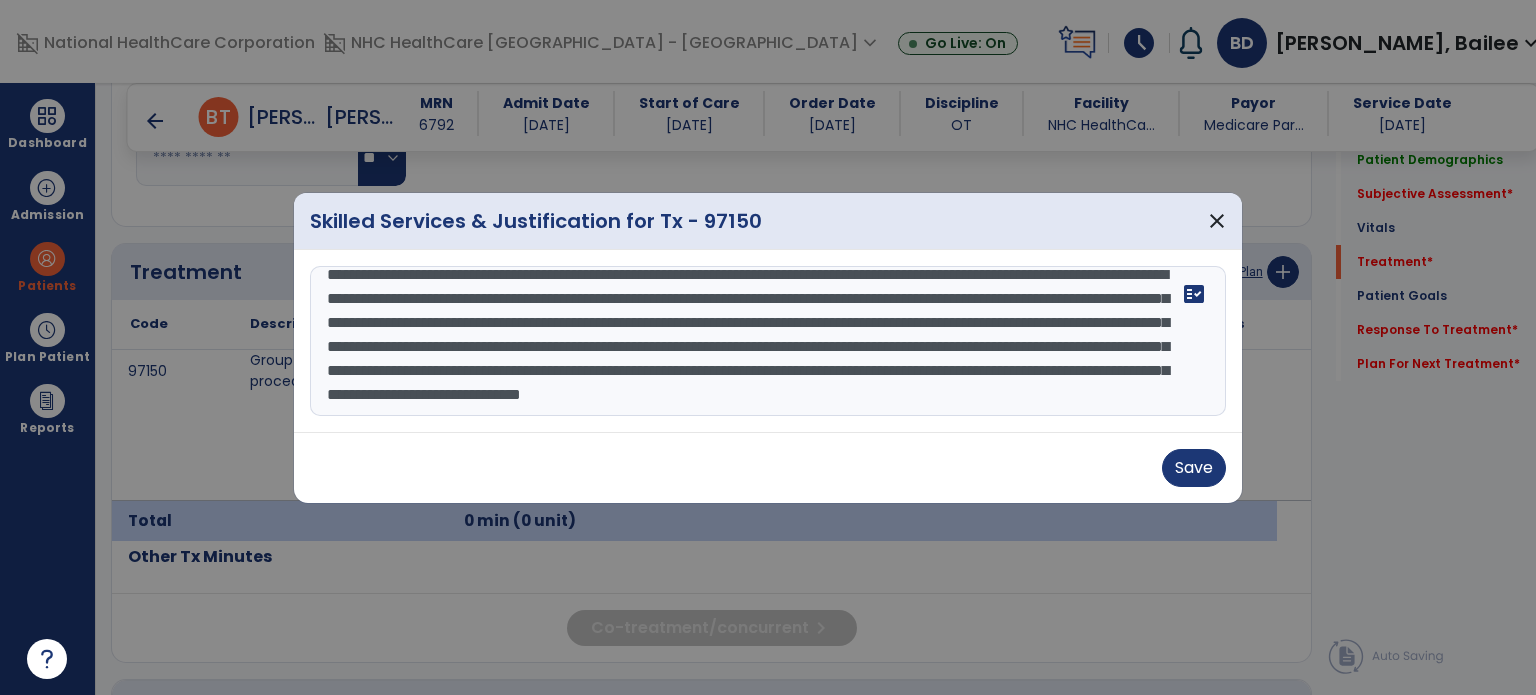 click on "**********" at bounding box center (768, 341) 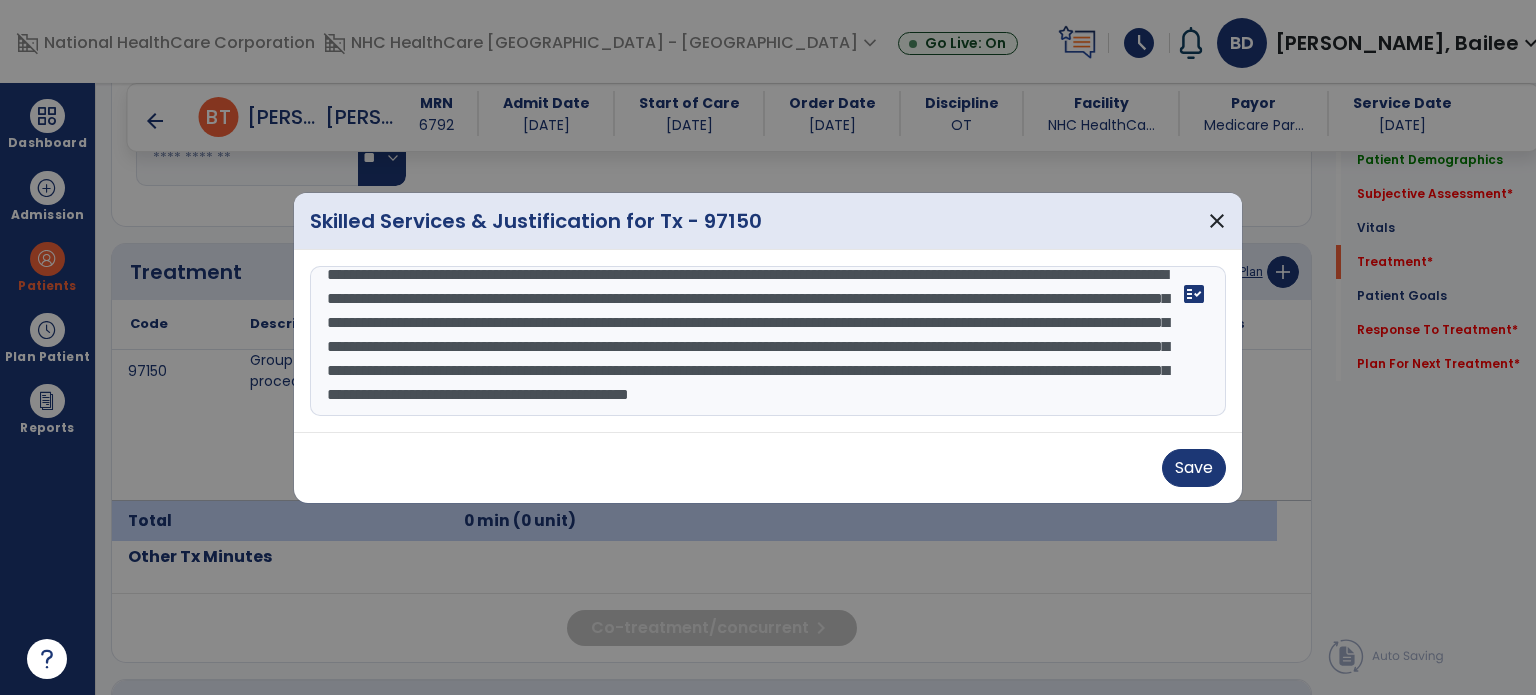 scroll, scrollTop: 0, scrollLeft: 0, axis: both 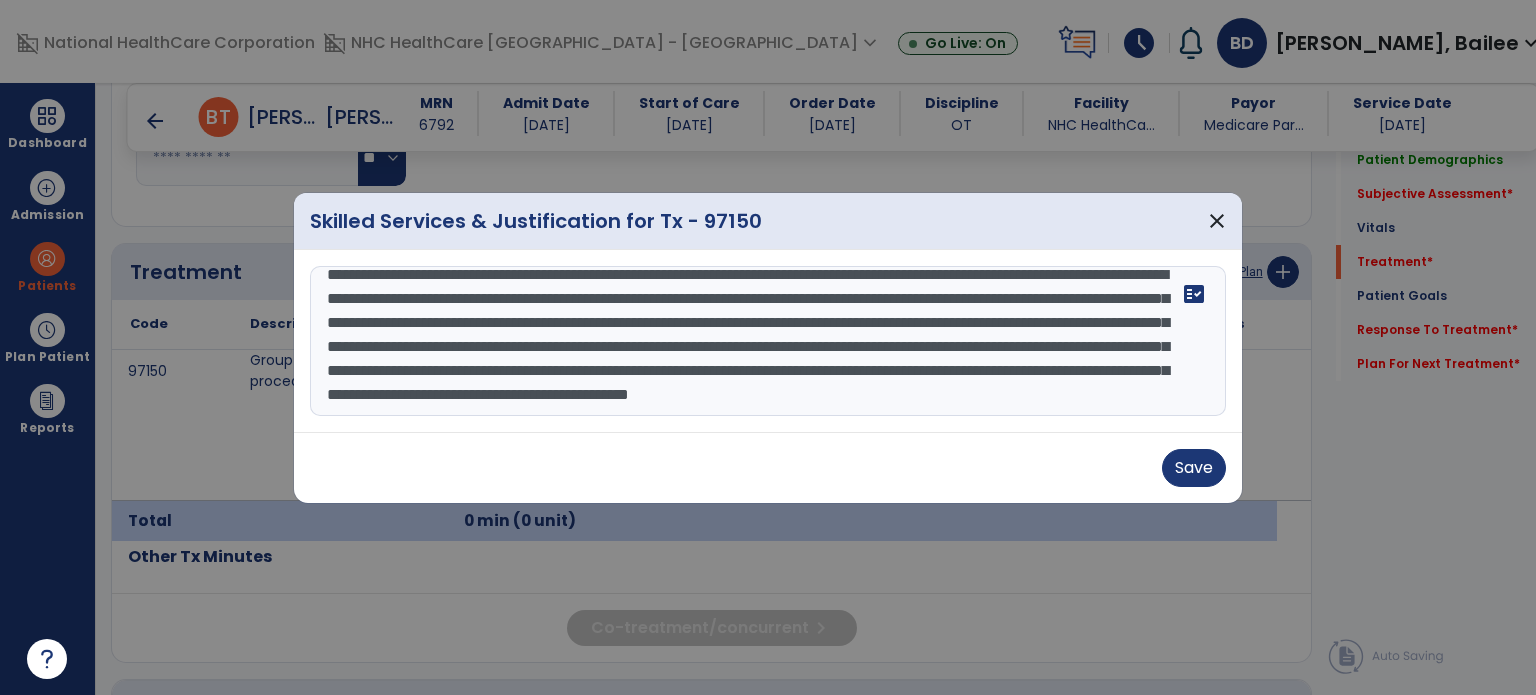 drag, startPoint x: 320, startPoint y: 299, endPoint x: 1196, endPoint y: 547, distance: 910.42847 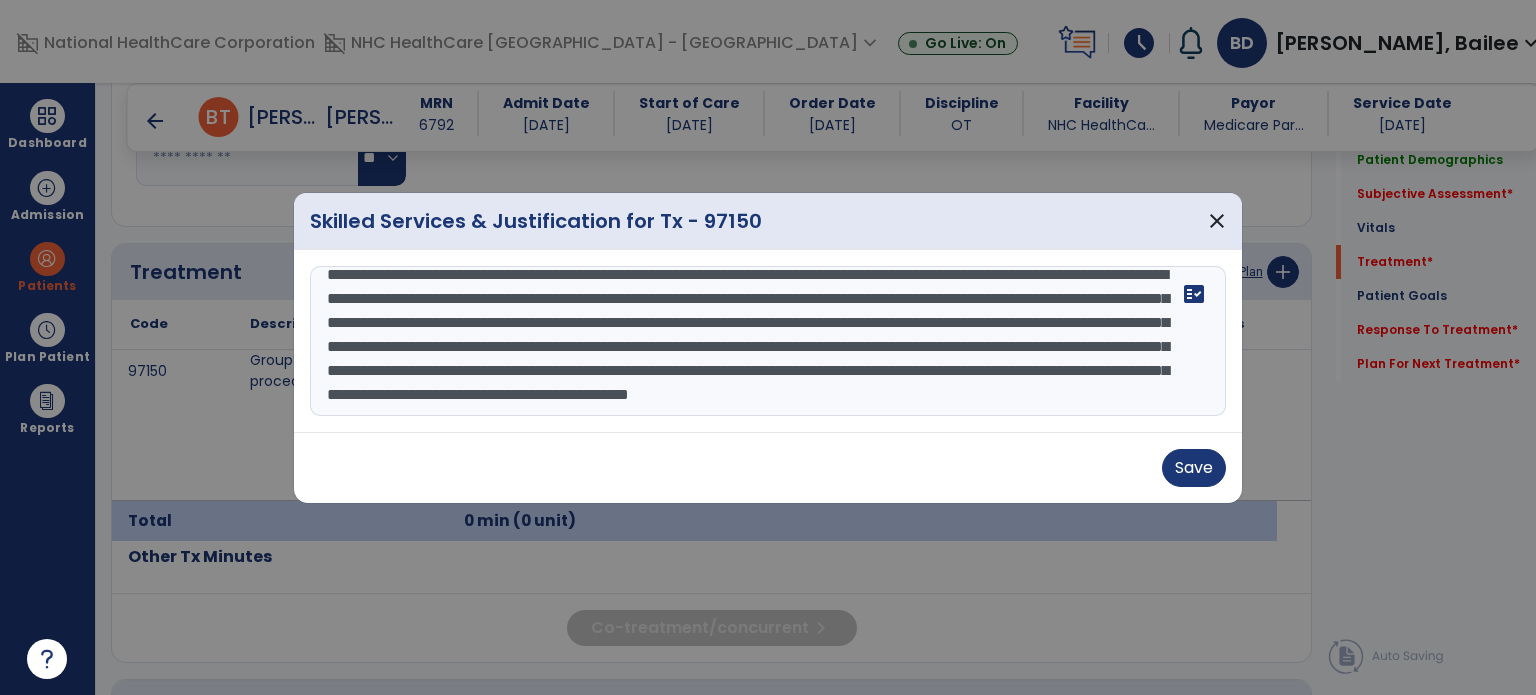 type on "**********" 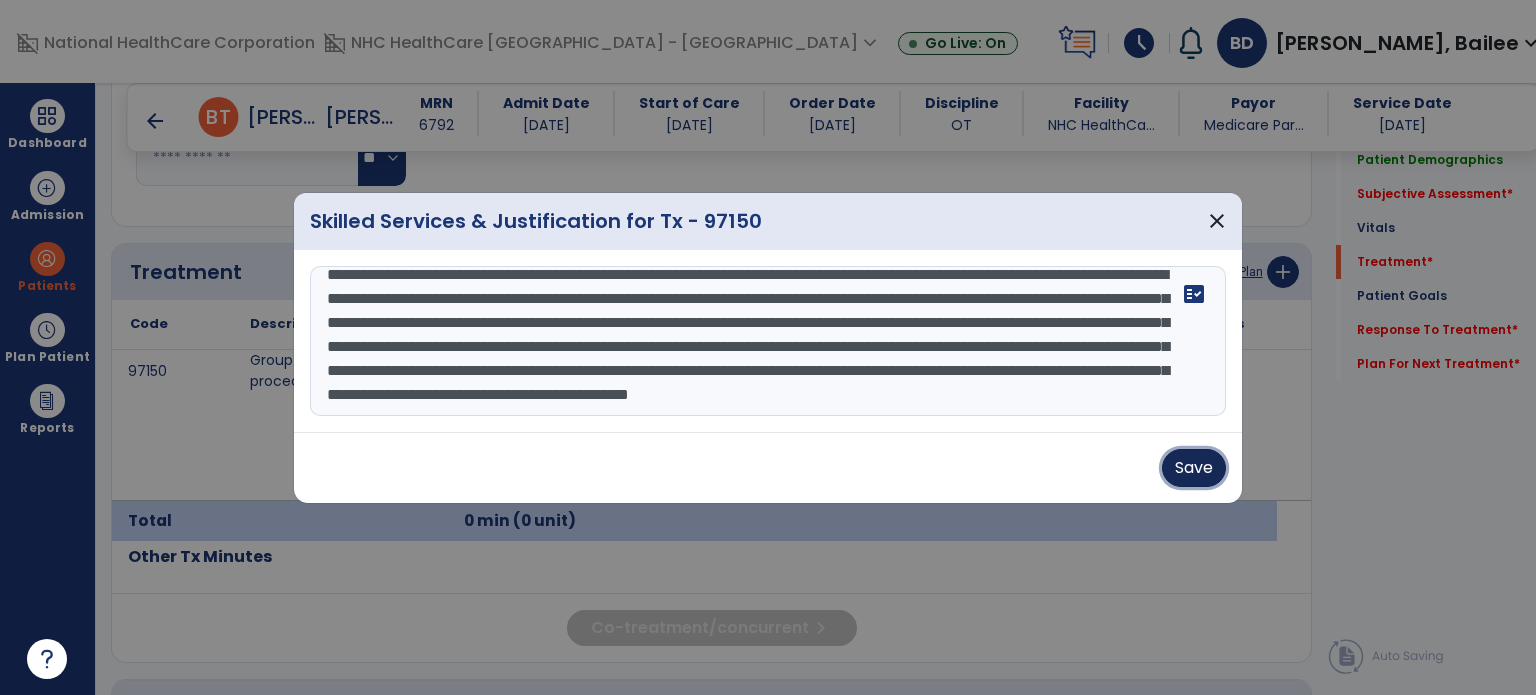 click on "Save" at bounding box center (1194, 468) 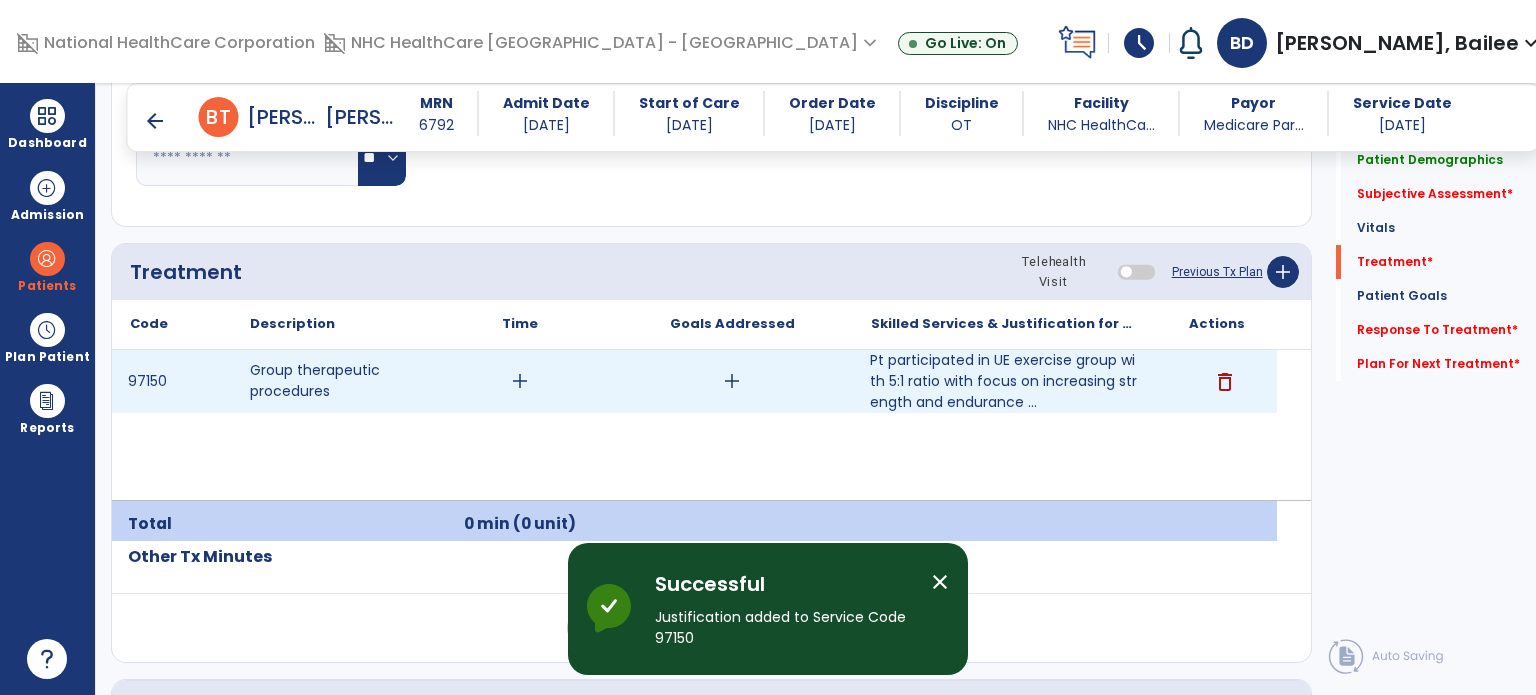 click on "add" at bounding box center (520, 381) 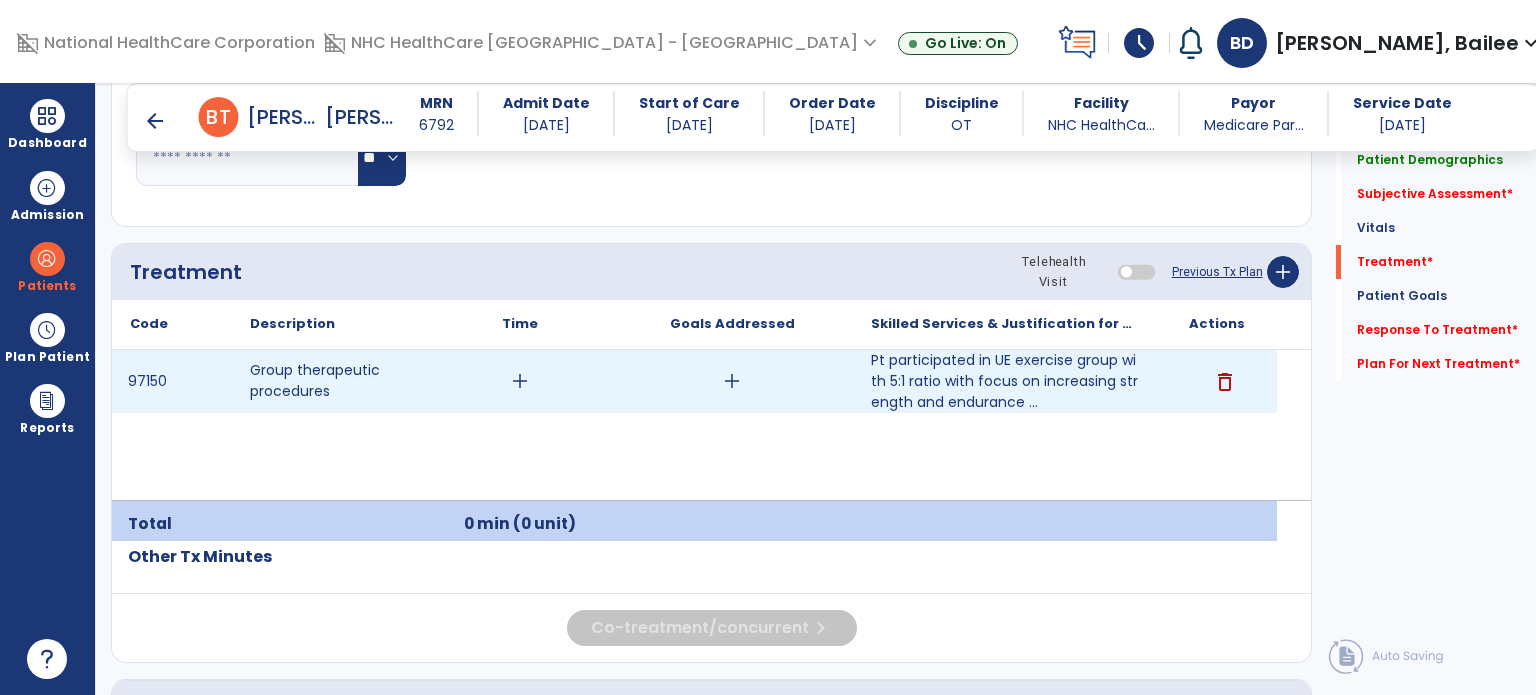 click on "add" at bounding box center (520, 381) 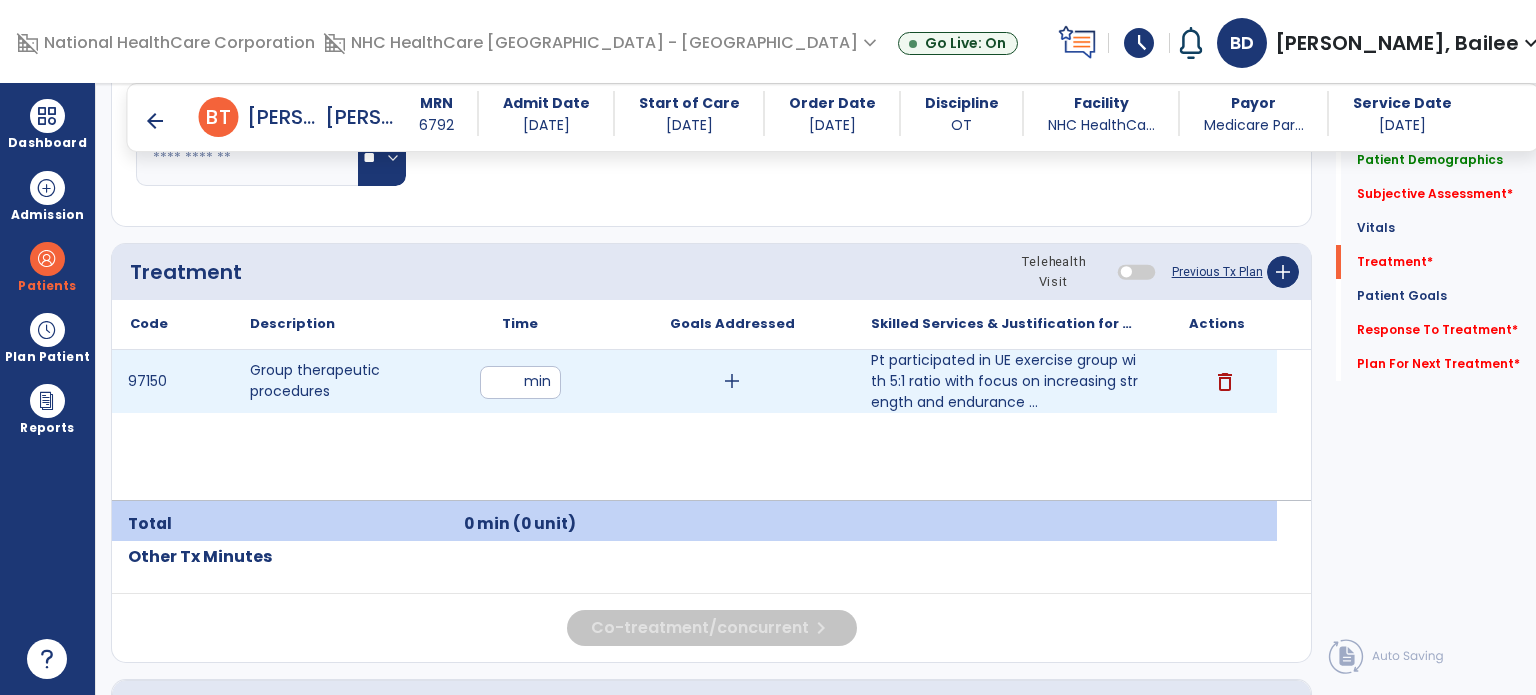 type on "**" 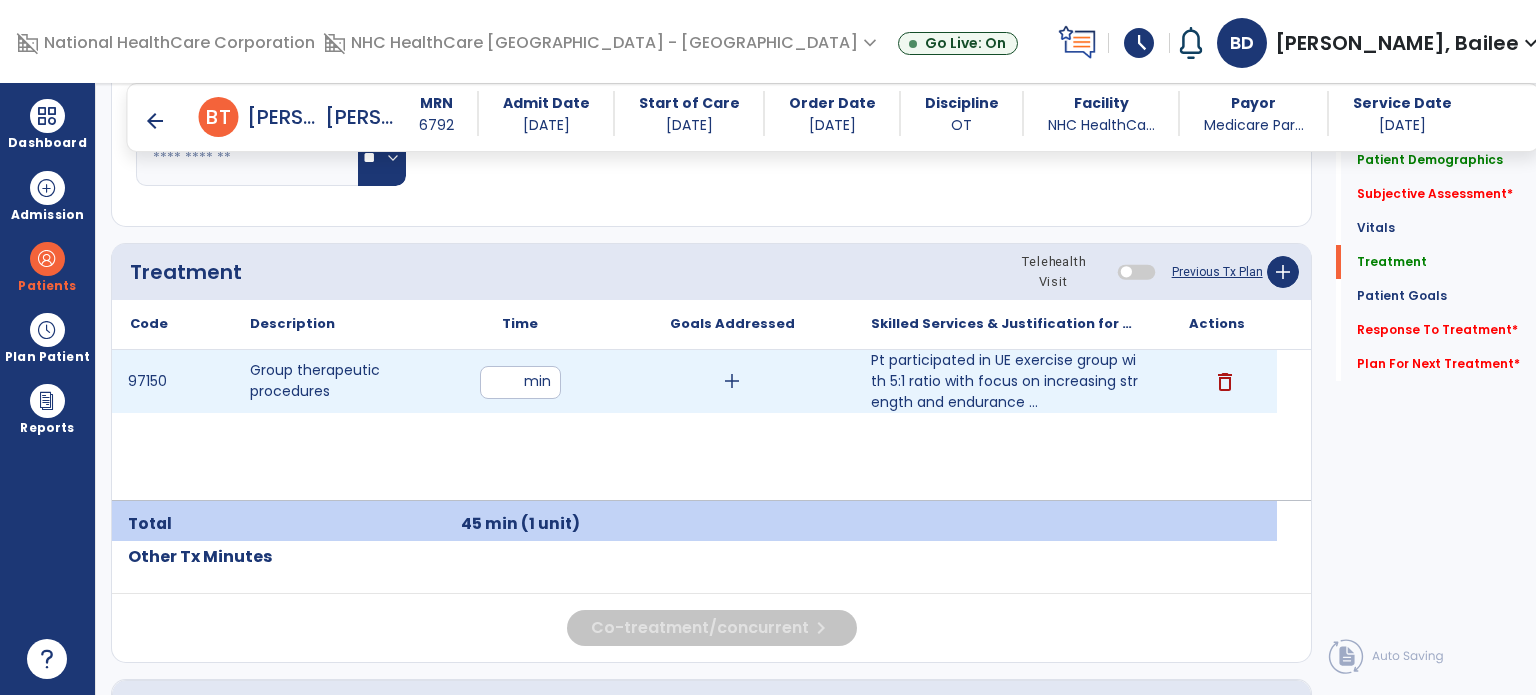 click on "add" at bounding box center (732, 381) 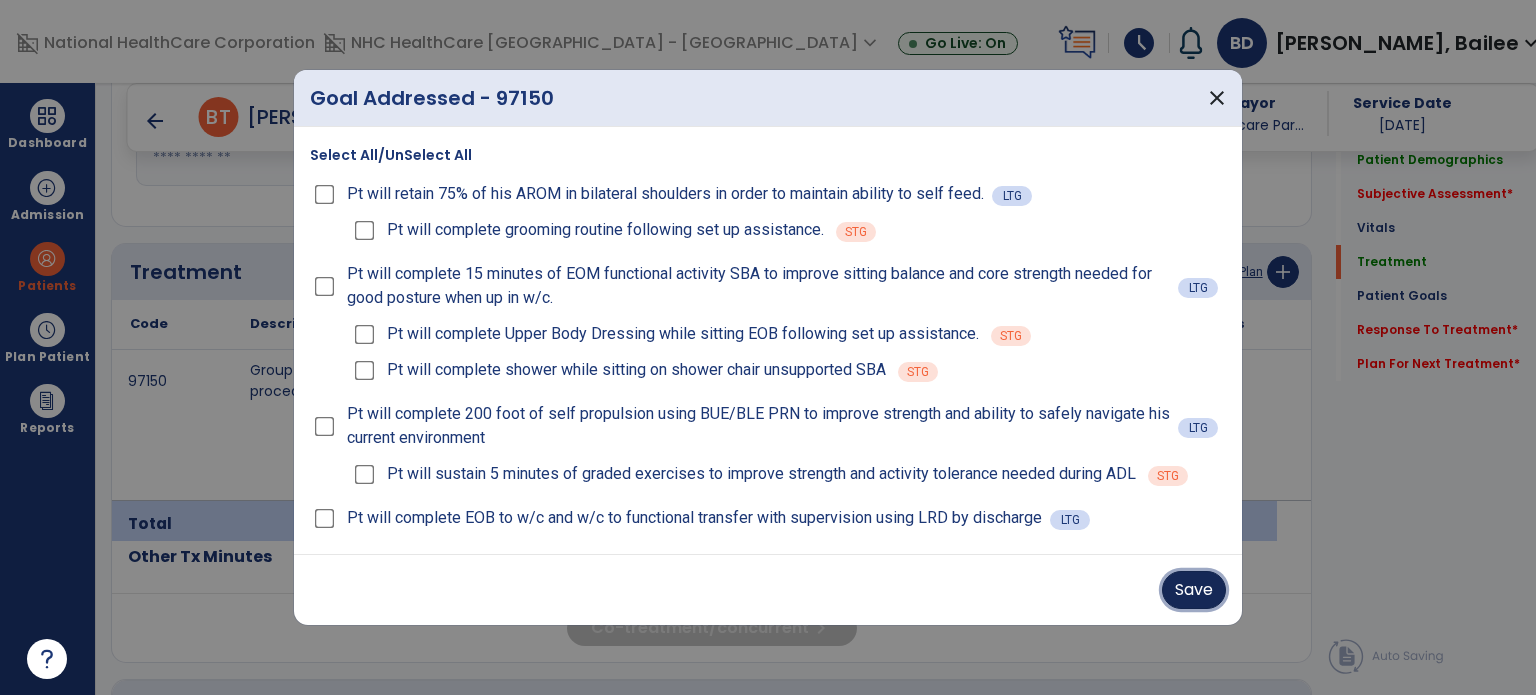 click on "Save" at bounding box center (1194, 590) 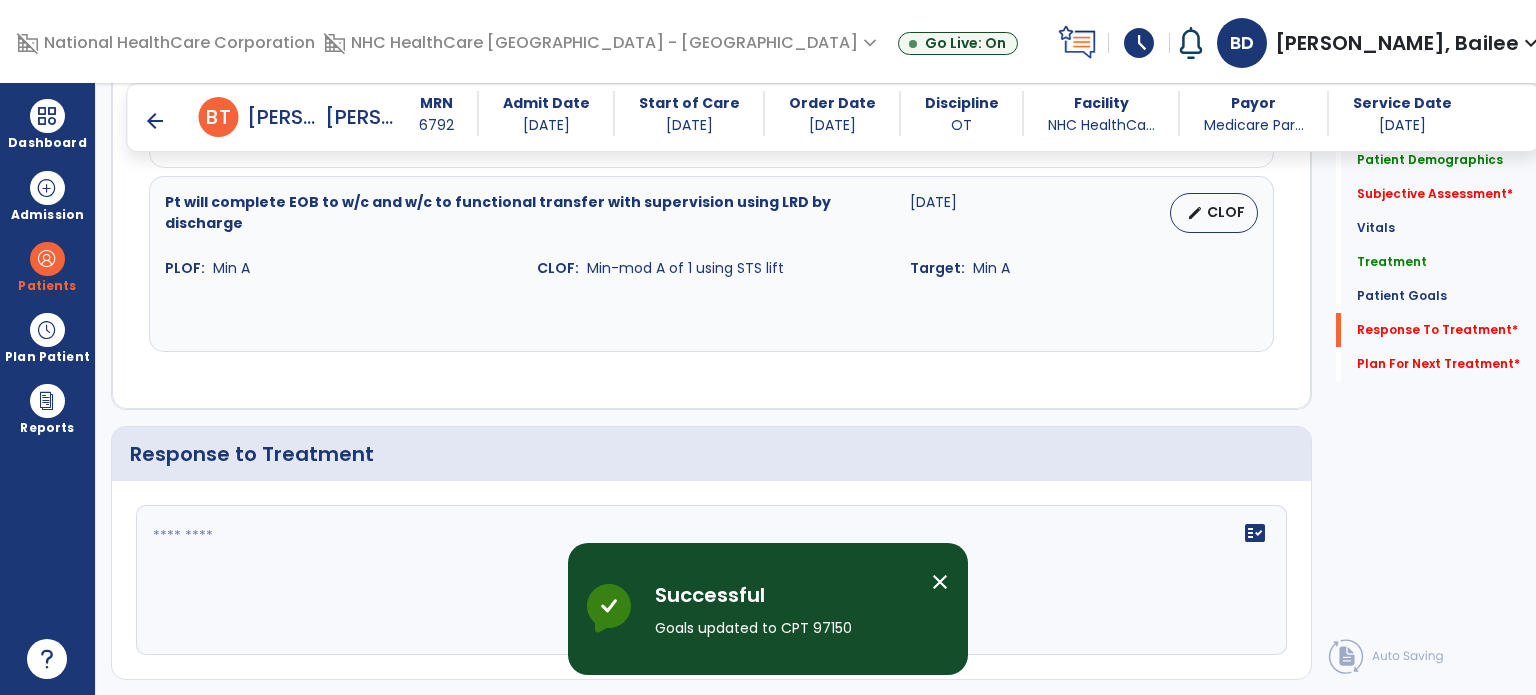 scroll, scrollTop: 3056, scrollLeft: 0, axis: vertical 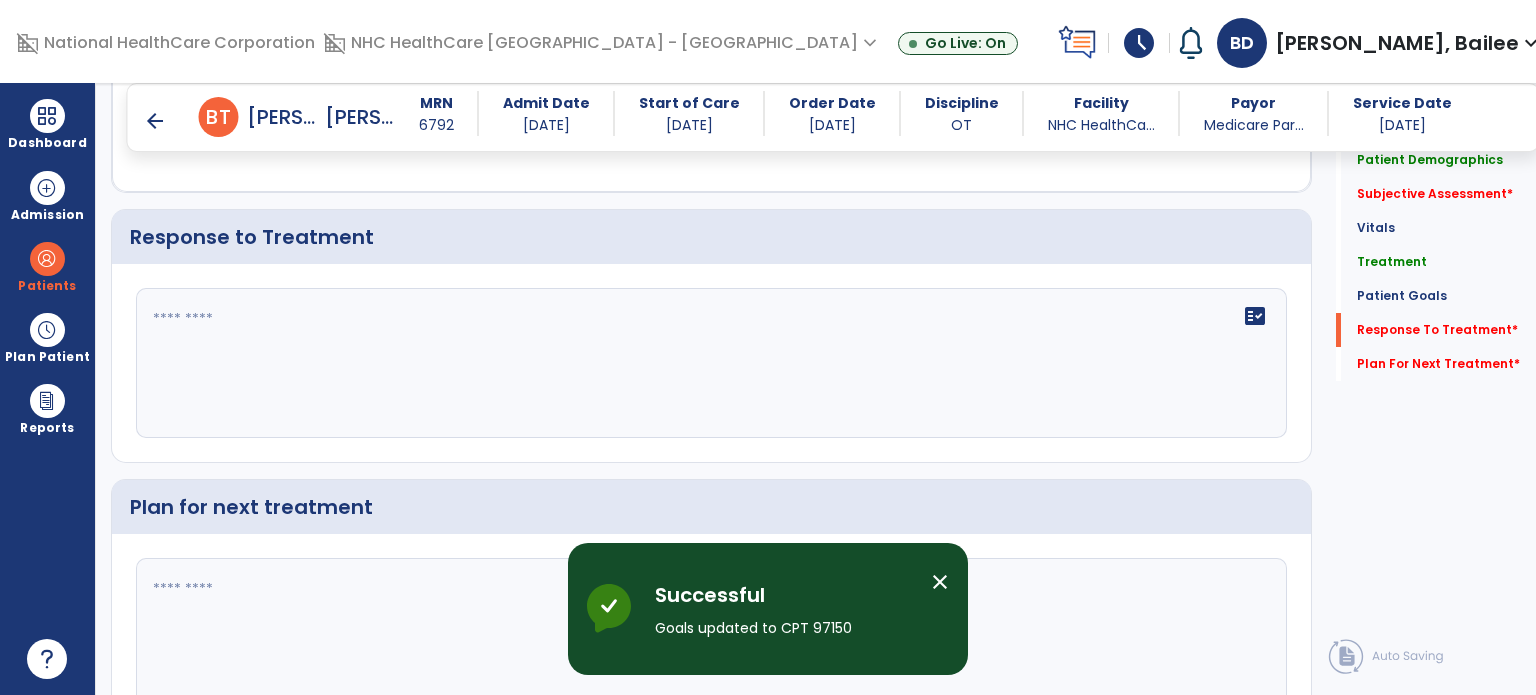click 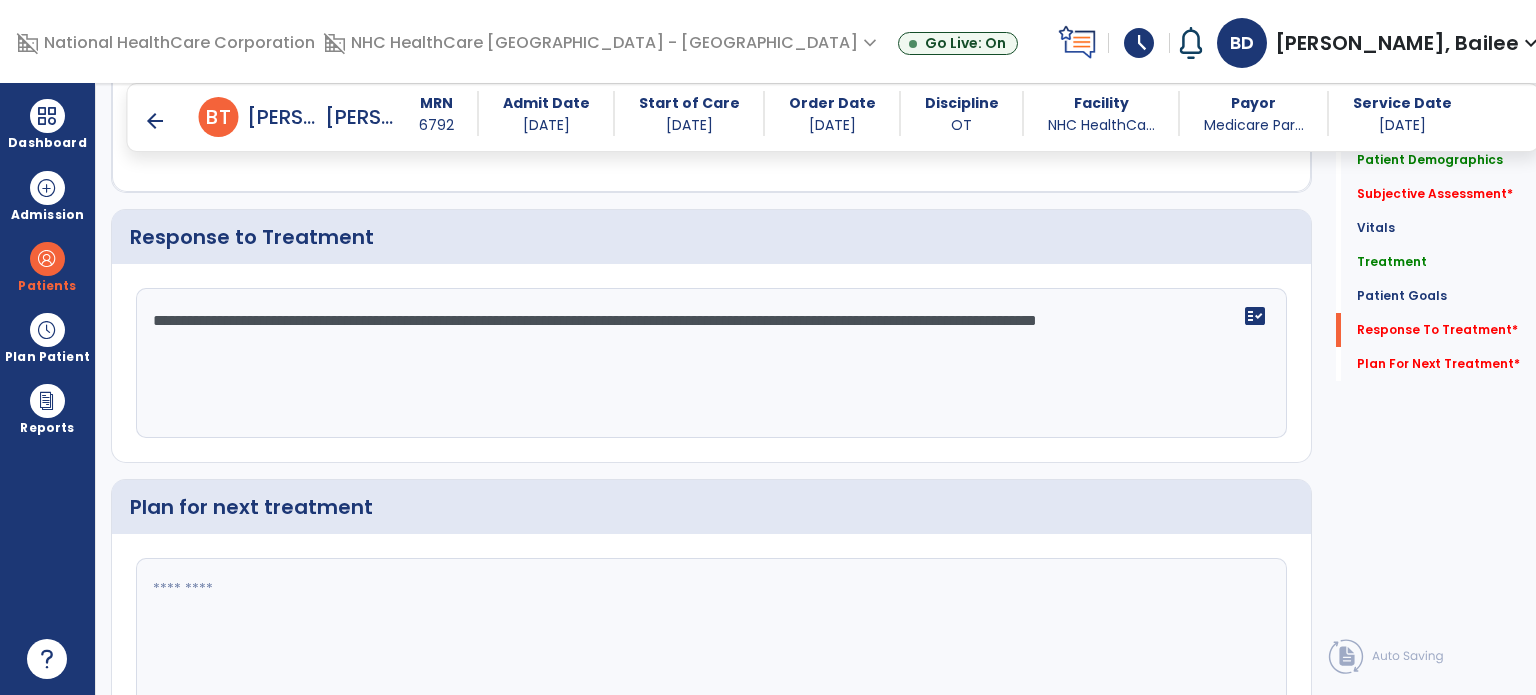 type on "**********" 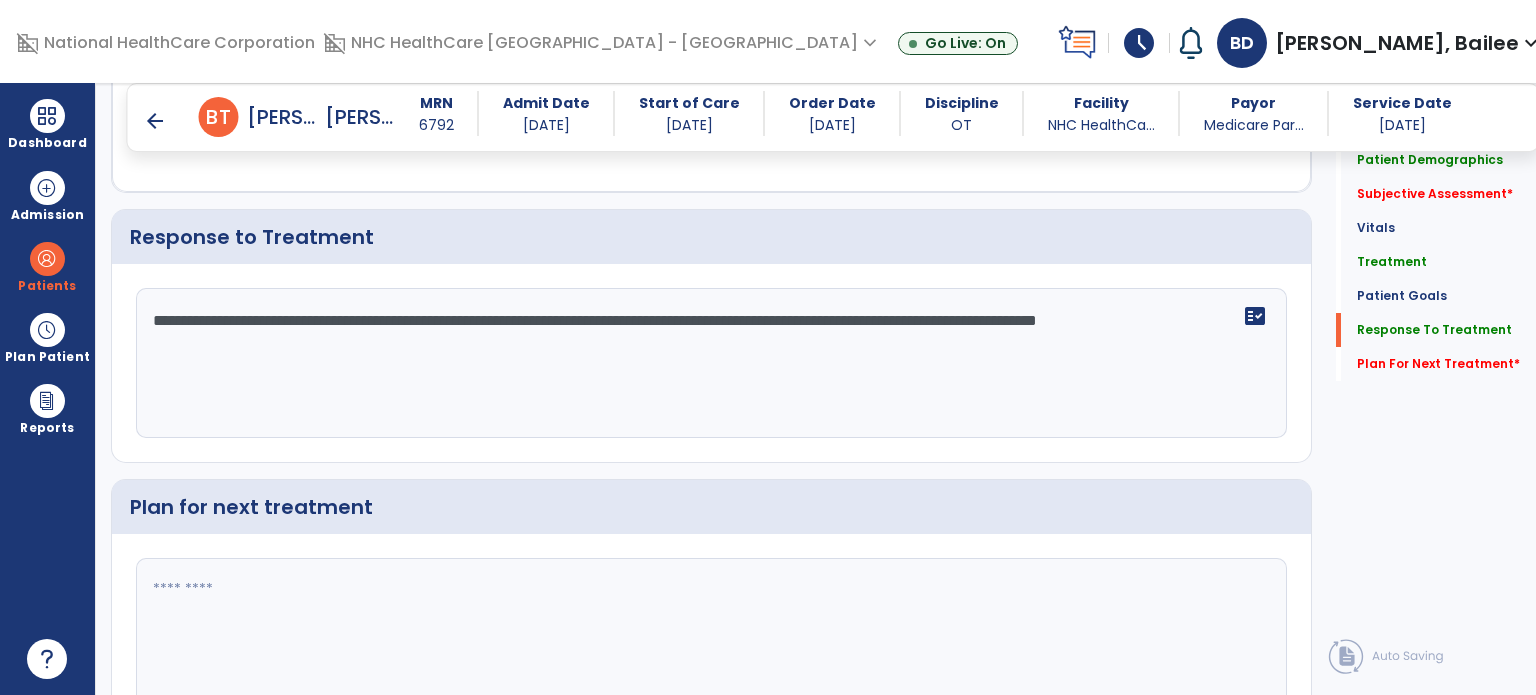click 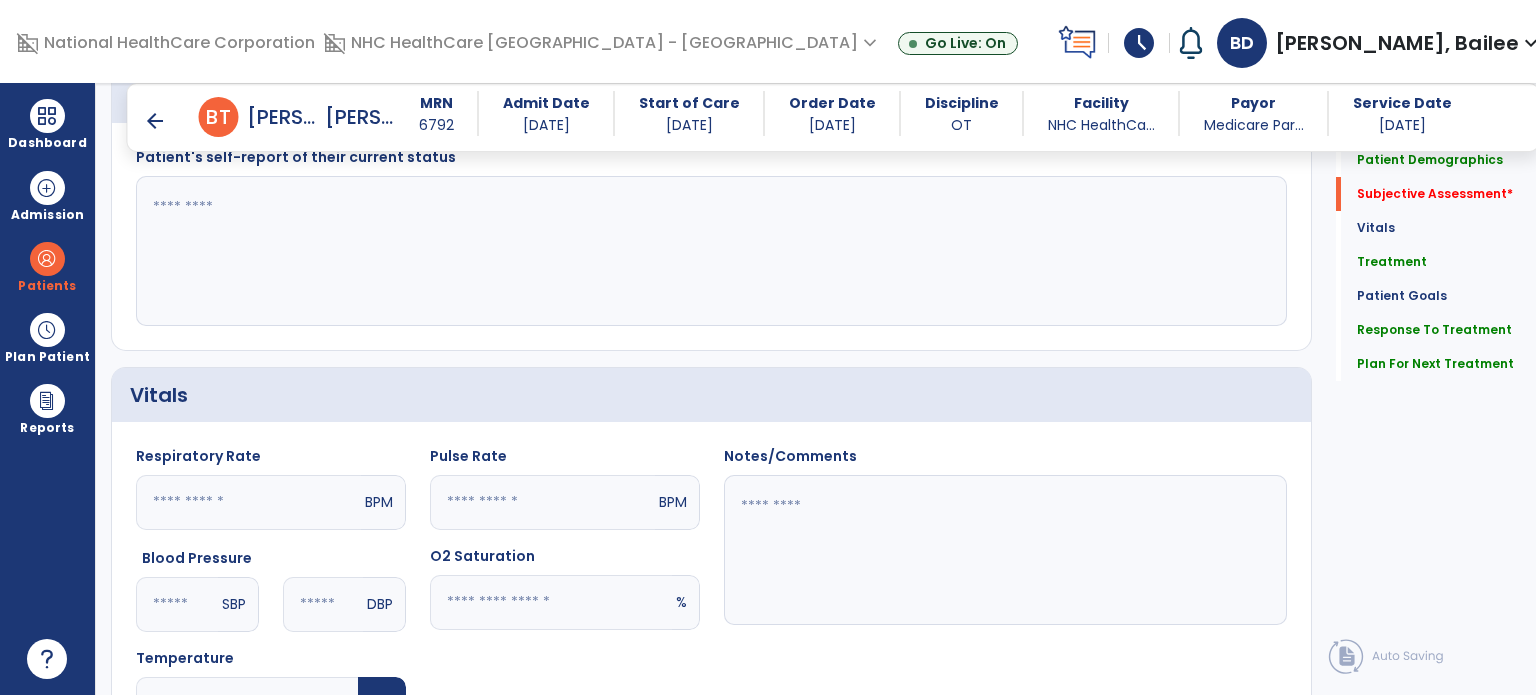 scroll, scrollTop: 560, scrollLeft: 0, axis: vertical 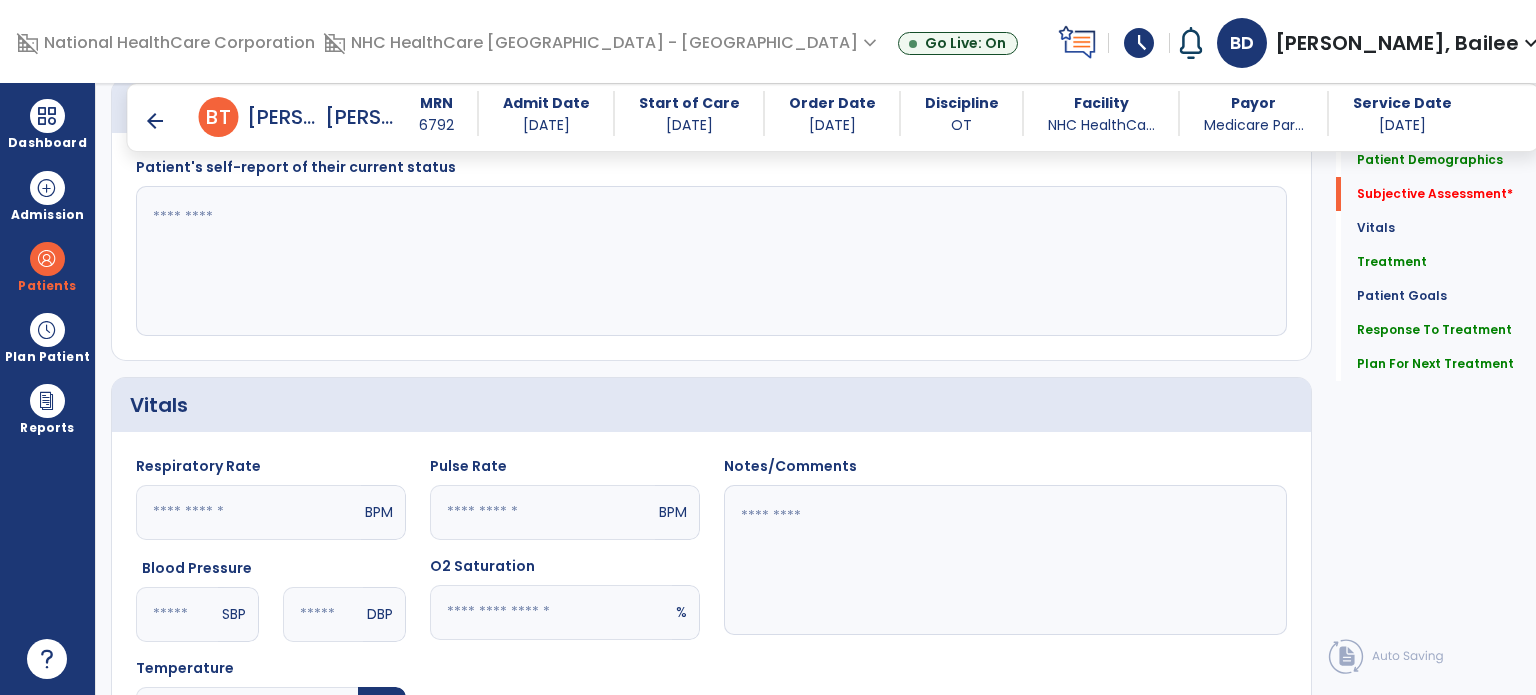 type on "**********" 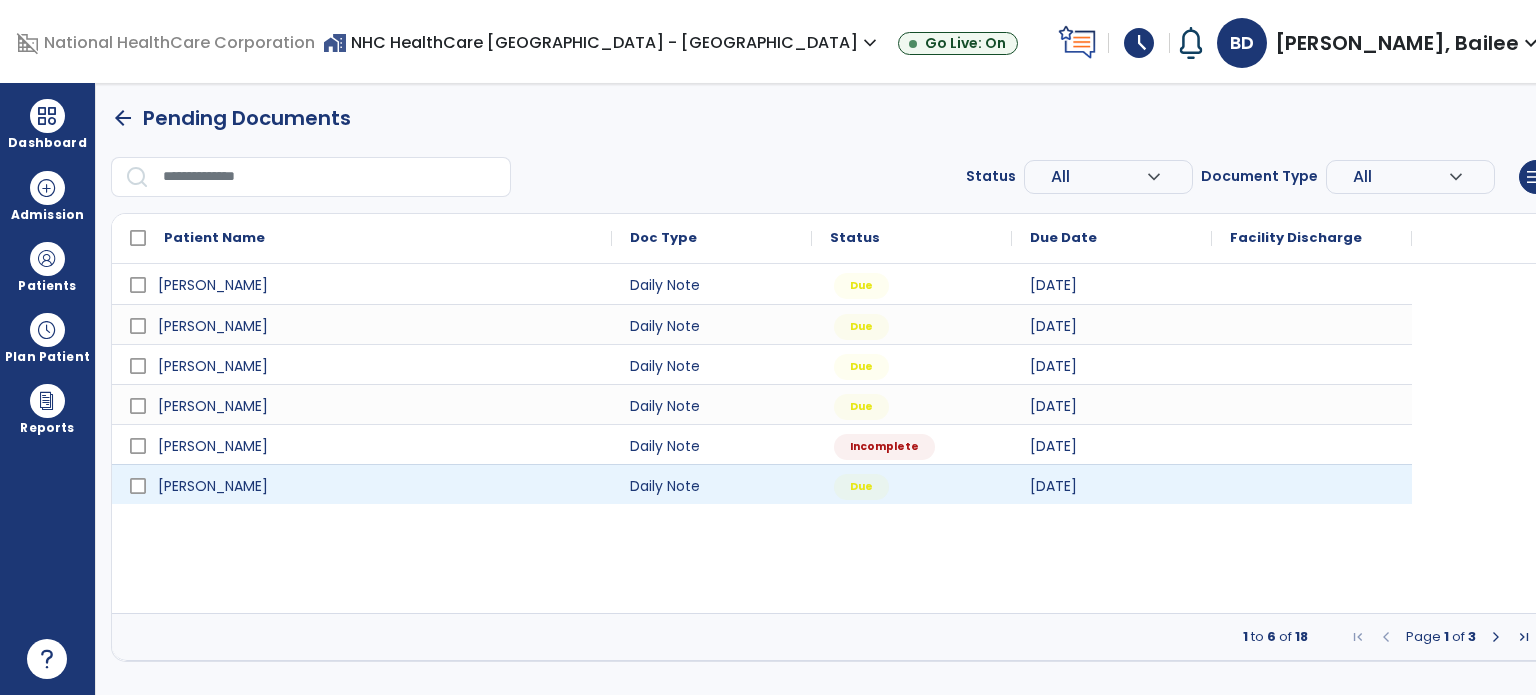 scroll, scrollTop: 0, scrollLeft: 0, axis: both 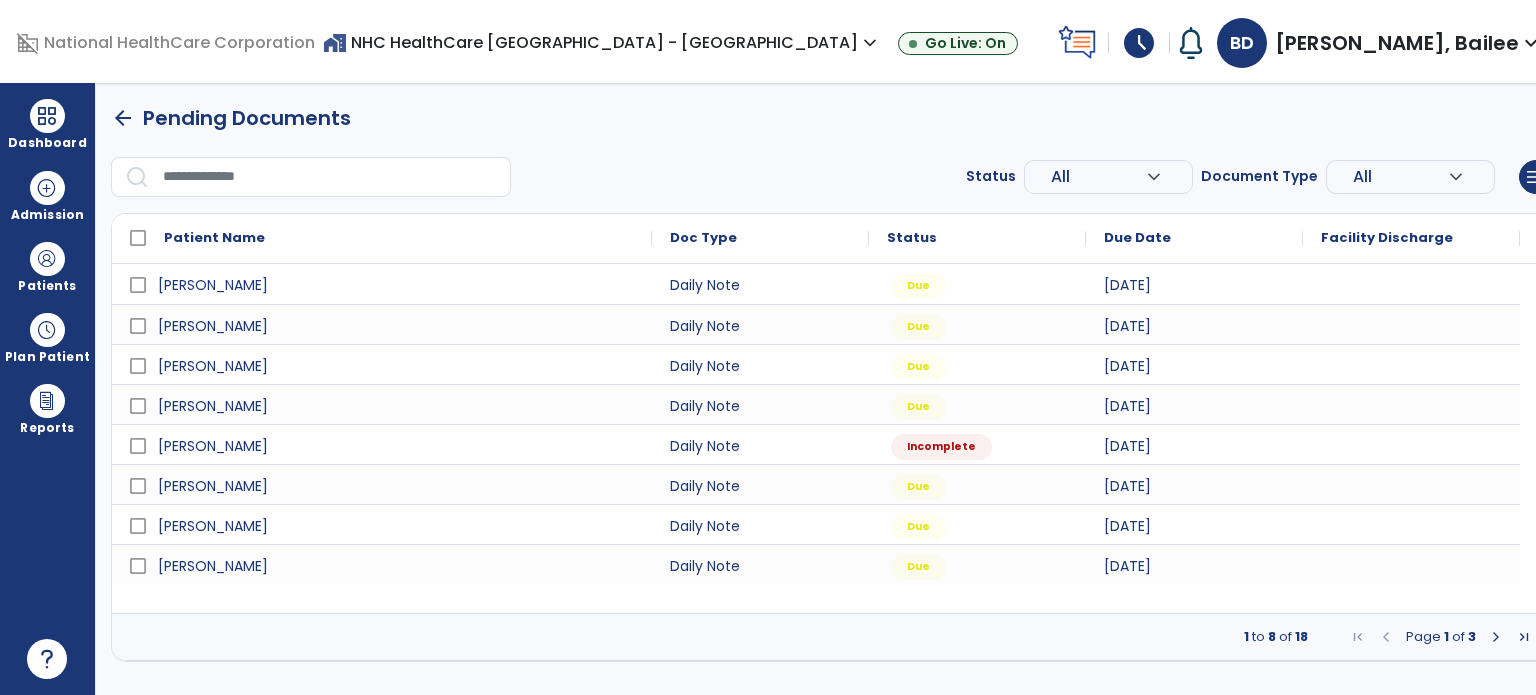 click at bounding box center (1496, 637) 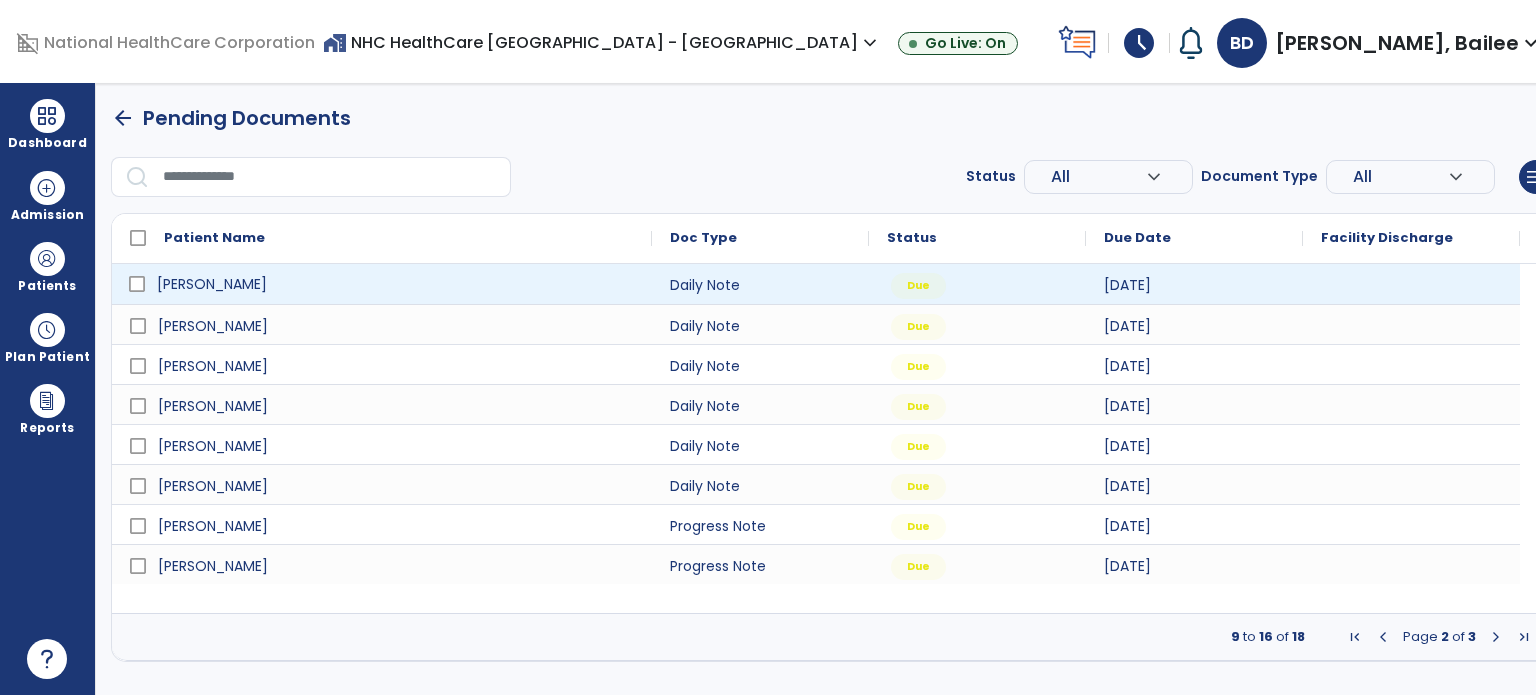 click on "[PERSON_NAME]" at bounding box center (396, 284) 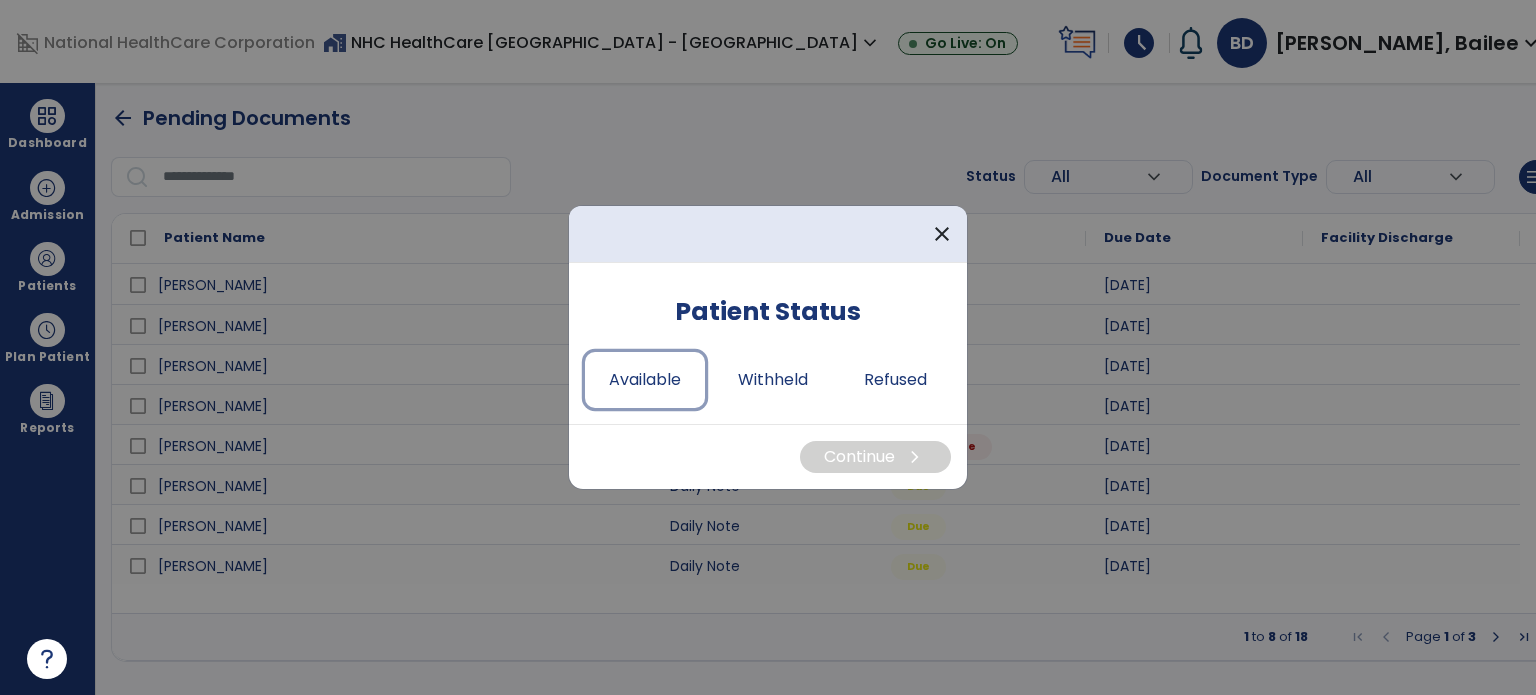 click on "Available" at bounding box center [645, 380] 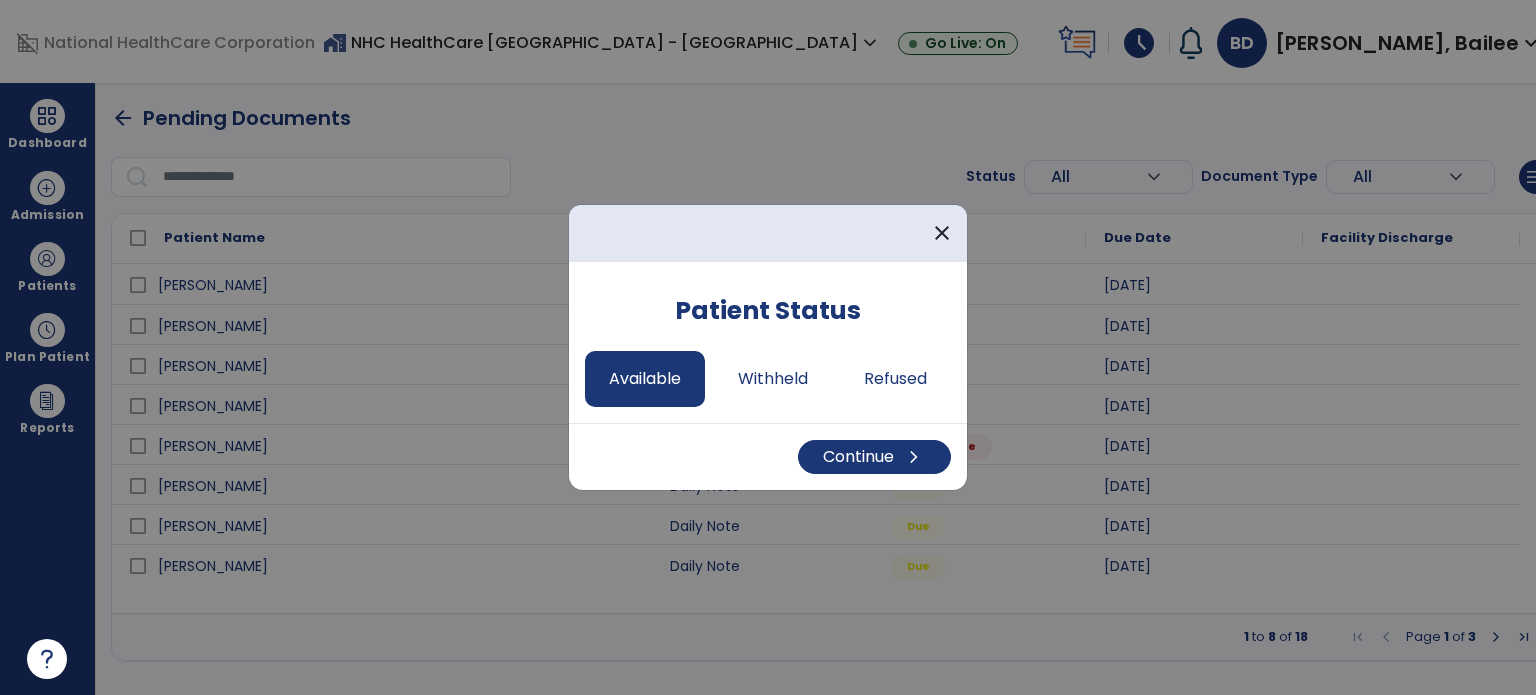 click on "Continue   chevron_right" at bounding box center [768, 456] 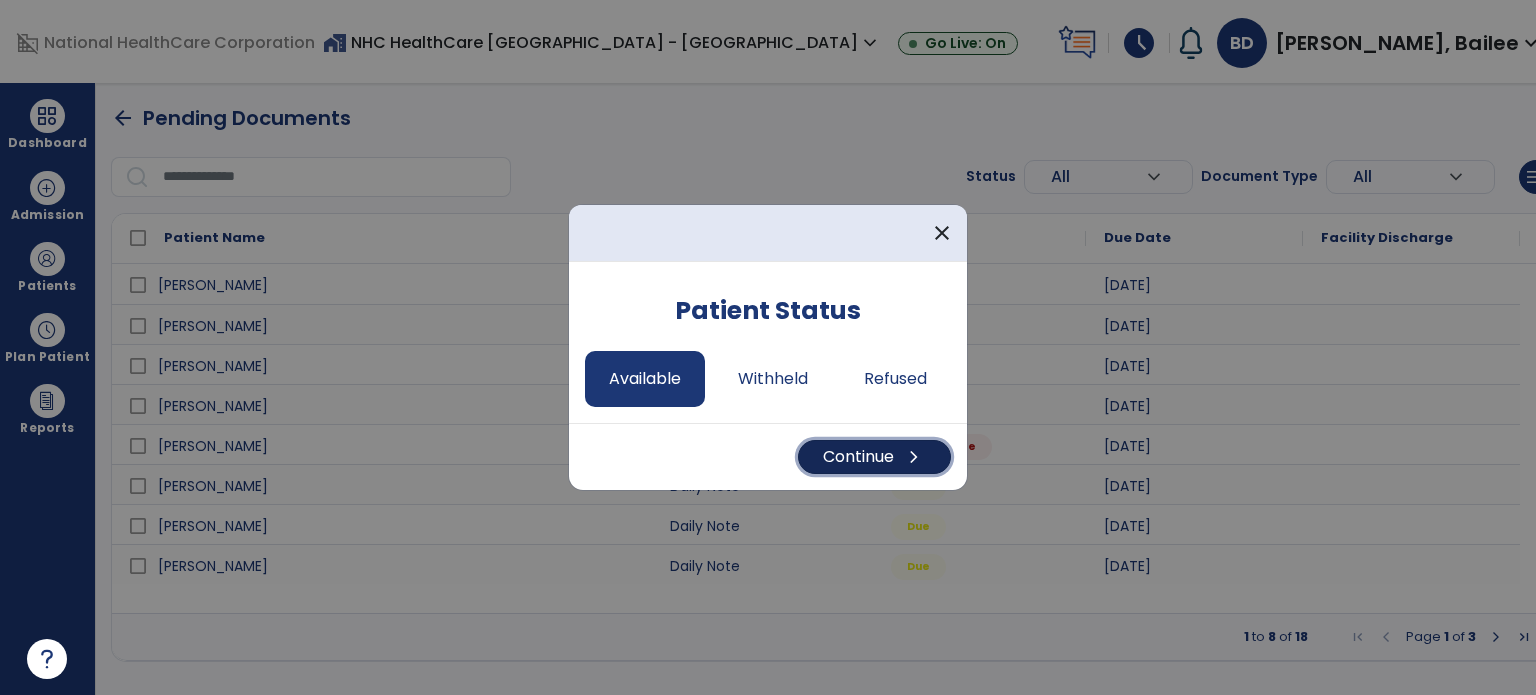 click on "Continue   chevron_right" at bounding box center [874, 457] 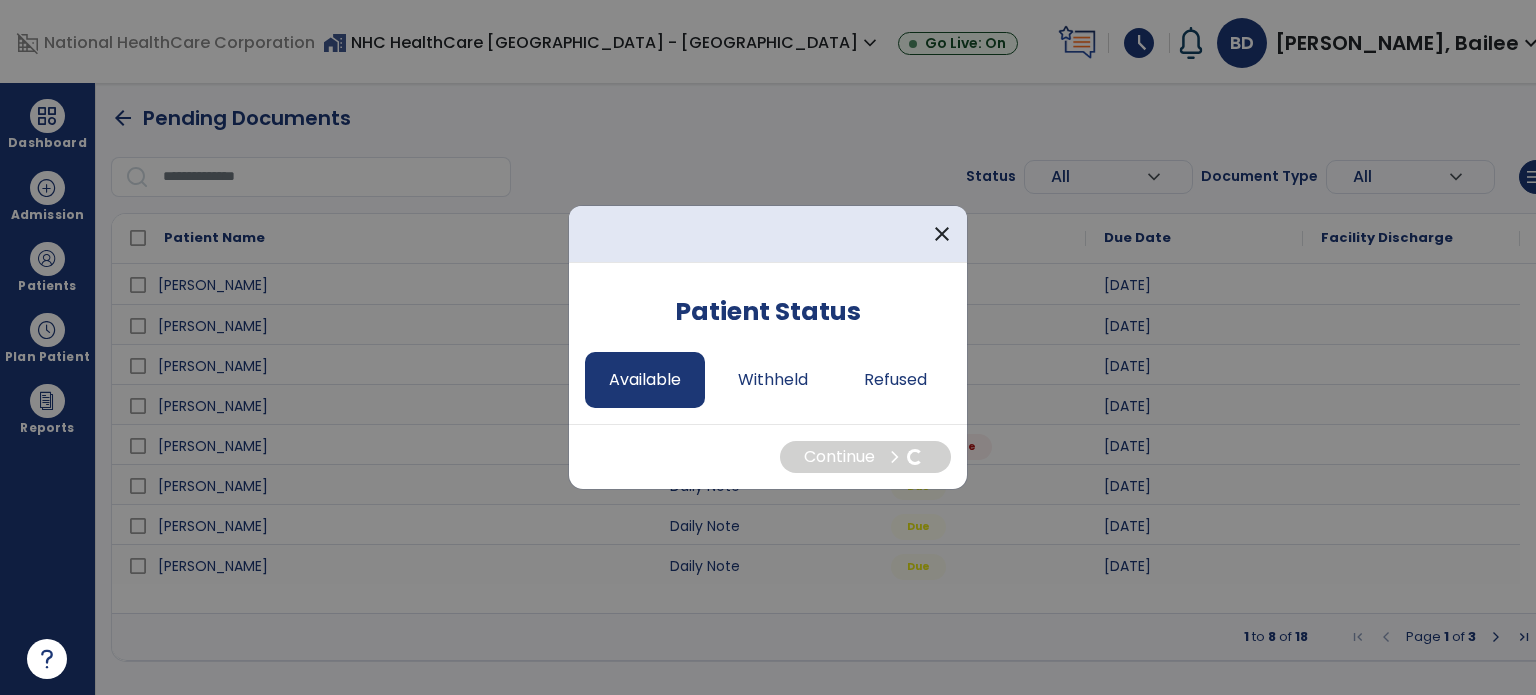 select on "*" 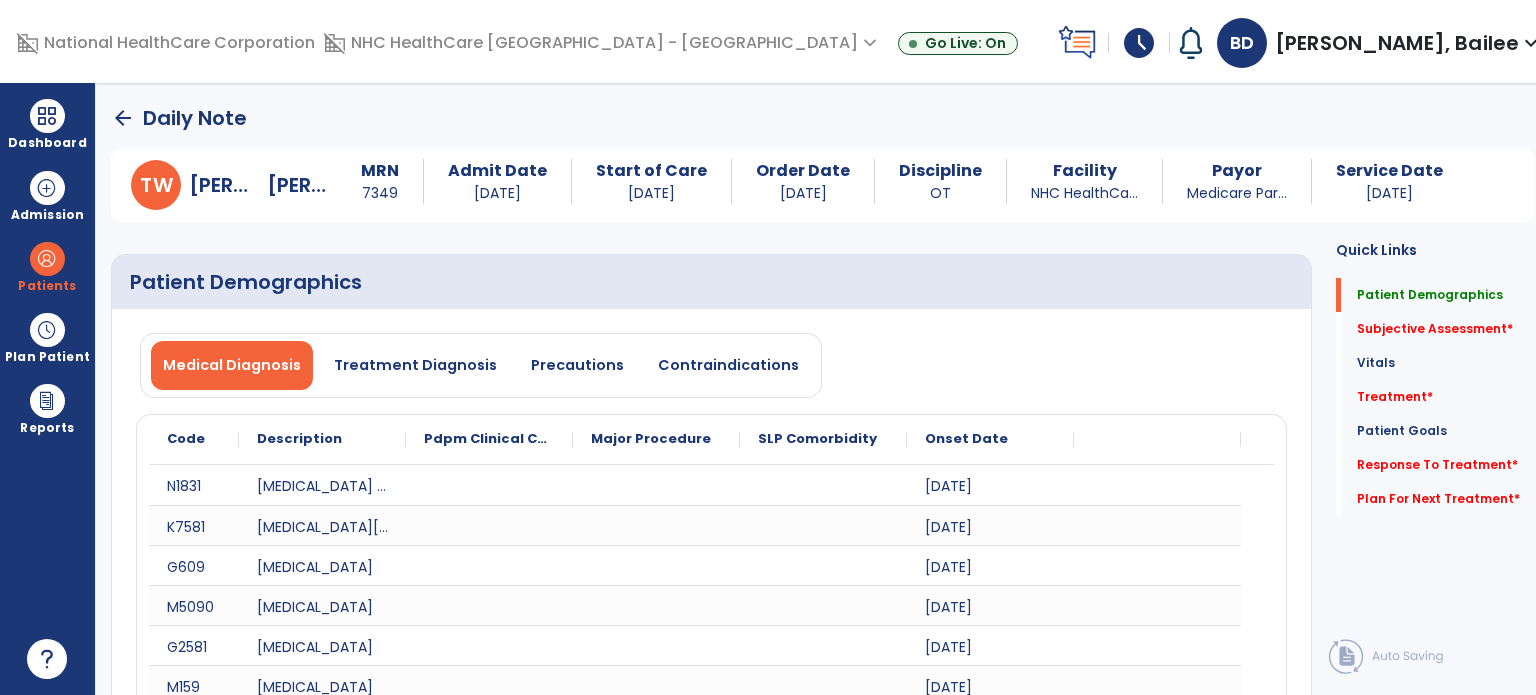 click on "Treatment   *" 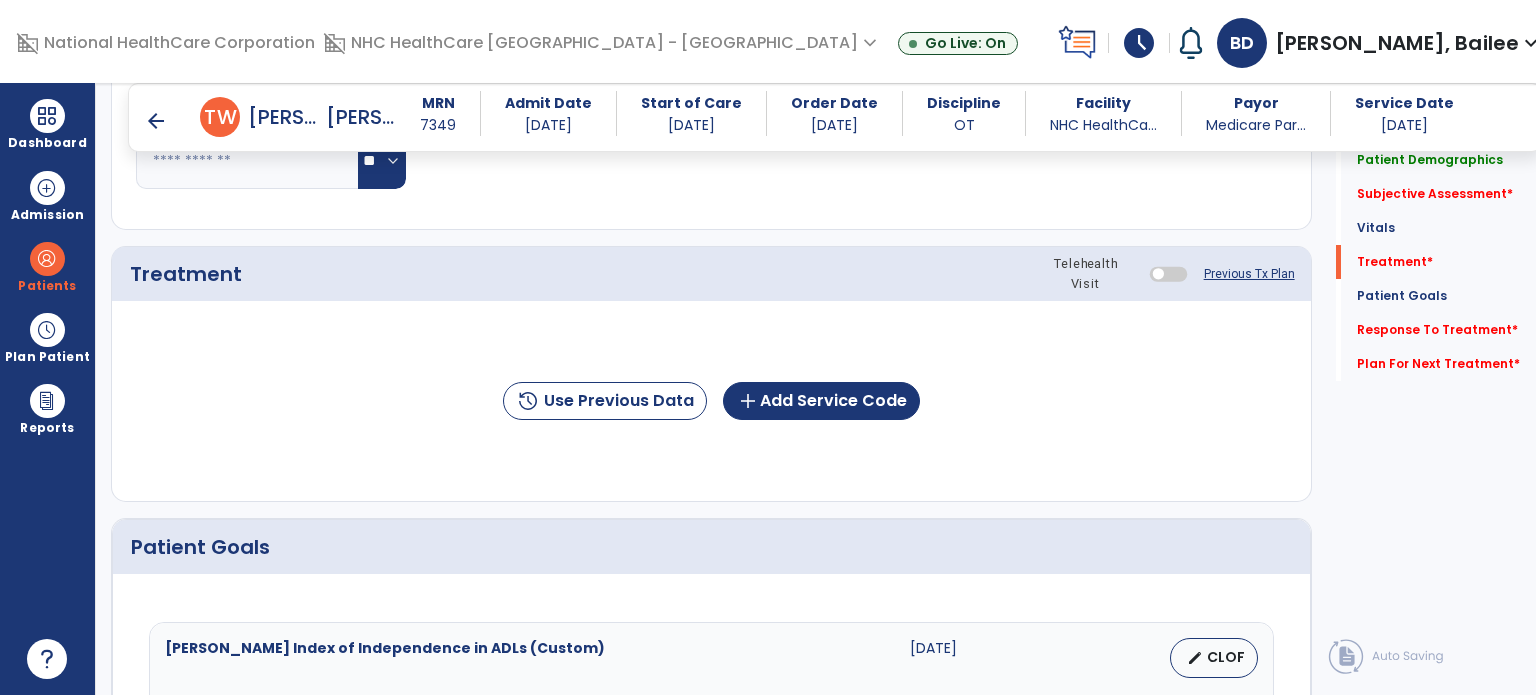 scroll, scrollTop: 2325, scrollLeft: 0, axis: vertical 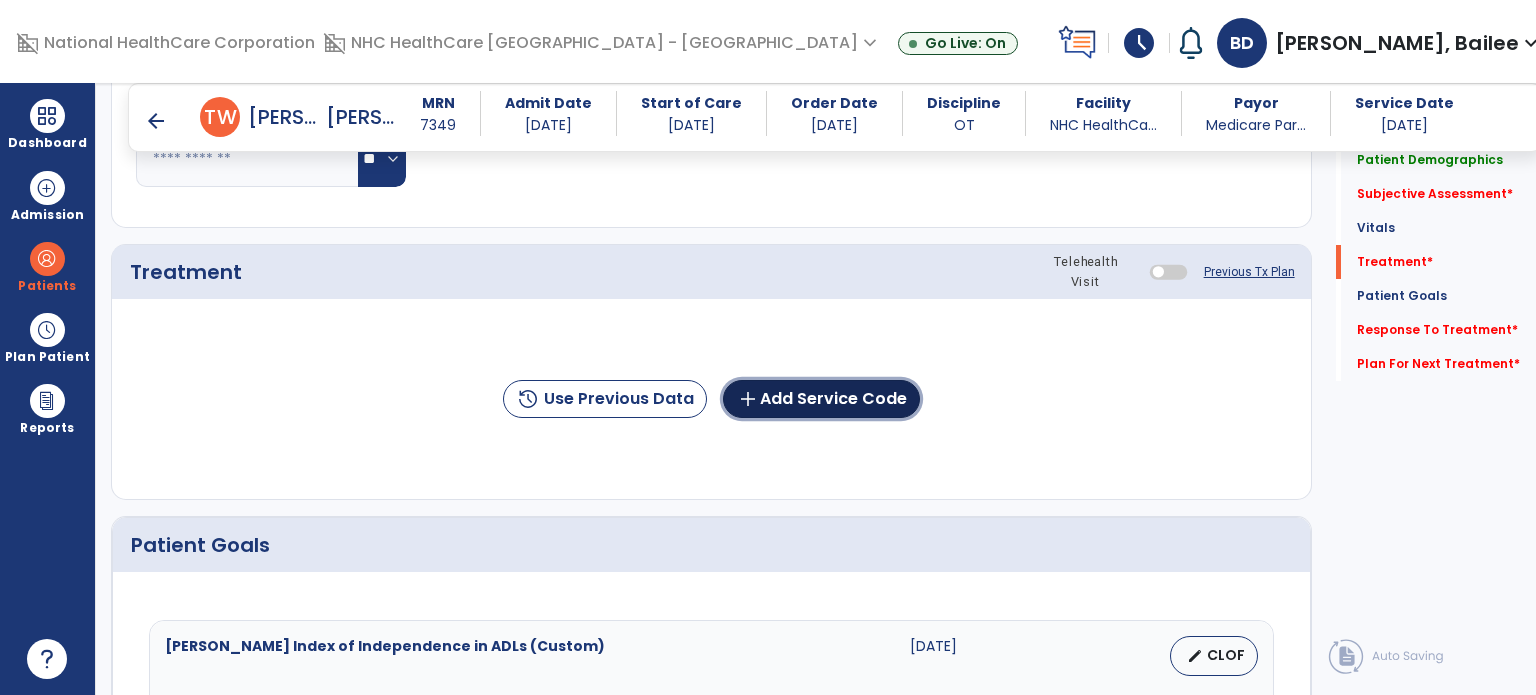 click on "add  Add Service Code" 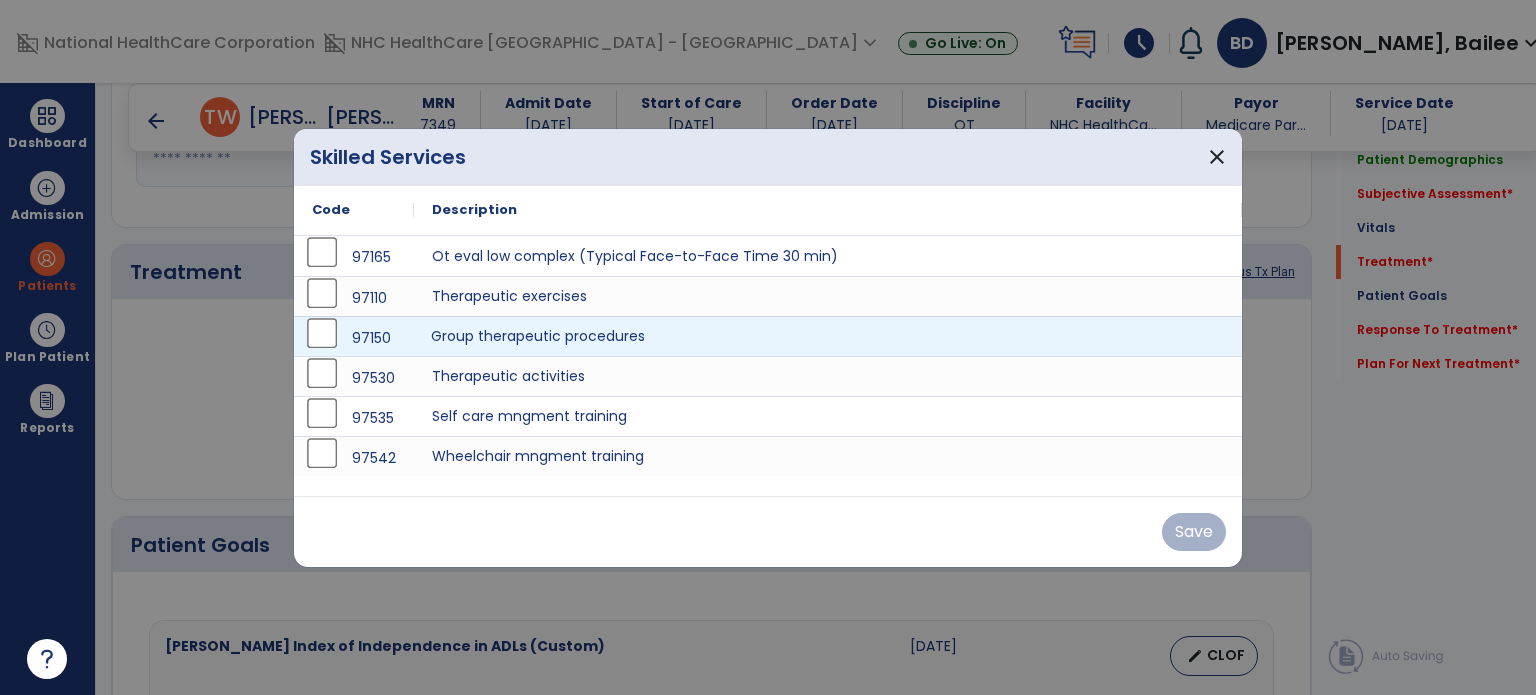 click on "Group therapeutic procedures" at bounding box center [828, 336] 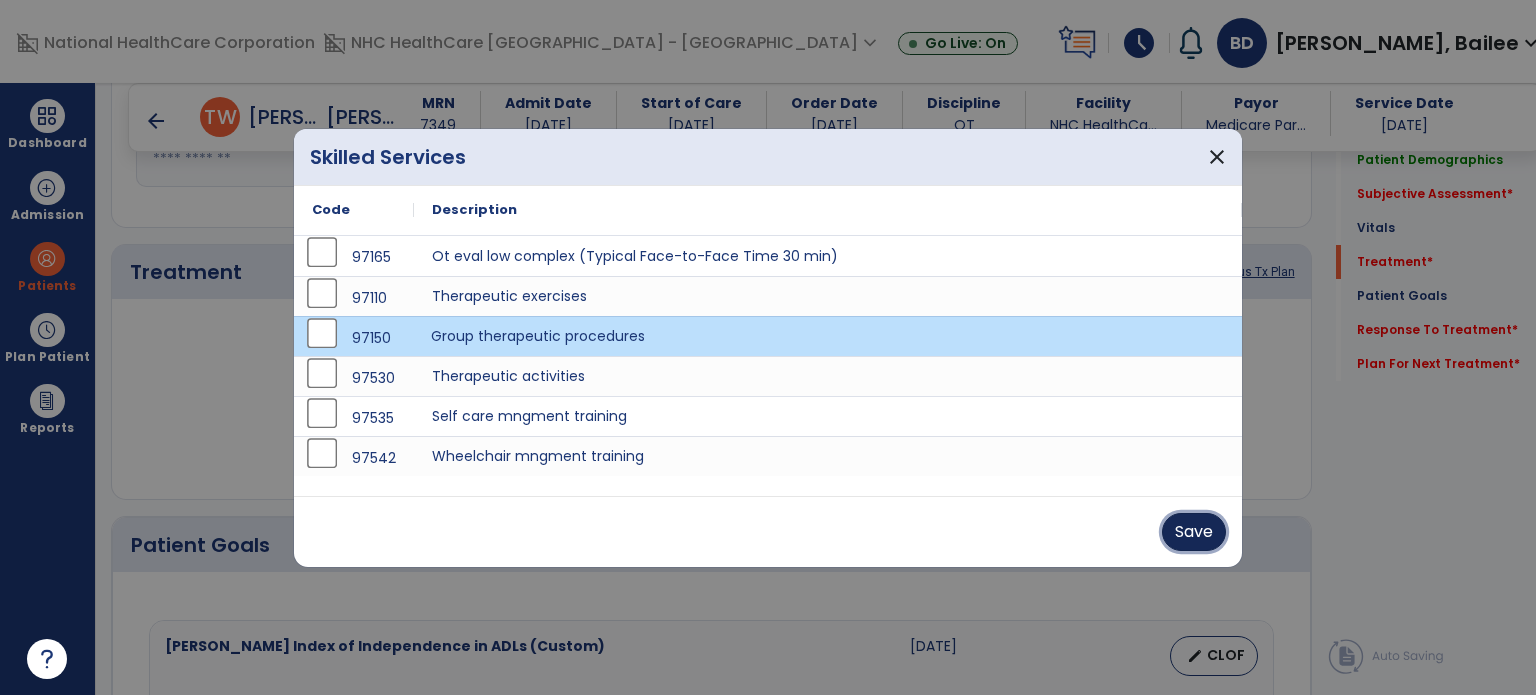 click on "Save" at bounding box center [1194, 532] 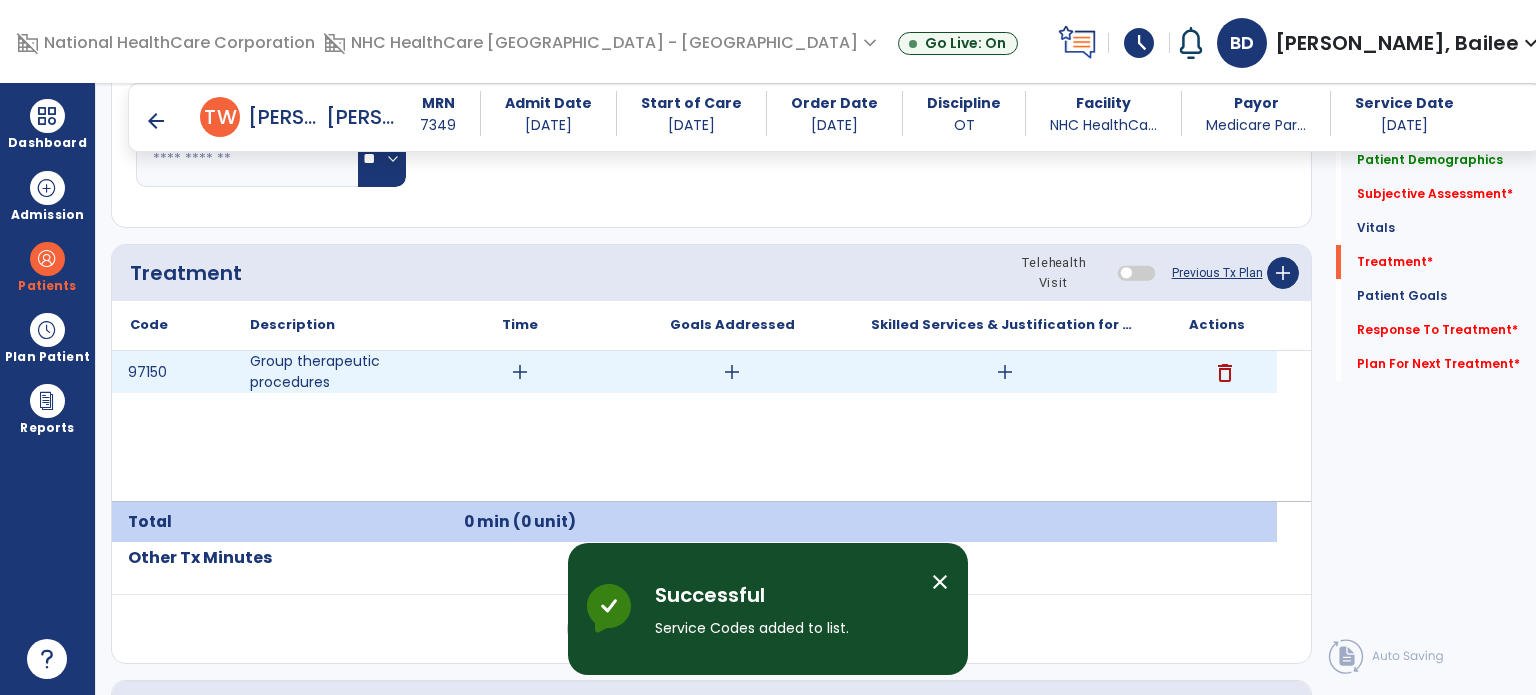 click on "add" at bounding box center [520, 372] 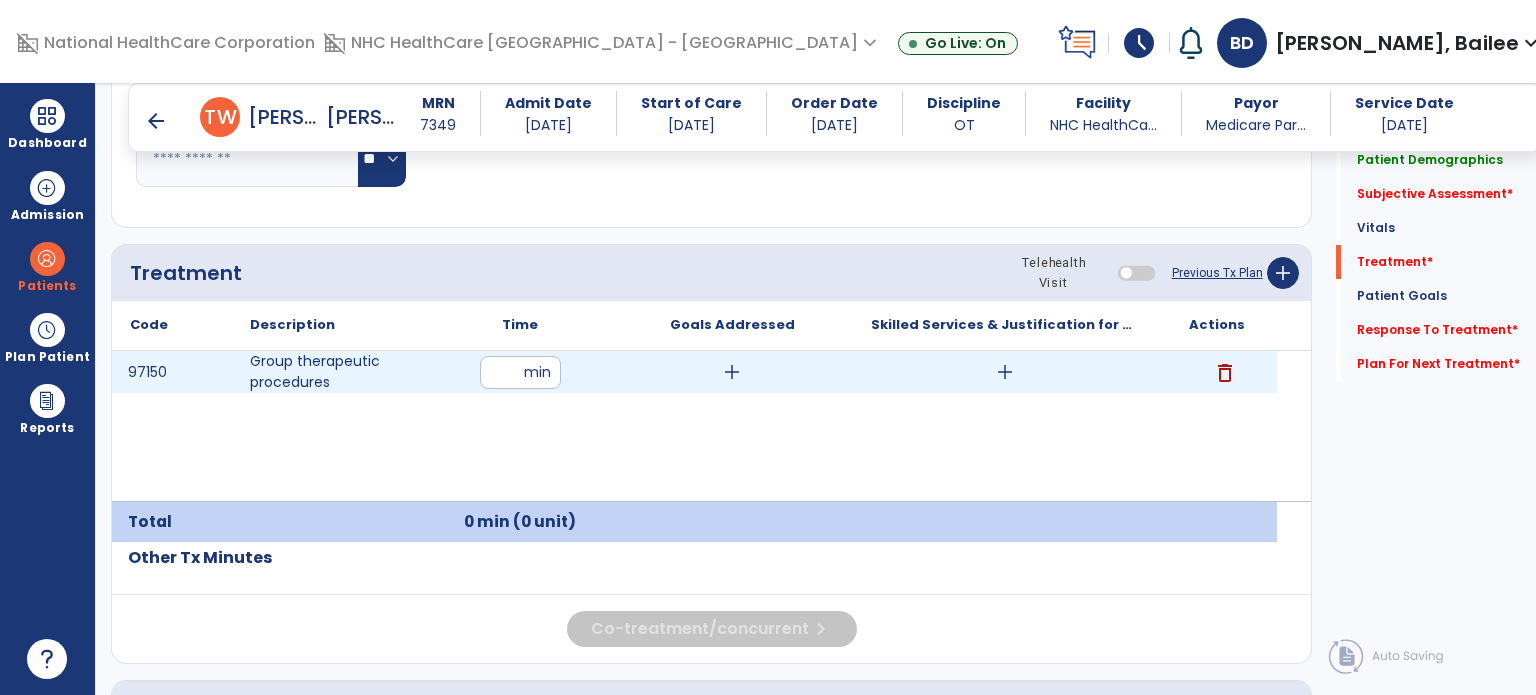 type on "**" 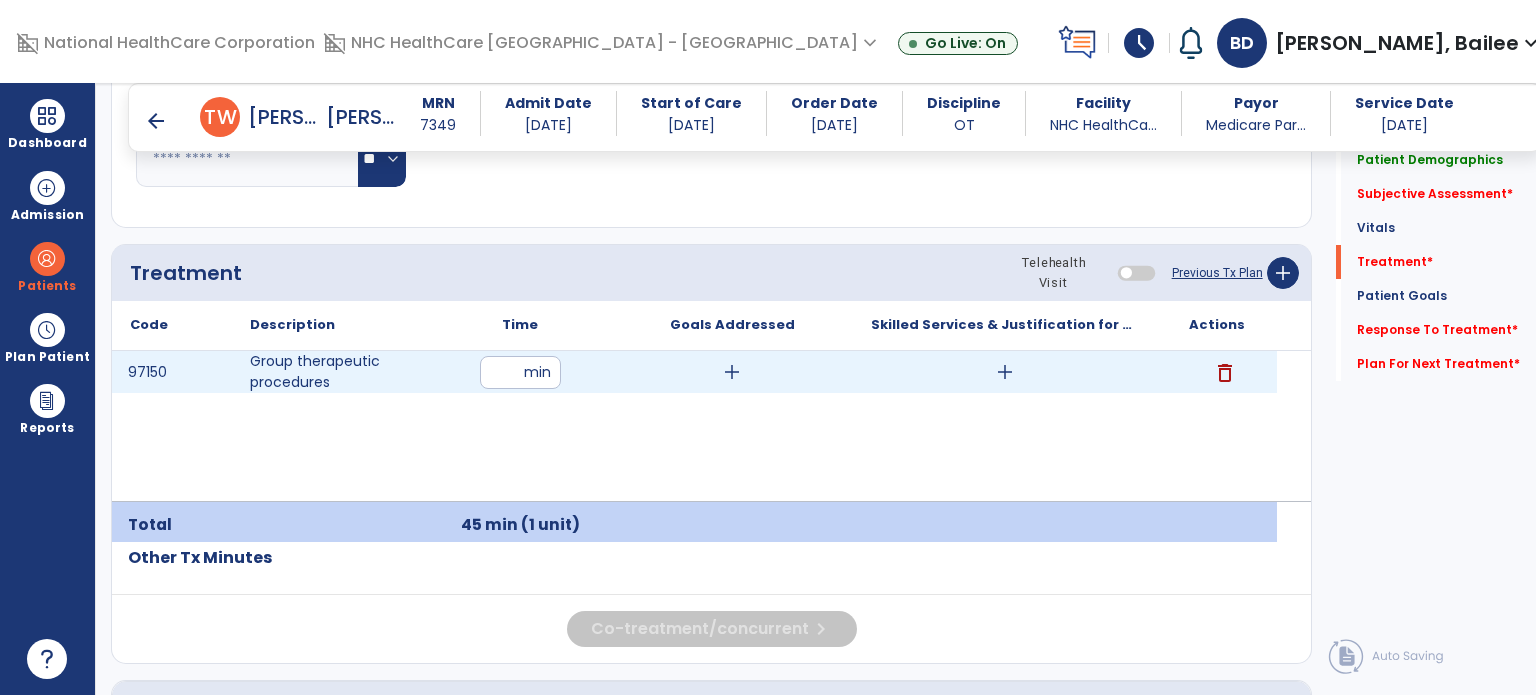 click on "add" at bounding box center [732, 372] 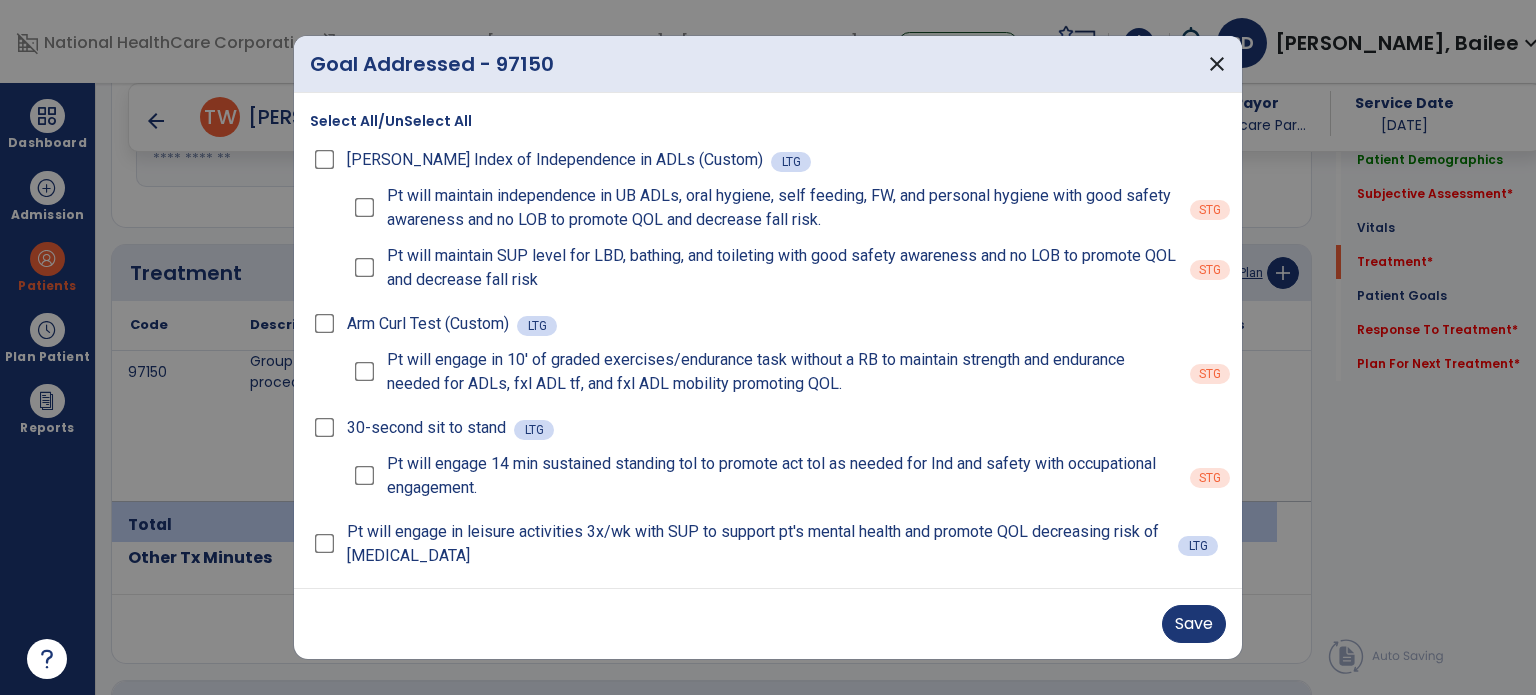 click on "Pt will engage in 10' of graded exercises/endurance task without a RB to maintain strength and endurance needed for ADLs, fxl ADL tf, and fxl ADL mobility promoting QOL." at bounding box center (782, 372) 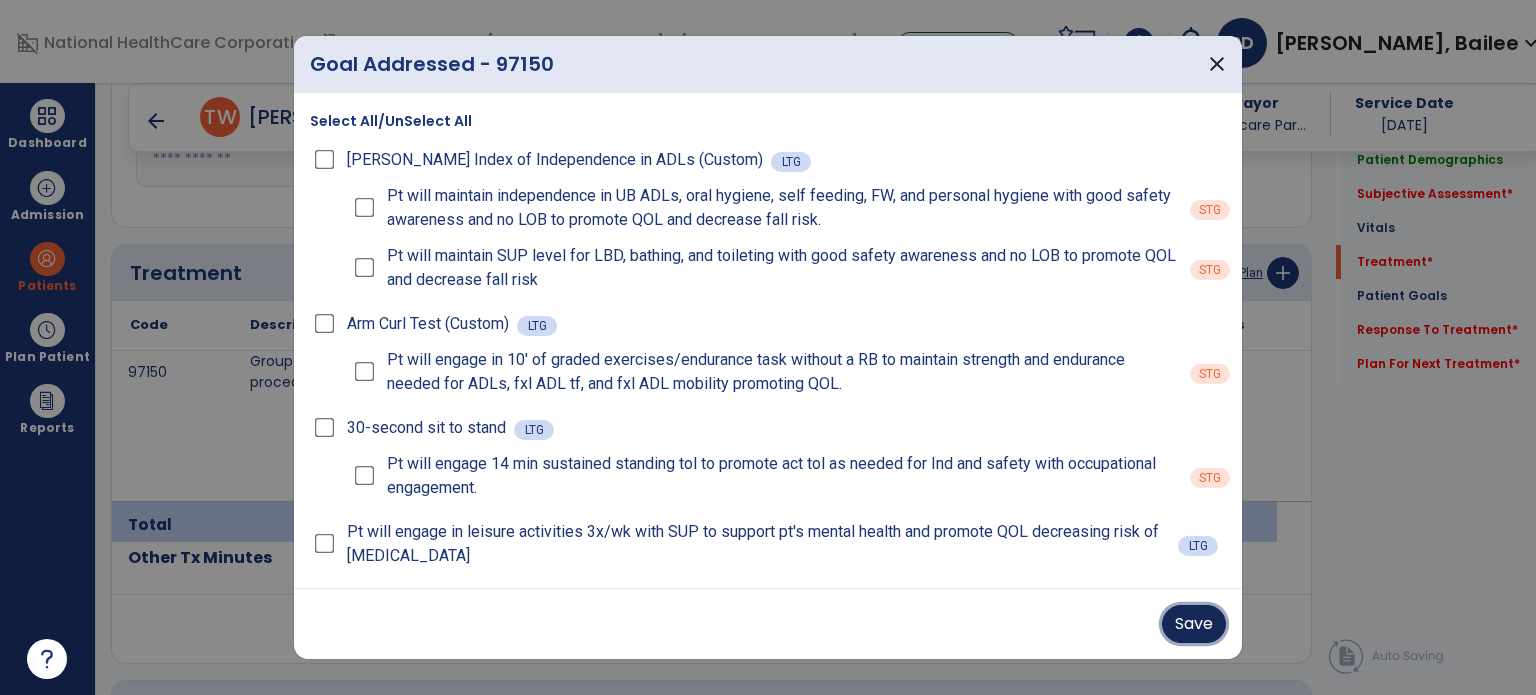 click on "Save" at bounding box center [1194, 624] 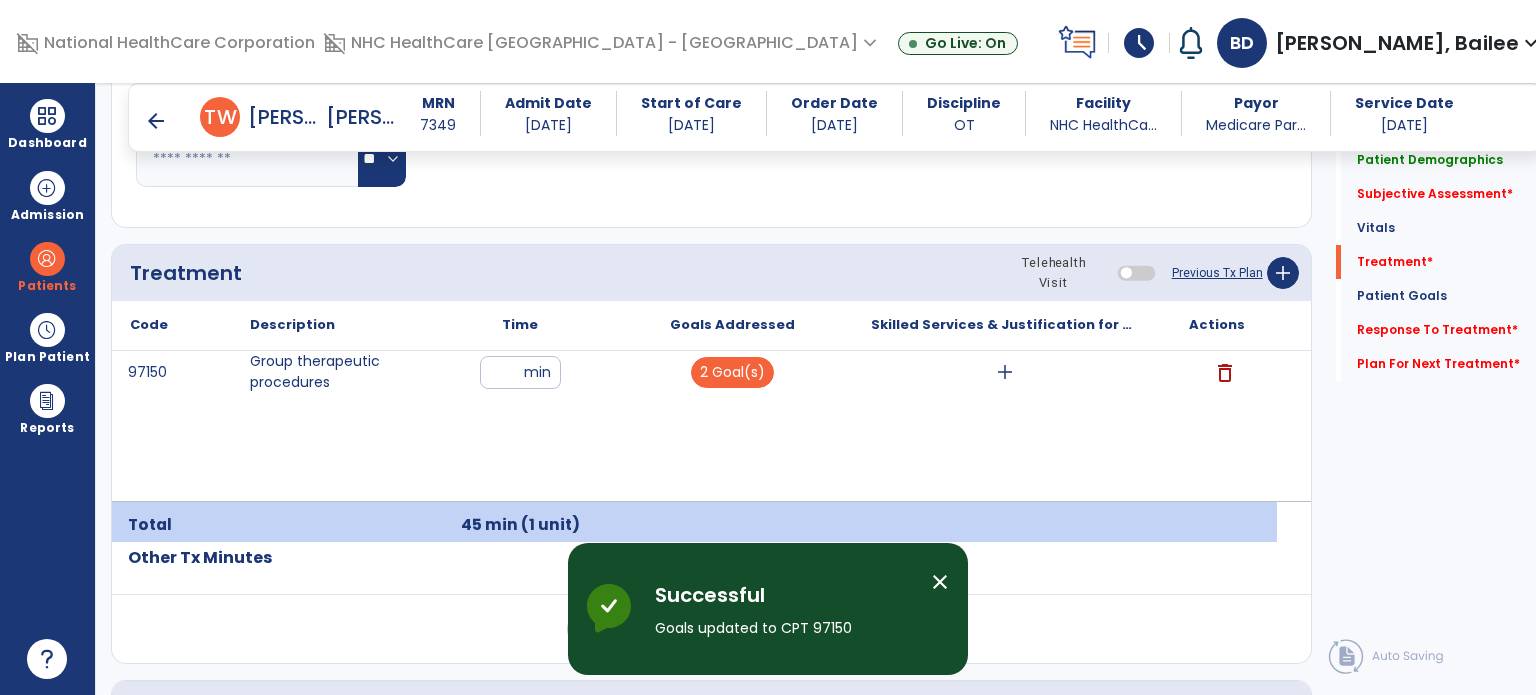 click on "Treatment Telehealth Visit  Previous Tx Plan   add
Code
Description
Time" 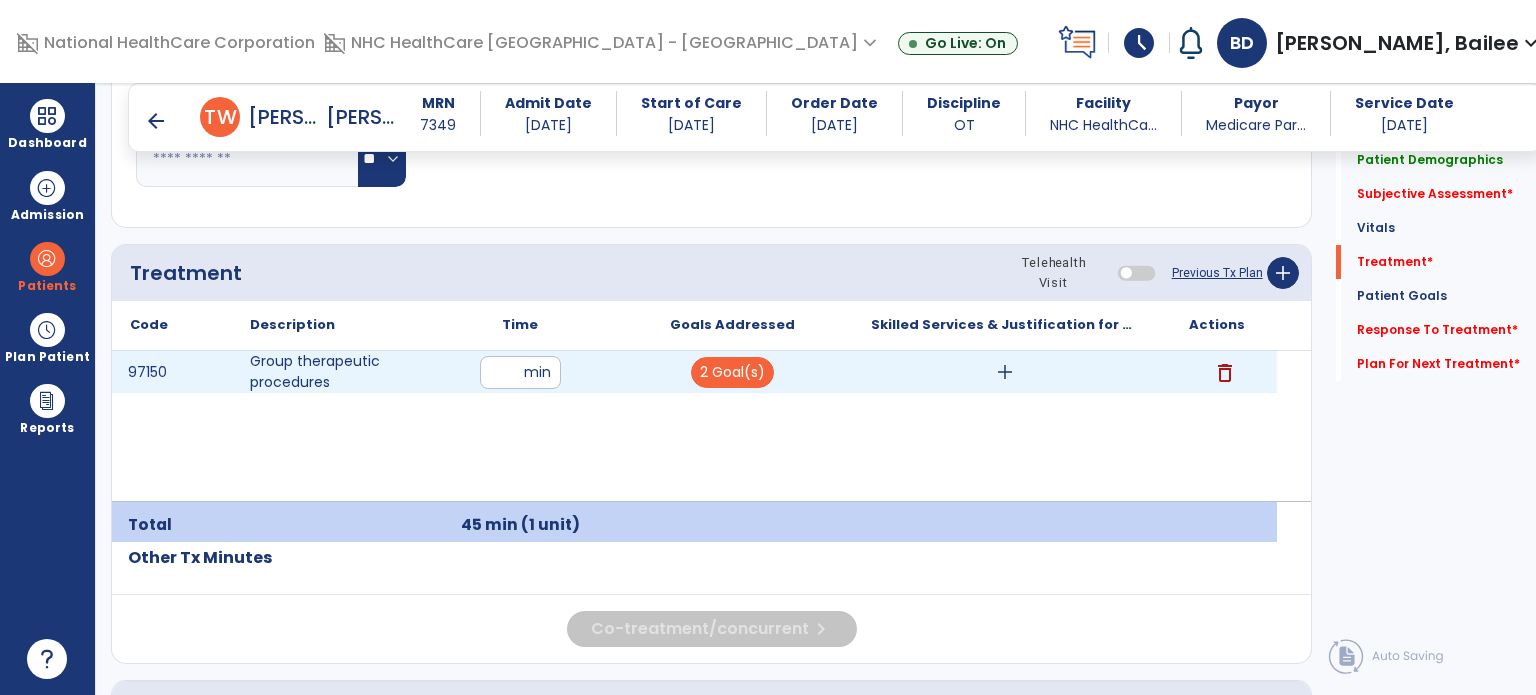 click on "add" at bounding box center (1005, 372) 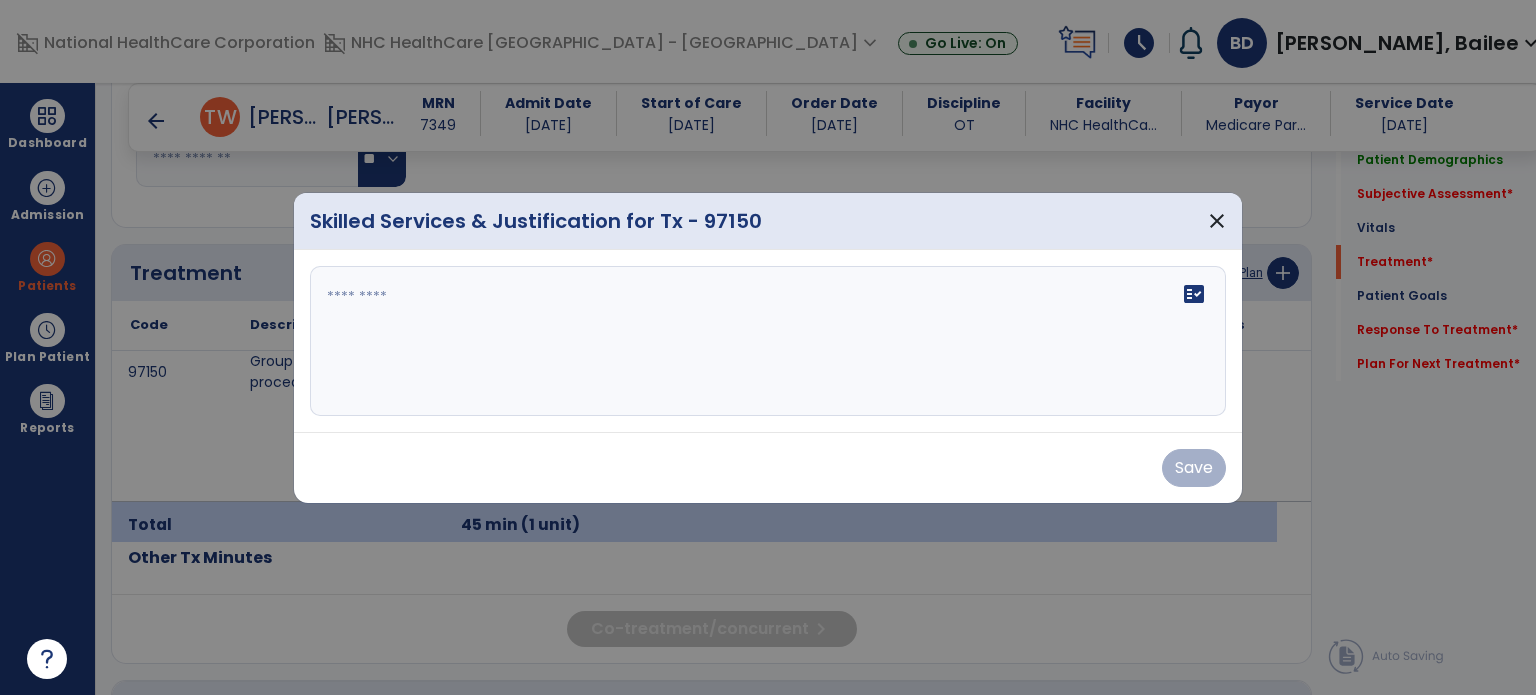 click on "fact_check" at bounding box center (768, 341) 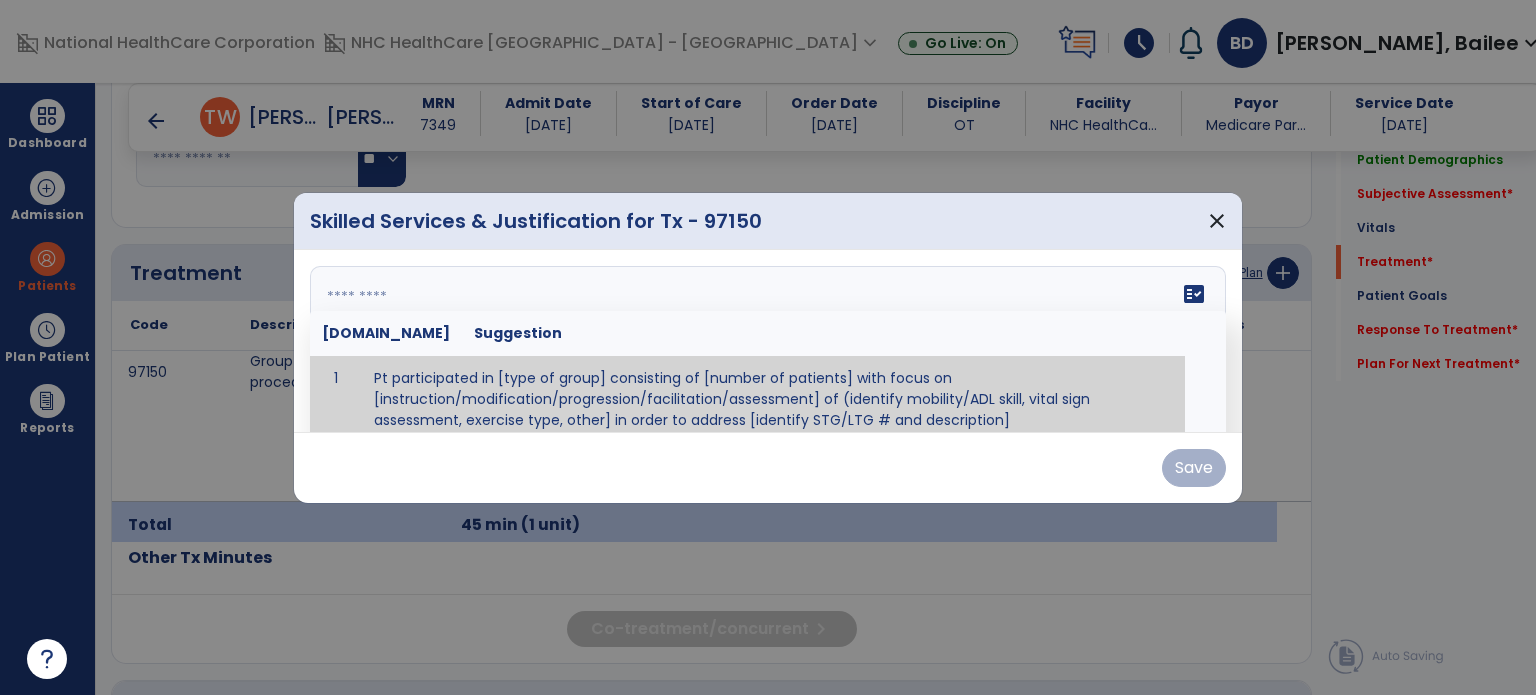 scroll, scrollTop: 12, scrollLeft: 0, axis: vertical 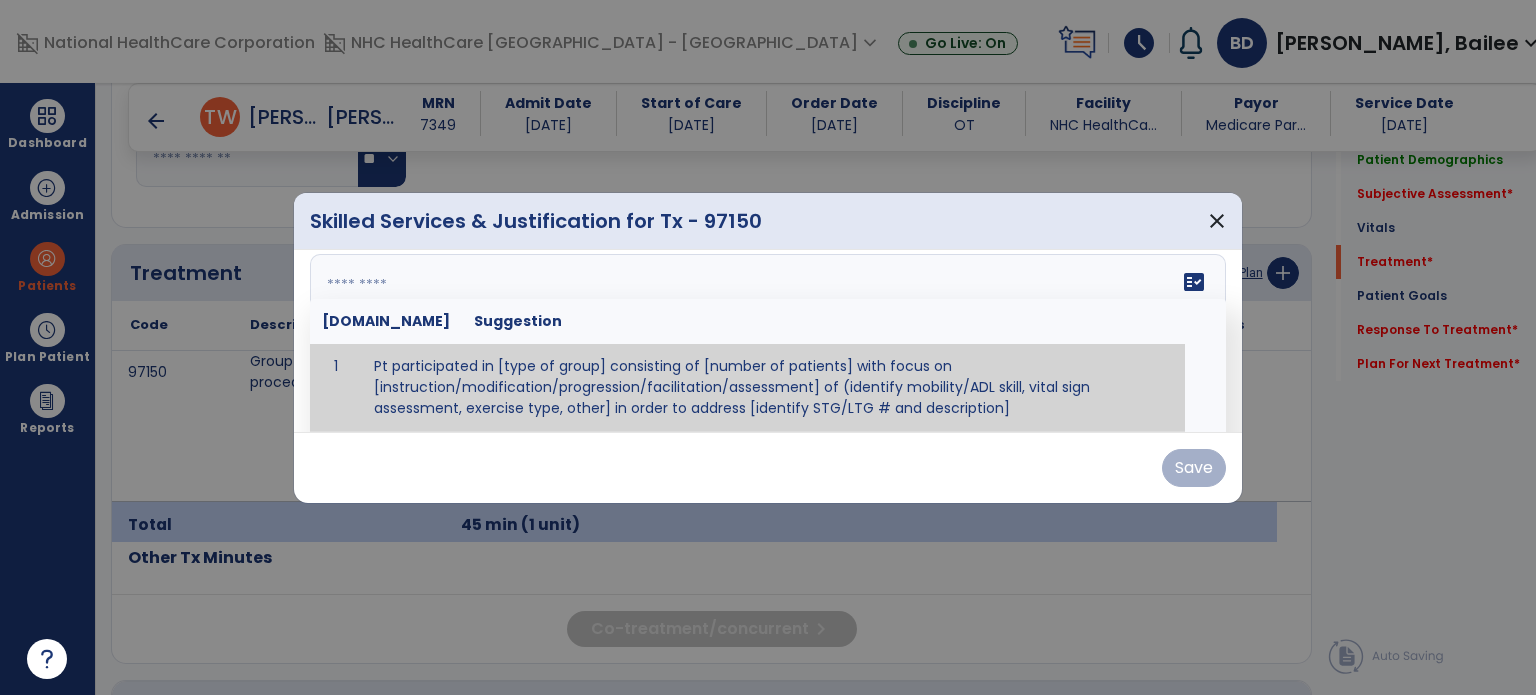 paste on "**********" 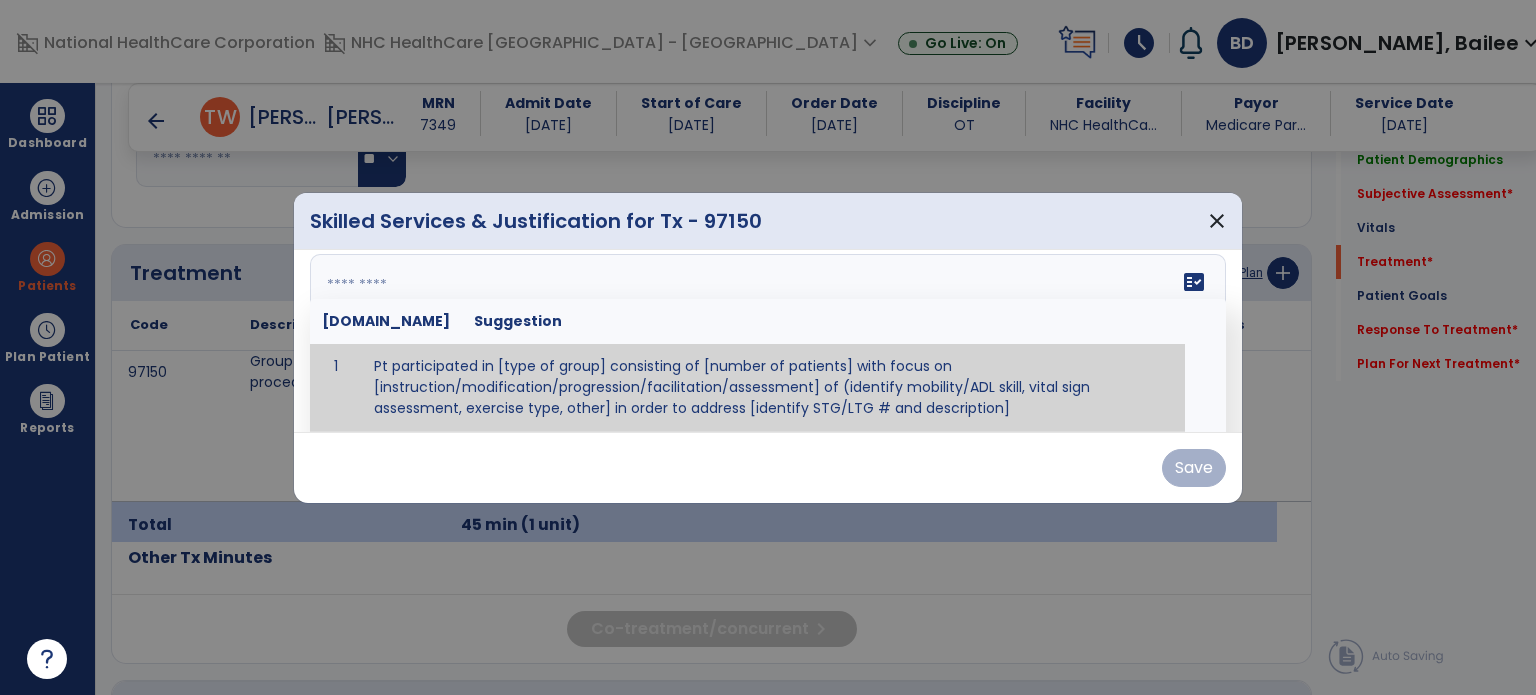 type on "**********" 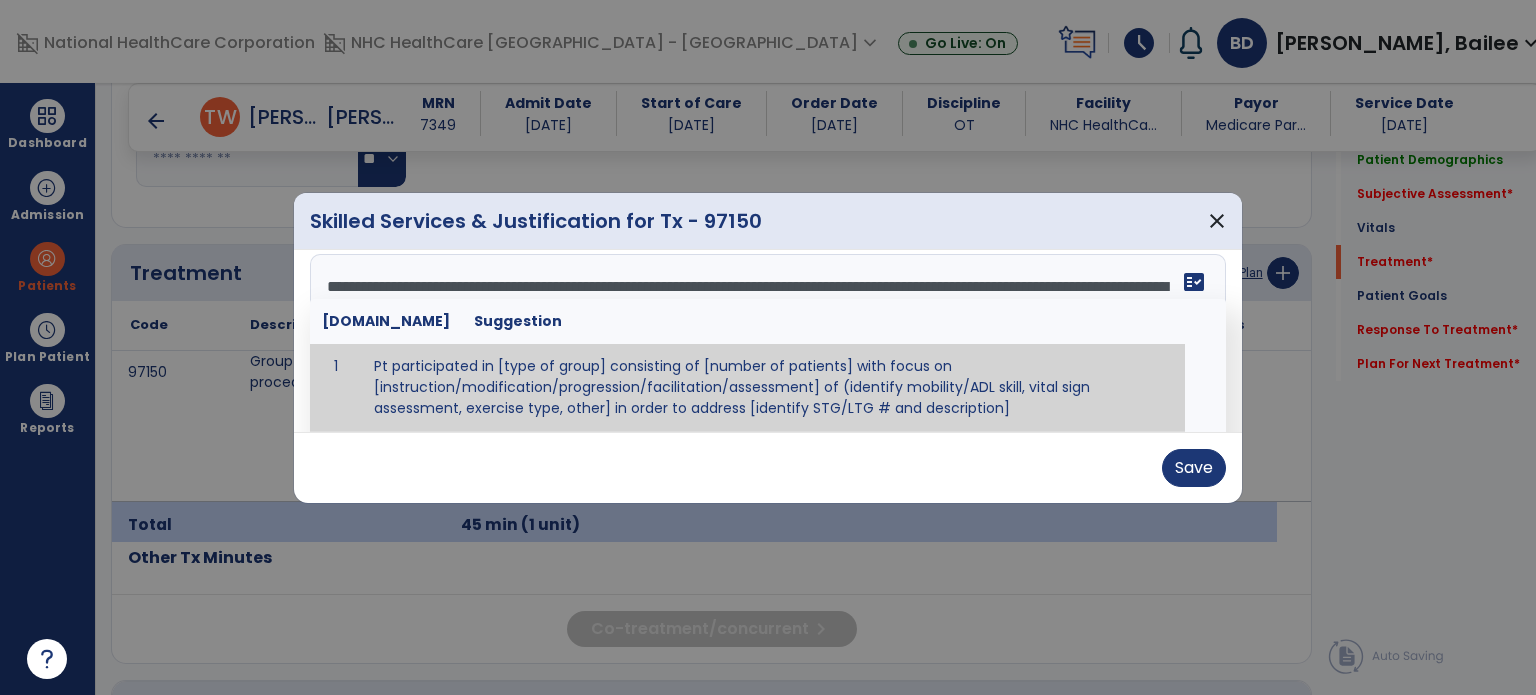 scroll, scrollTop: 0, scrollLeft: 0, axis: both 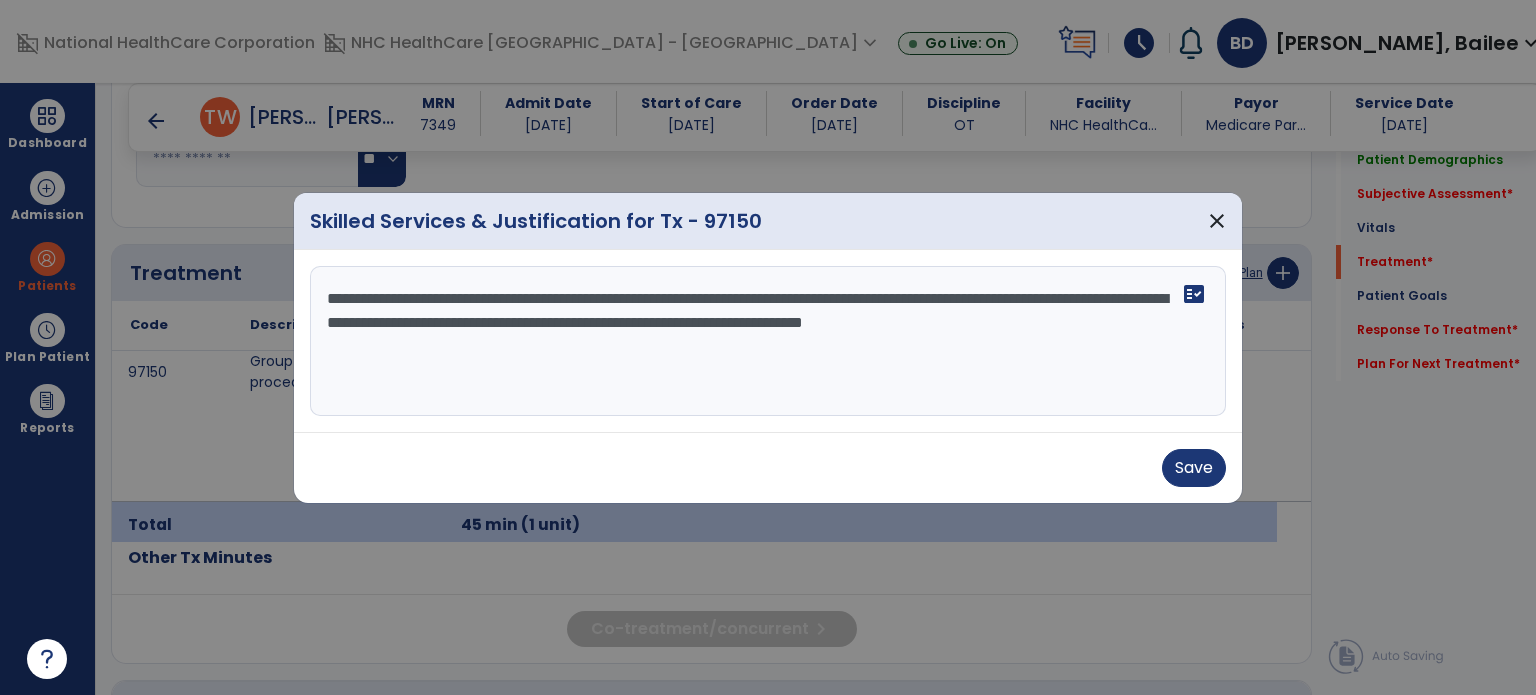 drag, startPoint x: 1012, startPoint y: 368, endPoint x: 243, endPoint y: 221, distance: 782.924 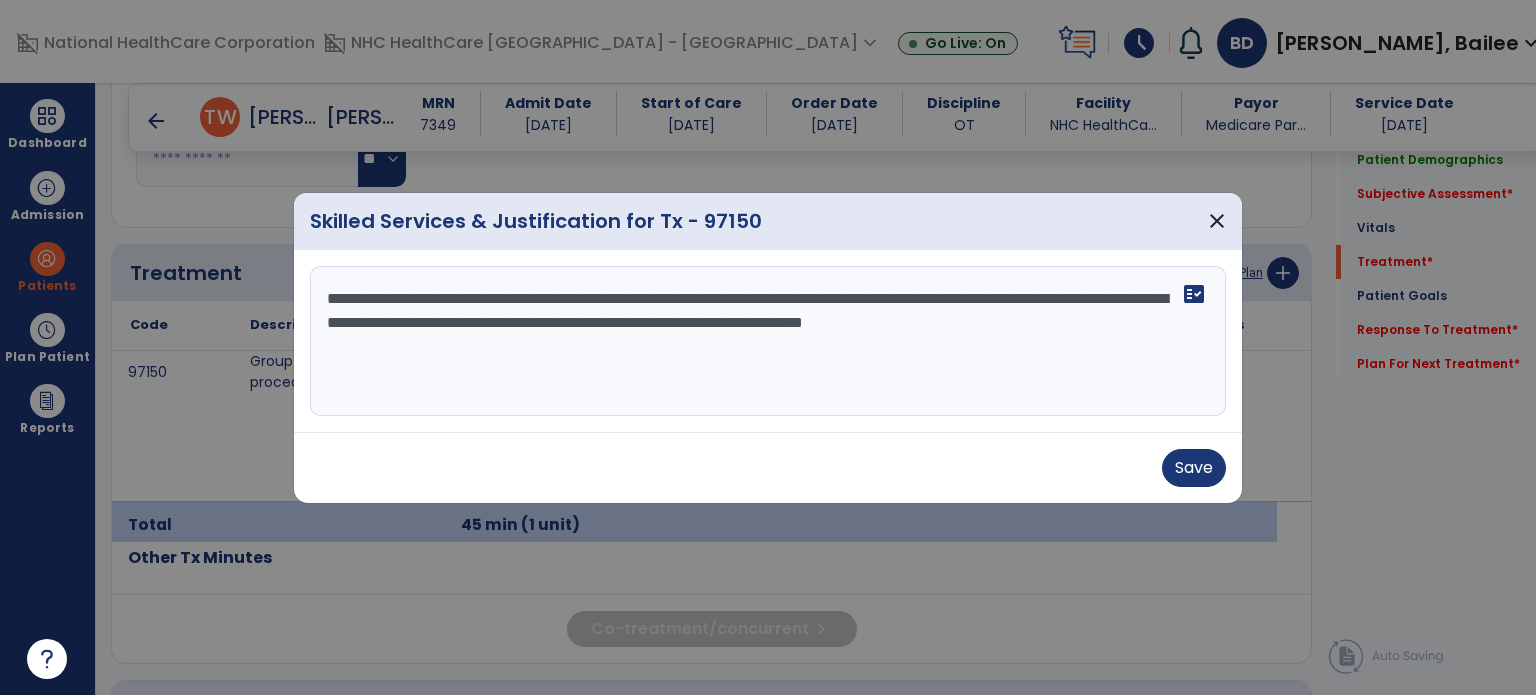 click on "**********" at bounding box center [768, 347] 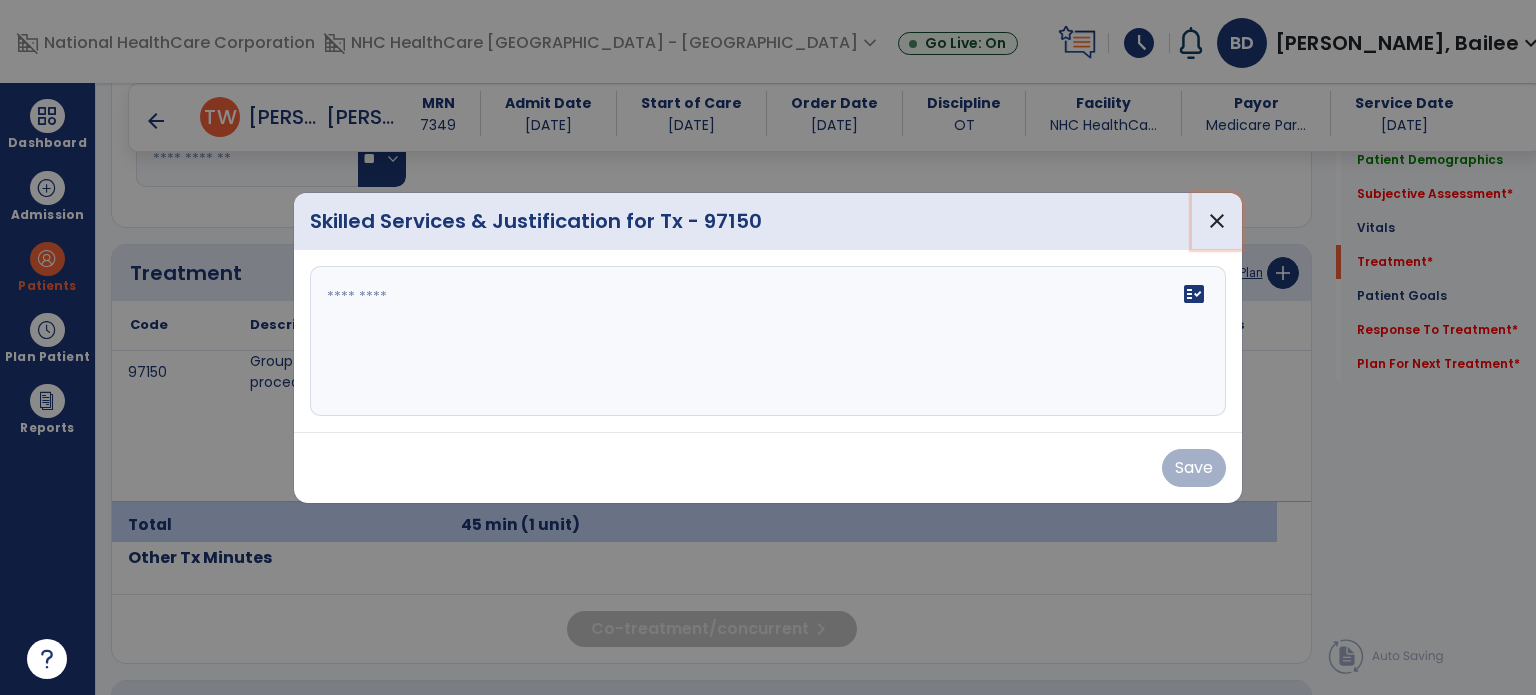 click on "close" at bounding box center [1217, 221] 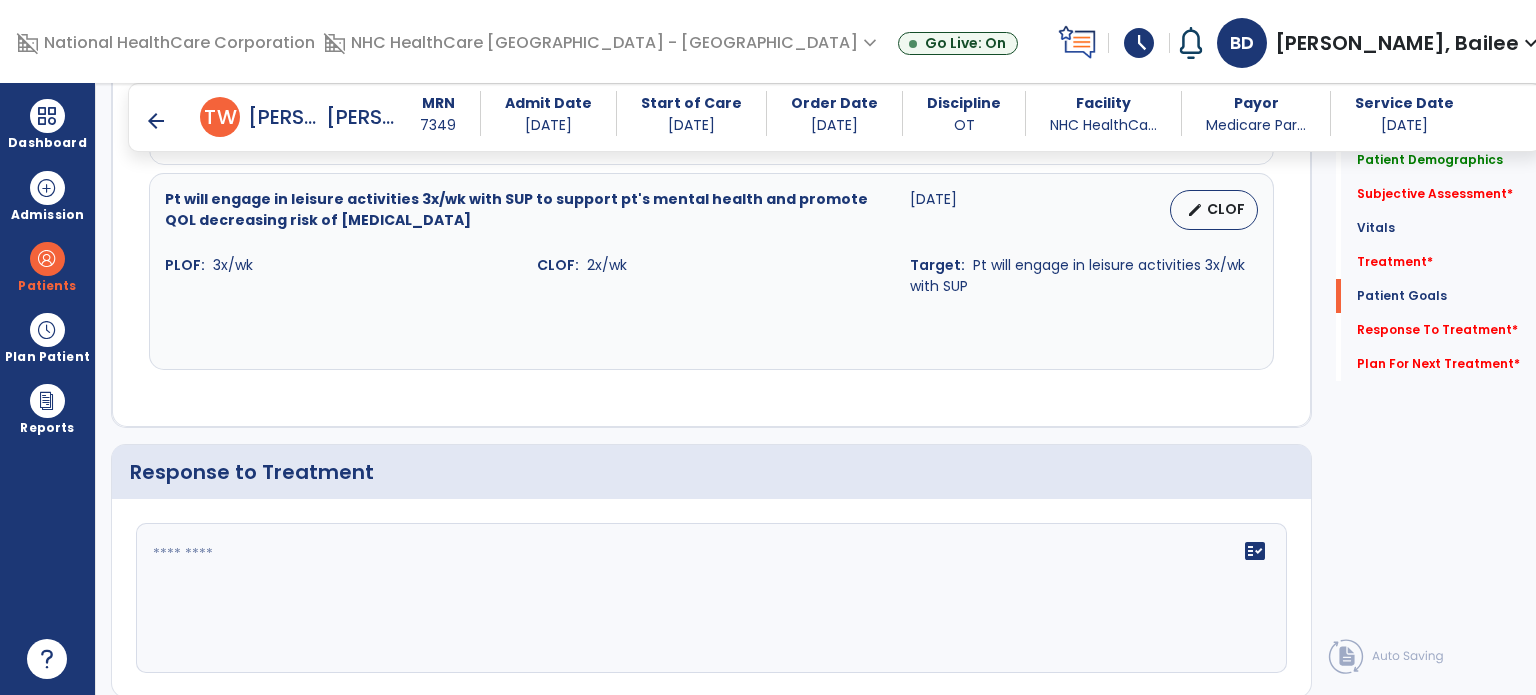 click on "fact_check" 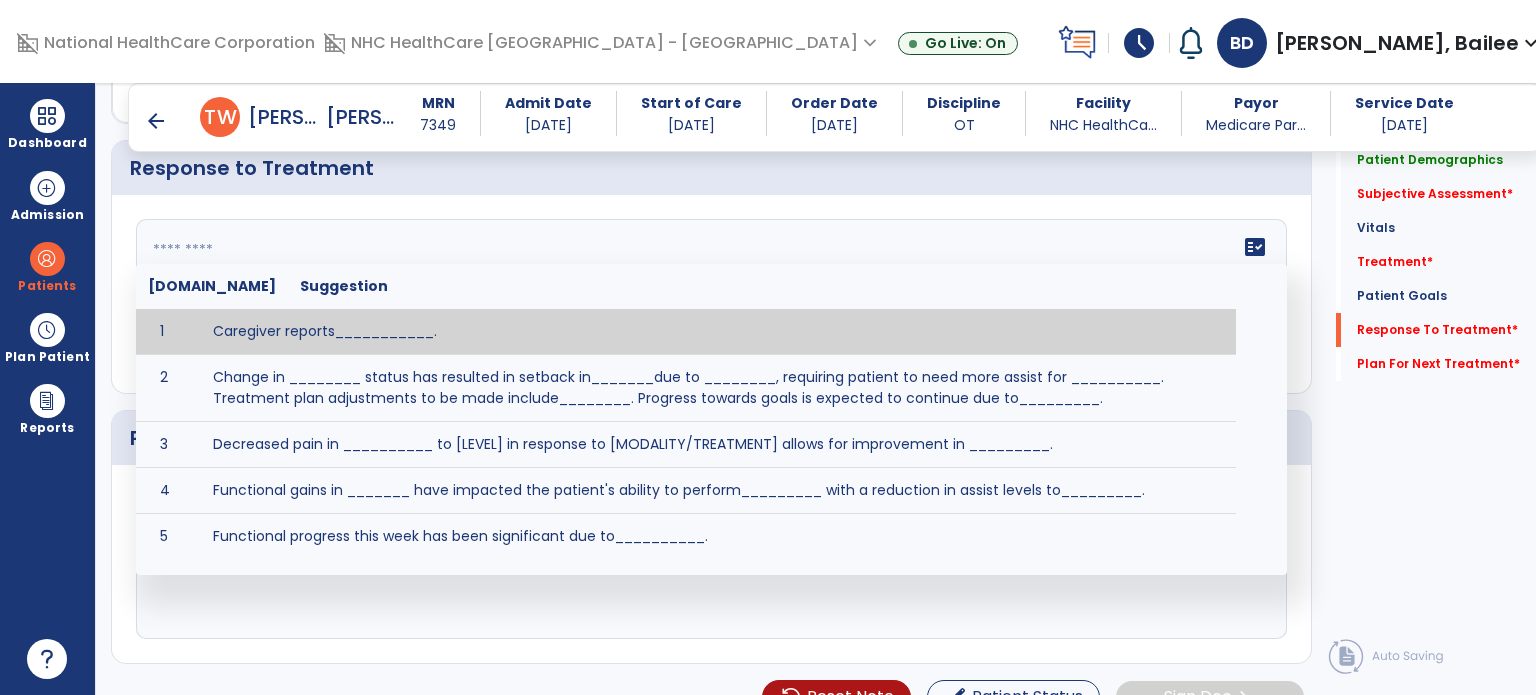 scroll, scrollTop: 4615, scrollLeft: 0, axis: vertical 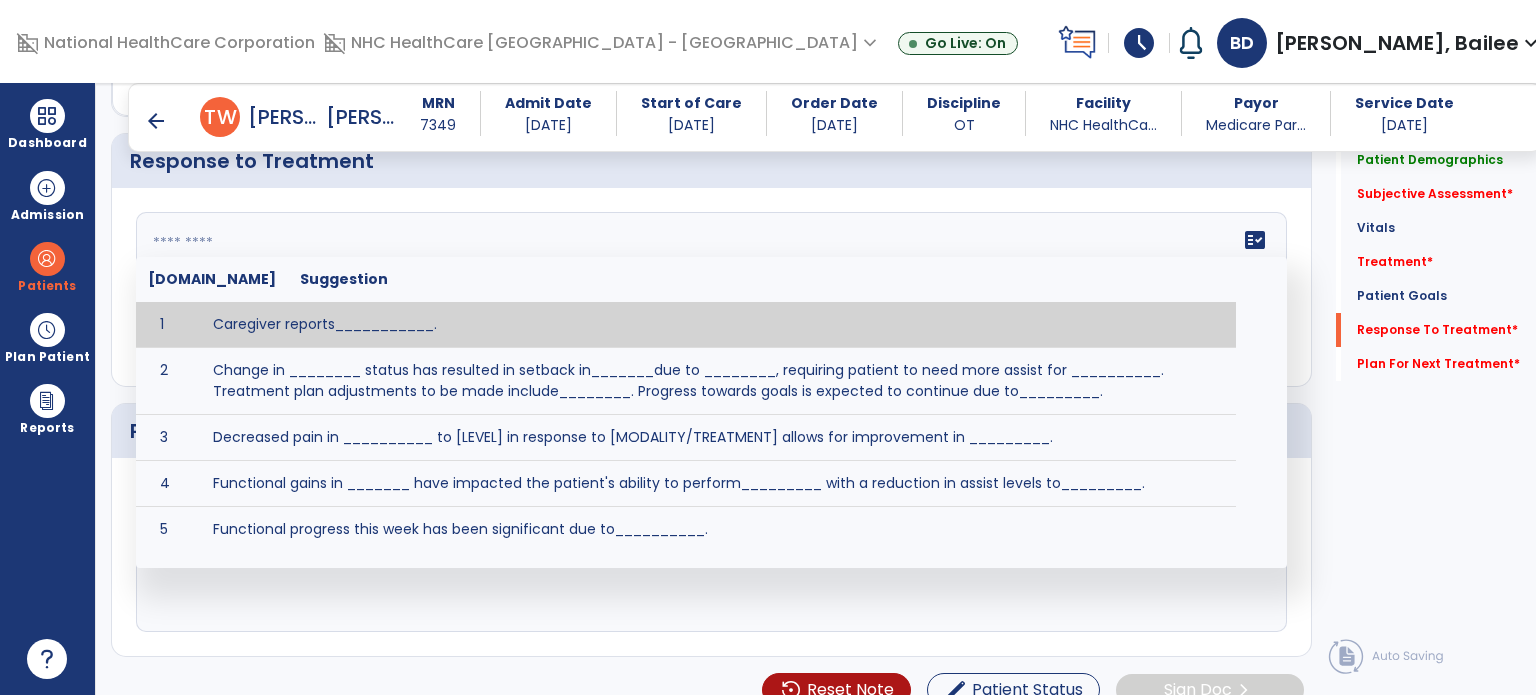 click 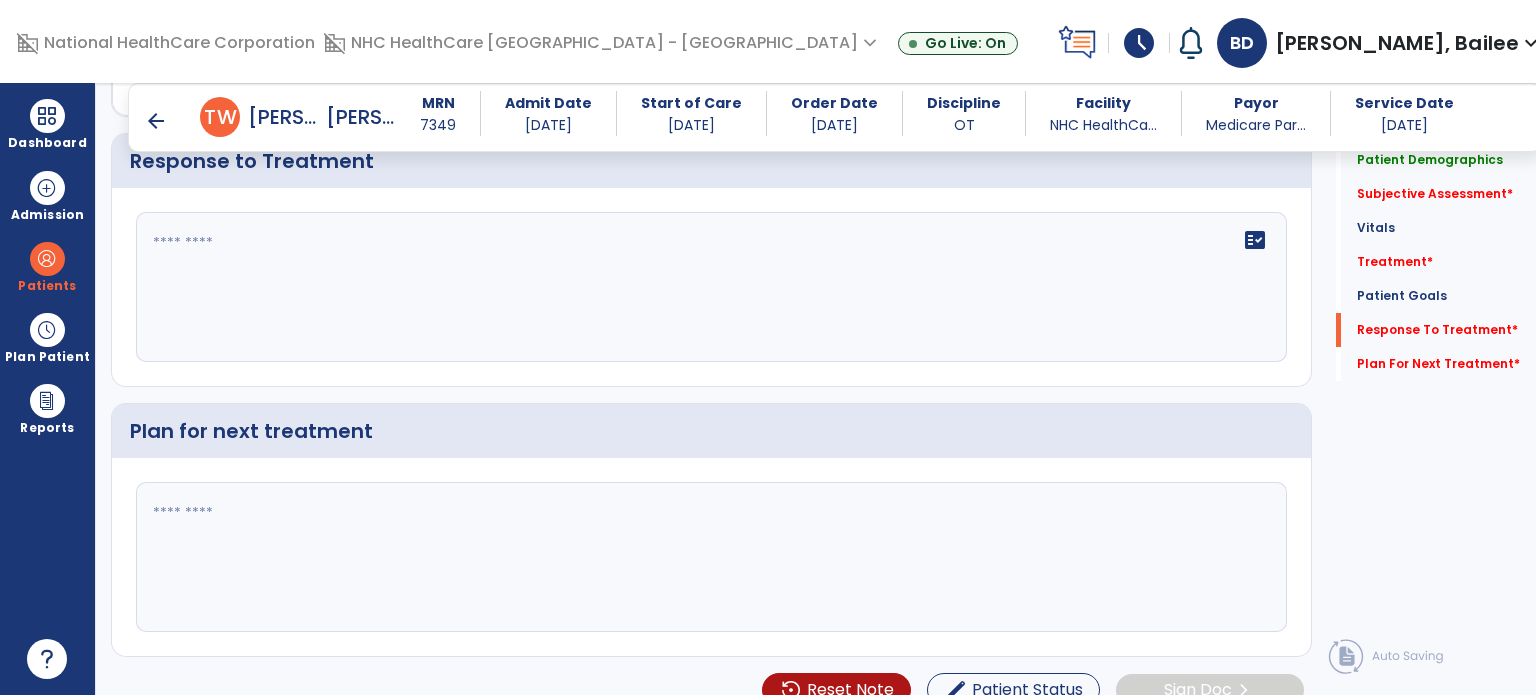 paste on "**********" 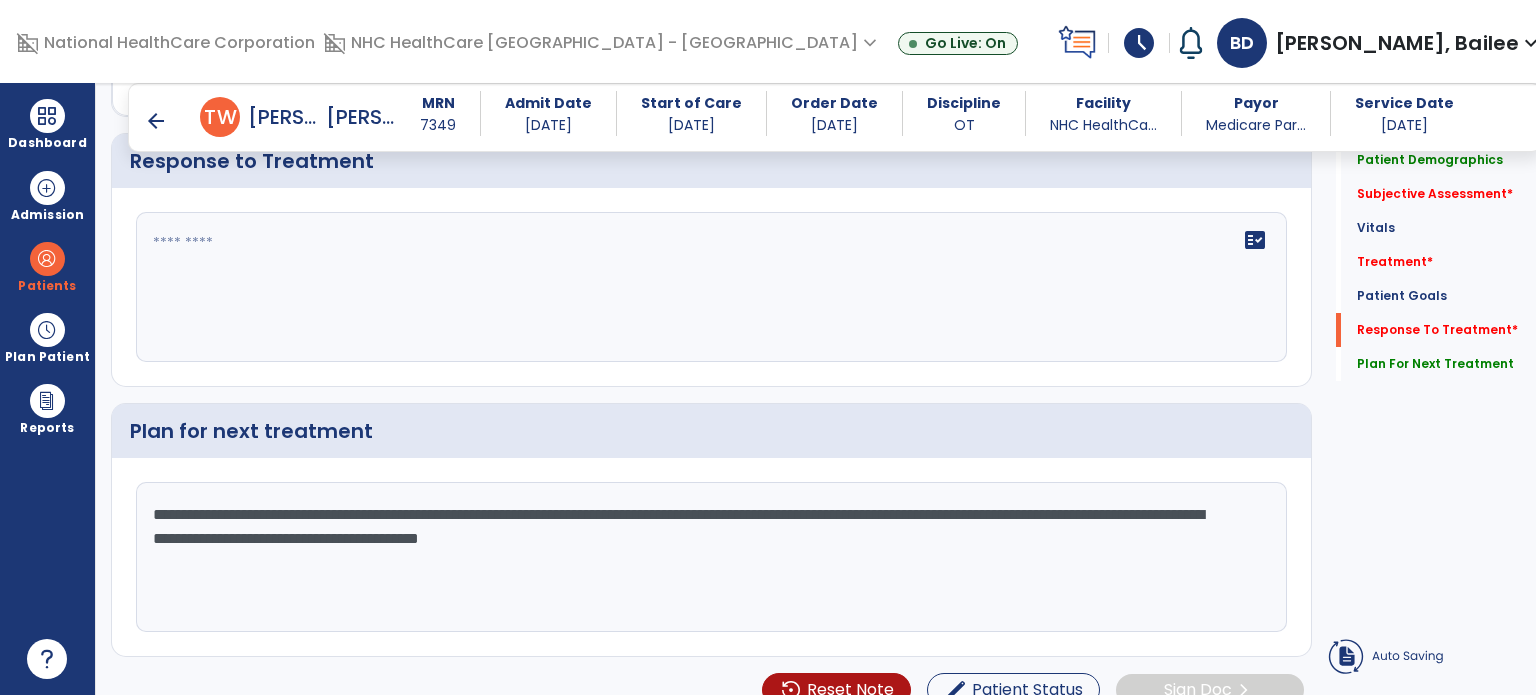 click on "**********" 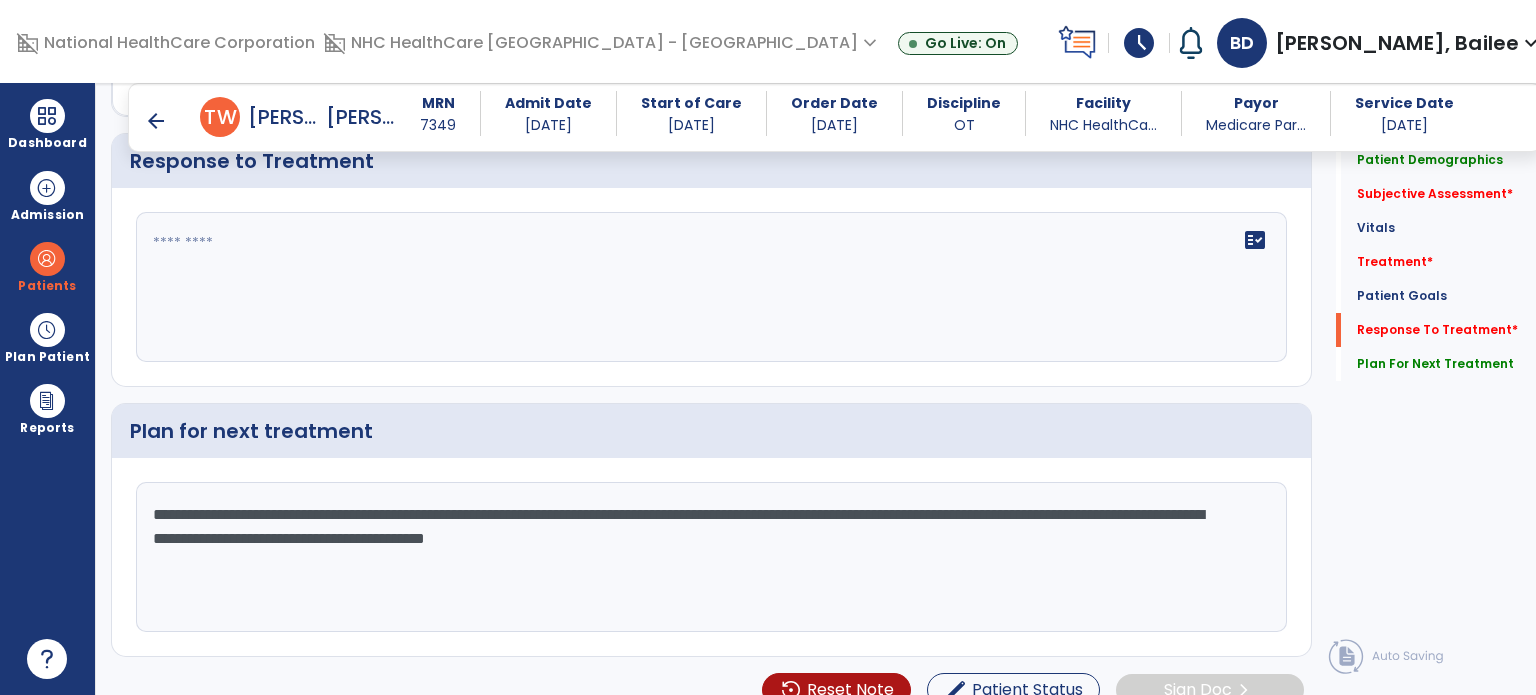 type on "**********" 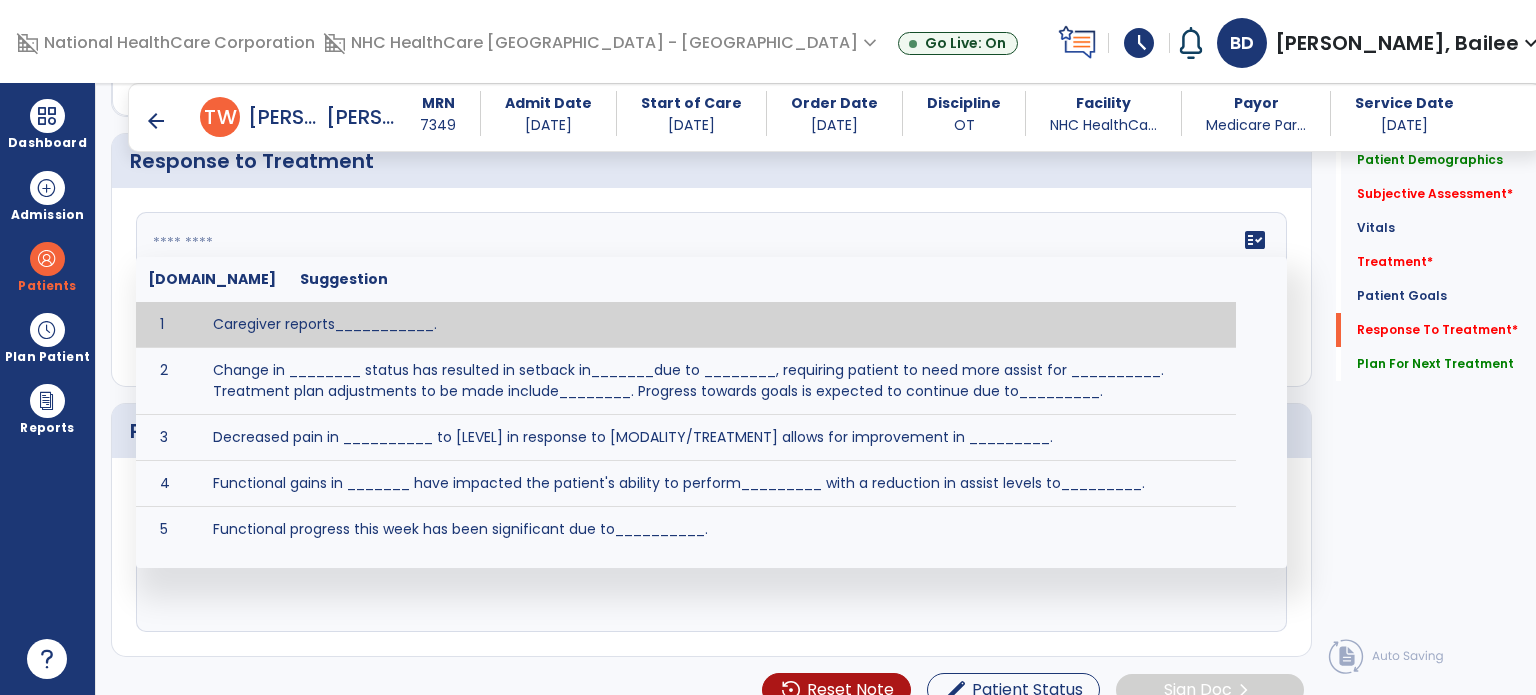 click on "fact_check  [DOMAIN_NAME] Suggestion 1 Caregiver reports___________. 2 Change in ________ status has resulted in setback in_______due to ________, requiring patient to need more assist for __________.   Treatment plan adjustments to be made include________.  Progress towards goals is expected to continue due to_________. 3 Decreased pain in __________ to [LEVEL] in response to [MODALITY/TREATMENT] allows for improvement in _________. 4 Functional gains in _______ have impacted the patient's ability to perform_________ with a reduction in assist levels to_________. 5 Functional progress this week has been significant due to__________. 6 Gains in ________ have improved the patient's ability to perform ______with decreased levels of assist to___________. 7 Improvement in ________allows patient to tolerate higher levels of challenges in_________. 8 Pain in [AREA] has decreased to [LEVEL] in response to [TREATMENT/MODALITY], allowing fore ease in completing__________. 9 10 11 12 13 14 15 16 17 18 19 20 21" 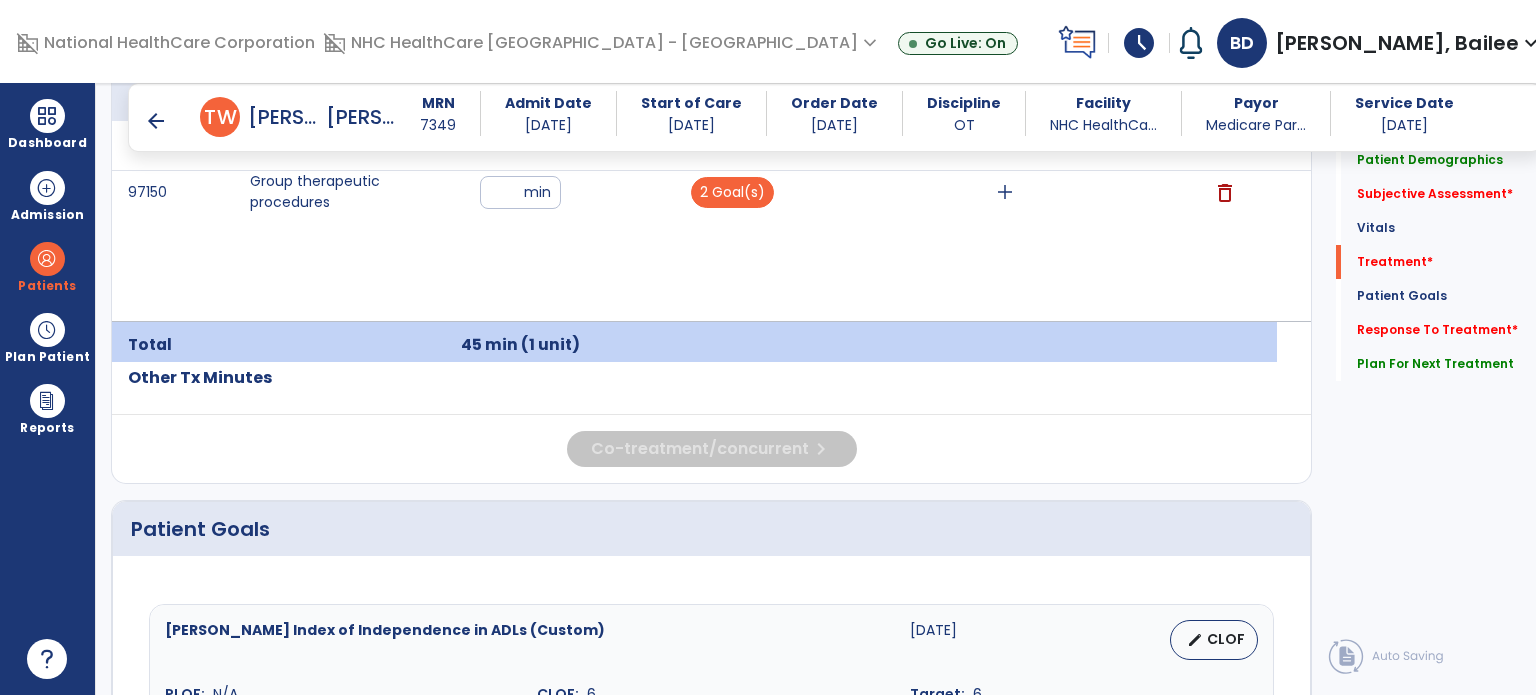 scroll, scrollTop: 2504, scrollLeft: 0, axis: vertical 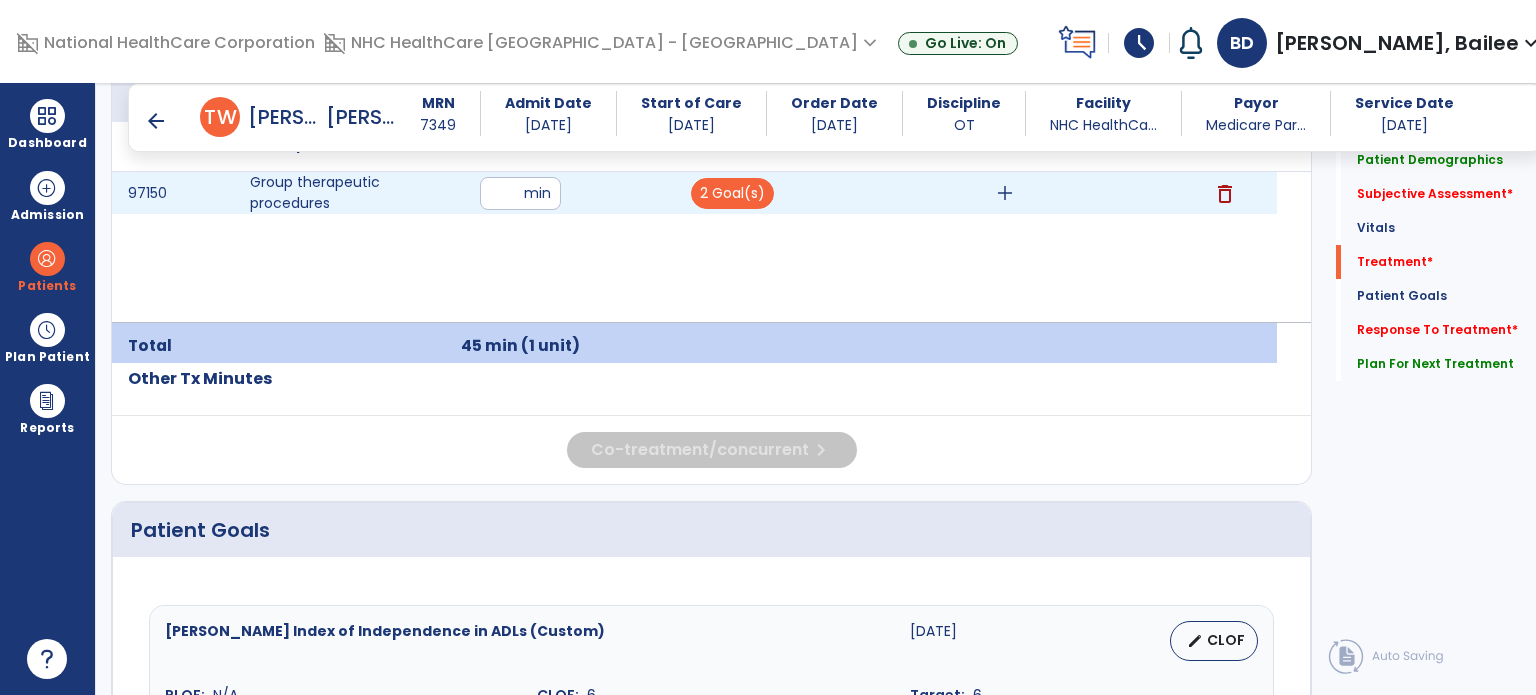 click on "add" at bounding box center [1005, 193] 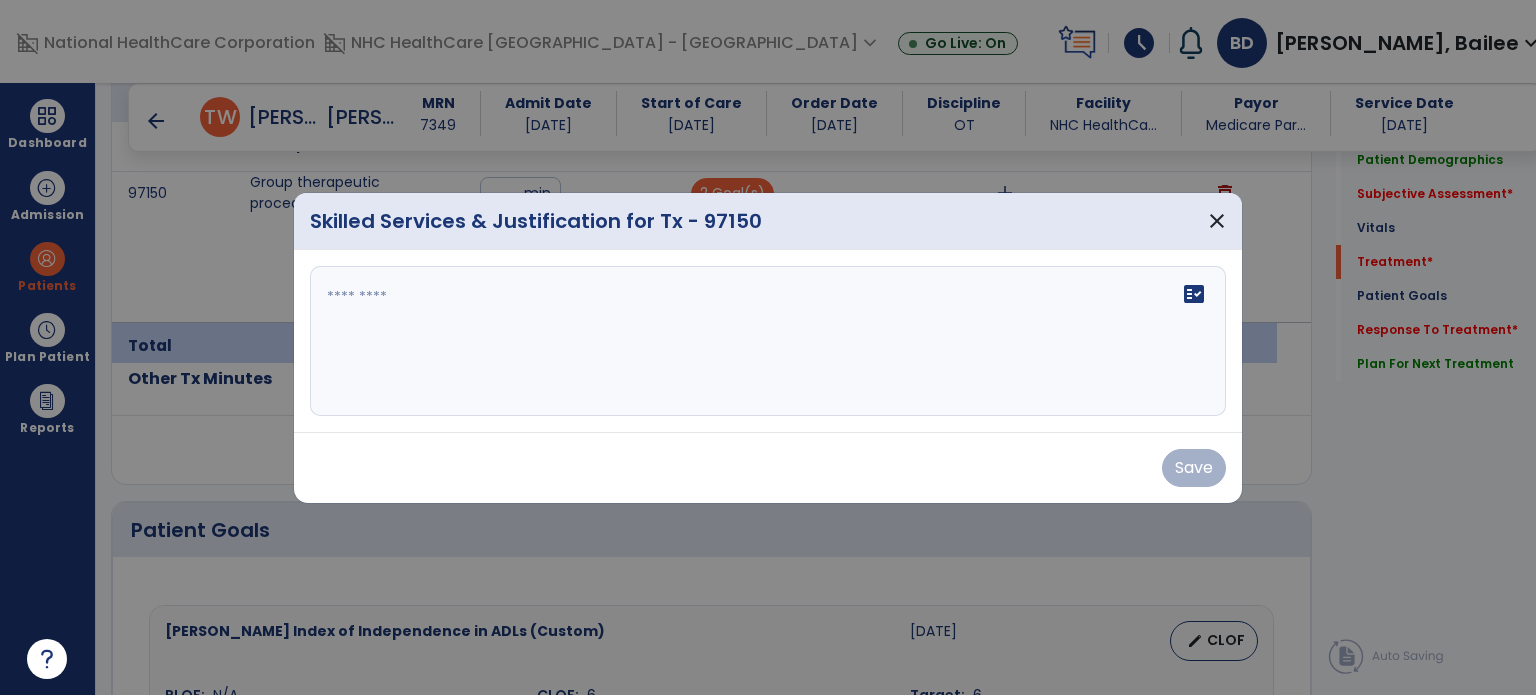 click at bounding box center [768, 341] 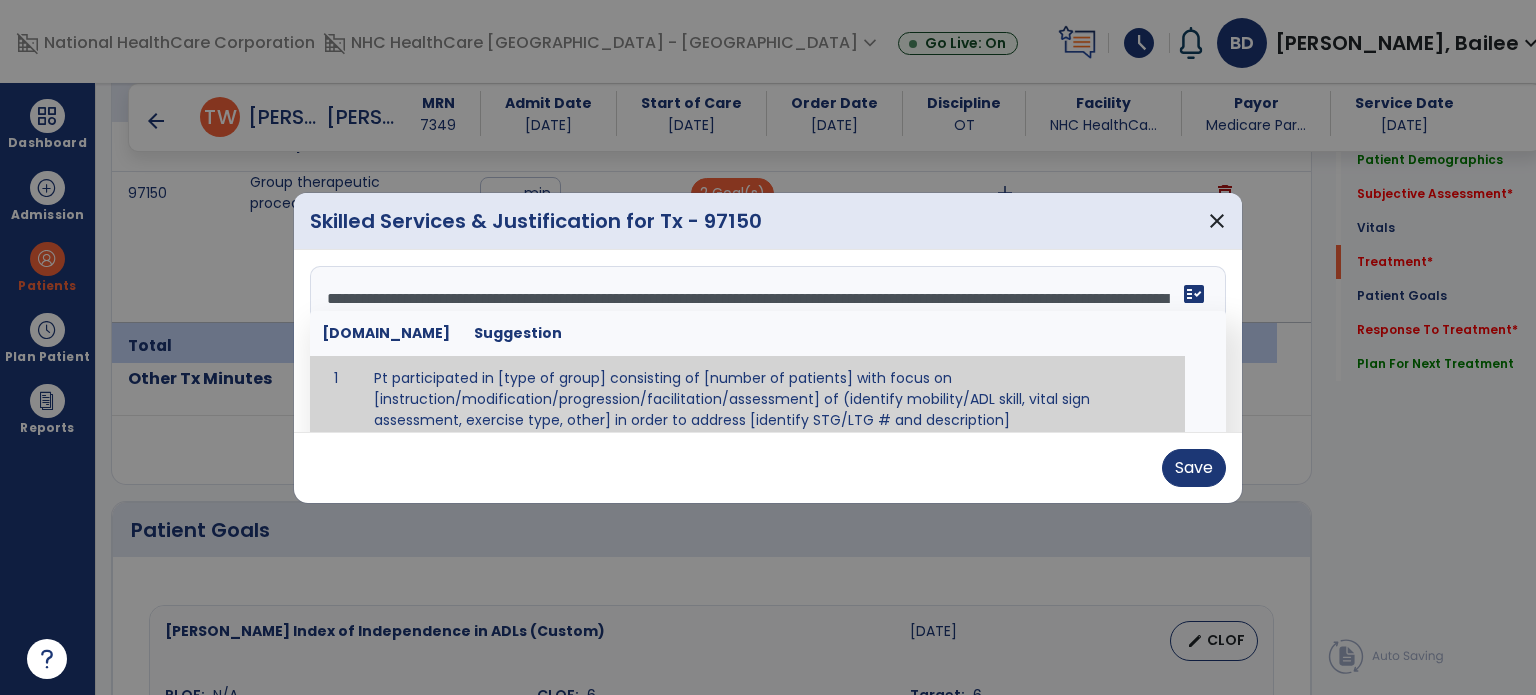 scroll, scrollTop: 6, scrollLeft: 0, axis: vertical 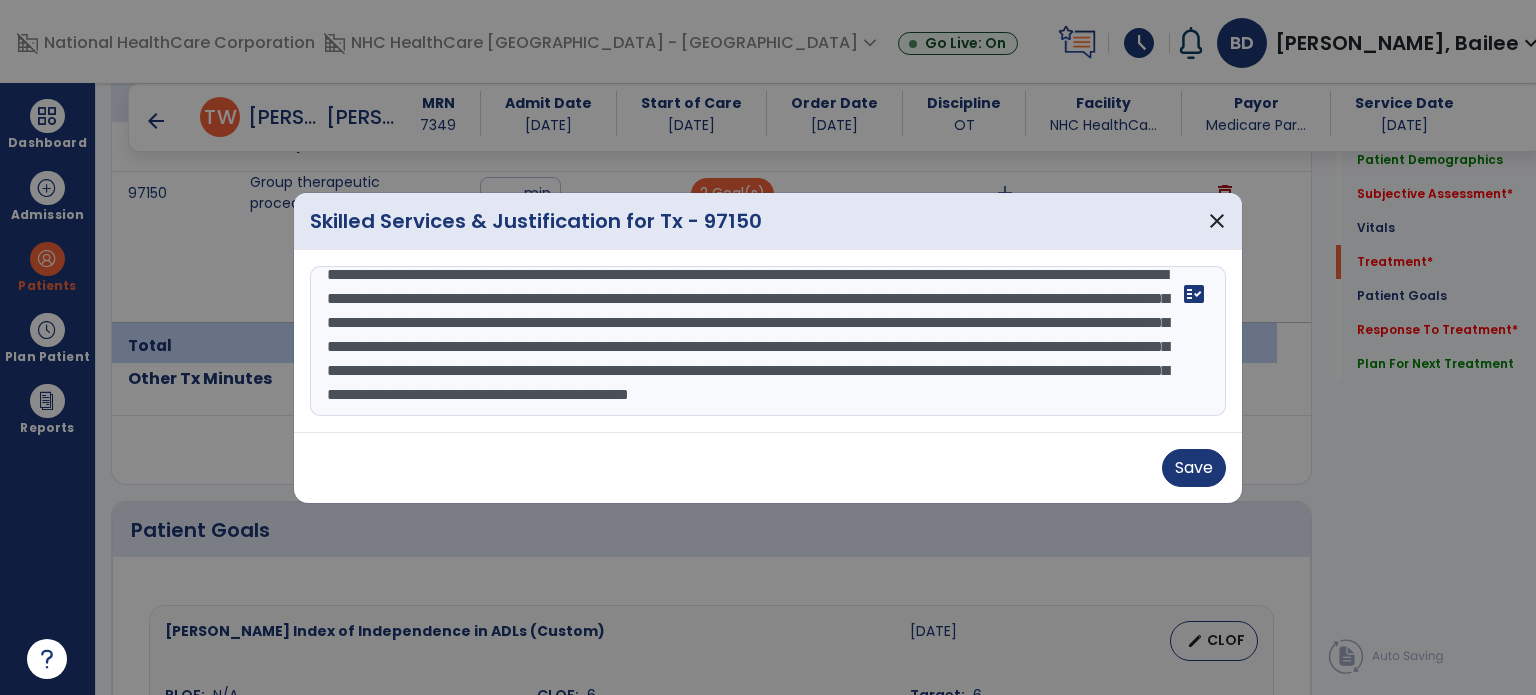 drag, startPoint x: 324, startPoint y: 381, endPoint x: 776, endPoint y: 457, distance: 458.34485 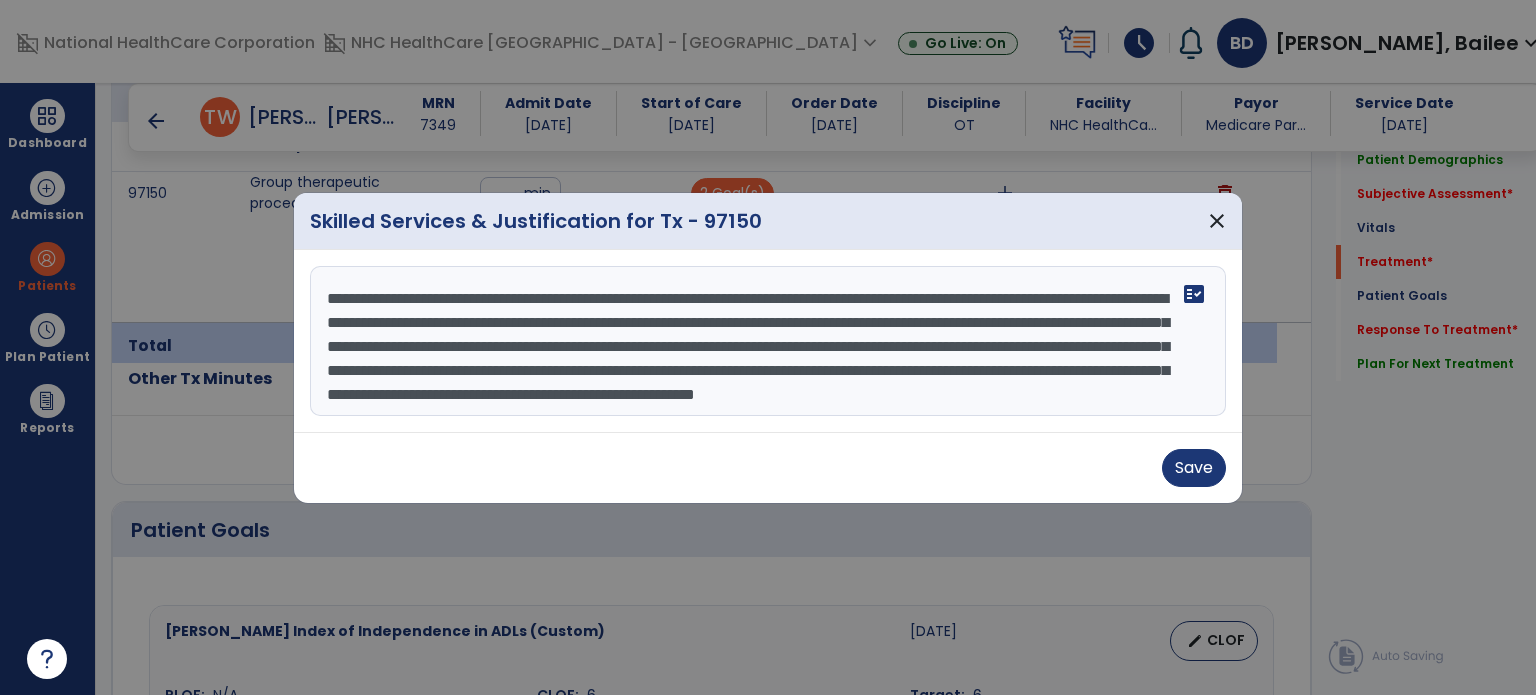 scroll, scrollTop: 24, scrollLeft: 0, axis: vertical 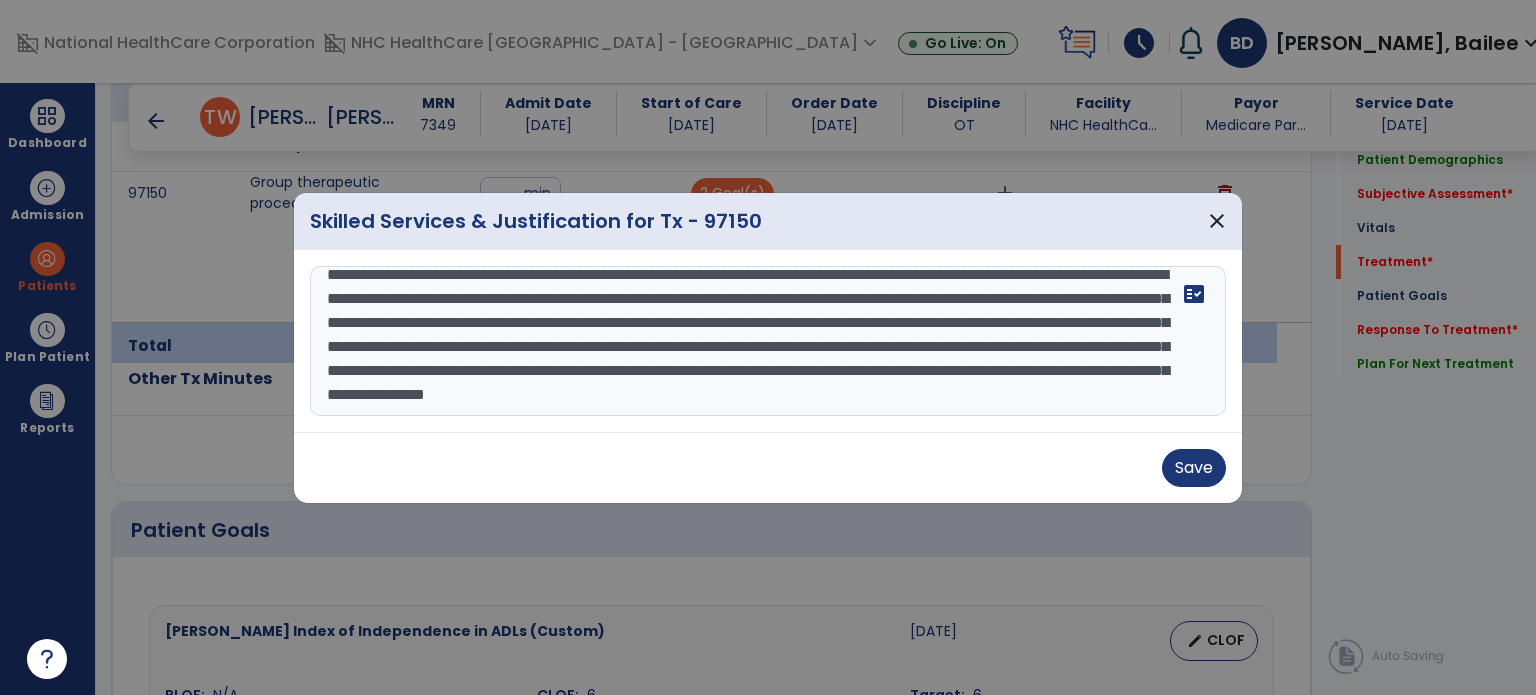 type on "**********" 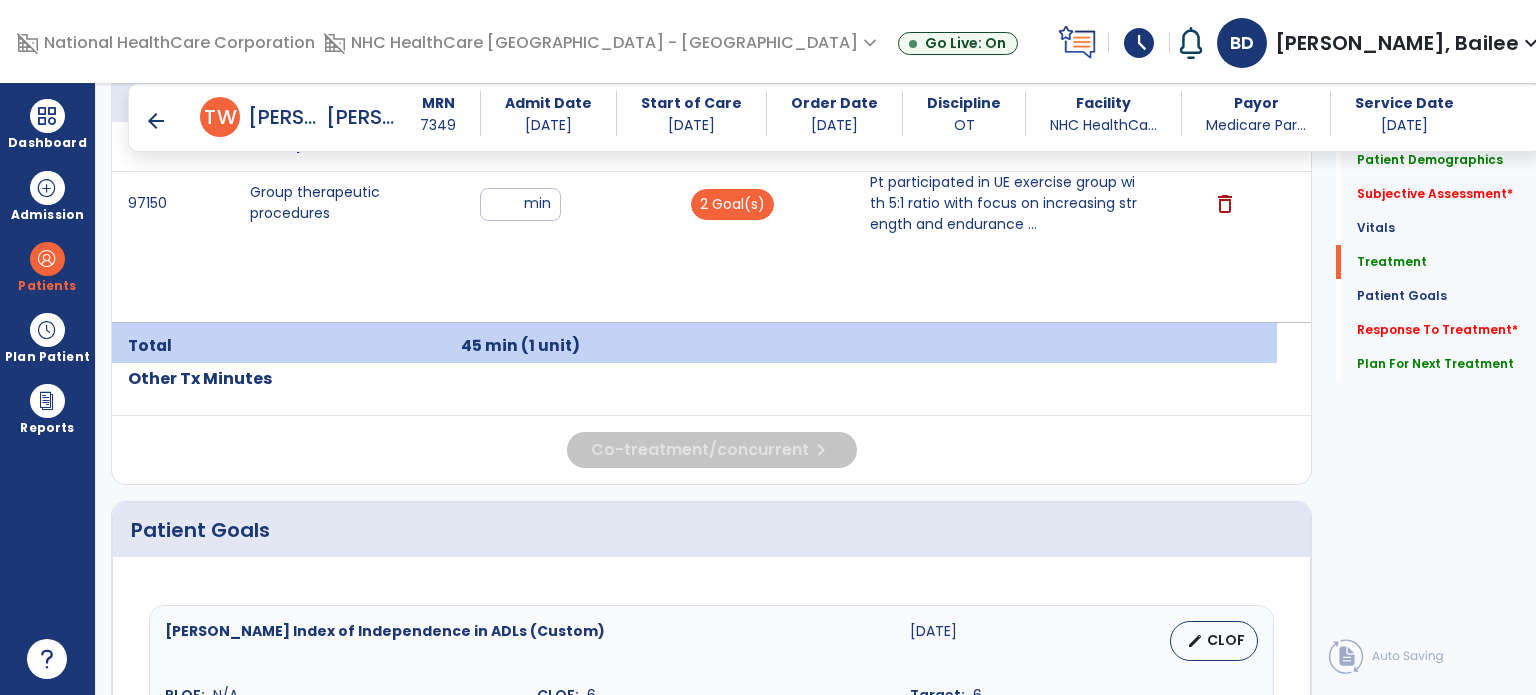 click on "Patient Goals" 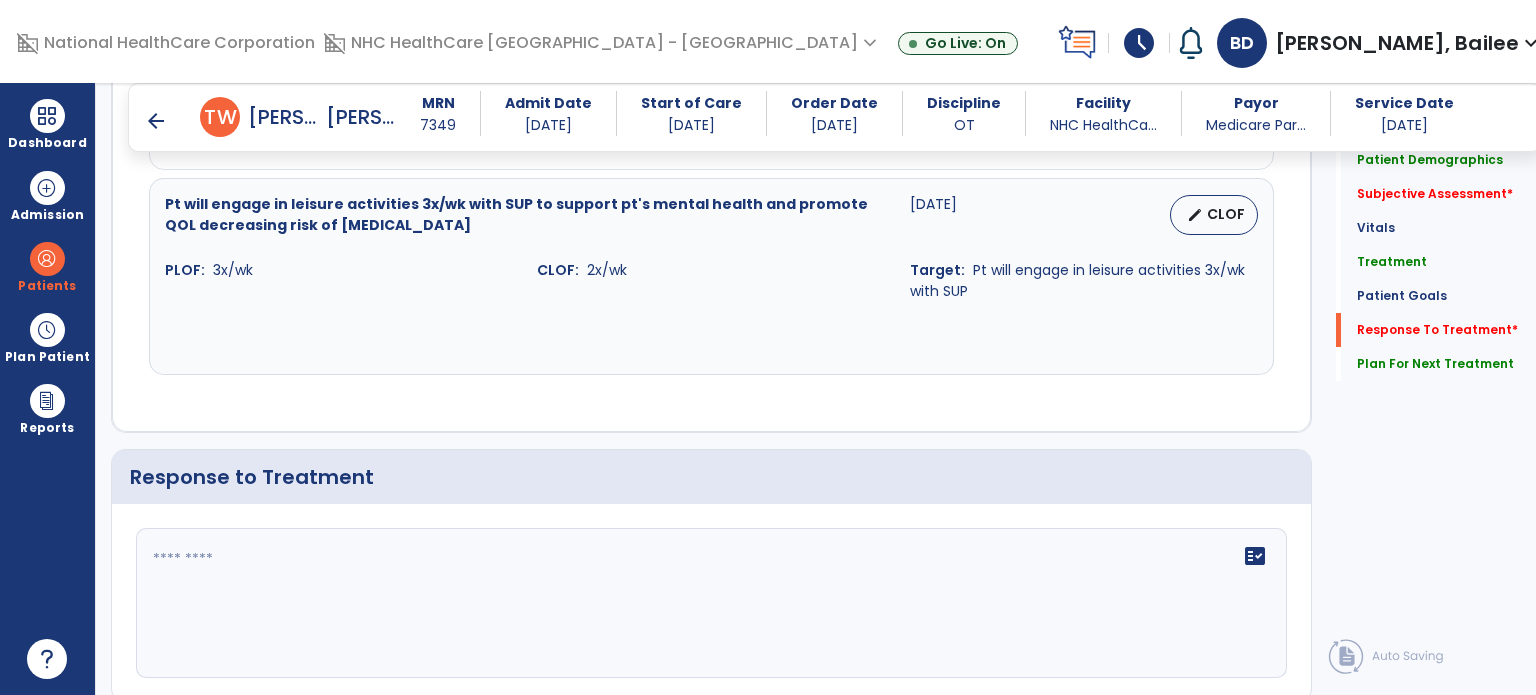 scroll, scrollTop: 4462, scrollLeft: 0, axis: vertical 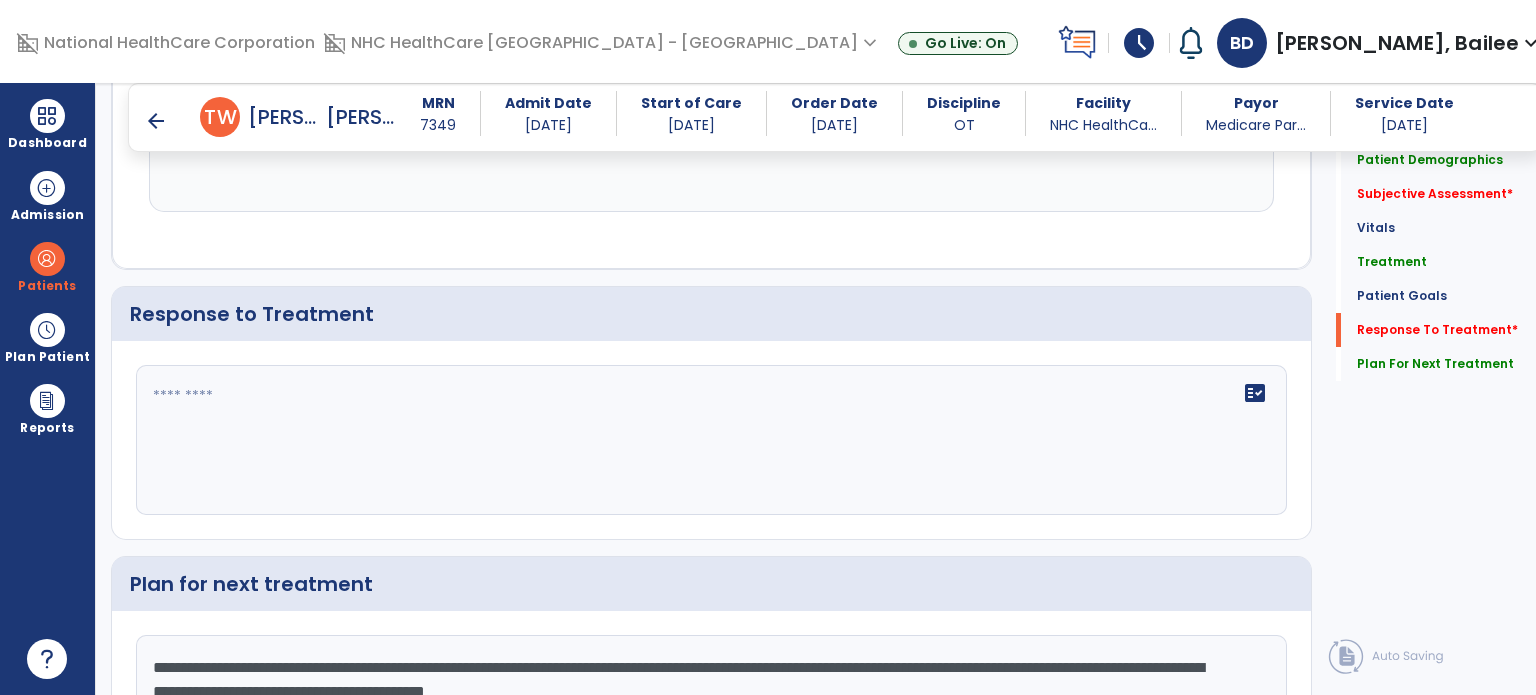 click on "fact_check" 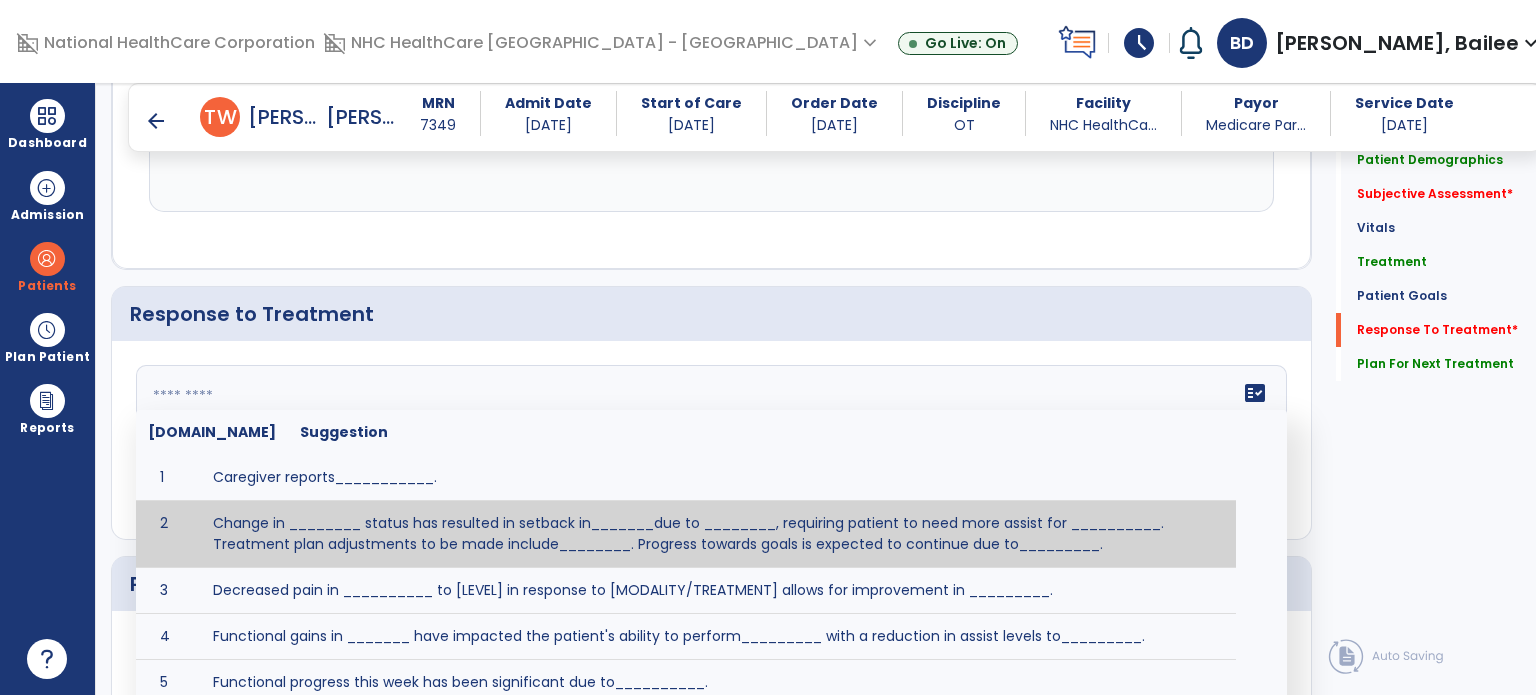 paste on "**********" 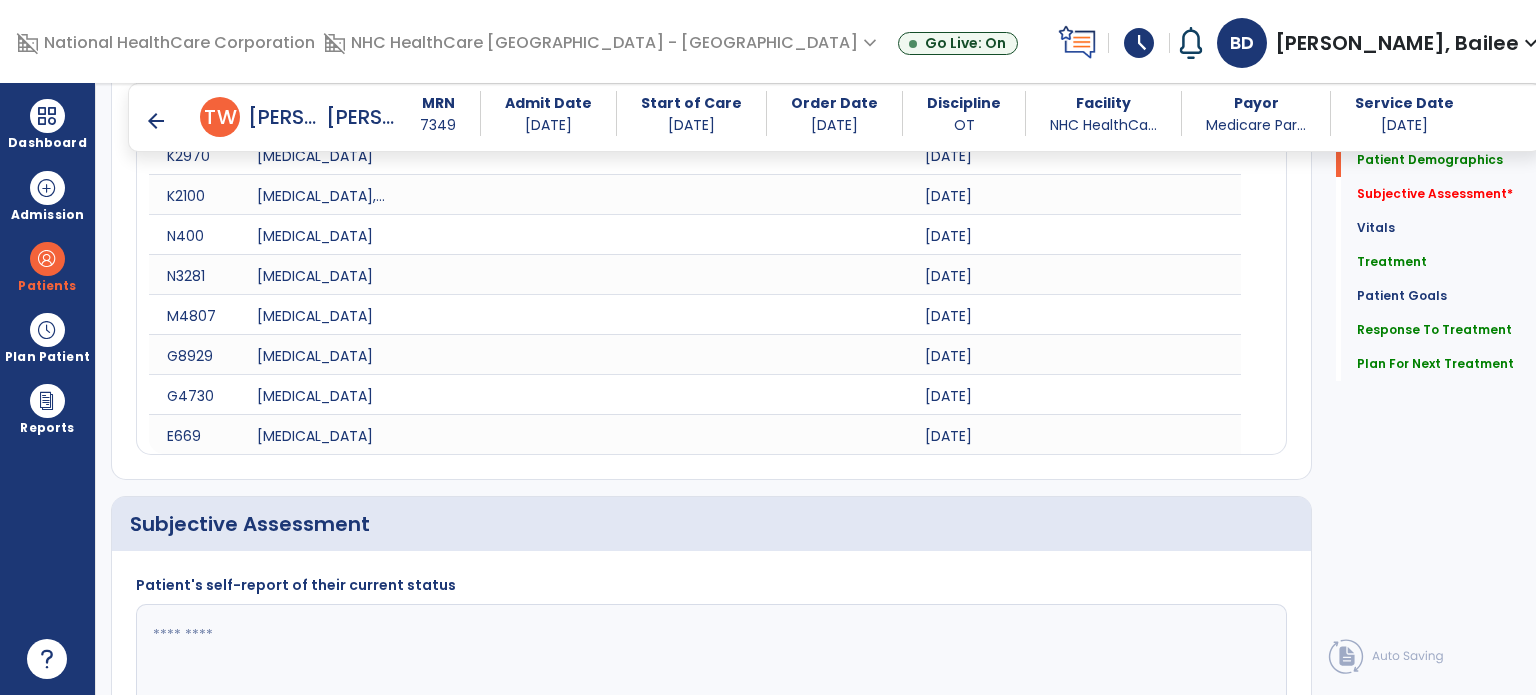 scroll, scrollTop: 1435, scrollLeft: 0, axis: vertical 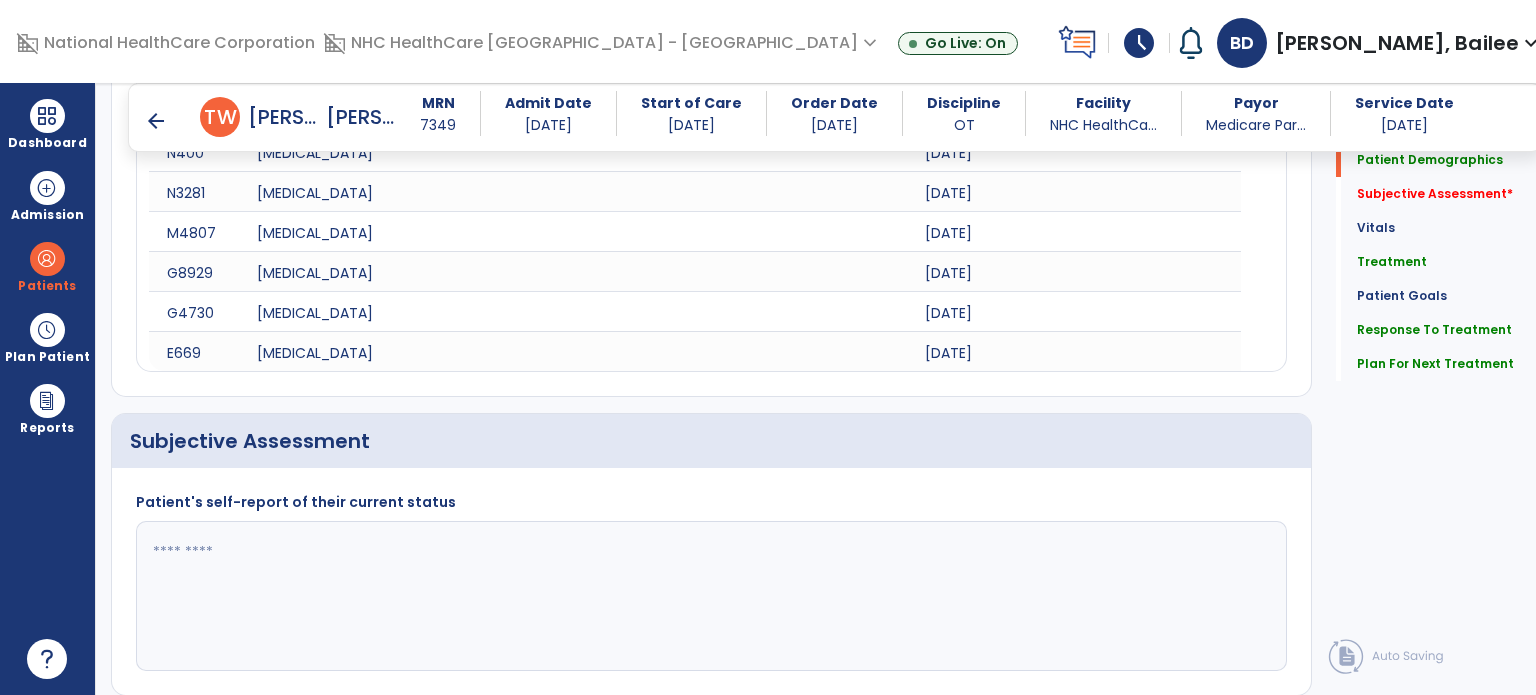 type on "**********" 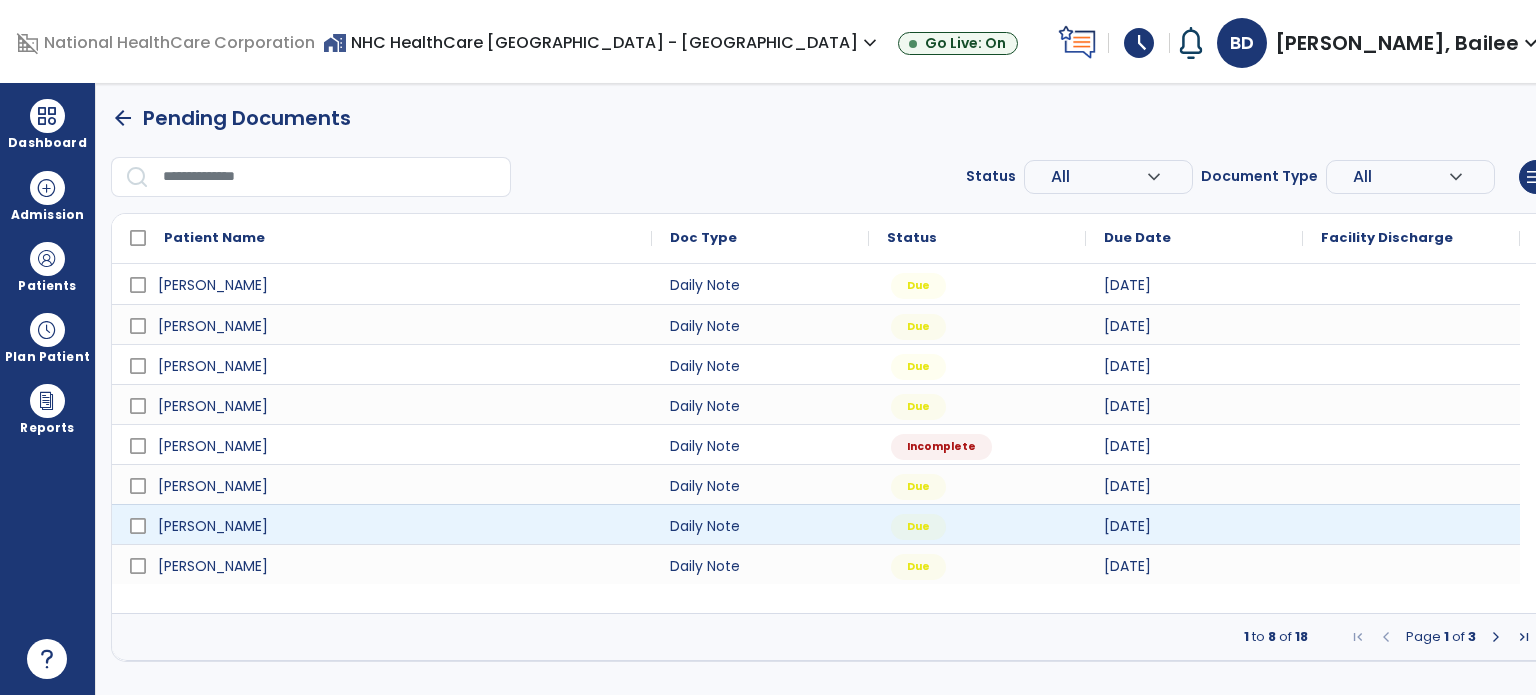 scroll, scrollTop: 0, scrollLeft: 0, axis: both 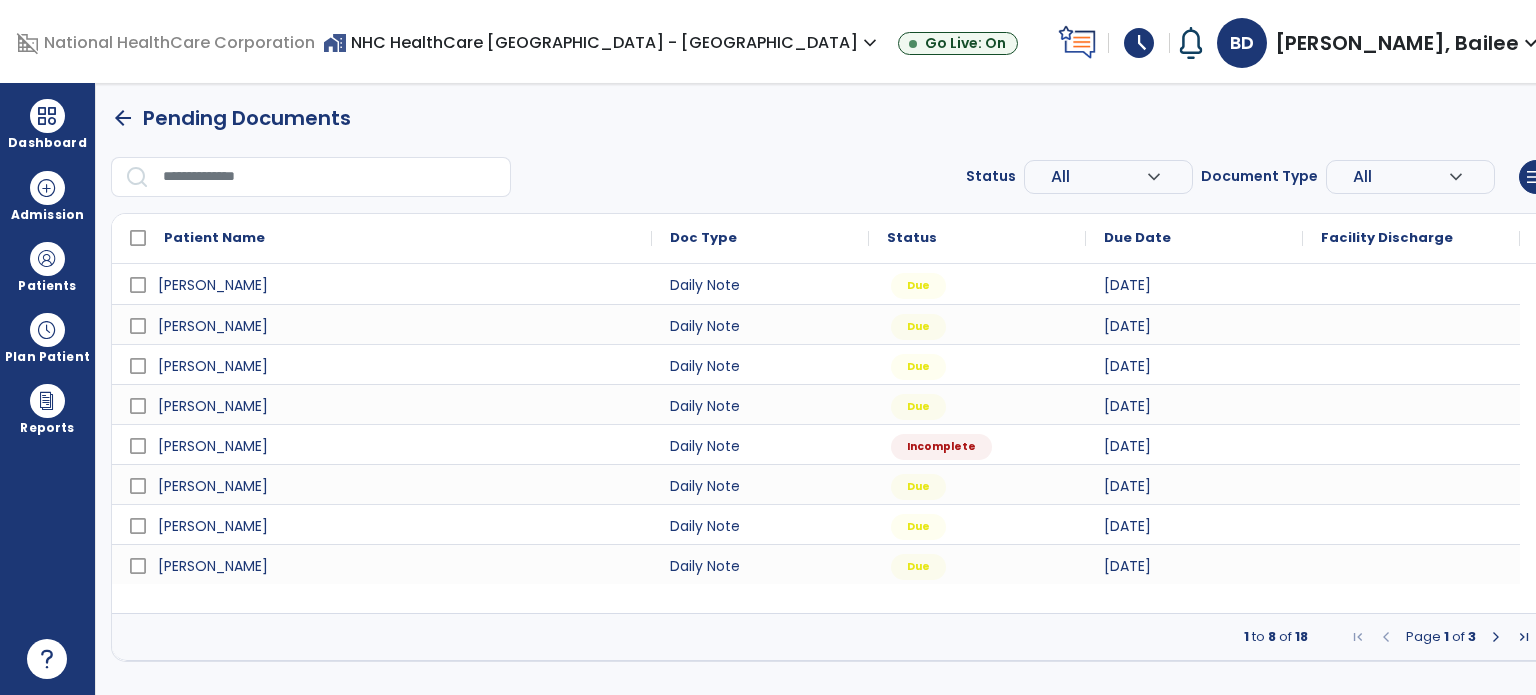 click at bounding box center (1496, 637) 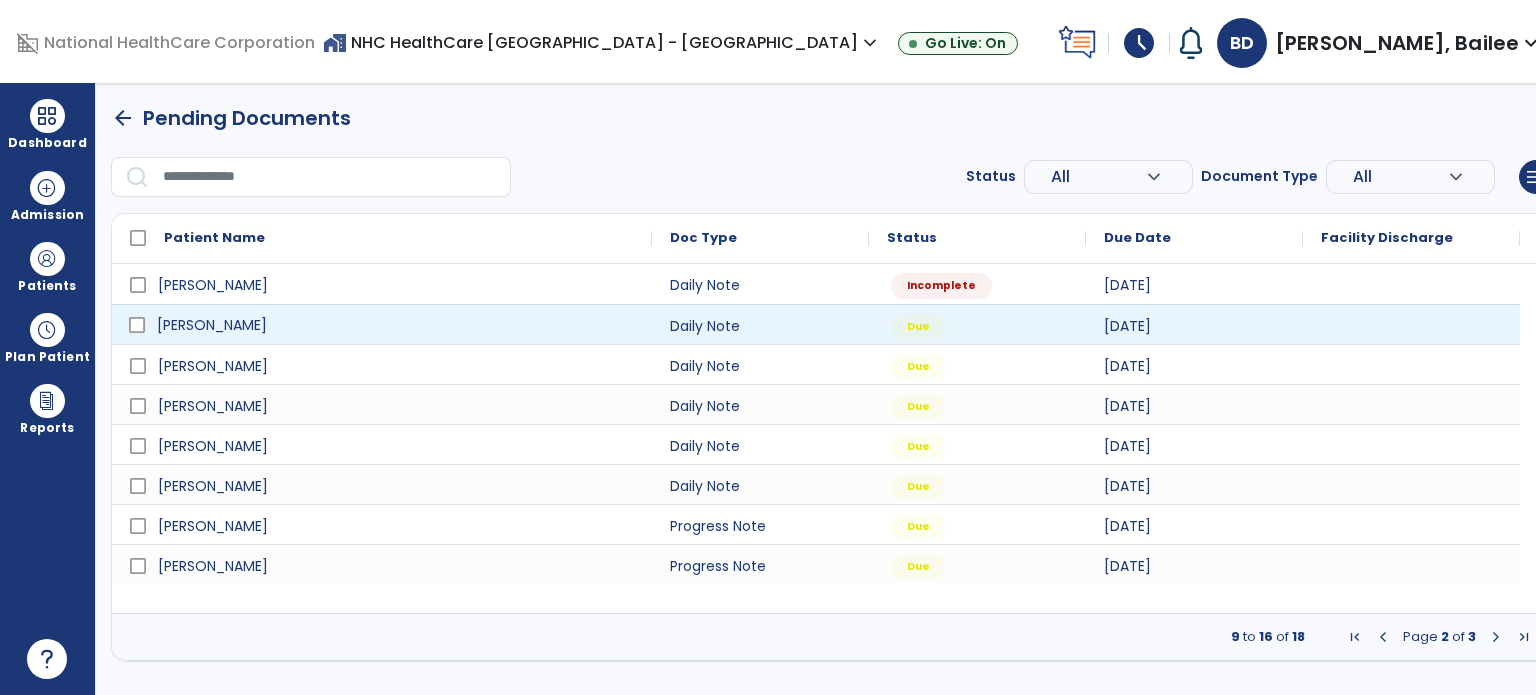 click on "[PERSON_NAME]" at bounding box center (396, 325) 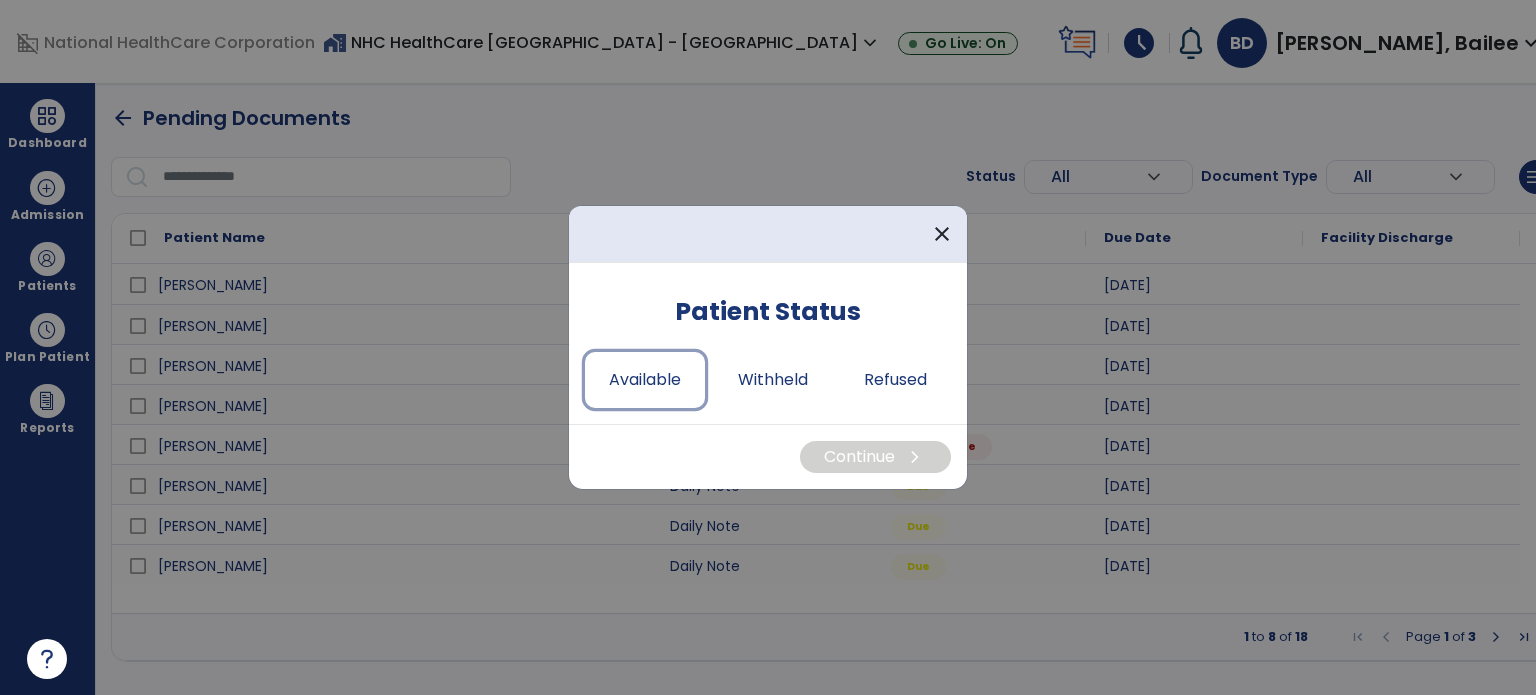 click on "Available" at bounding box center (645, 380) 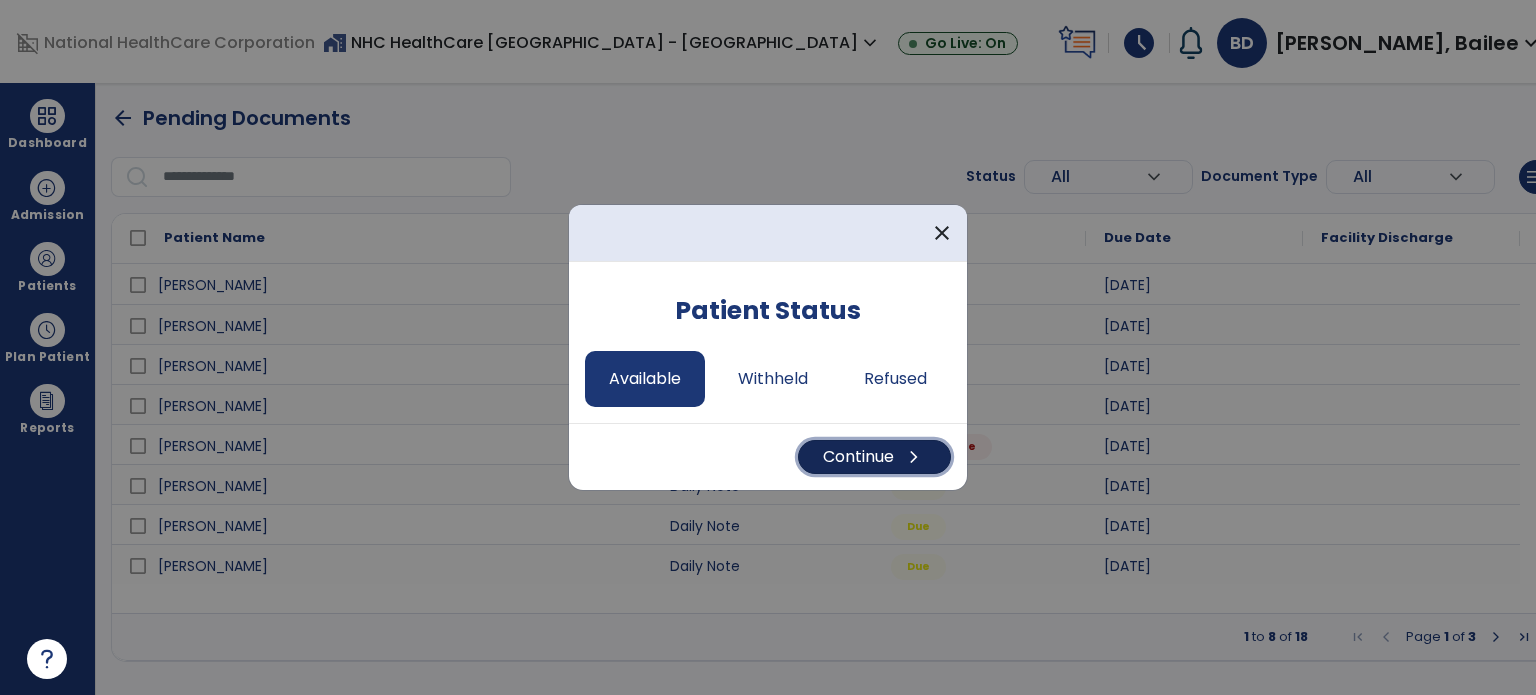 click on "Continue   chevron_right" at bounding box center (874, 457) 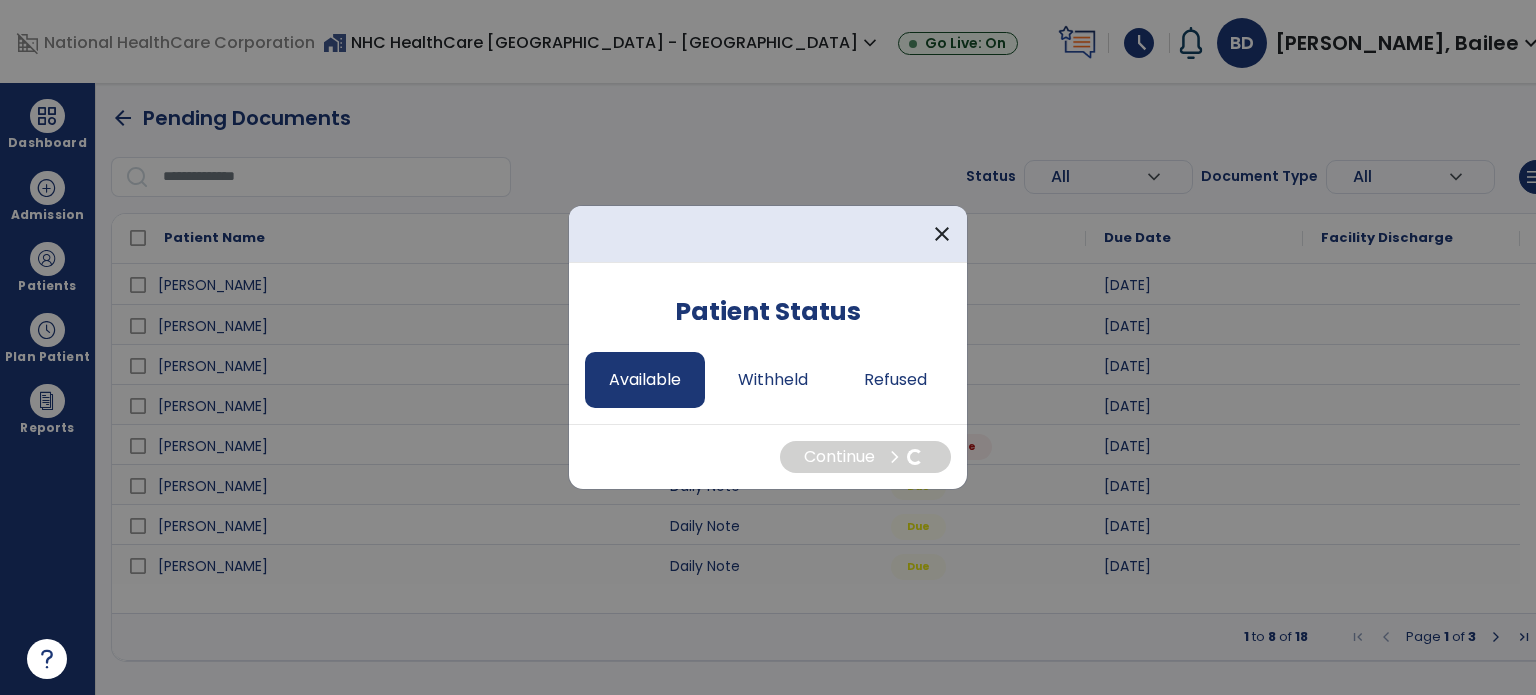 select on "*" 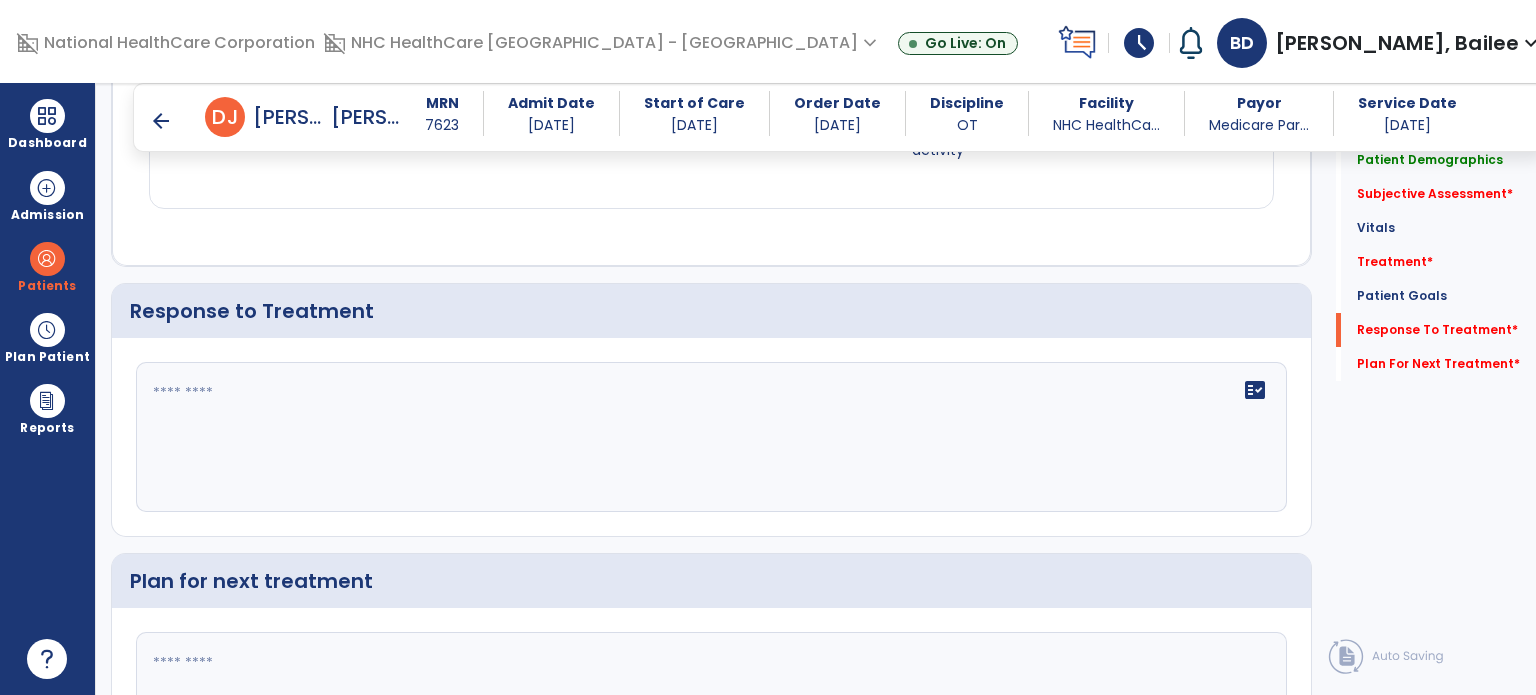 scroll, scrollTop: 3547, scrollLeft: 0, axis: vertical 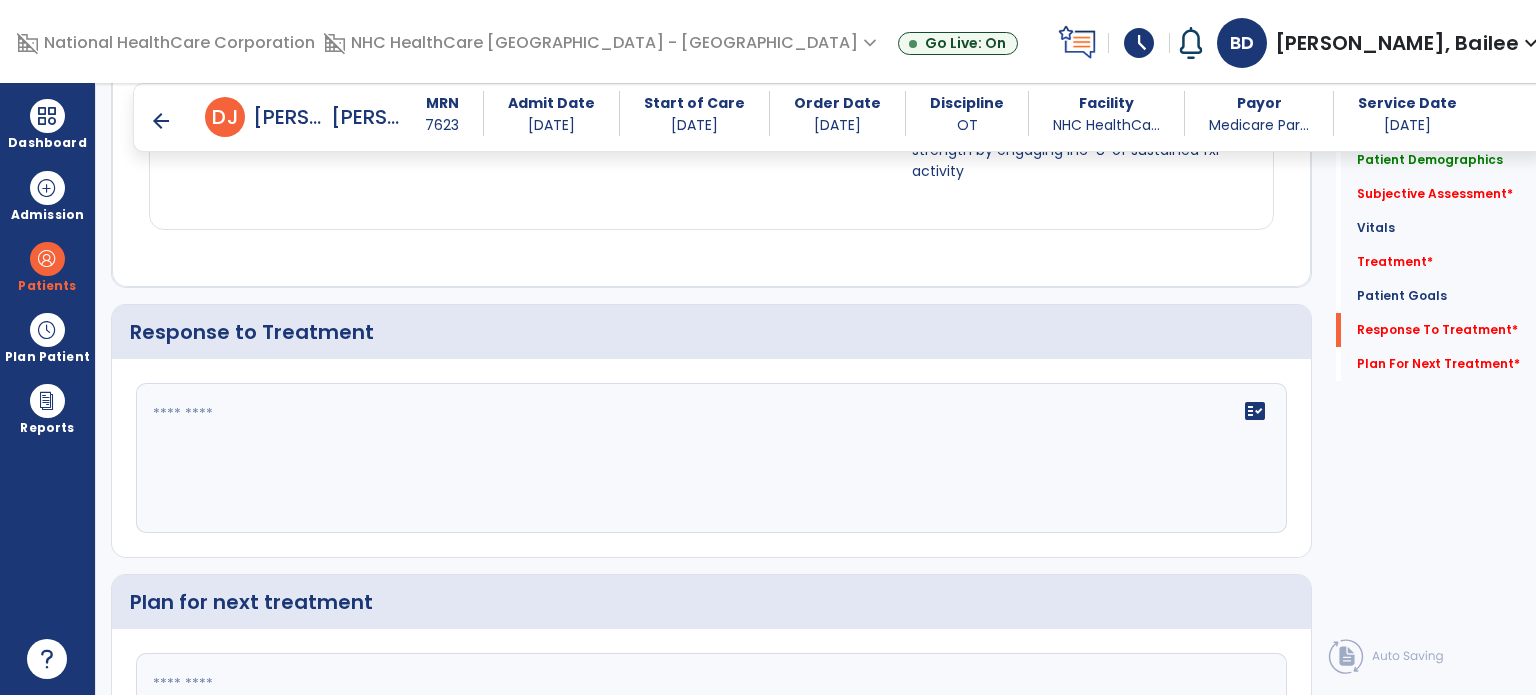 click on "fact_check" 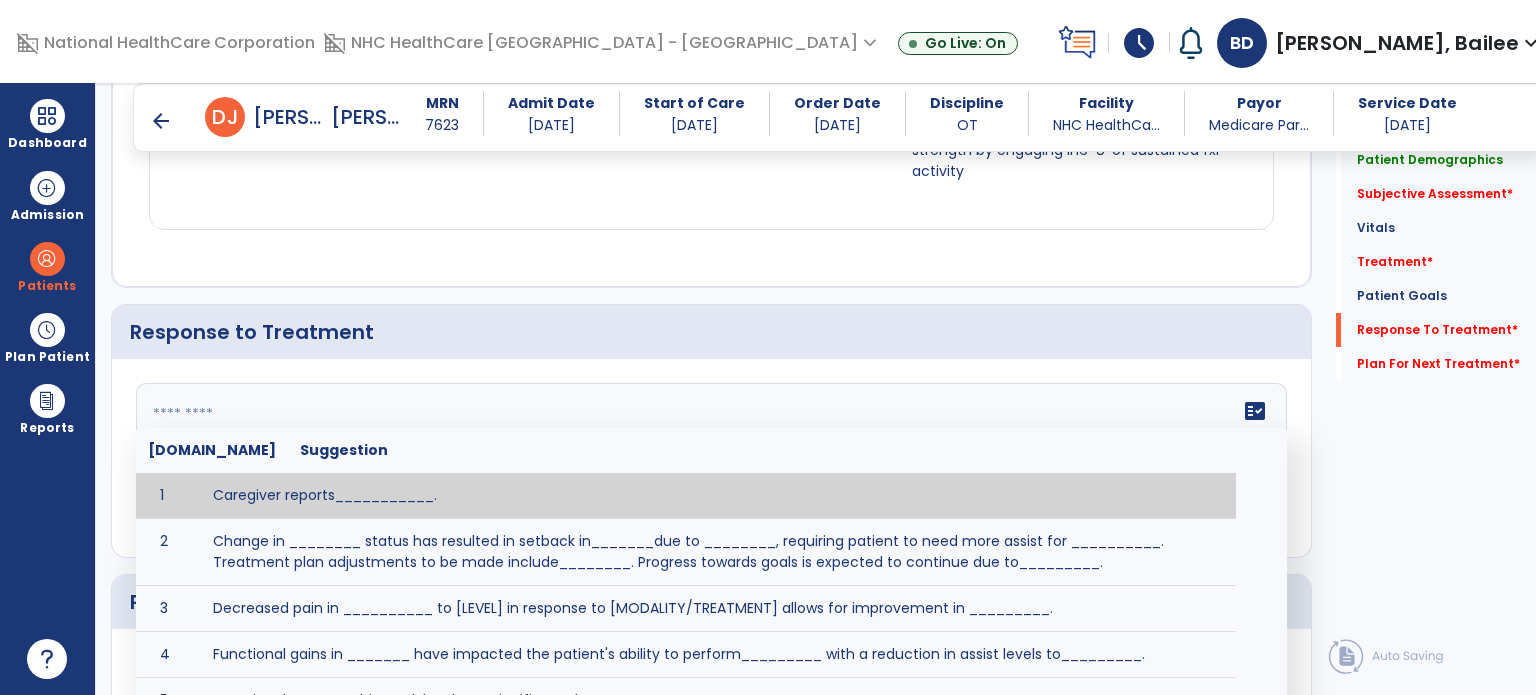 paste on "**********" 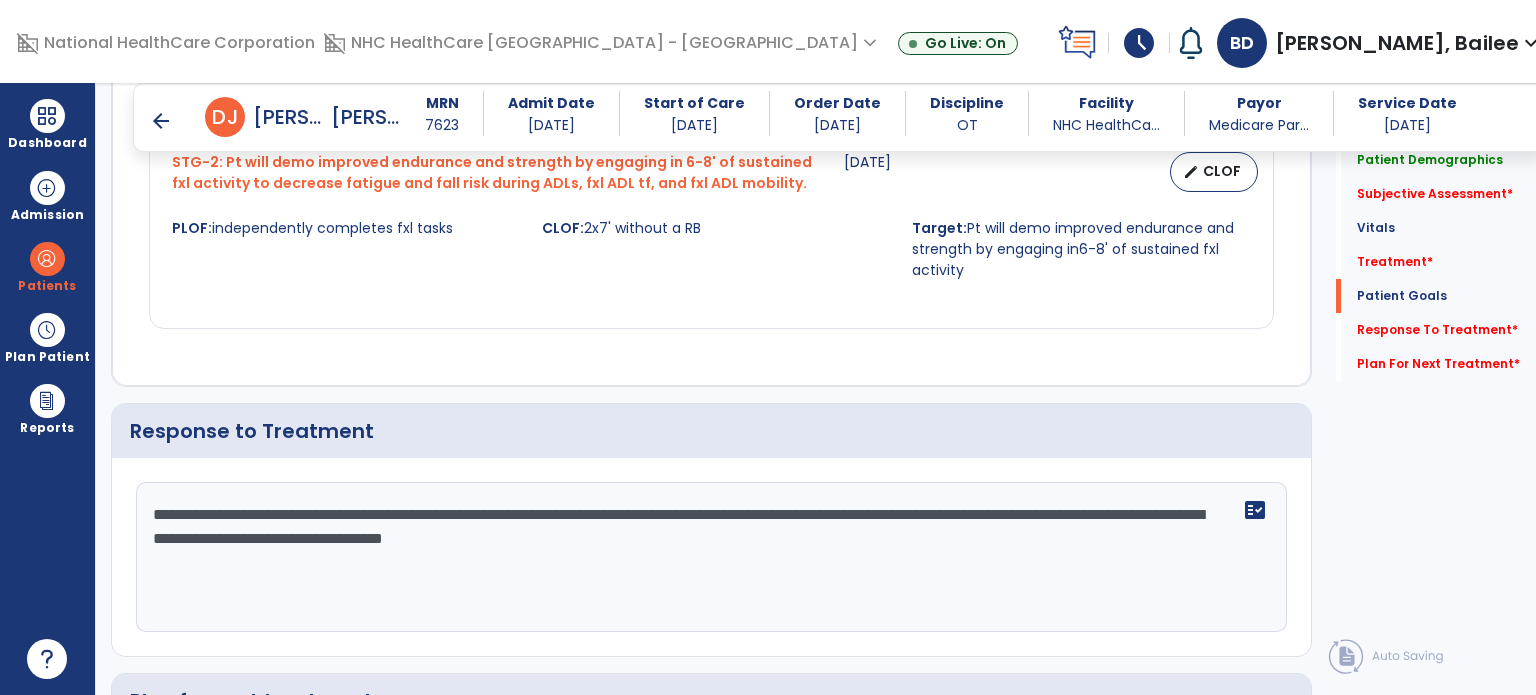 scroll, scrollTop: 3448, scrollLeft: 0, axis: vertical 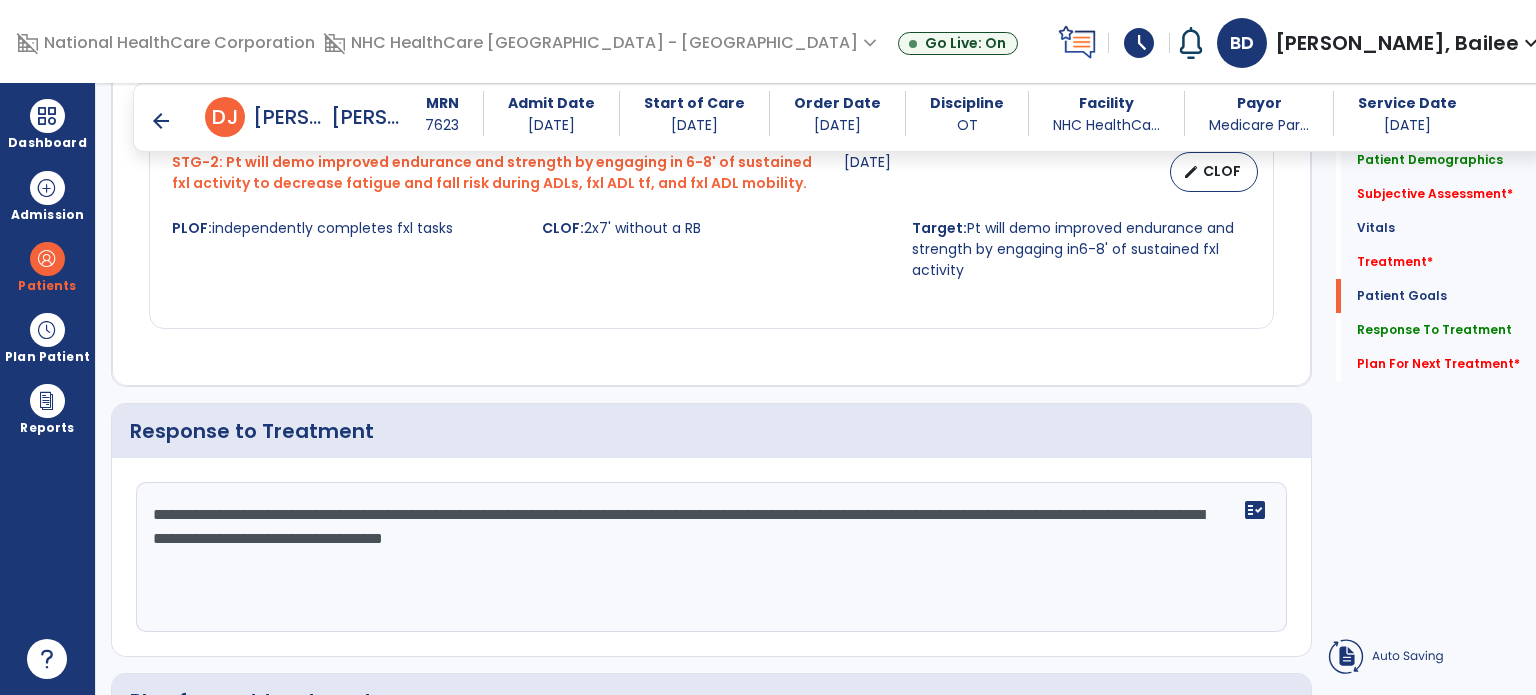 type on "**********" 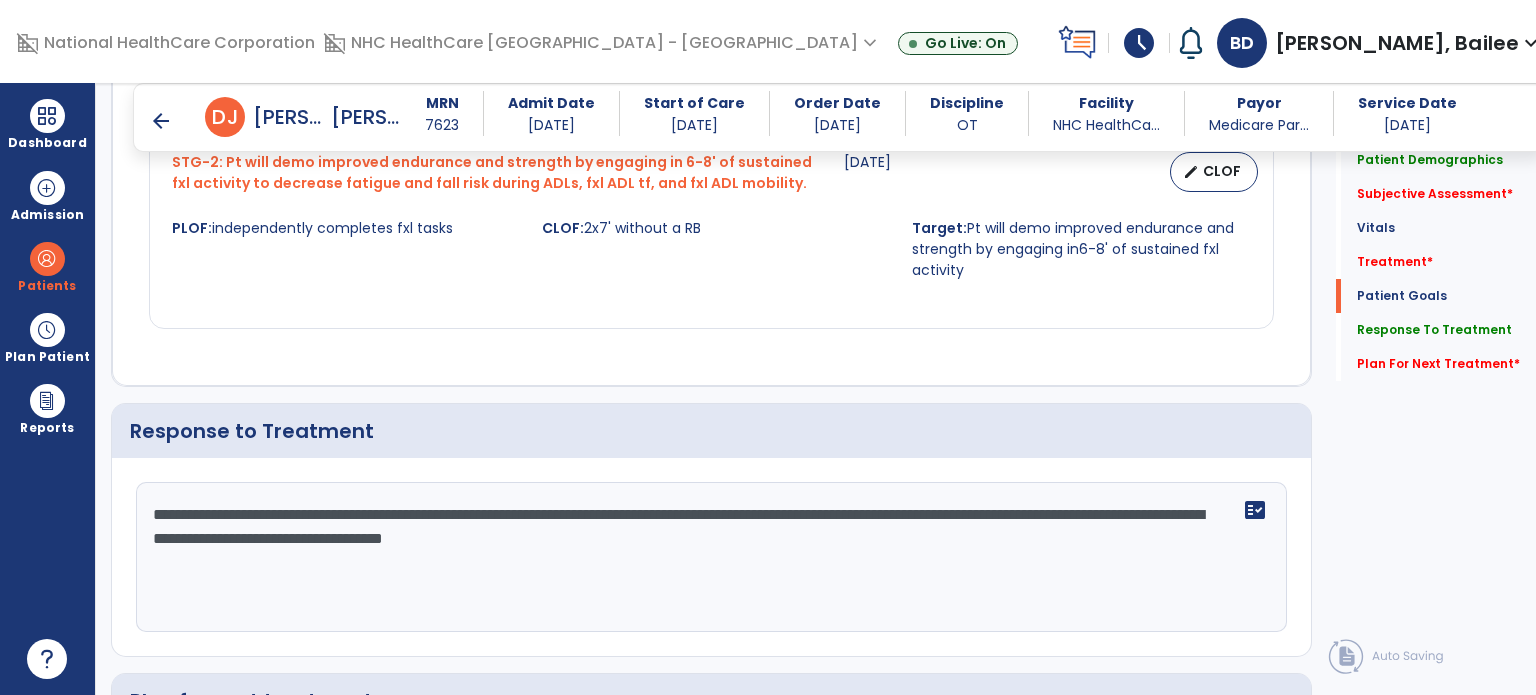click on "[PERSON_NAME] Index of Independence in ADLs  (Custom)  [DATE]   edit   CLOF PLOF:    N/A CLOF:    2 Target:    6 STG-1: Lower body dressing  [DATE]   edit   CLOF PLOF:  9 - Independent (I)  CLOF:  7 - Supervised (S)  Target:  9 - Independent (I)  Self Care GG (Custom)  [DATE]   edit   CLOF PLOF:    N/A CLOF:    15 Target:    18 STG-1: Toileting hygiene  [DATE]   edit   CLOF PLOF:  9 - Independent (I)  CLOF:  7 - Supervised (S)  Target:  9 - Independent (I)  STG-2: Upper body dressing  [DATE]   edit   CLOF PLOF:  9 - Independent (I)  CLOF:  7 - Supervised (S)  Target:  9 - Independent (I)  STG-3: Shower/Bathe self  [DATE]   edit   CLOF PLOF:  9 - Independent (I)  CLOF:  6 - Standby Assist (SBA)  Target:  7 - Supervised (S)  STG-4: Put on/take off footwear  [DATE]   edit   CLOF PLOF:  9 - Independent (I)  CLOF:  8 - Modified Independent (Mod I)  Target:  8 - Modified Independent (Mod I)  Toilet transfer  [DATE]   edit   CLOF PLOF:    10 - Independent (I)" 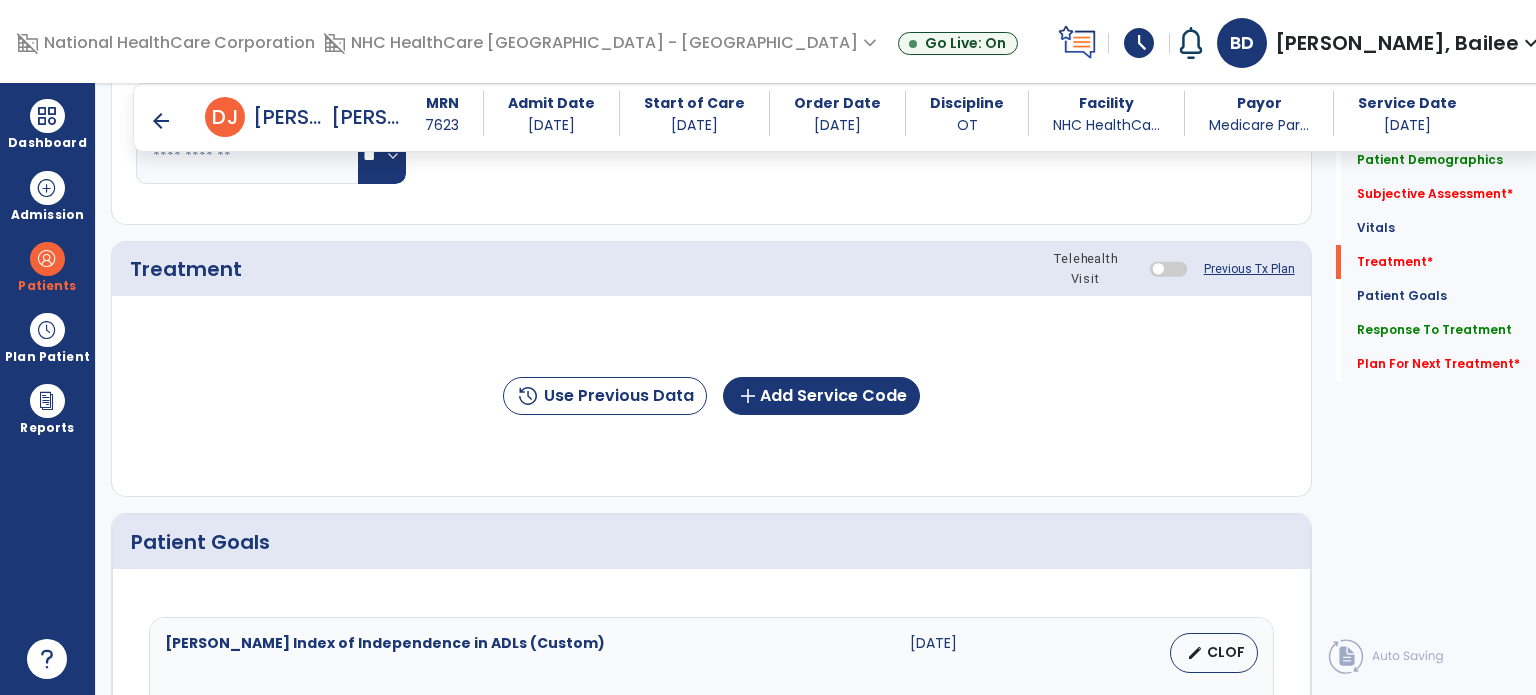 scroll, scrollTop: 1778, scrollLeft: 0, axis: vertical 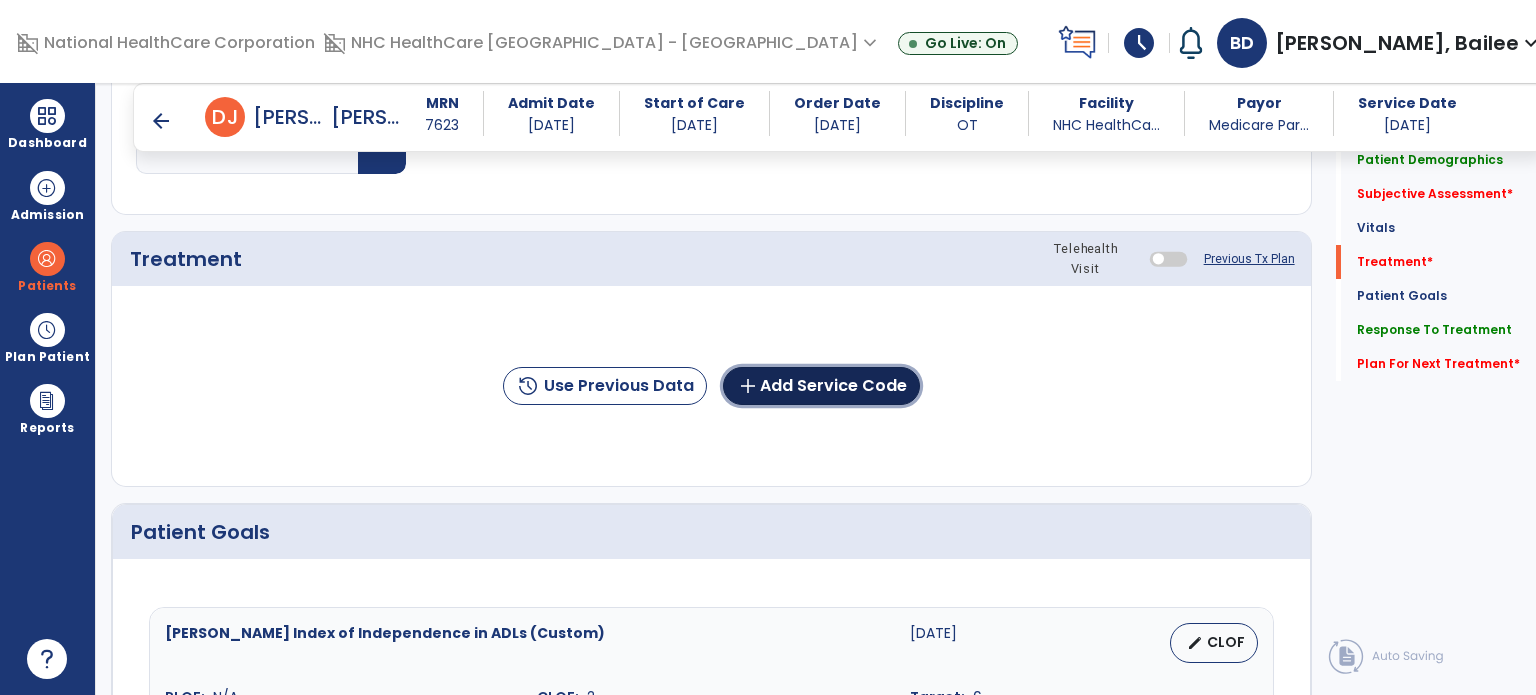 click on "add  Add Service Code" 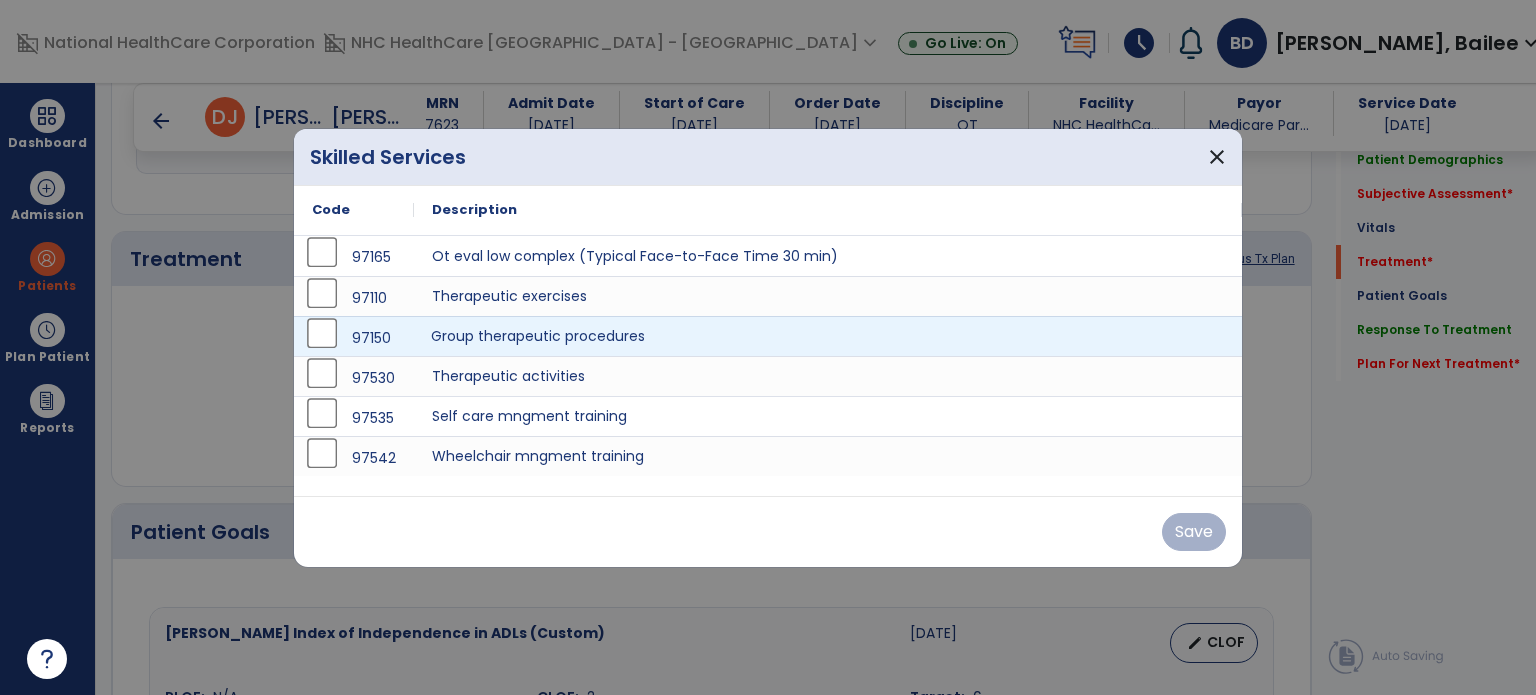 click on "Group therapeutic procedures" at bounding box center (828, 336) 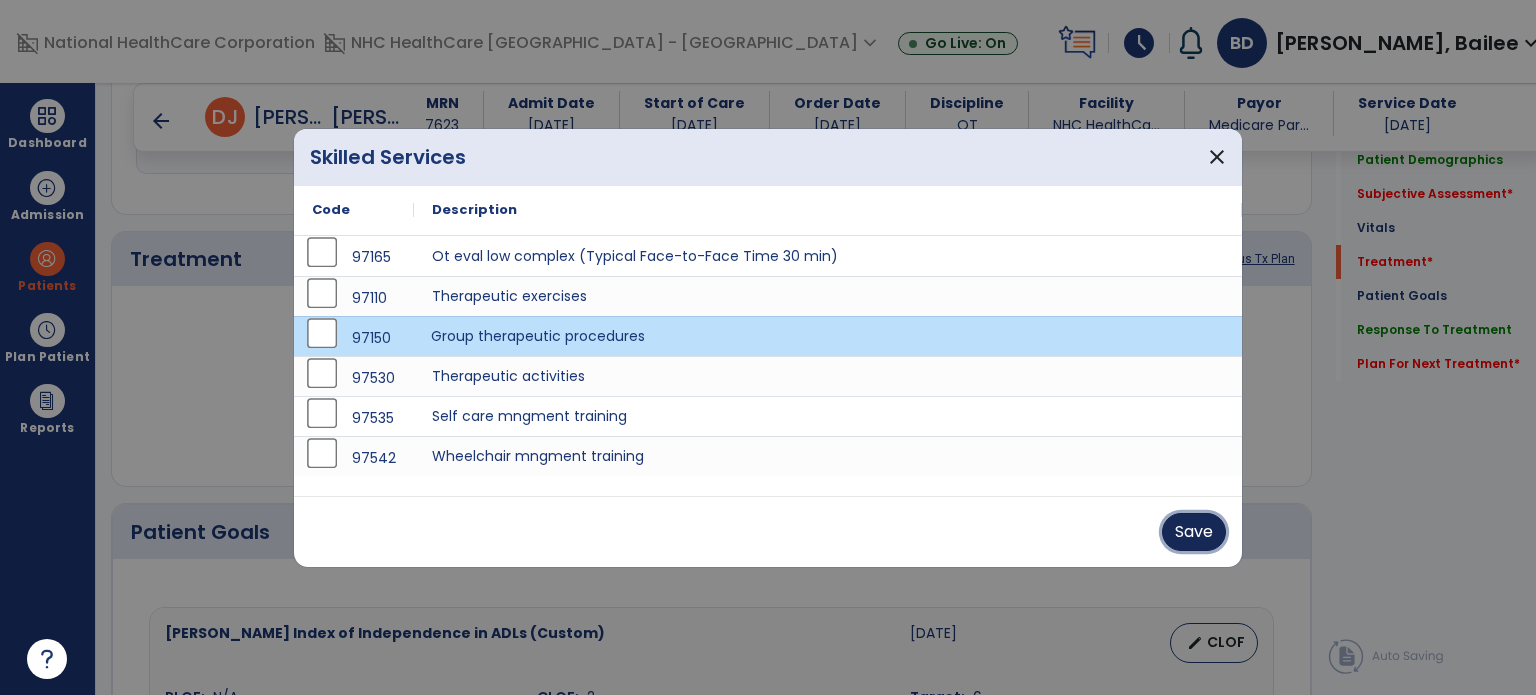 click on "Save" at bounding box center (1194, 532) 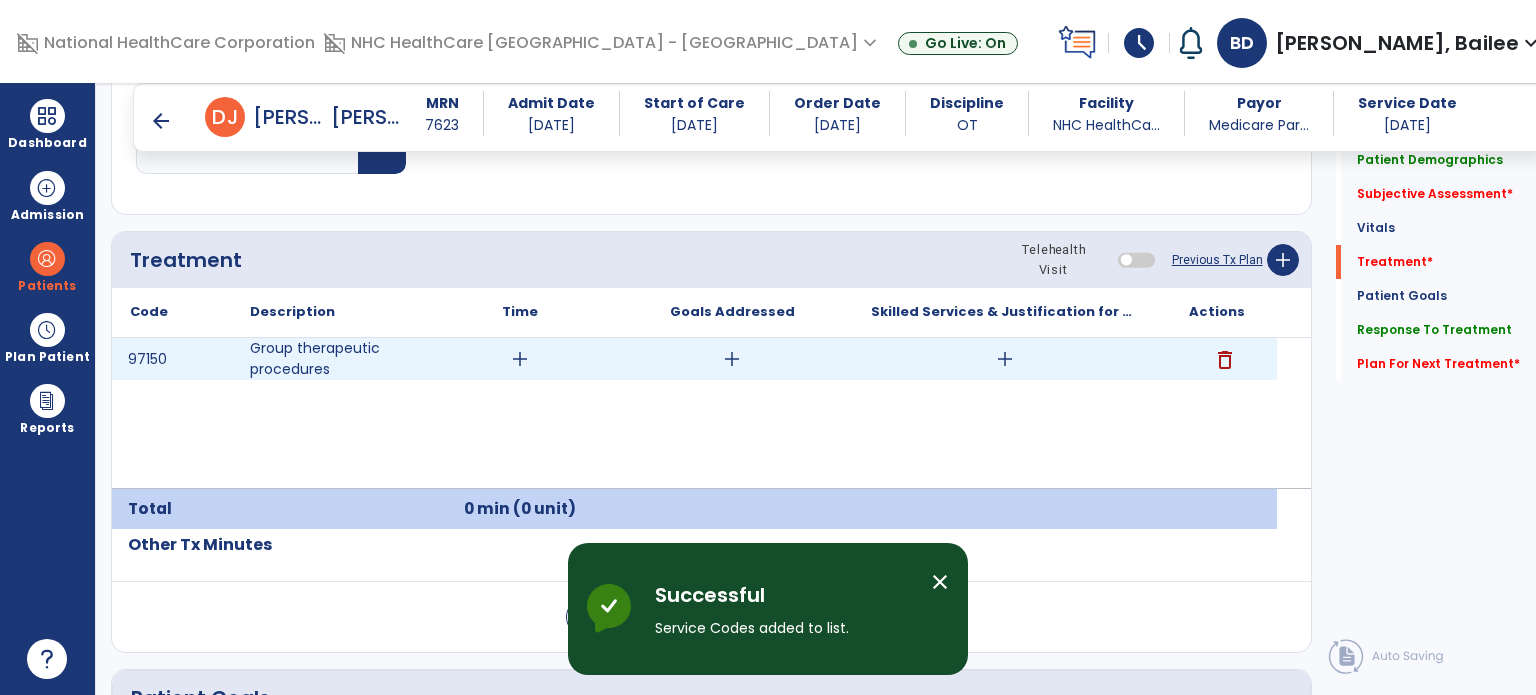 click on "add" at bounding box center (1004, 359) 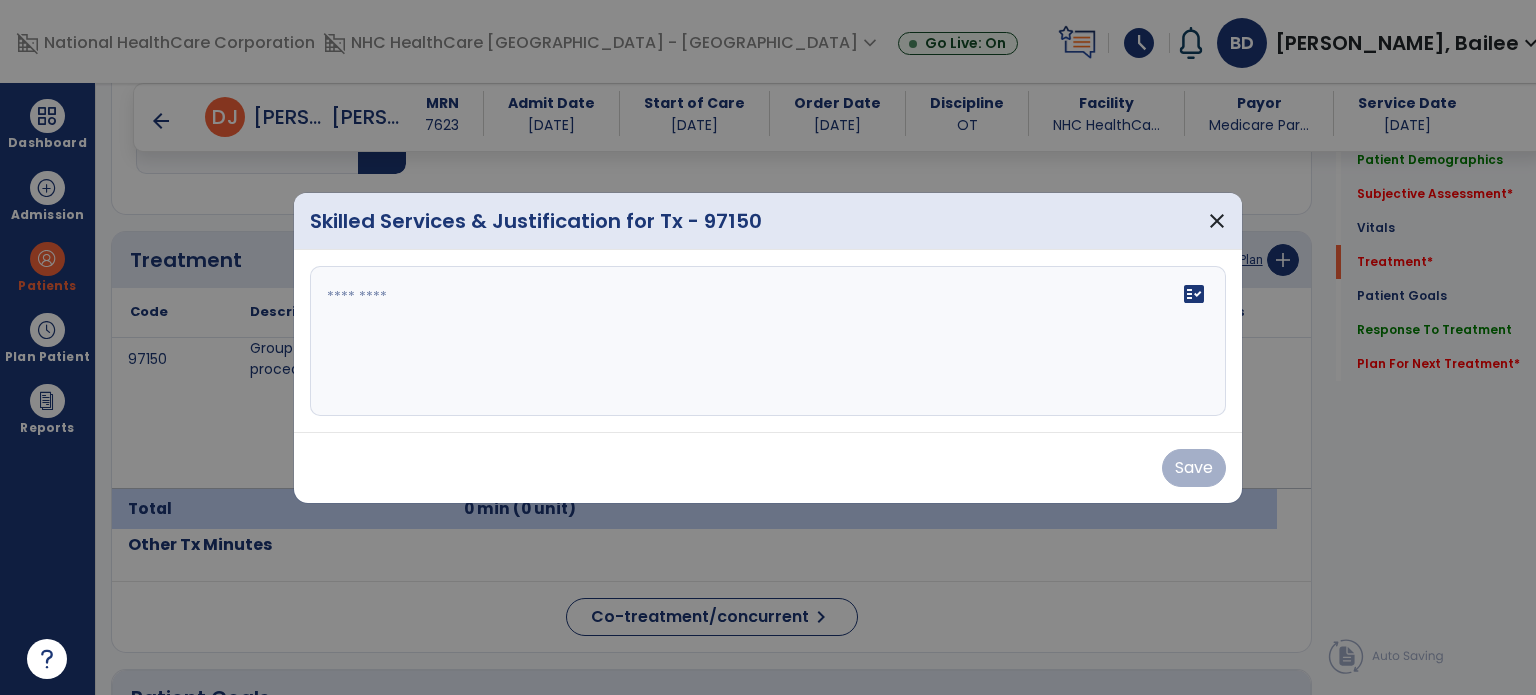 click on "fact_check" at bounding box center [768, 341] 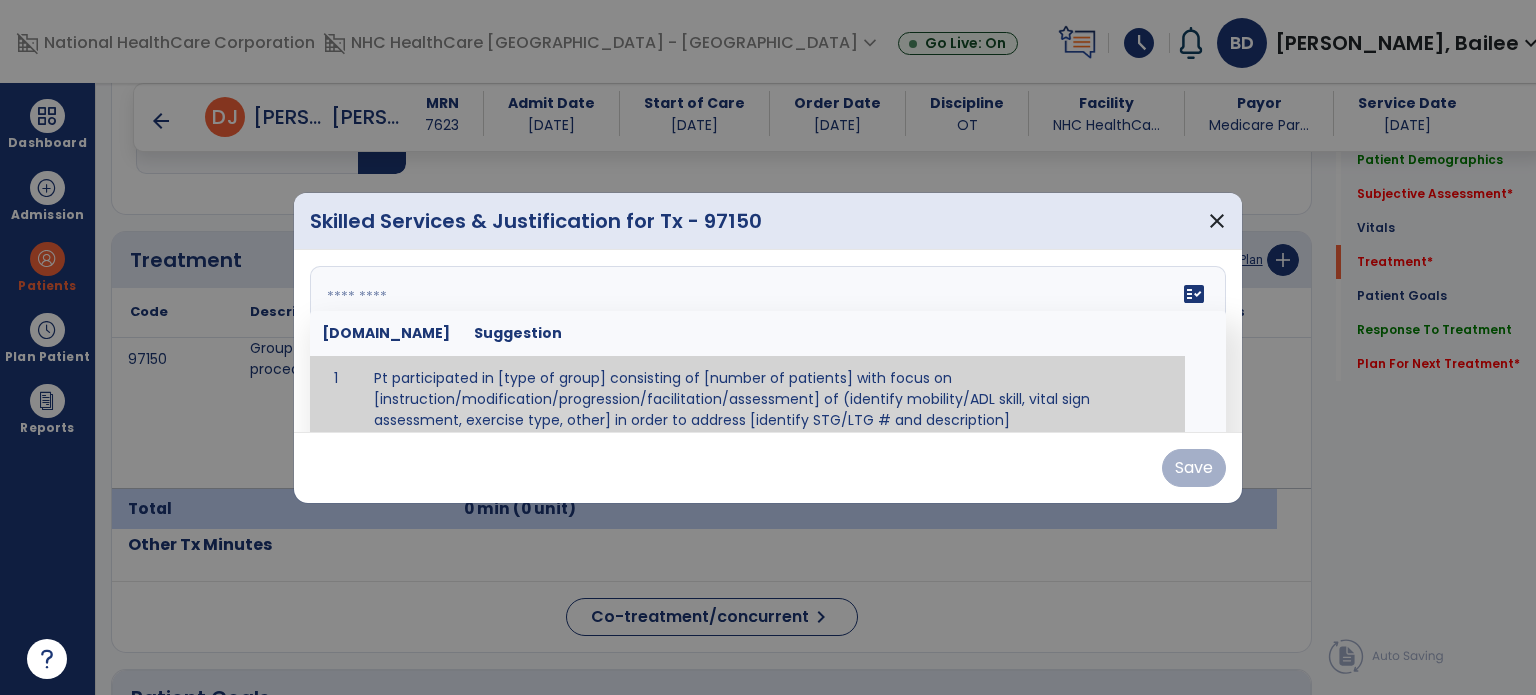 paste on "**********" 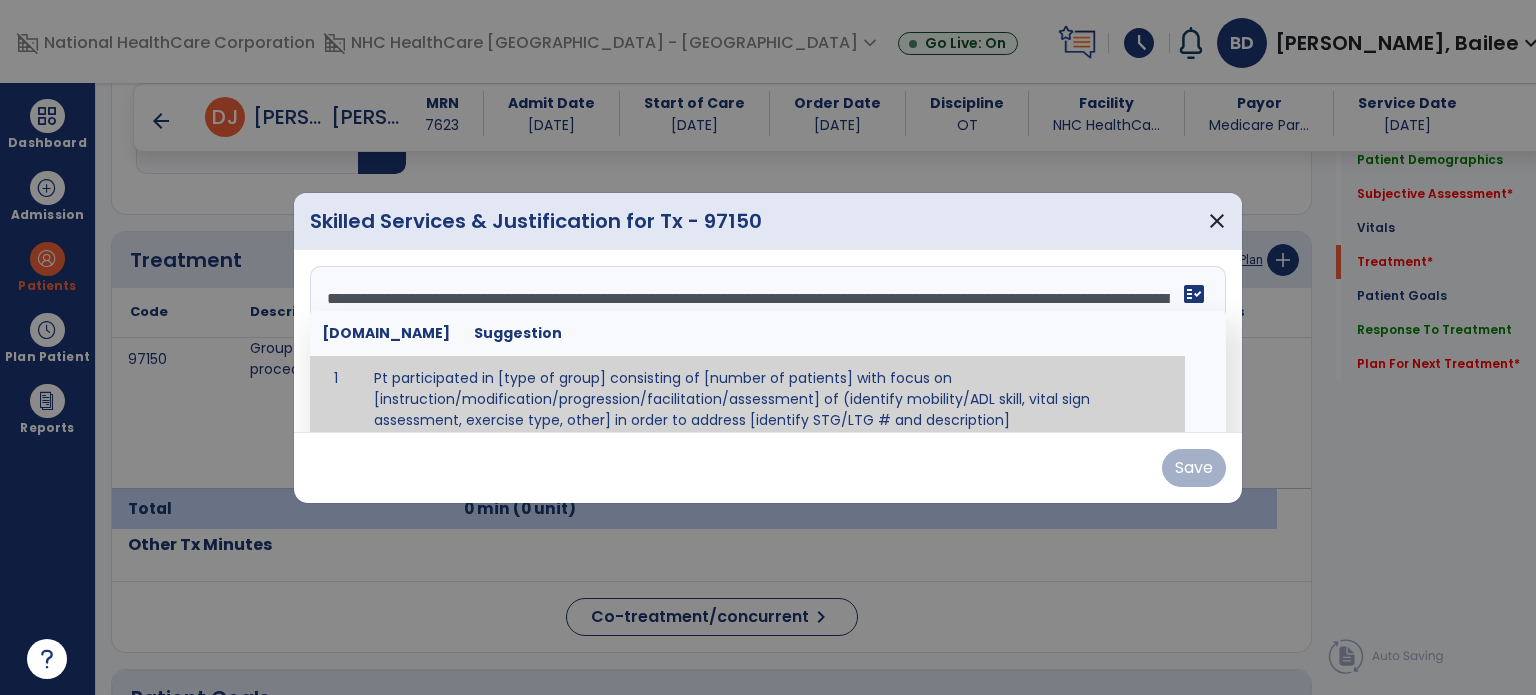 scroll, scrollTop: 0, scrollLeft: 0, axis: both 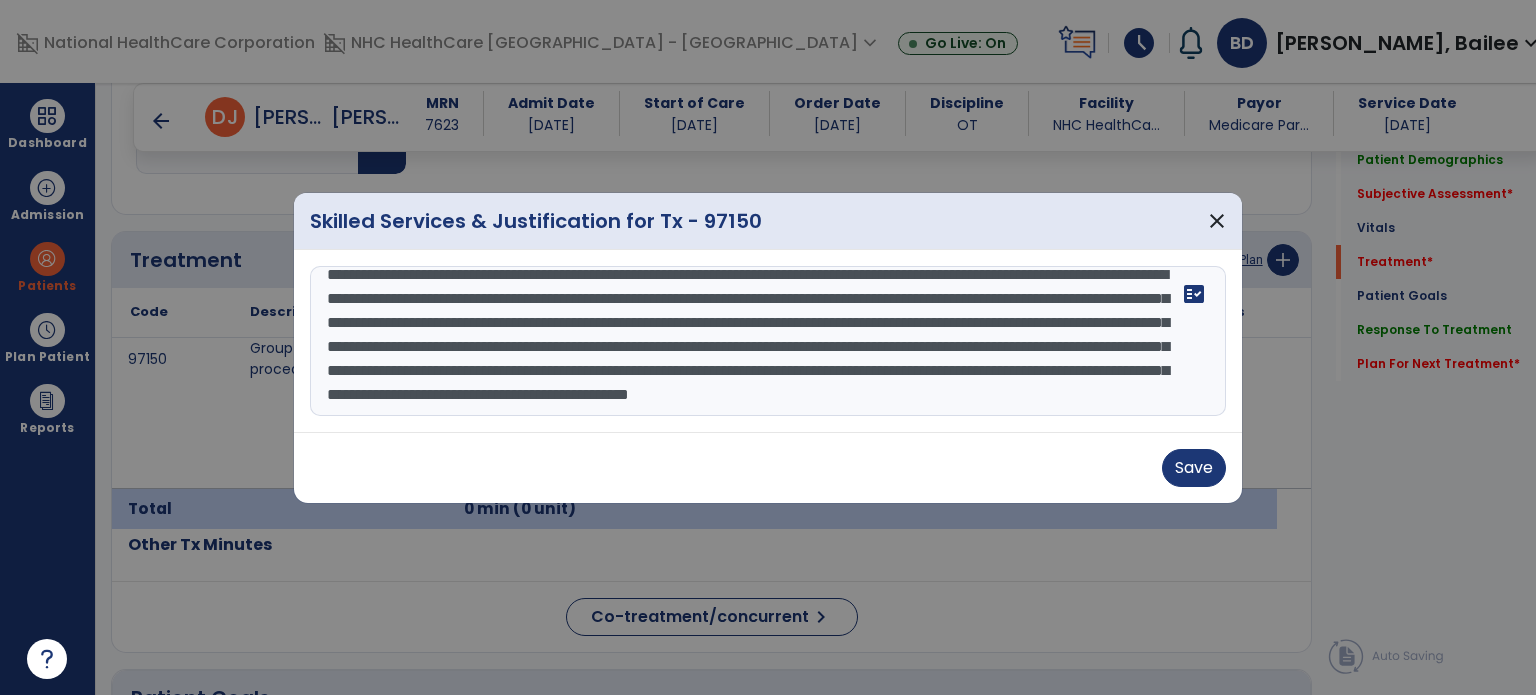 click on "**********" at bounding box center [768, 341] 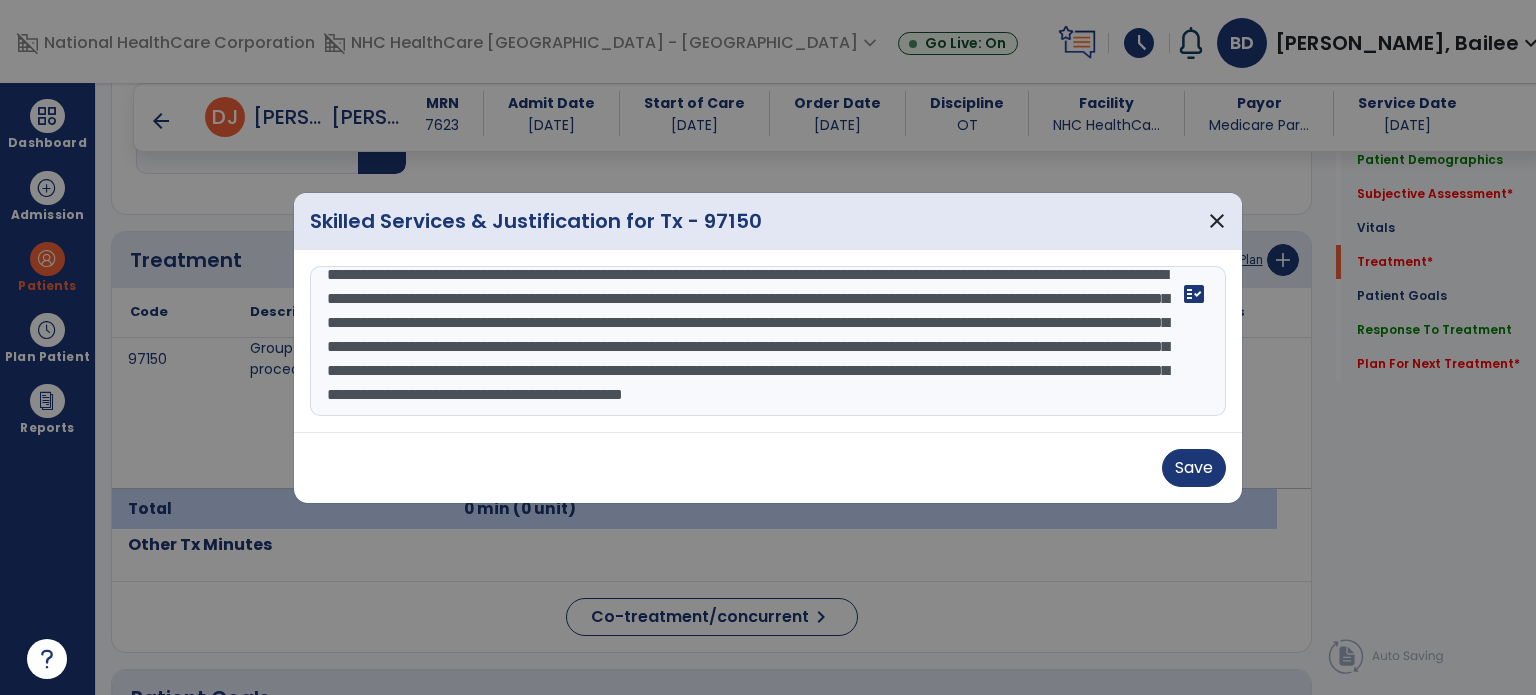 scroll, scrollTop: 24, scrollLeft: 0, axis: vertical 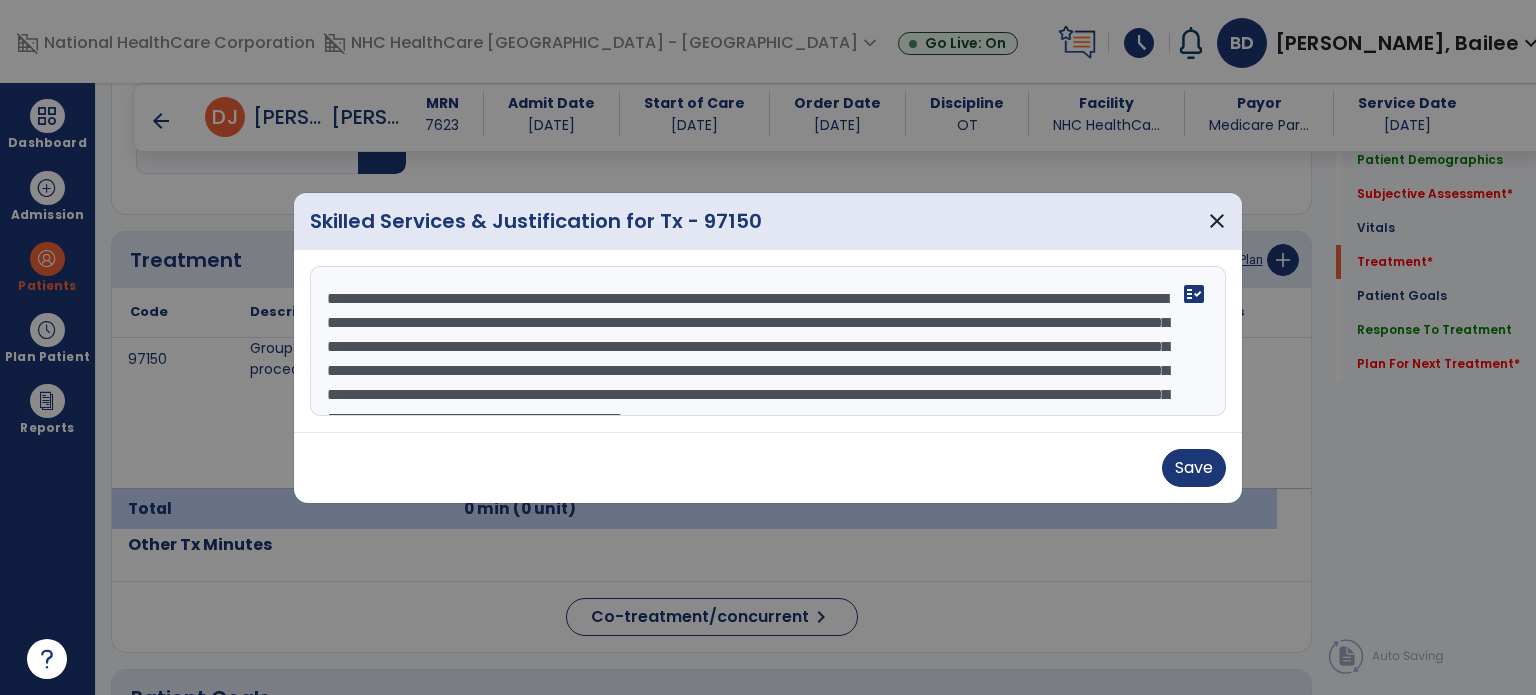 type on "**********" 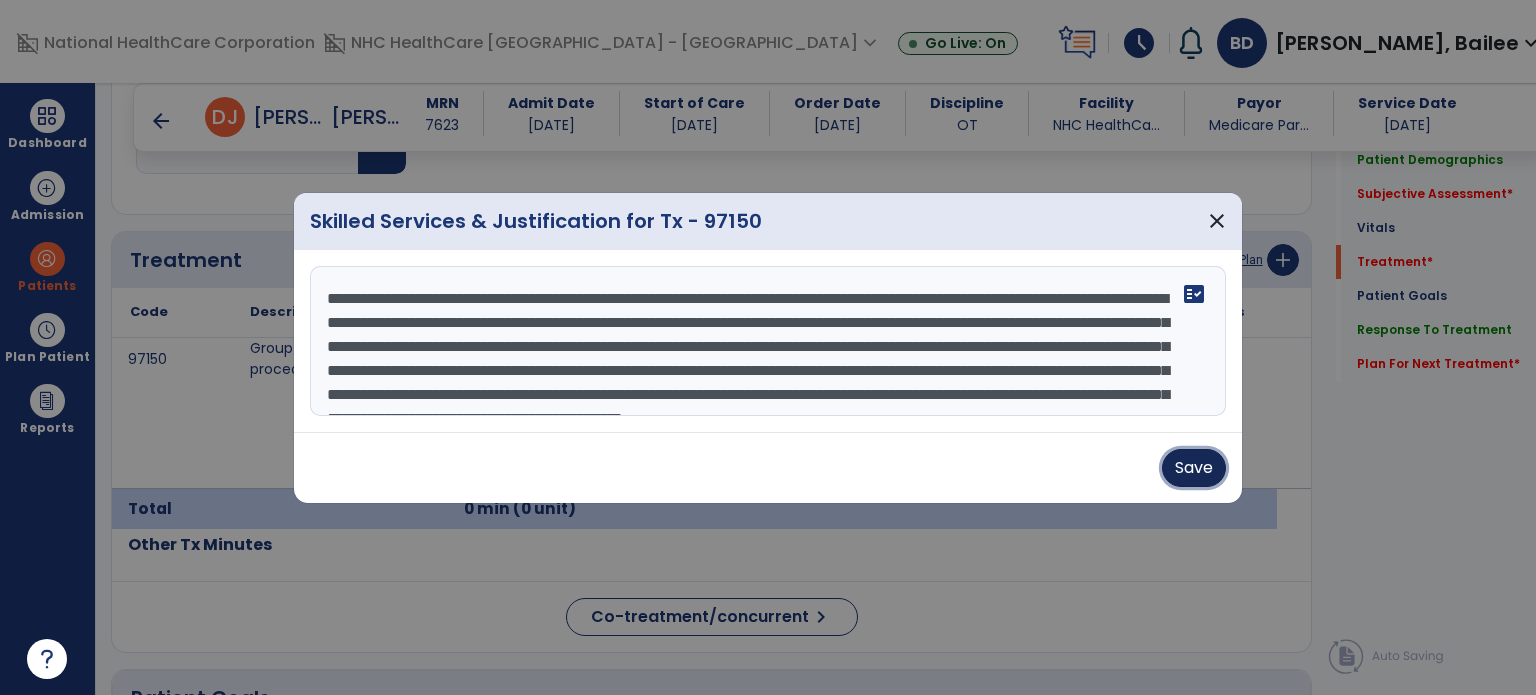 click on "Save" at bounding box center (1194, 468) 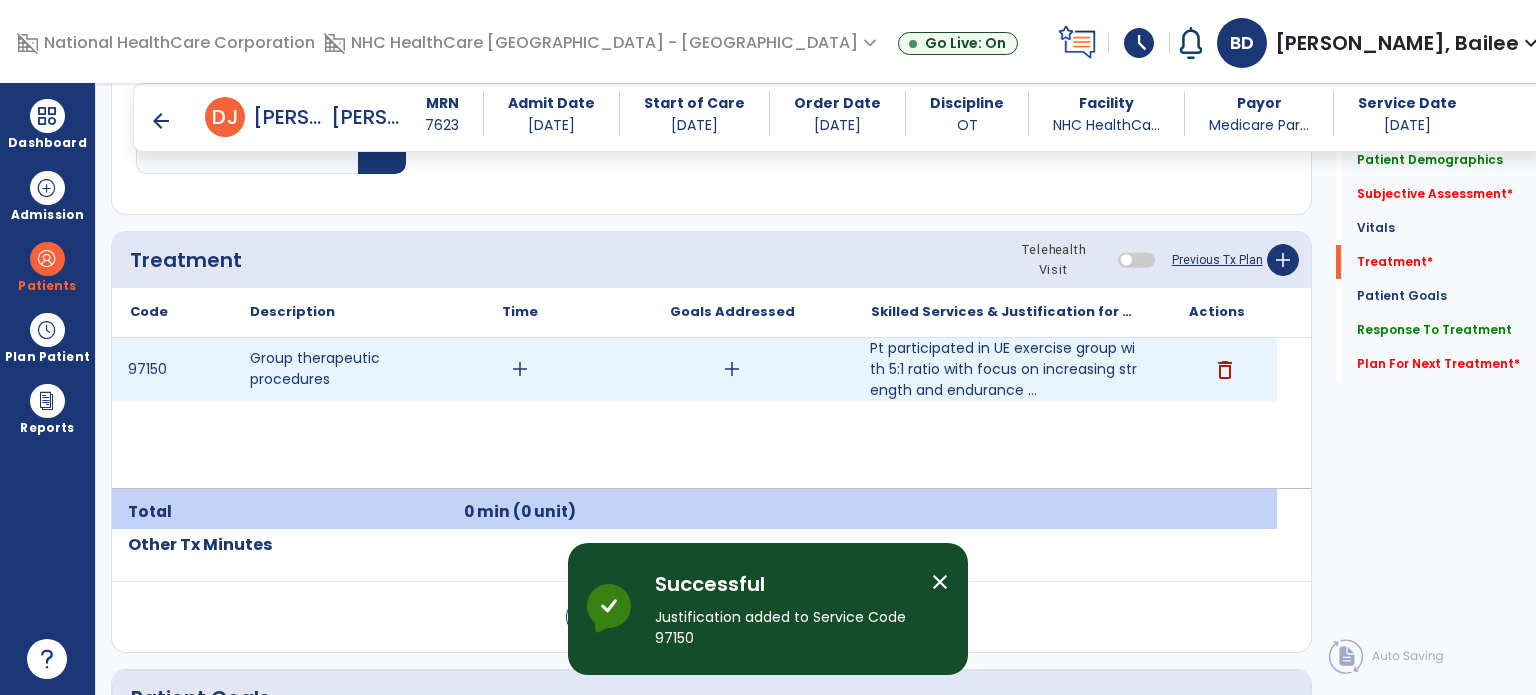 click on "add" at bounding box center (732, 369) 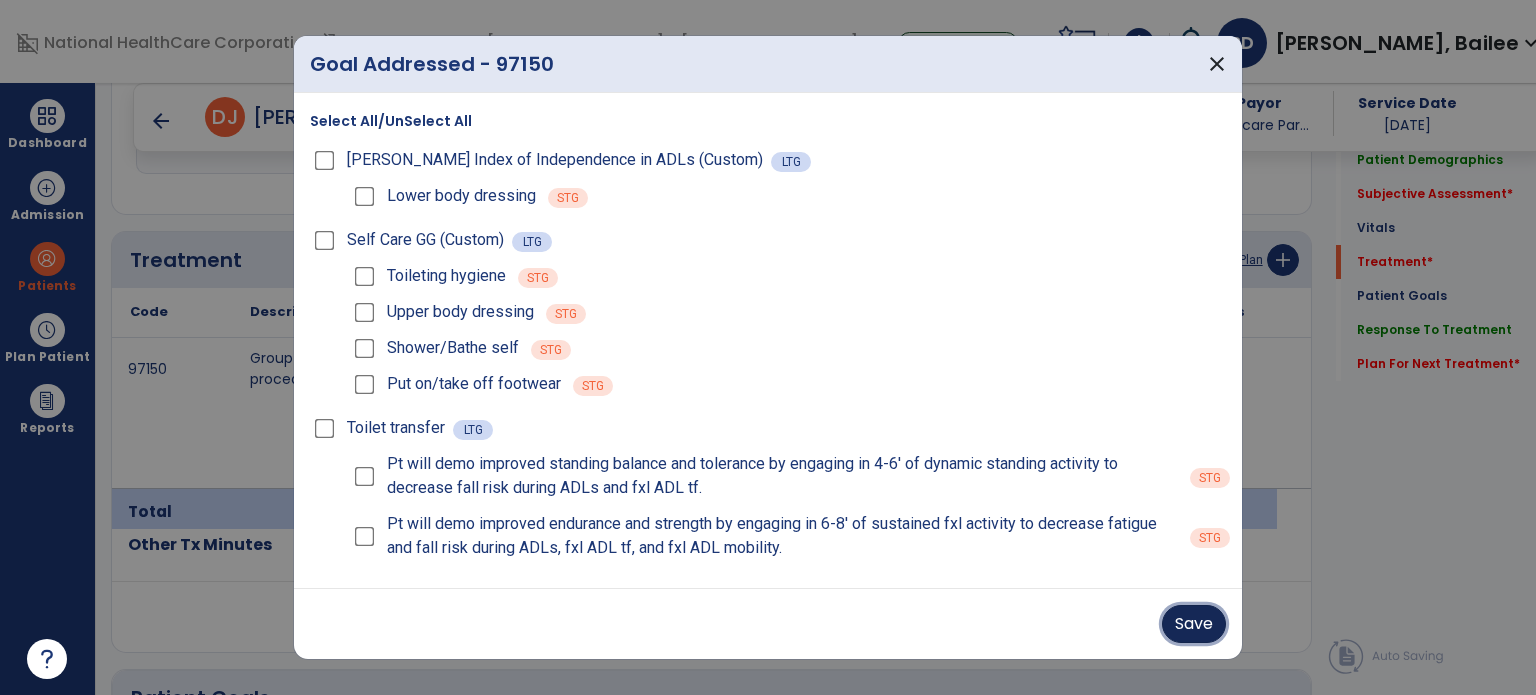 click on "Save" at bounding box center [1194, 624] 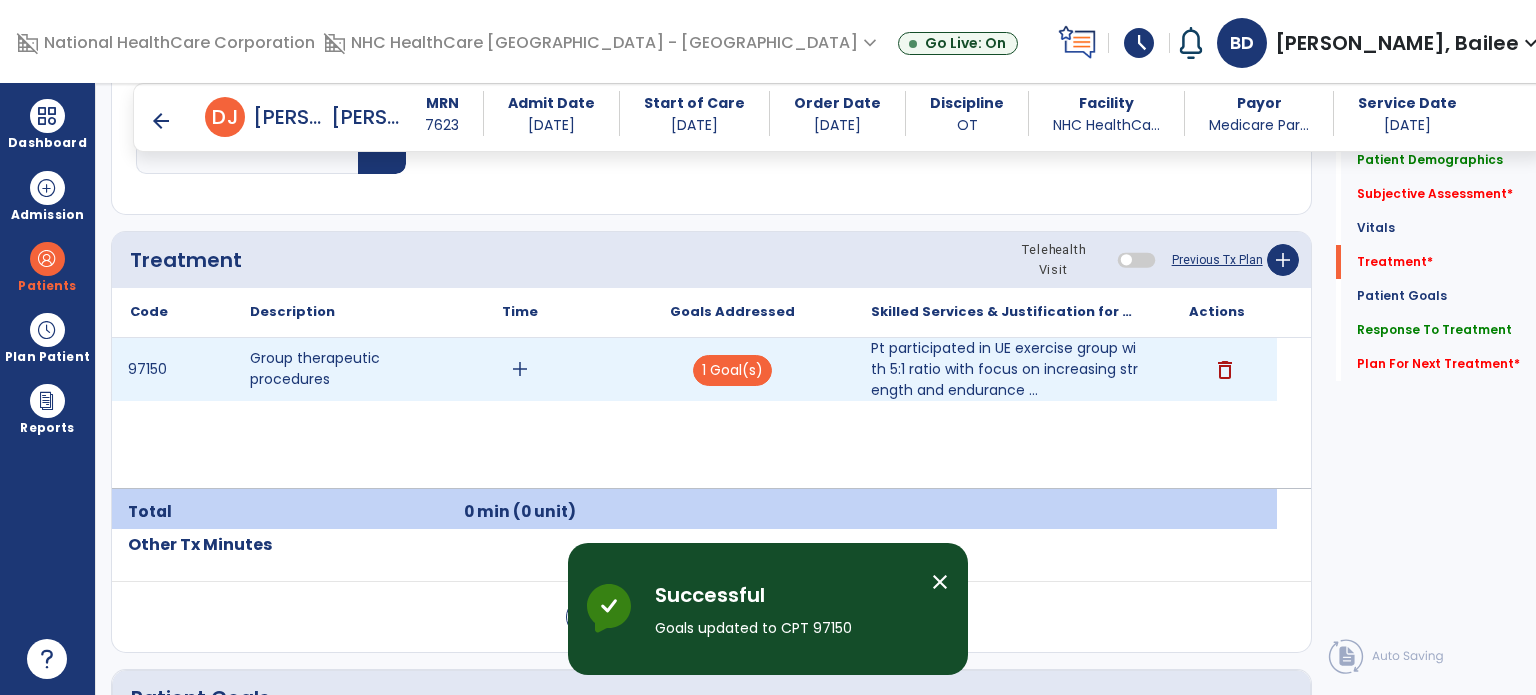 click on "add" at bounding box center (520, 369) 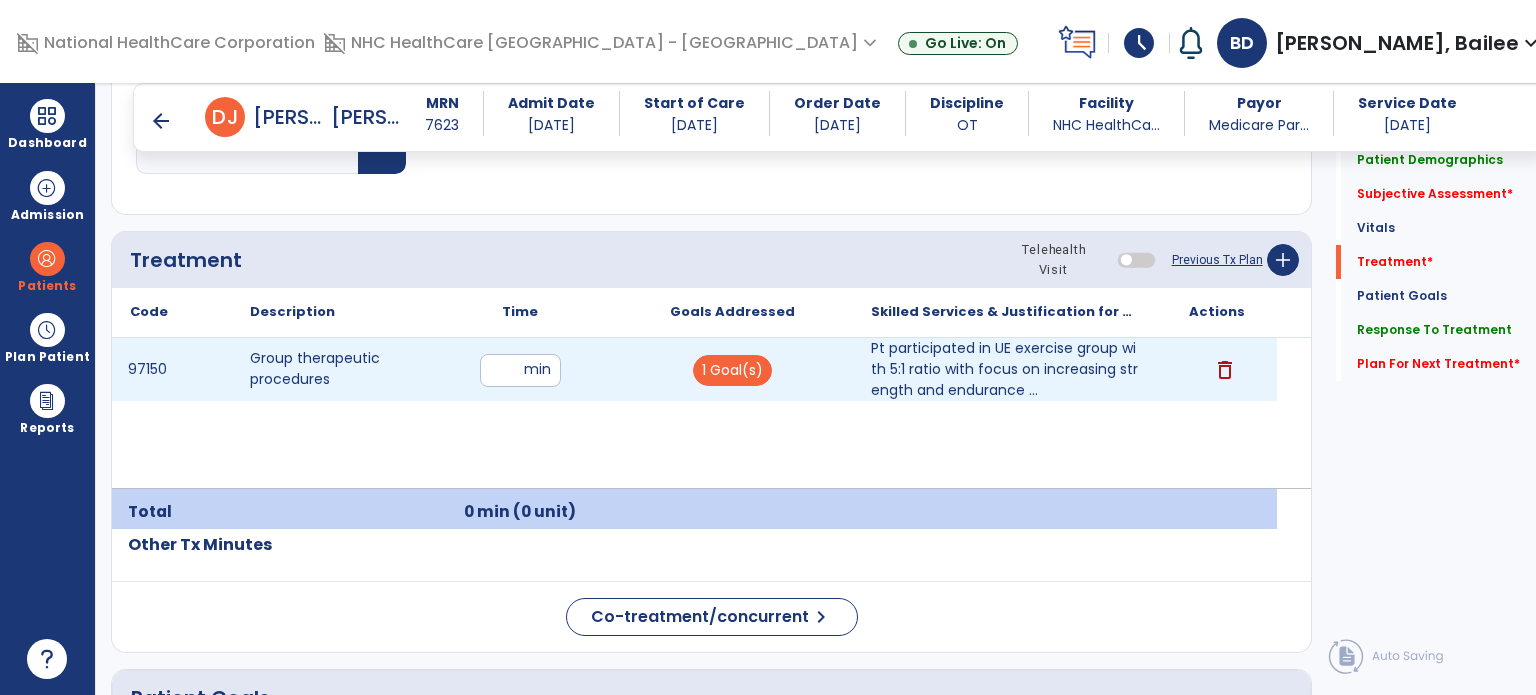 type on "**" 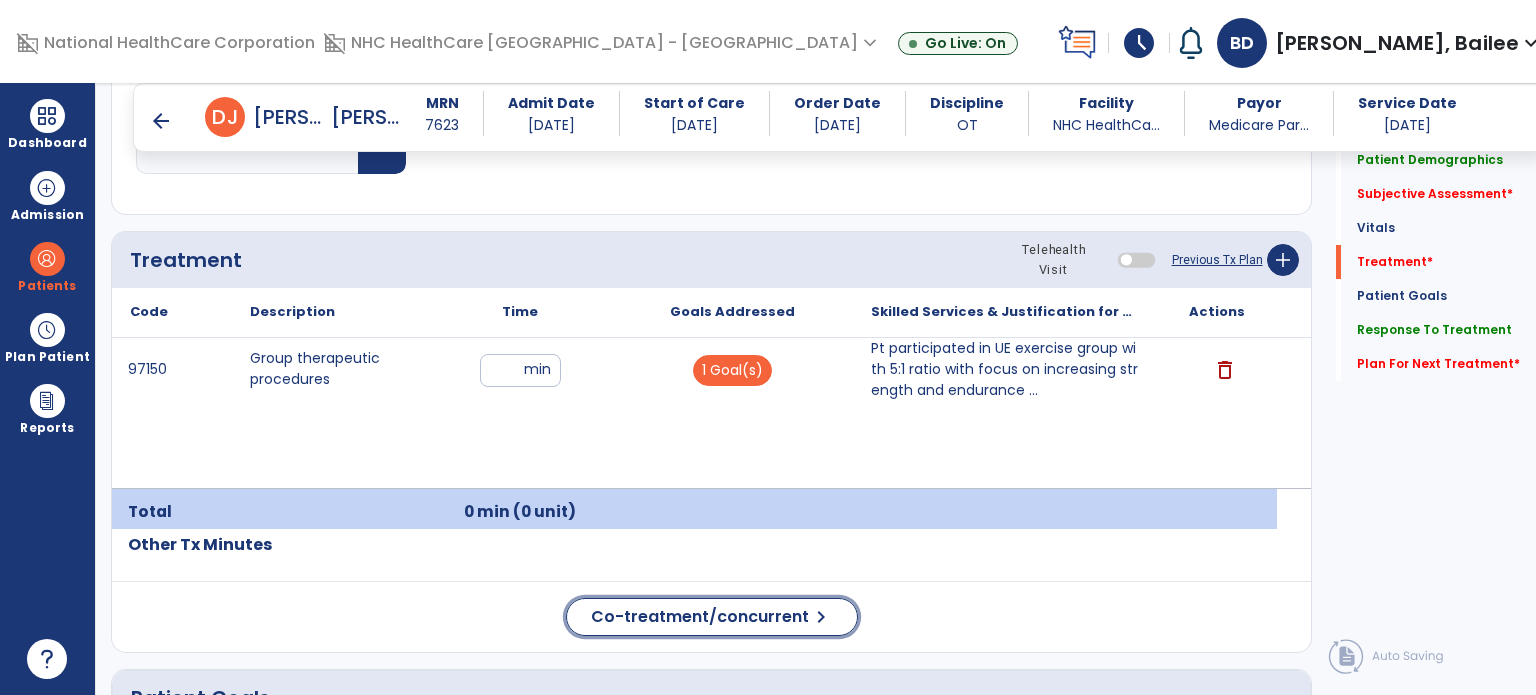 click on "chevron_right" 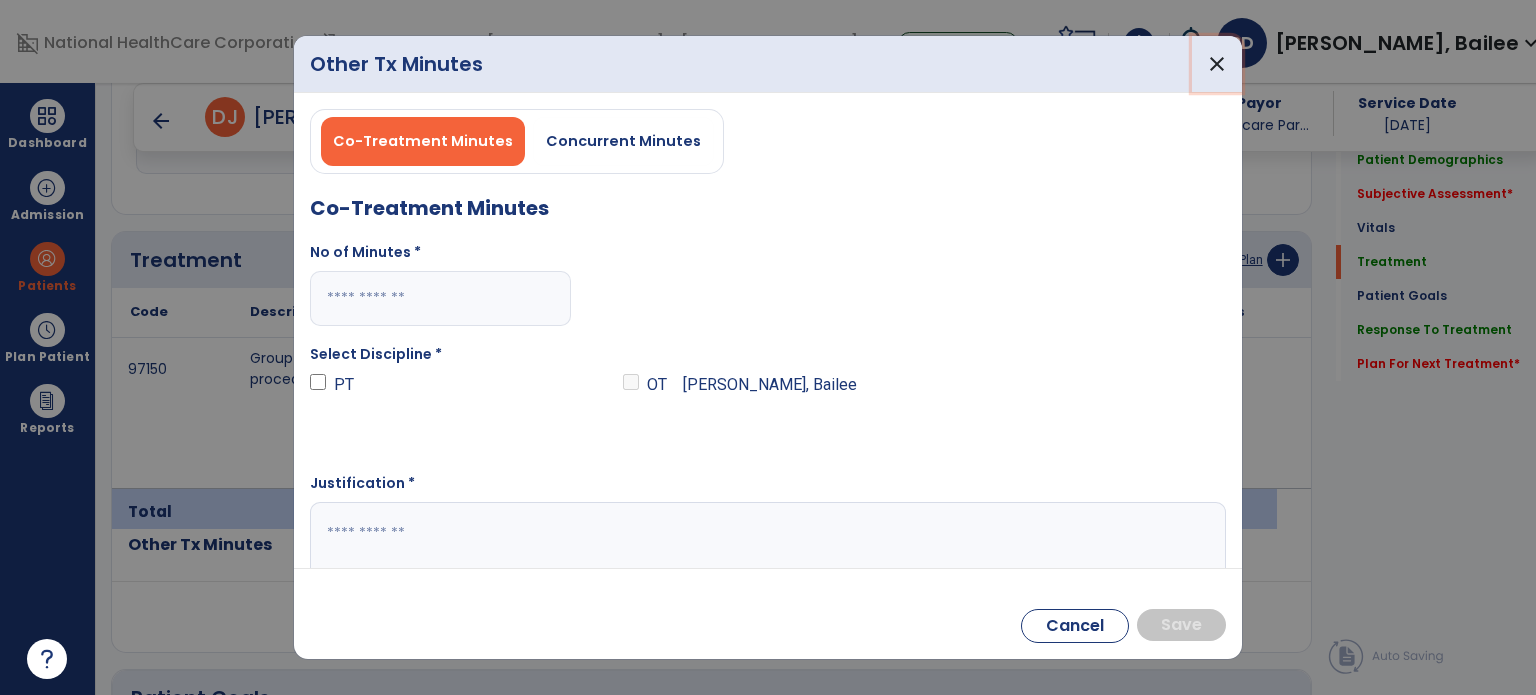 click on "close" at bounding box center (1217, 64) 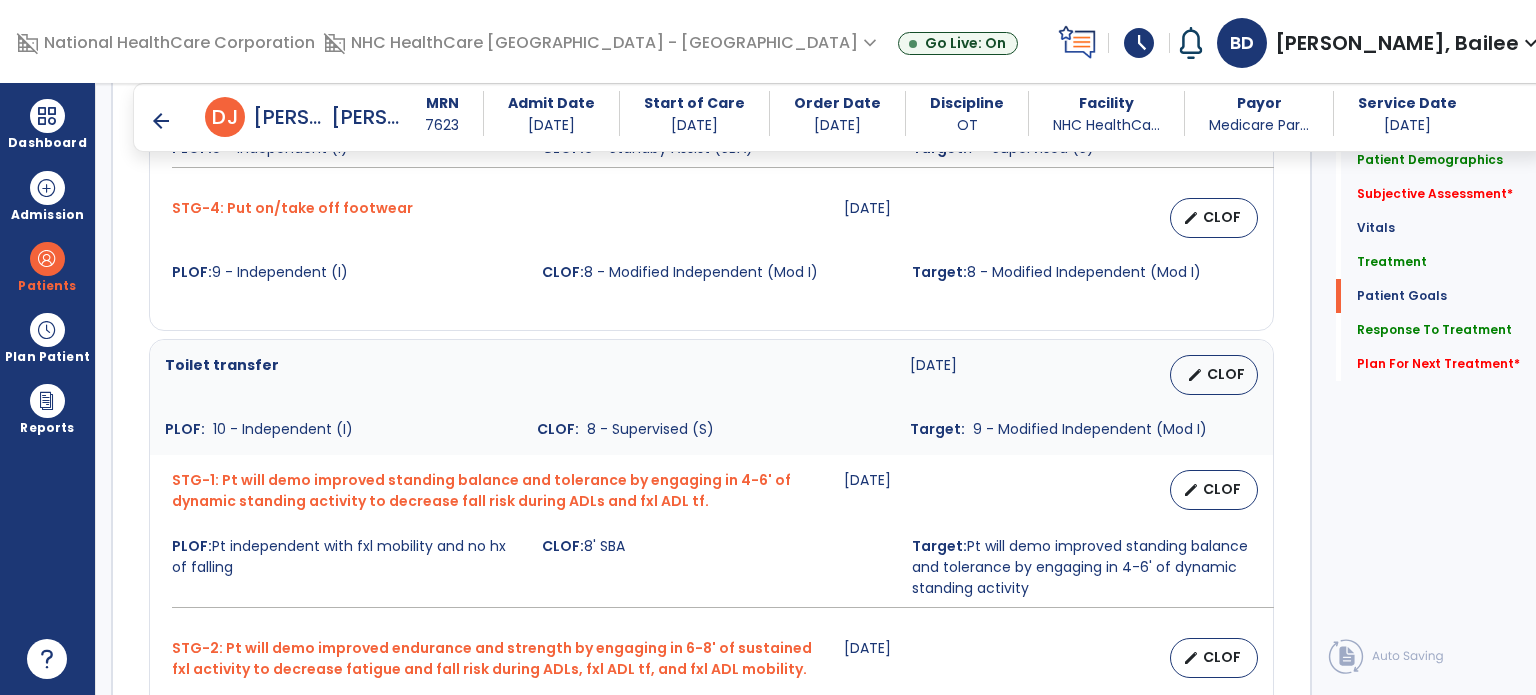 scroll, scrollTop: 3904, scrollLeft: 0, axis: vertical 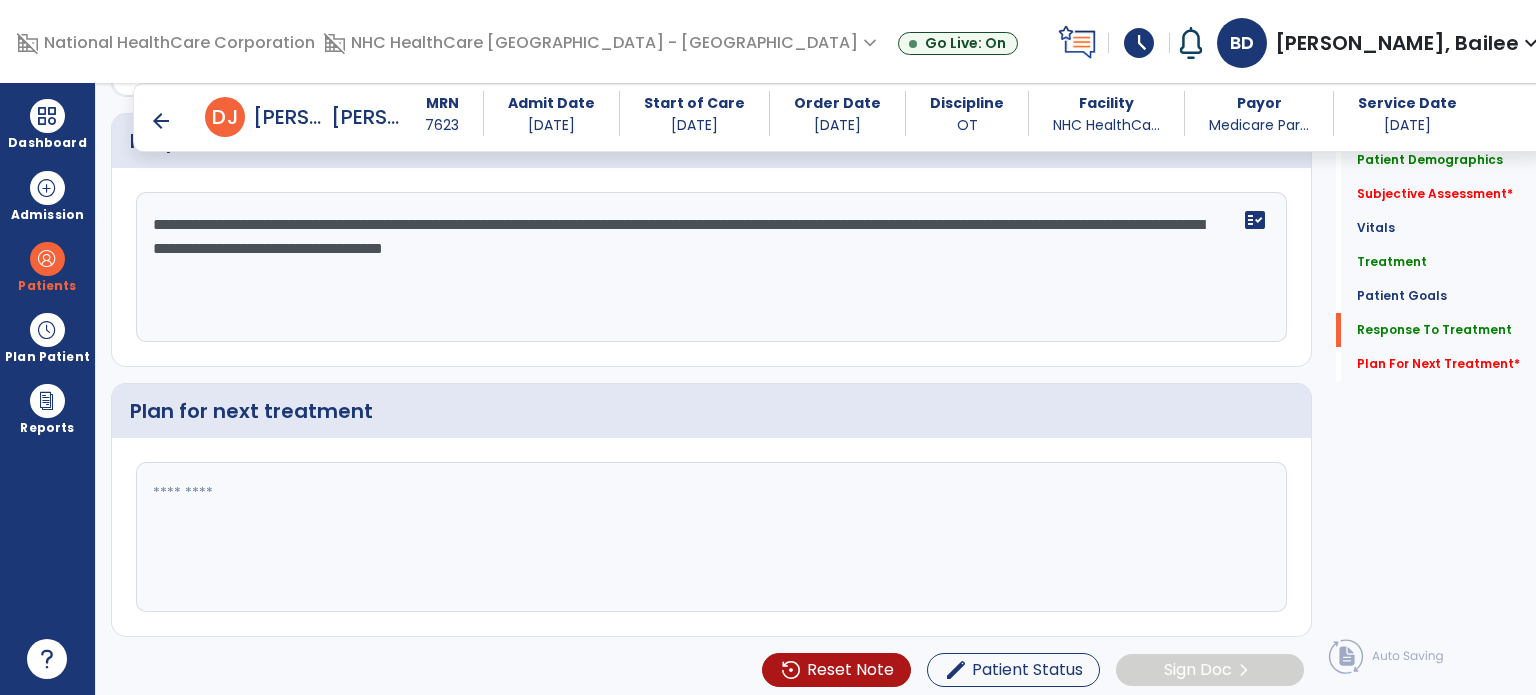 click 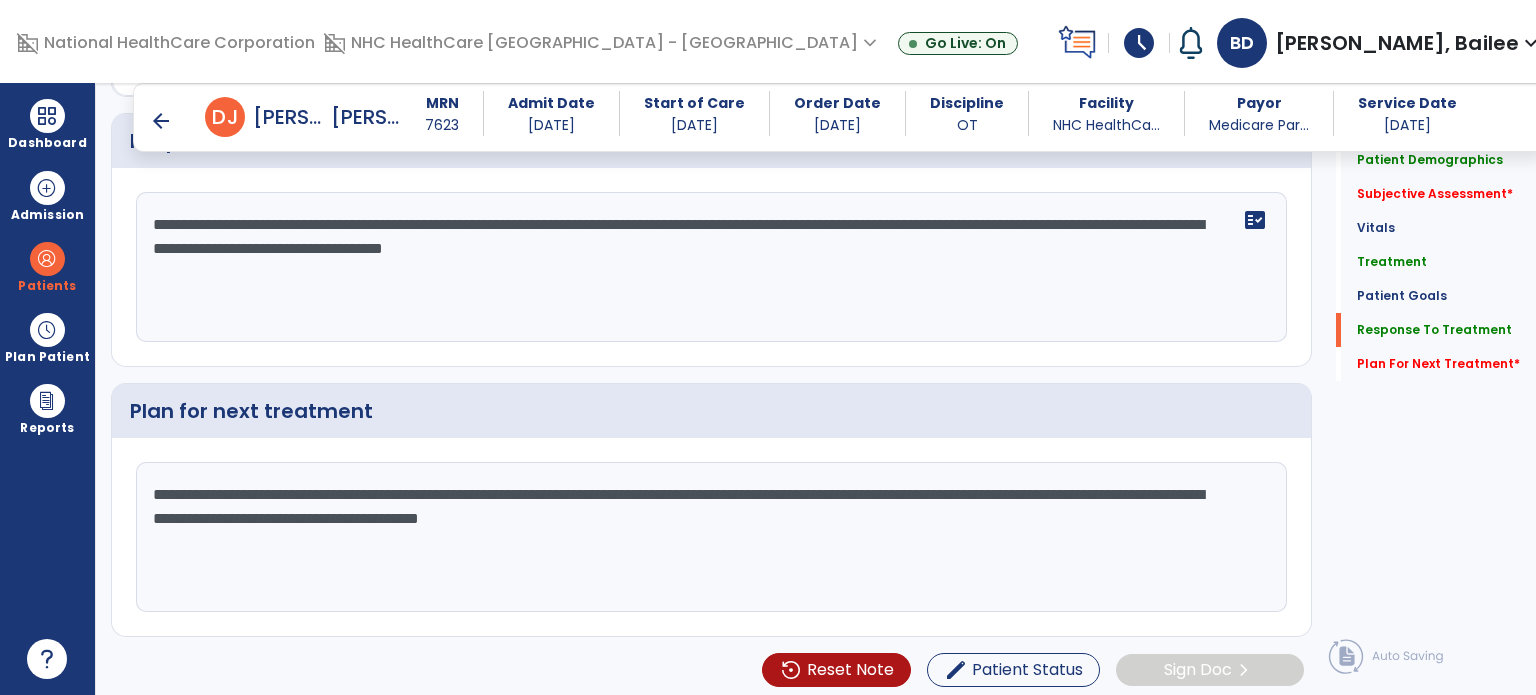 click on "**********" 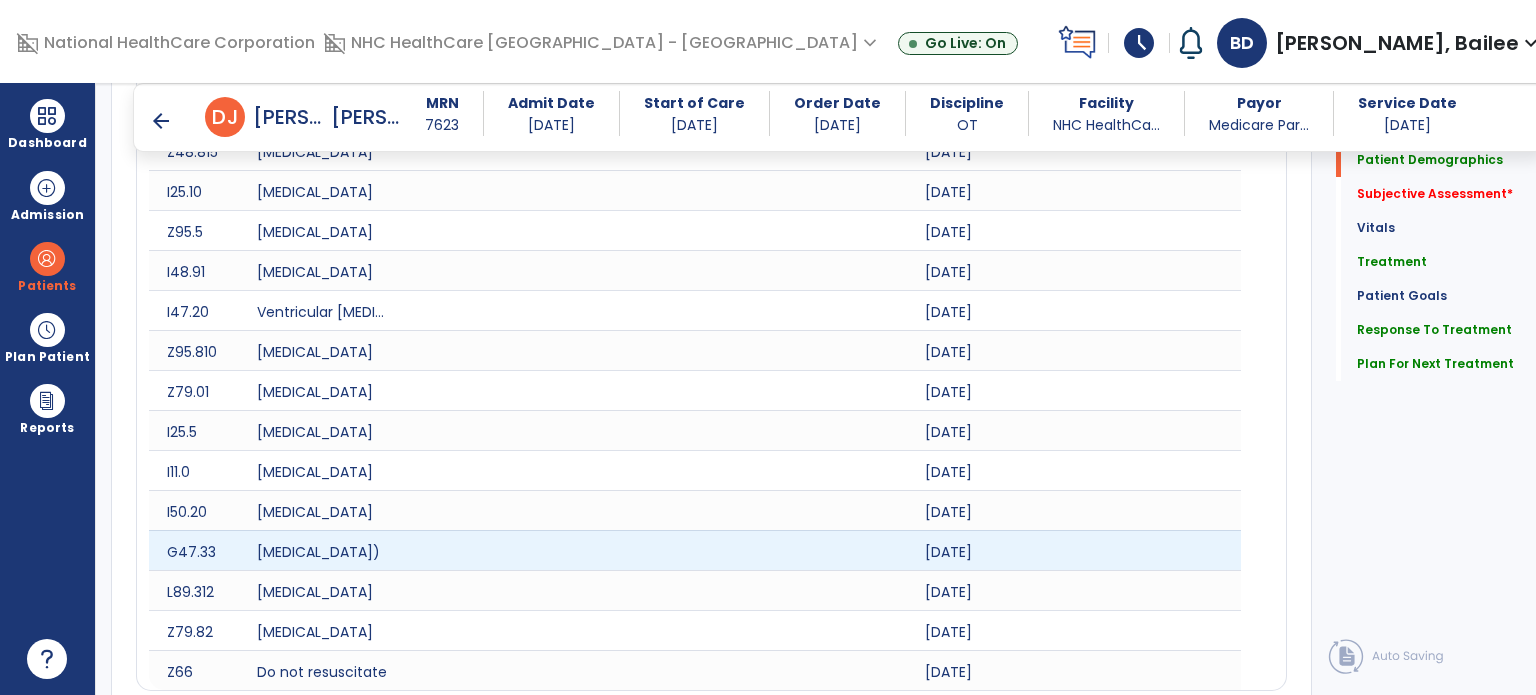 scroll, scrollTop: 0, scrollLeft: 0, axis: both 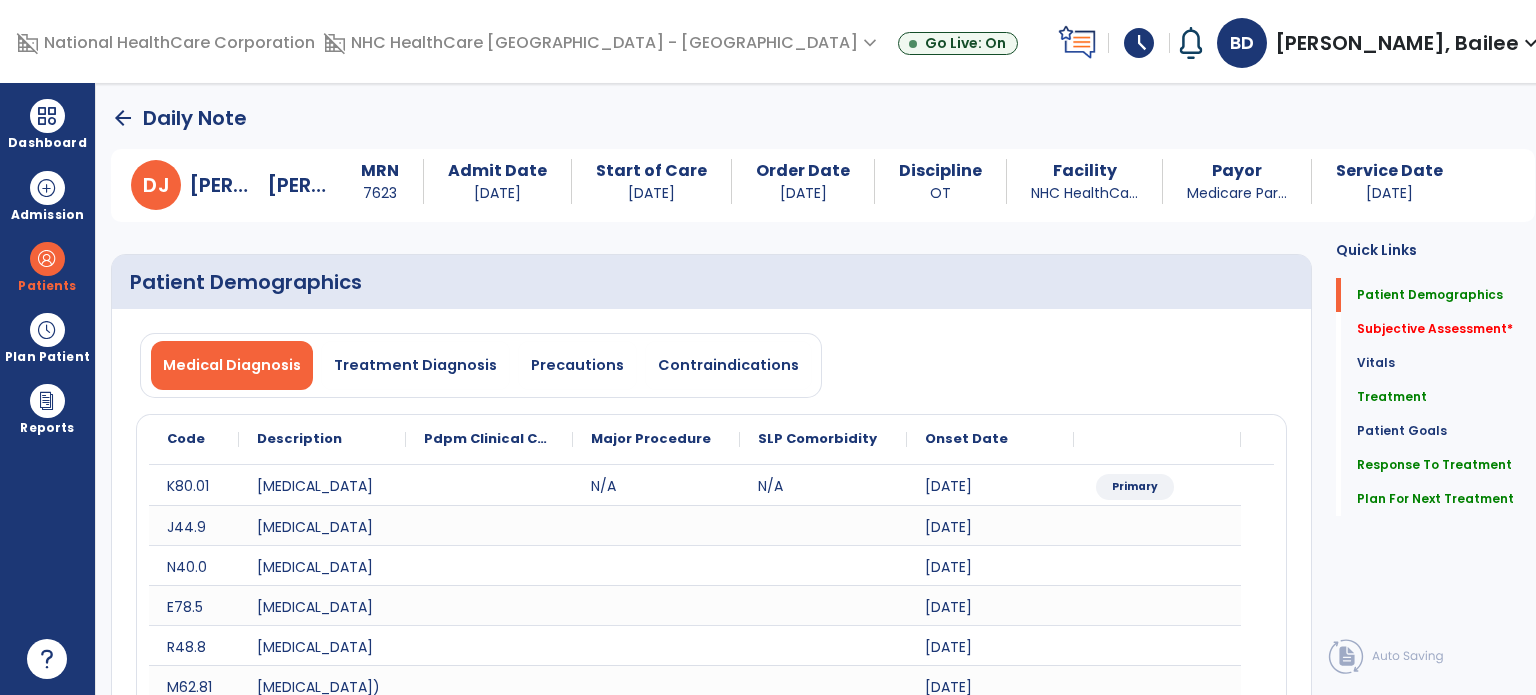 type on "**********" 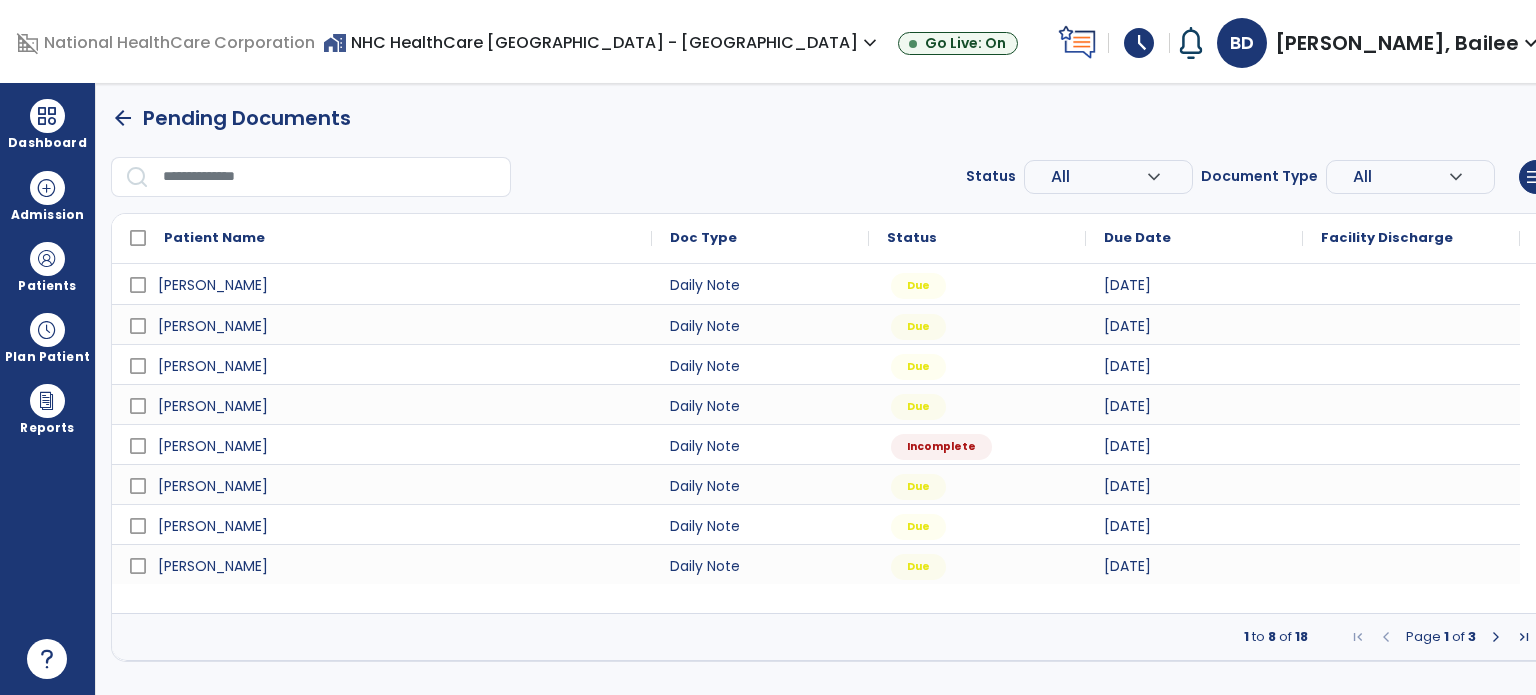 click at bounding box center [1496, 637] 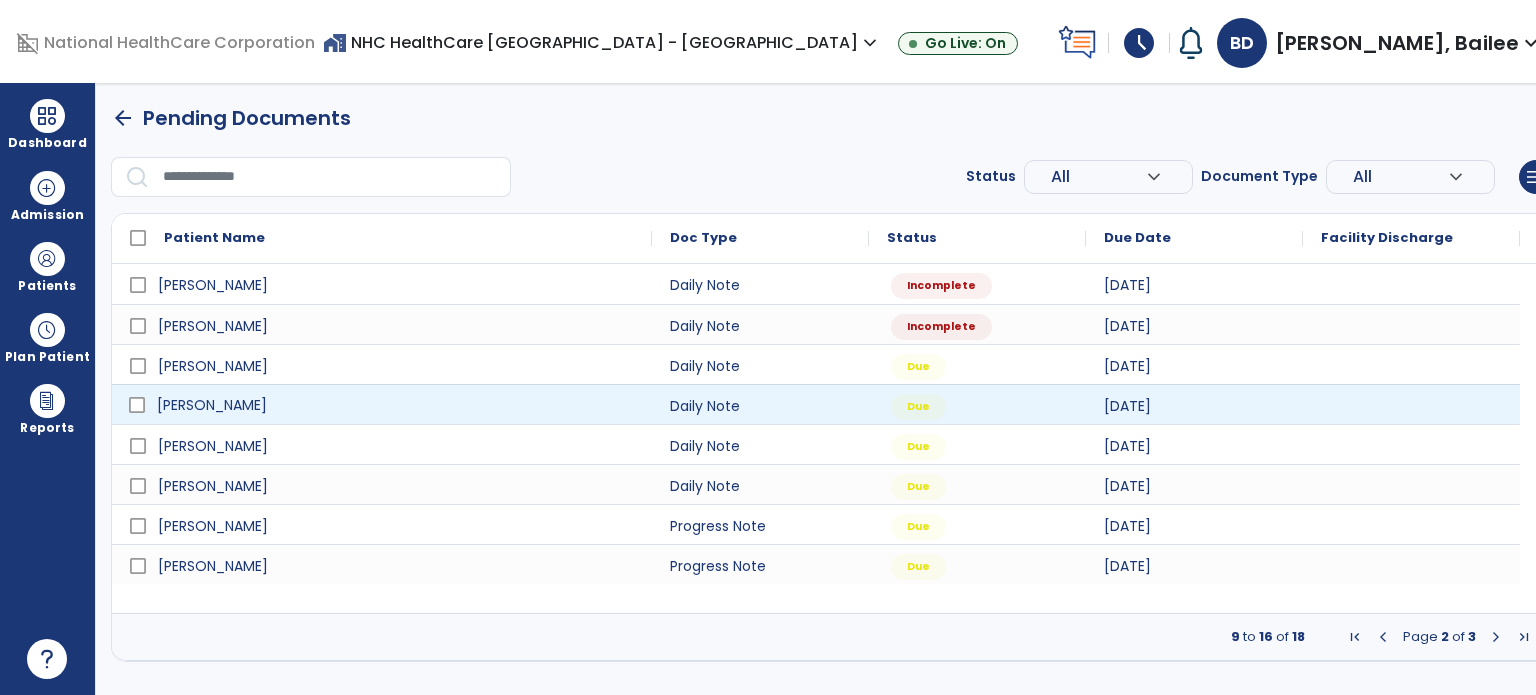 click on "[PERSON_NAME]" at bounding box center [396, 405] 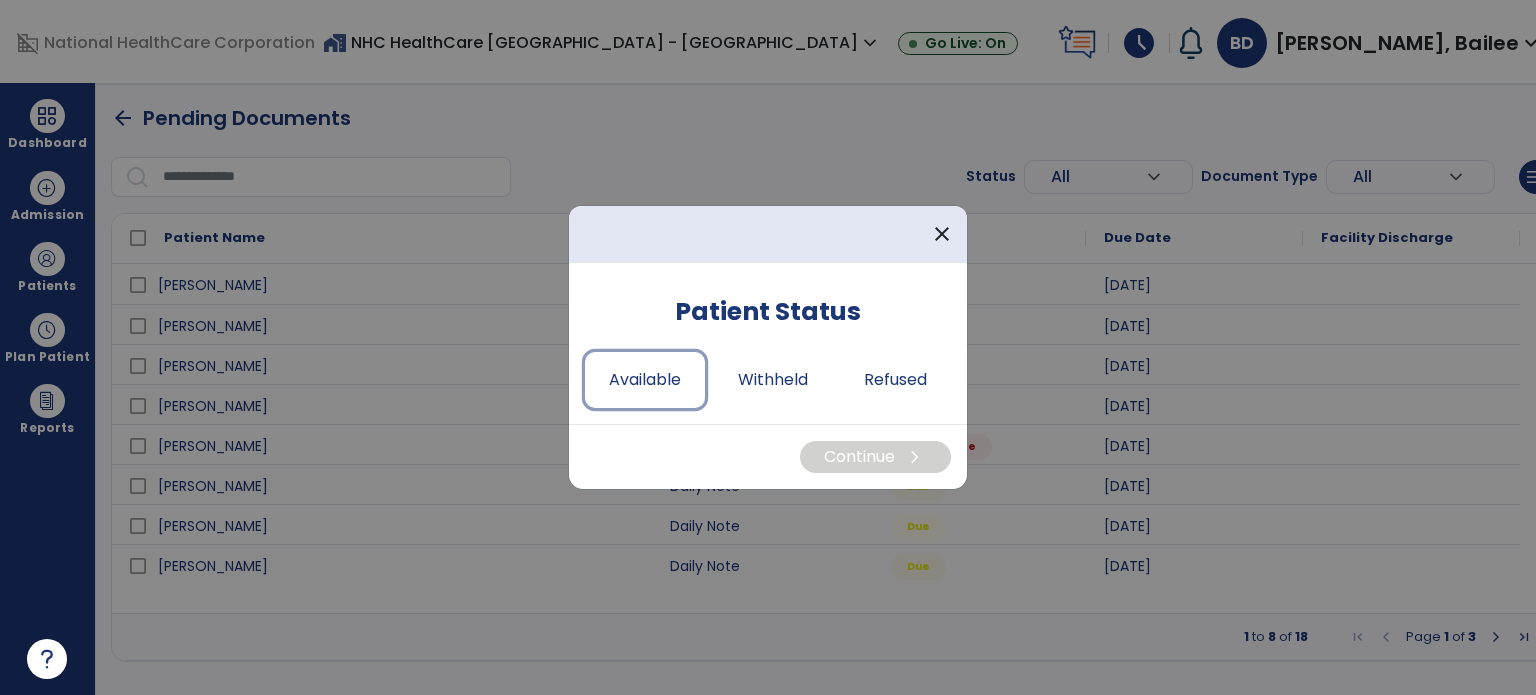 click on "Available" at bounding box center [645, 380] 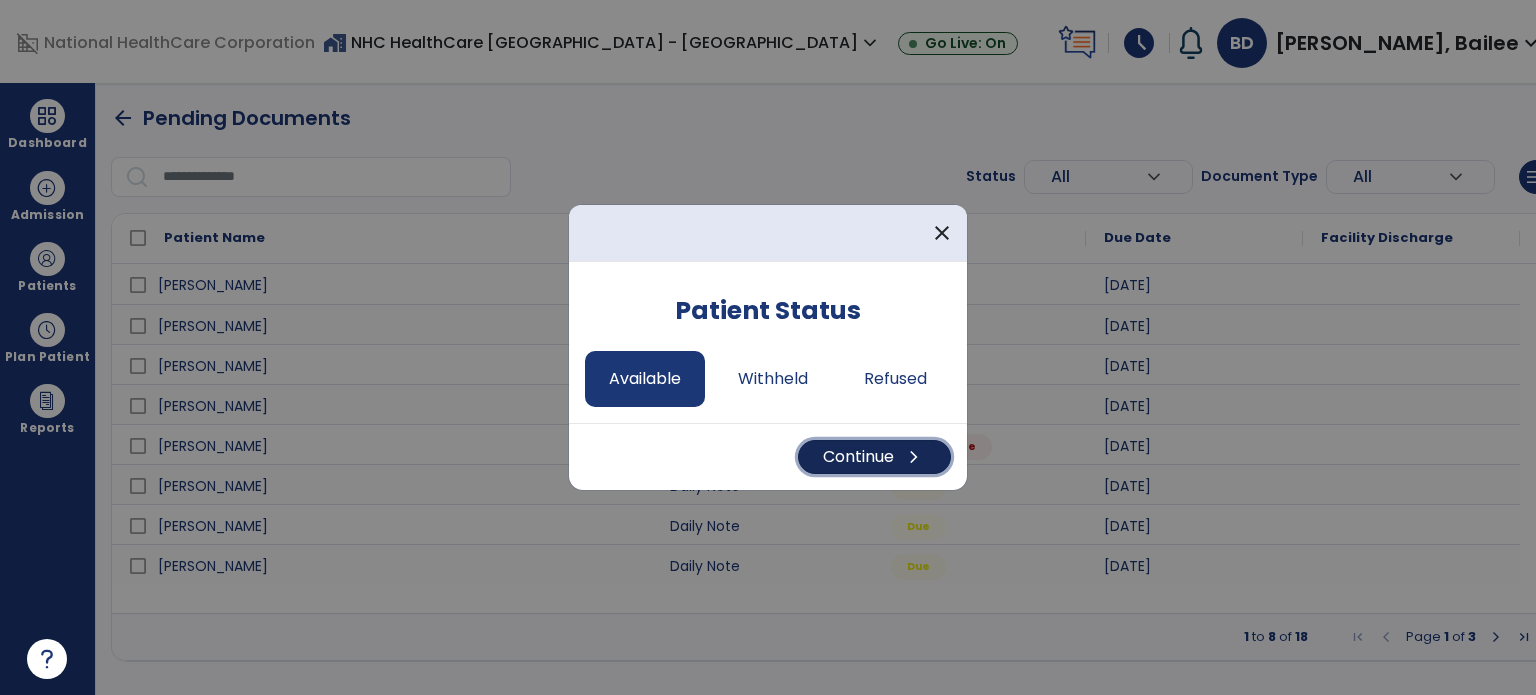 click on "chevron_right" at bounding box center [914, 457] 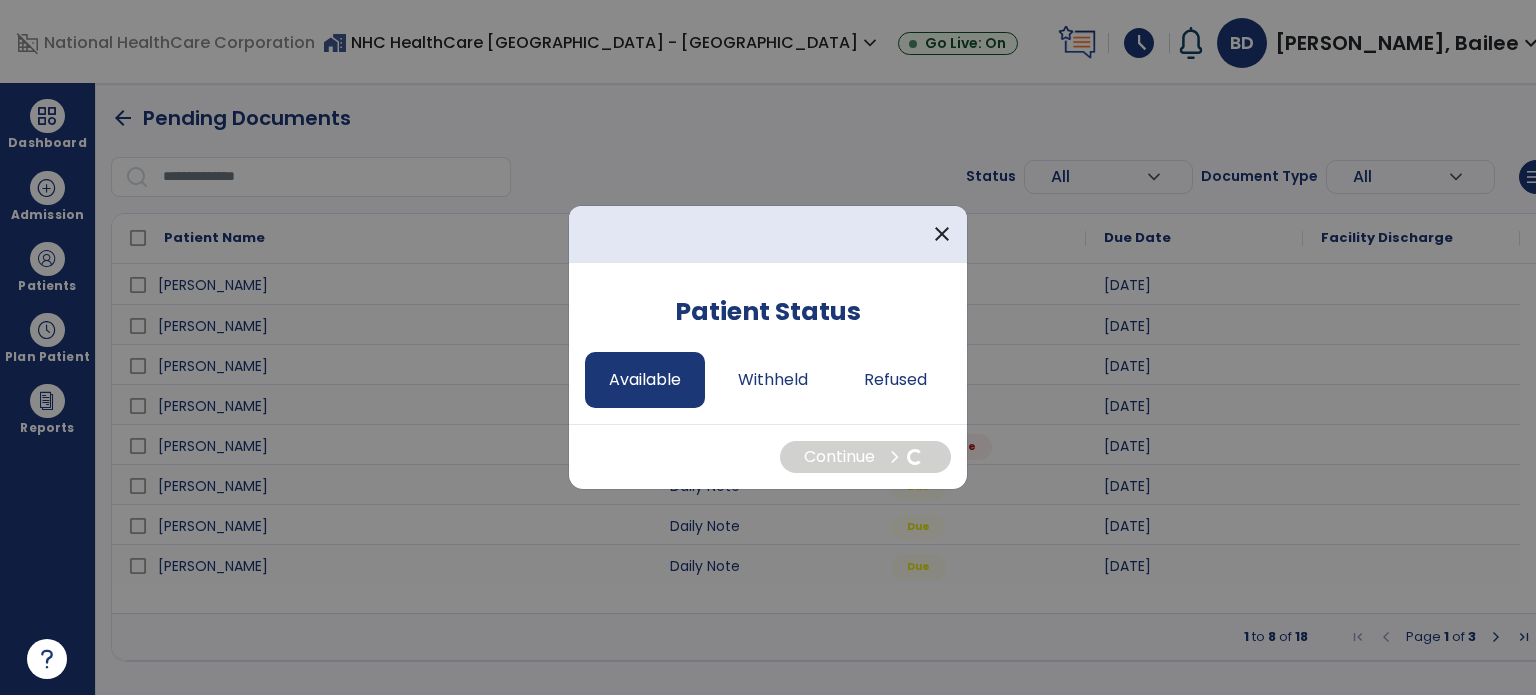 select on "*" 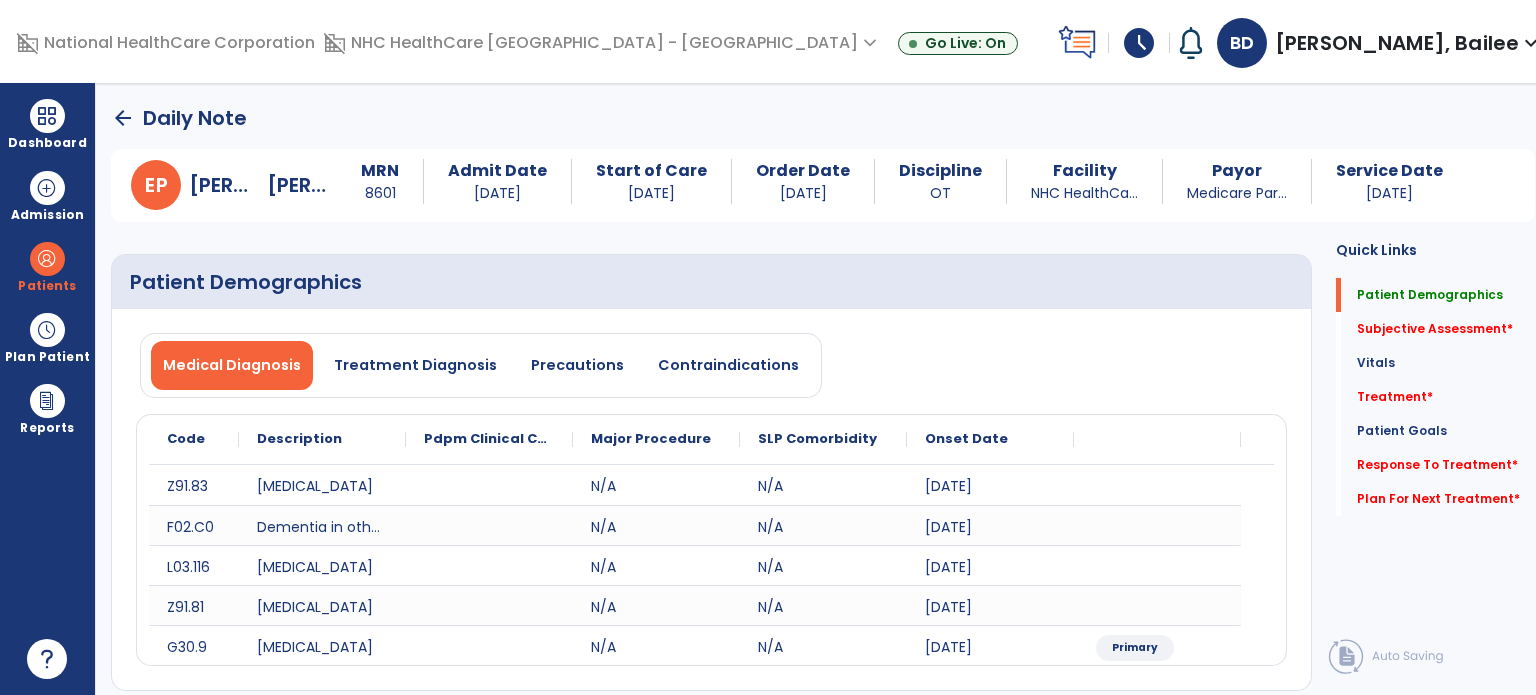 click on "Plan For Next Treatment   *" 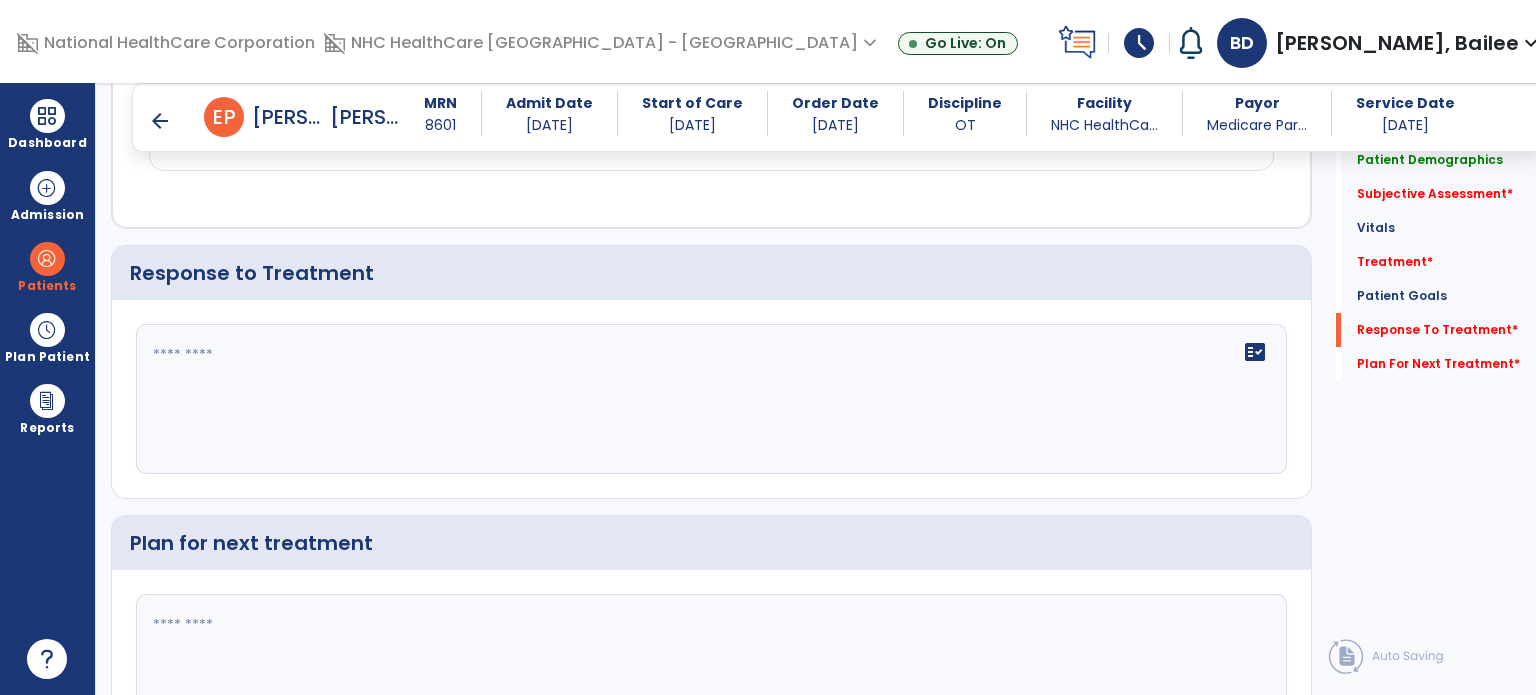scroll, scrollTop: 3556, scrollLeft: 0, axis: vertical 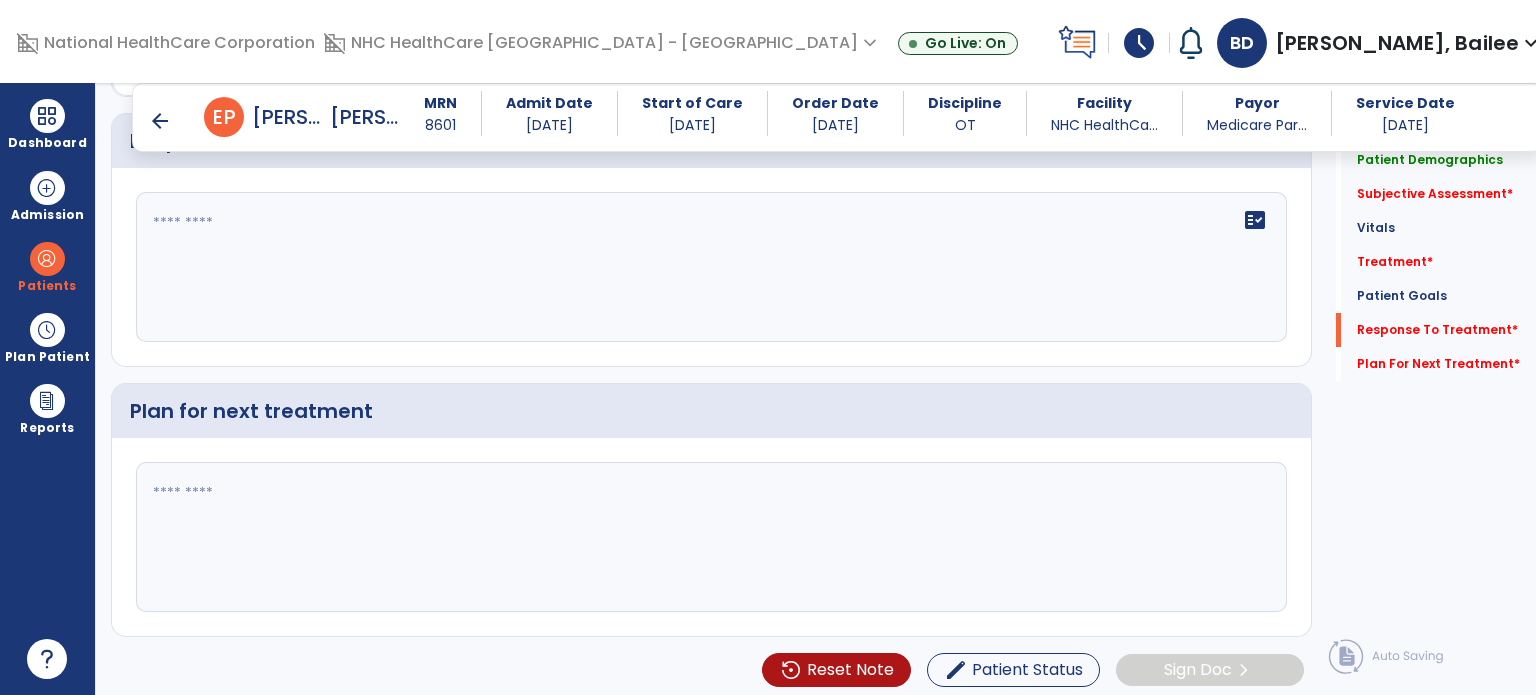 click 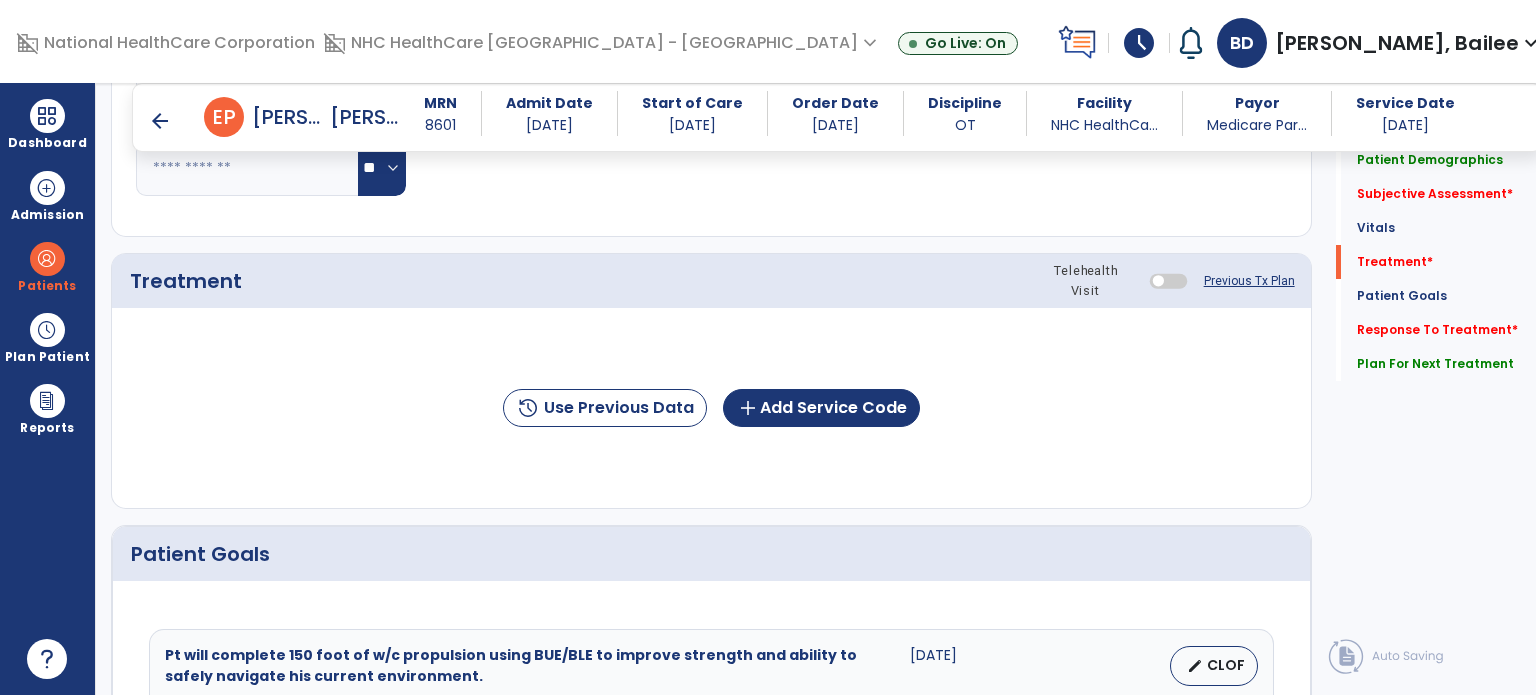 scroll, scrollTop: 1155, scrollLeft: 0, axis: vertical 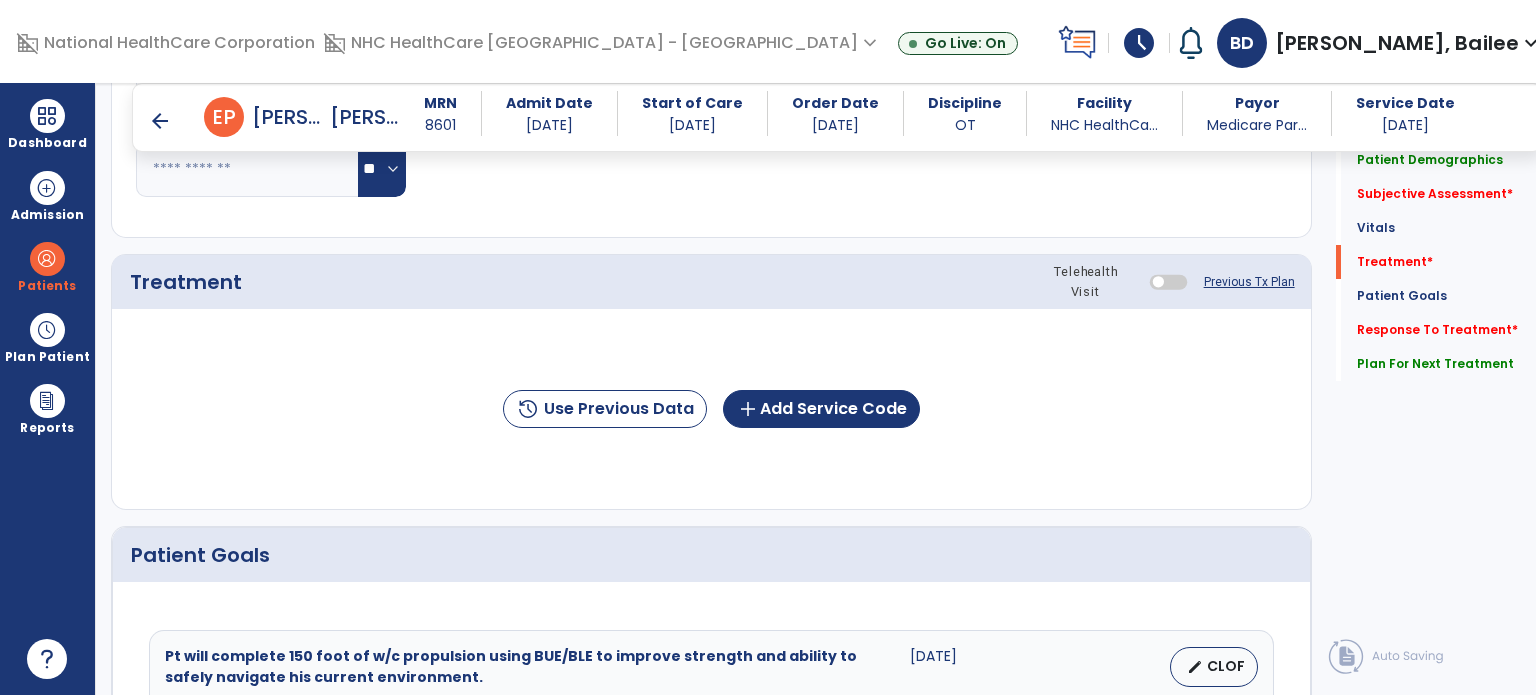 type on "**********" 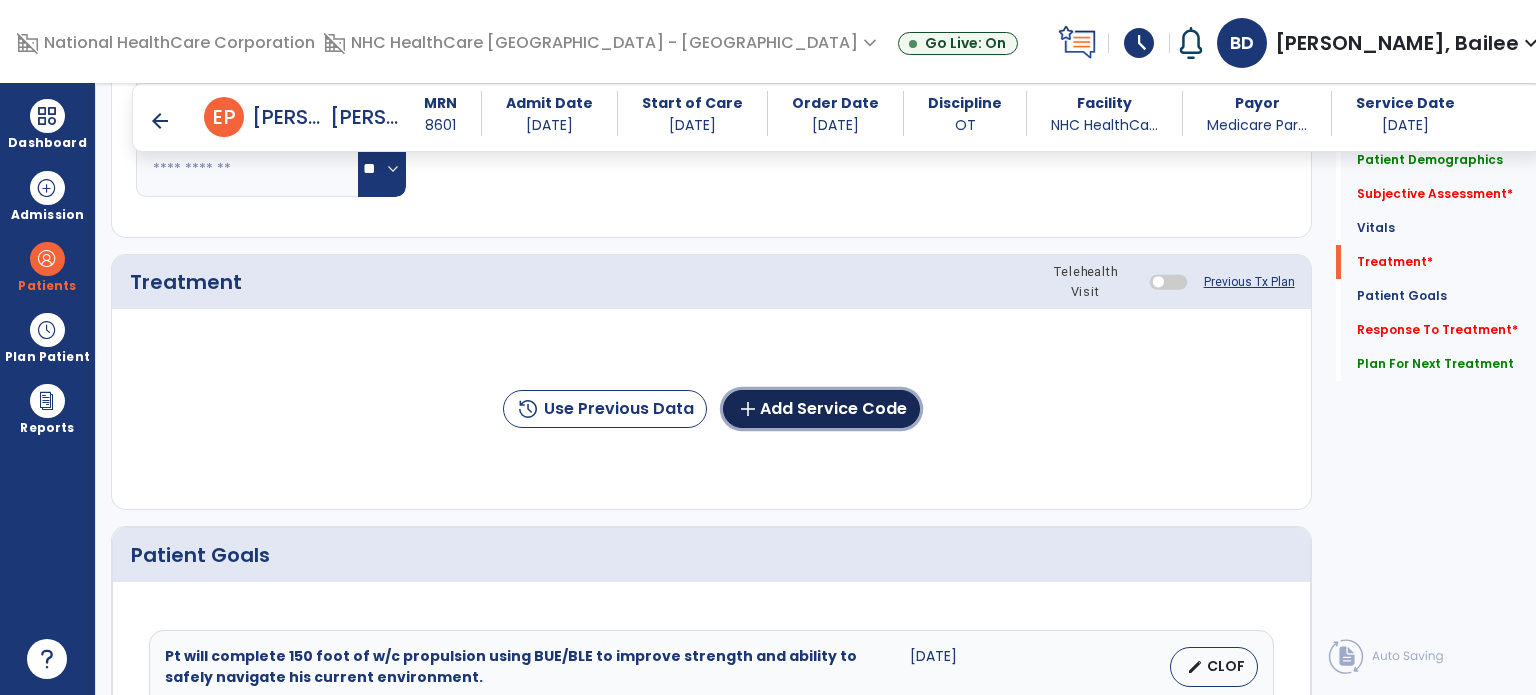 click on "add  Add Service Code" 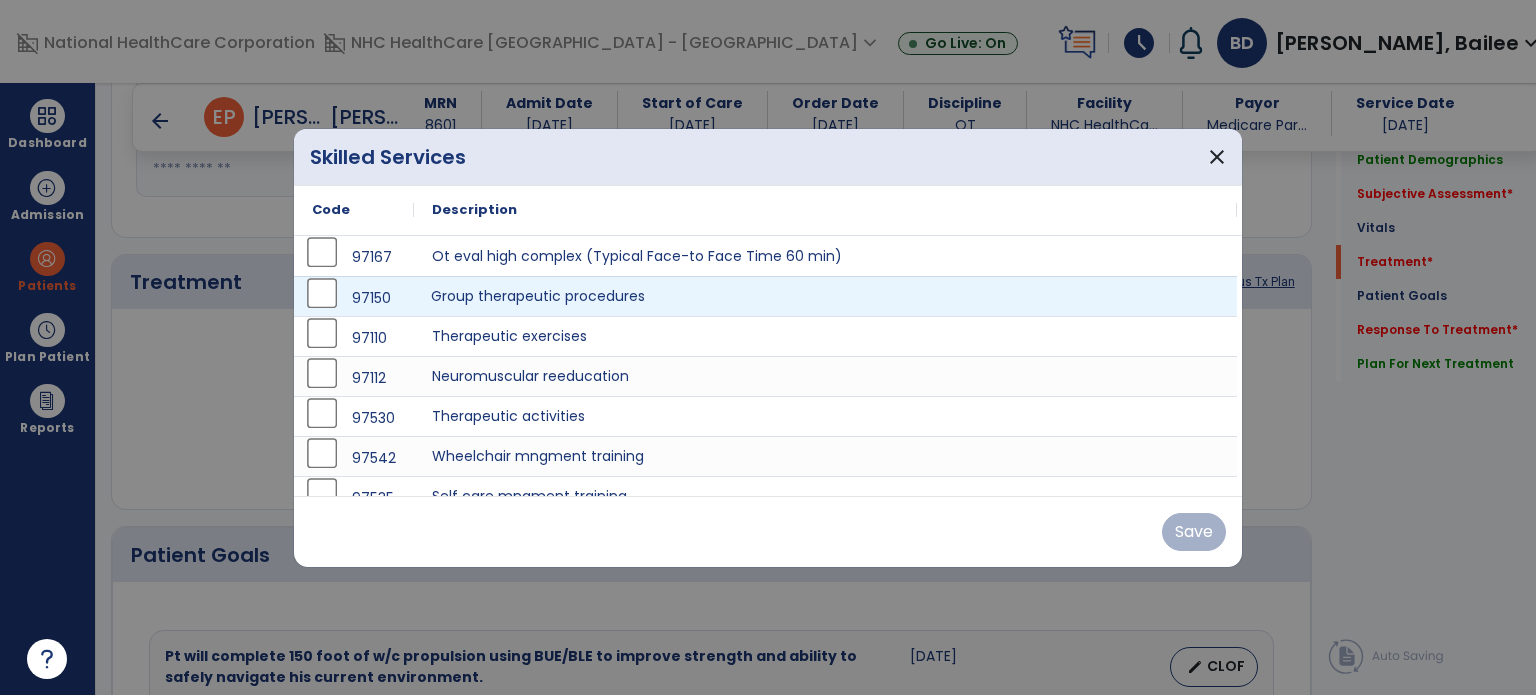 click on "Group therapeutic procedures" at bounding box center [825, 296] 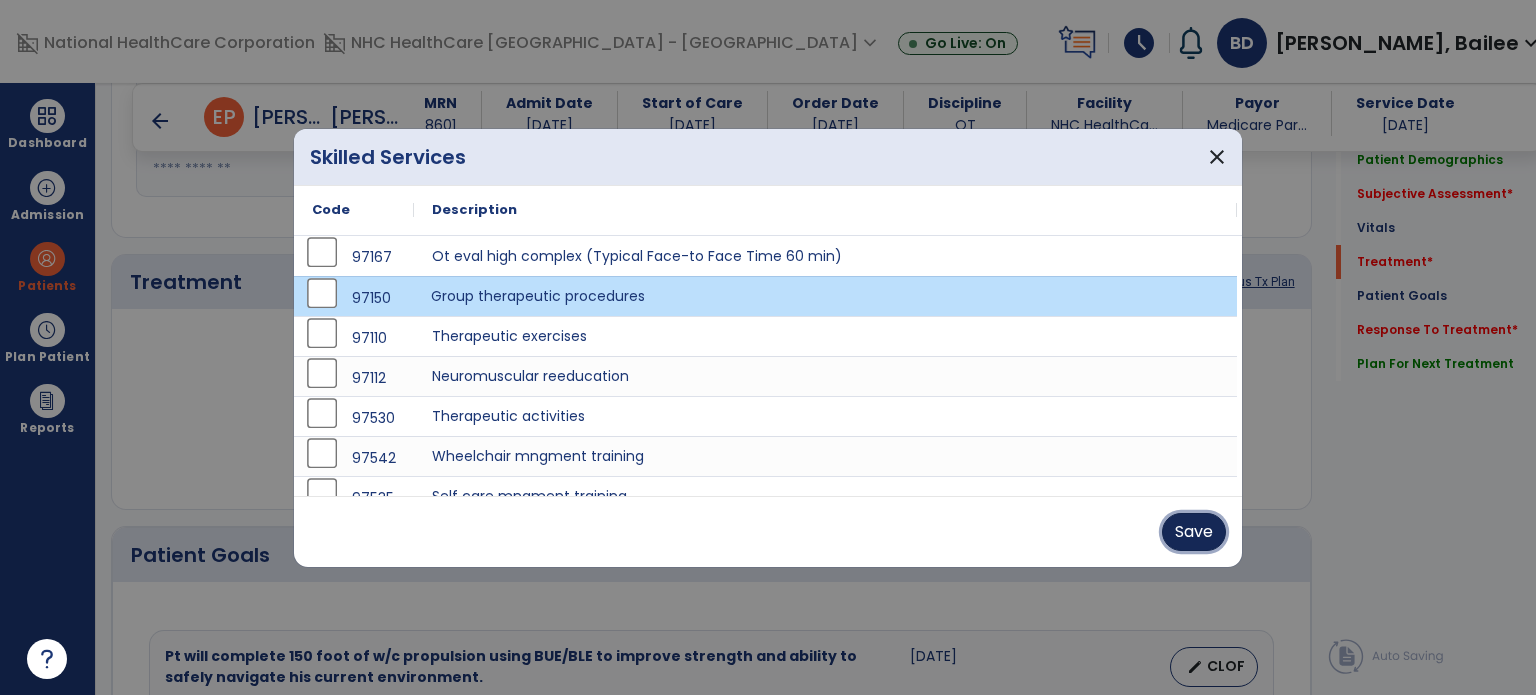 click on "Save" at bounding box center [1194, 532] 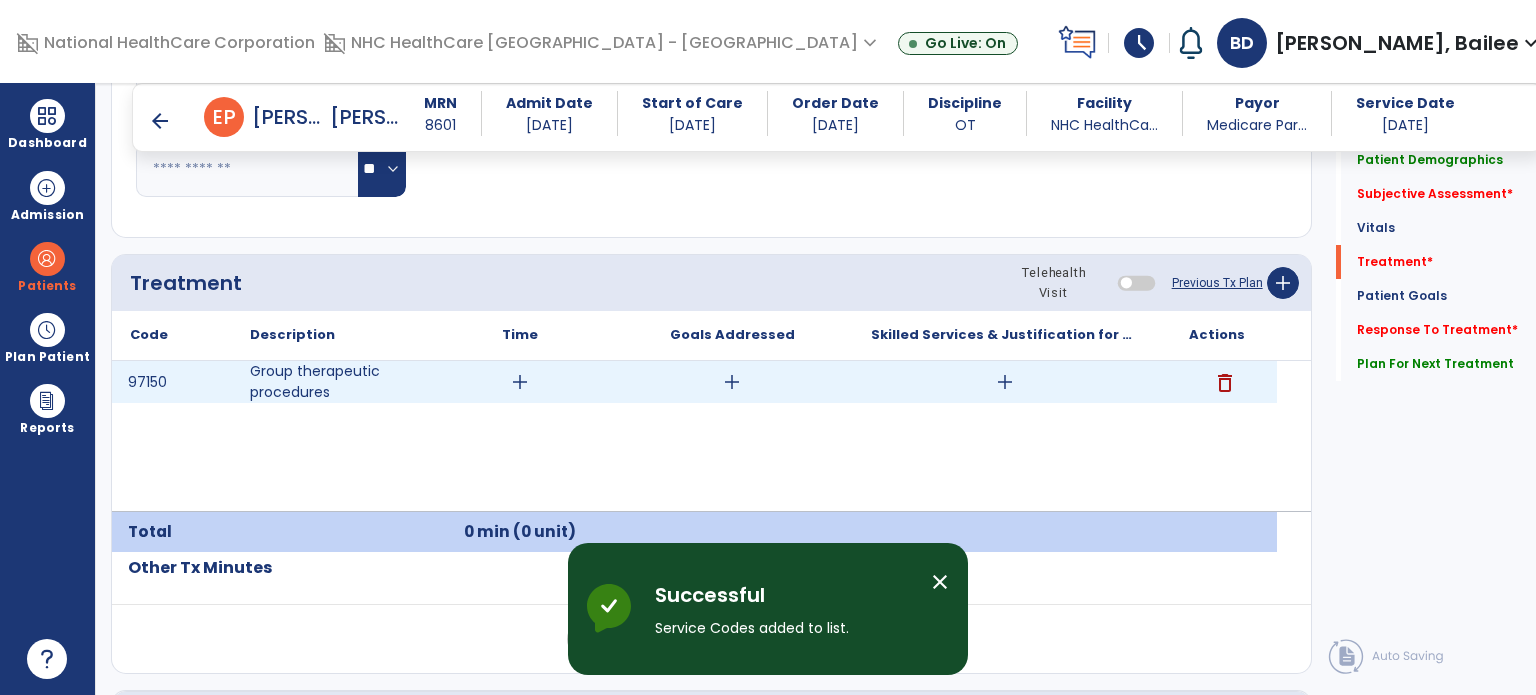 click on "add" at bounding box center [520, 382] 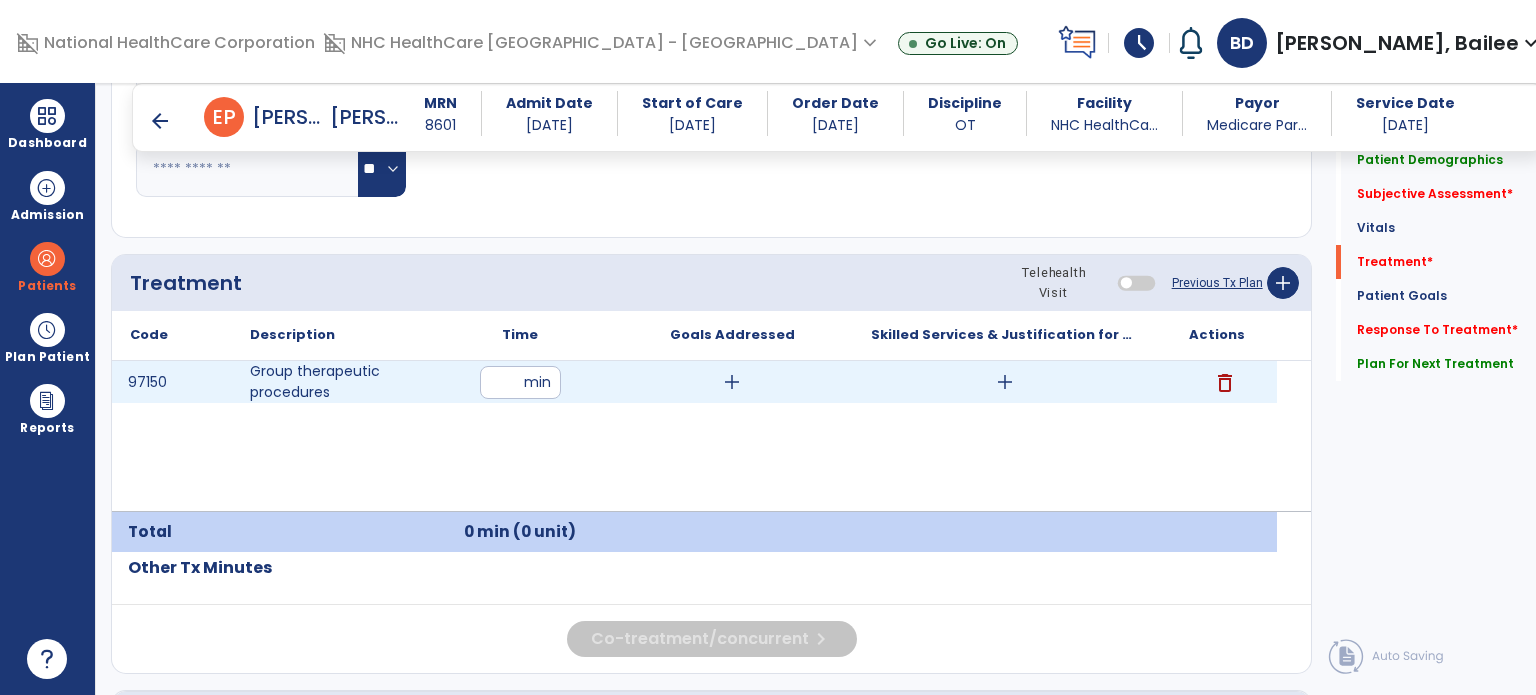 type on "**" 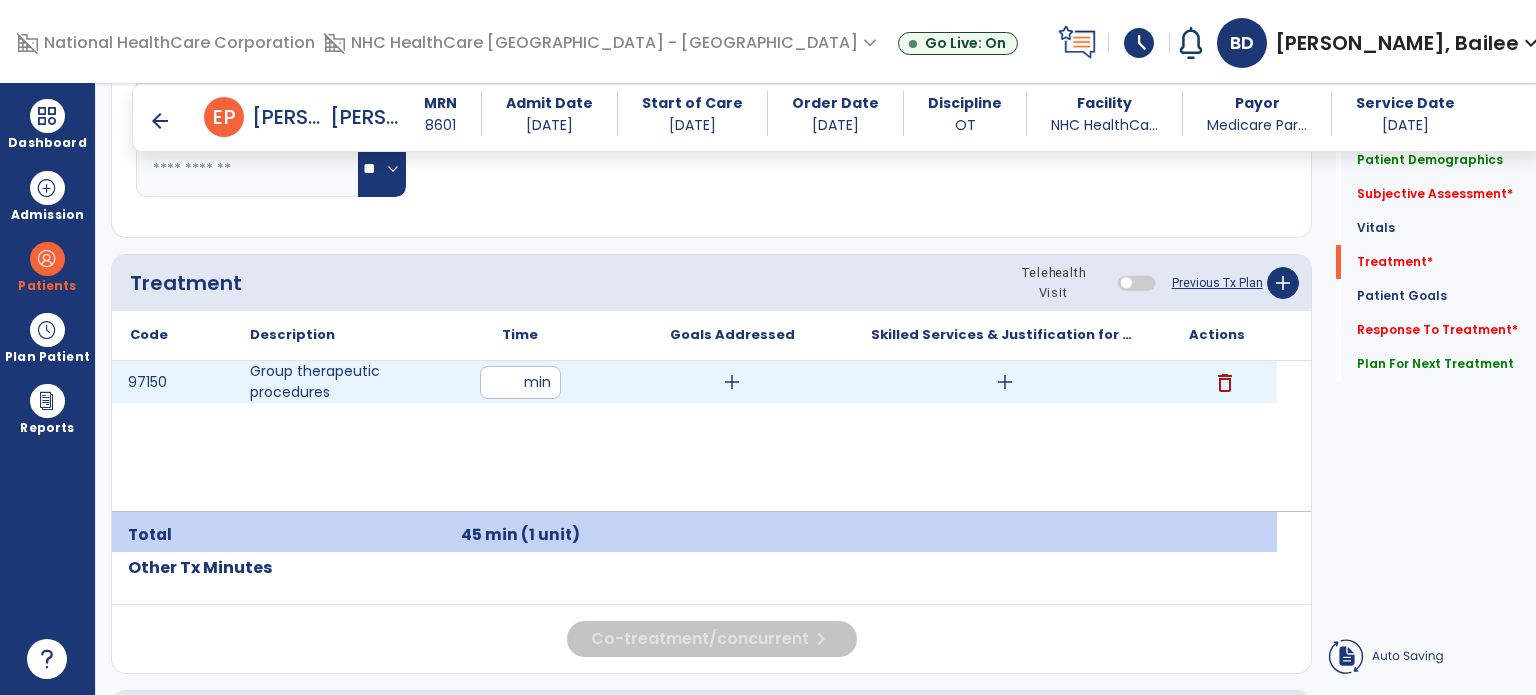 click on "add" at bounding box center (732, 382) 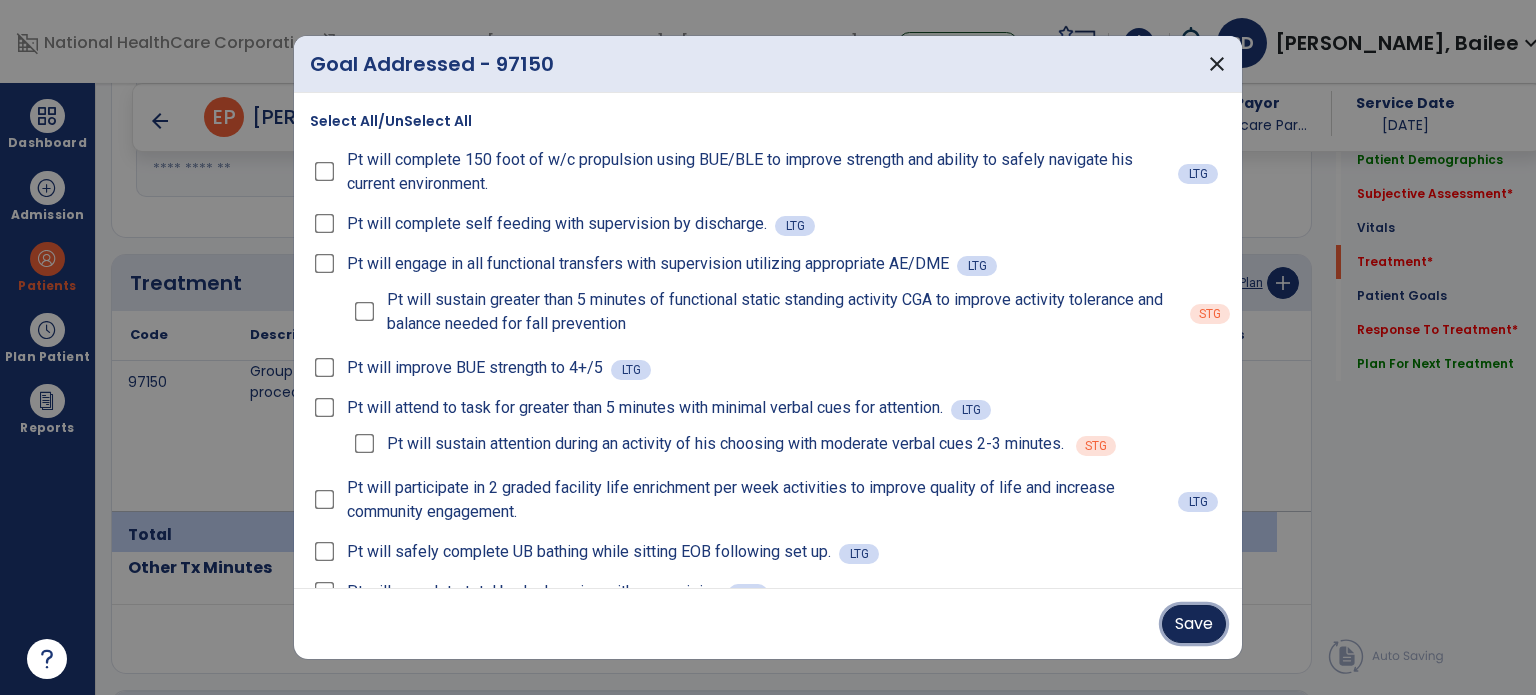 click on "Save" at bounding box center [1194, 624] 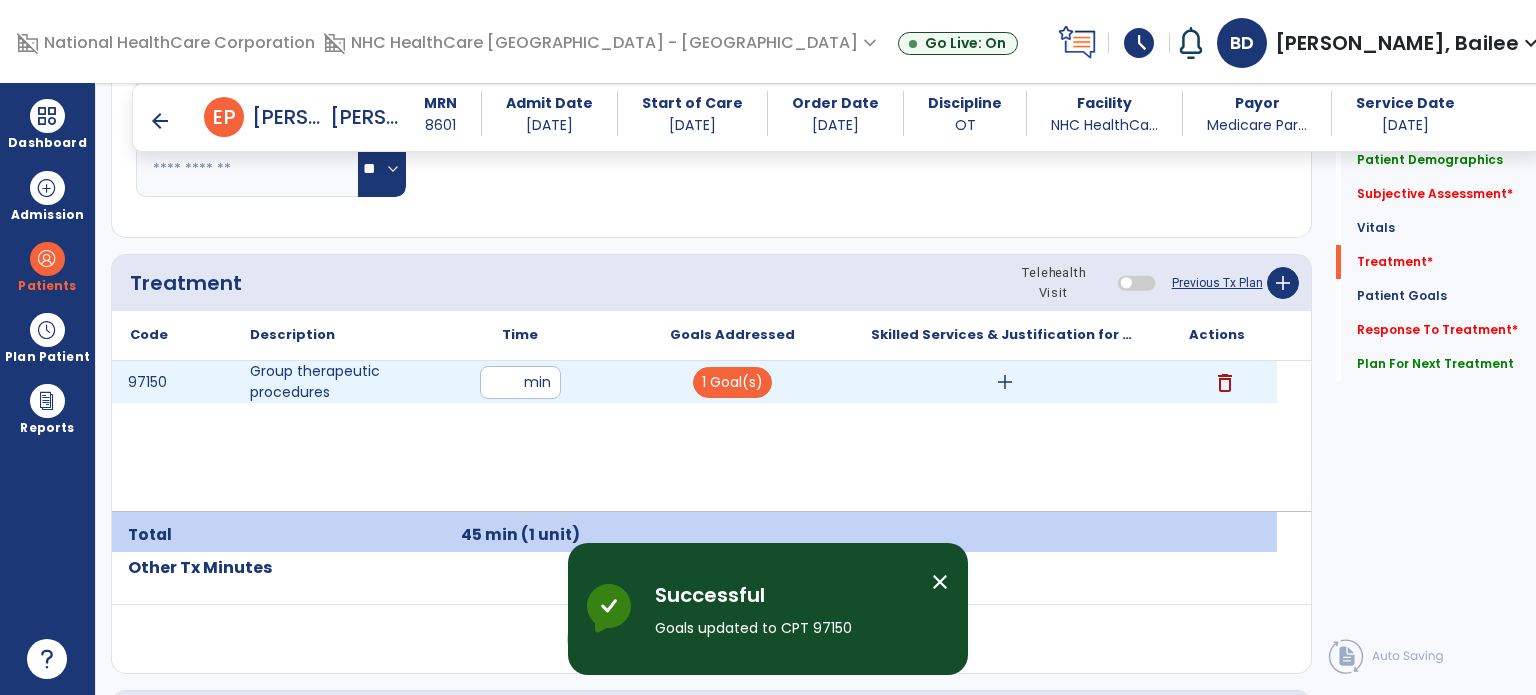 click on "add" at bounding box center [1005, 382] 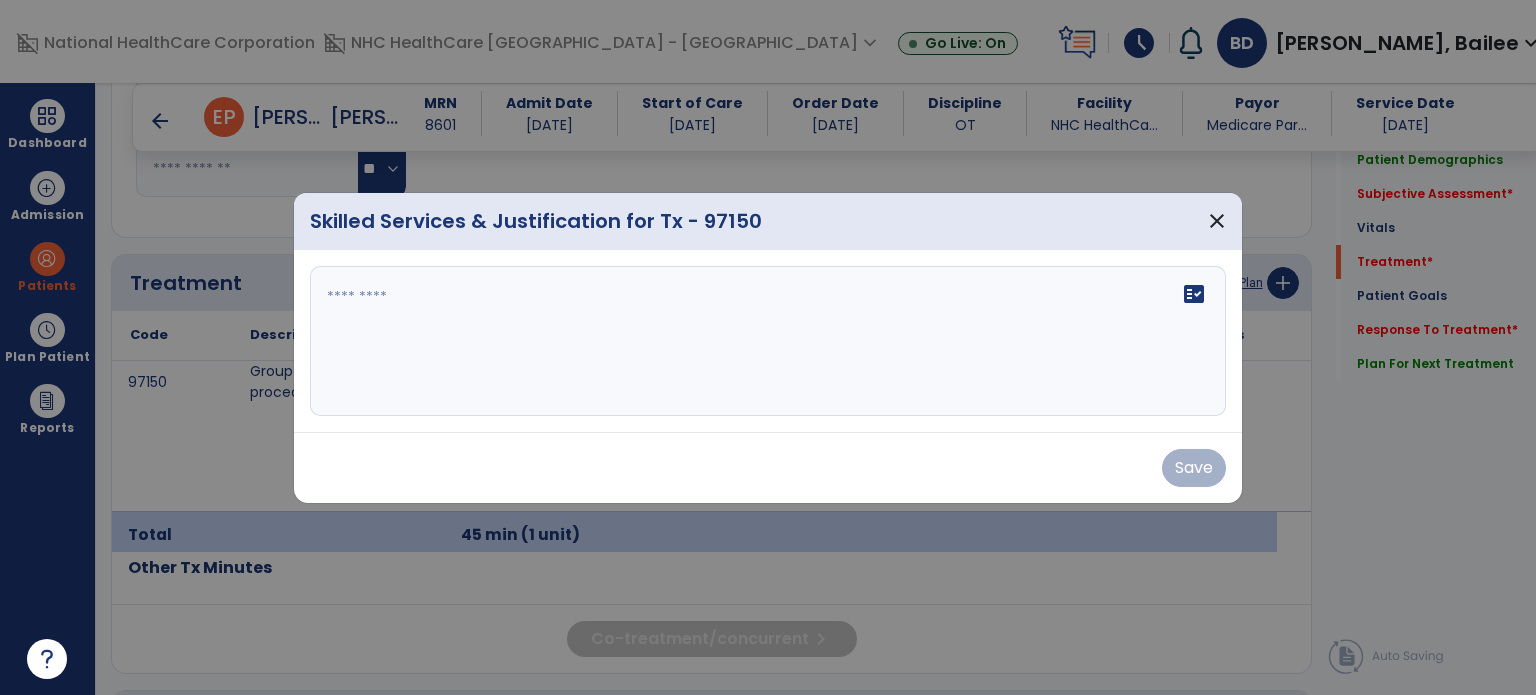 click on "fact_check" at bounding box center [768, 341] 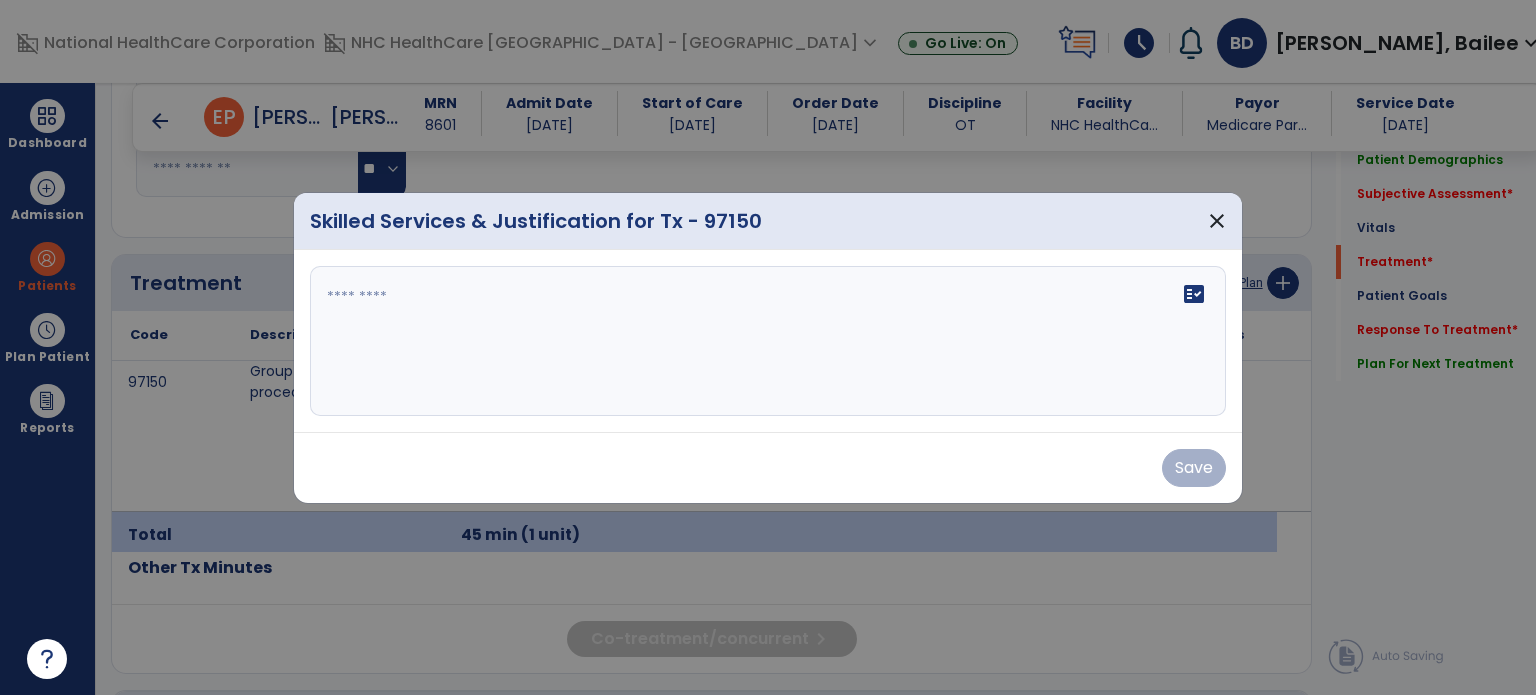 click at bounding box center (768, 341) 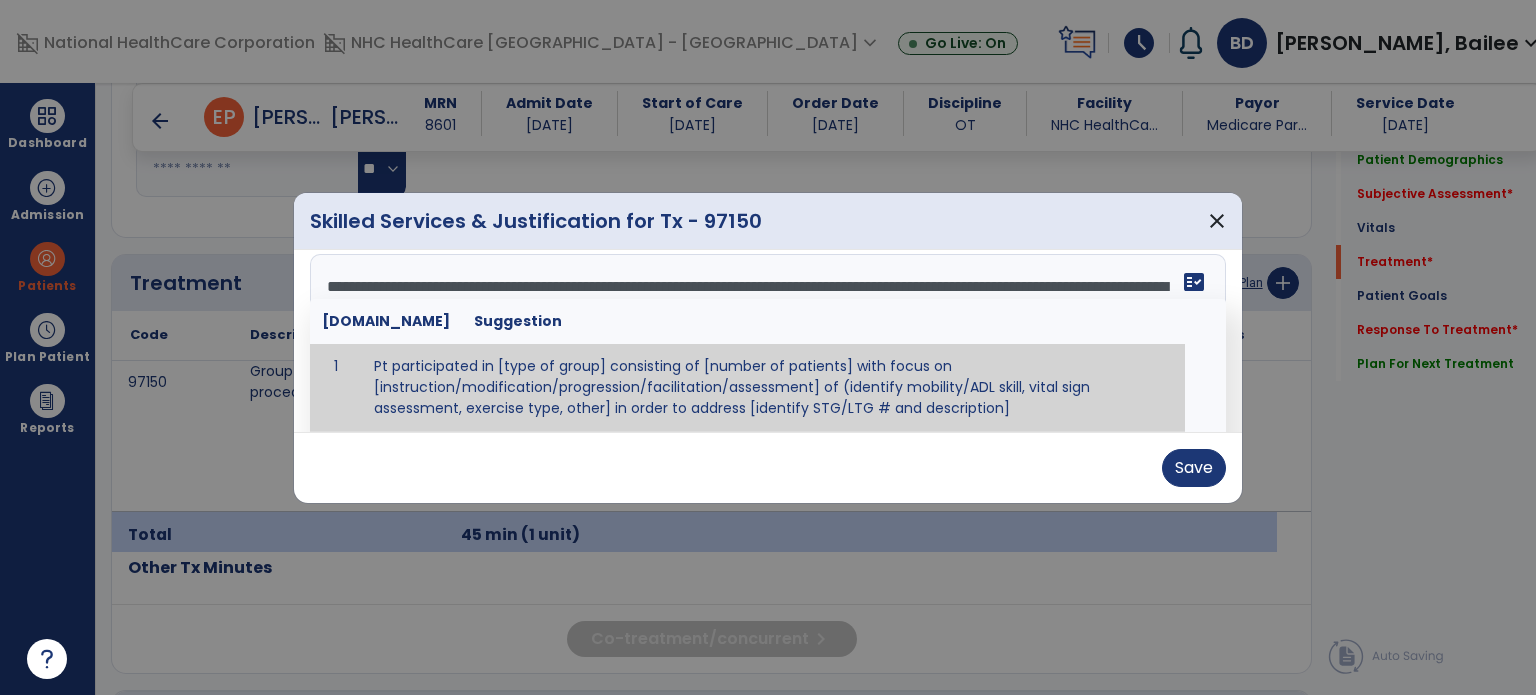 scroll, scrollTop: 63, scrollLeft: 0, axis: vertical 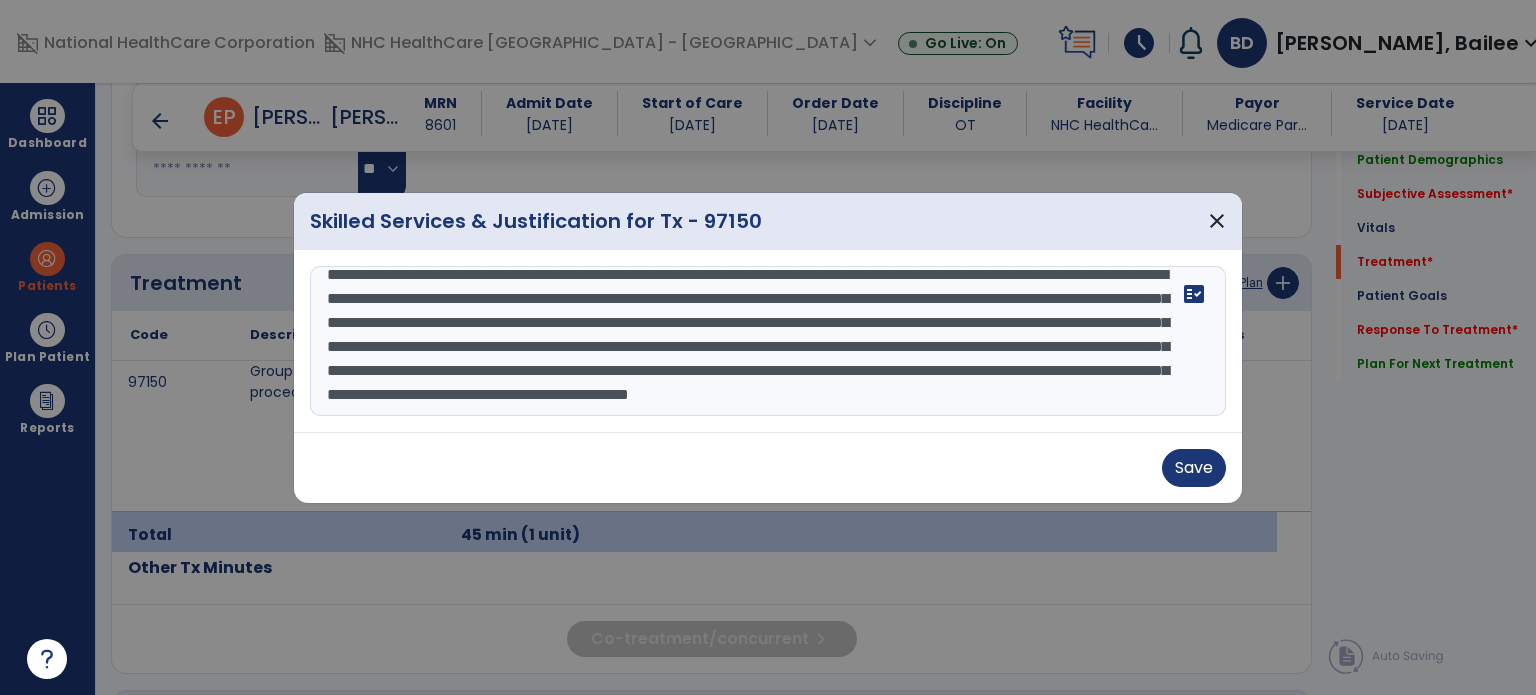 click on "**********" at bounding box center [768, 341] 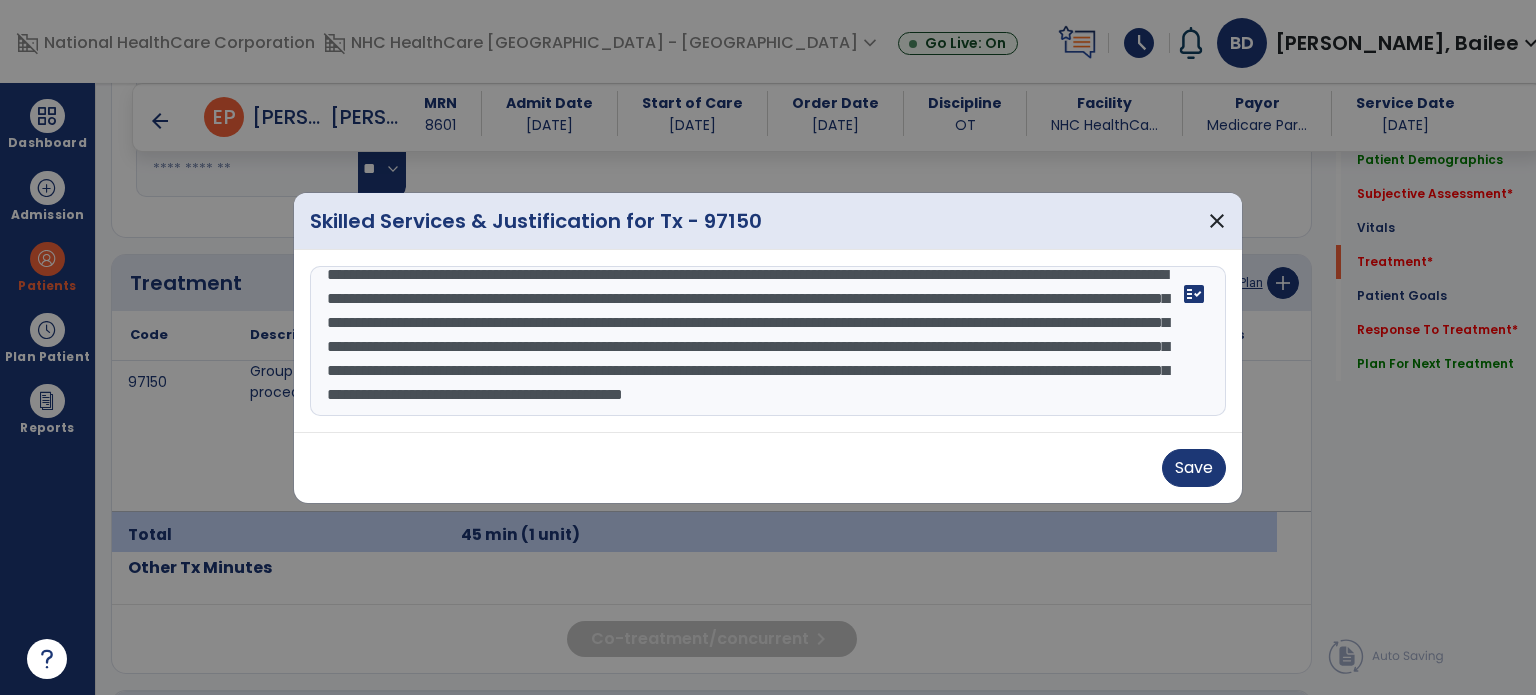drag, startPoint x: 488, startPoint y: 380, endPoint x: 566, endPoint y: 381, distance: 78.00641 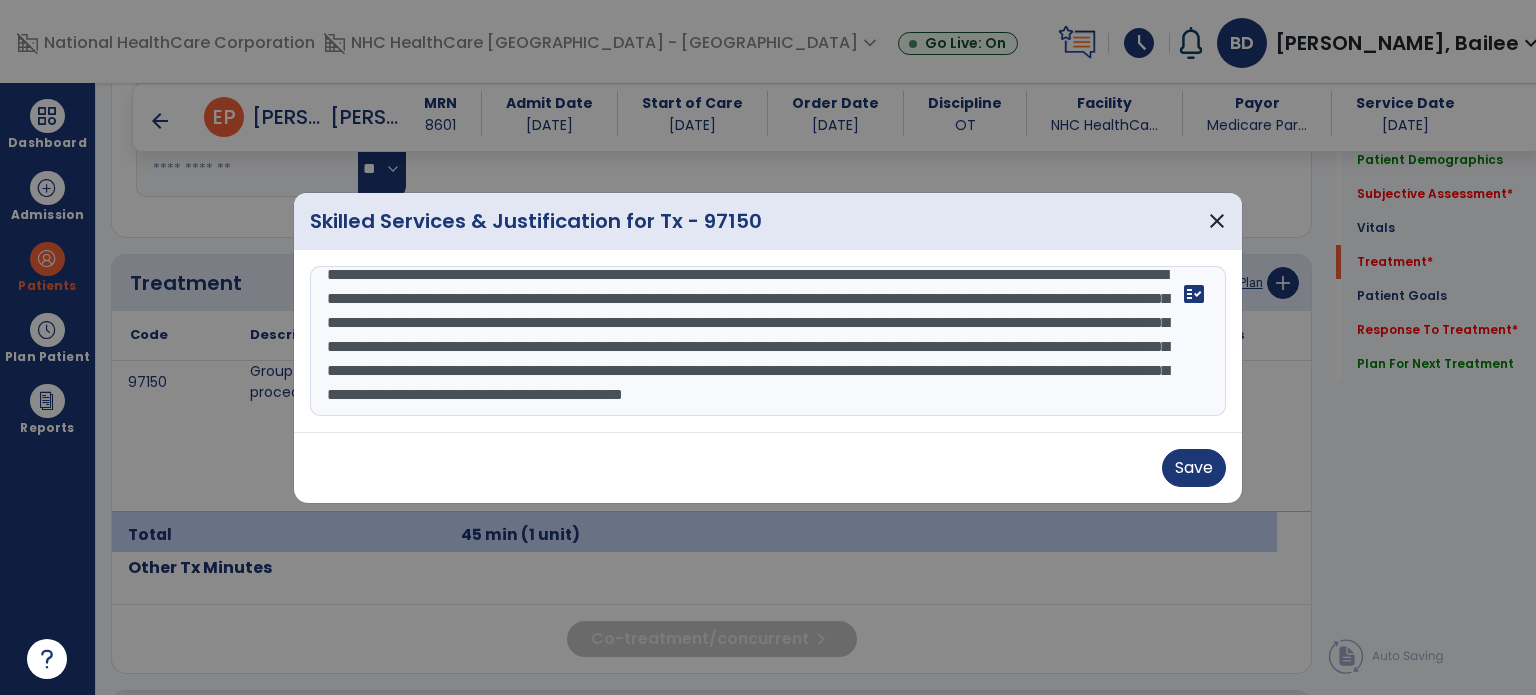 click on "**********" at bounding box center (768, 341) 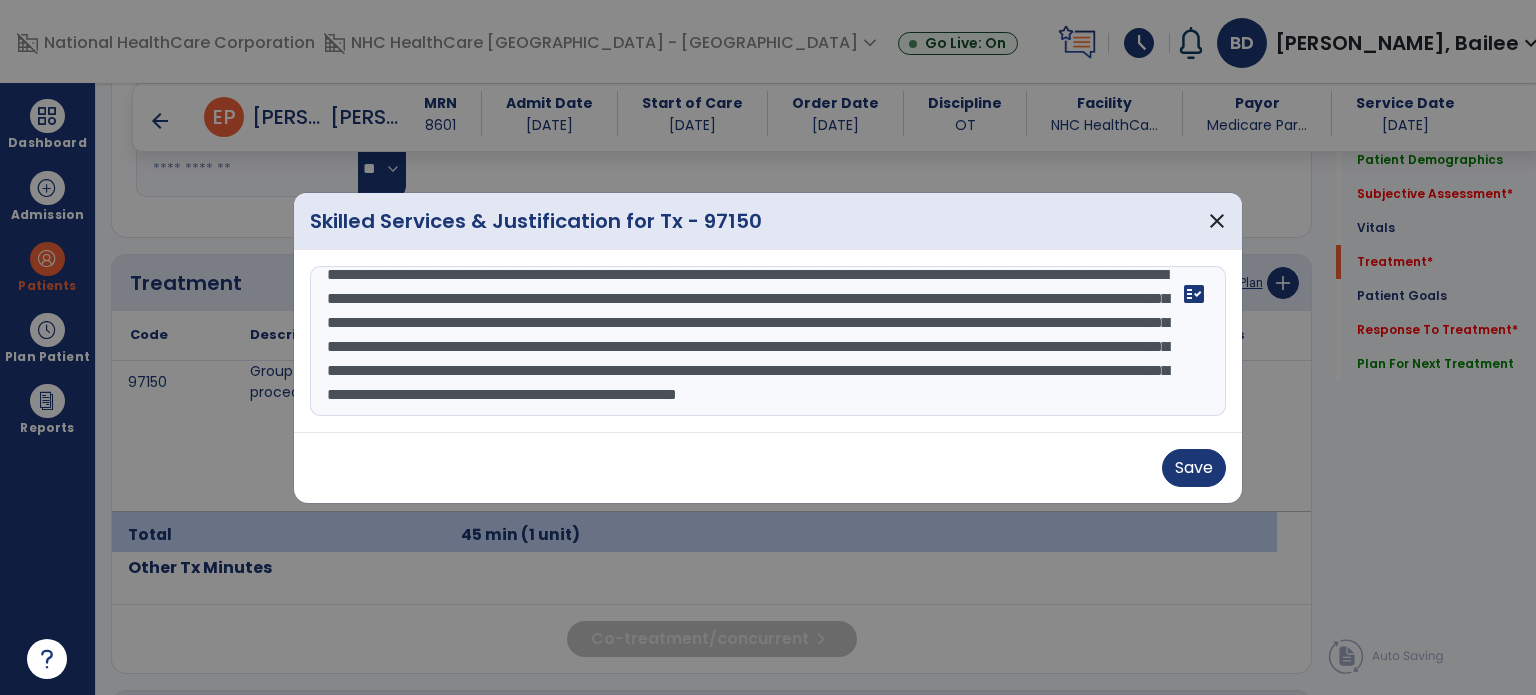 type on "**********" 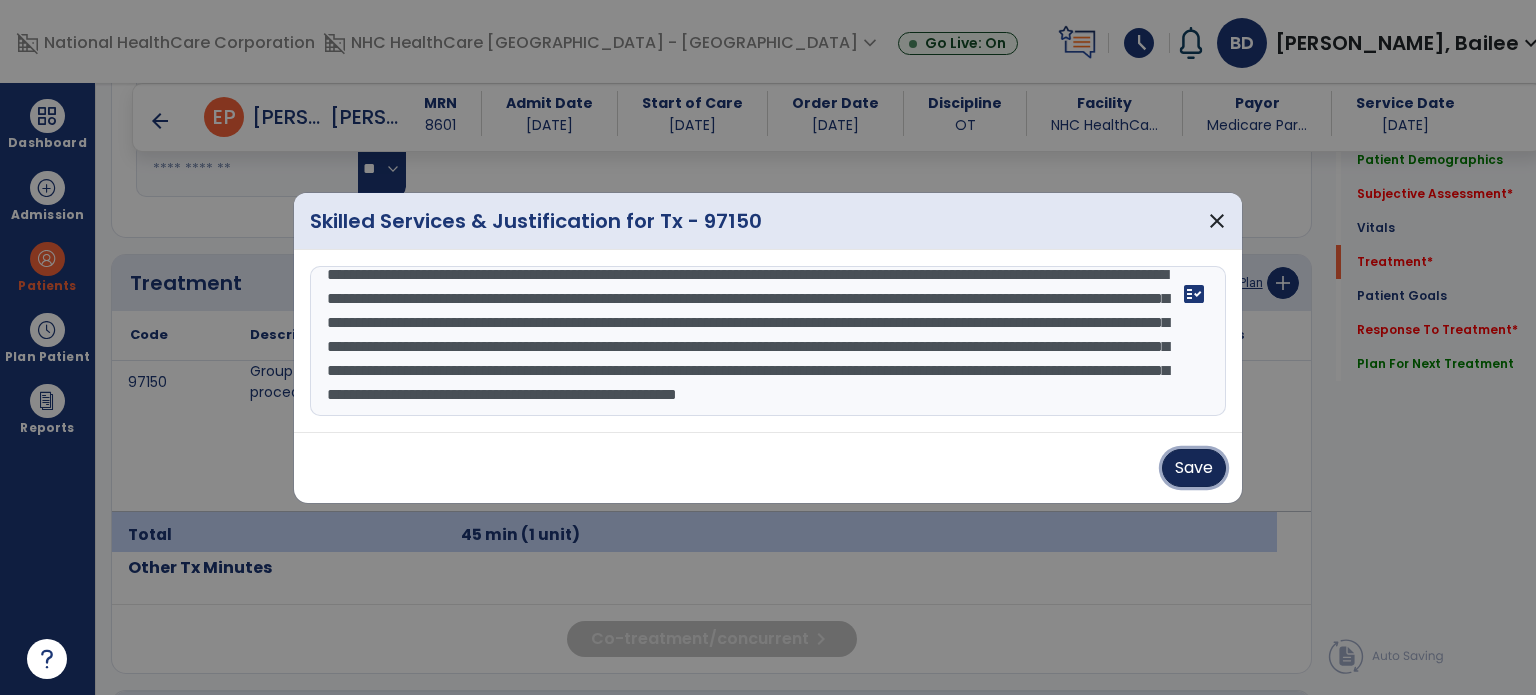 click on "Save" at bounding box center [1194, 468] 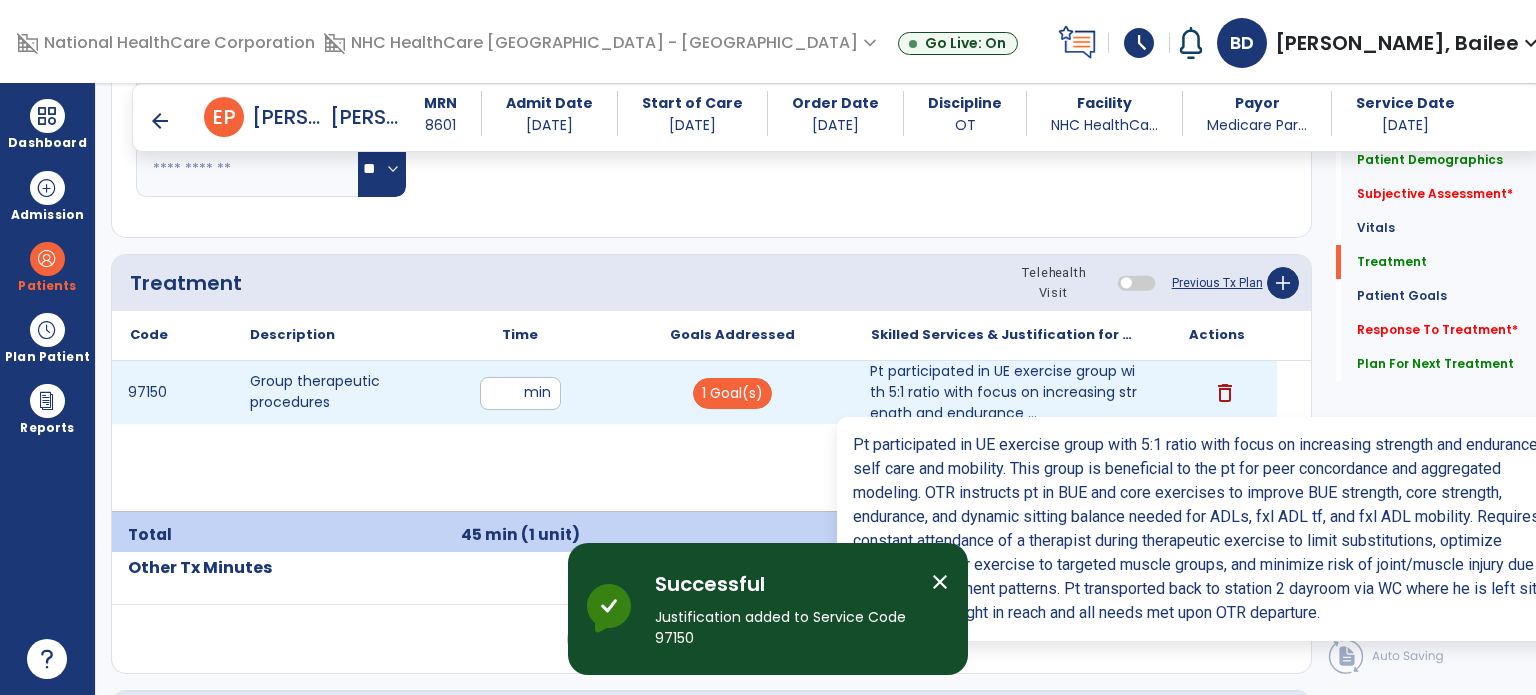 click on "Pt participated in UE exercise group with 5:1 ratio with focus on increasing strength and endurance ..." at bounding box center (1004, 392) 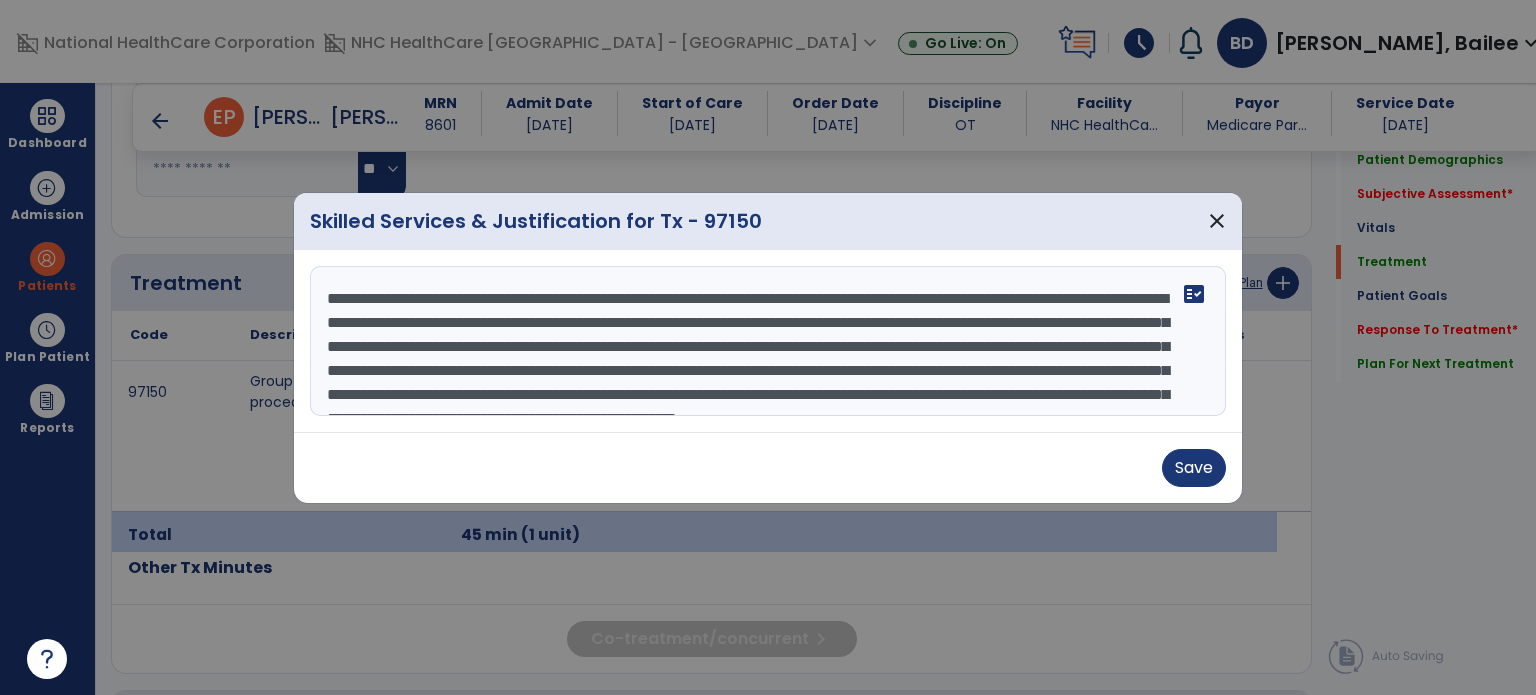 scroll, scrollTop: 72, scrollLeft: 0, axis: vertical 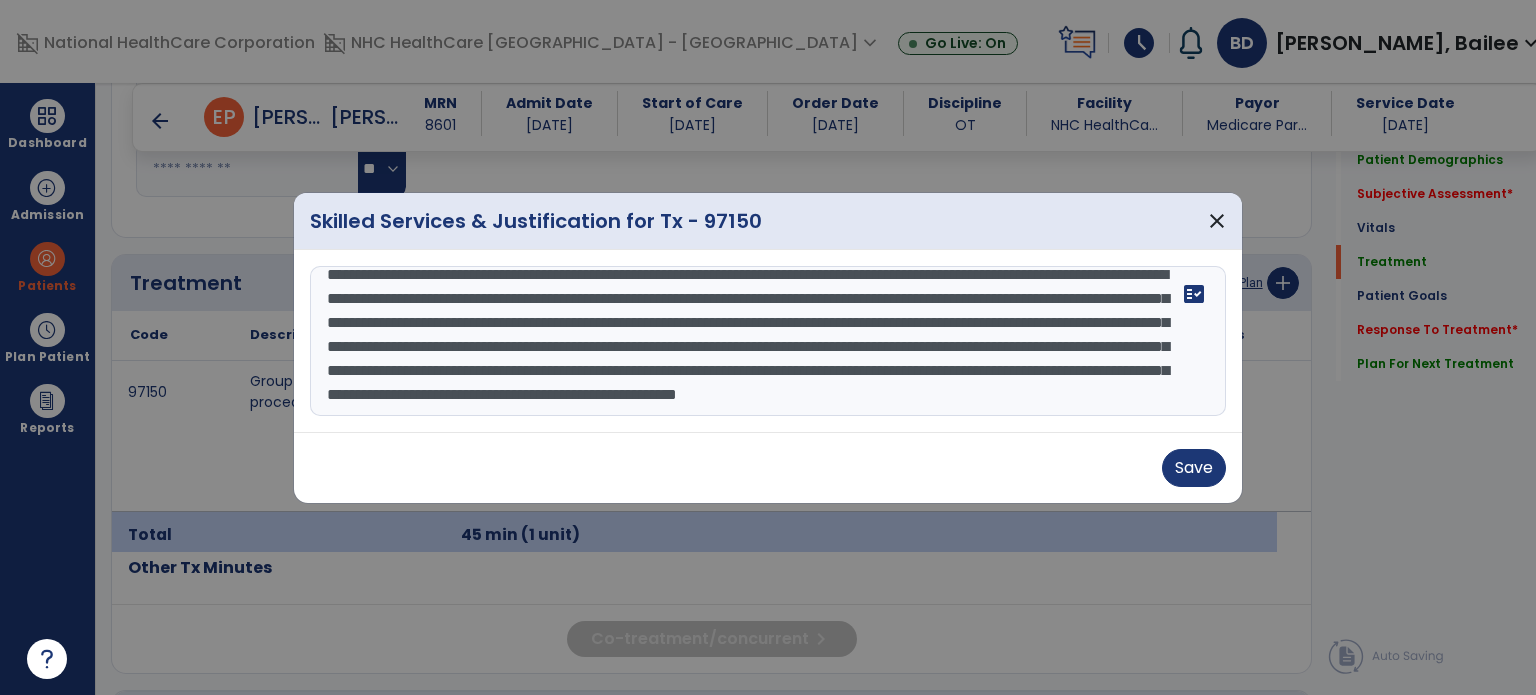 drag, startPoint x: 897, startPoint y: 368, endPoint x: 1064, endPoint y: 370, distance: 167.01198 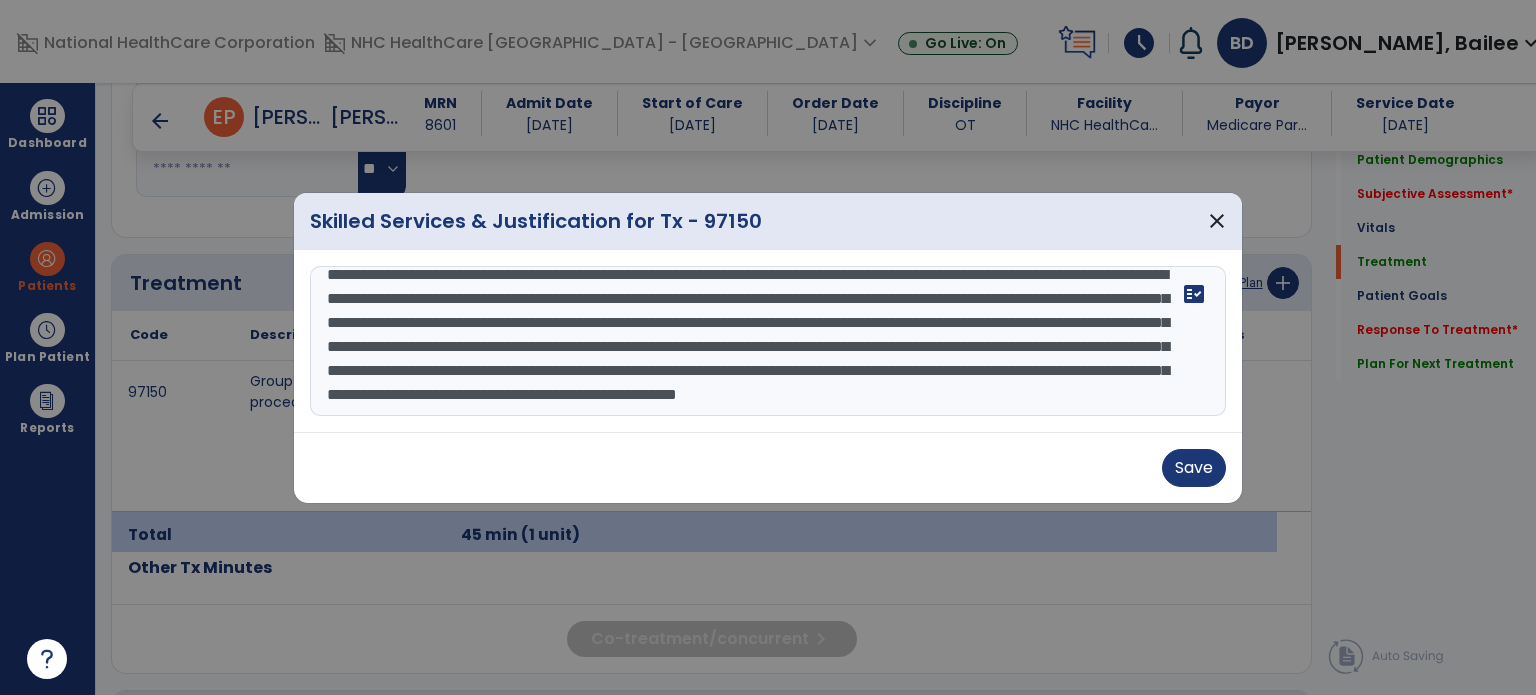 click on "**********" at bounding box center (768, 341) 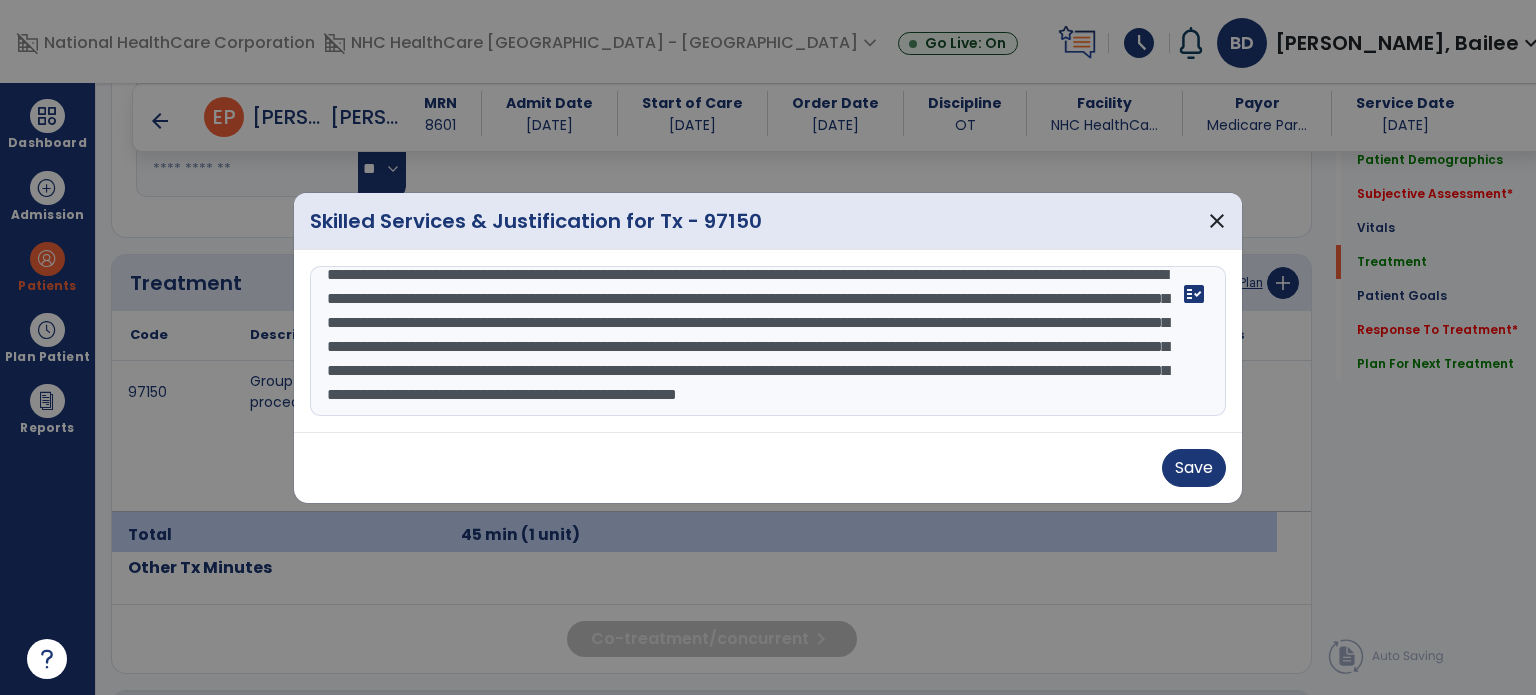 click on "**********" at bounding box center (768, 341) 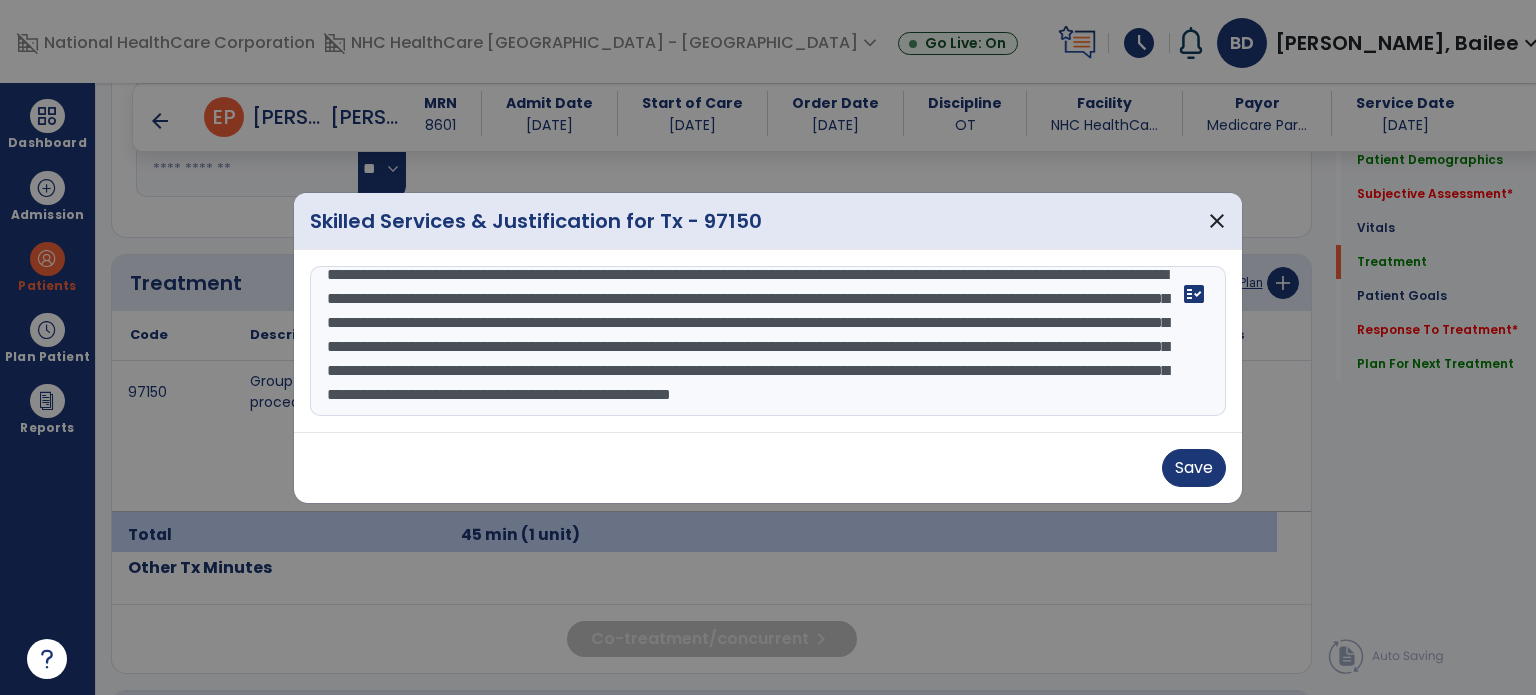 drag, startPoint x: 1070, startPoint y: 370, endPoint x: 872, endPoint y: 375, distance: 198.06313 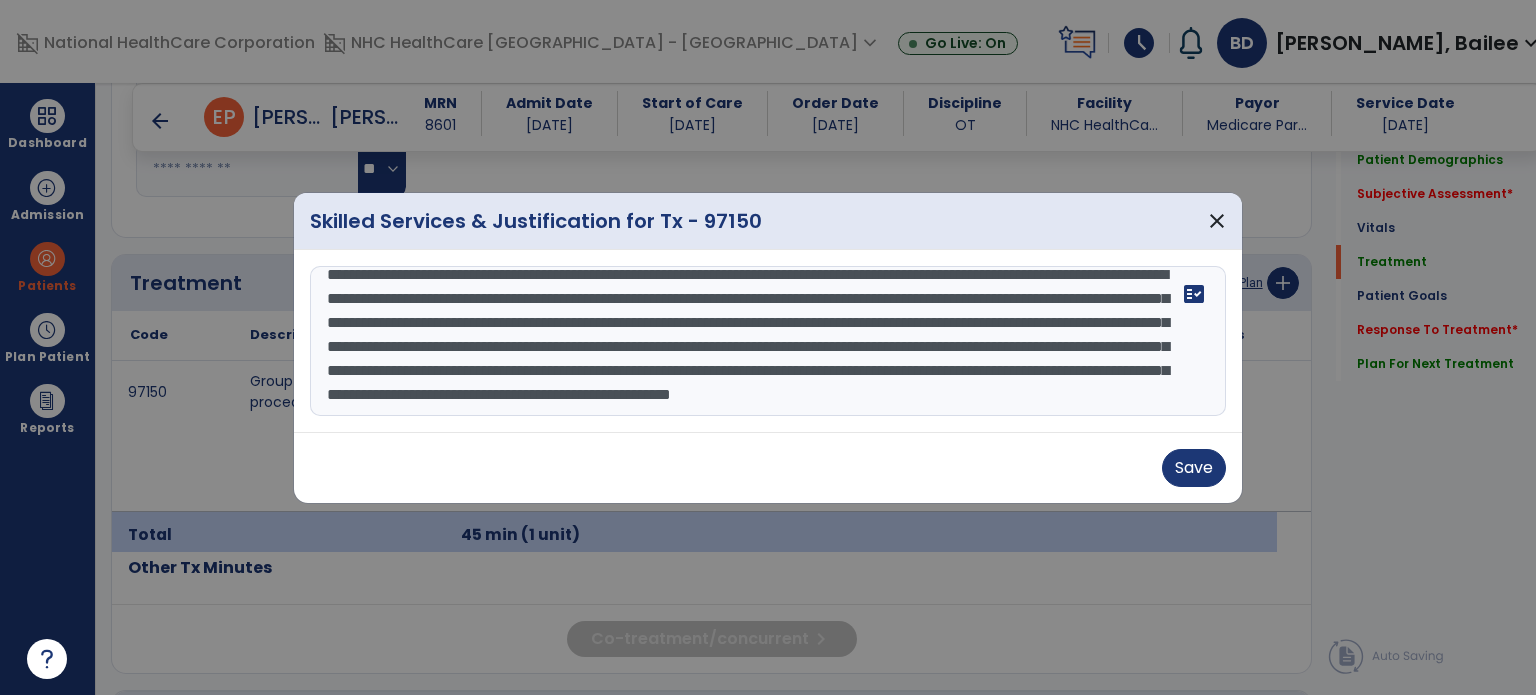 click on "**********" at bounding box center [768, 341] 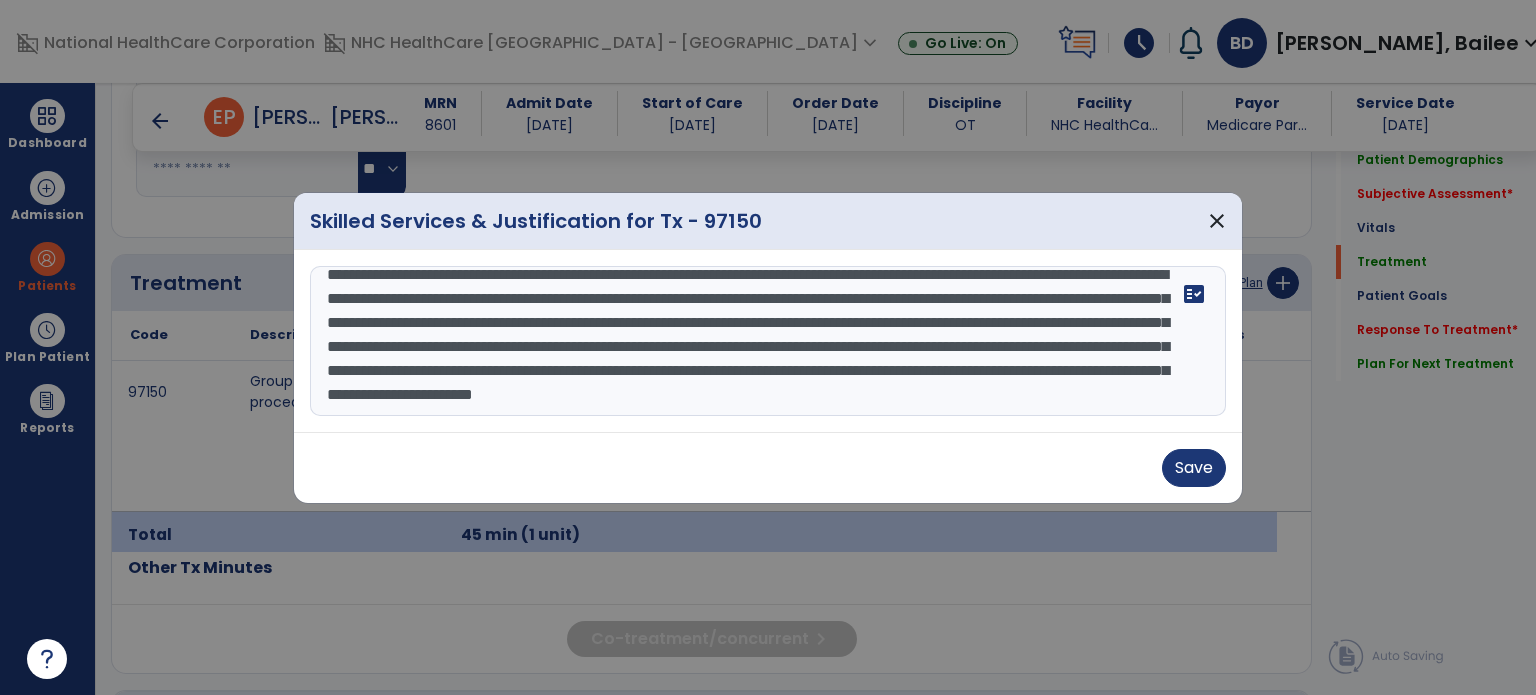 scroll, scrollTop: 48, scrollLeft: 0, axis: vertical 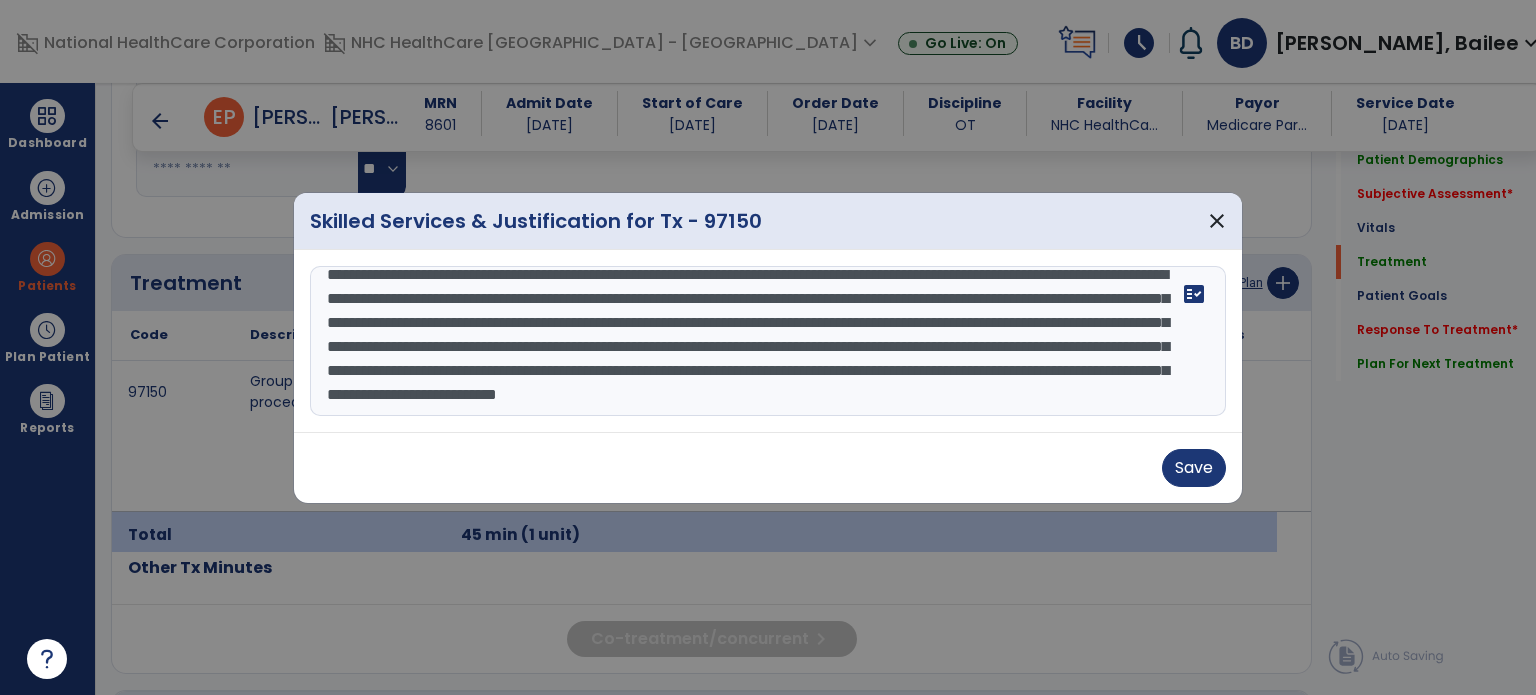 click on "**********" at bounding box center (768, 341) 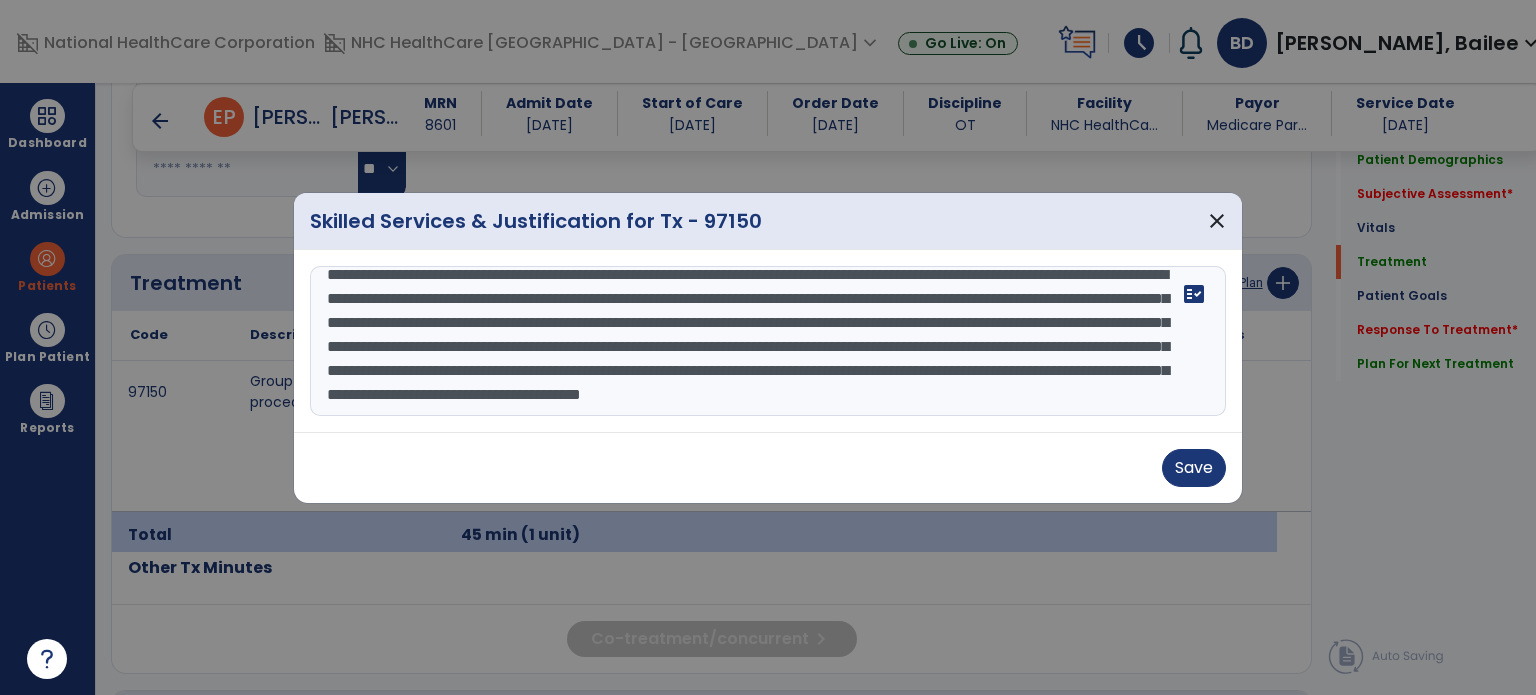type on "**********" 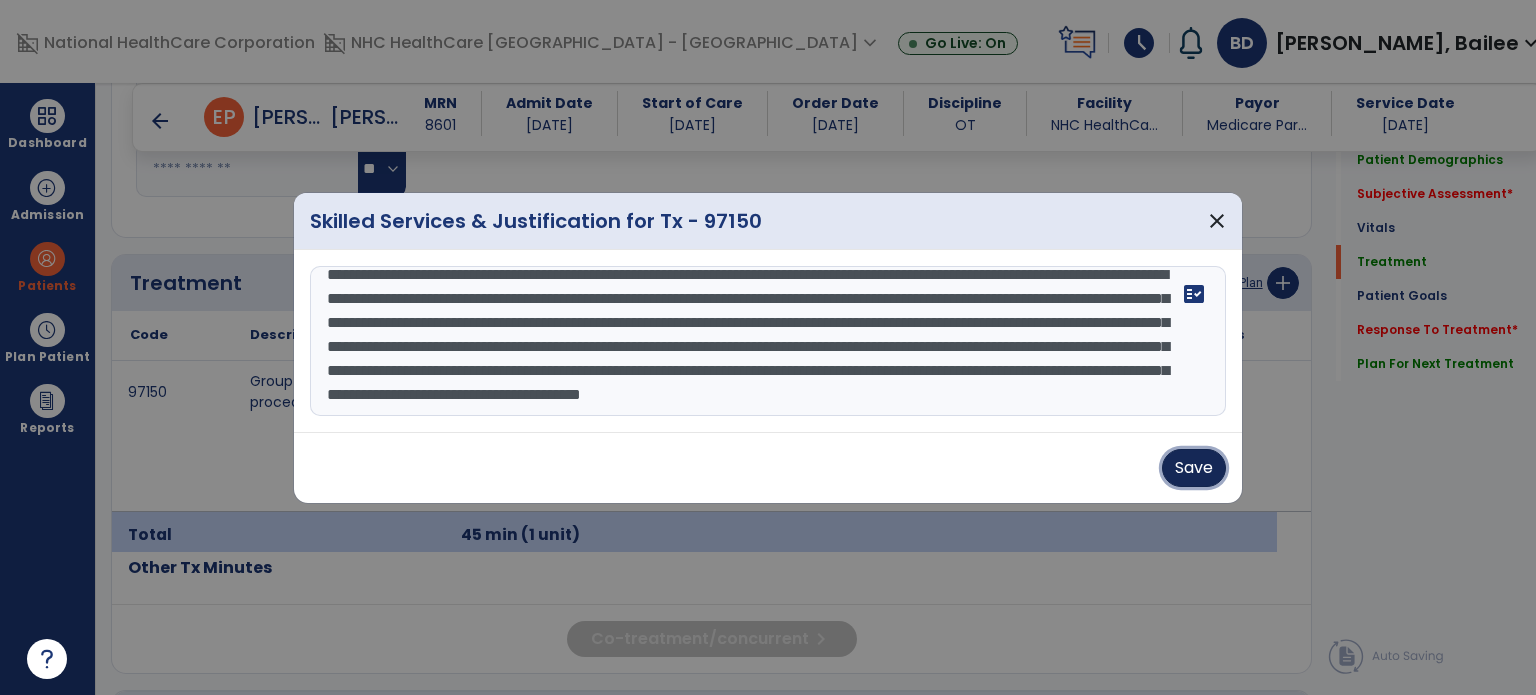 click on "Save" at bounding box center [1194, 468] 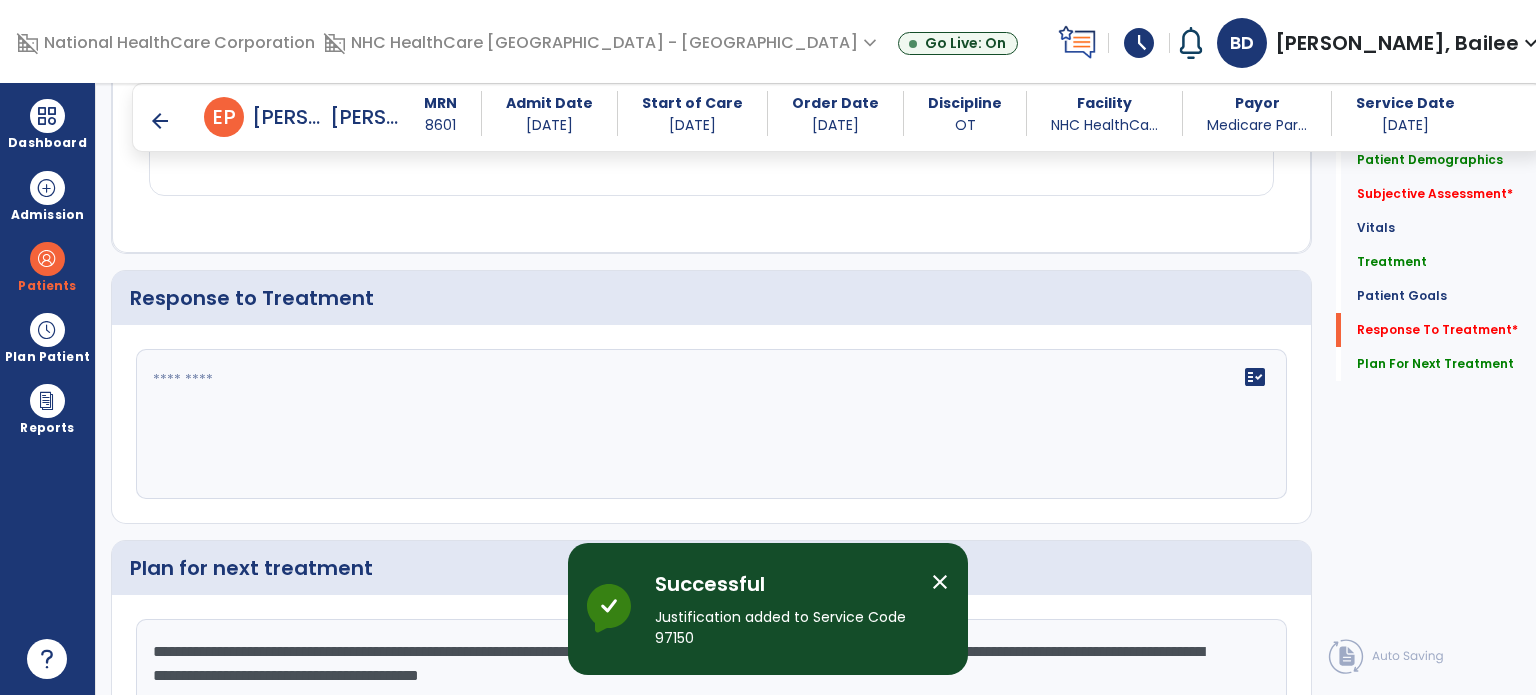 scroll, scrollTop: 3567, scrollLeft: 0, axis: vertical 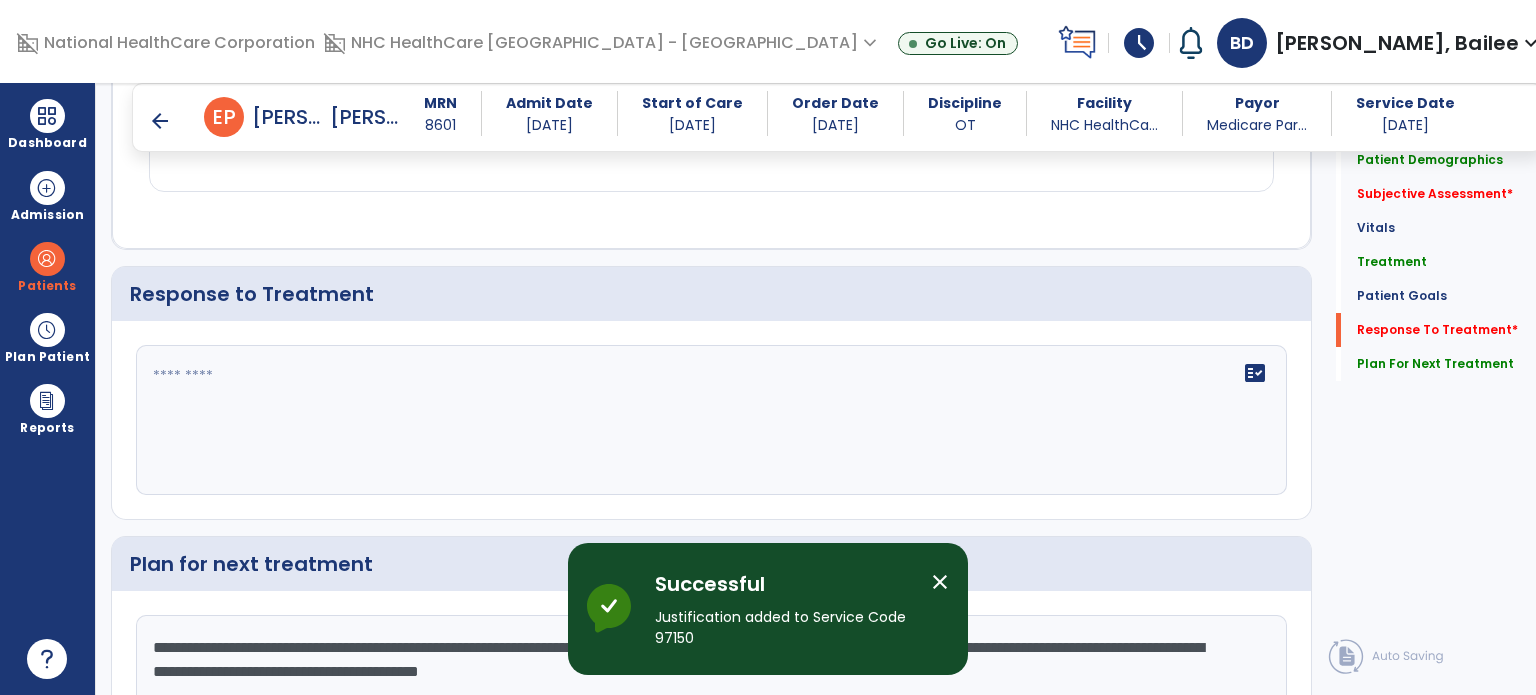 click on "fact_check" 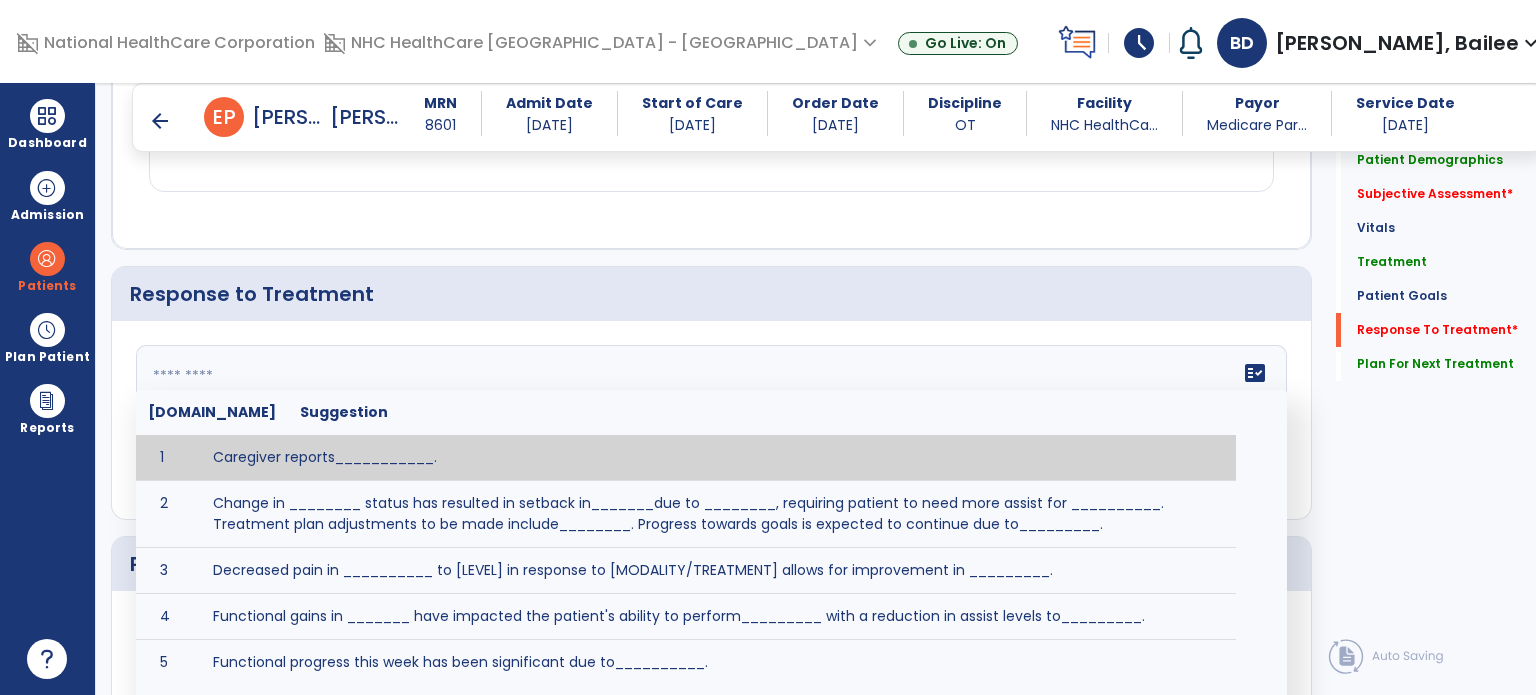 click on "Pt will complete 150 foot of w/c propulsion using BUE/BLE to improve strength and ability to safely navigate his current environment.   [DATE]   edit   CLOF PLOF:    N/A CLOF:    Pt tolerated ~50 foot w/c propulsion needing ongoing visual and verbal cues for attention to task Target:    150 foot Pt will complete self feeding with supervision by discharge.  [DATE]   edit   CLOF PLOF:    N/A CLOF:    Patient required SUP this date. Inconsistent Target:    Supervision Pt will engage in all functional transfers with supervision utilizing appropriate AE/DME  [DATE]   edit   CLOF PLOF:    N/A CLOF:    Min A/CGA Target:    Supervision STG-1: Pt will sustain greater than 5 minutes of functional static standing activity CGA to improve activity tolerance and balance needed for fall prevention  [DATE]   edit   CLOF PLOF:  N/A  CLOF:  ~4 mins tolerated at this time   Target:  5 min CGA  Pt will improve BUE strength to 4+/5   [DATE]   edit   CLOF PLOF:    N/A CLOF:    3+/5 N/A" 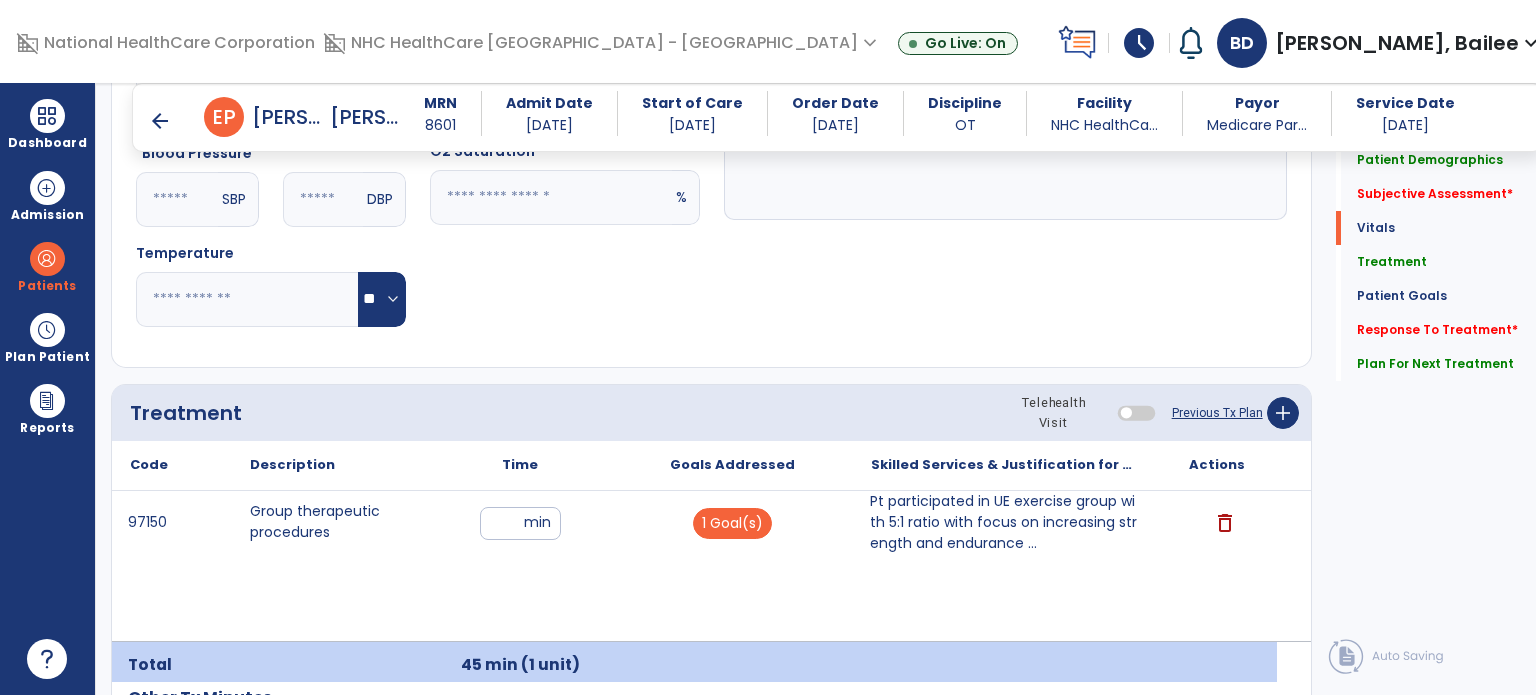 scroll, scrollTop: 976, scrollLeft: 0, axis: vertical 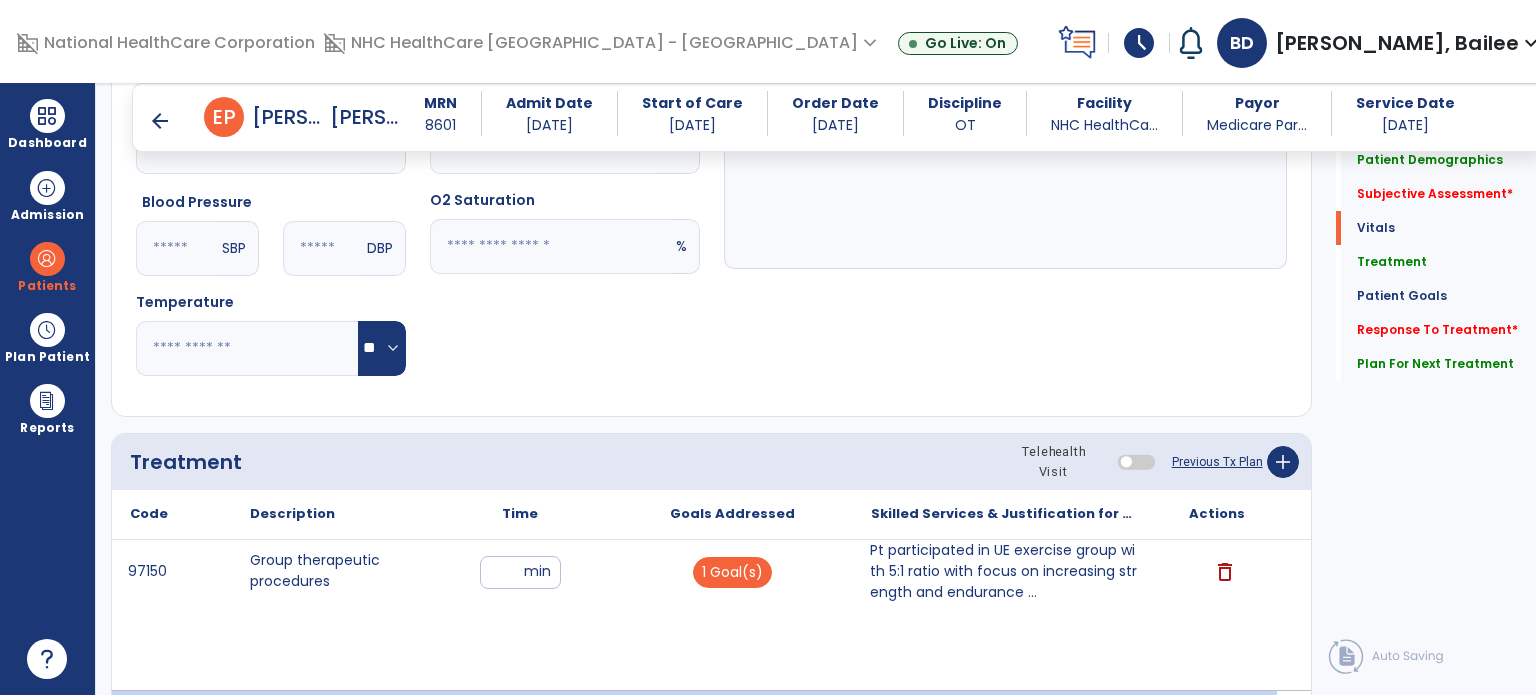 click on "arrow_back" at bounding box center (160, 121) 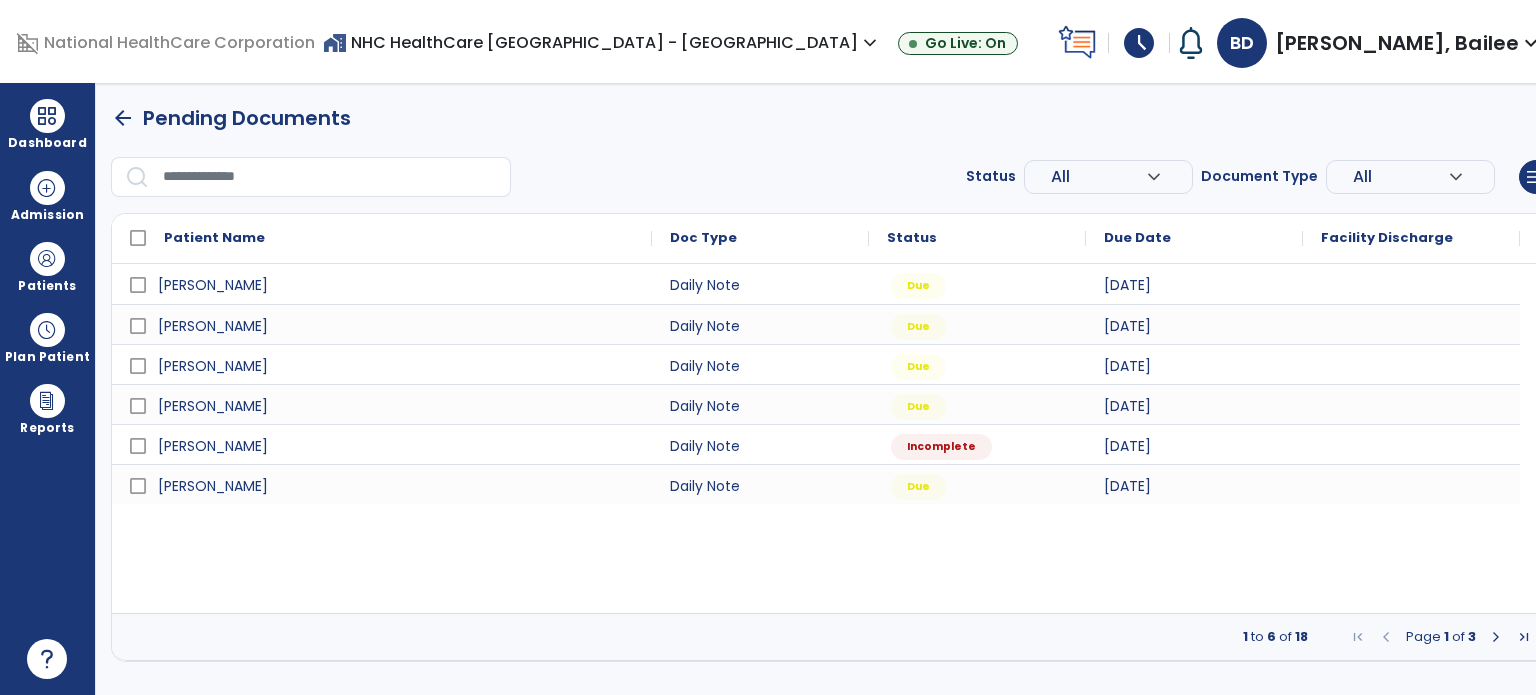 scroll, scrollTop: 0, scrollLeft: 0, axis: both 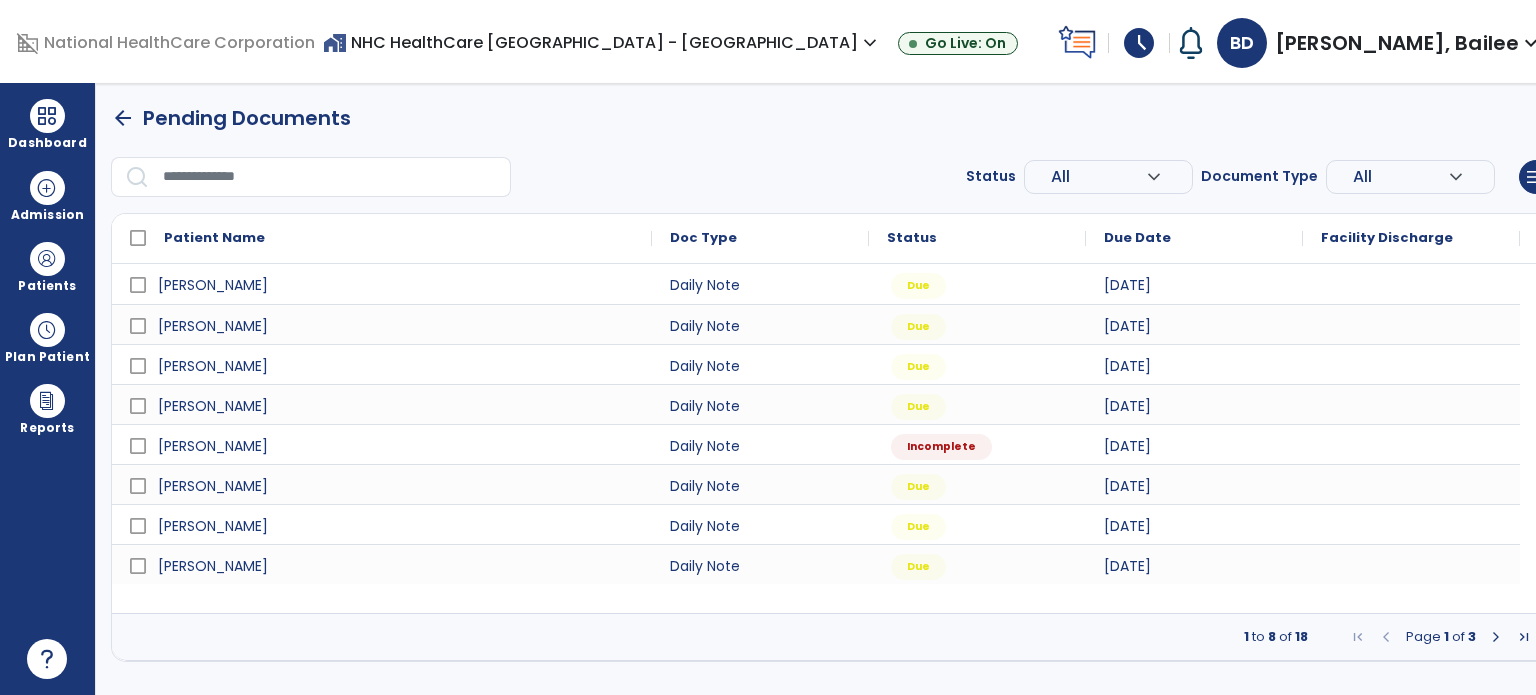 click at bounding box center (1496, 637) 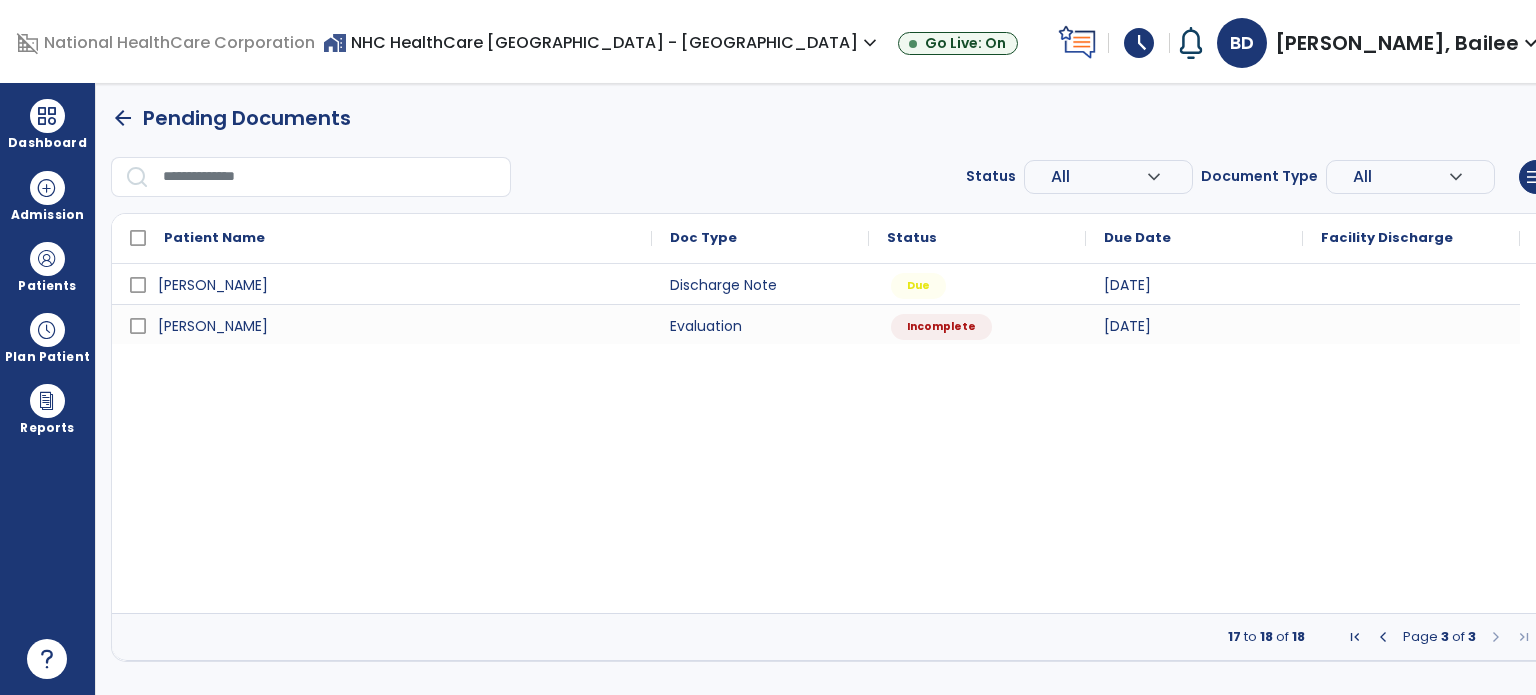 click at bounding box center (1383, 637) 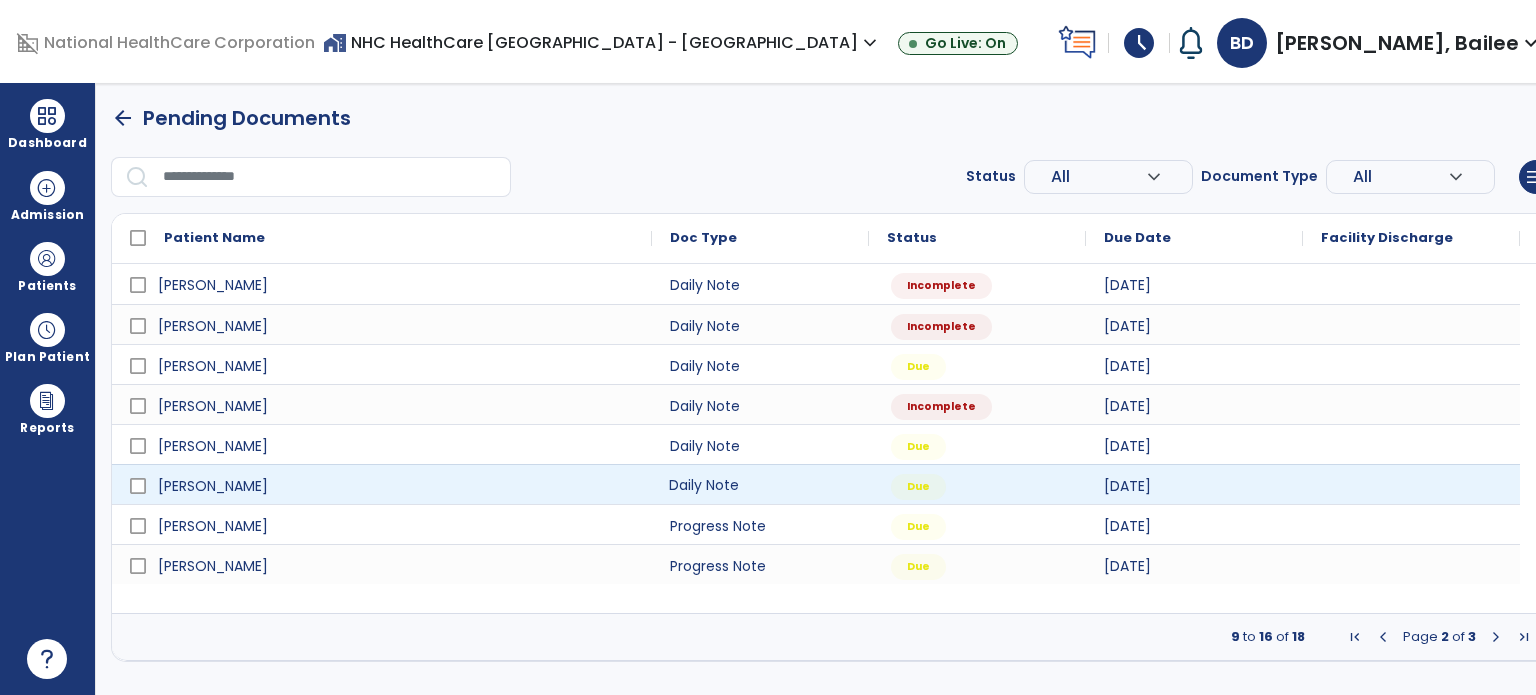 click on "Daily Note" at bounding box center (760, 484) 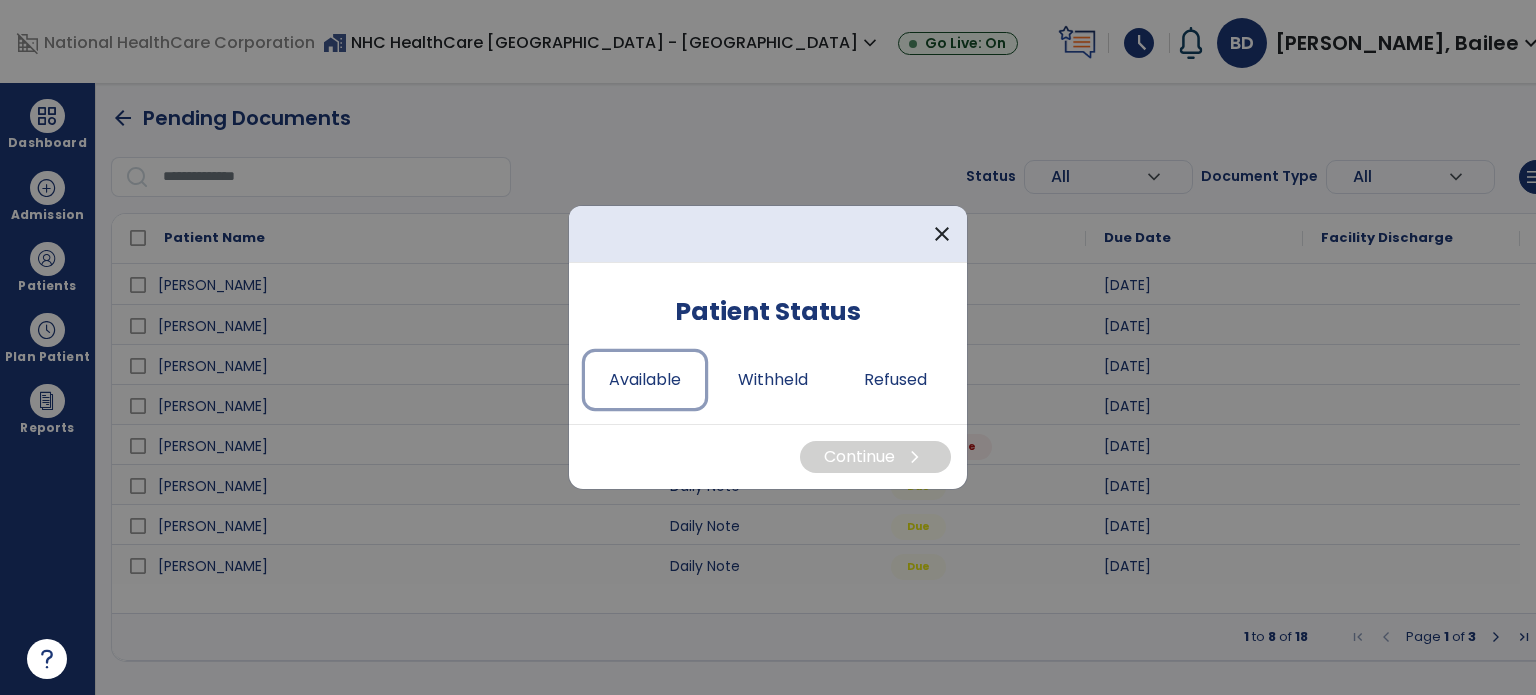 click on "Available" at bounding box center (645, 380) 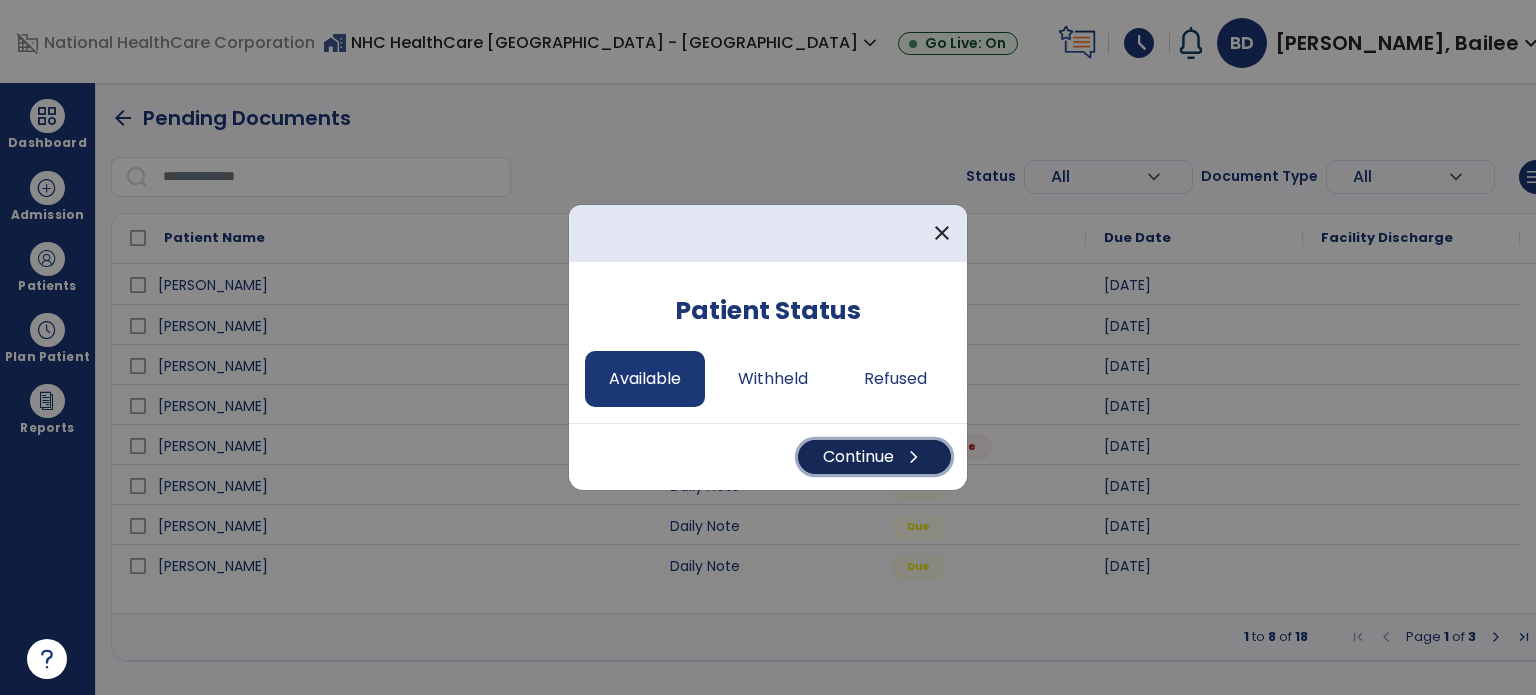 click on "Continue   chevron_right" at bounding box center [874, 457] 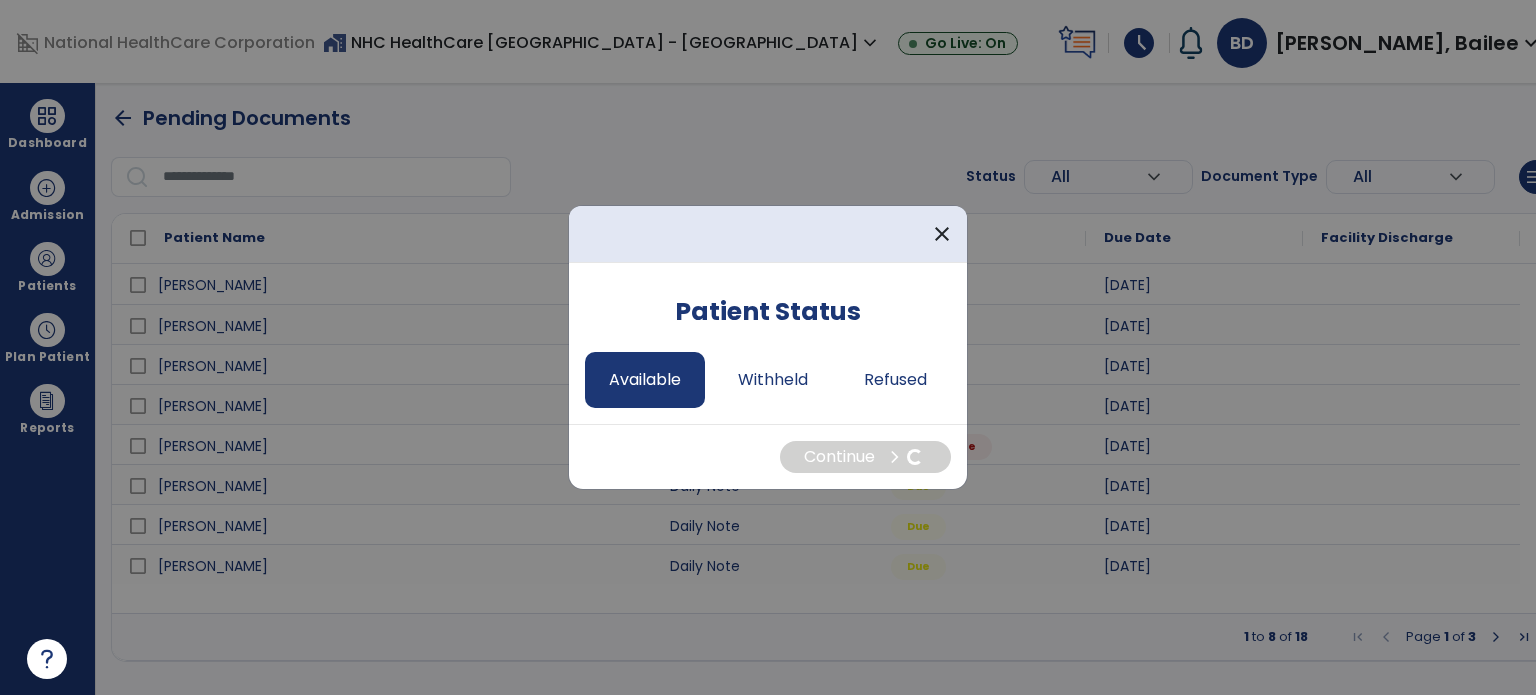 select on "*" 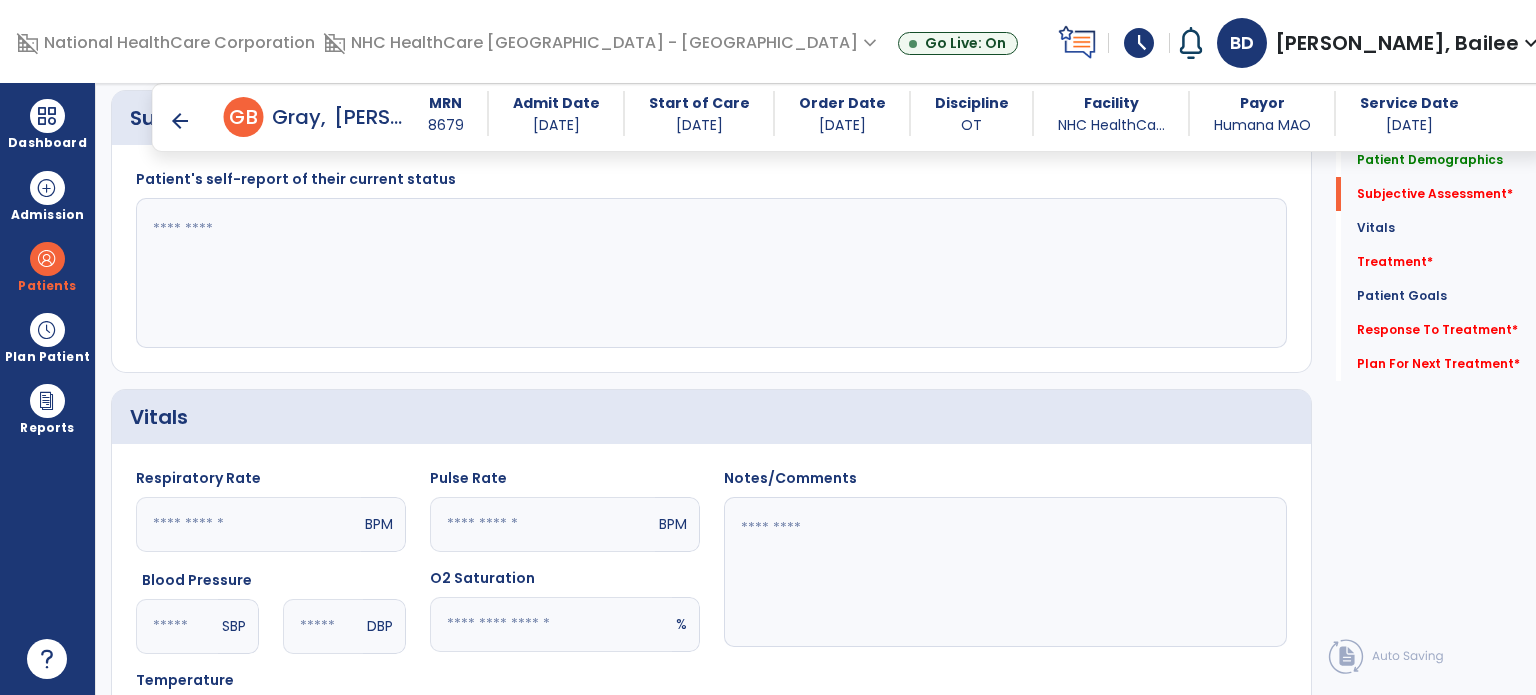 scroll, scrollTop: 968, scrollLeft: 0, axis: vertical 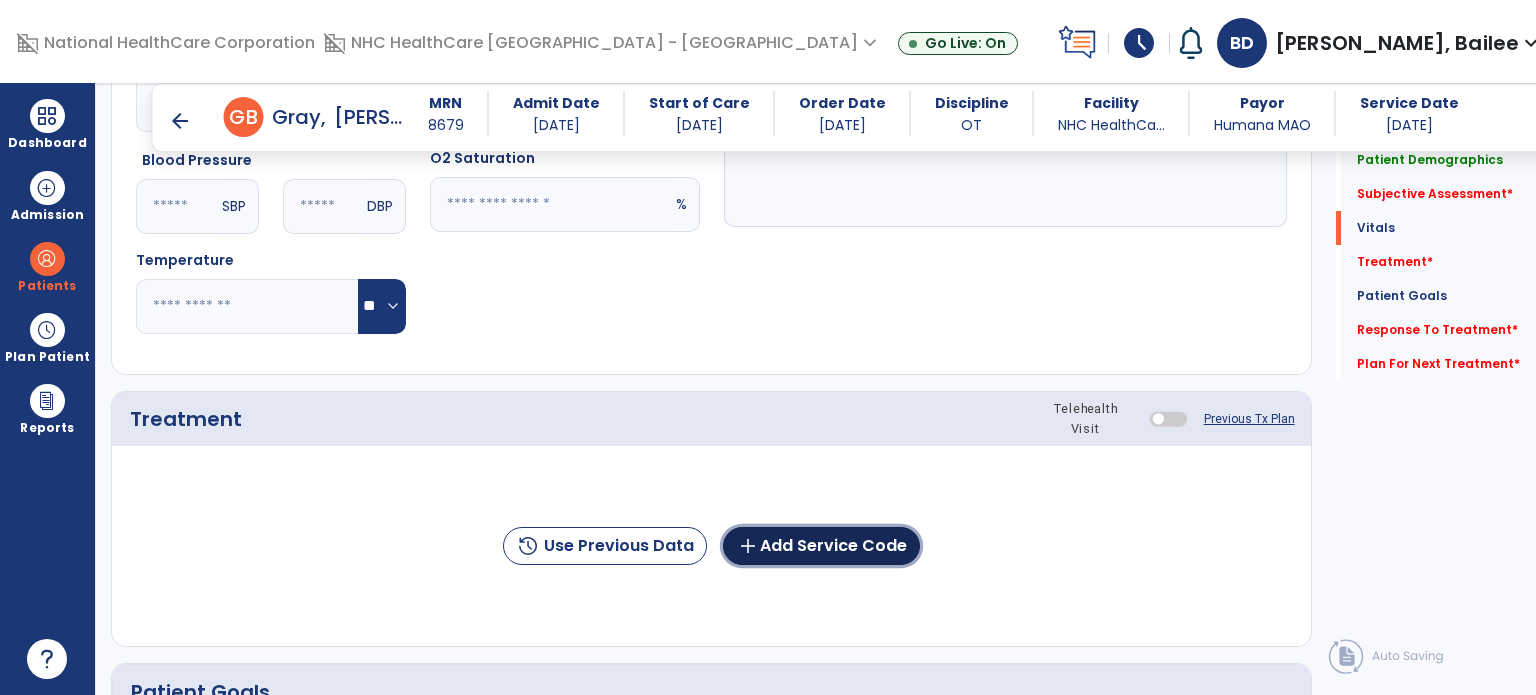 click on "add  Add Service Code" 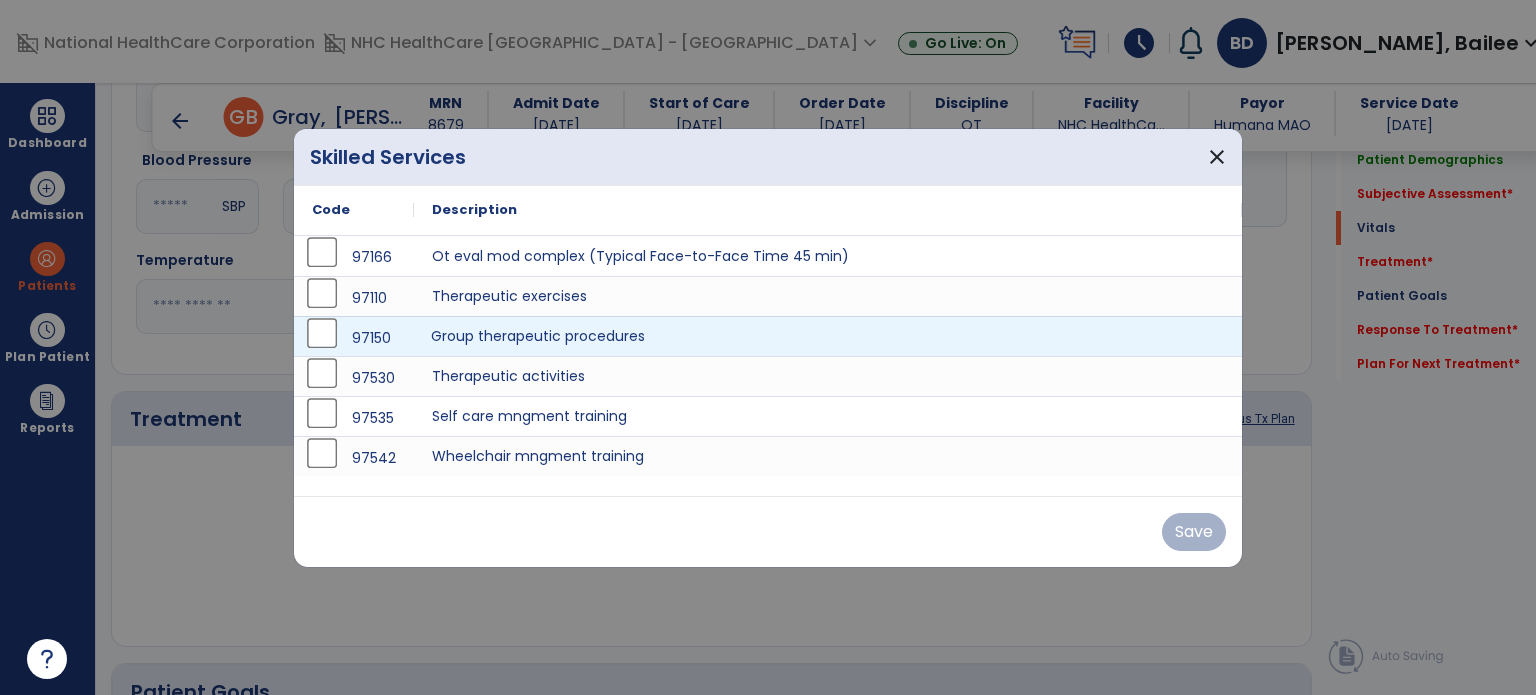 click on "Group therapeutic procedures" at bounding box center (828, 336) 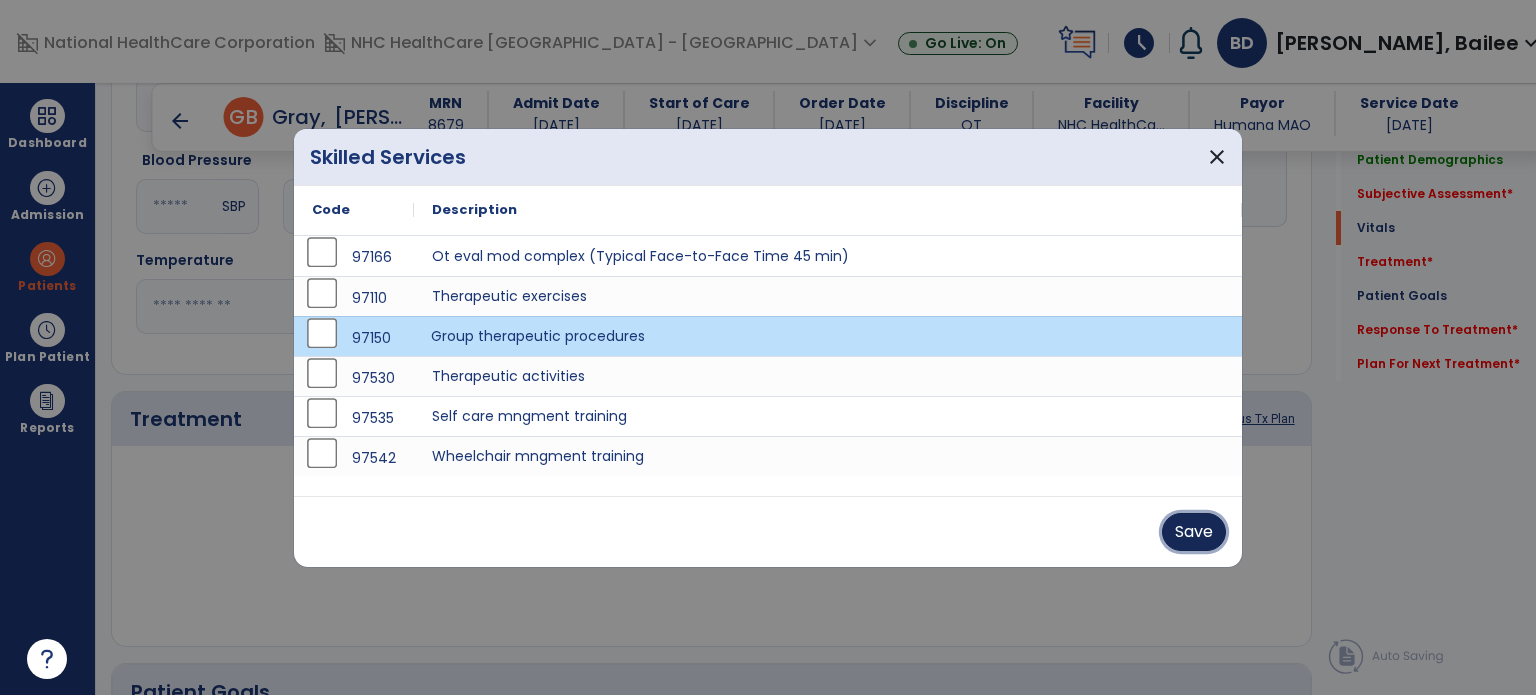 click on "Save" at bounding box center [1194, 532] 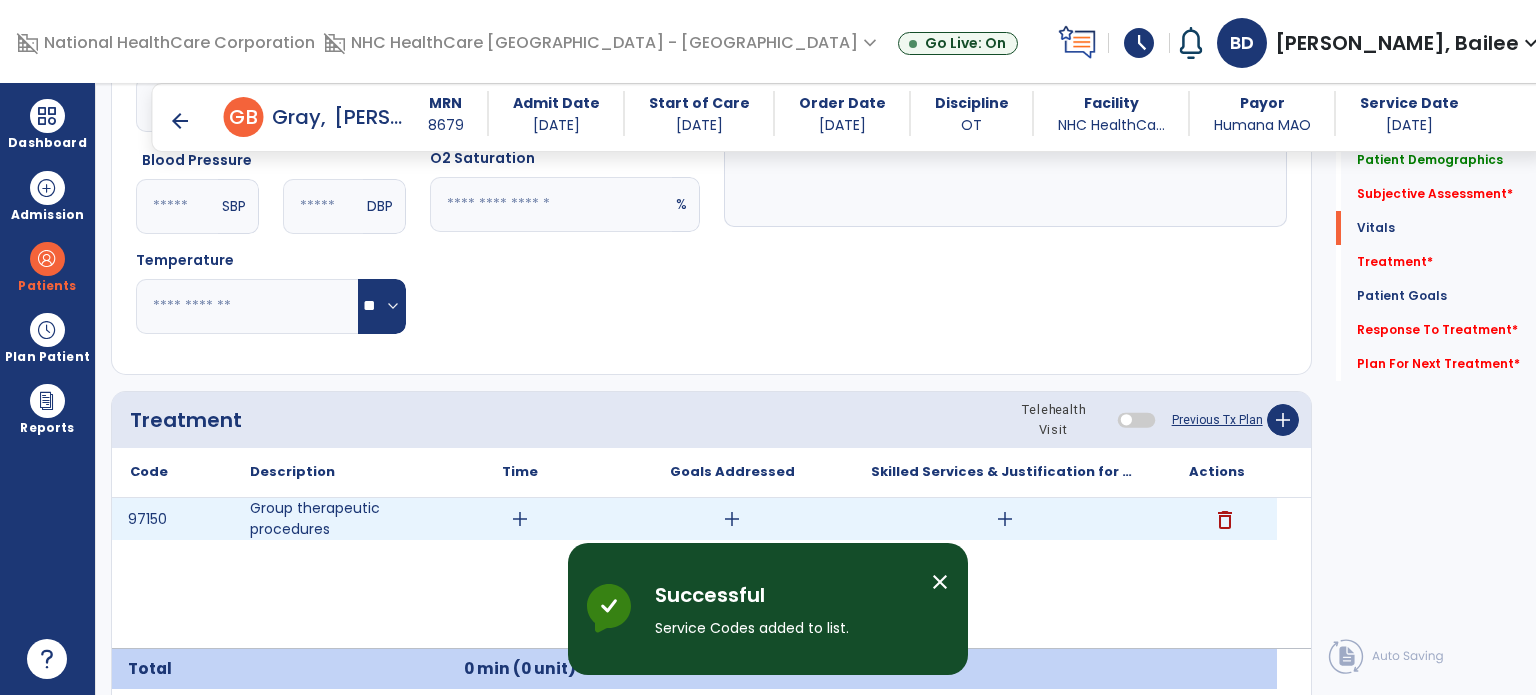 click on "add" at bounding box center (520, 519) 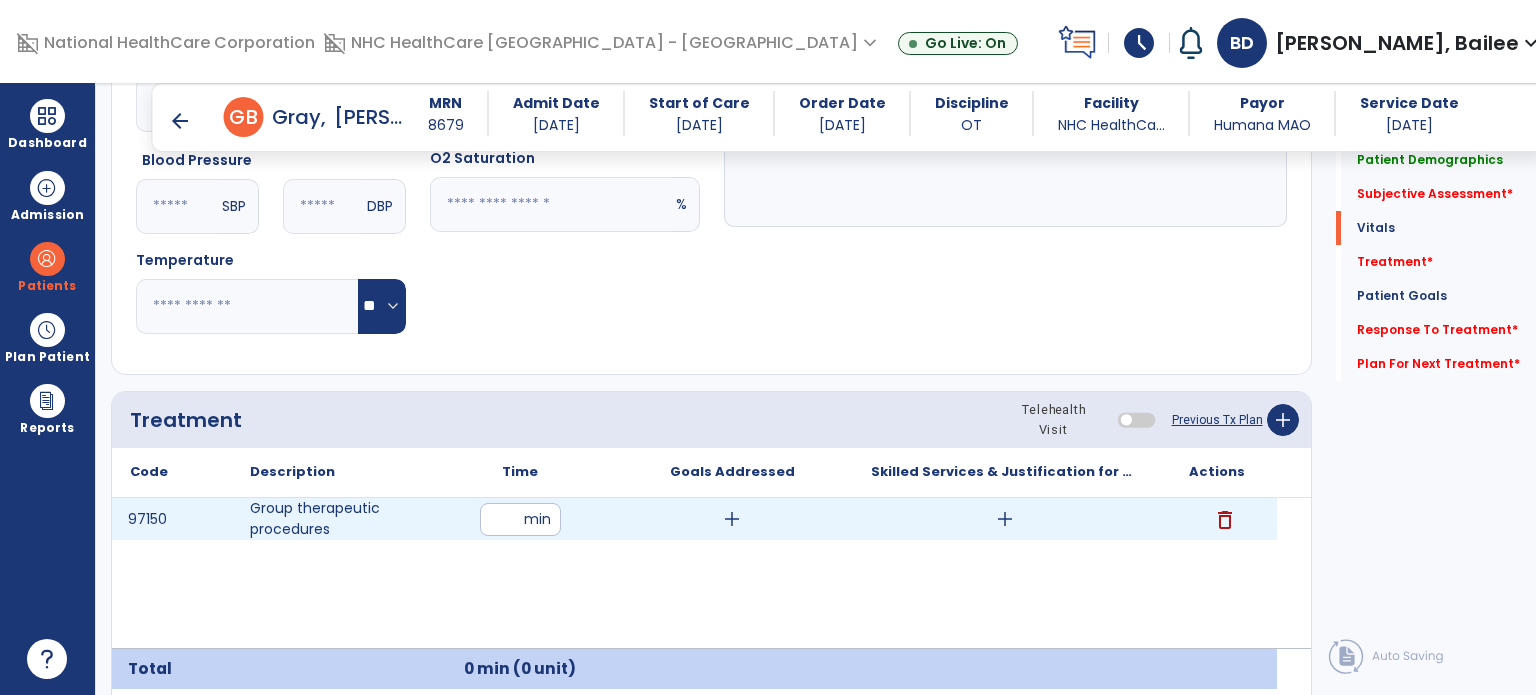 type on "**" 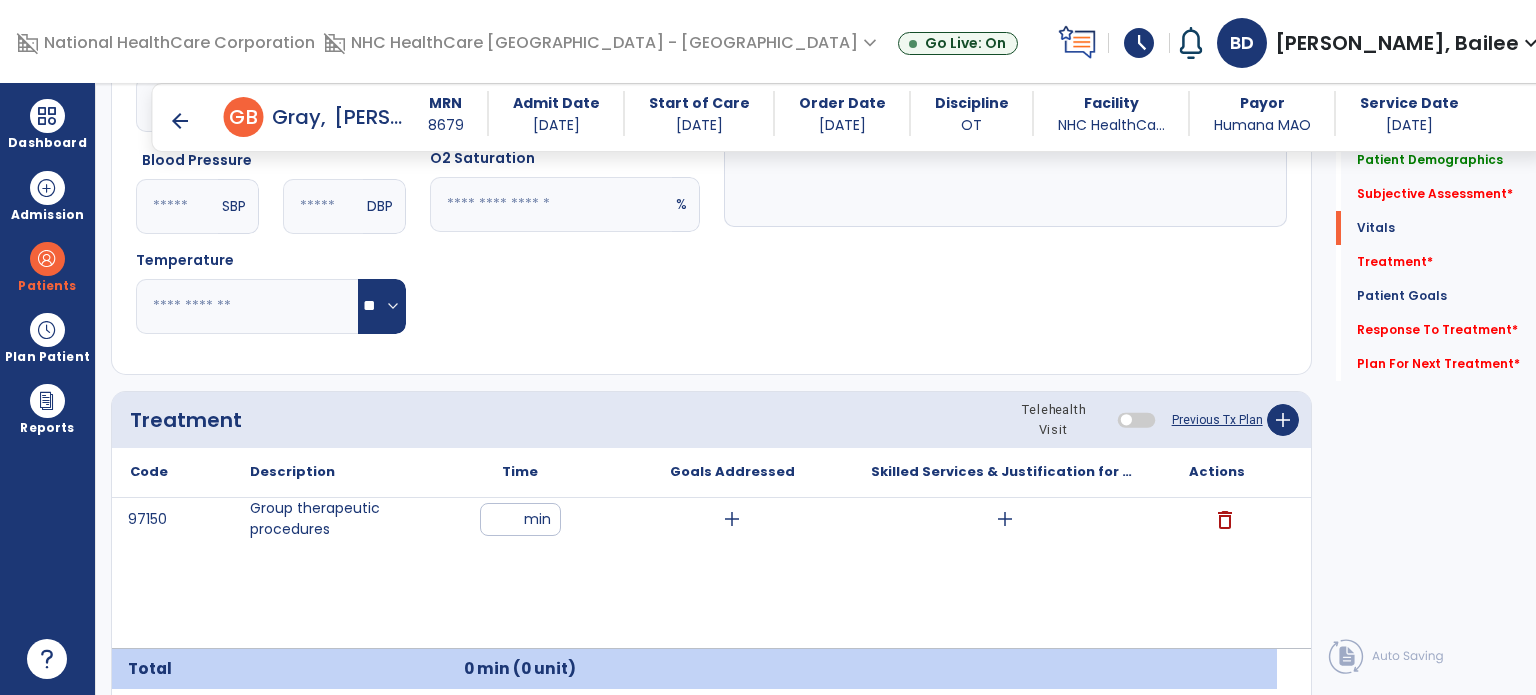 click on "Treatment Telehealth Visit  Previous Tx Plan   add" 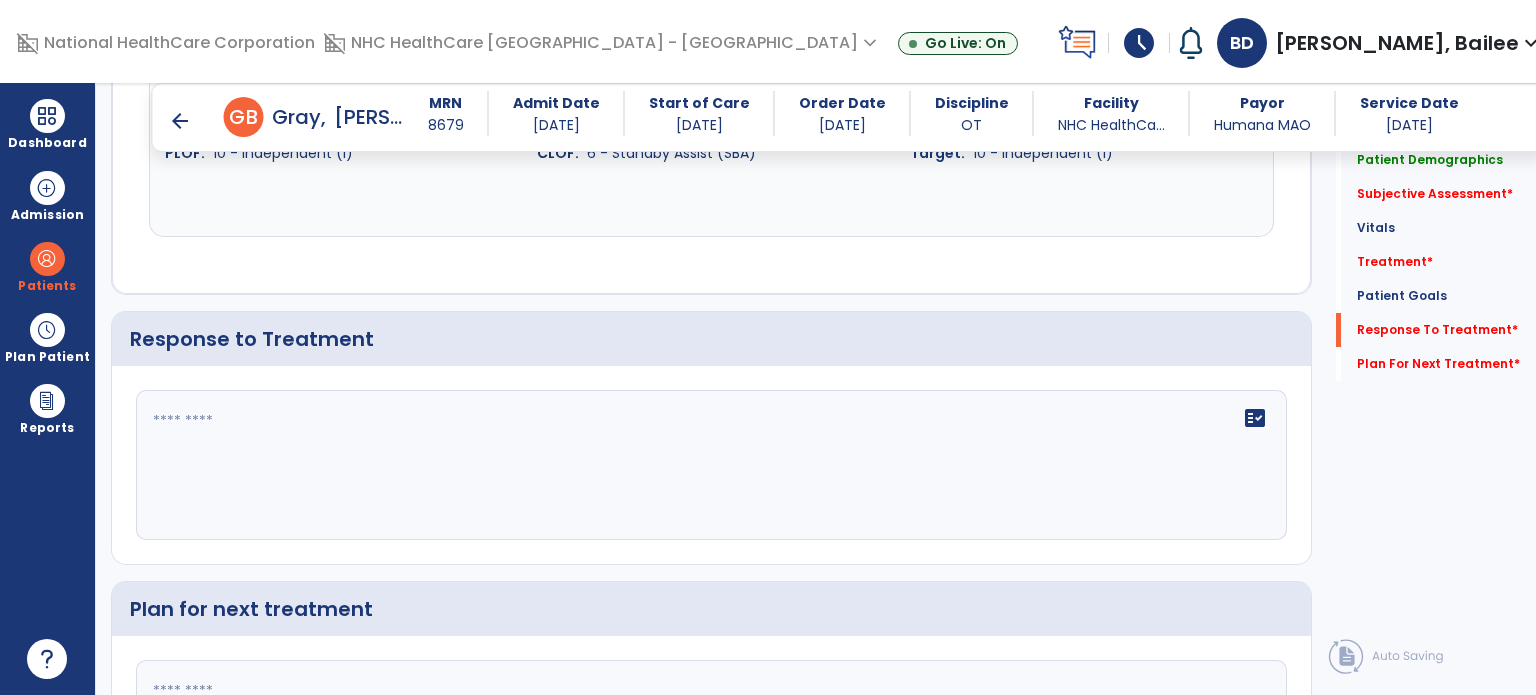 scroll, scrollTop: 3247, scrollLeft: 0, axis: vertical 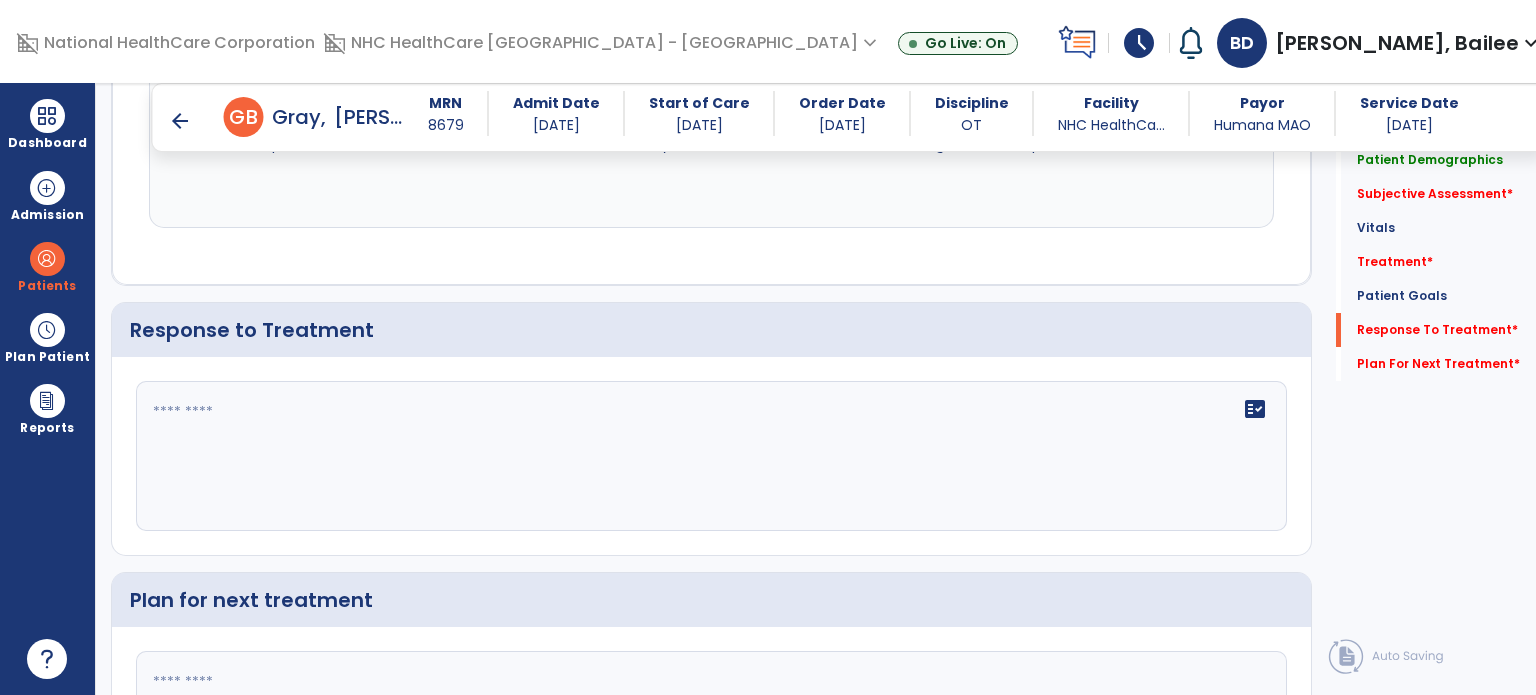 click 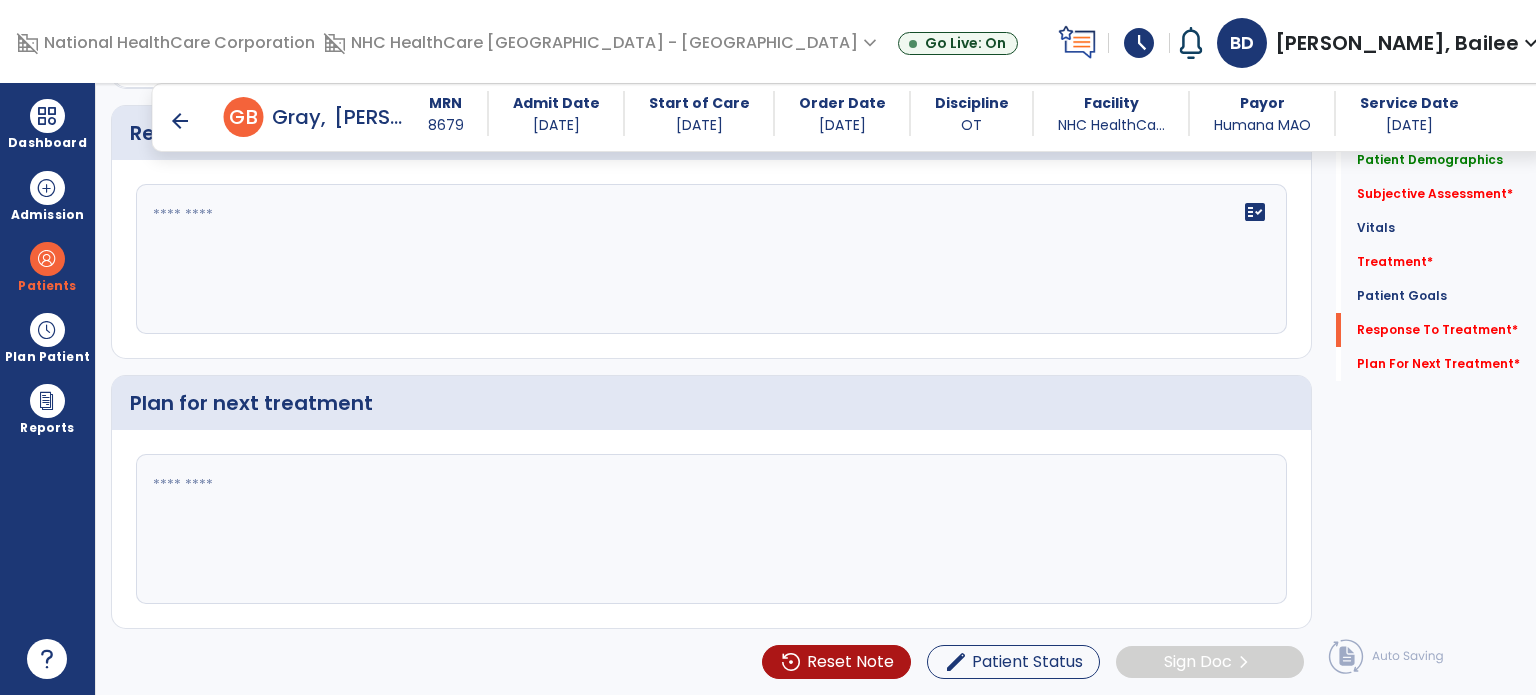 scroll, scrollTop: 3456, scrollLeft: 0, axis: vertical 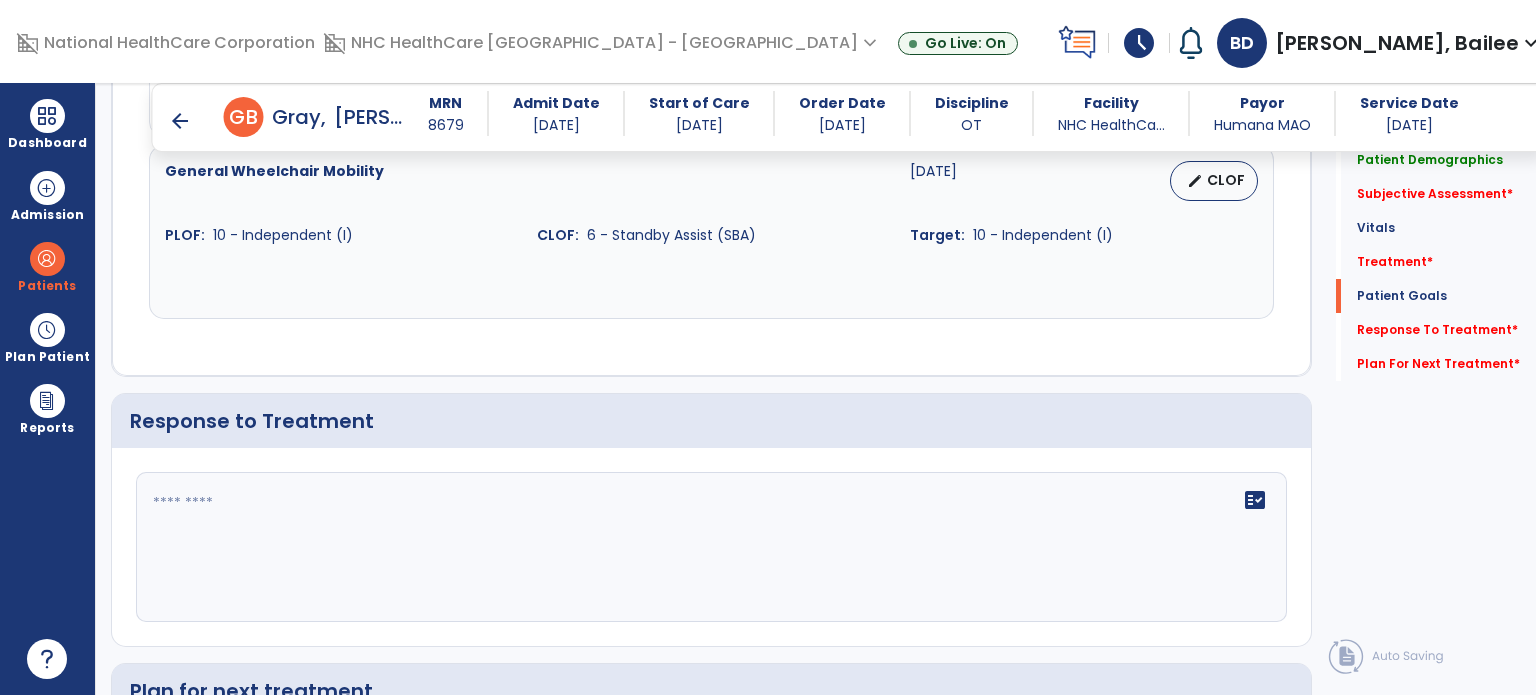 type on "**********" 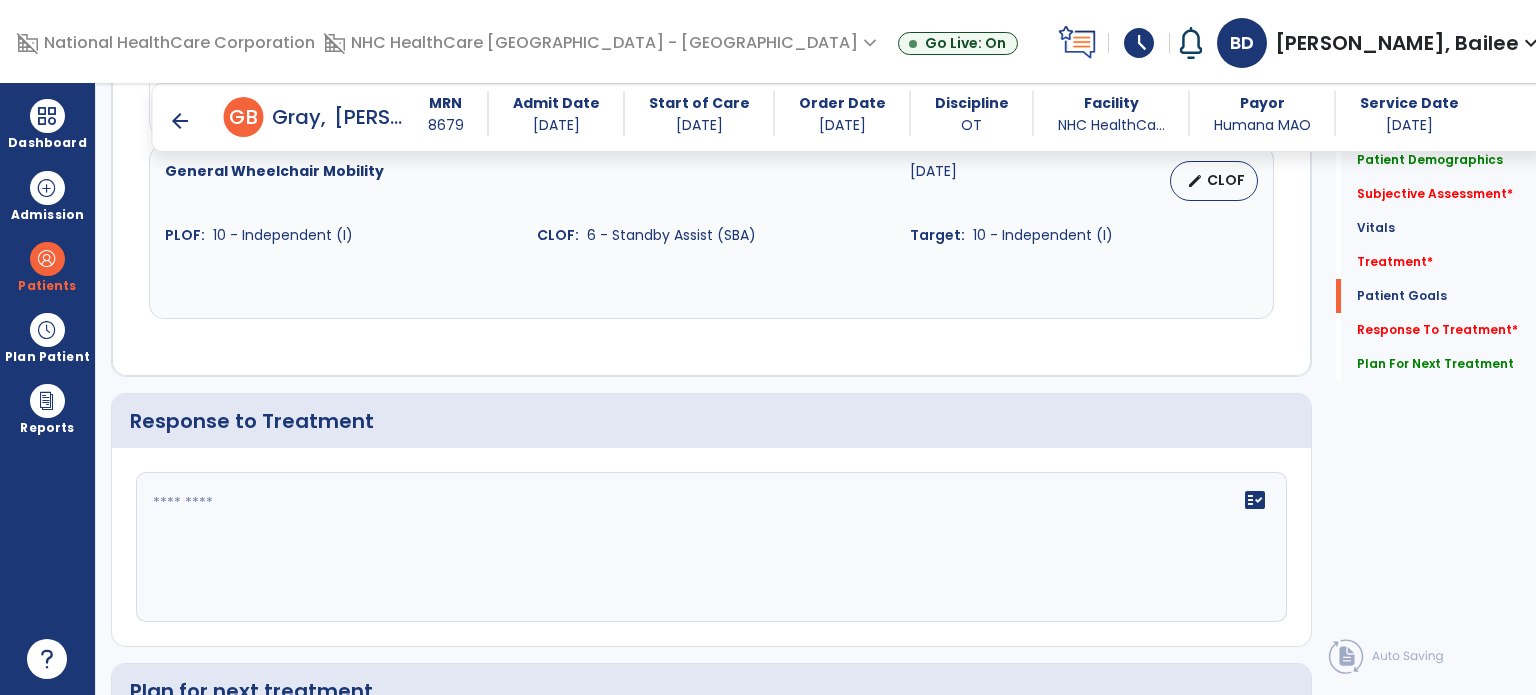 click at bounding box center (711, 266) 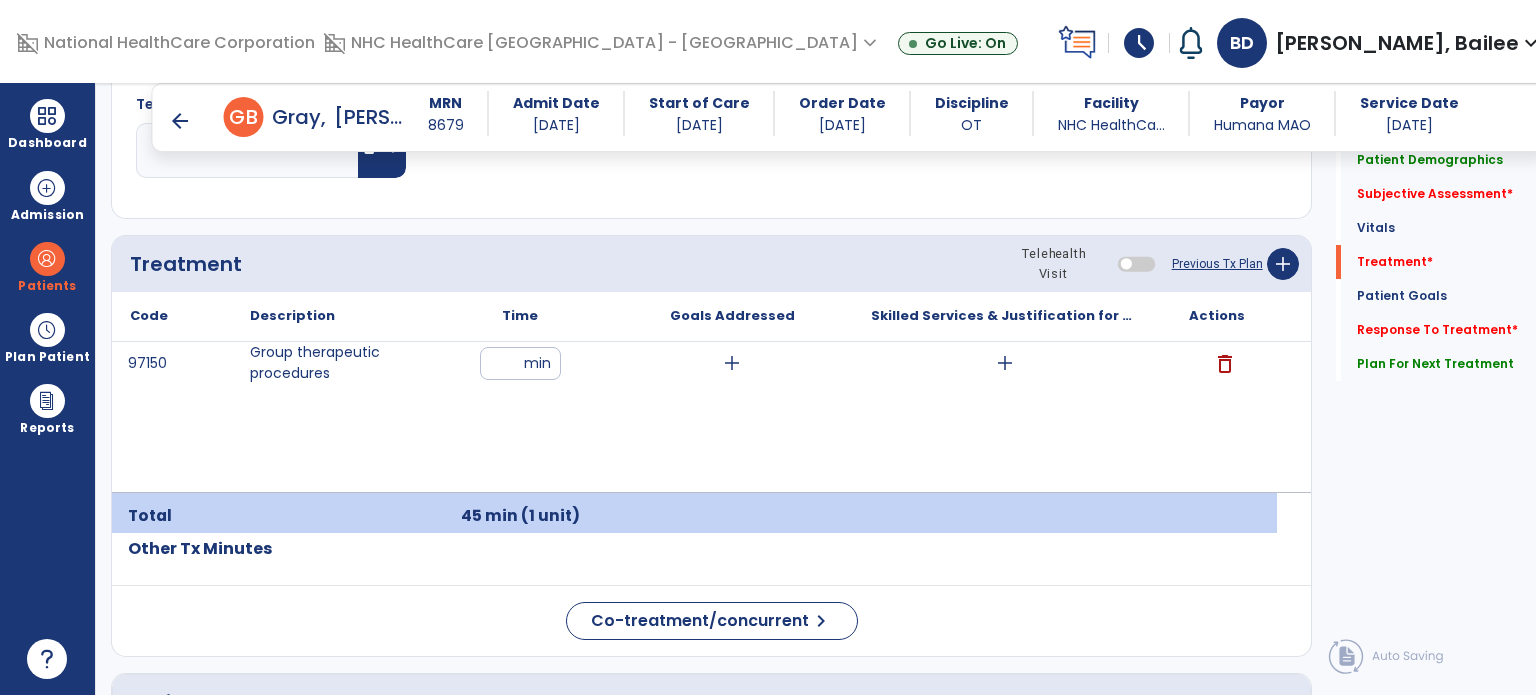 scroll, scrollTop: 1120, scrollLeft: 0, axis: vertical 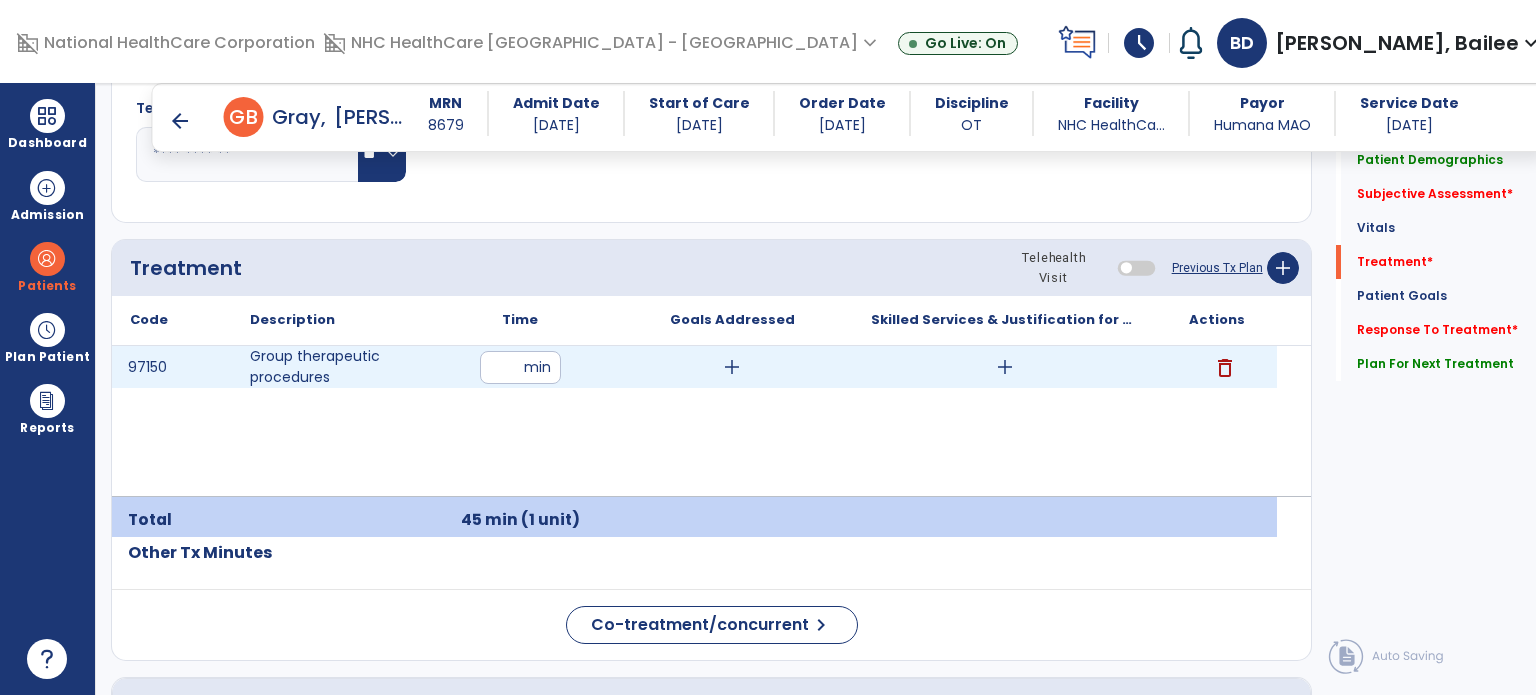 click on "add" at bounding box center [1005, 367] 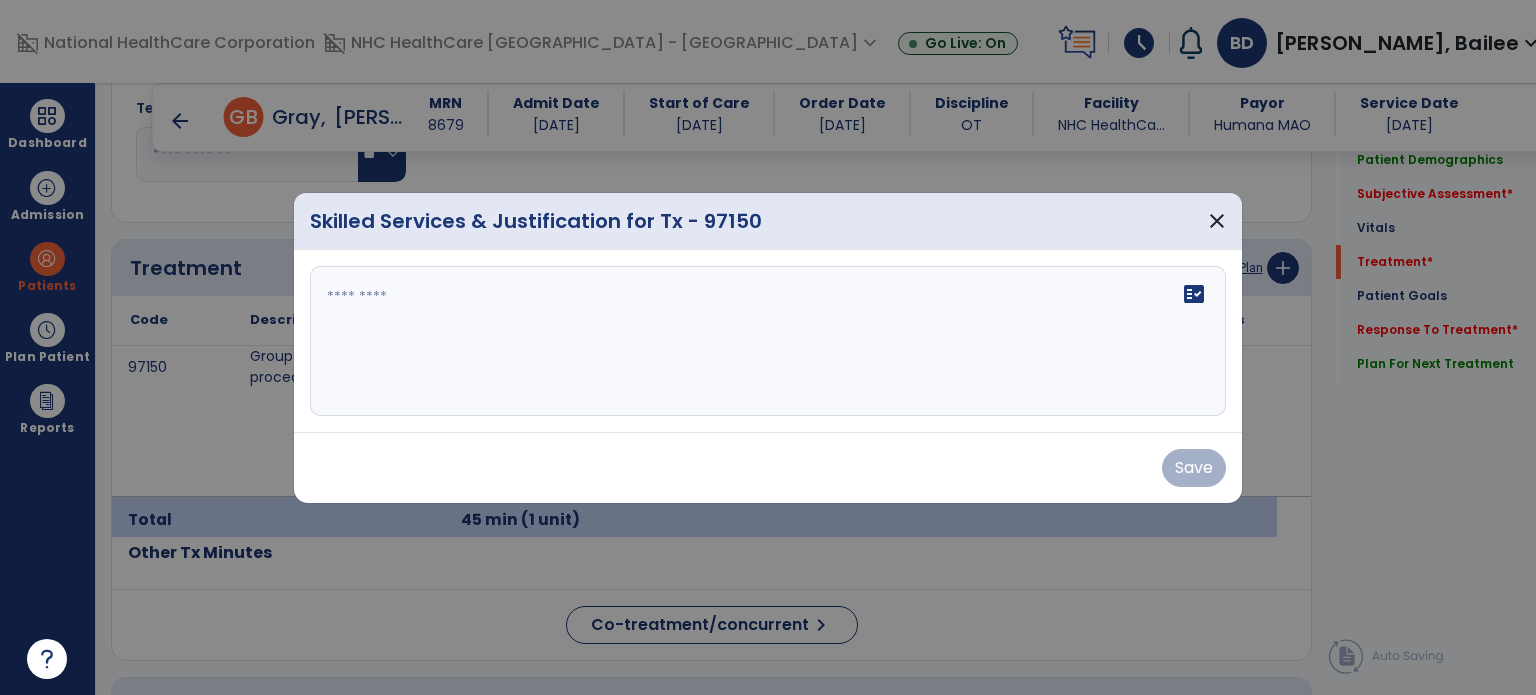 click on "fact_check" at bounding box center (768, 341) 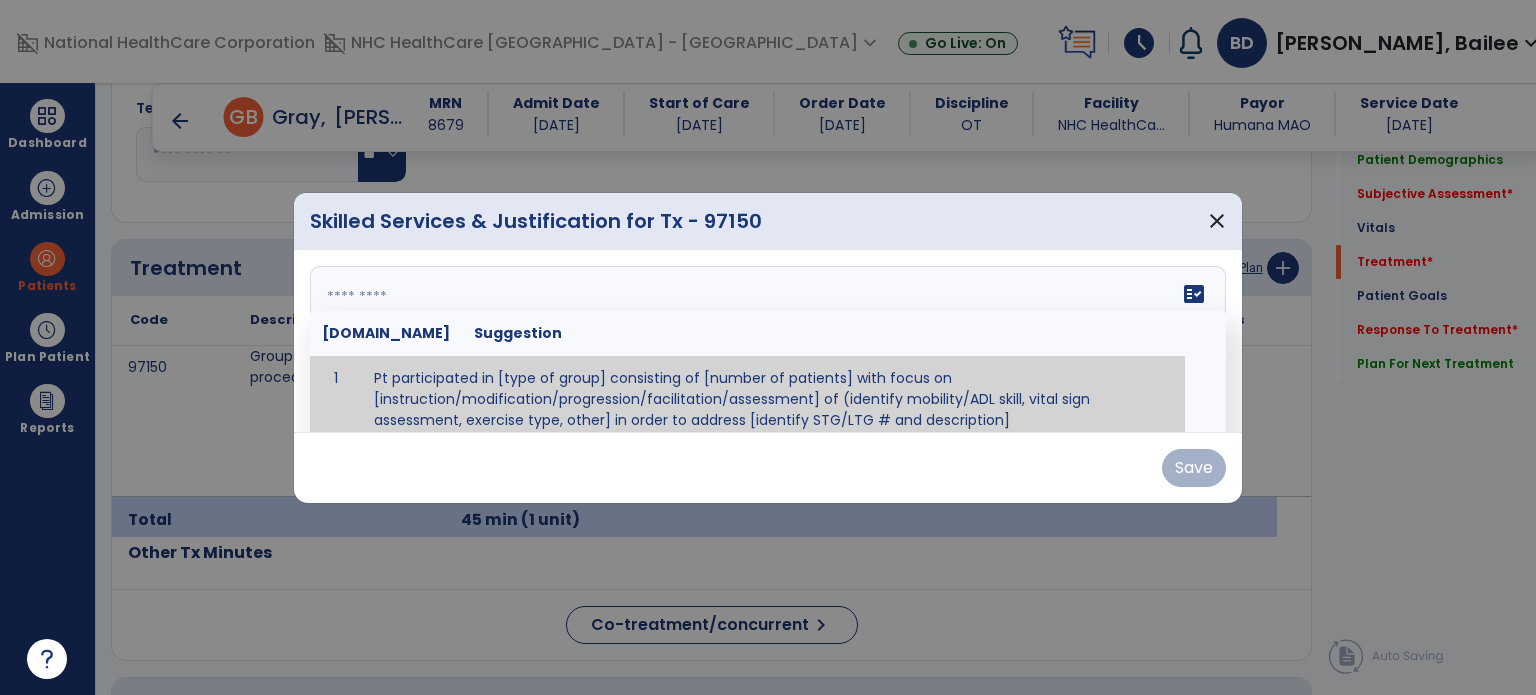 scroll, scrollTop: 12, scrollLeft: 0, axis: vertical 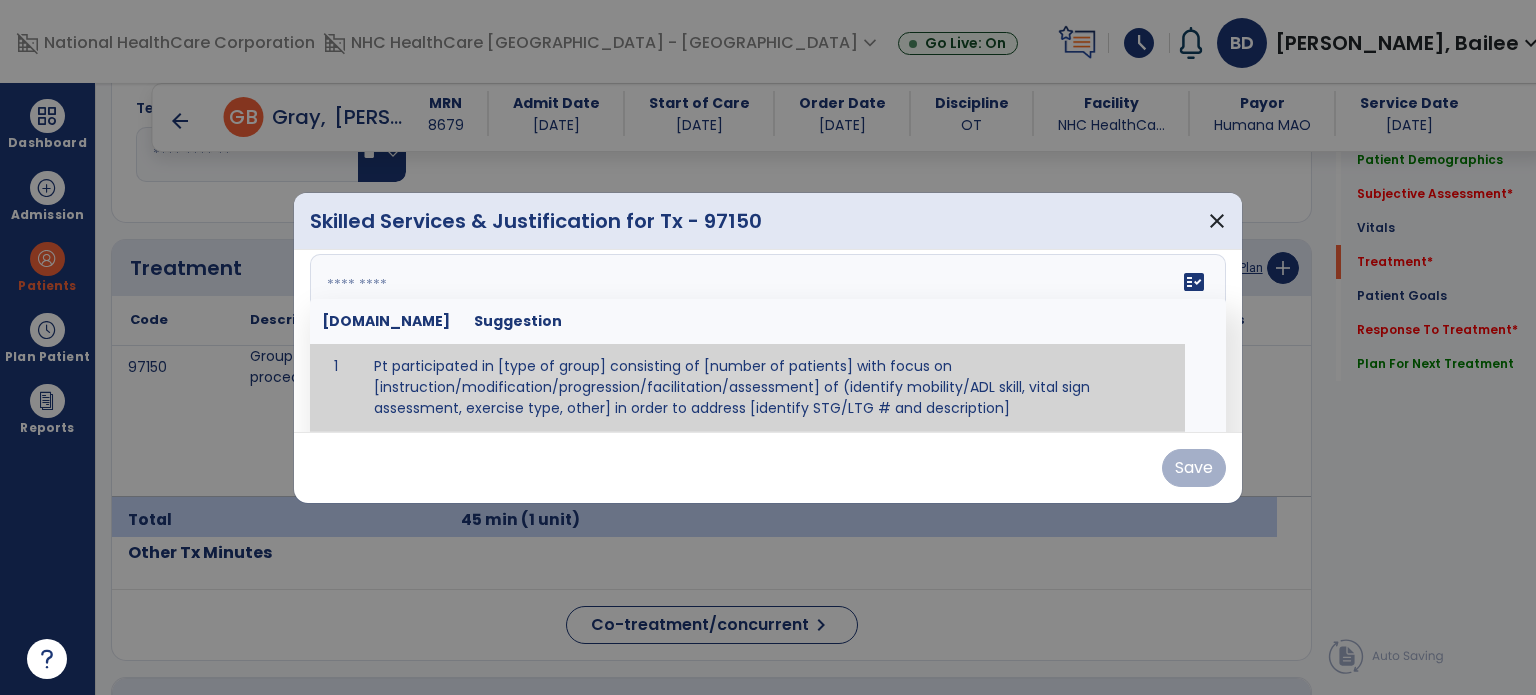 paste on "**********" 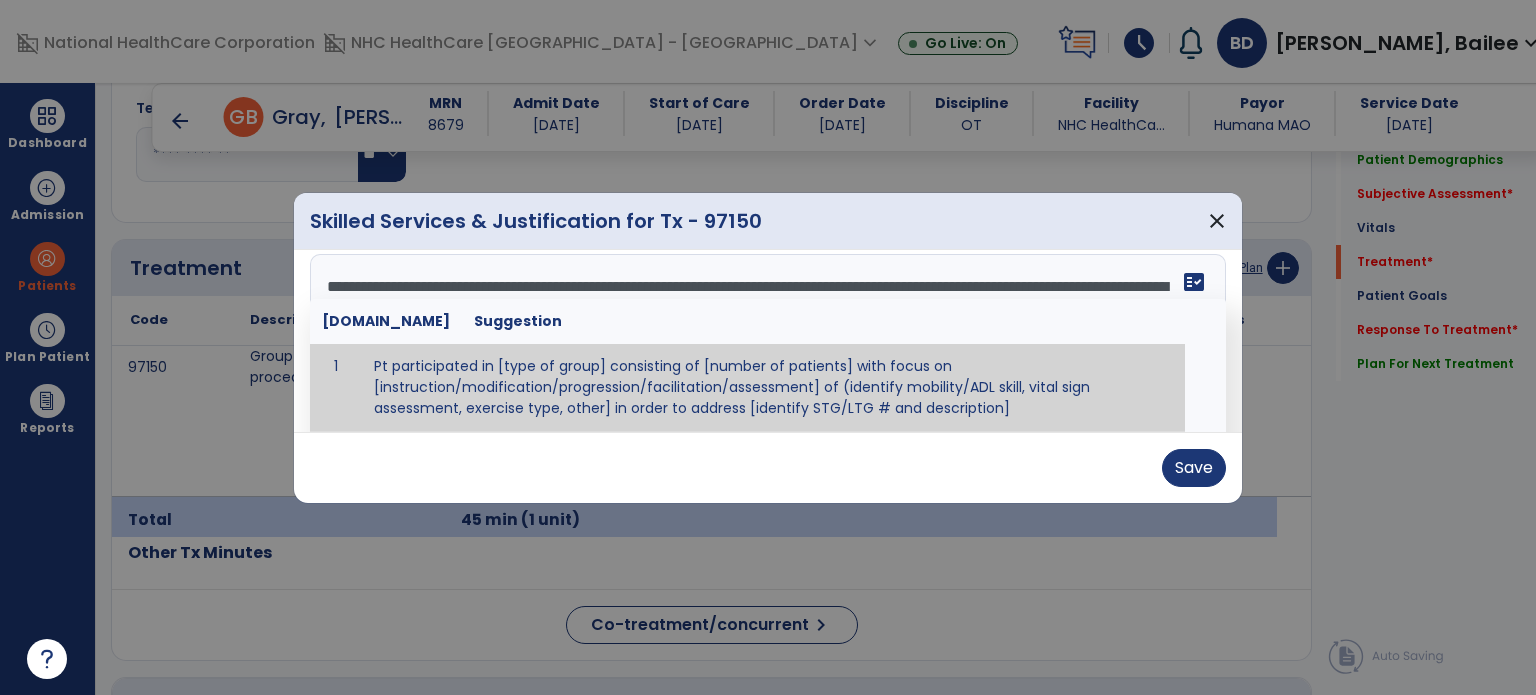 scroll, scrollTop: 63, scrollLeft: 0, axis: vertical 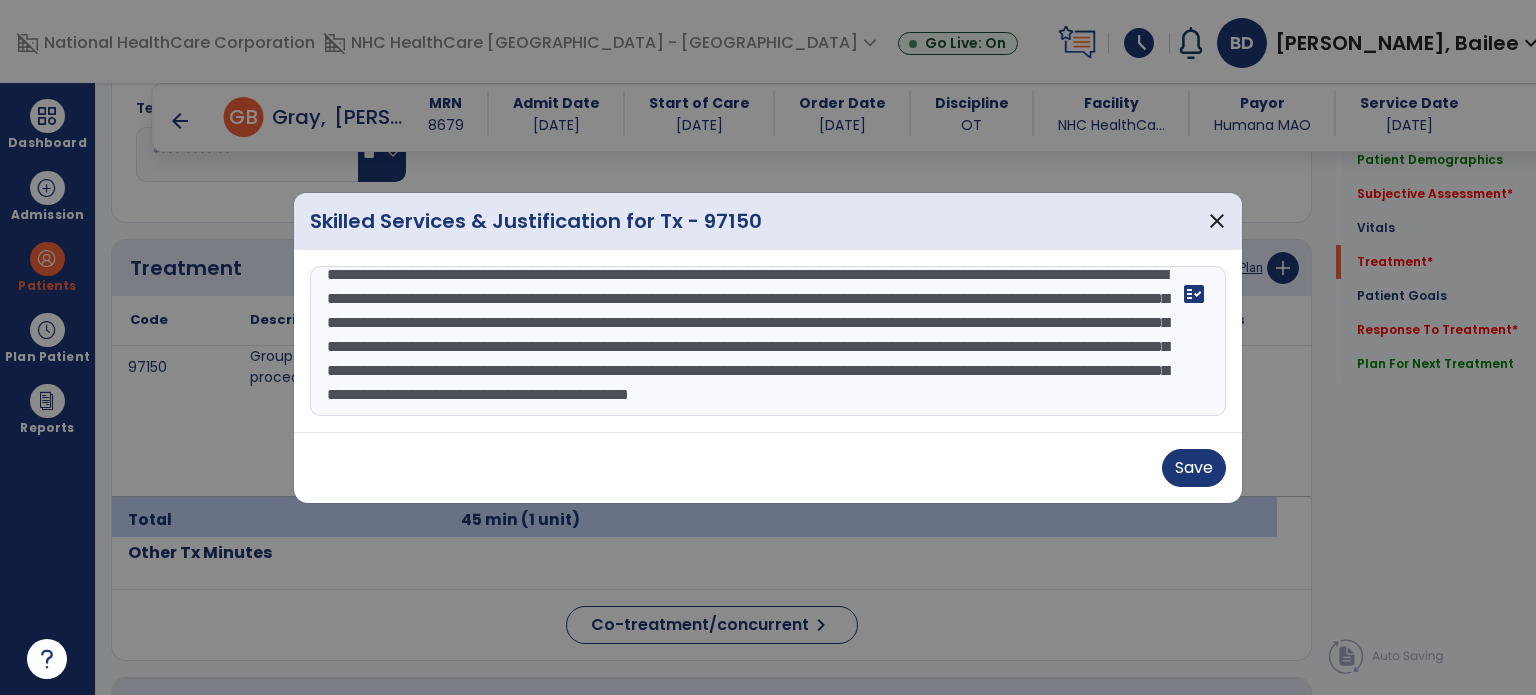 click on "**********" at bounding box center [768, 341] 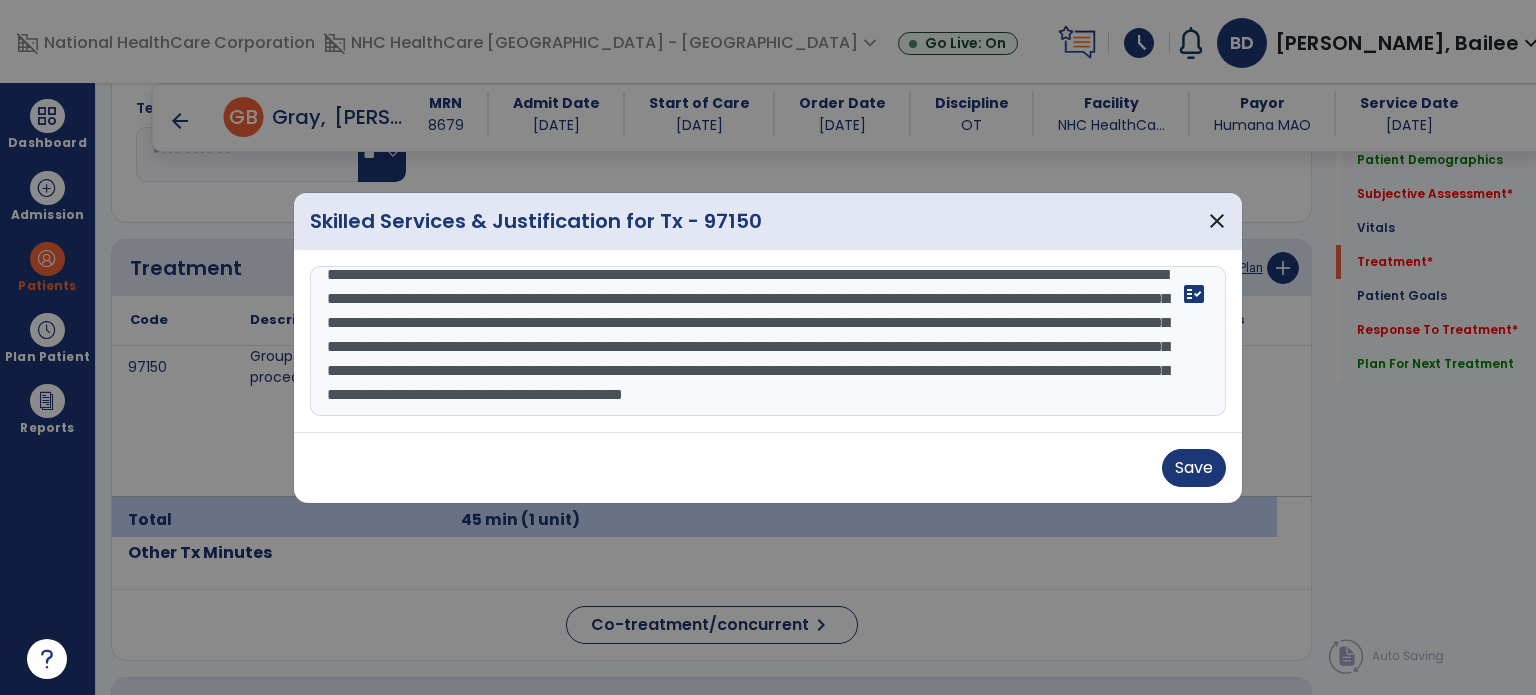 click on "**********" at bounding box center (768, 341) 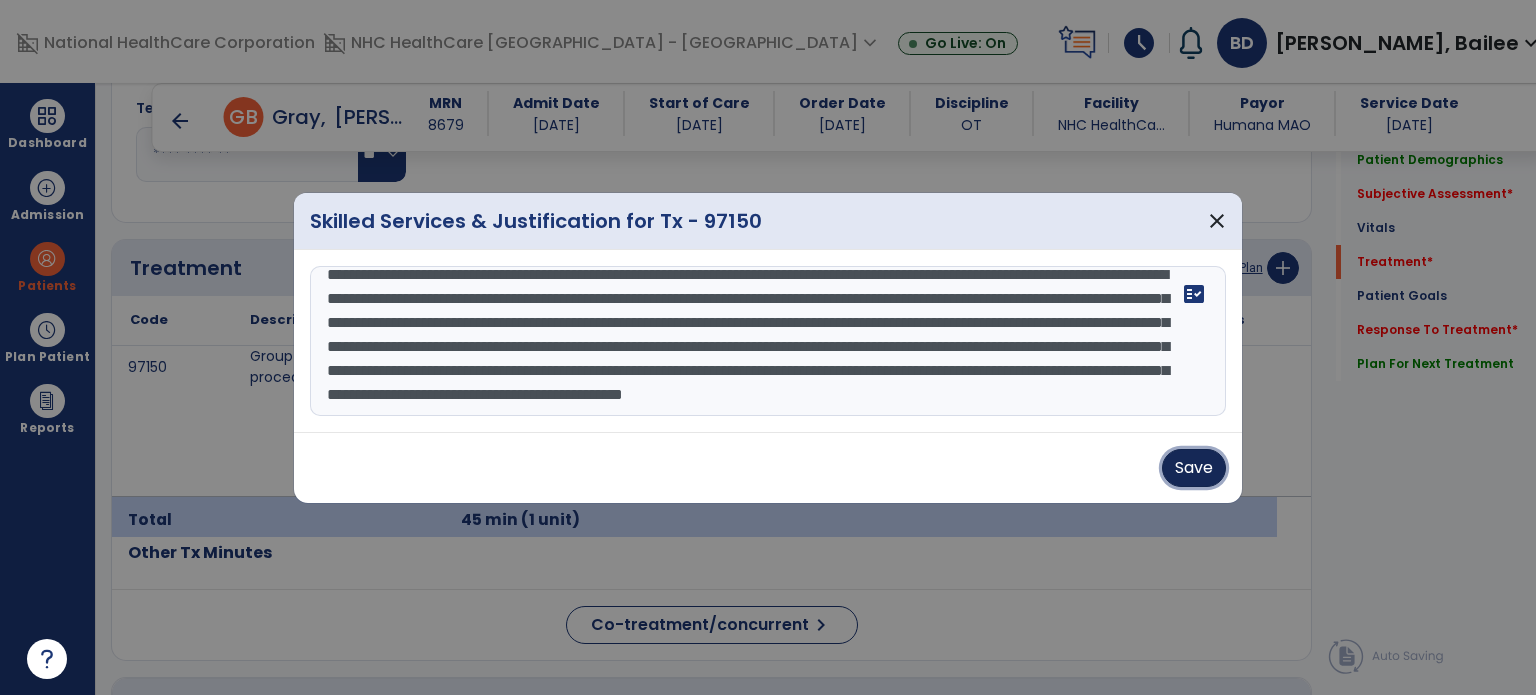 click on "Save" at bounding box center (1194, 468) 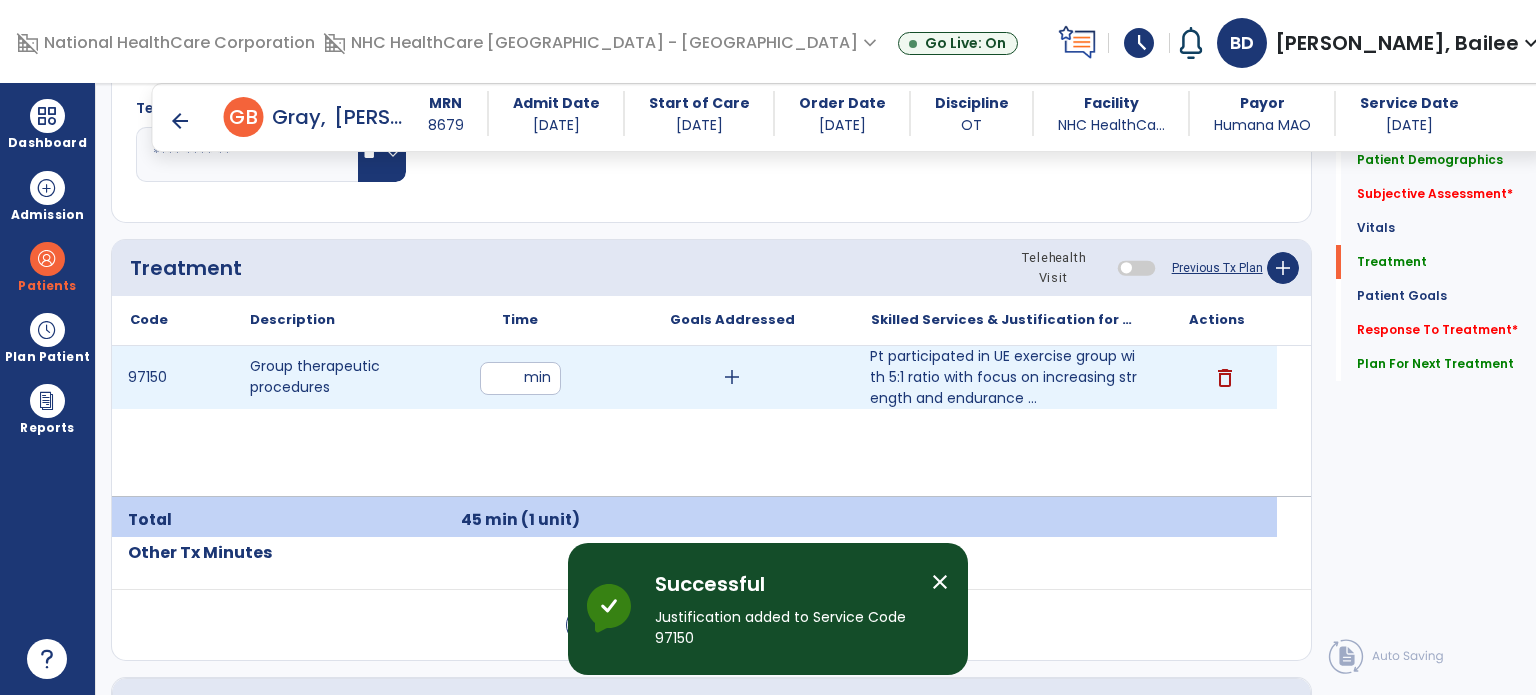 click on "add" at bounding box center [732, 377] 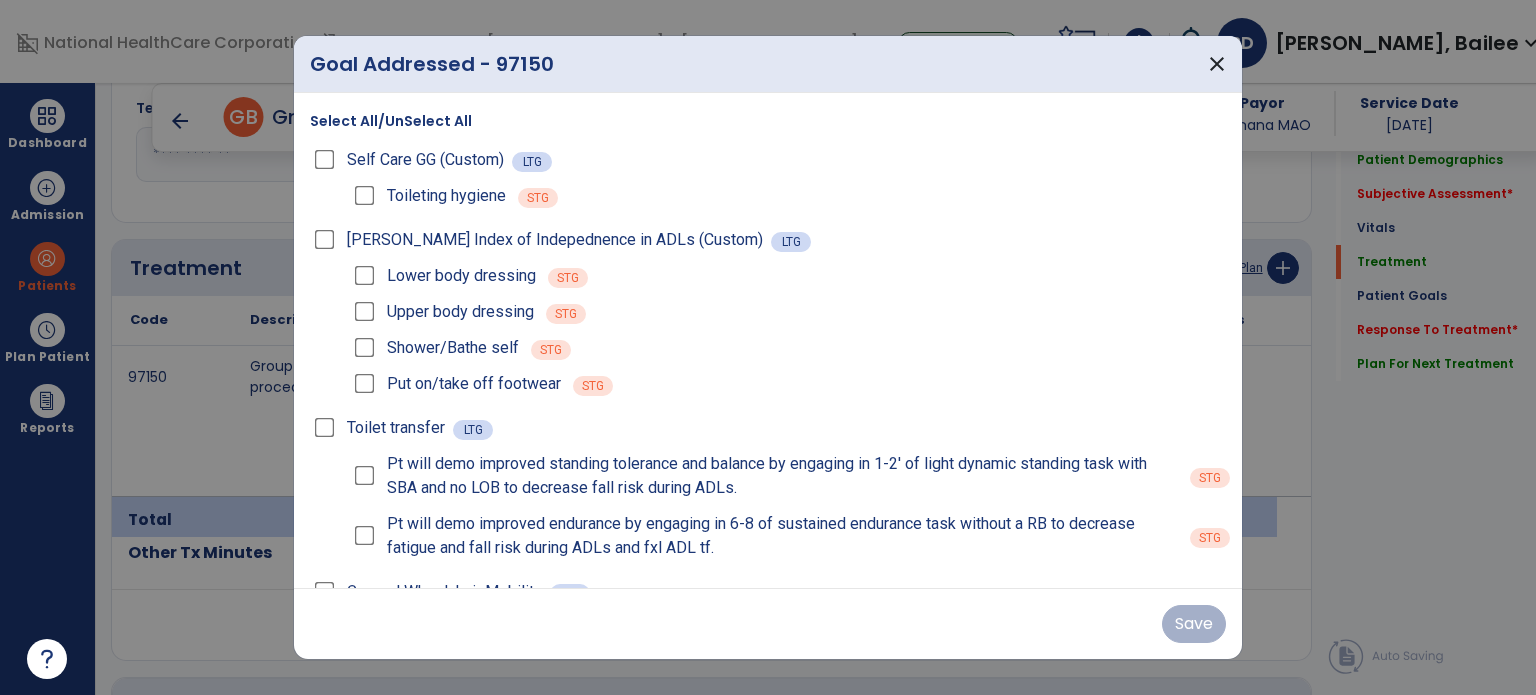 click on "Pt will demo improved endurance by engaging in 6-8 of sustained endurance task without a RB to decrease fatigue and fall risk during ADLs and fxl ADL tf." at bounding box center (764, 536) 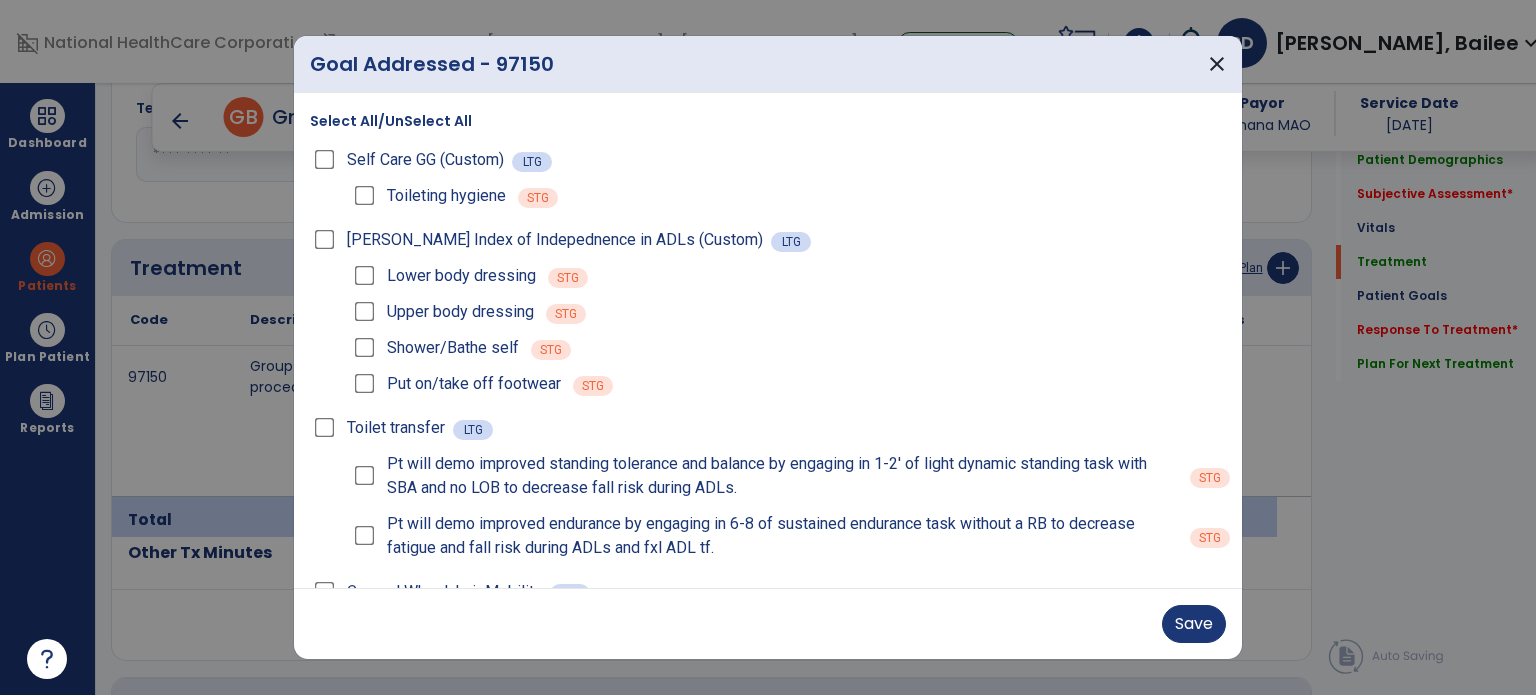 scroll, scrollTop: 39, scrollLeft: 0, axis: vertical 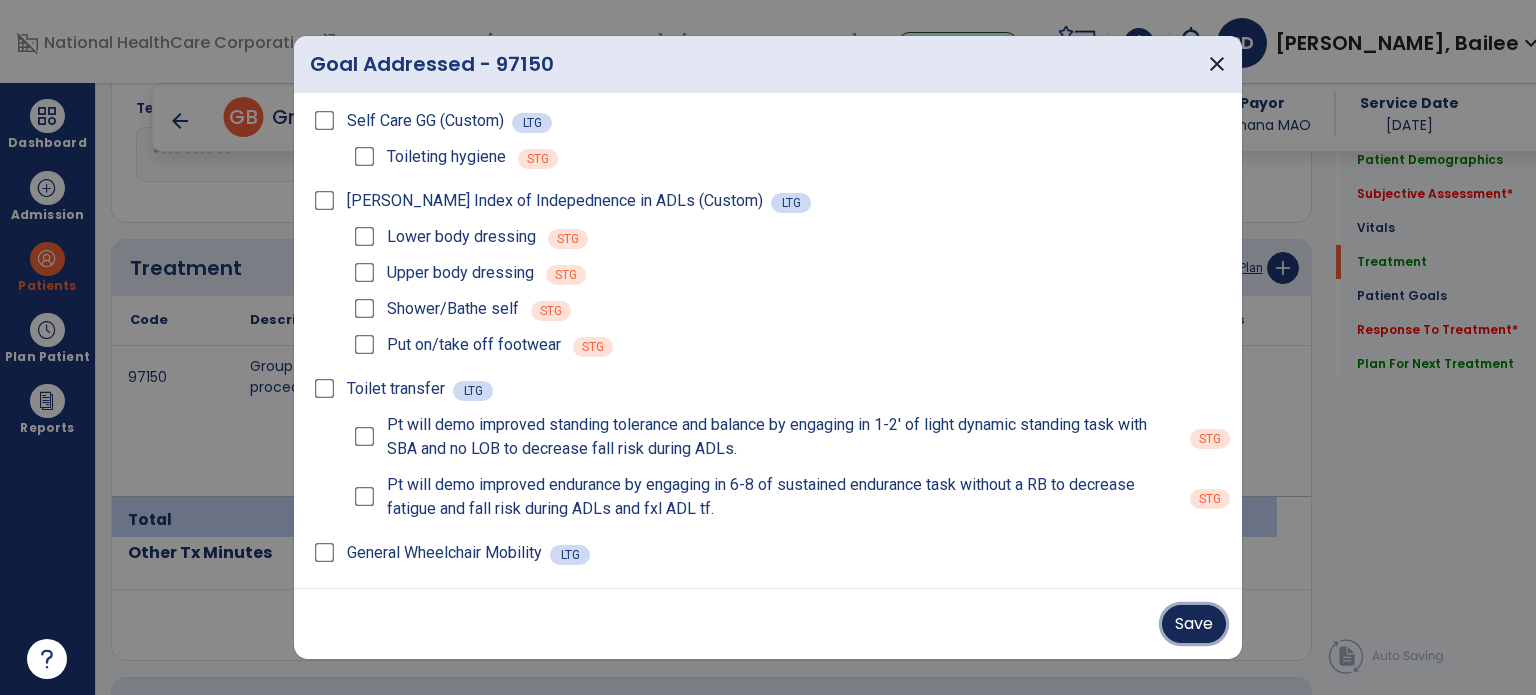 click on "Save" at bounding box center (1194, 624) 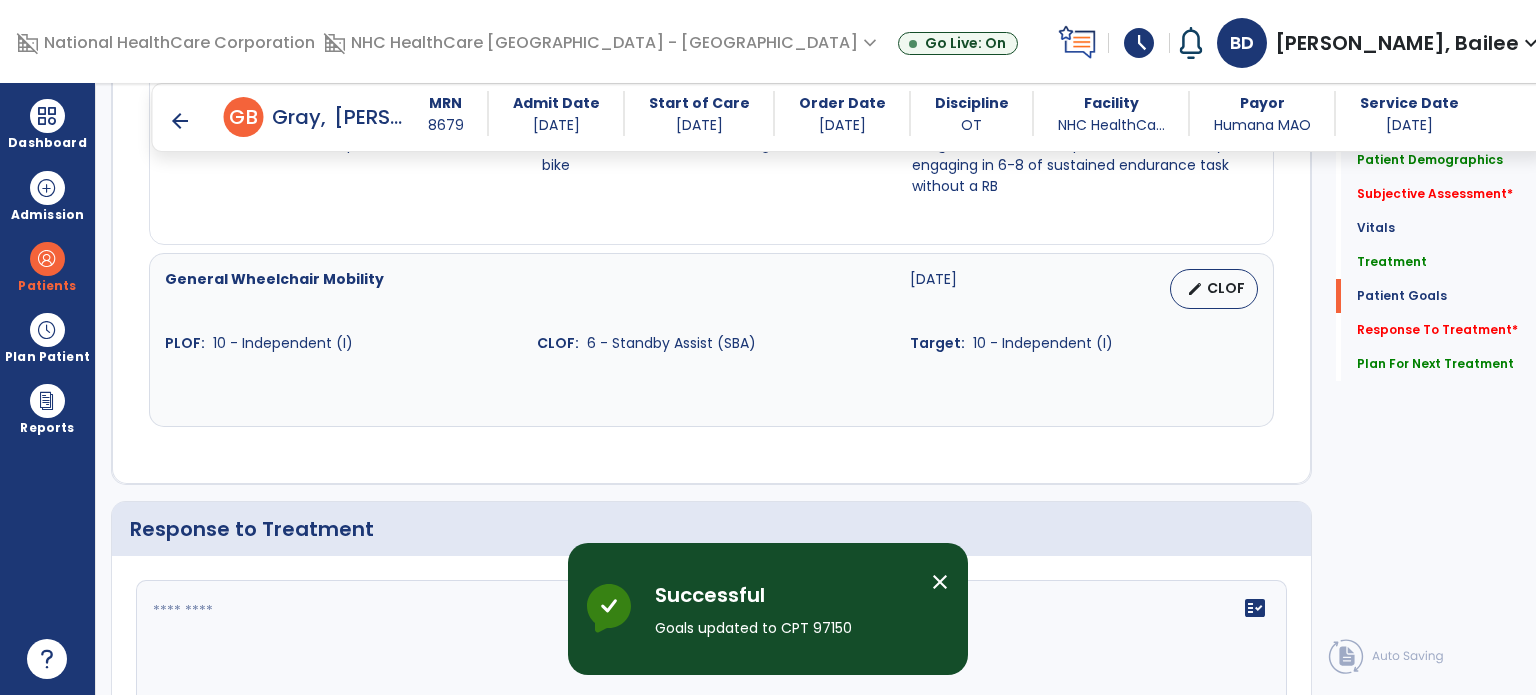 scroll, scrollTop: 3457, scrollLeft: 0, axis: vertical 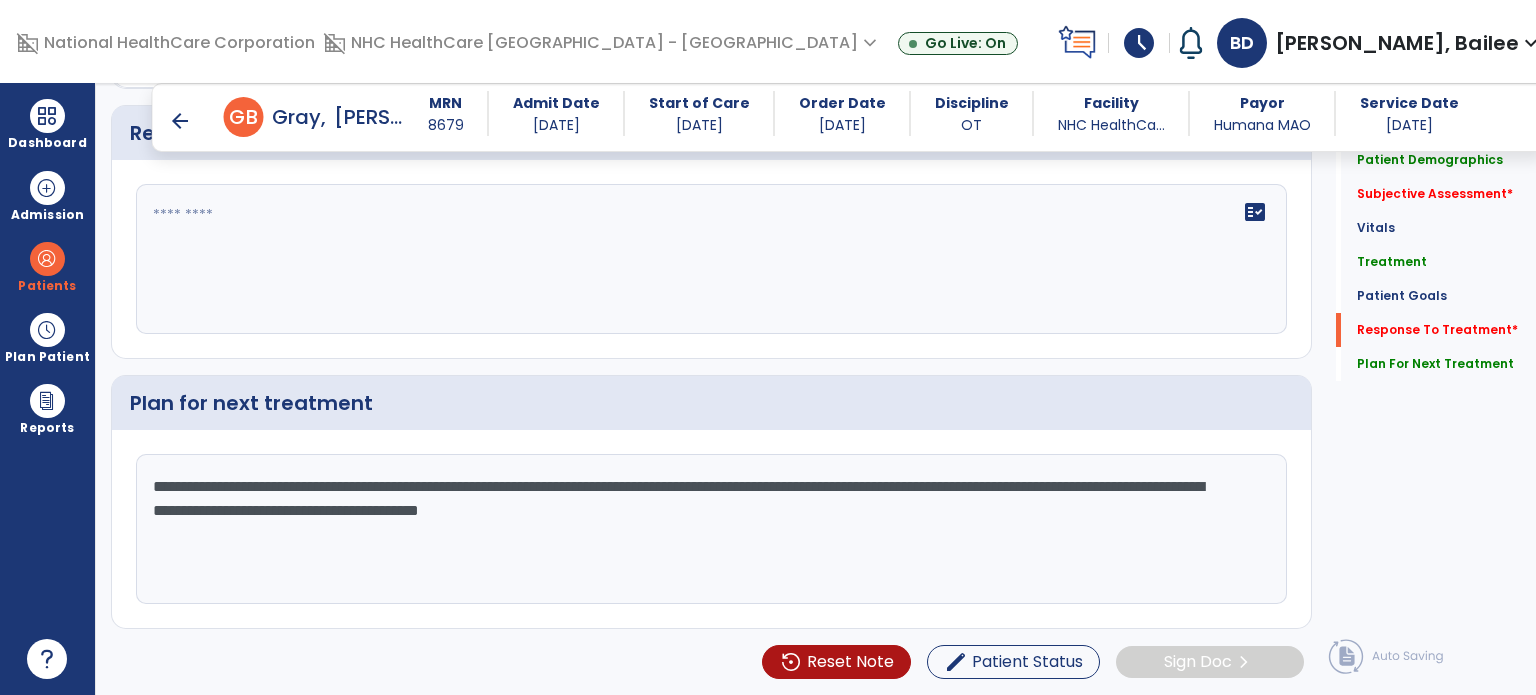click on "fact_check" 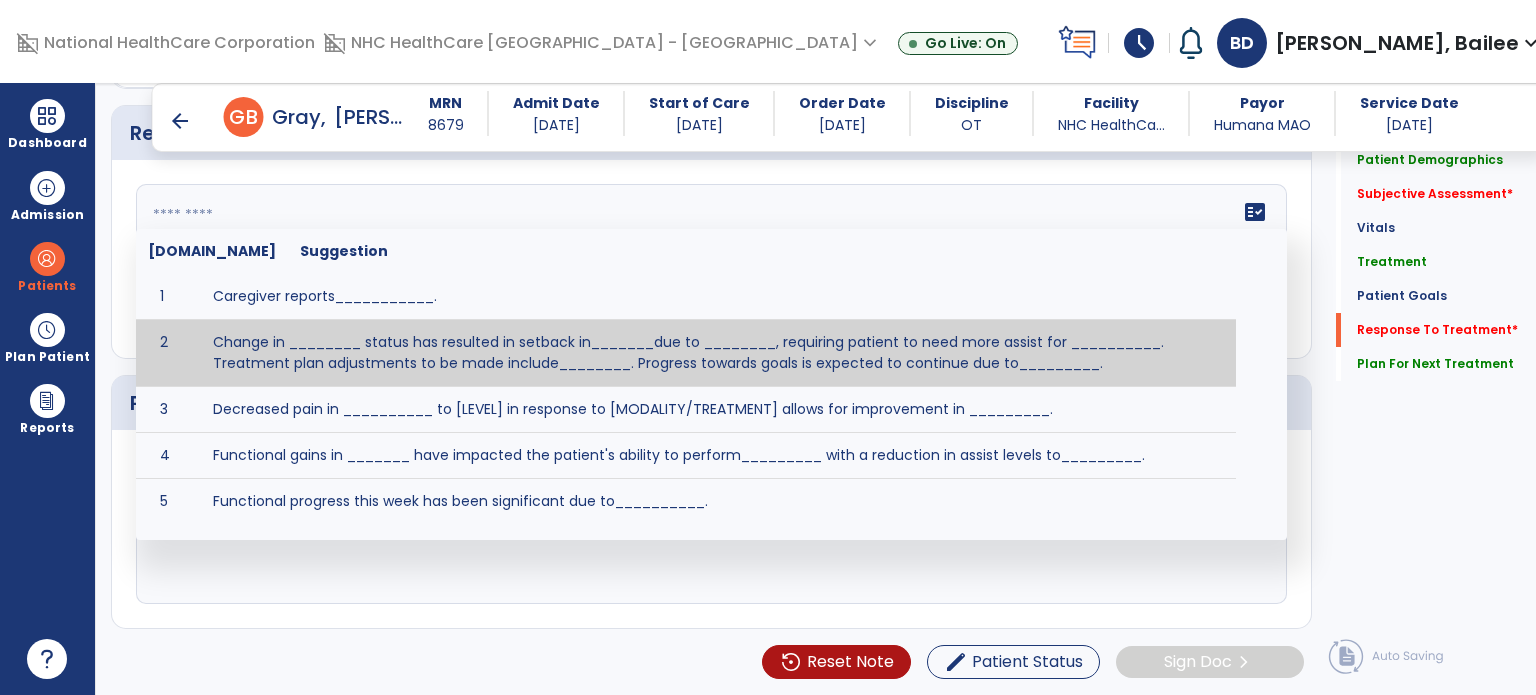 paste on "**********" 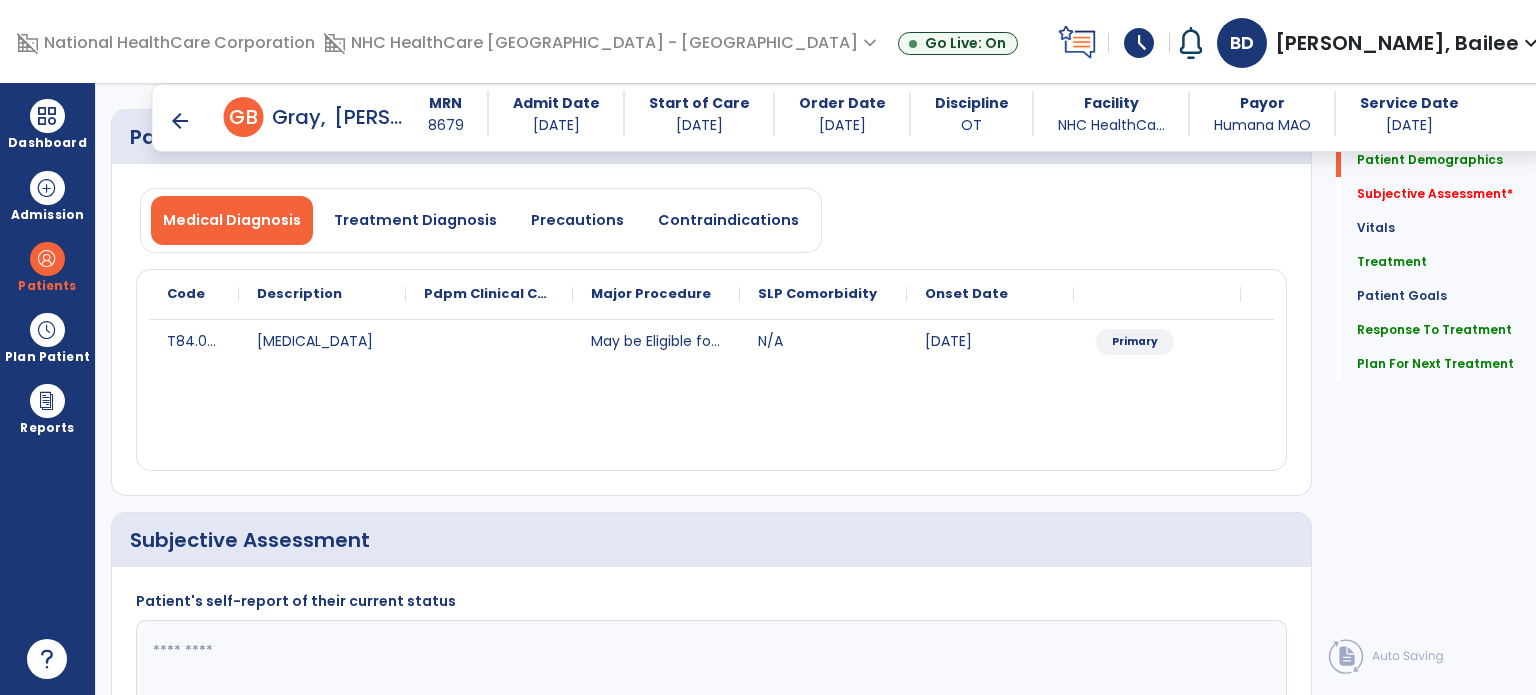 scroll, scrollTop: 0, scrollLeft: 0, axis: both 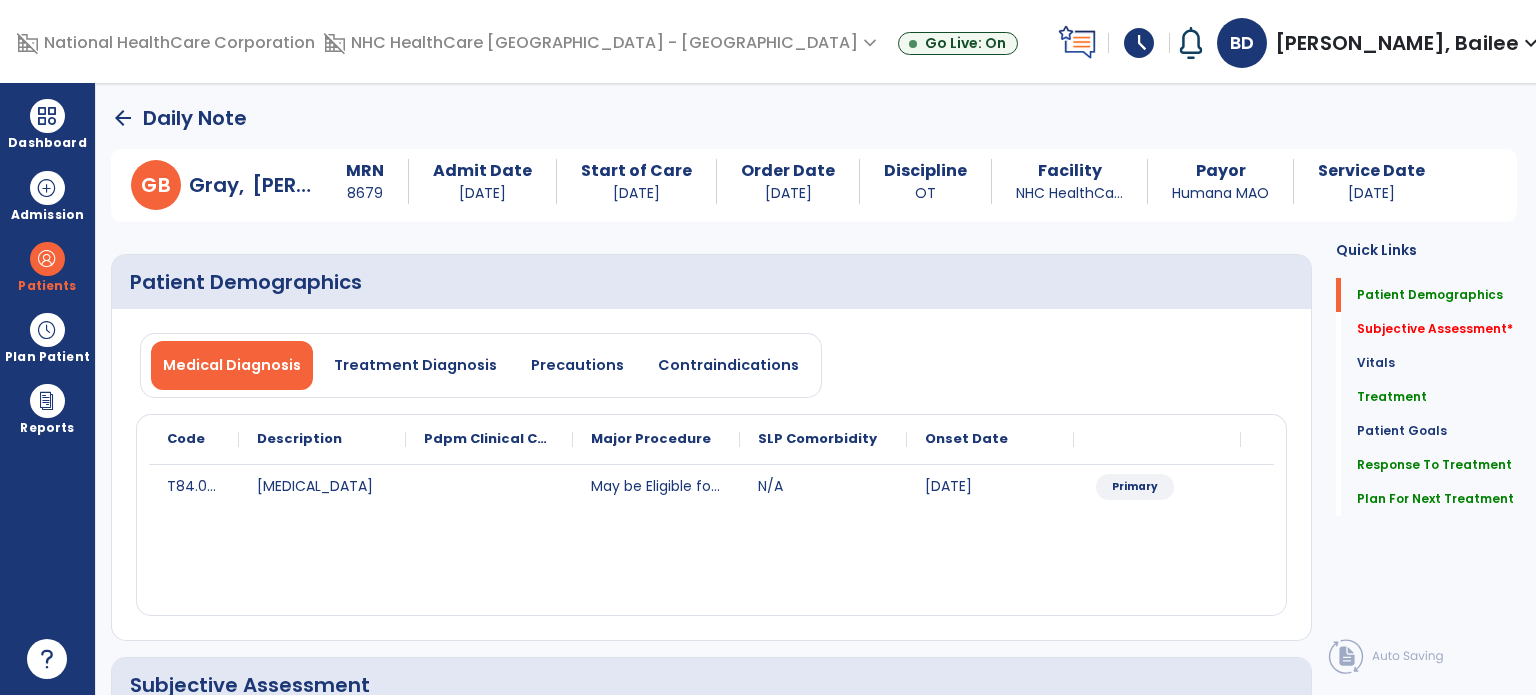 type on "**********" 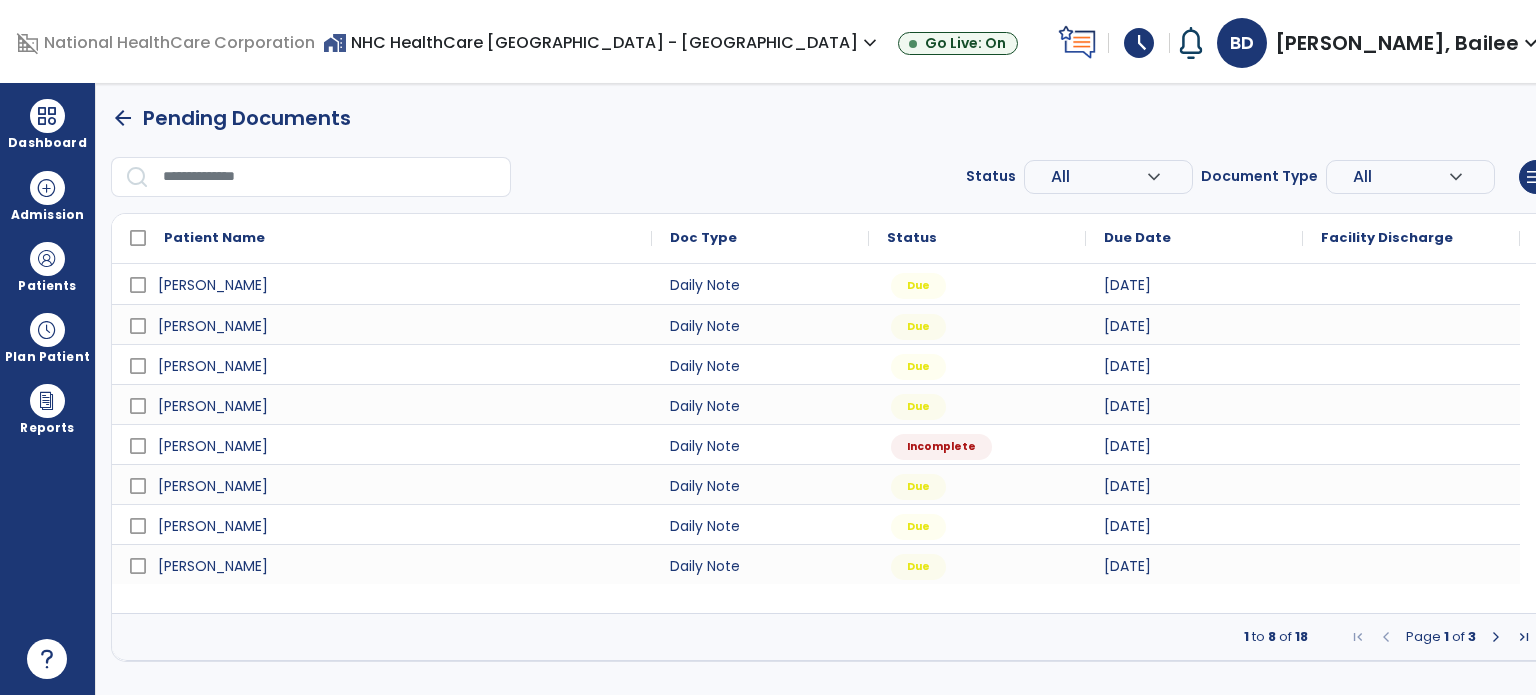 click at bounding box center [1496, 637] 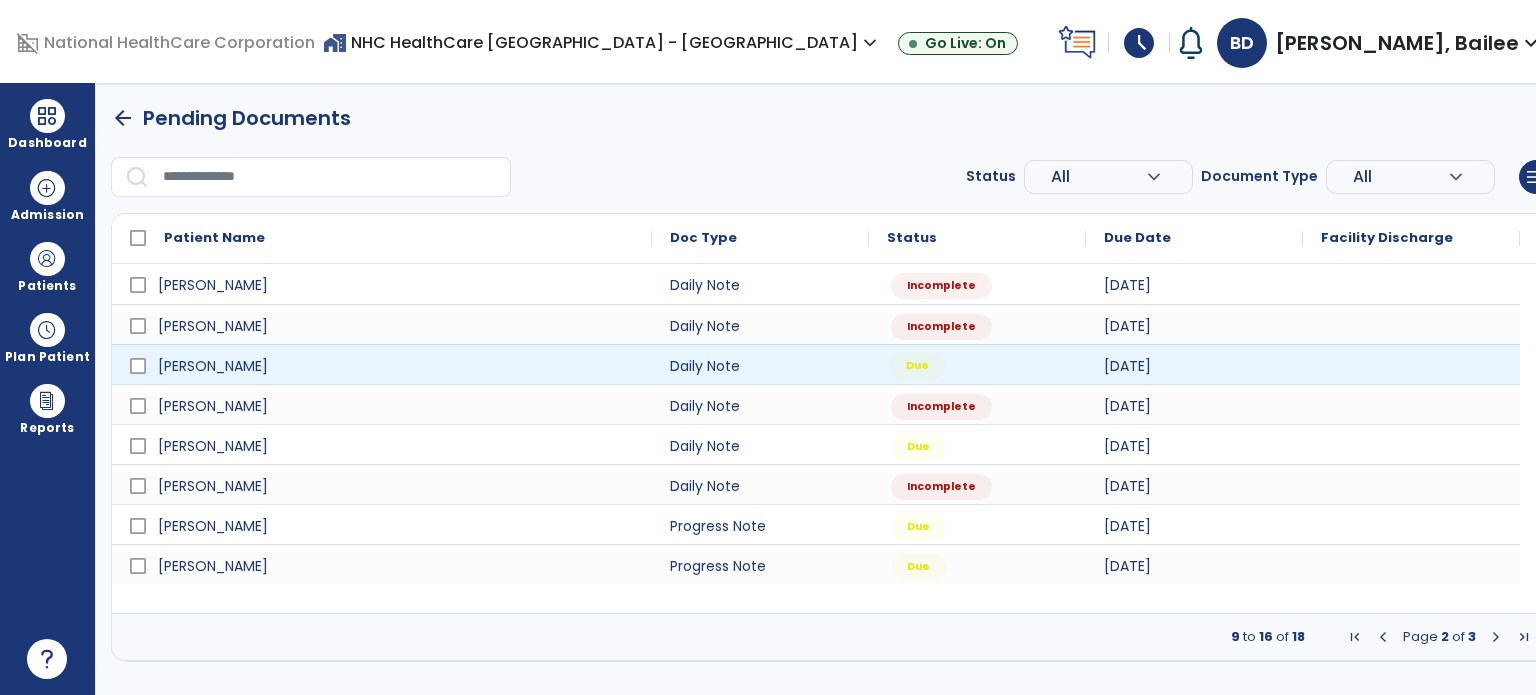 click on "Due" at bounding box center (977, 364) 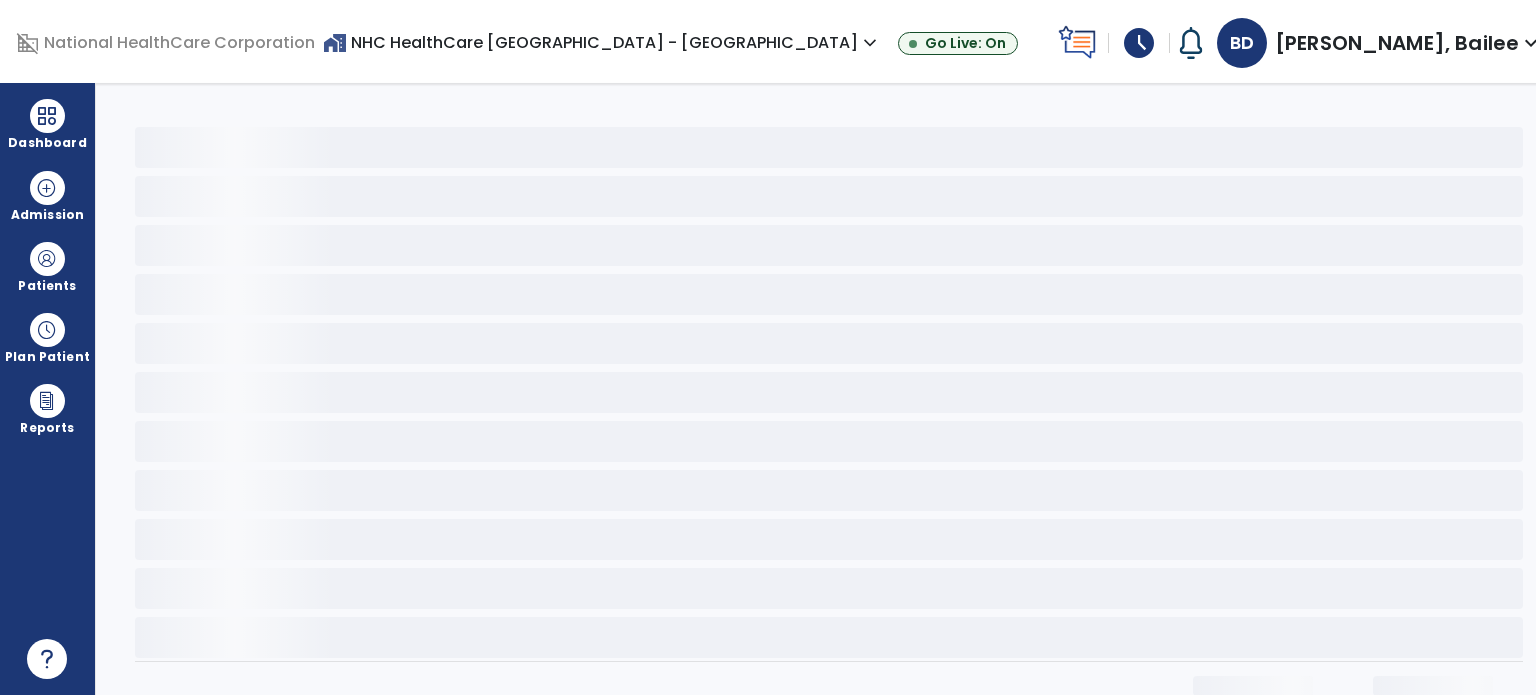 click 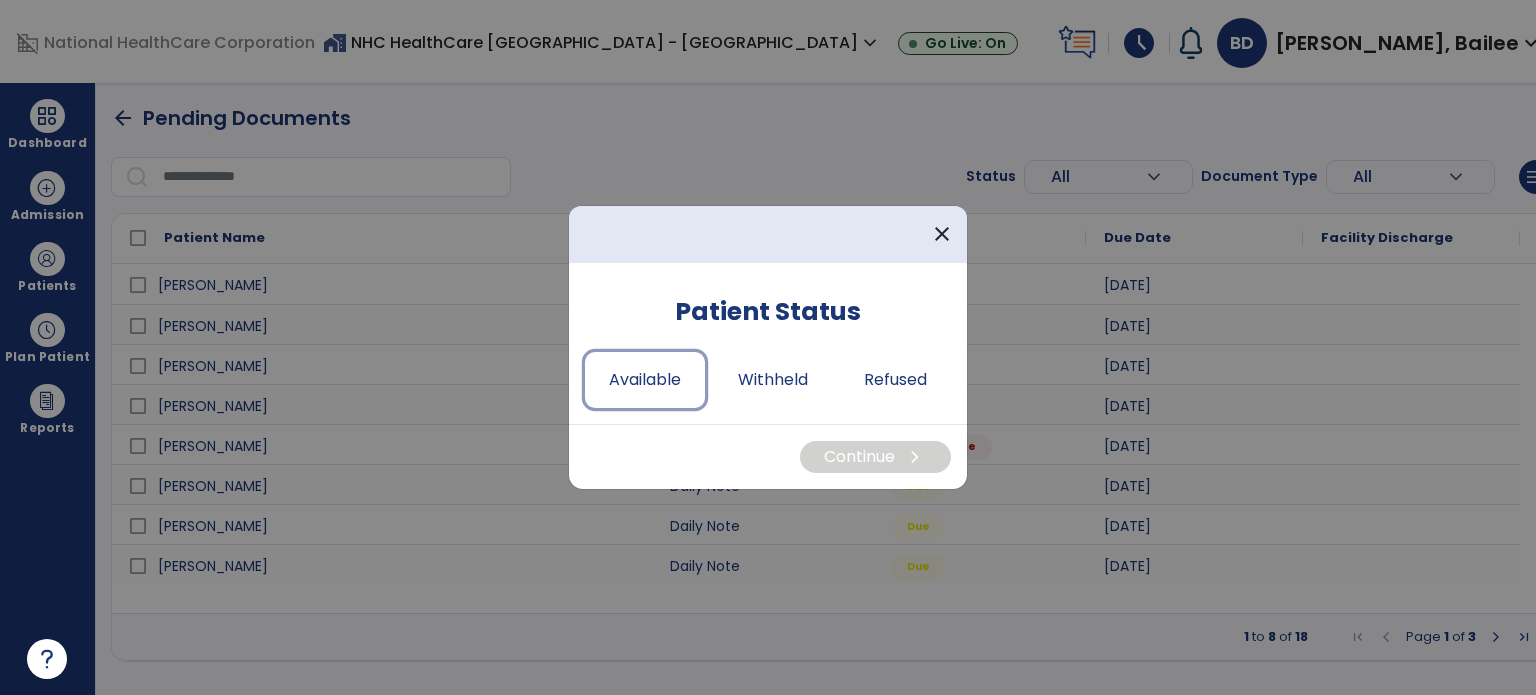 click on "Available" at bounding box center [645, 380] 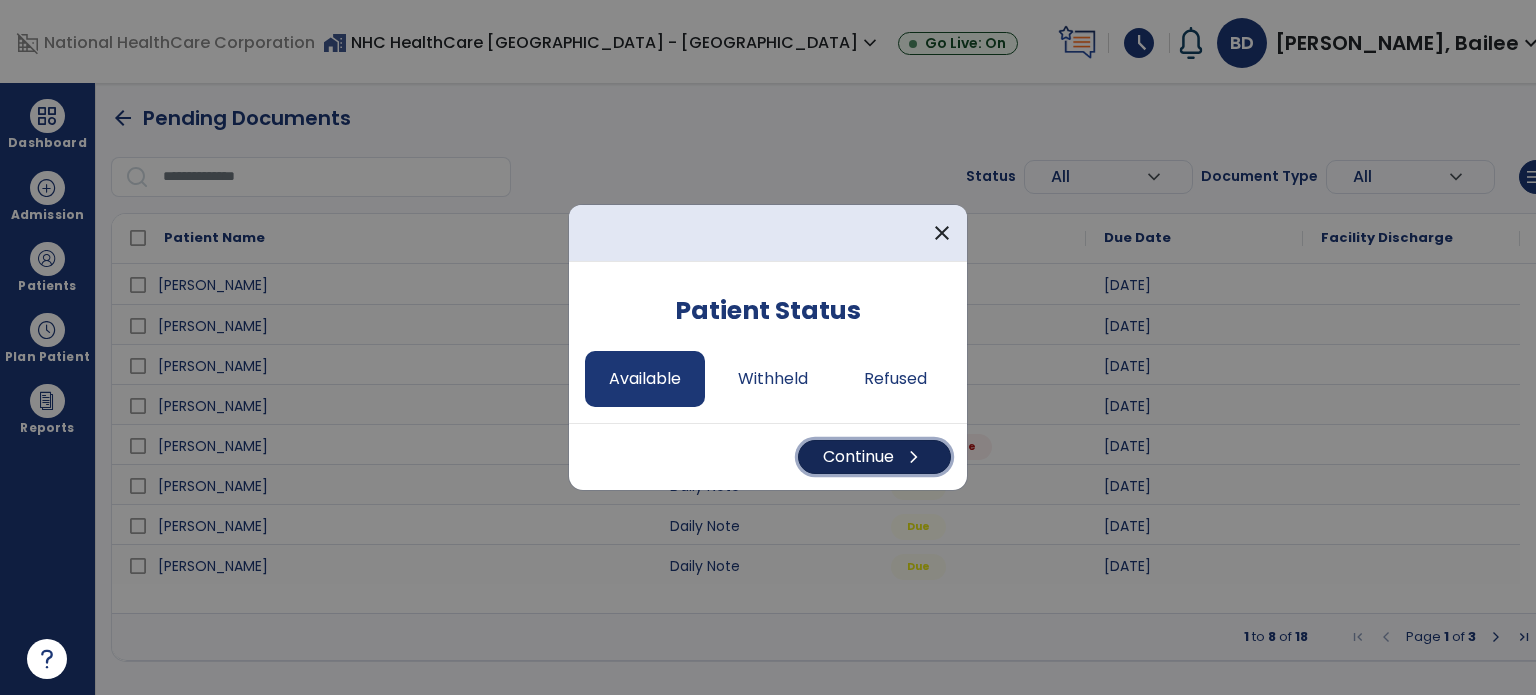 click on "Continue   chevron_right" at bounding box center [874, 457] 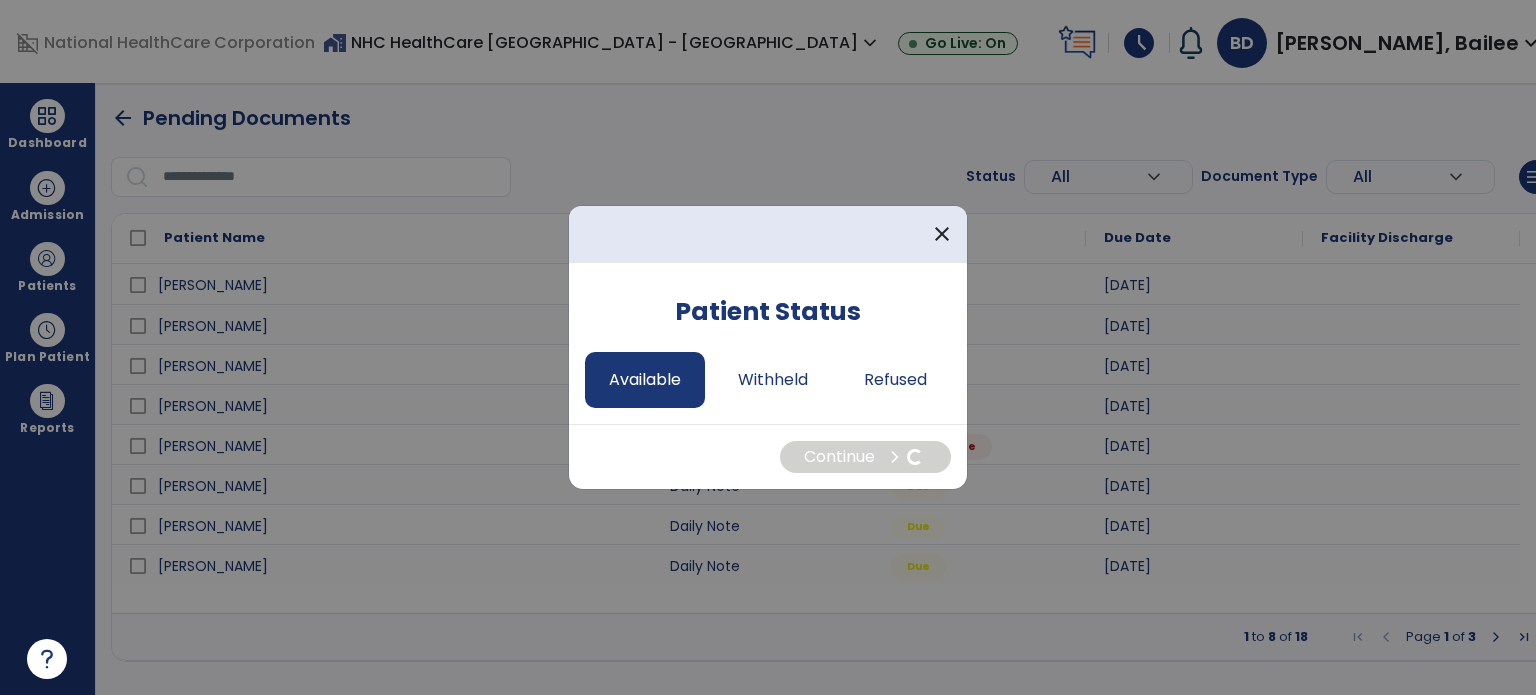 select on "*" 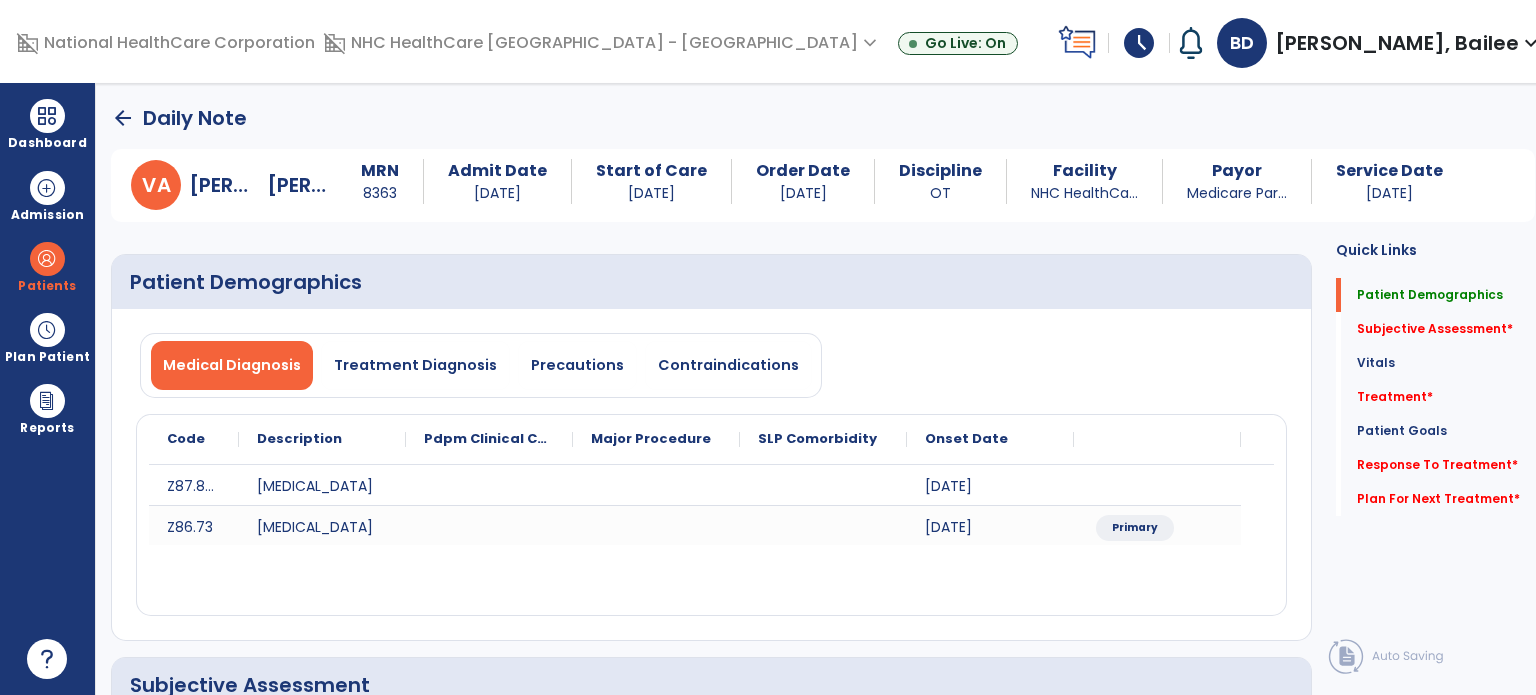 click on "Treatment   *" 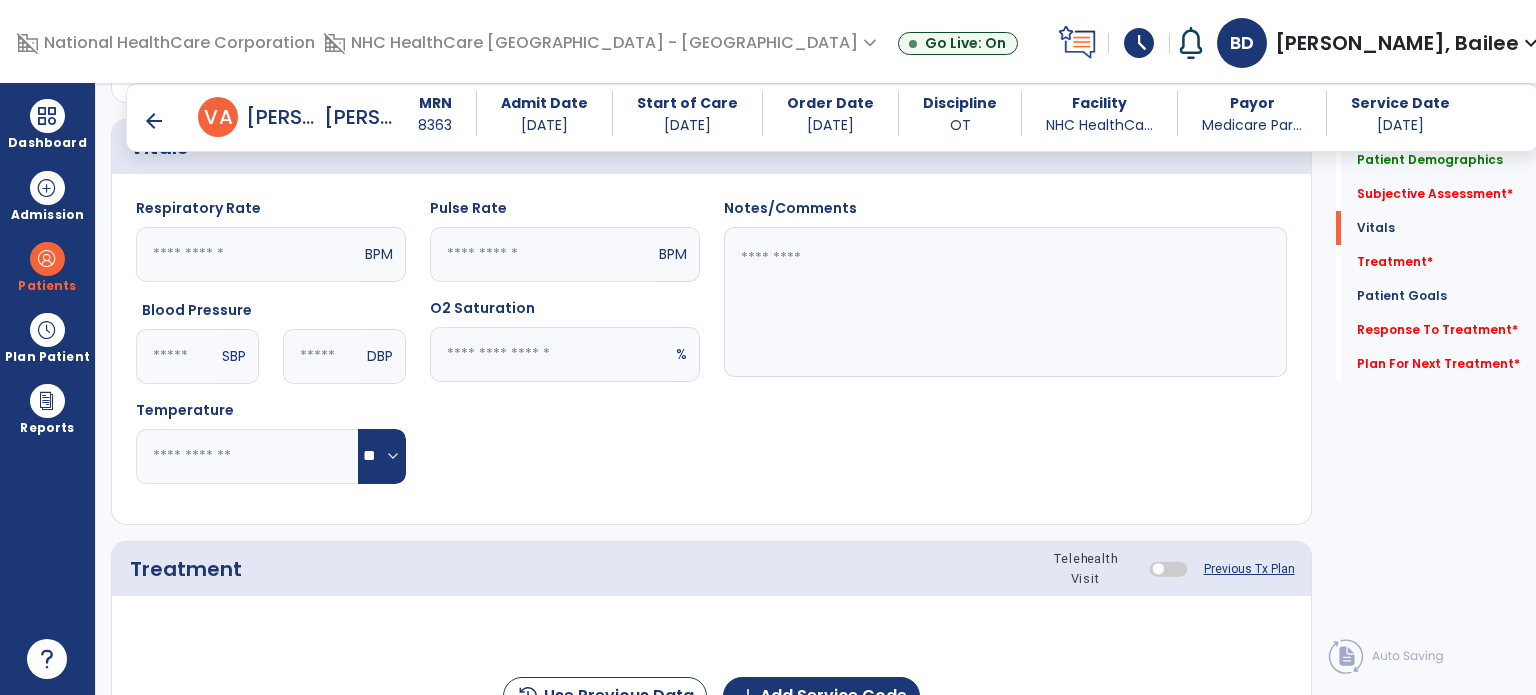 scroll, scrollTop: 1116, scrollLeft: 0, axis: vertical 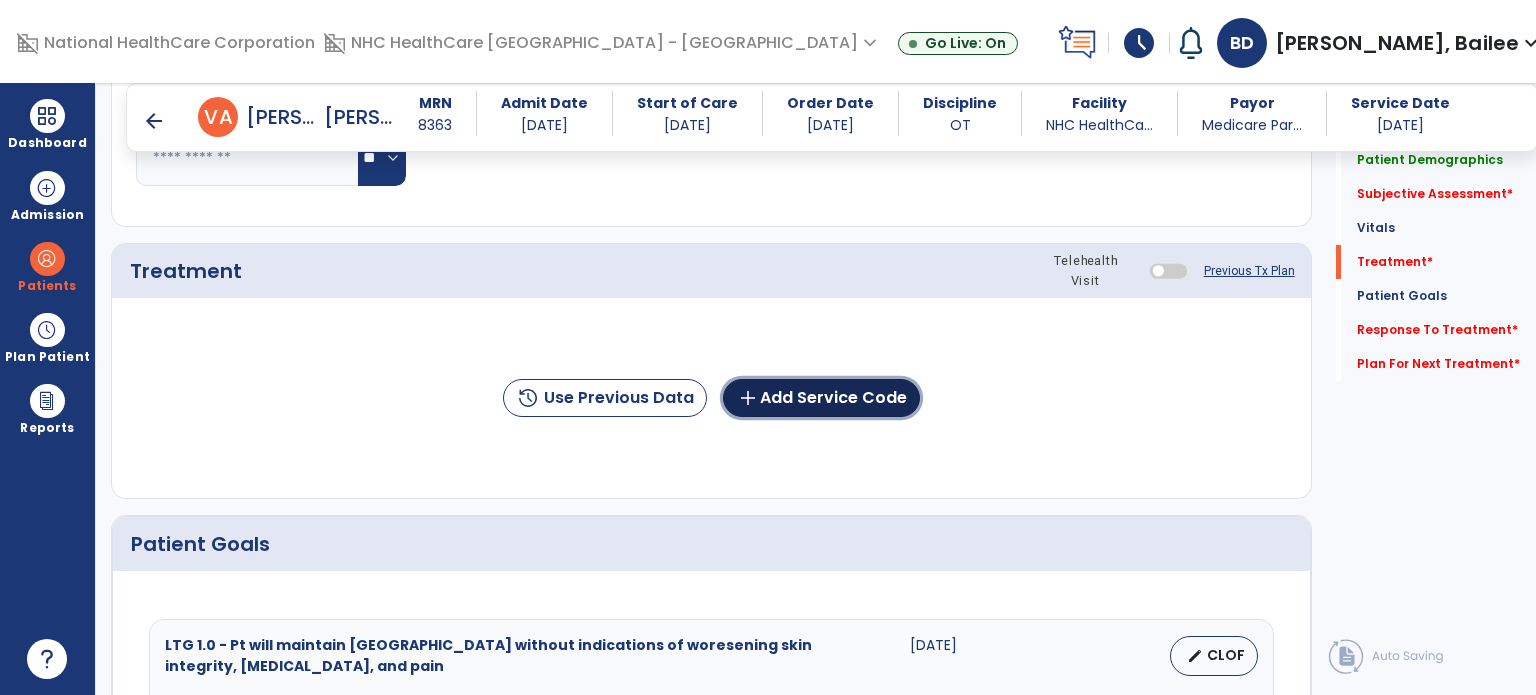 click on "add  Add Service Code" 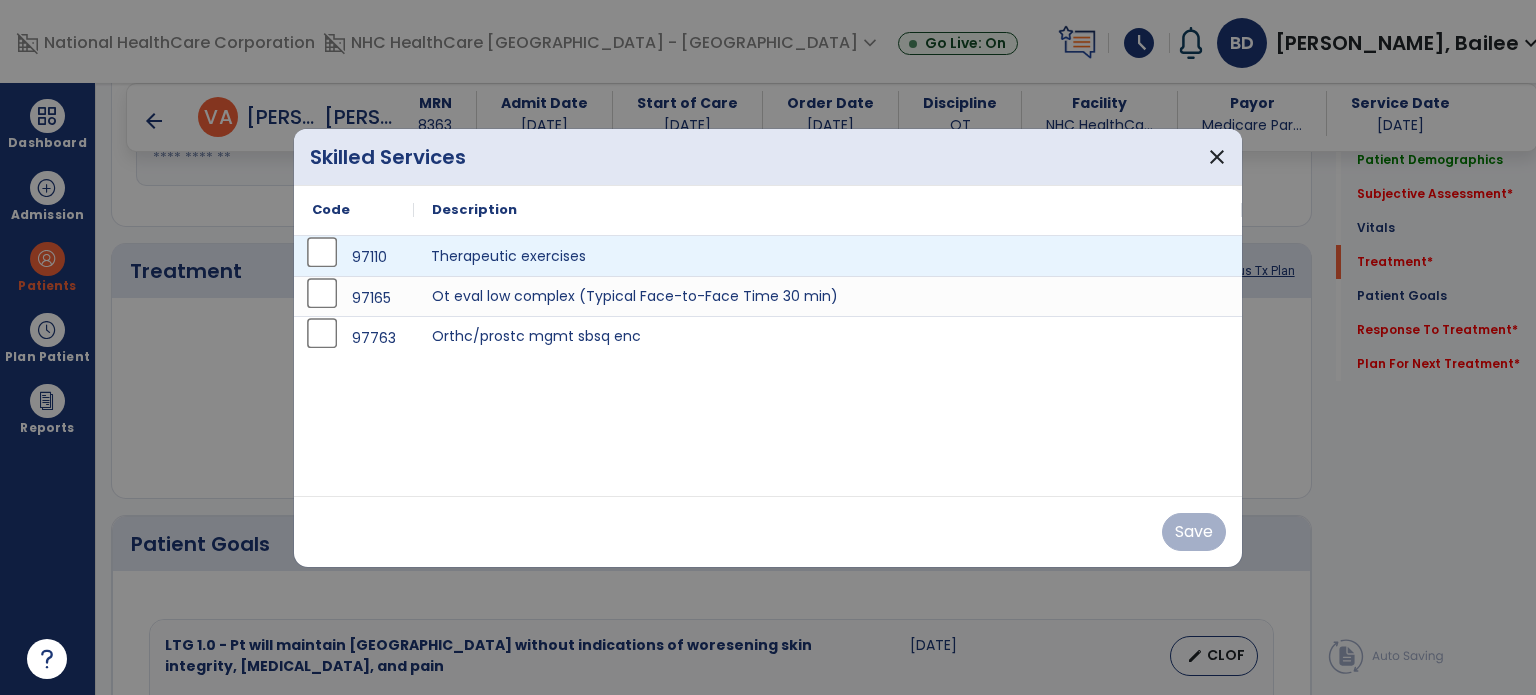 click on "Therapeutic exercises" at bounding box center (828, 256) 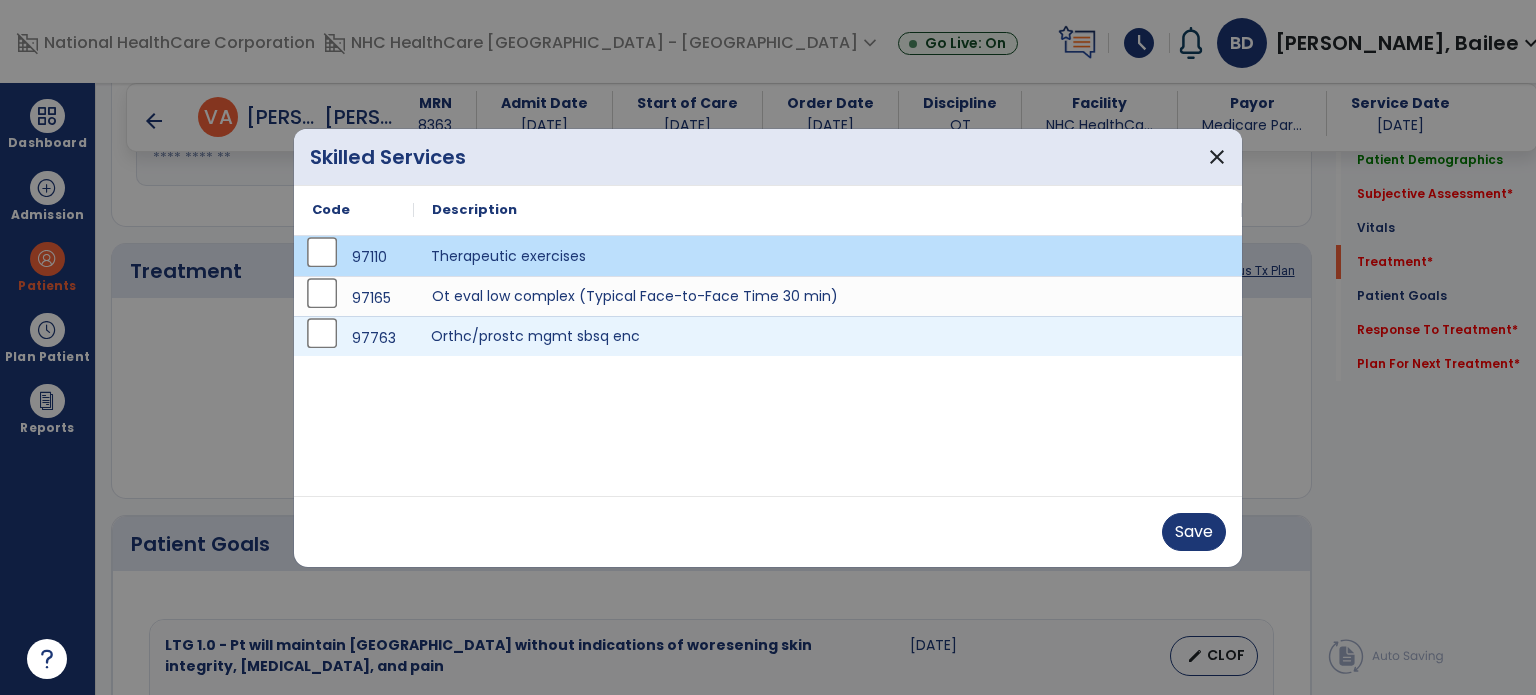 click on "Orthc/prostc mgmt sbsq enc" at bounding box center [828, 336] 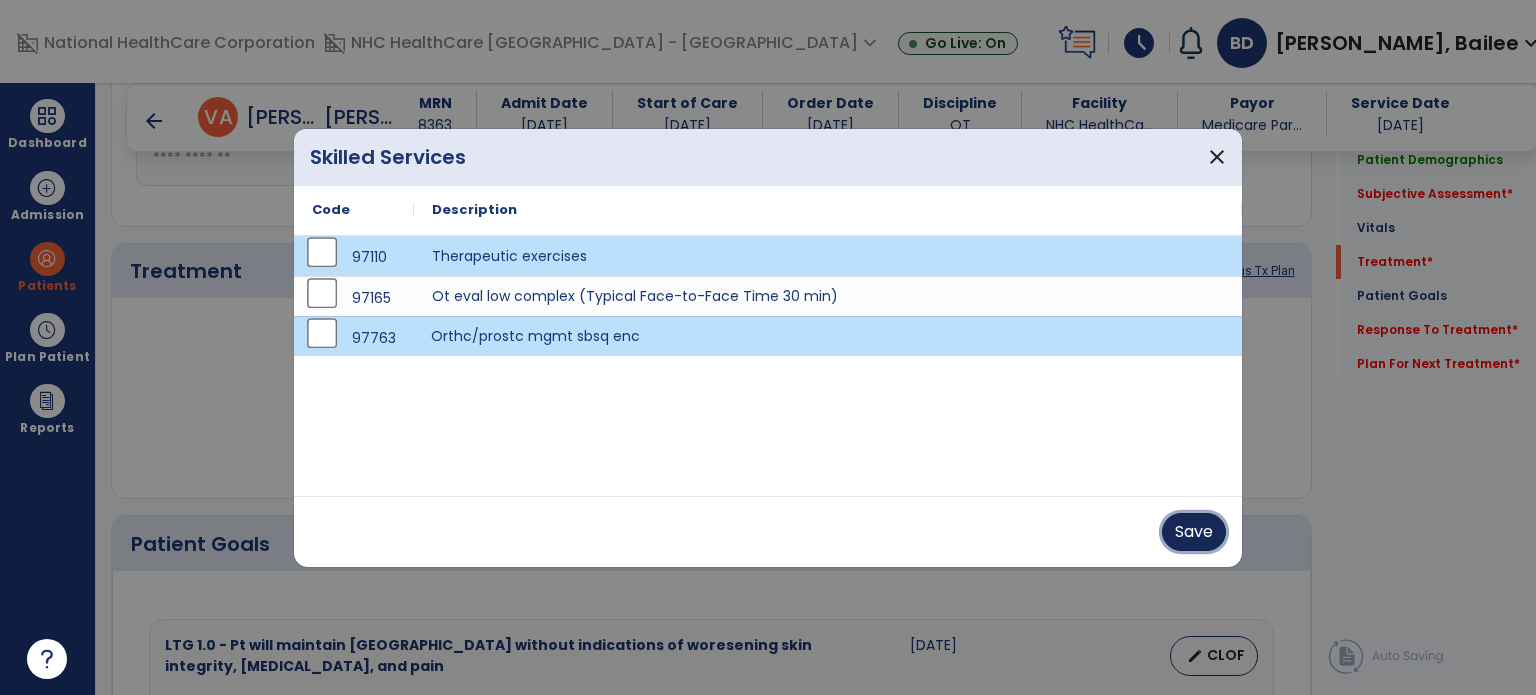 click on "Save" at bounding box center [1194, 532] 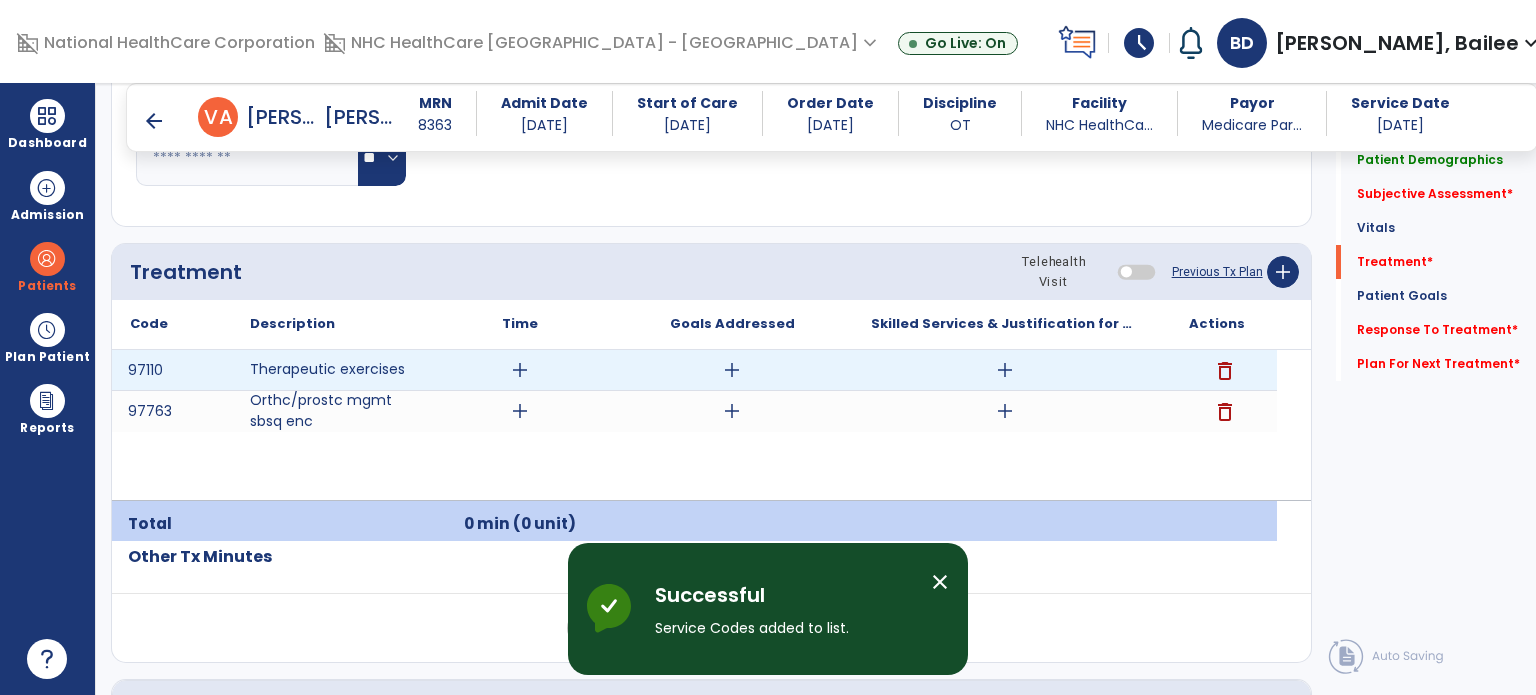 click on "add" at bounding box center (1005, 370) 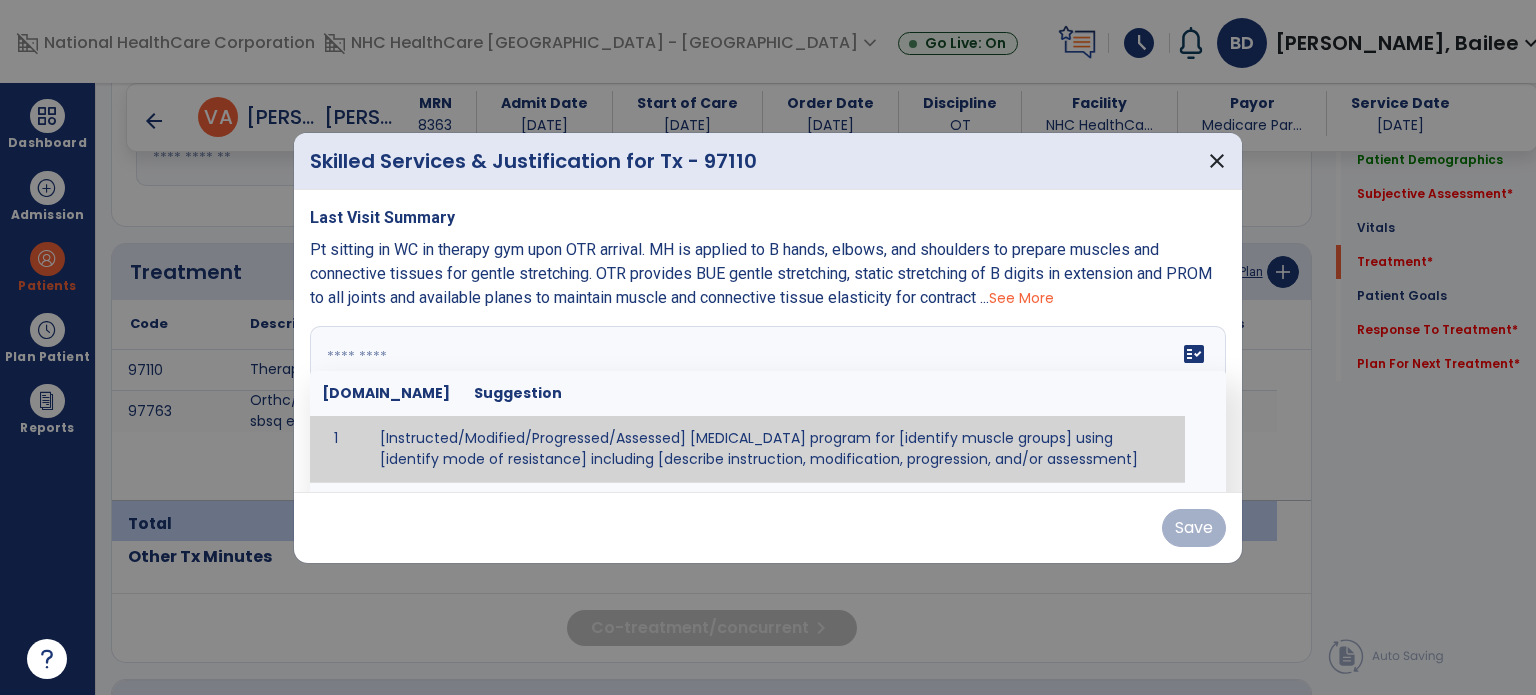 click at bounding box center (766, 401) 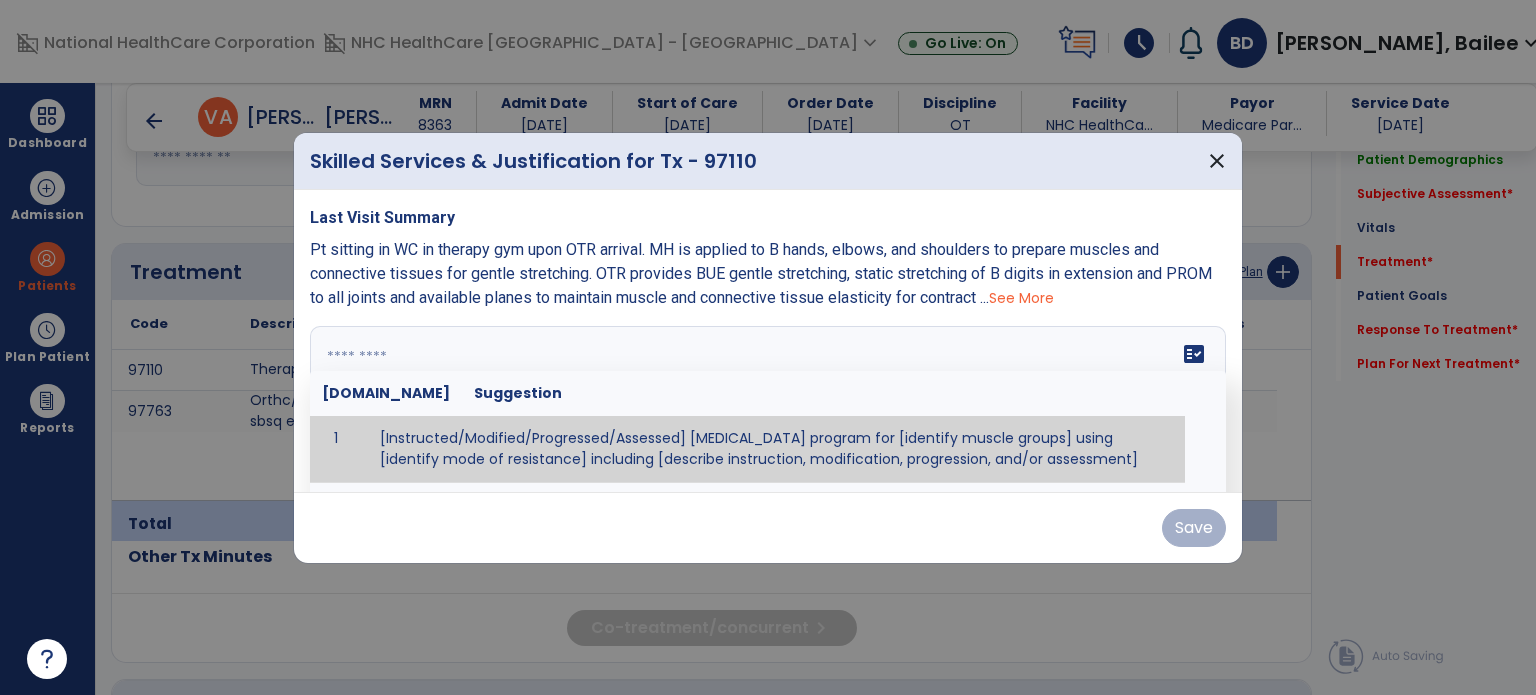 paste on "**********" 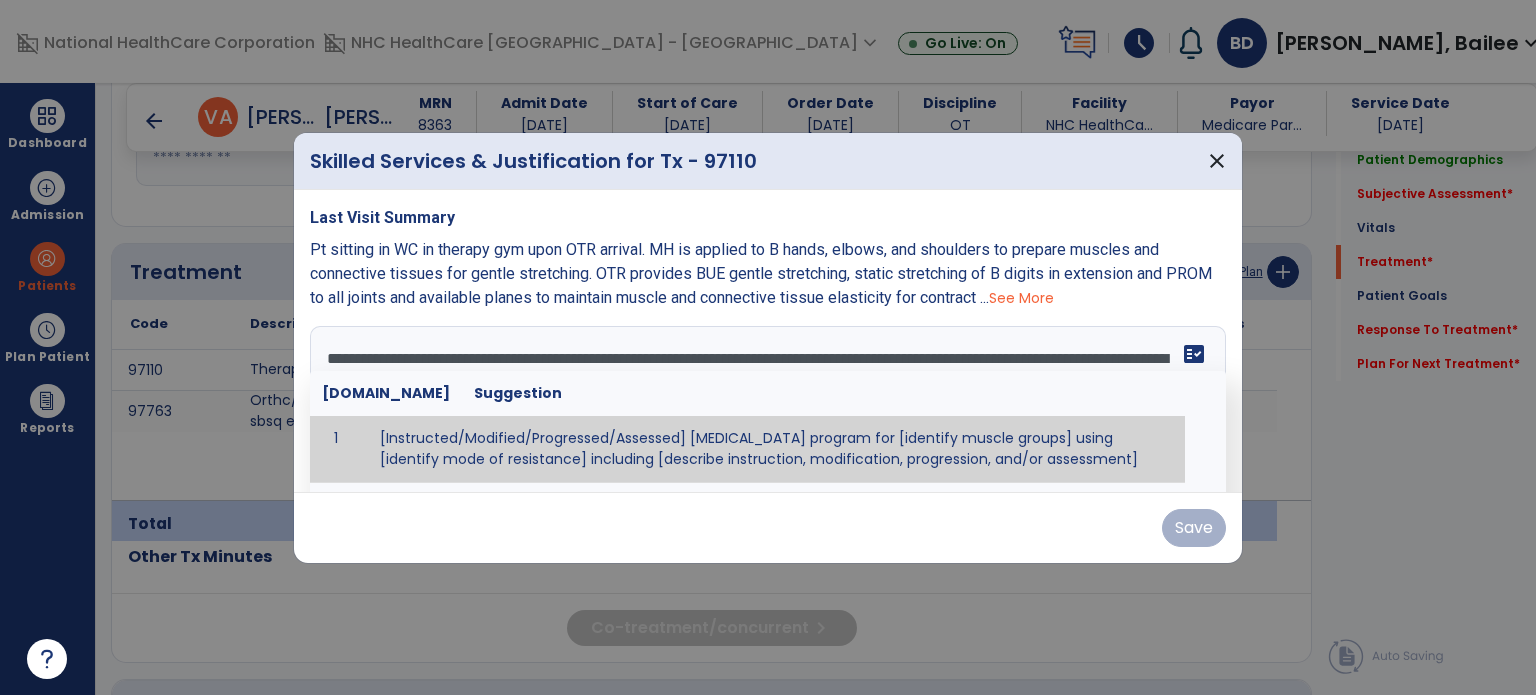 scroll, scrollTop: 63, scrollLeft: 0, axis: vertical 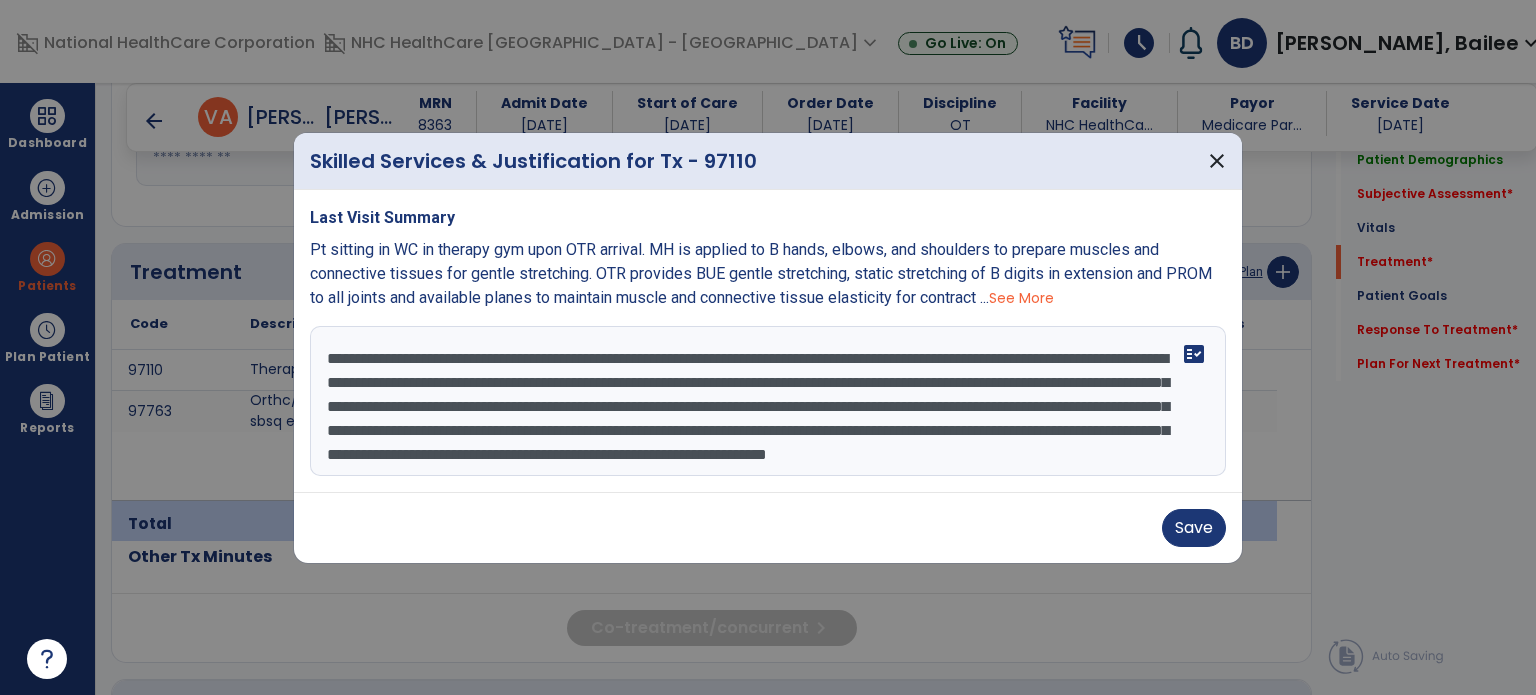 type on "**********" 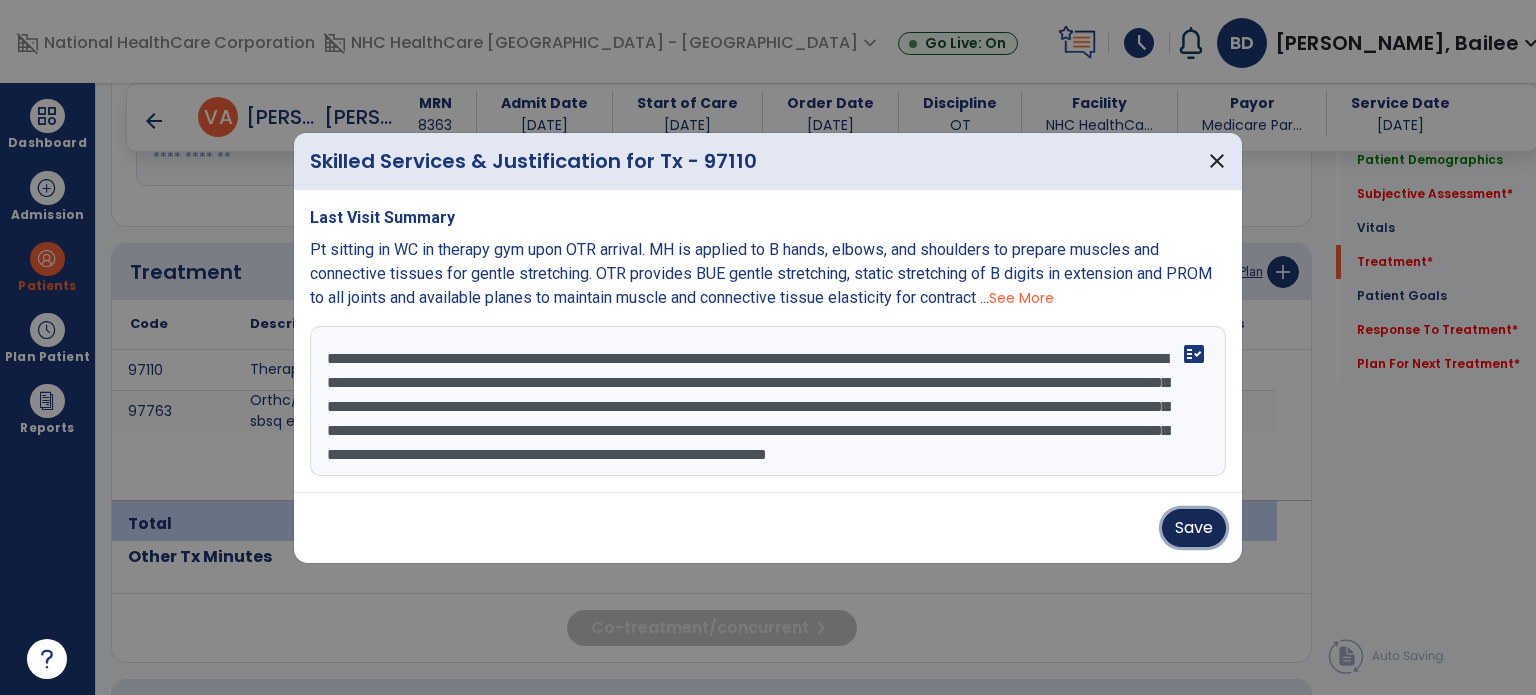 click on "Save" at bounding box center [1194, 528] 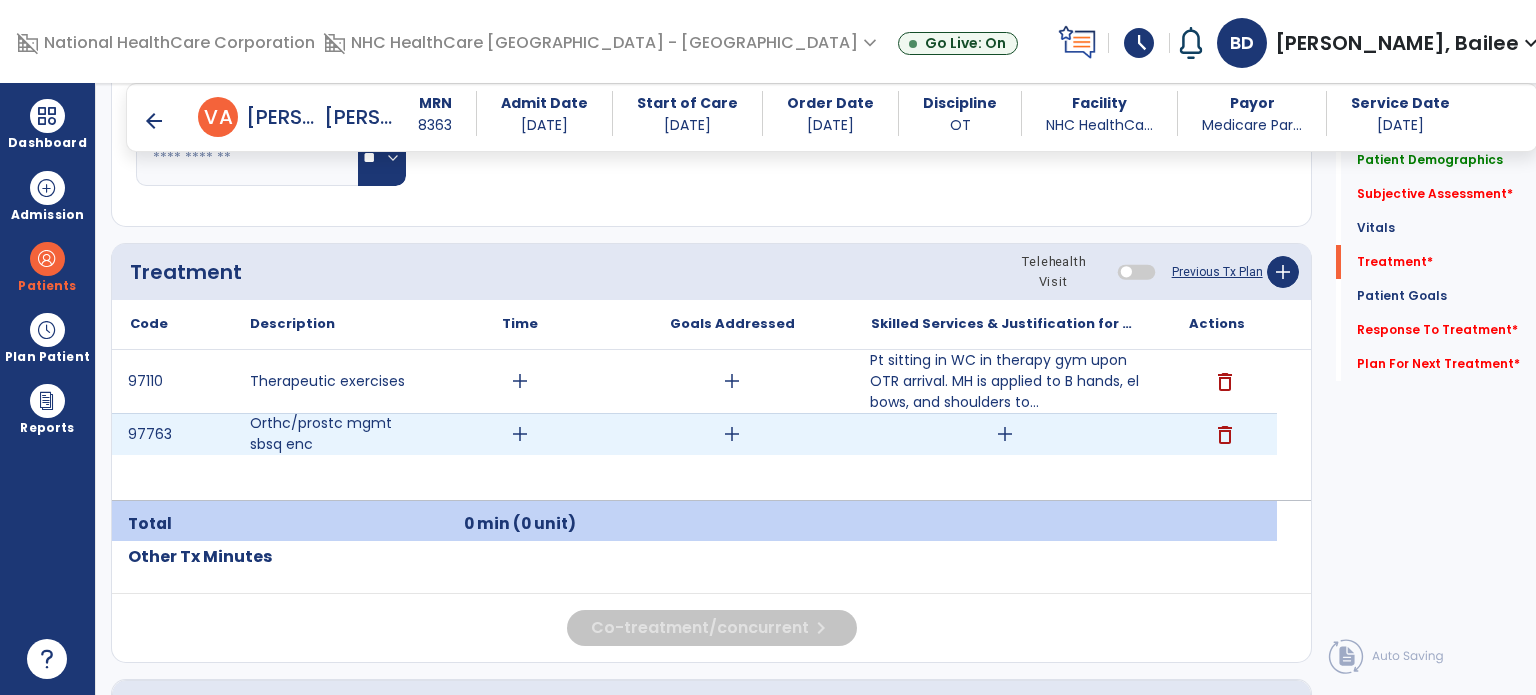 click on "add" at bounding box center (1005, 434) 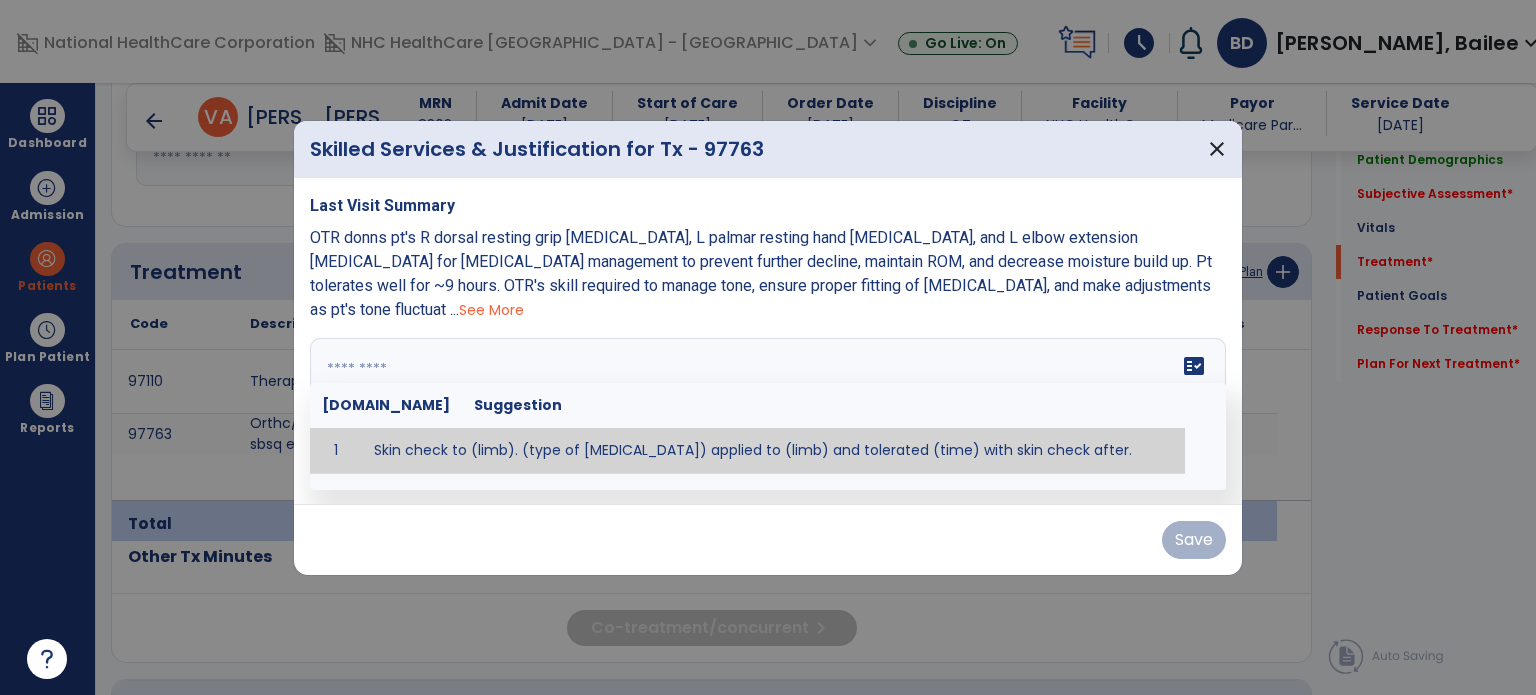 click on "fact_check  [DOMAIN_NAME] Suggestion 1 Skin check to (limb). (type of [MEDICAL_DATA]) applied to (limb) and tolerated (time) with skin check after." at bounding box center [768, 413] 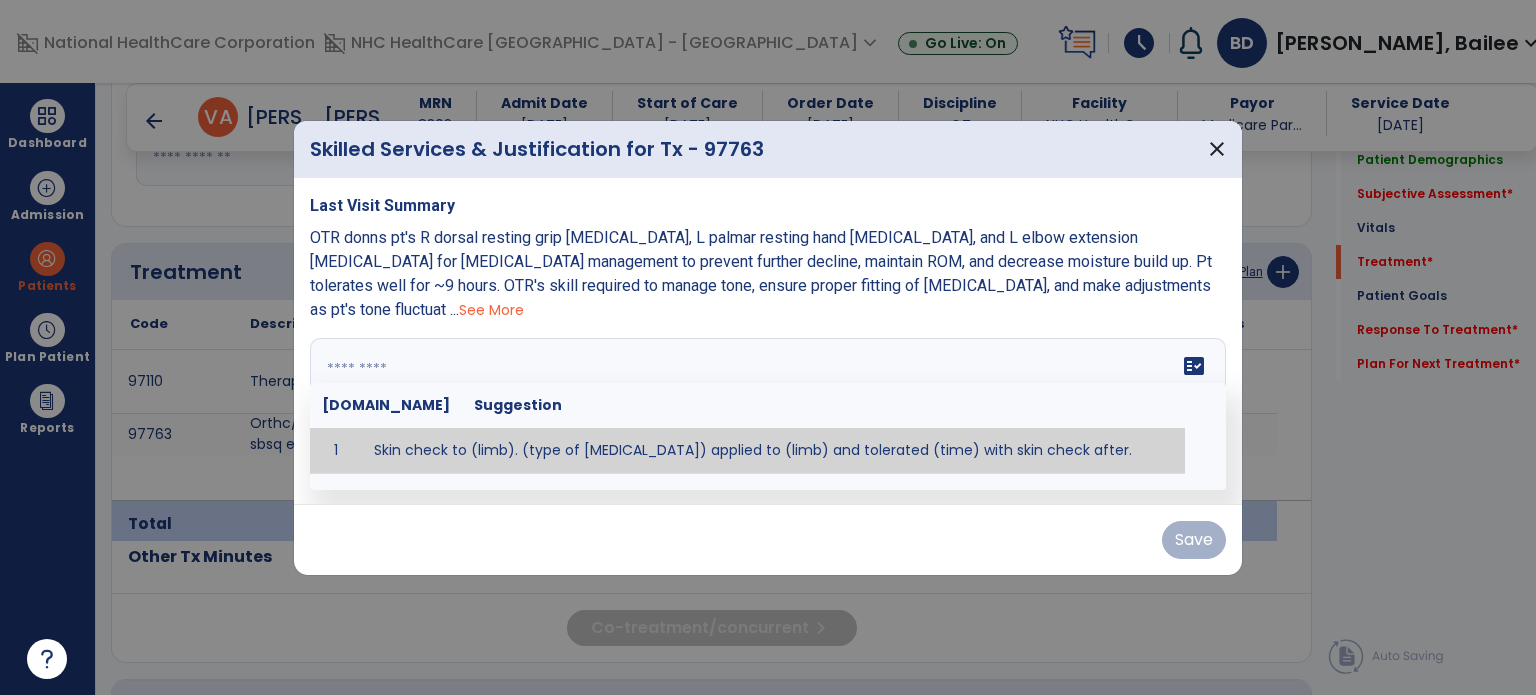 paste on "**********" 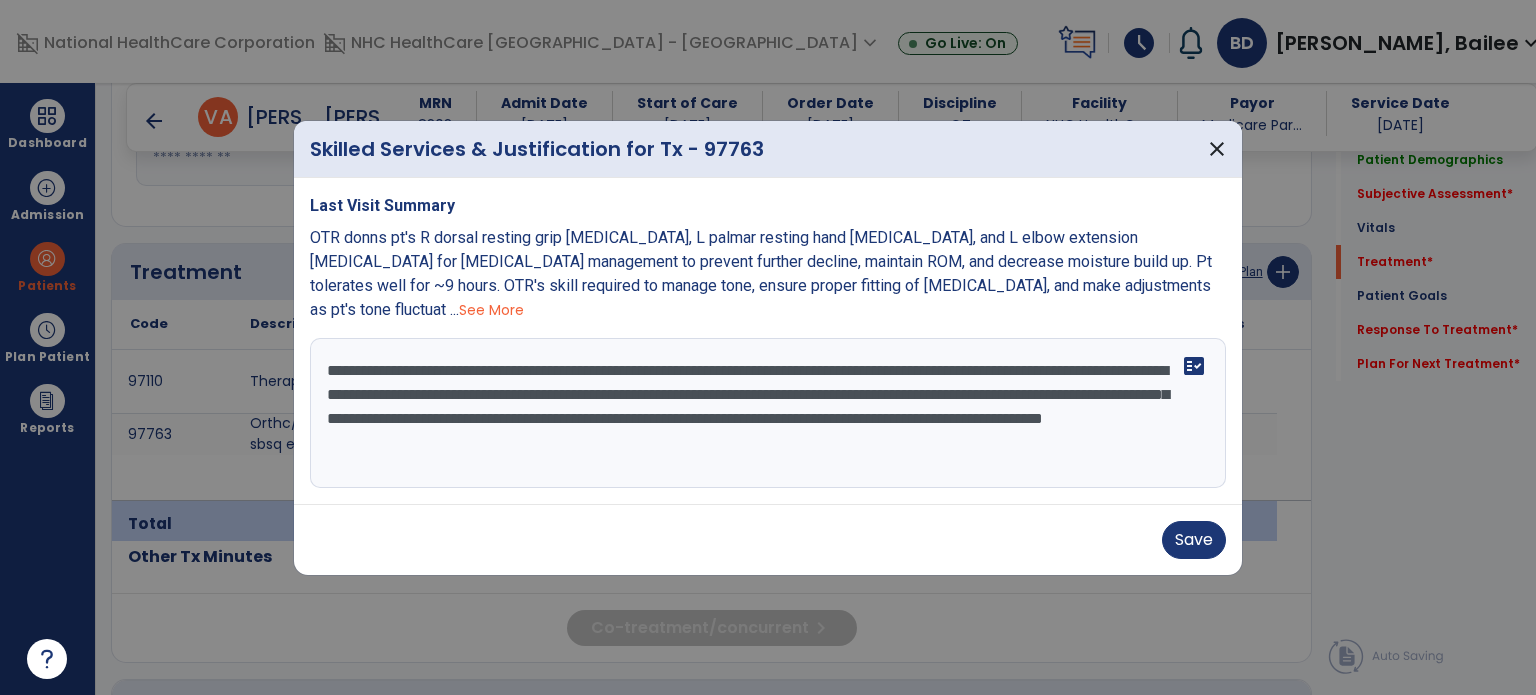 type on "**********" 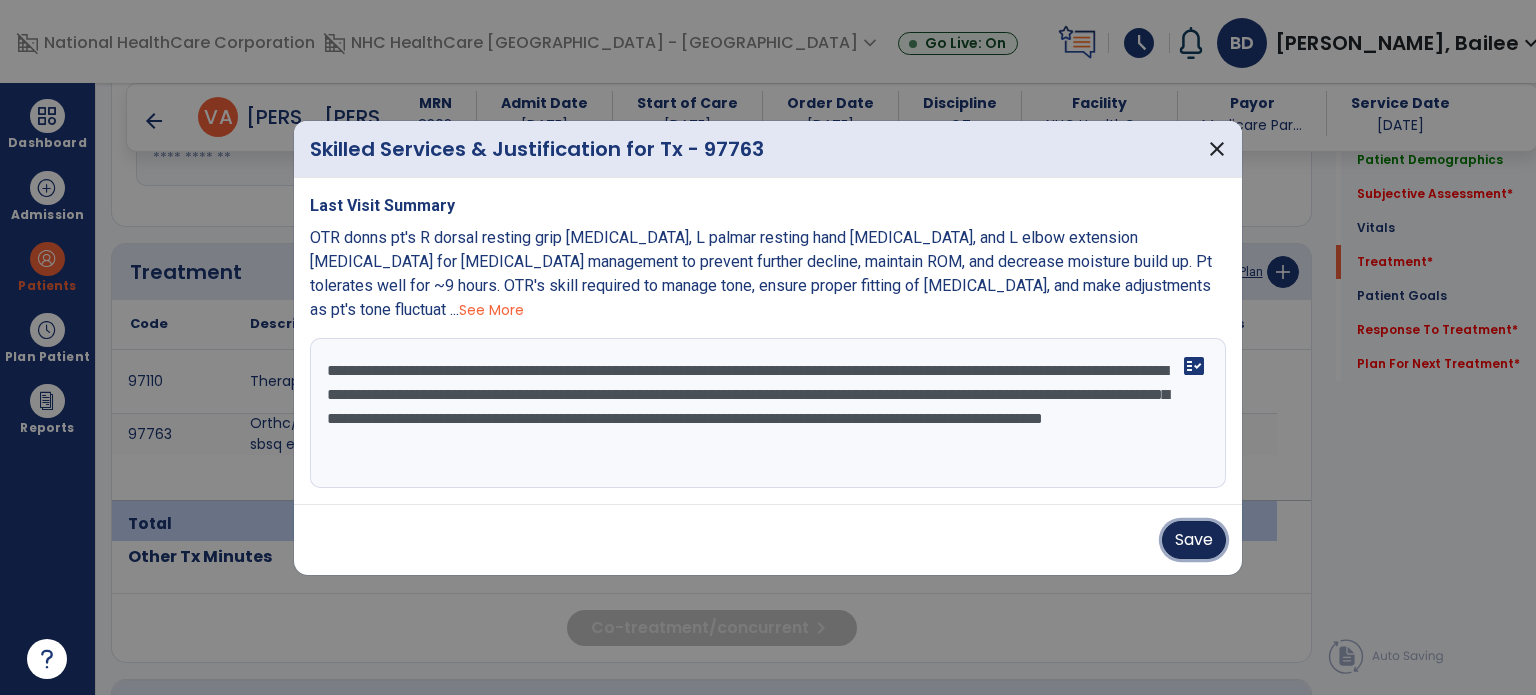 click on "Save" at bounding box center (1194, 540) 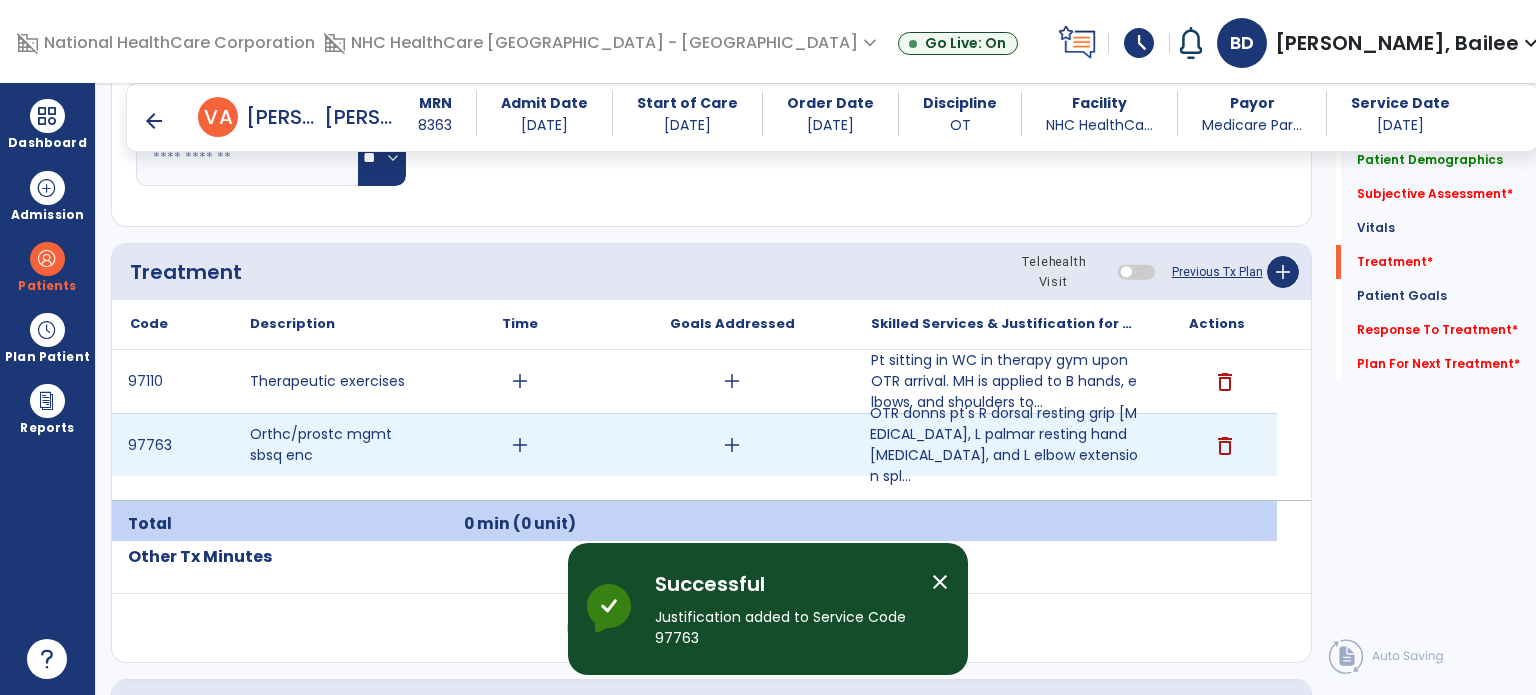 click on "add" at bounding box center (732, 445) 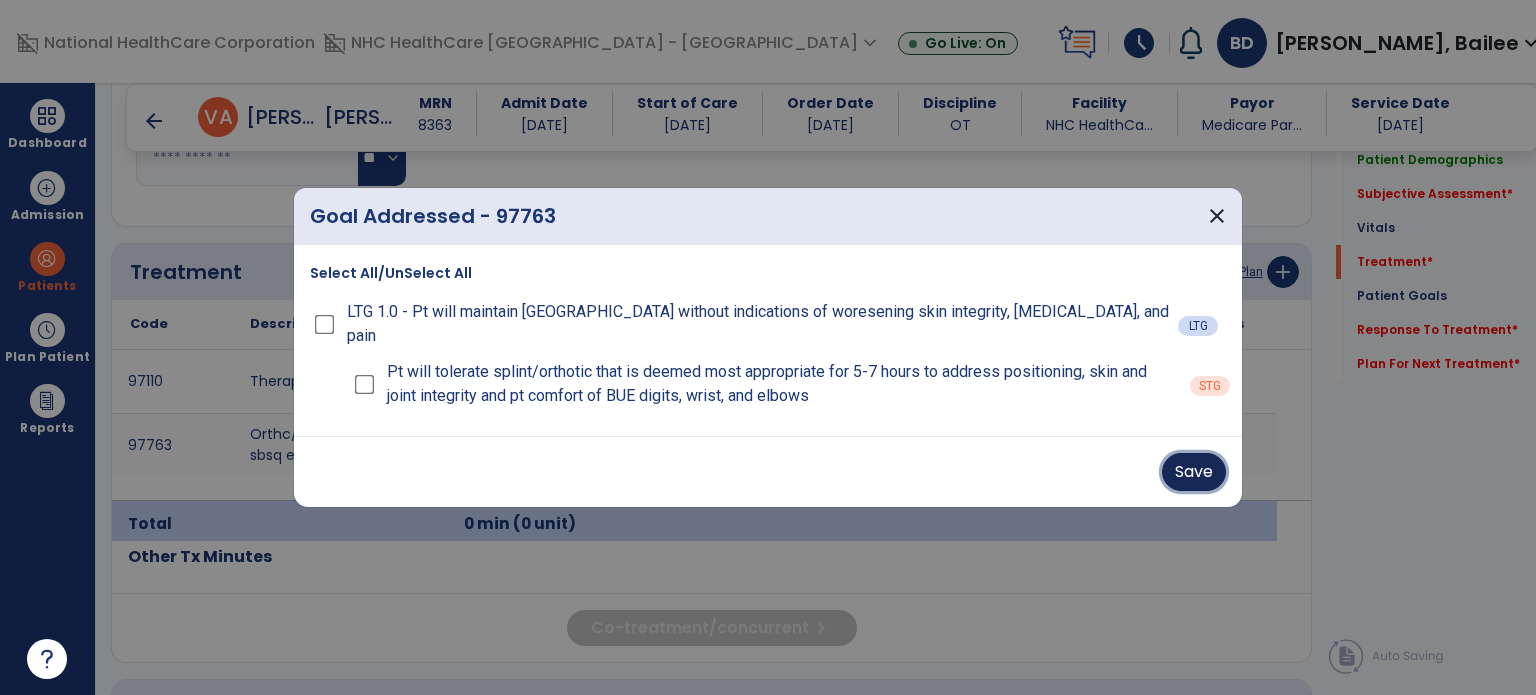 click on "Save" at bounding box center (1194, 472) 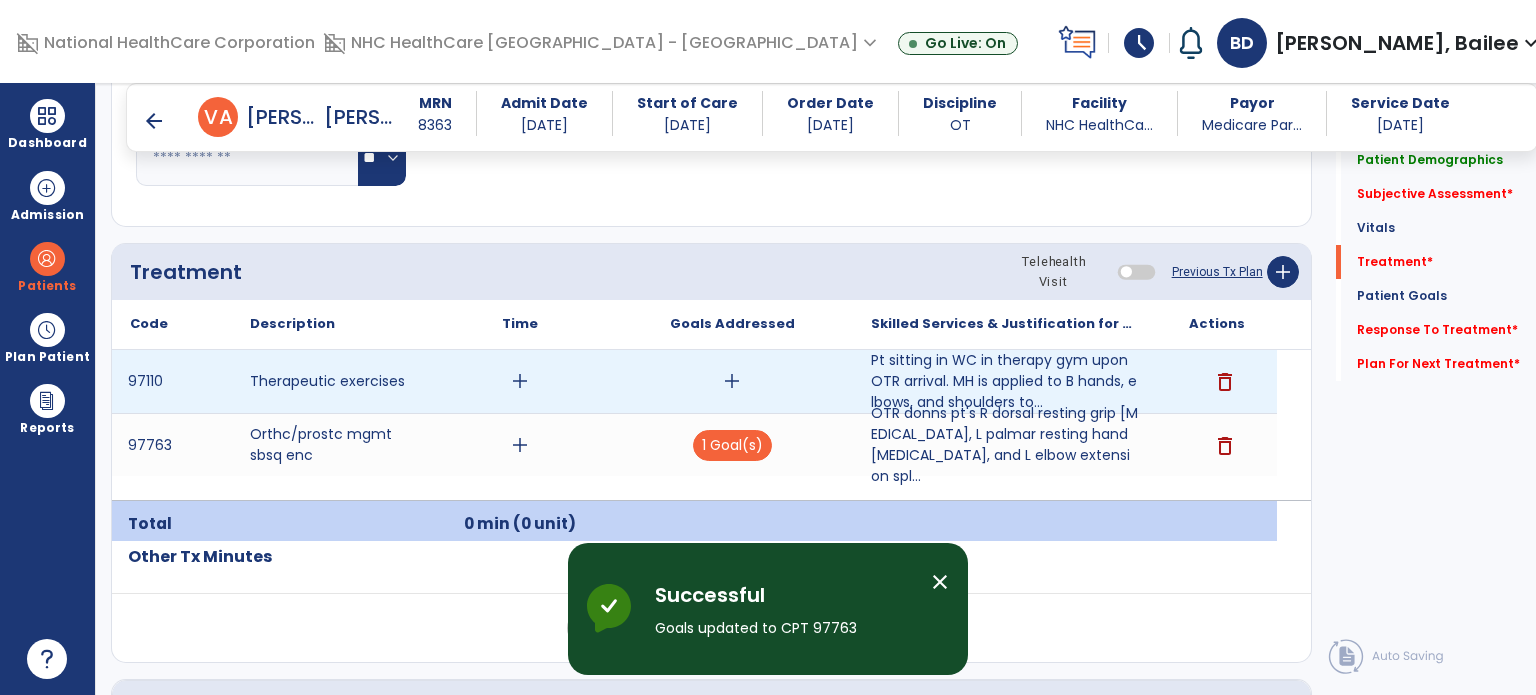 click on "add" at bounding box center [732, 381] 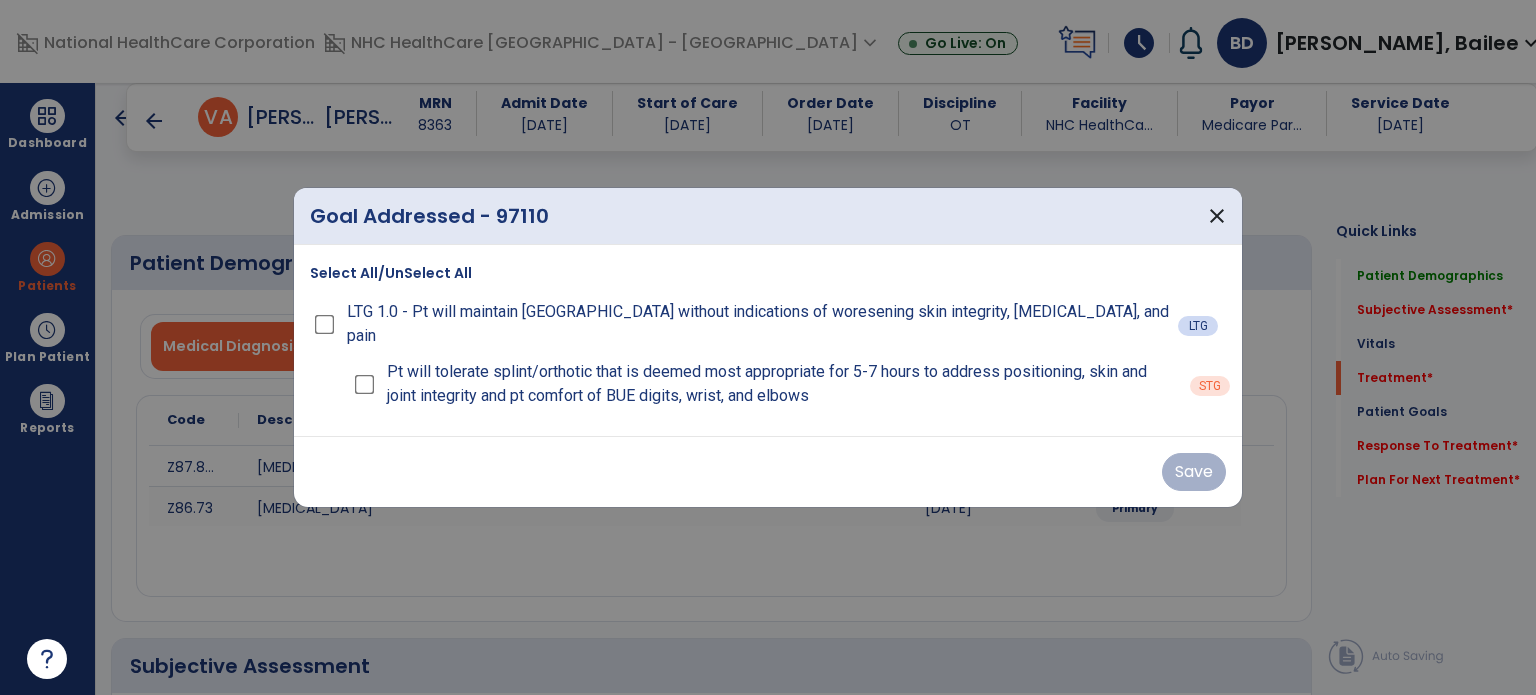 select on "*" 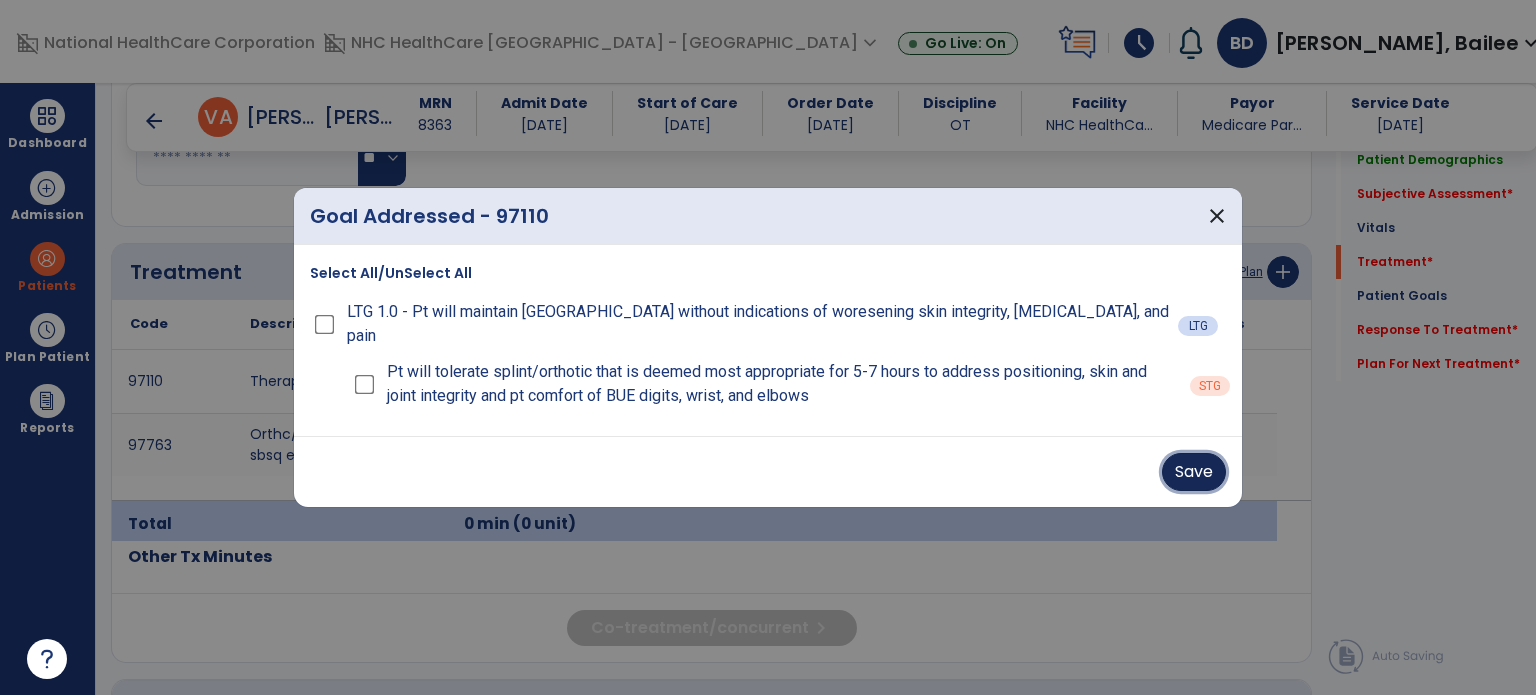 click on "Save" at bounding box center (1194, 472) 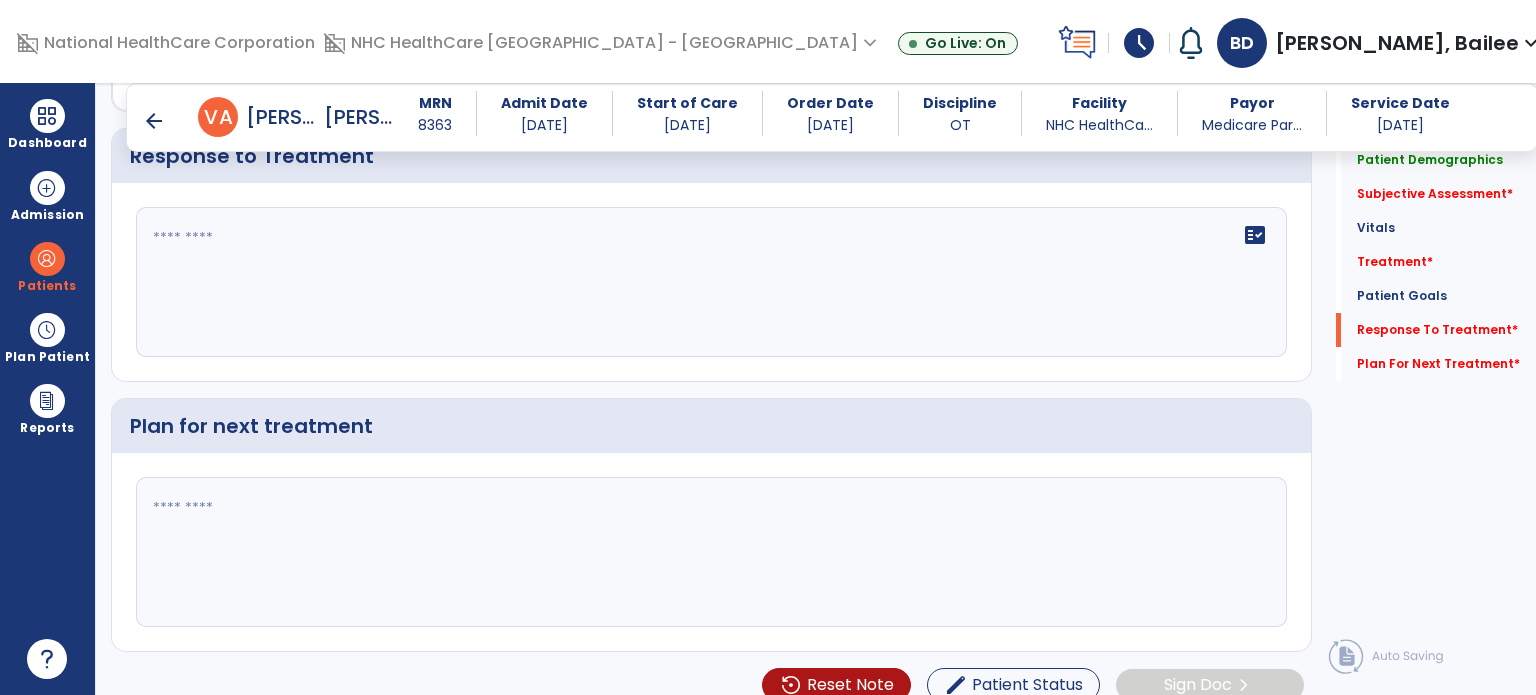 scroll, scrollTop: 2604, scrollLeft: 0, axis: vertical 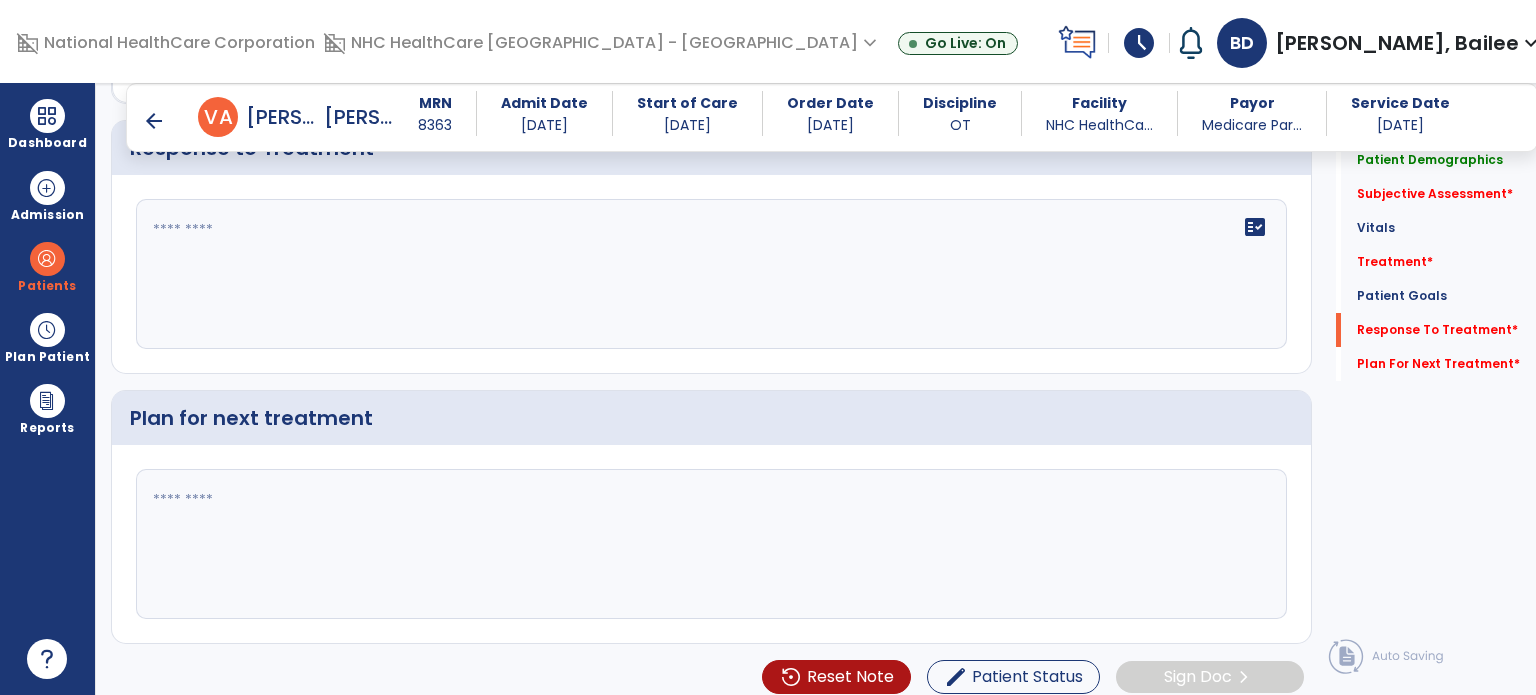click 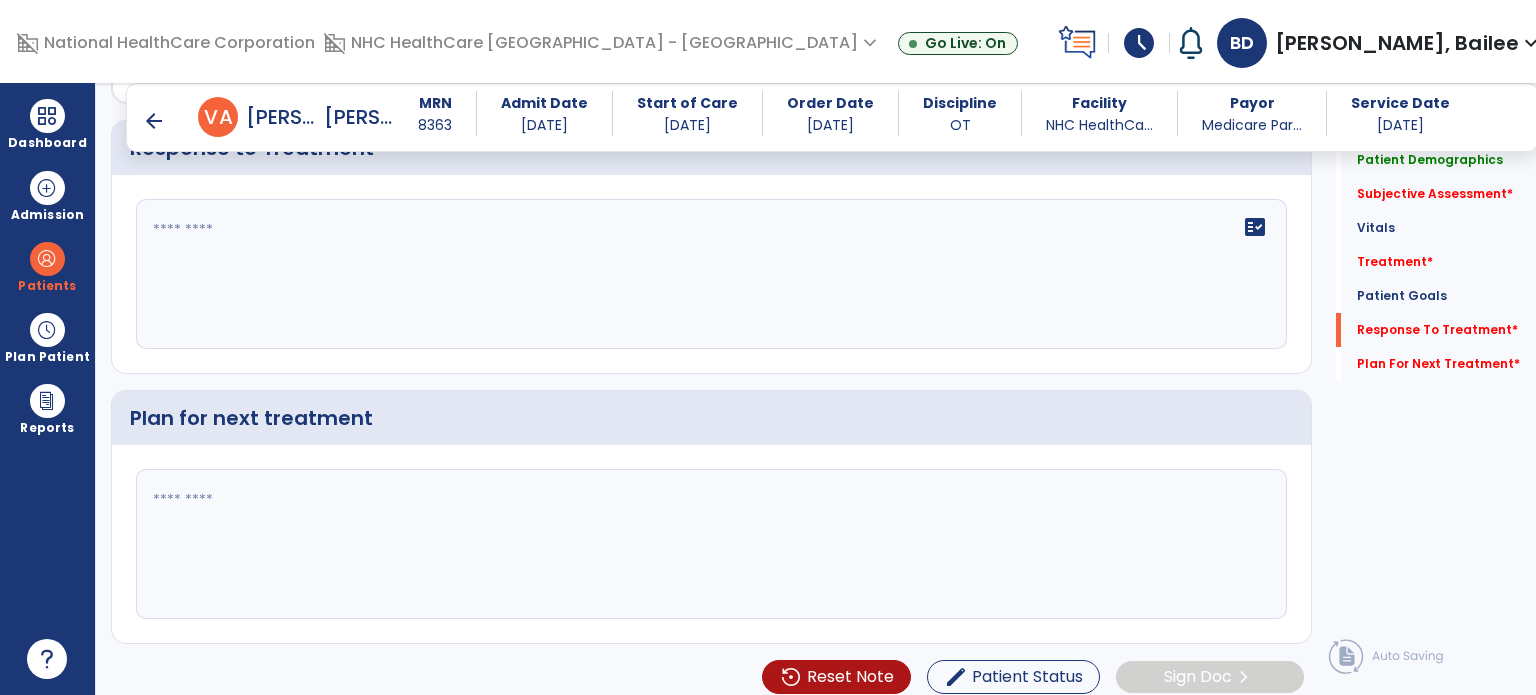 click 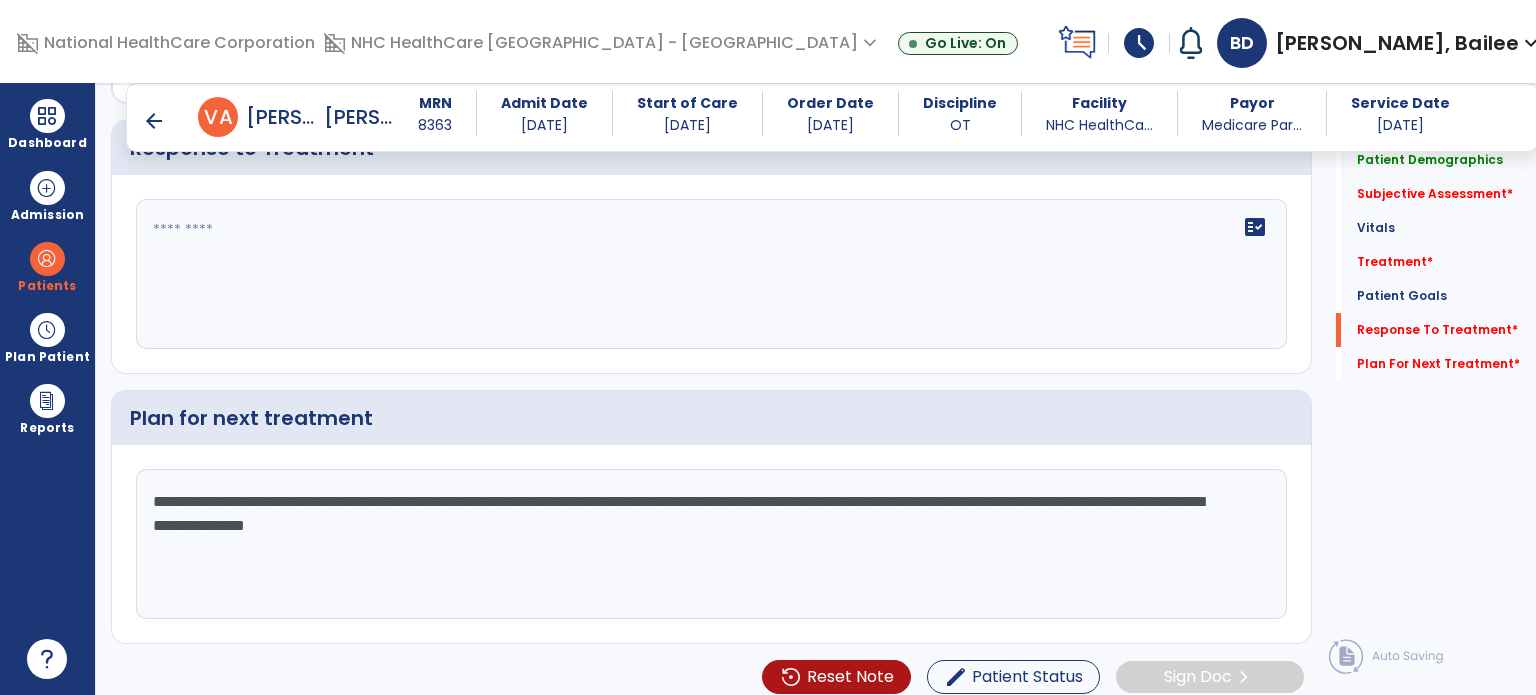 type on "**********" 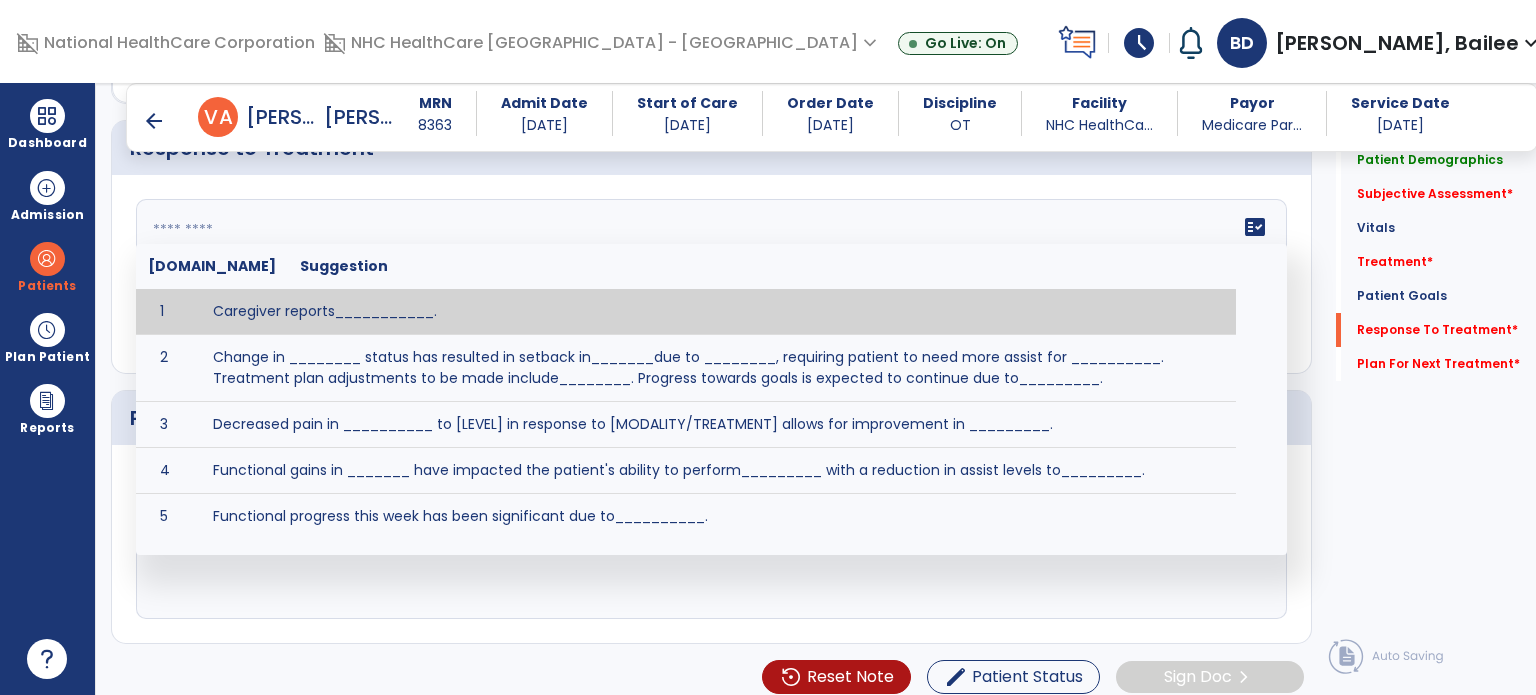 click 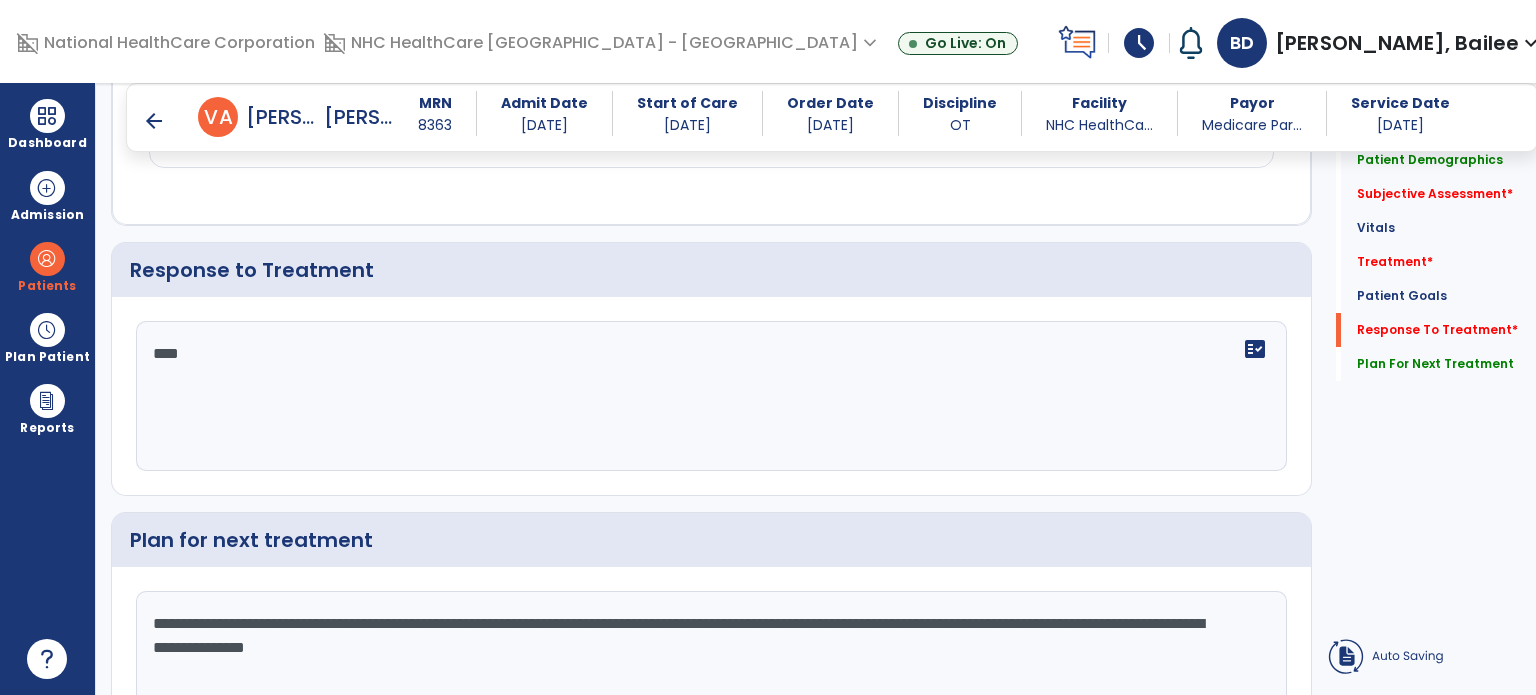 scroll, scrollTop: 2470, scrollLeft: 0, axis: vertical 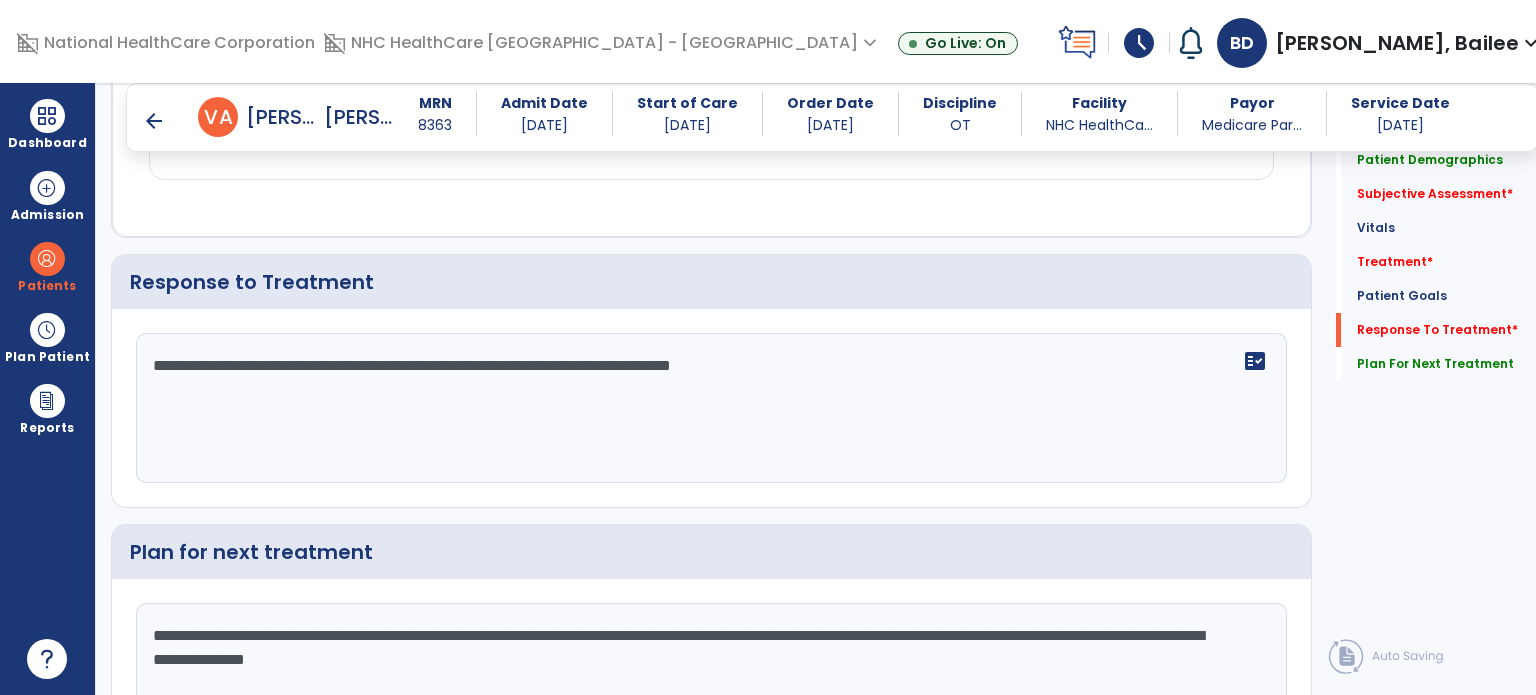 click on "**********" 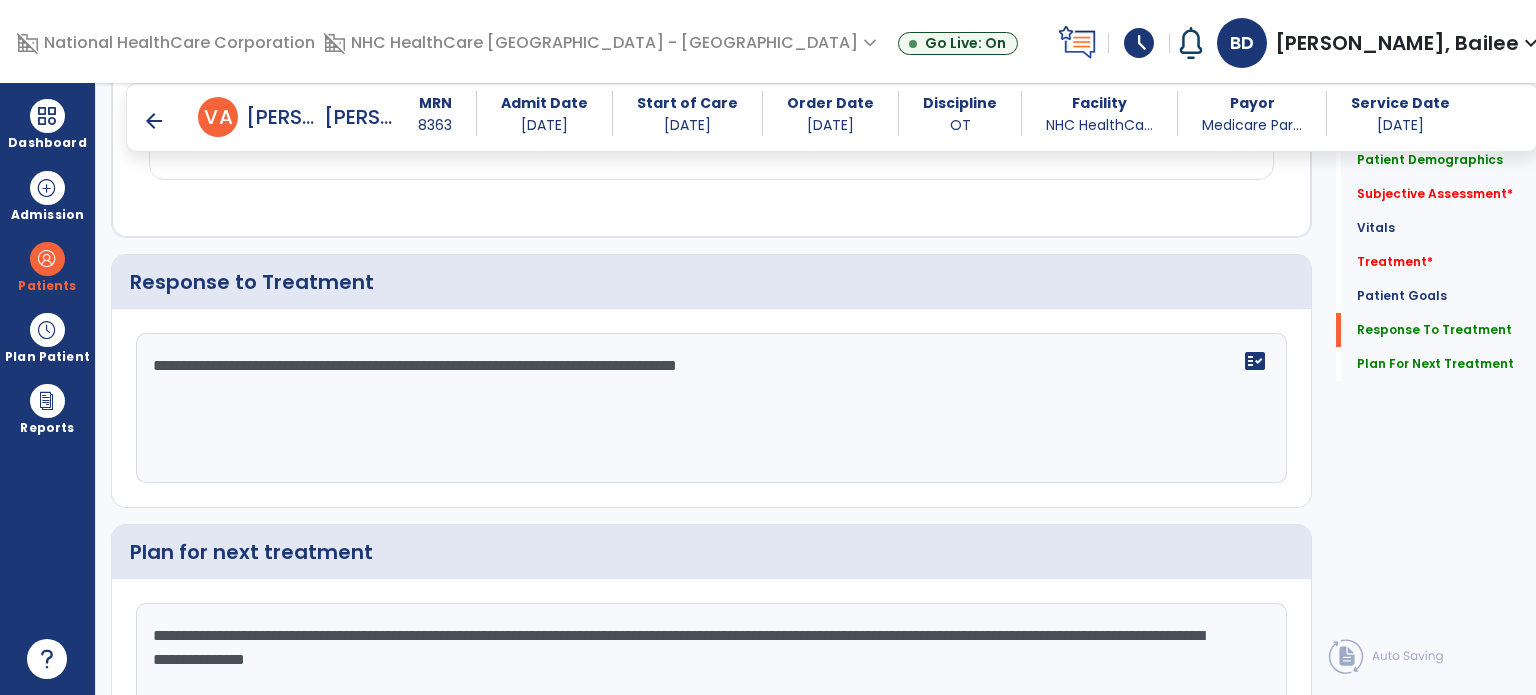 click on "**********" 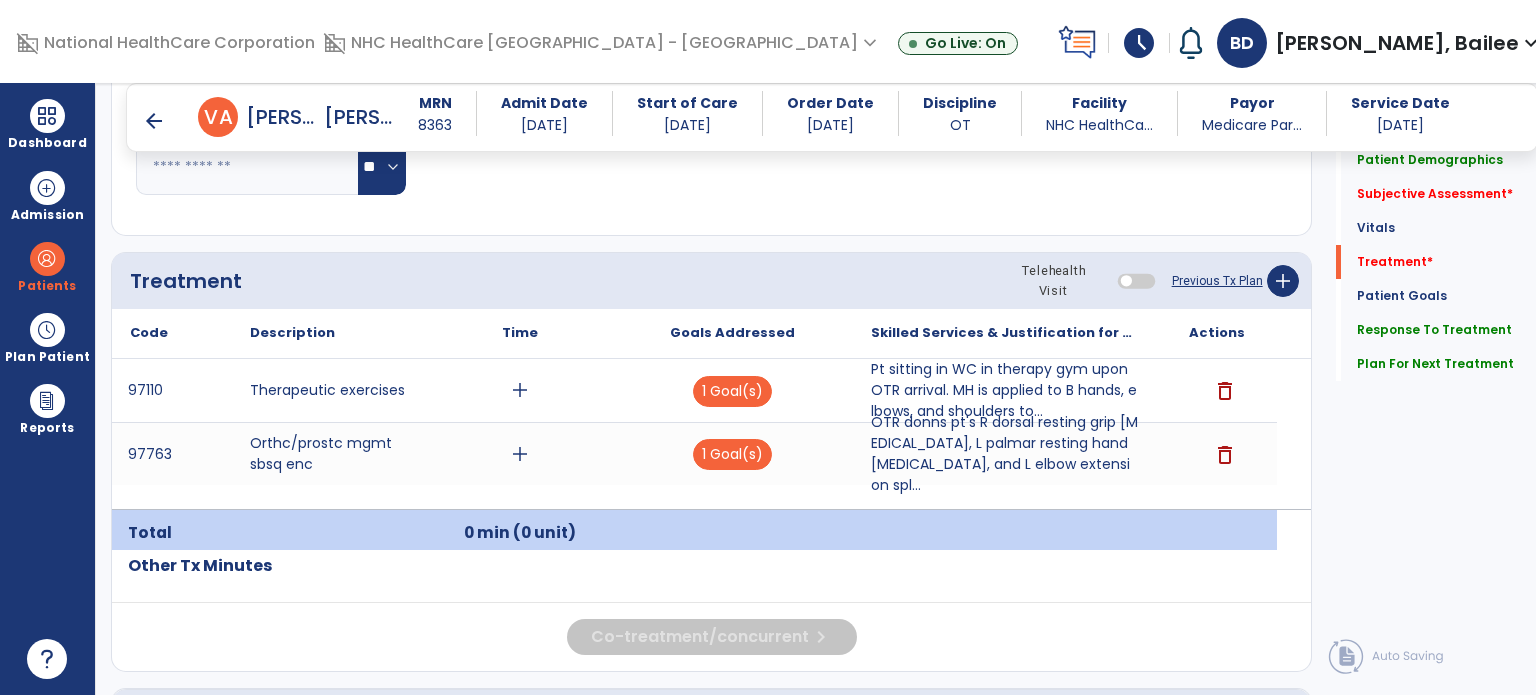 scroll, scrollTop: 1108, scrollLeft: 0, axis: vertical 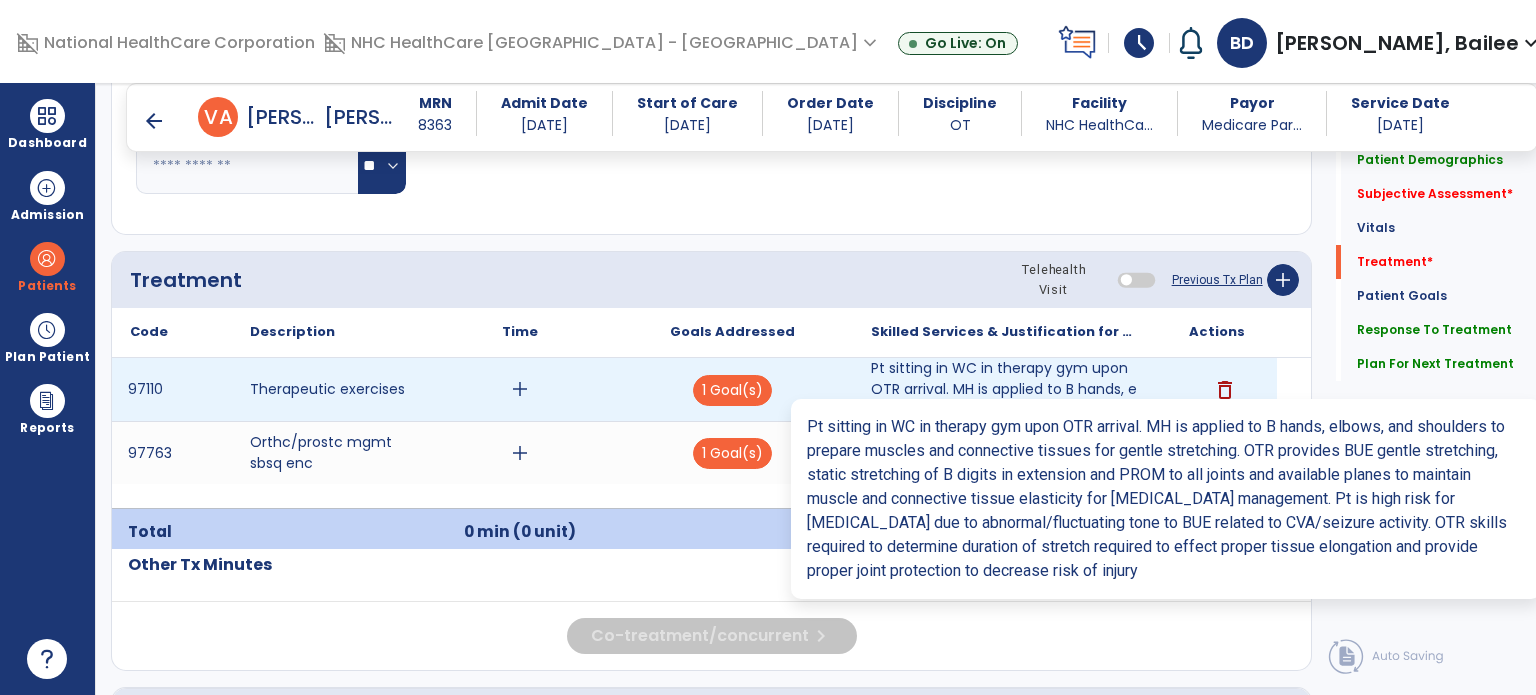 type on "**********" 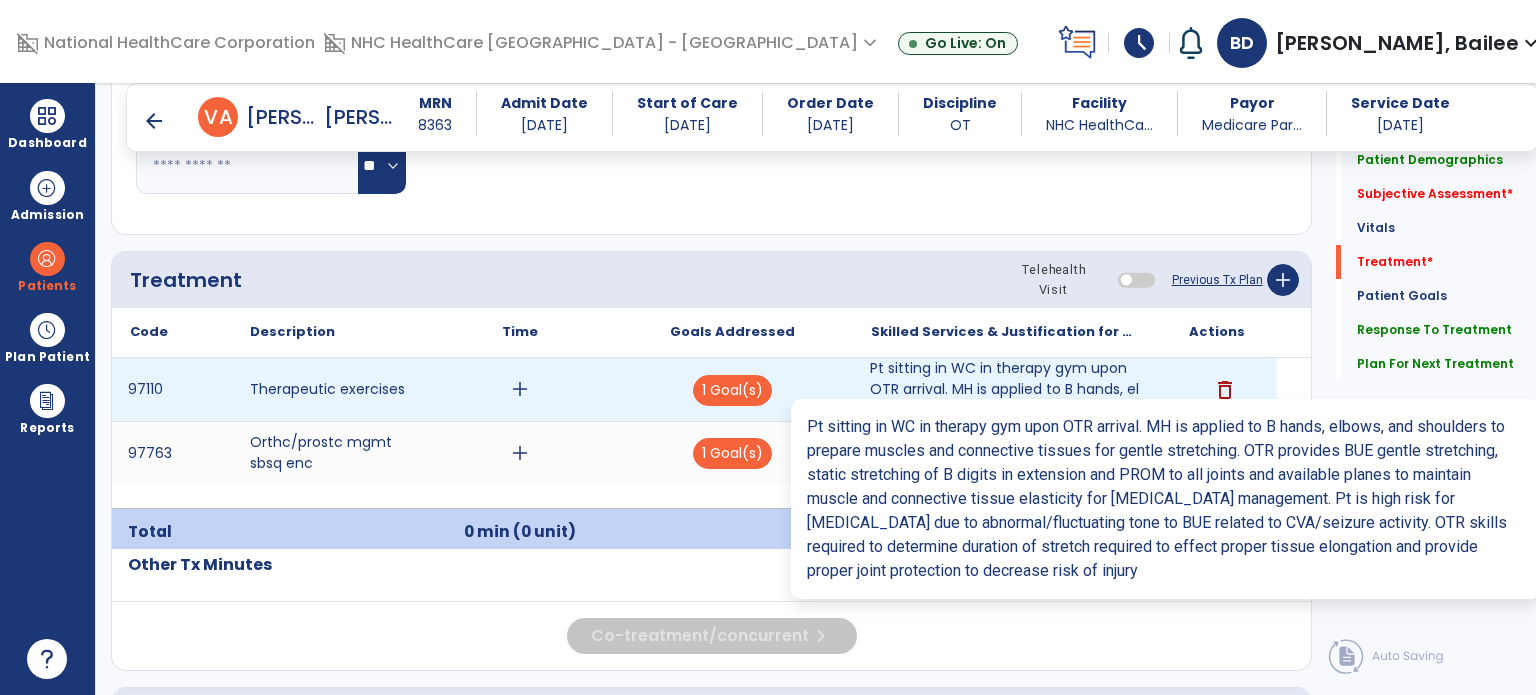 click on "Pt sitting in WC in therapy gym upon OTR arrival. MH is applied to B hands, elbows, and shoulders to..." at bounding box center [1004, 389] 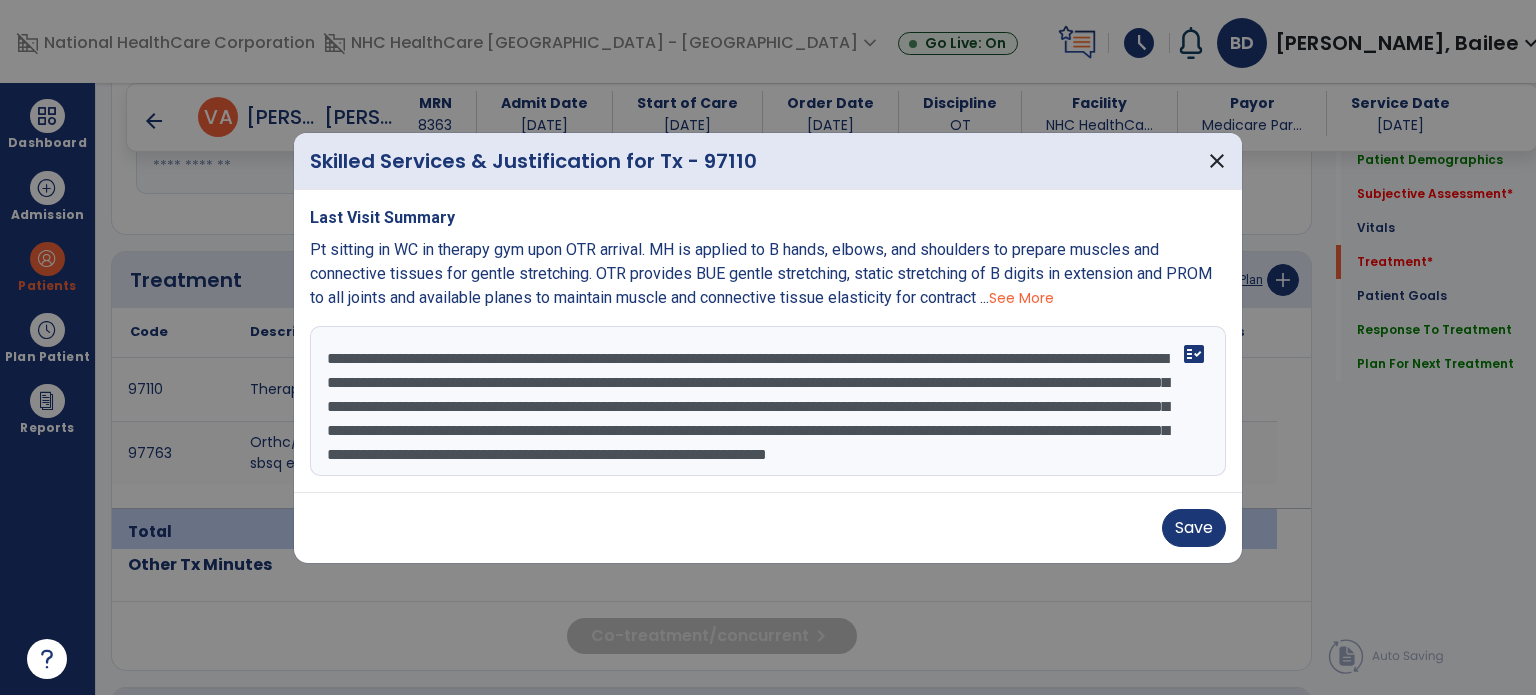click on "**********" at bounding box center [768, 401] 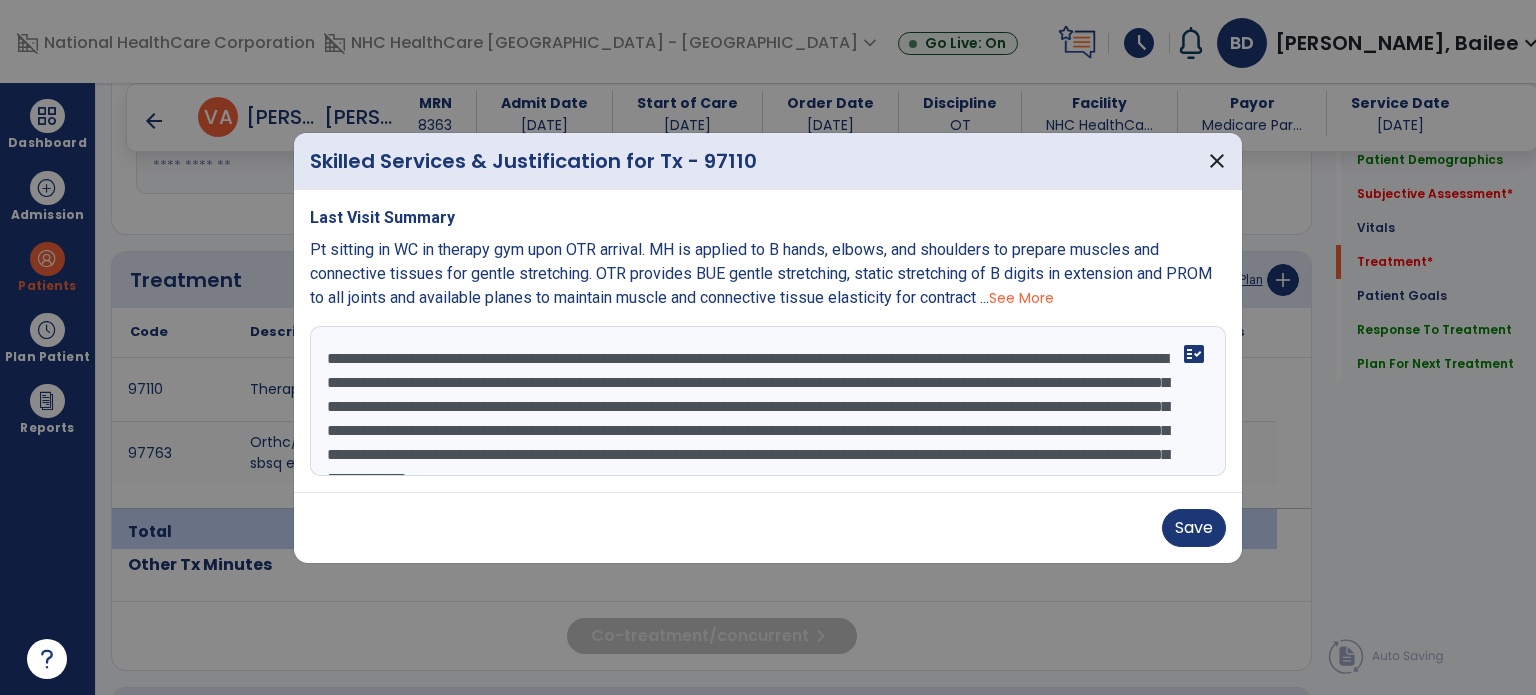 type on "**********" 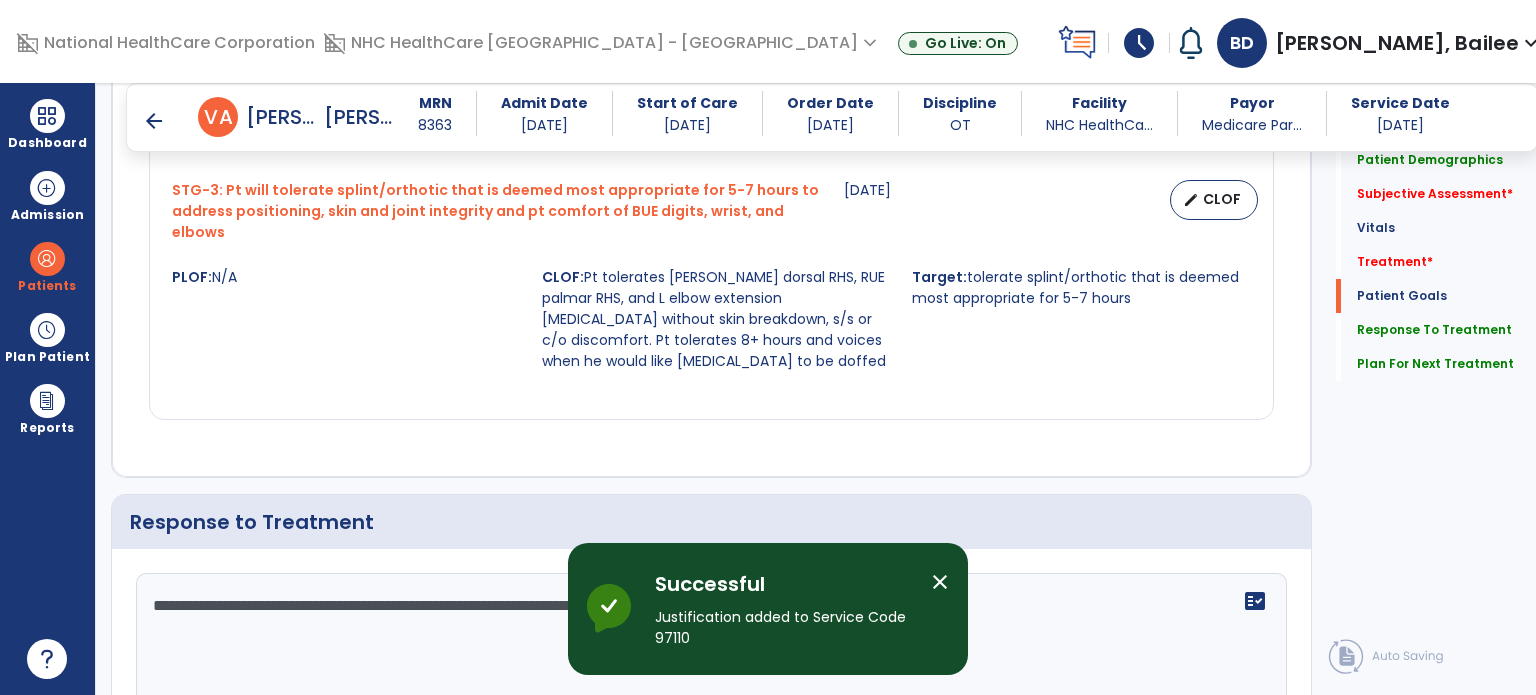 scroll, scrollTop: 2315, scrollLeft: 0, axis: vertical 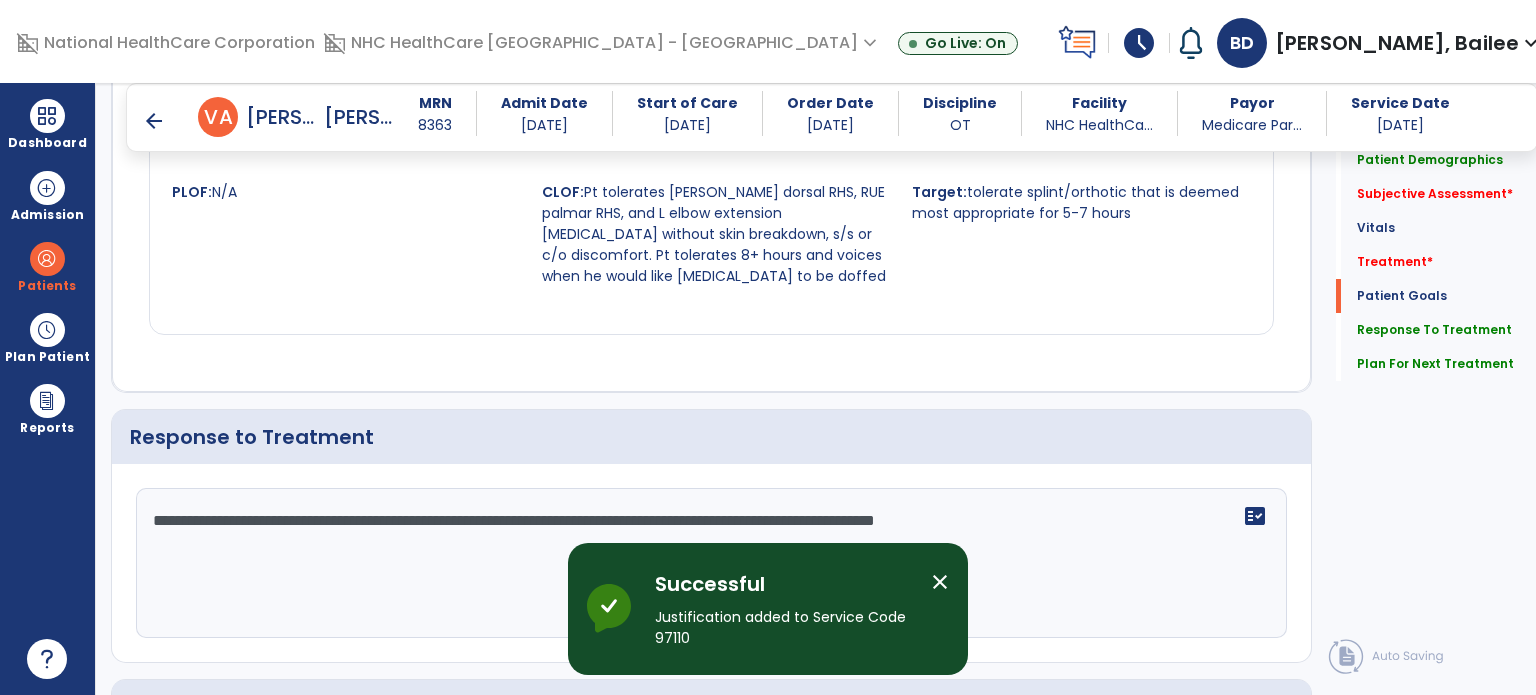 click on "arrow_back      V  A  Verble,   Andrew  MRN 8363 Admit Date 07/16/2024 Start of Care 09/19/2024 Order Date 09/19/2024 Discipline OT Facility NHC HealthCa... Payor Medicare Par... Service Date 07/10/2025" at bounding box center (832, 117) 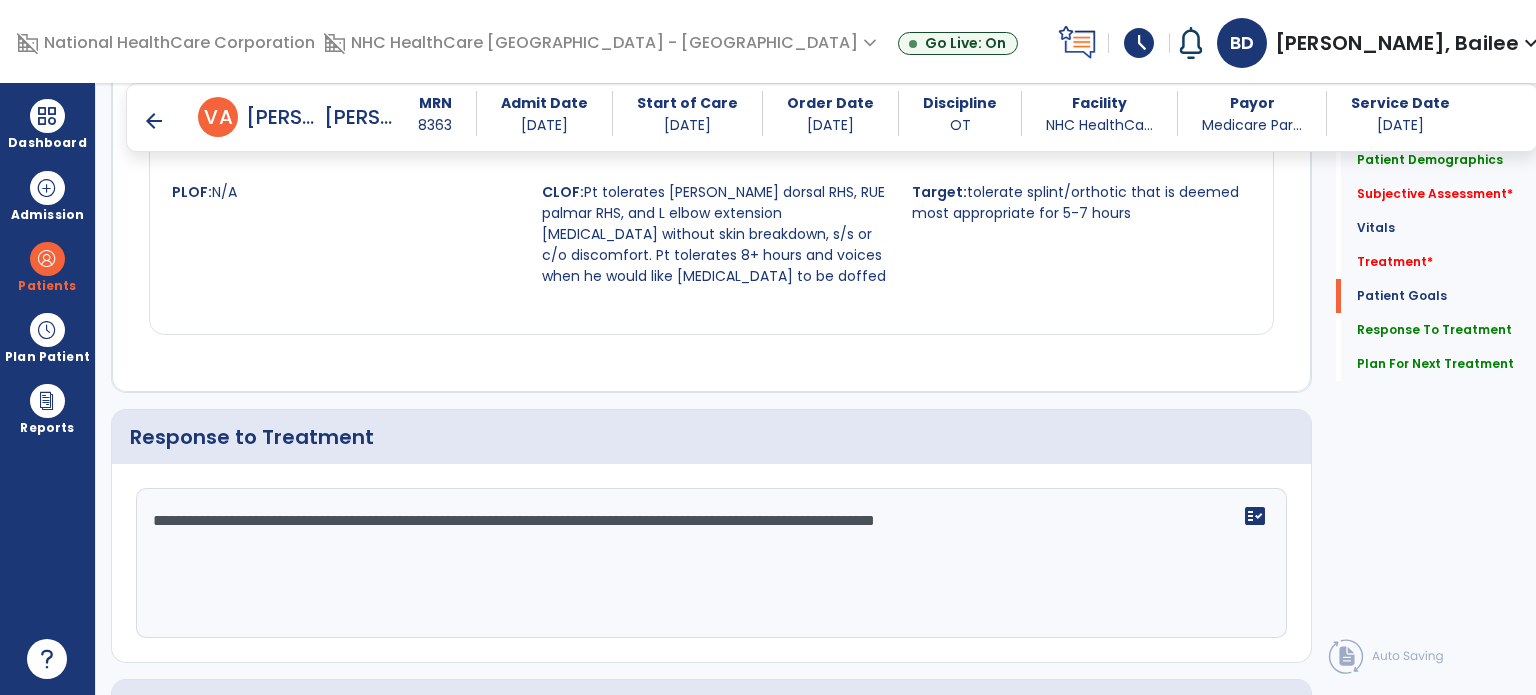 click on "arrow_back      V  A  Verble,   Andrew  MRN 8363 Admit Date 07/16/2024 Start of Care 09/19/2024 Order Date 09/19/2024 Discipline OT Facility NHC HealthCa... Payor Medicare Par... Service Date 07/10/2025" at bounding box center [832, 117] 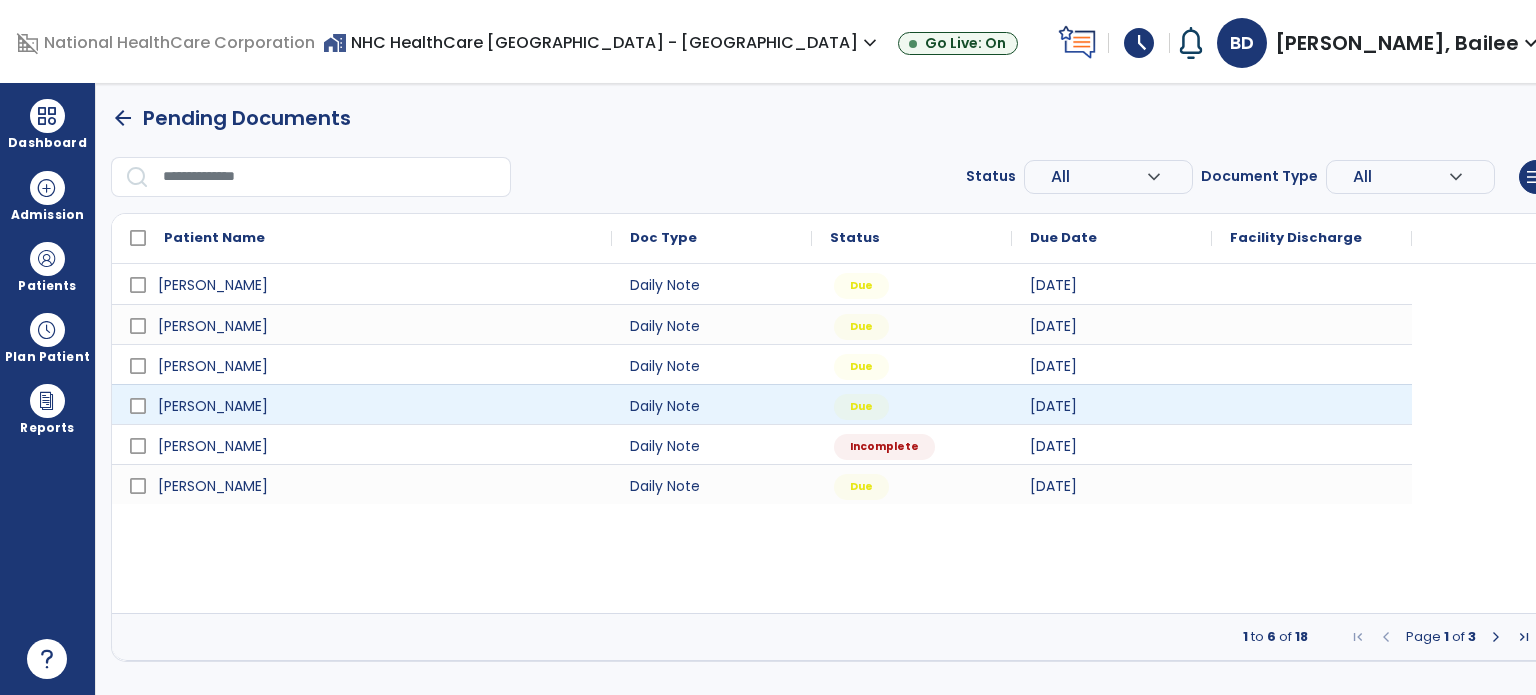 scroll, scrollTop: 0, scrollLeft: 0, axis: both 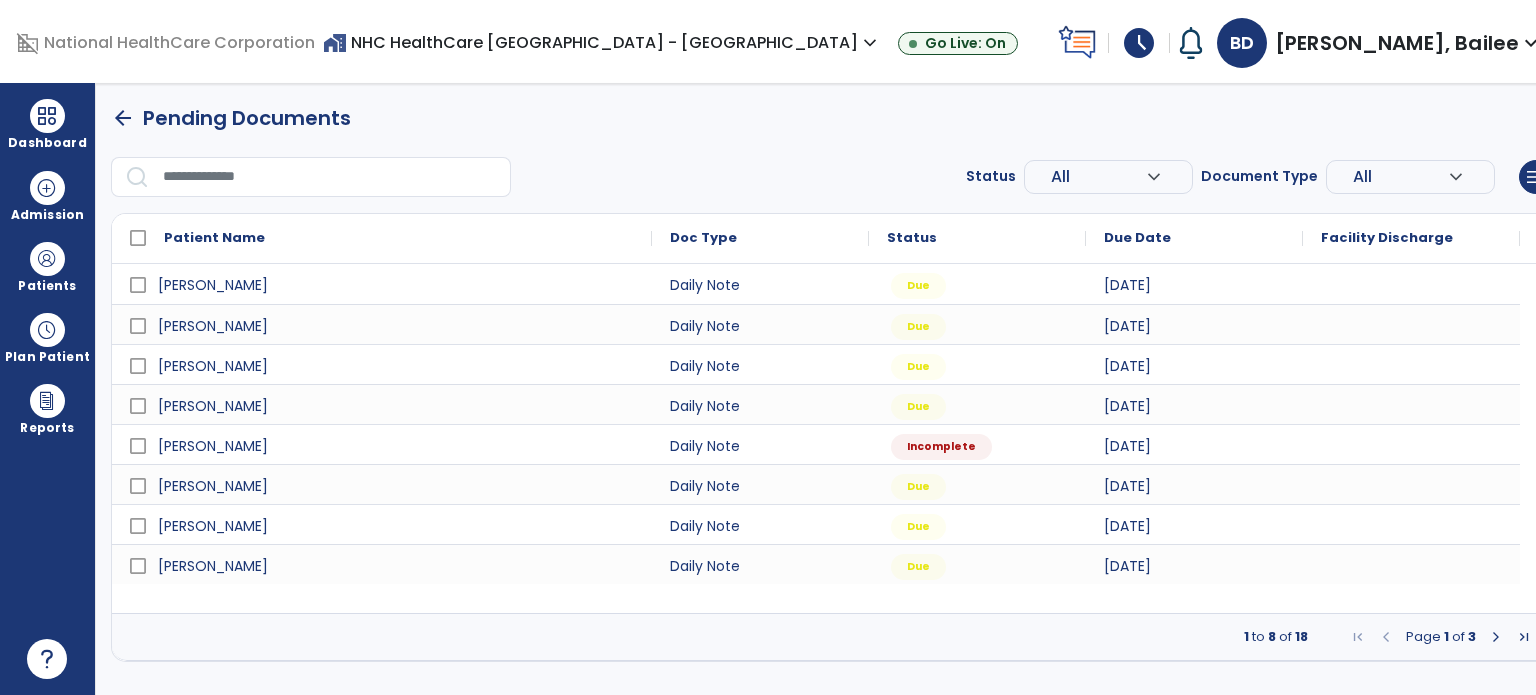 click at bounding box center (1496, 637) 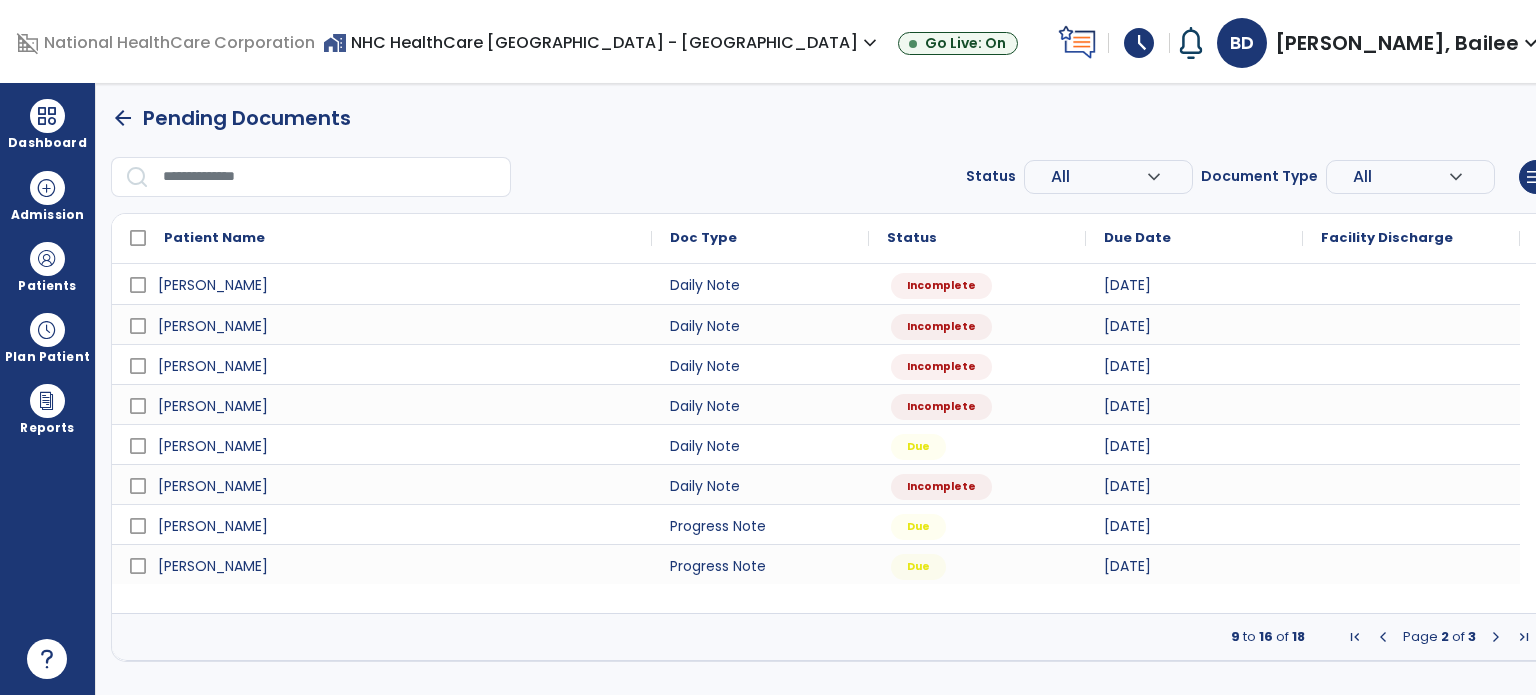 click at bounding box center [1383, 637] 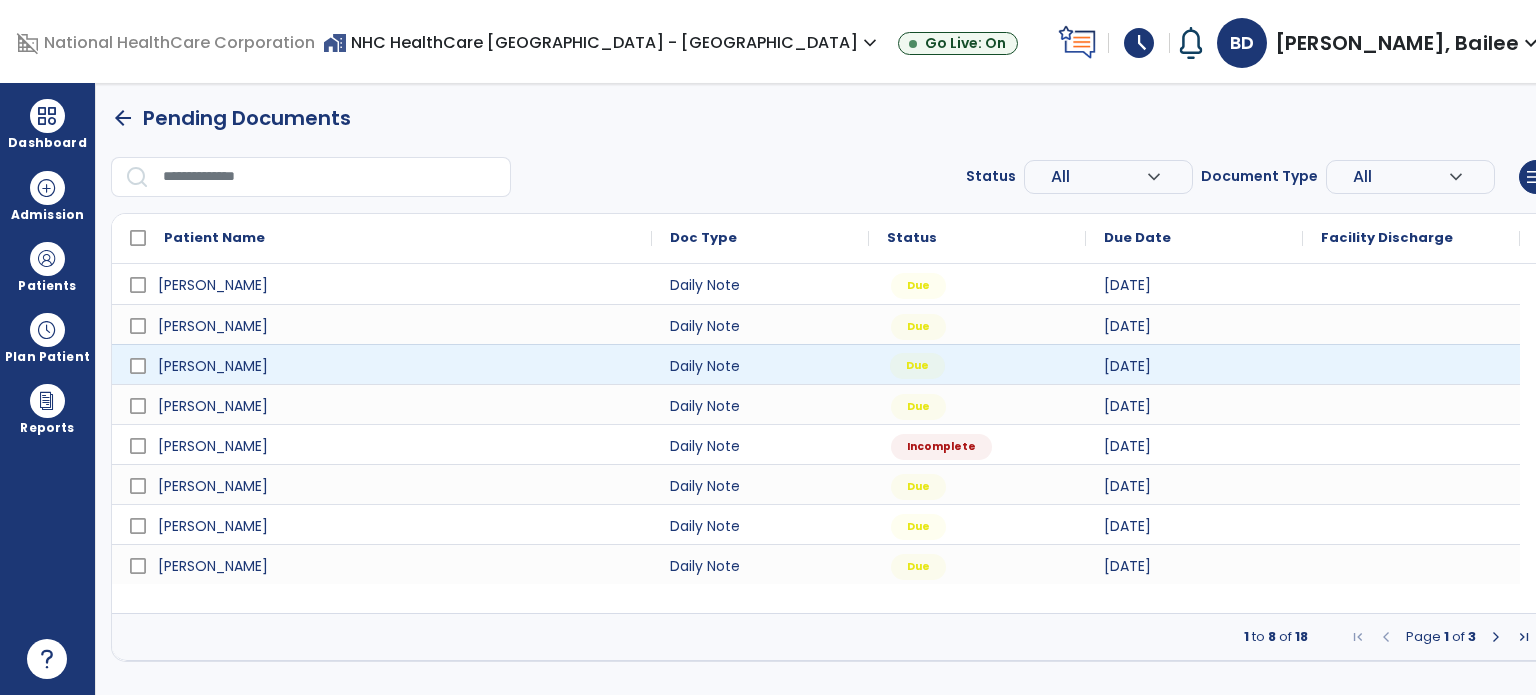 click on "Due" at bounding box center (977, 364) 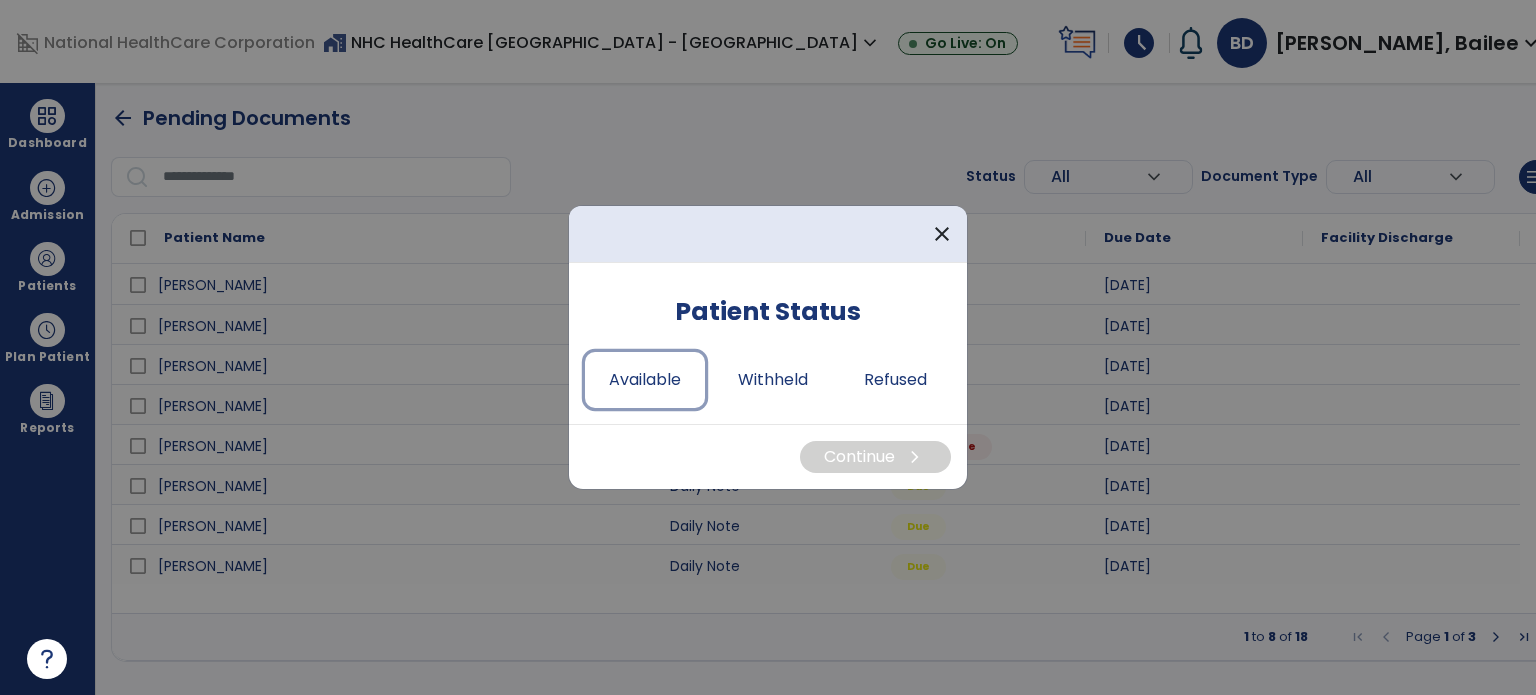 click on "Available" at bounding box center (645, 380) 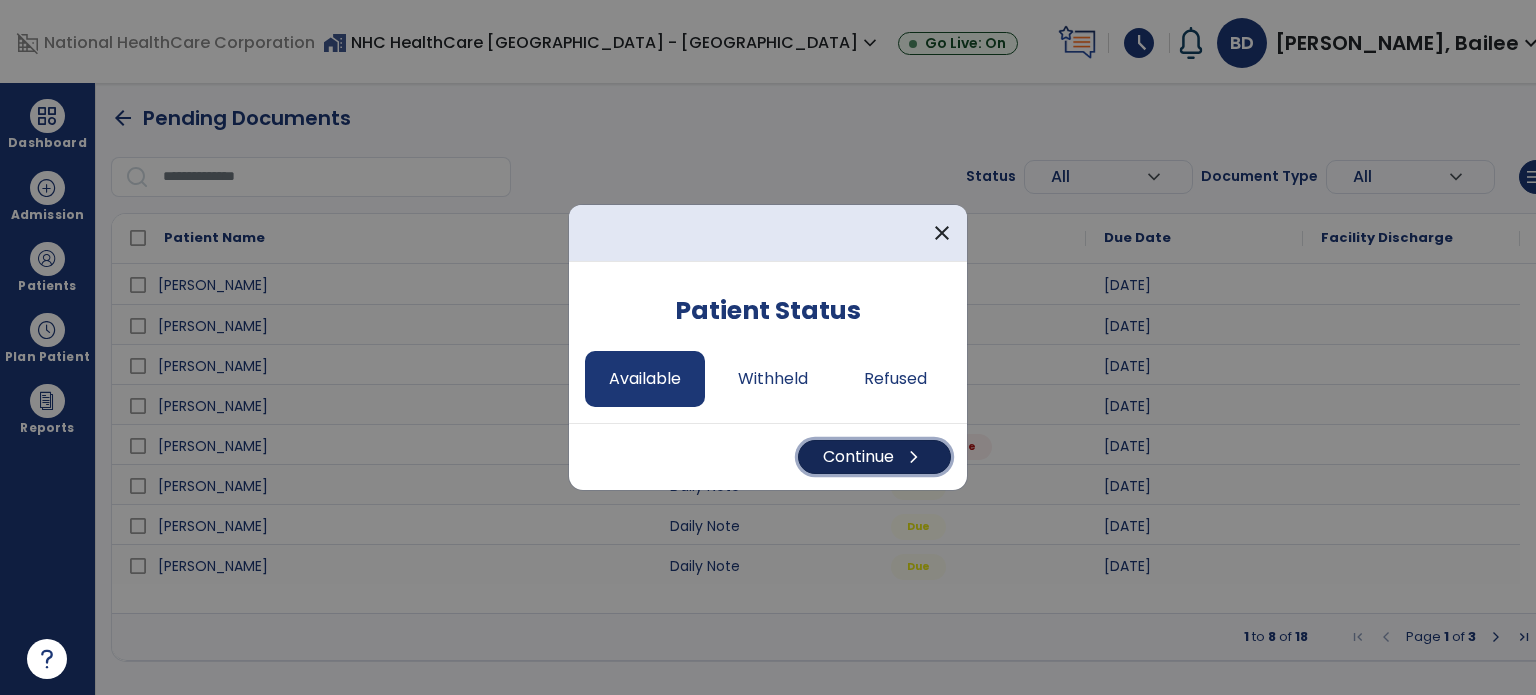 click on "Continue   chevron_right" at bounding box center (874, 457) 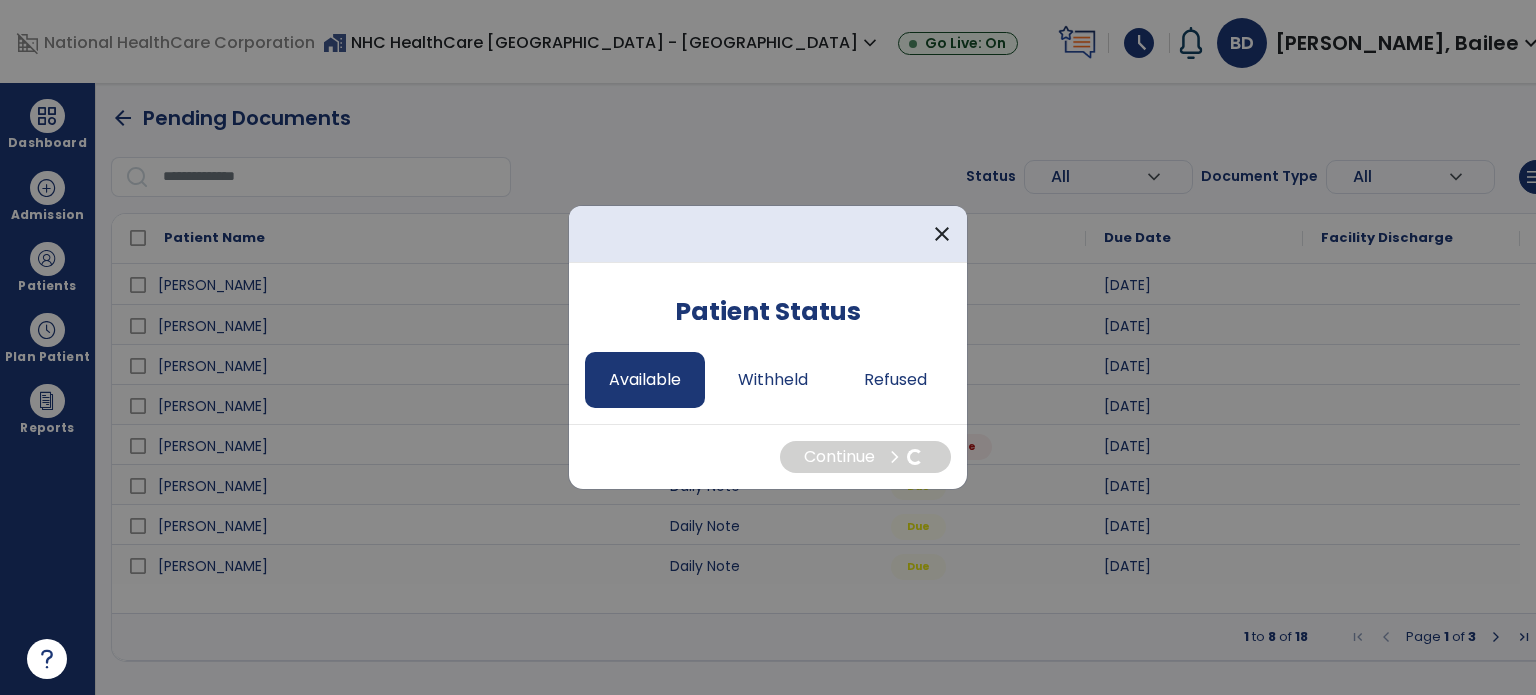 select on "*" 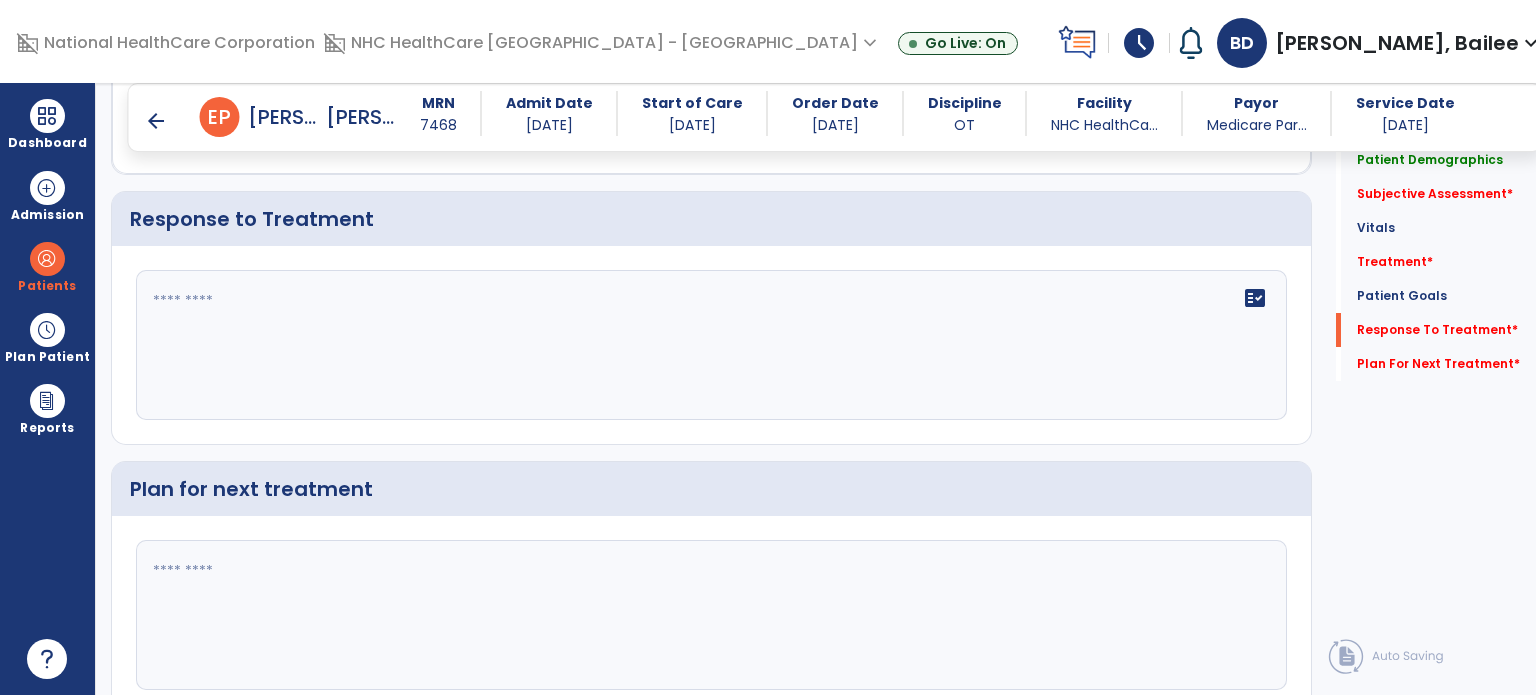 scroll, scrollTop: 3679, scrollLeft: 0, axis: vertical 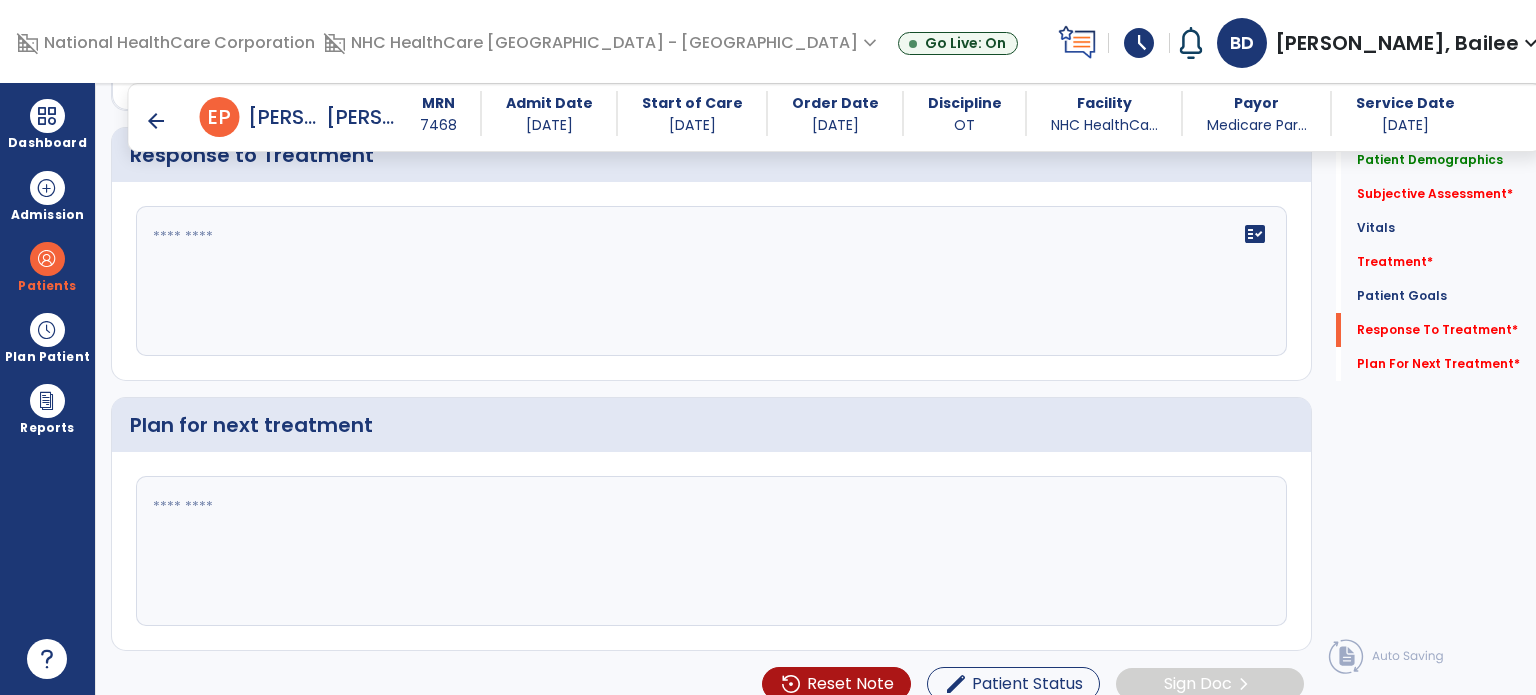 click on "fact_check" 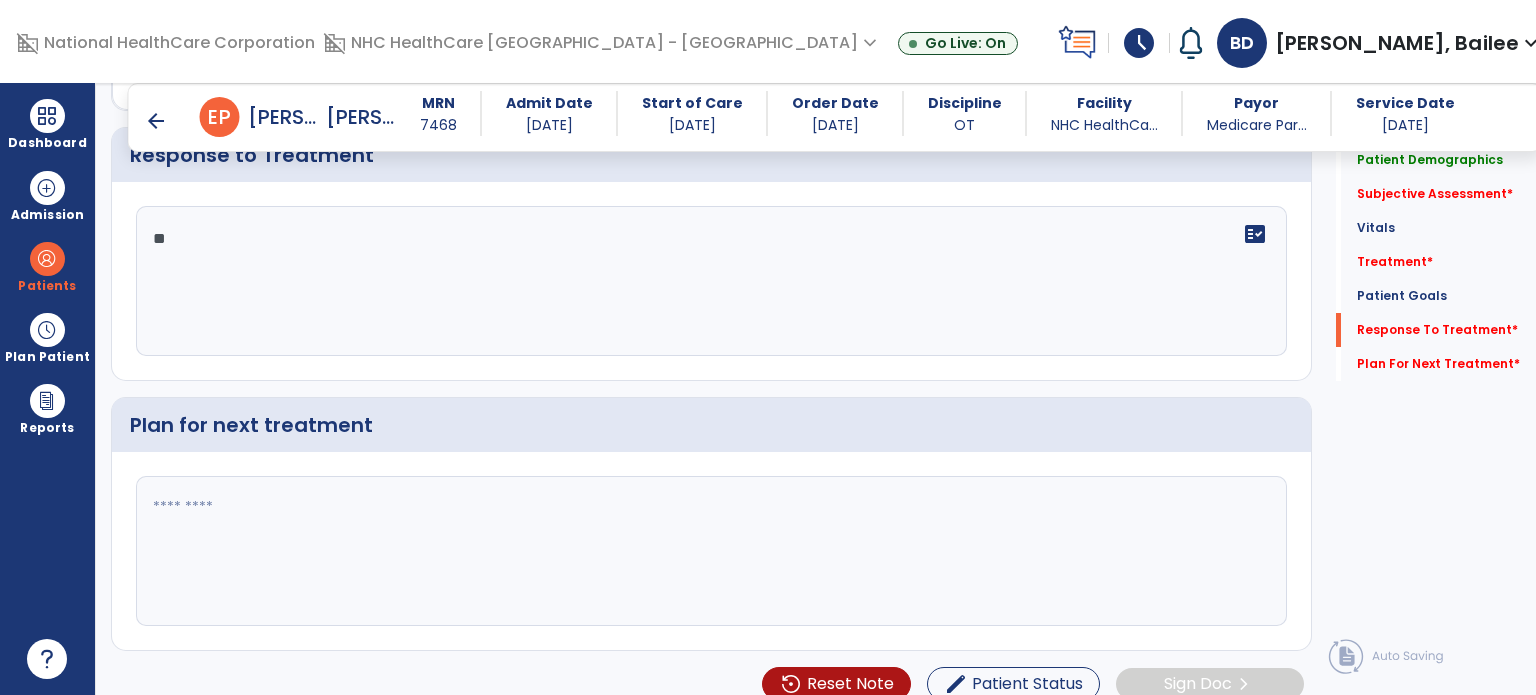 type on "*" 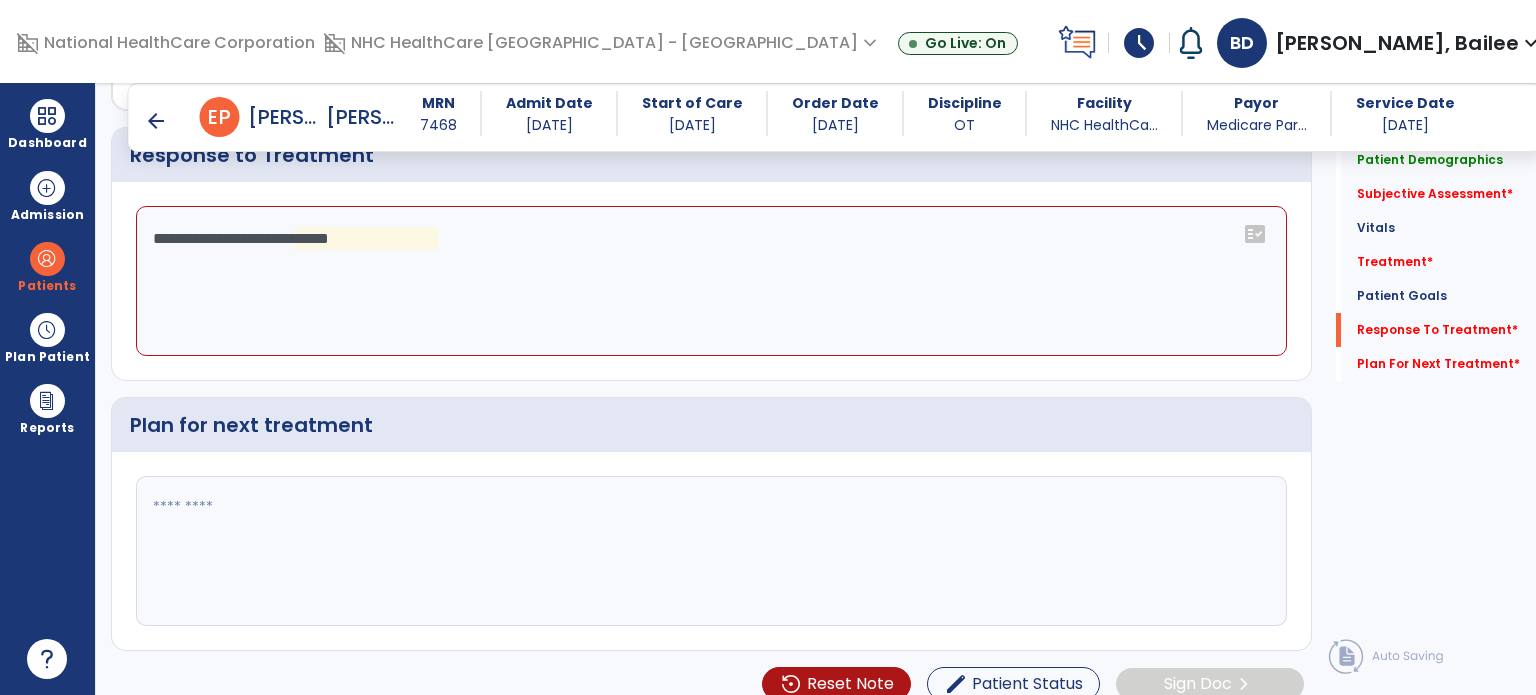 drag, startPoint x: 428, startPoint y: 297, endPoint x: 614, endPoint y: 303, distance: 186.09676 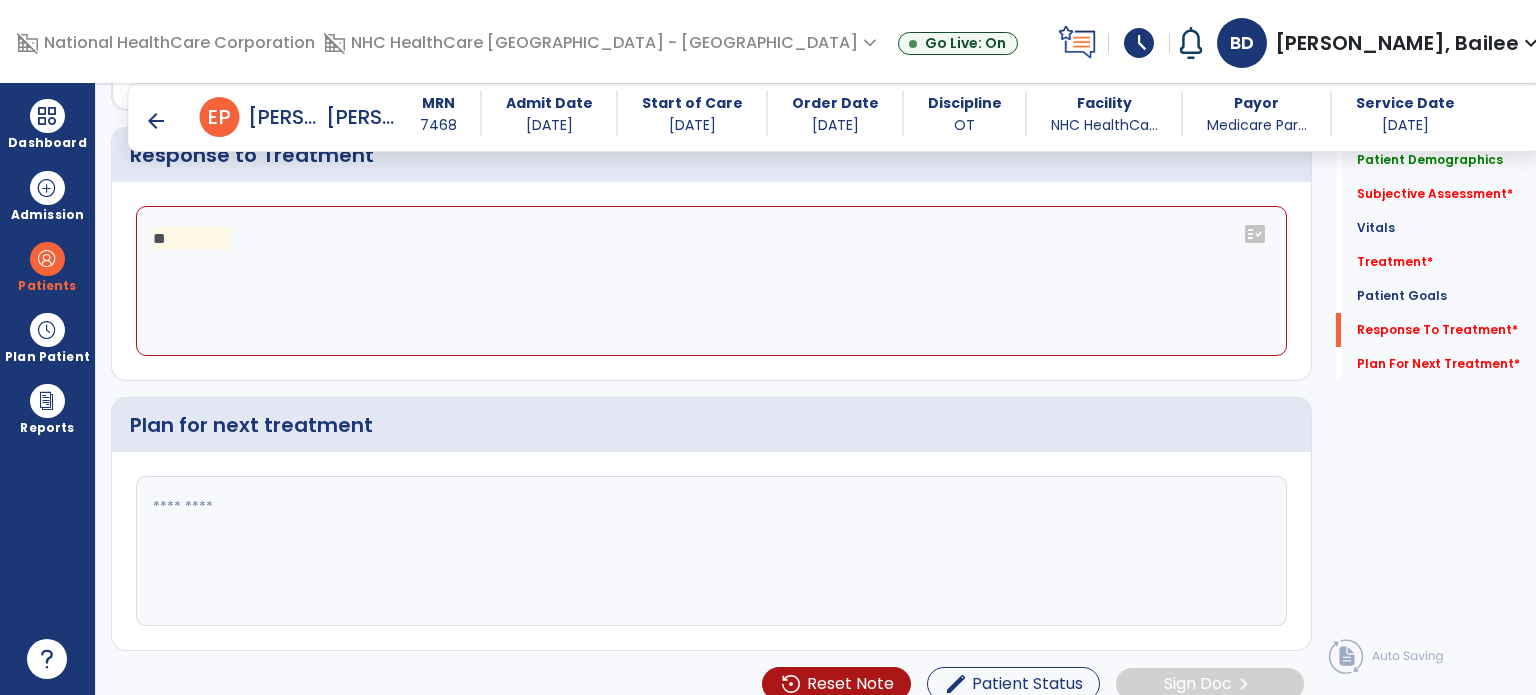 type on "*" 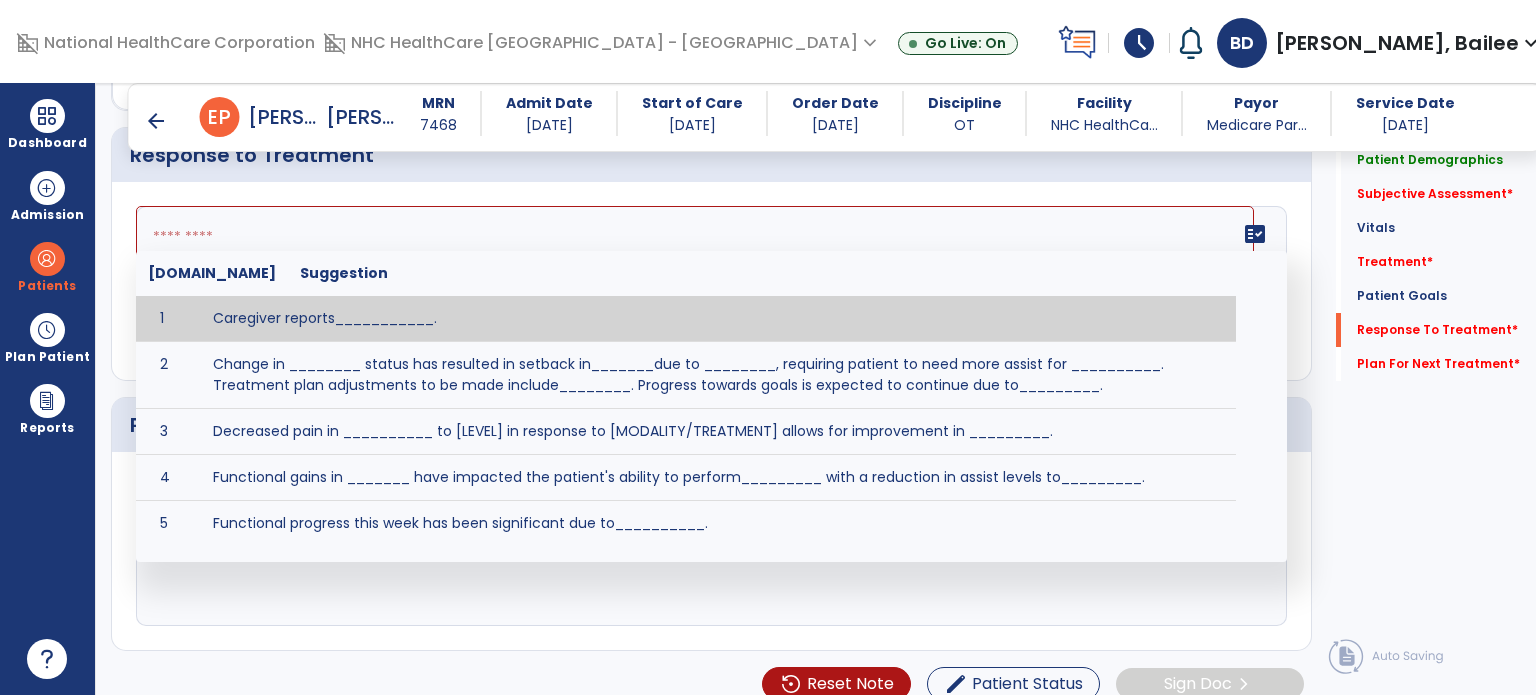 paste on "**********" 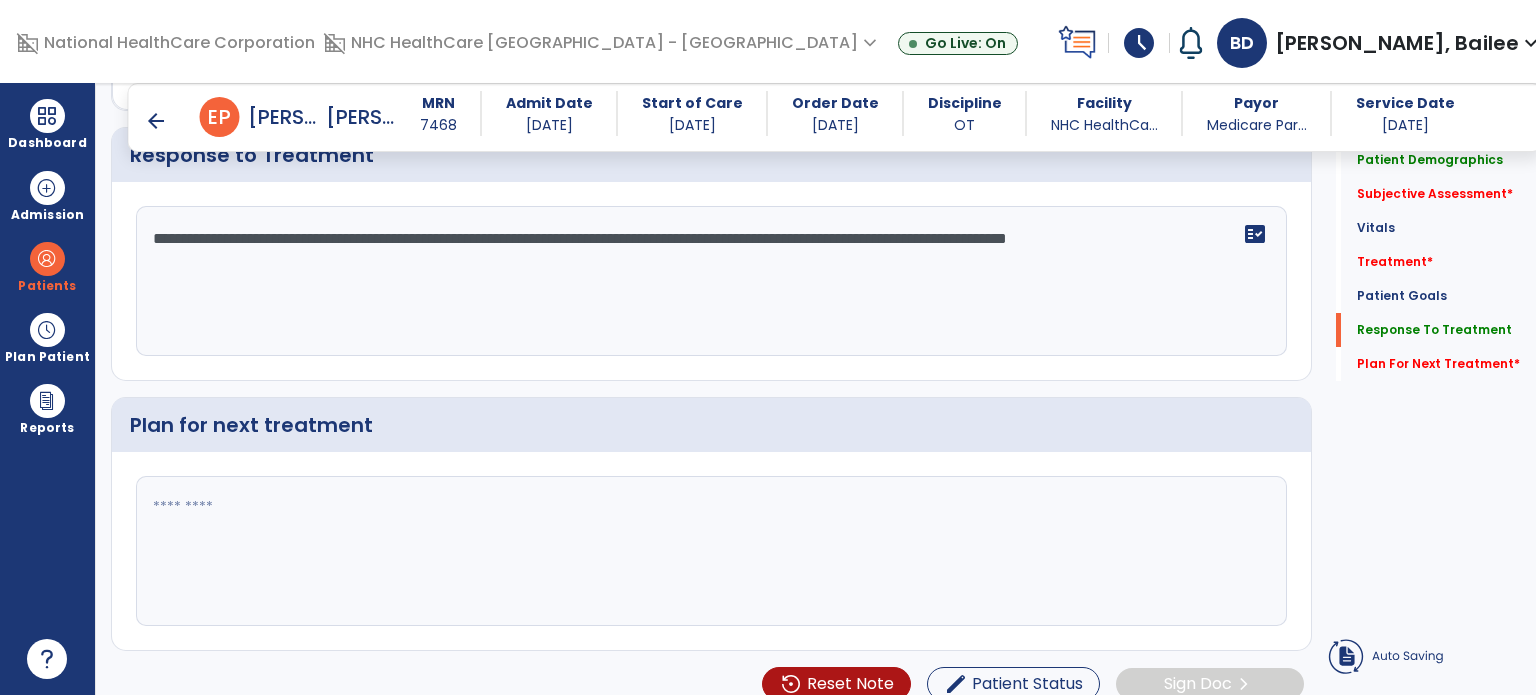 type on "**********" 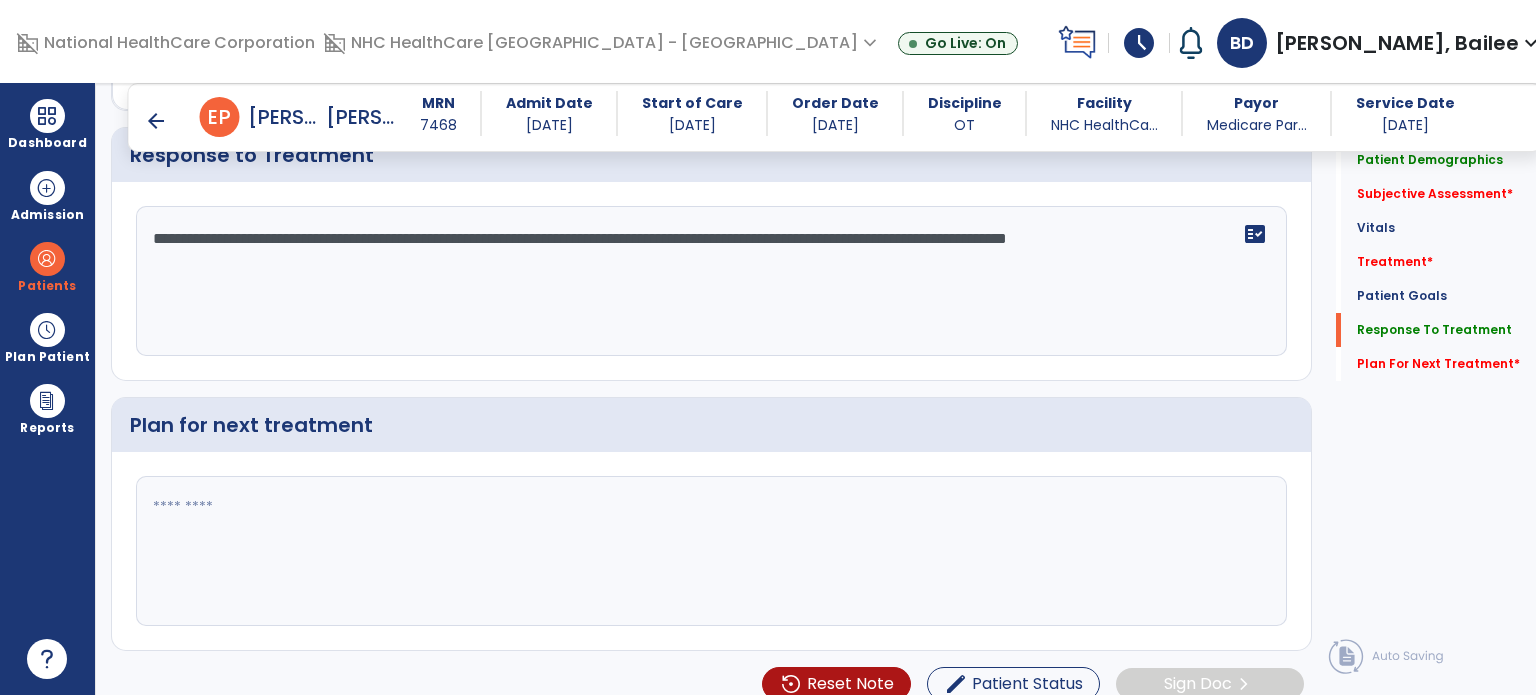 click 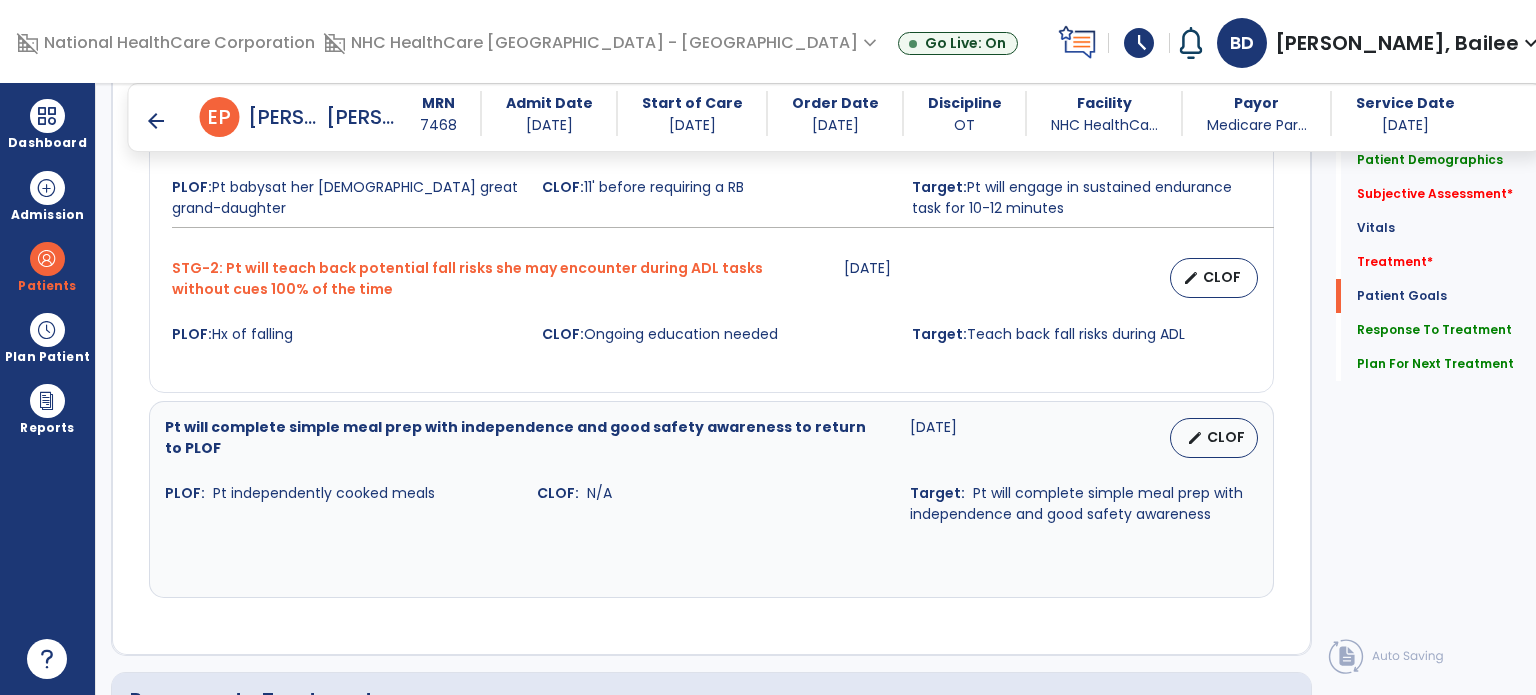 scroll, scrollTop: 3132, scrollLeft: 0, axis: vertical 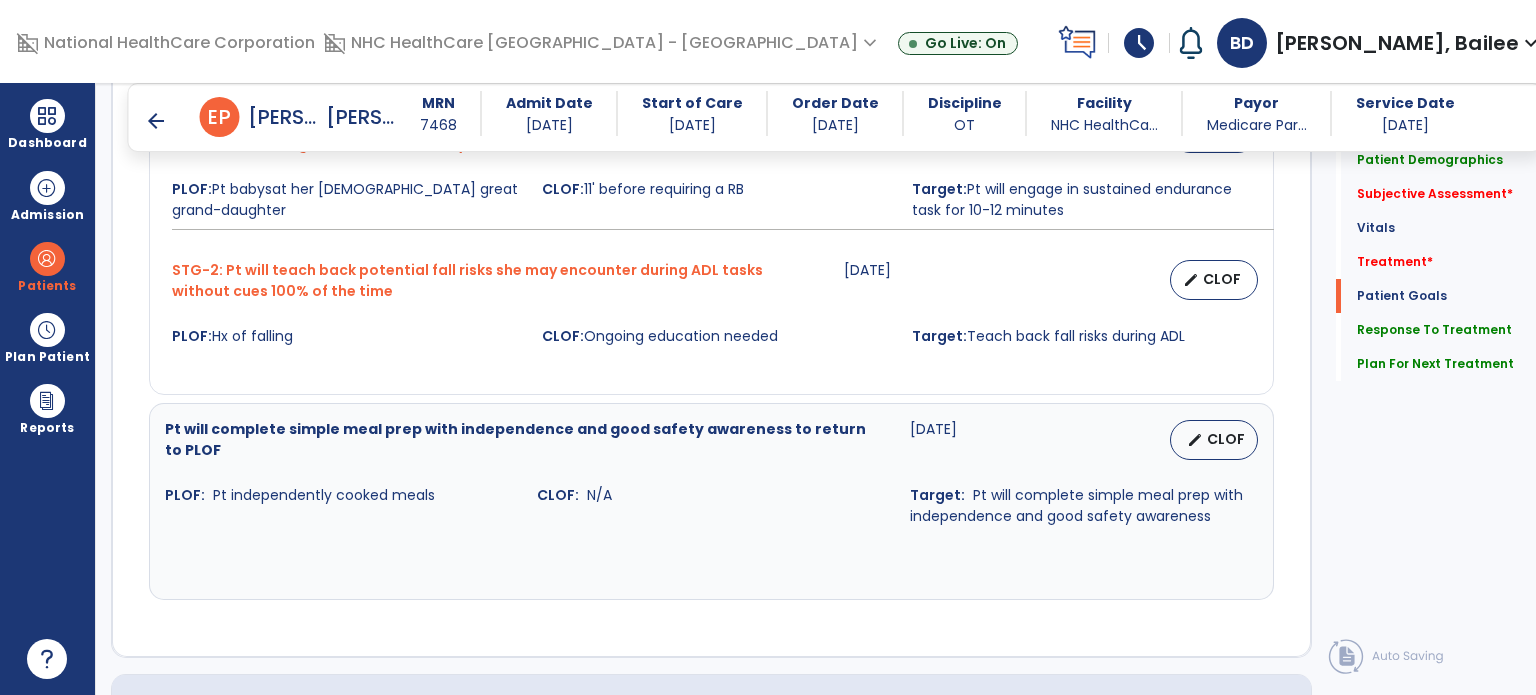 type on "**********" 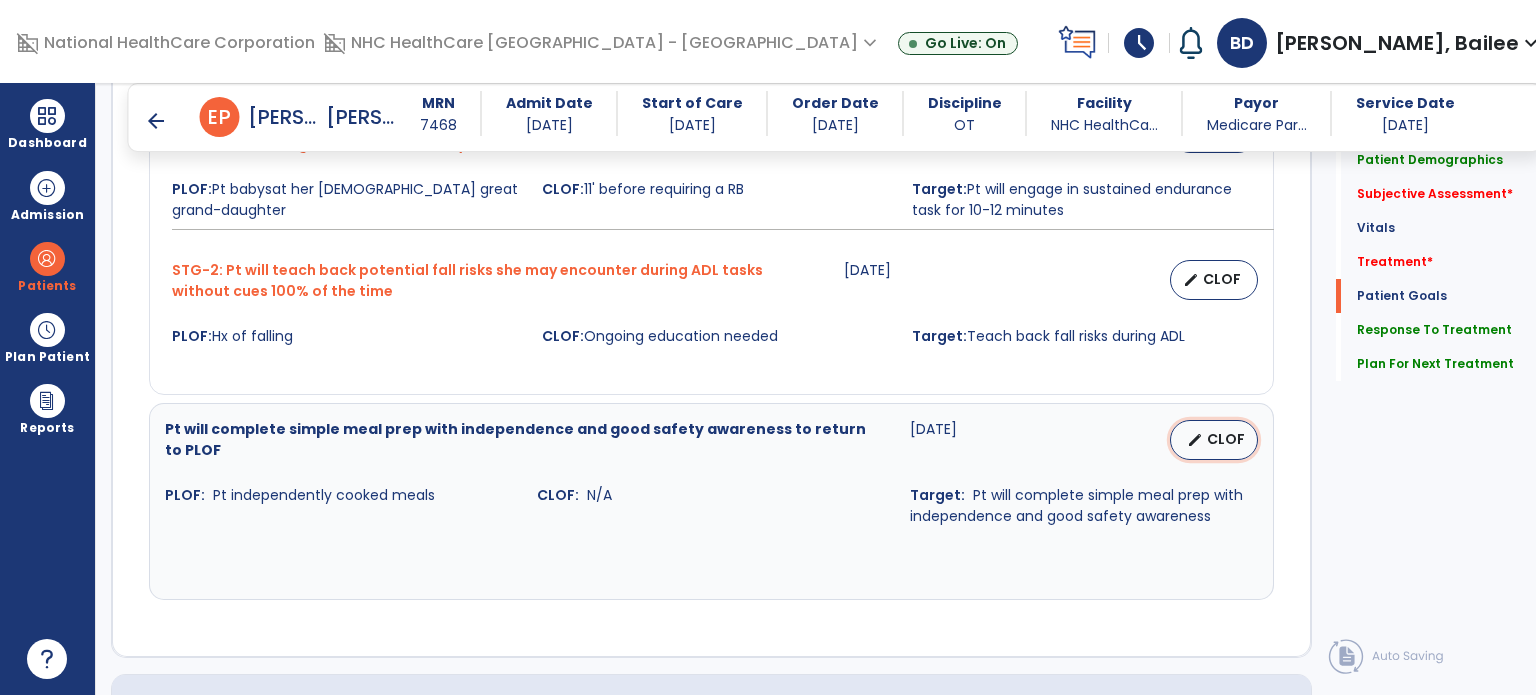 click on "edit   CLOF" at bounding box center [1214, 440] 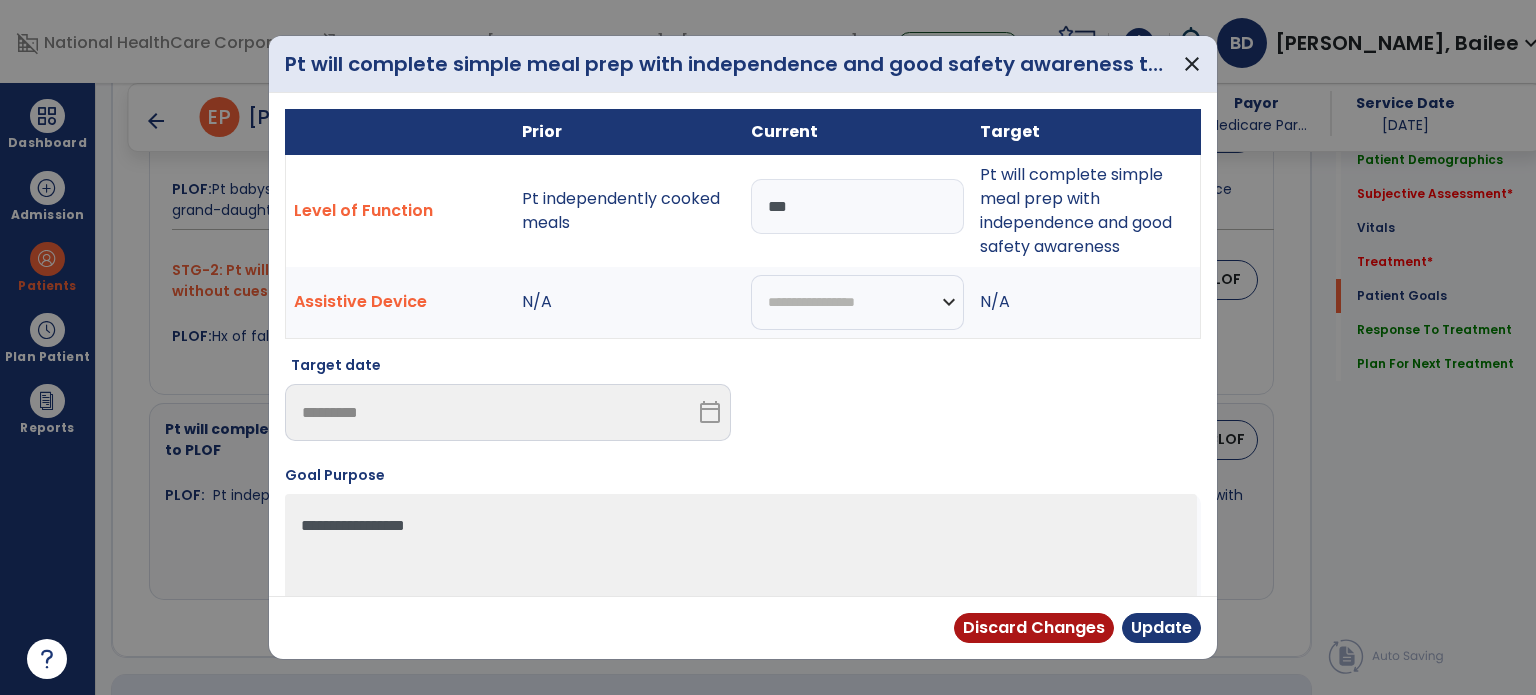click on "***" at bounding box center [857, 206] 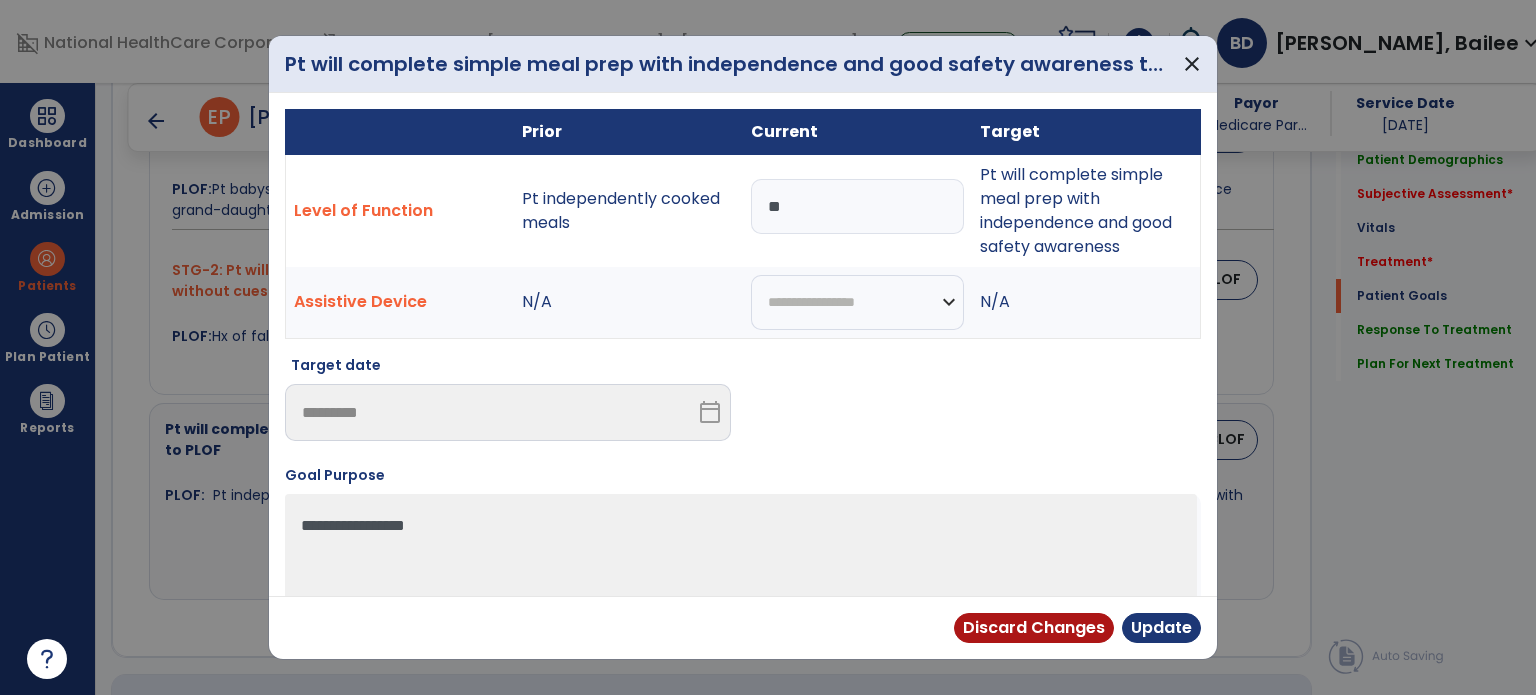 type on "*" 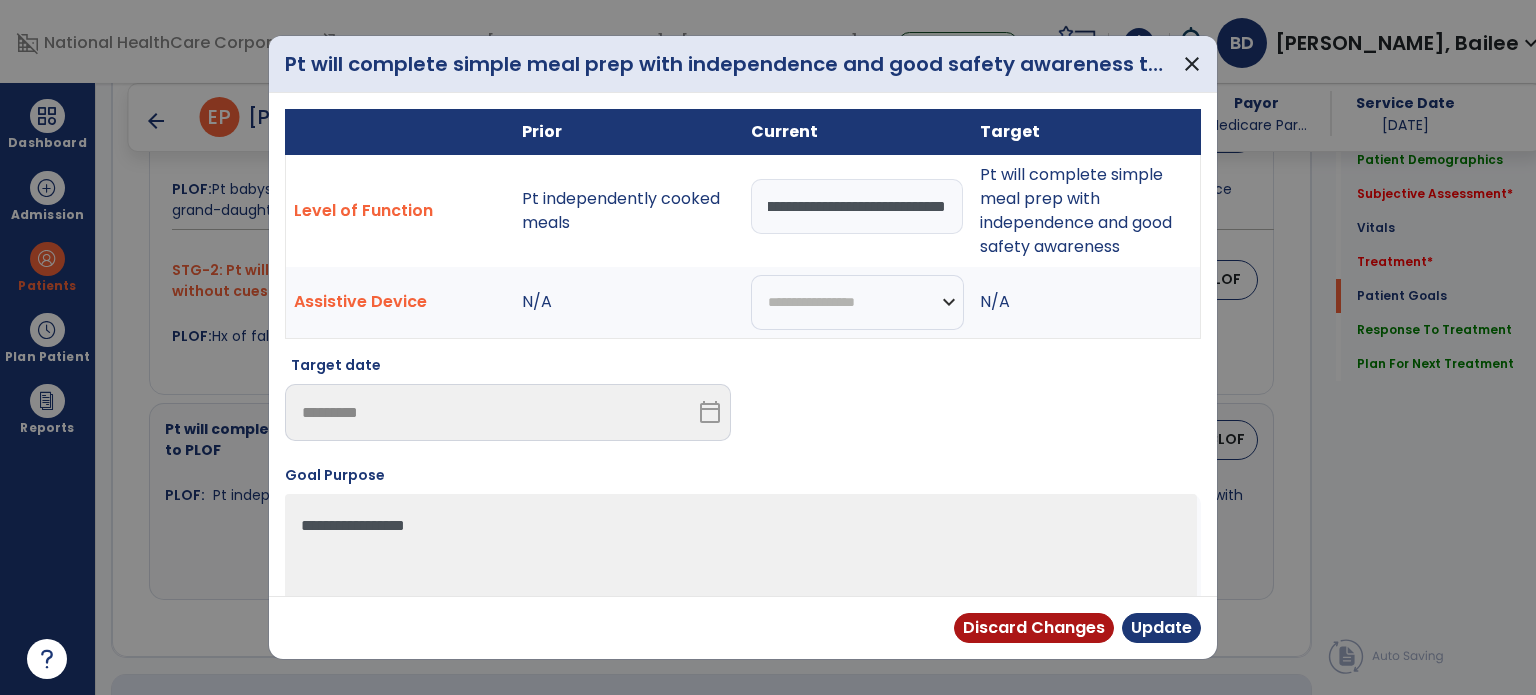 scroll, scrollTop: 0, scrollLeft: 246, axis: horizontal 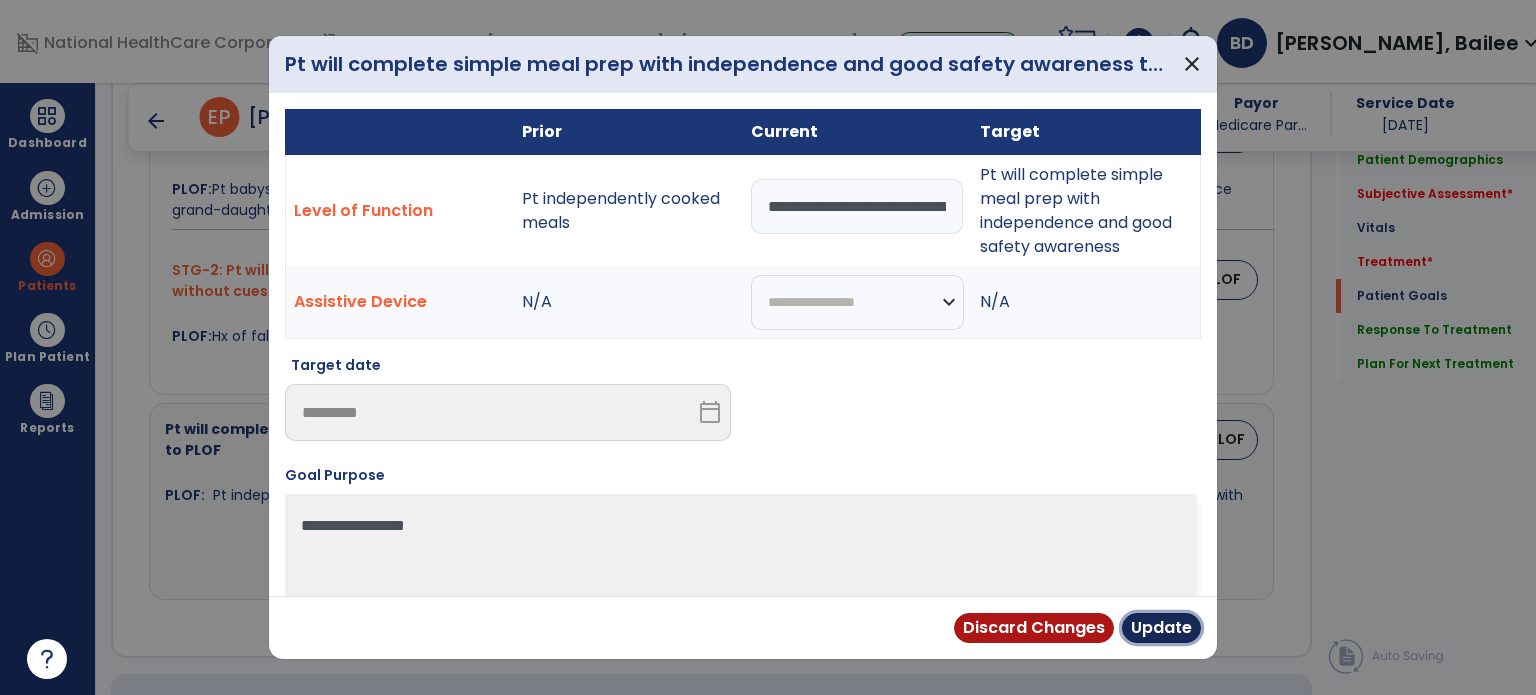 click on "Update" at bounding box center (1161, 628) 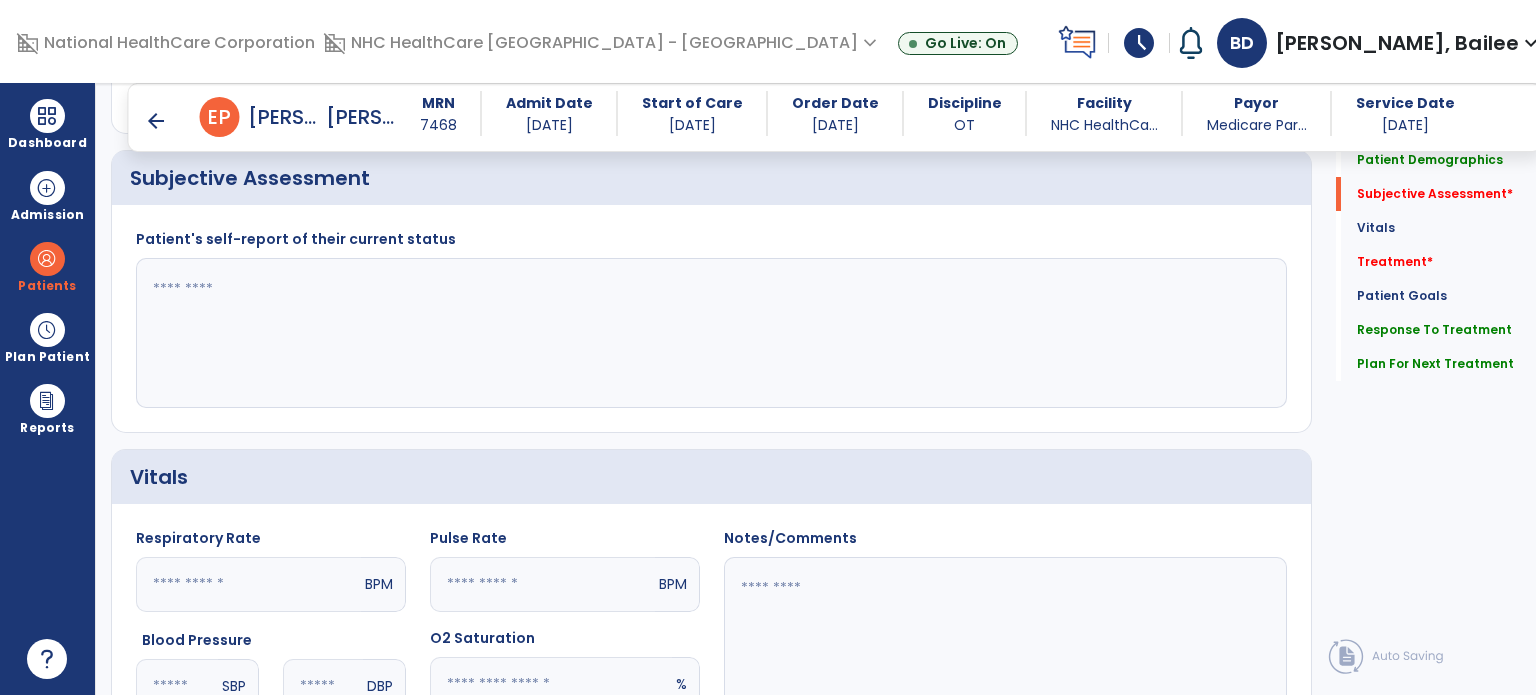 scroll, scrollTop: 431, scrollLeft: 0, axis: vertical 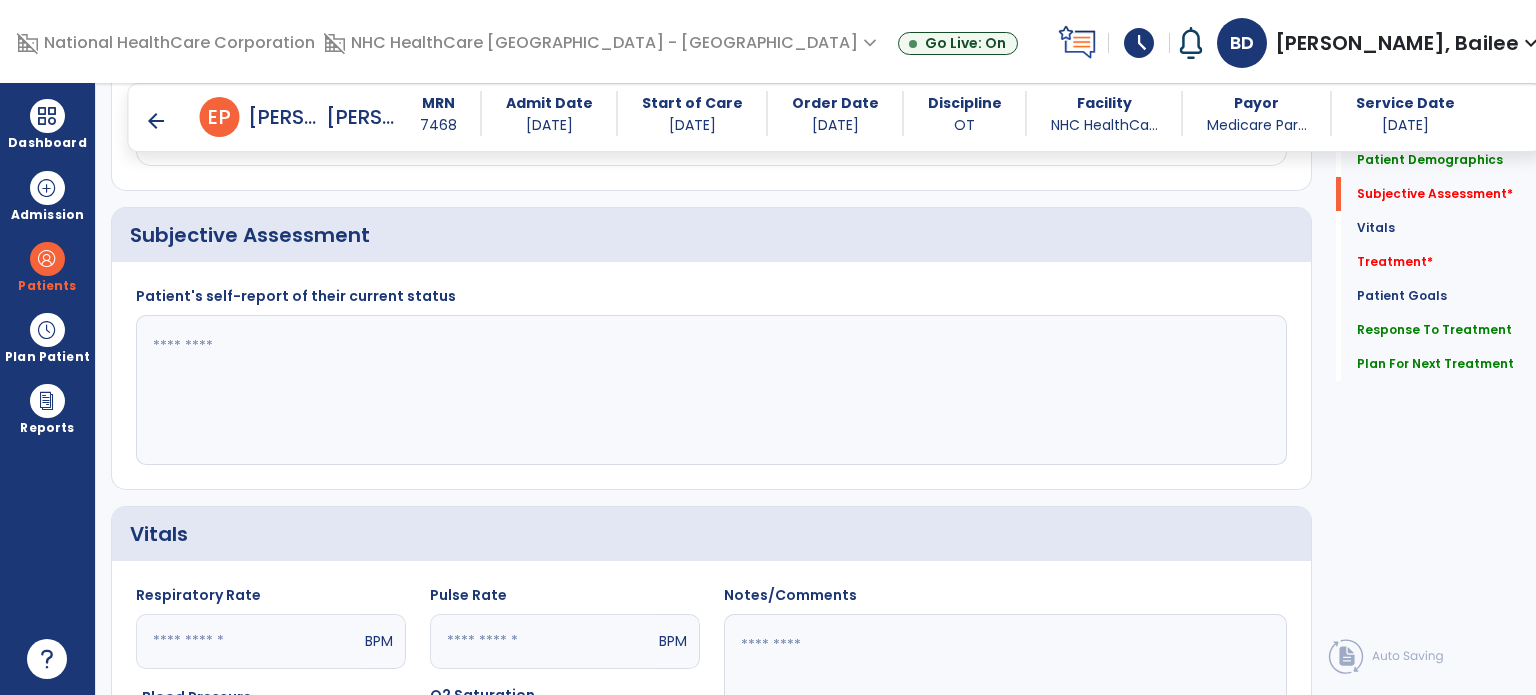 click 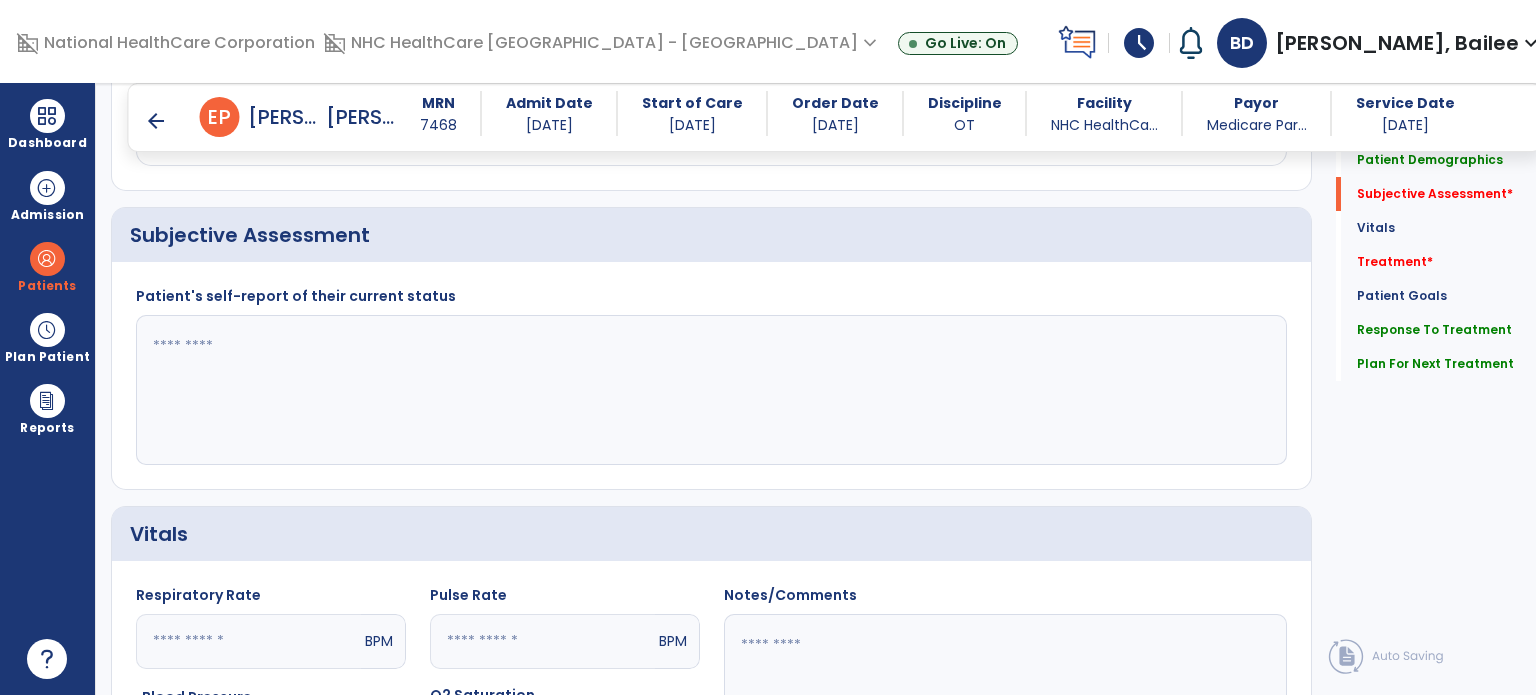 scroll, scrollTop: 296, scrollLeft: 0, axis: vertical 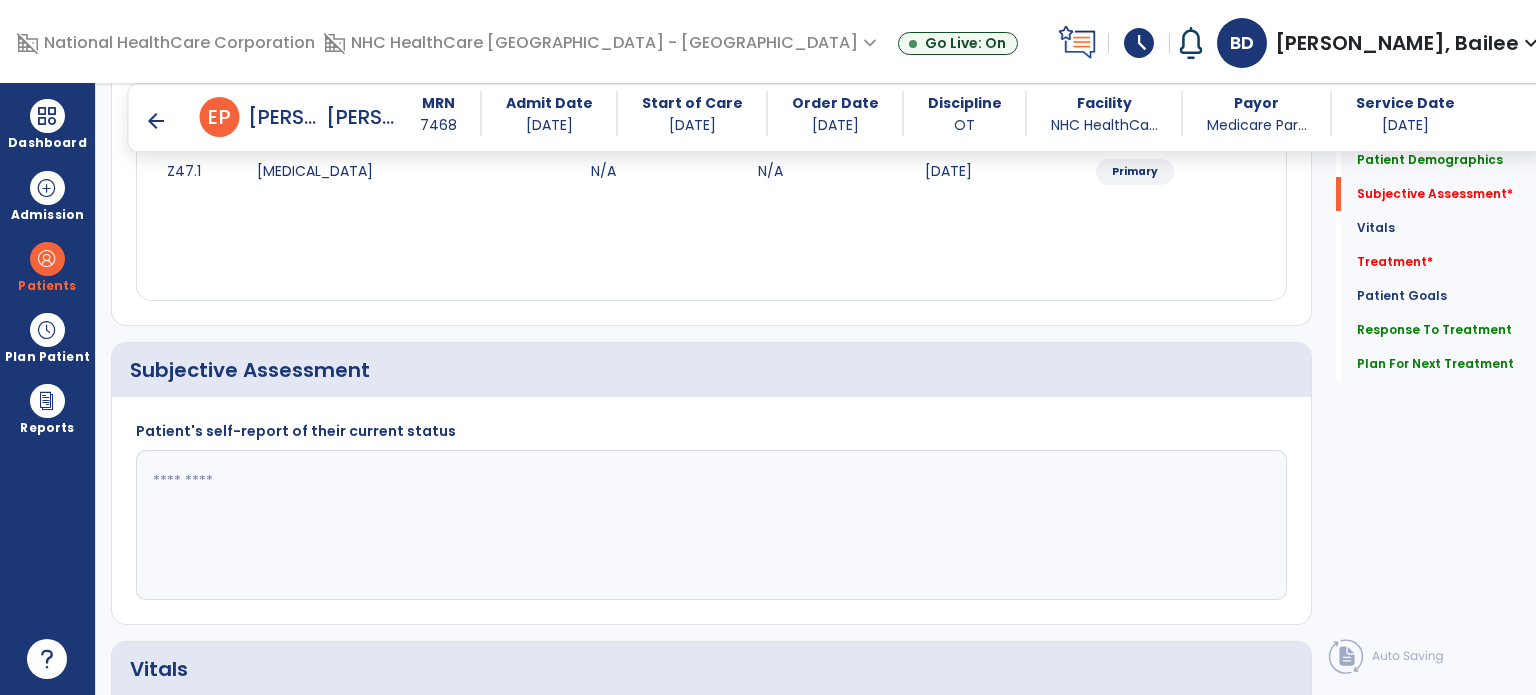 click on "Patient's self-report of their current status" 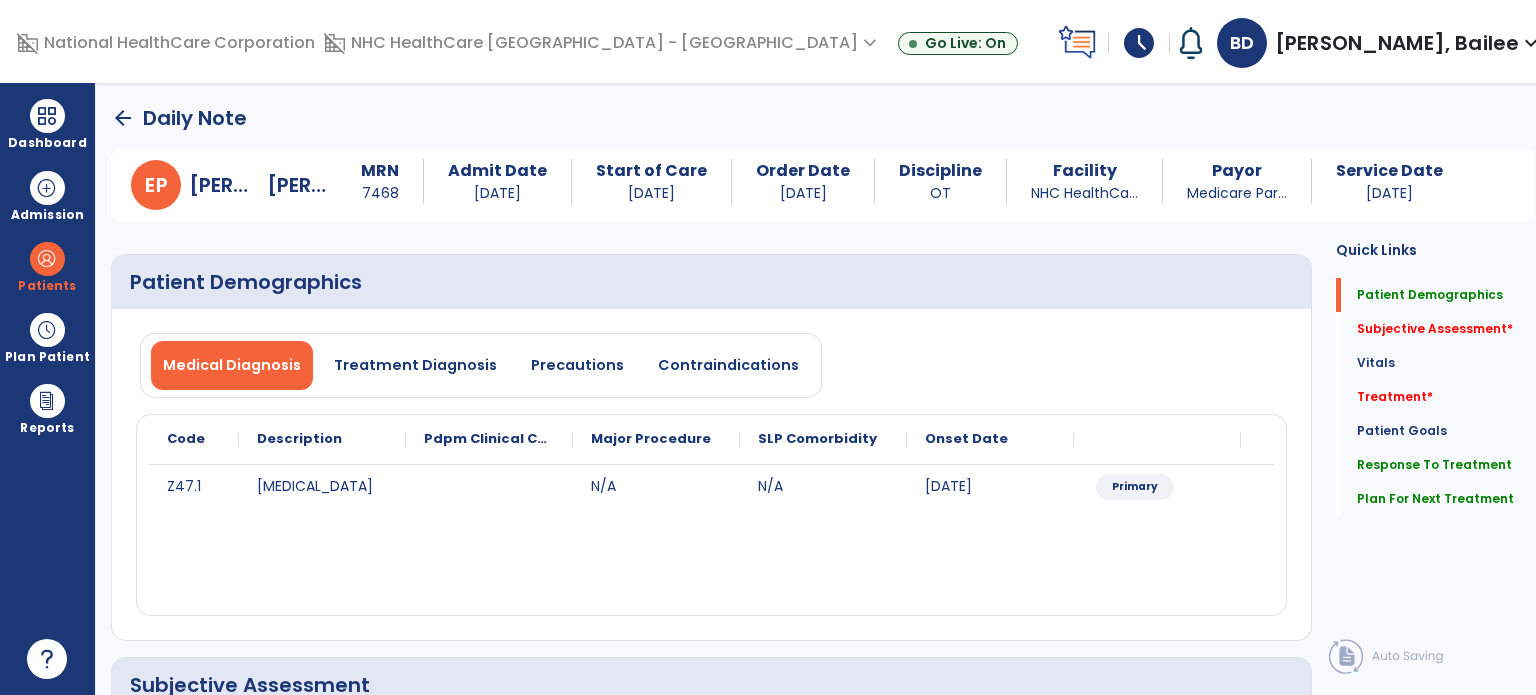 click on "arrow_back" 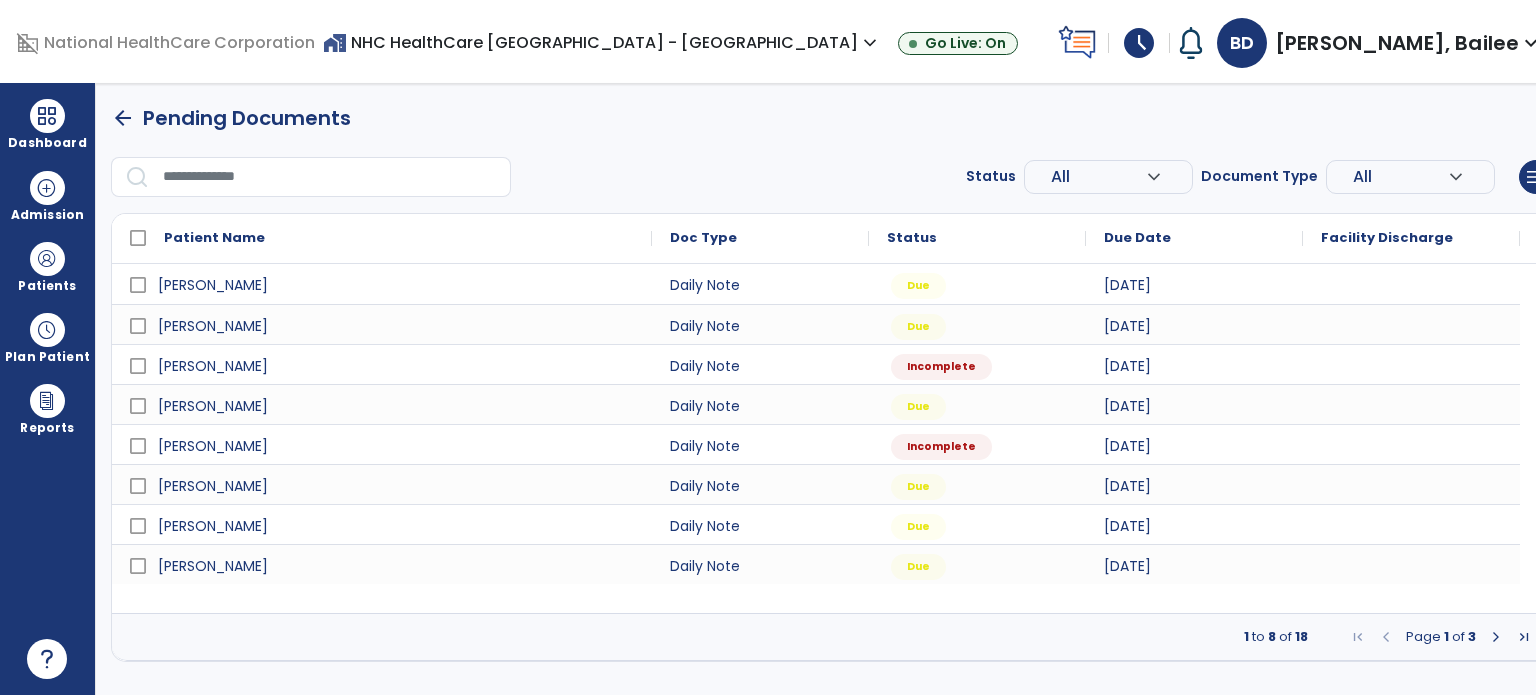 click on "Status All  expand_more  ALL Due Past Due Incomplete Document Type All  expand_more  ALL Daily Note Progress Note Evaluation Discharge Note Recertification  menu   Export List   Print List" at bounding box center (834, 177) 